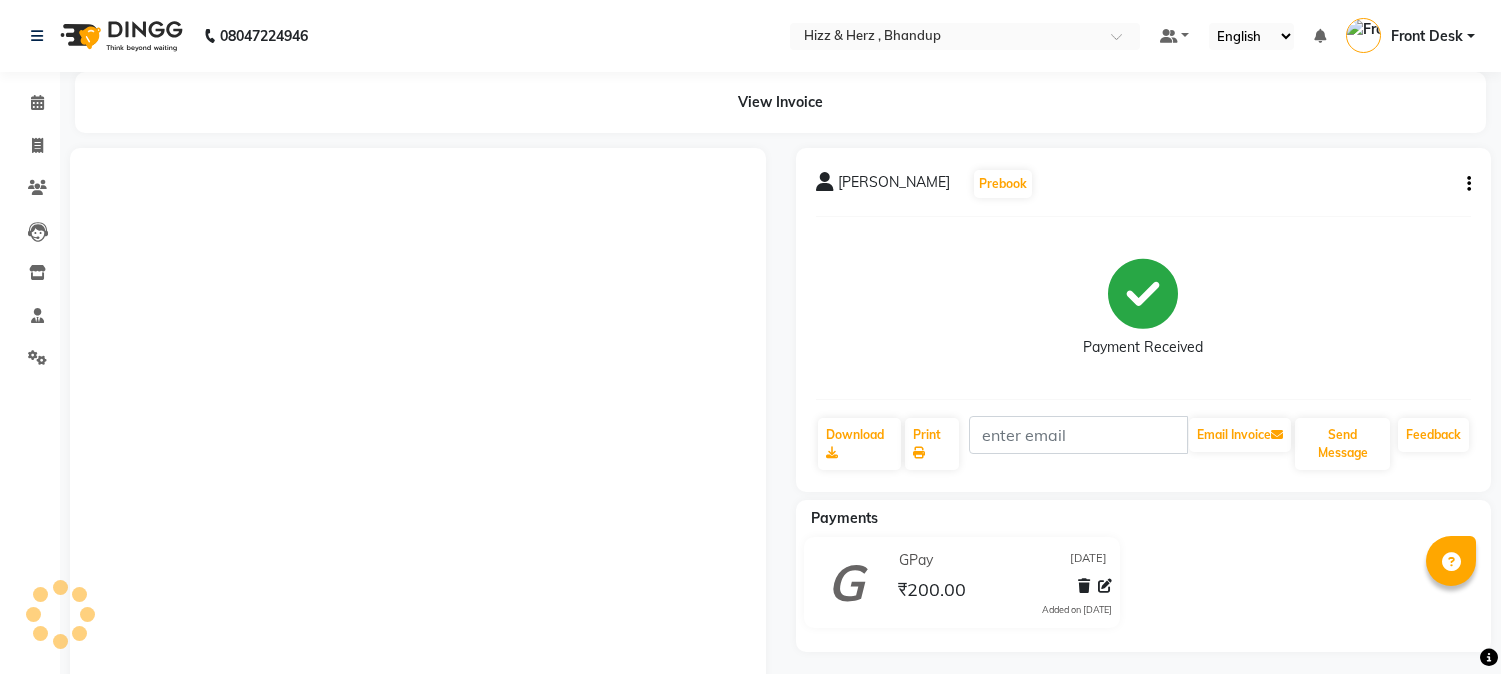 scroll, scrollTop: 0, scrollLeft: 0, axis: both 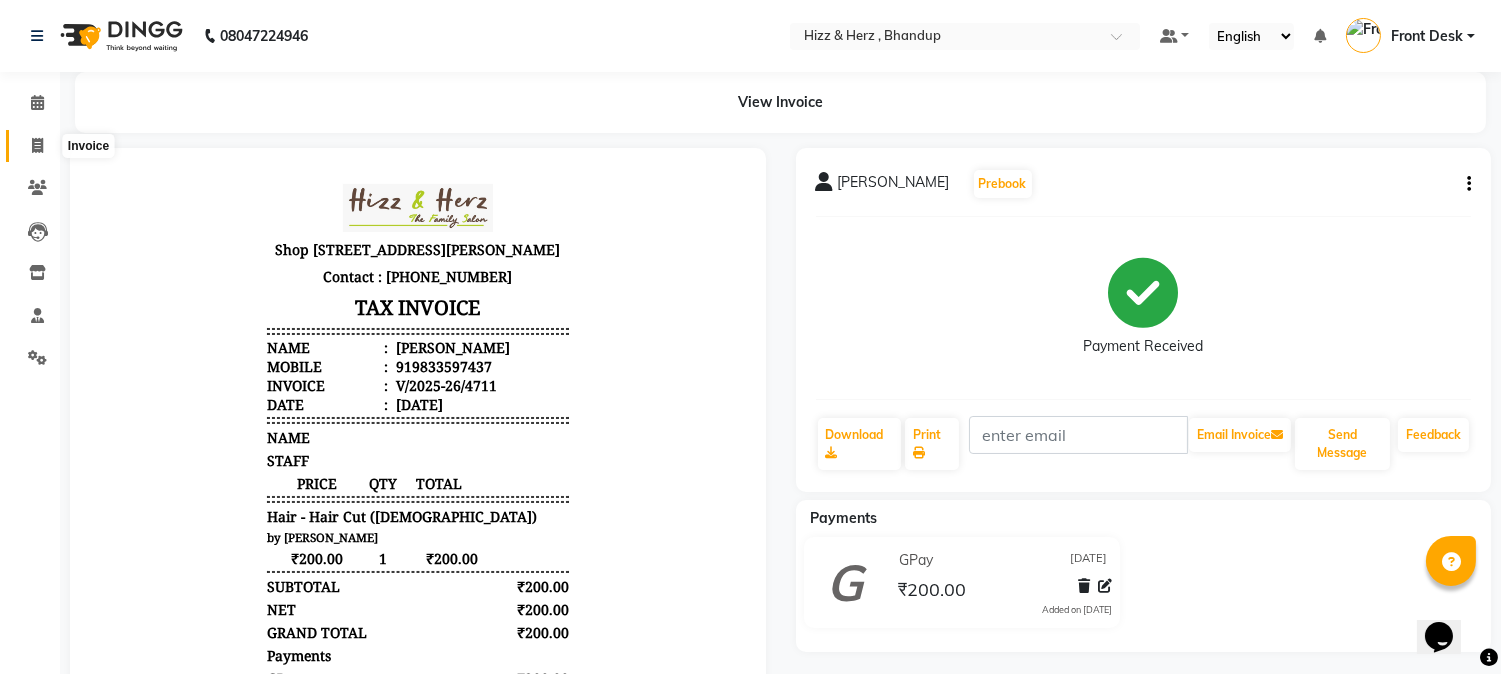 click 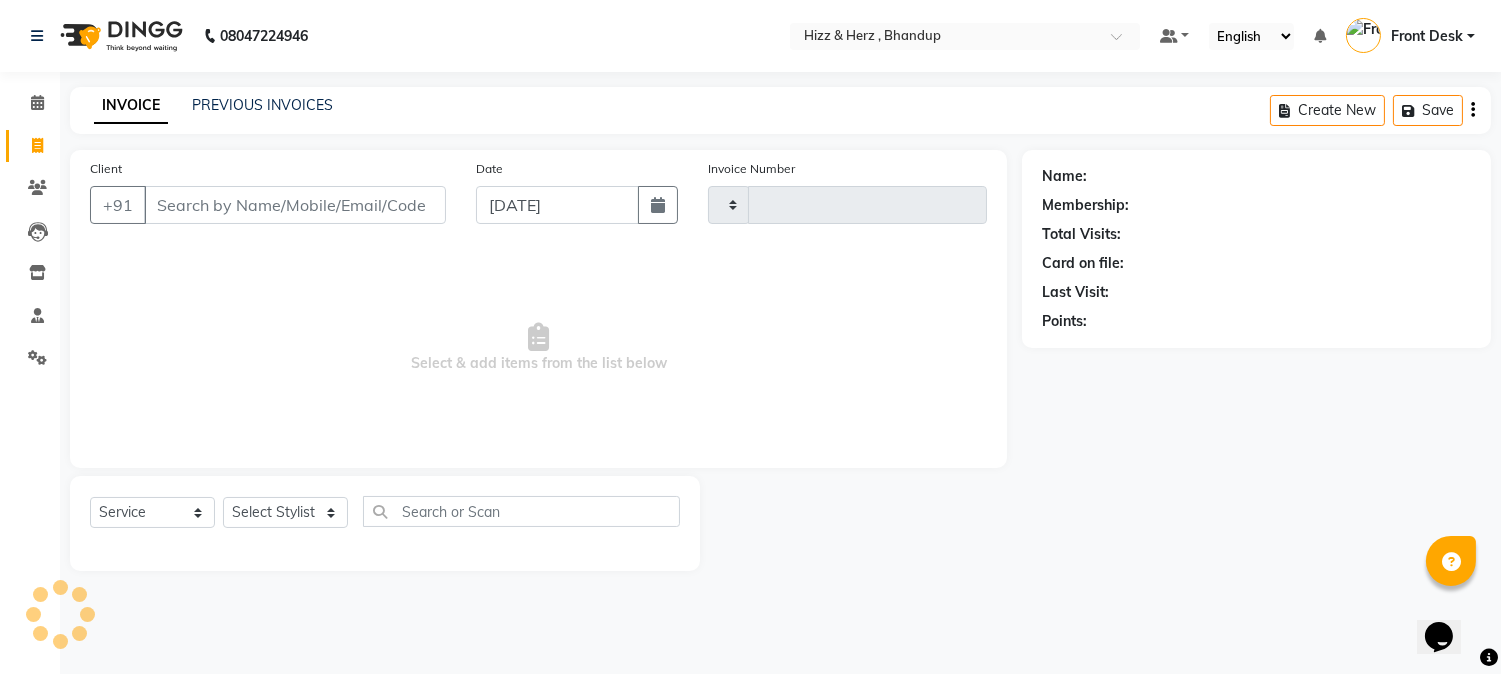 type on "4712" 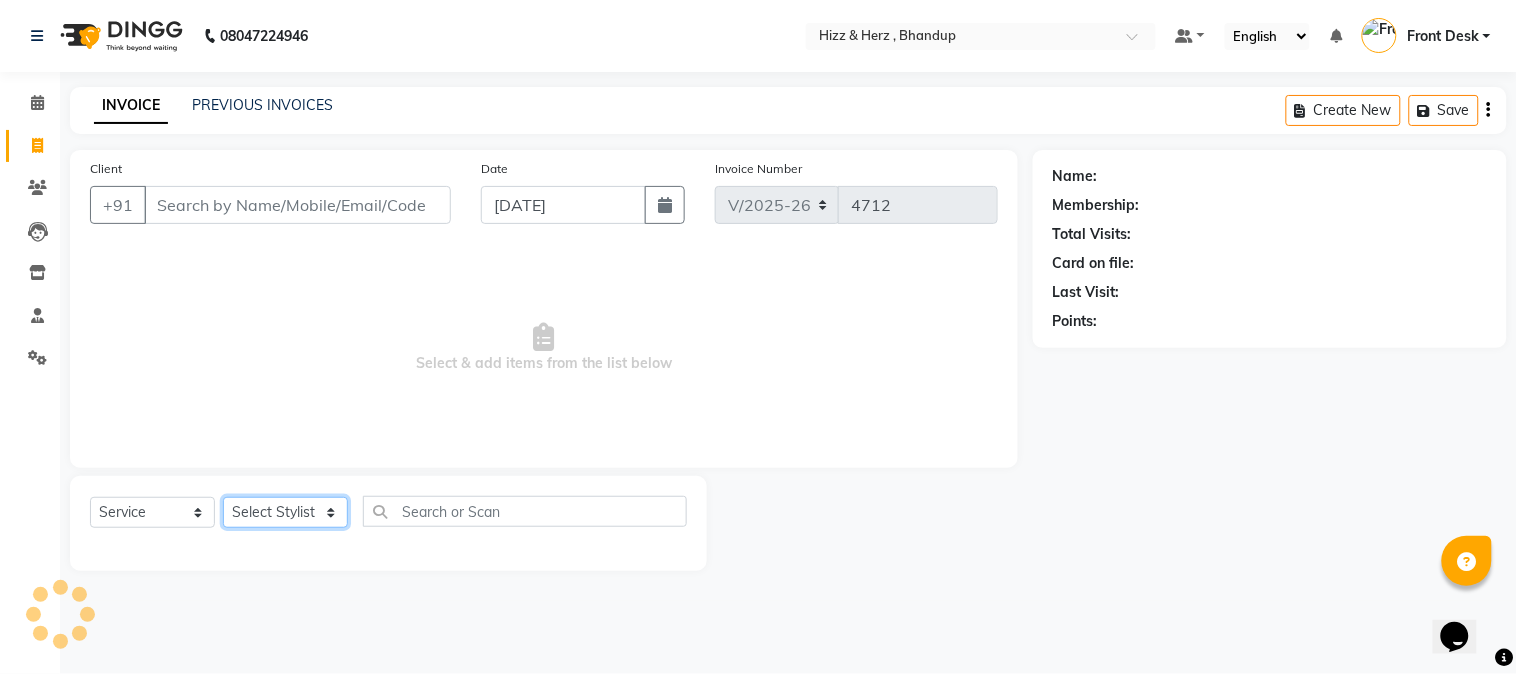 click on "Select Stylist Front Desk [PERSON_NAME] HIZZ & HERZ 2 [PERSON_NAME] [PERSON_NAME] [PERSON_NAME] [PERSON_NAME] MOHD [PERSON_NAME] [PERSON_NAME] [PERSON_NAME]  [PERSON_NAME]" 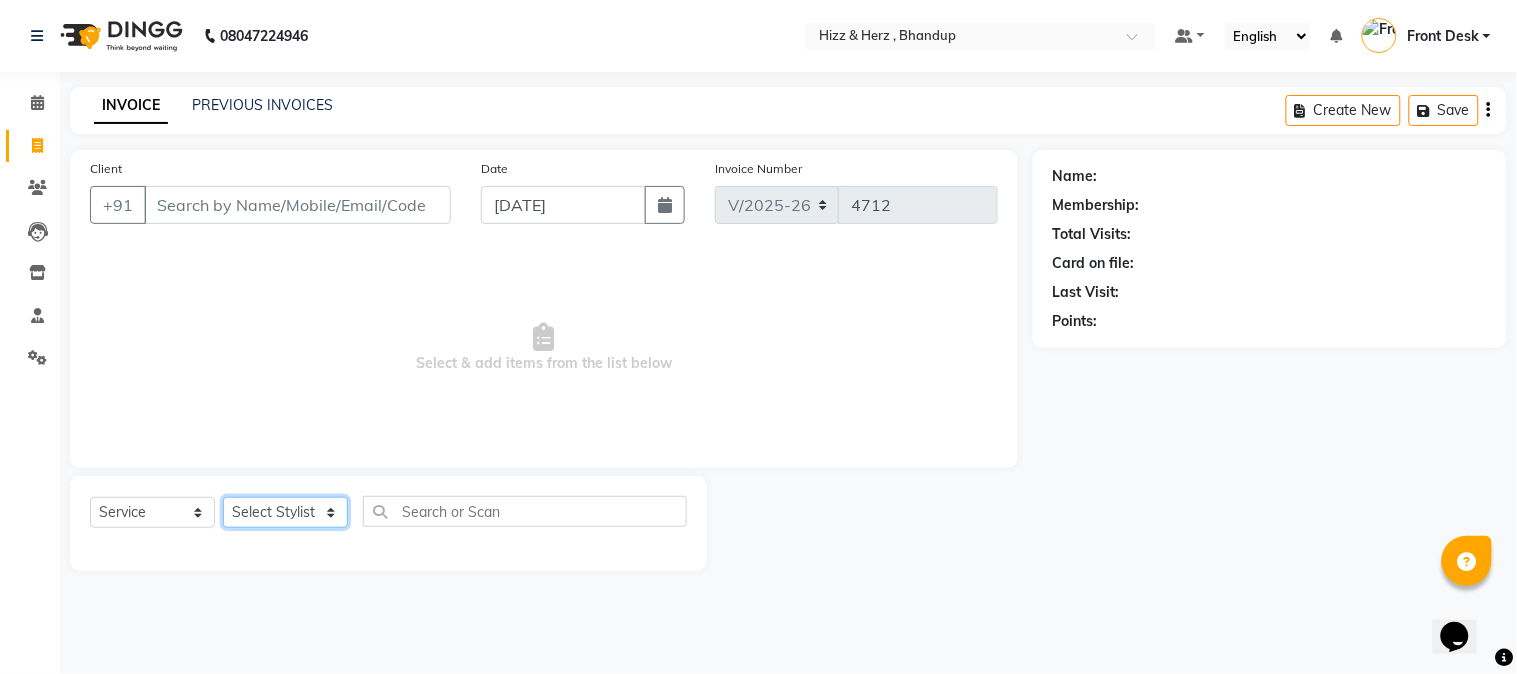 select on "24395" 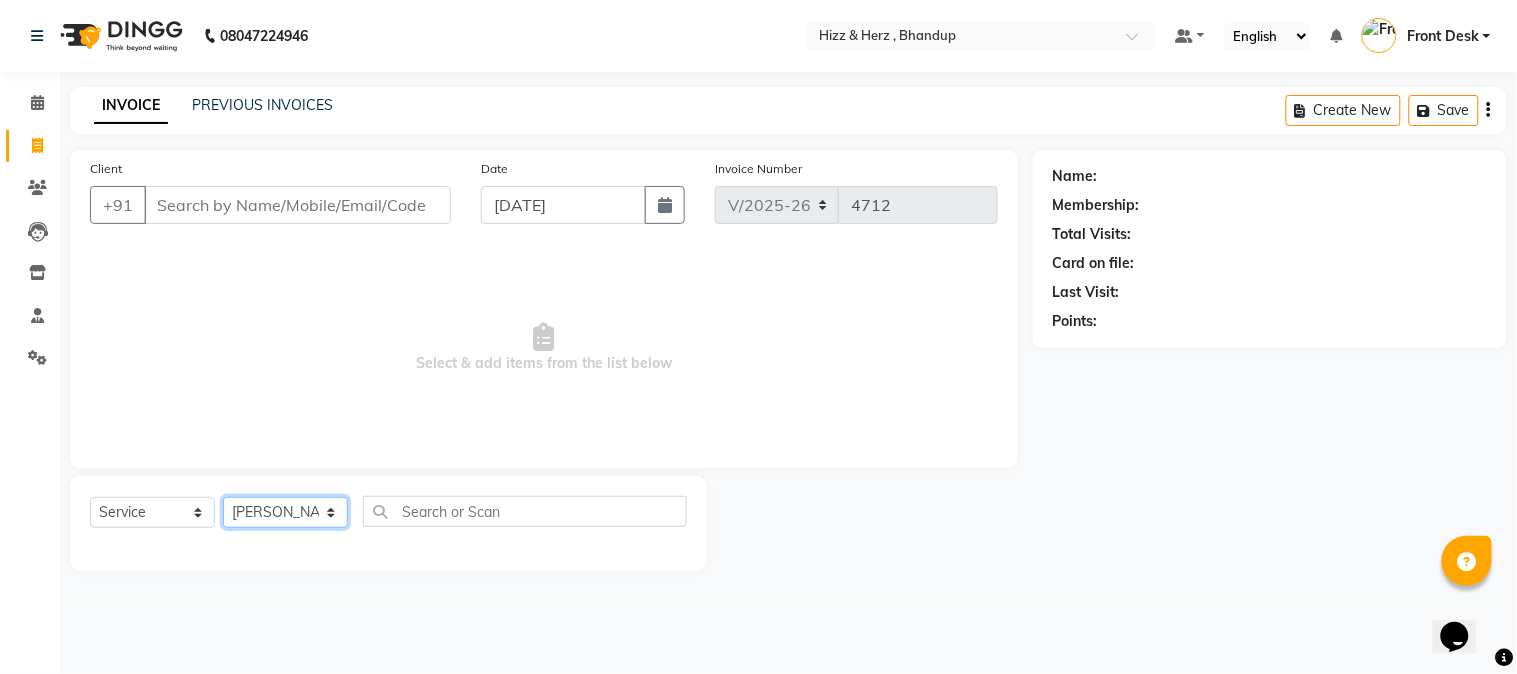 click on "Select Stylist Front Desk [PERSON_NAME] HIZZ & HERZ 2 [PERSON_NAME] [PERSON_NAME] [PERSON_NAME] [PERSON_NAME] MOHD [PERSON_NAME] [PERSON_NAME] [PERSON_NAME]  [PERSON_NAME]" 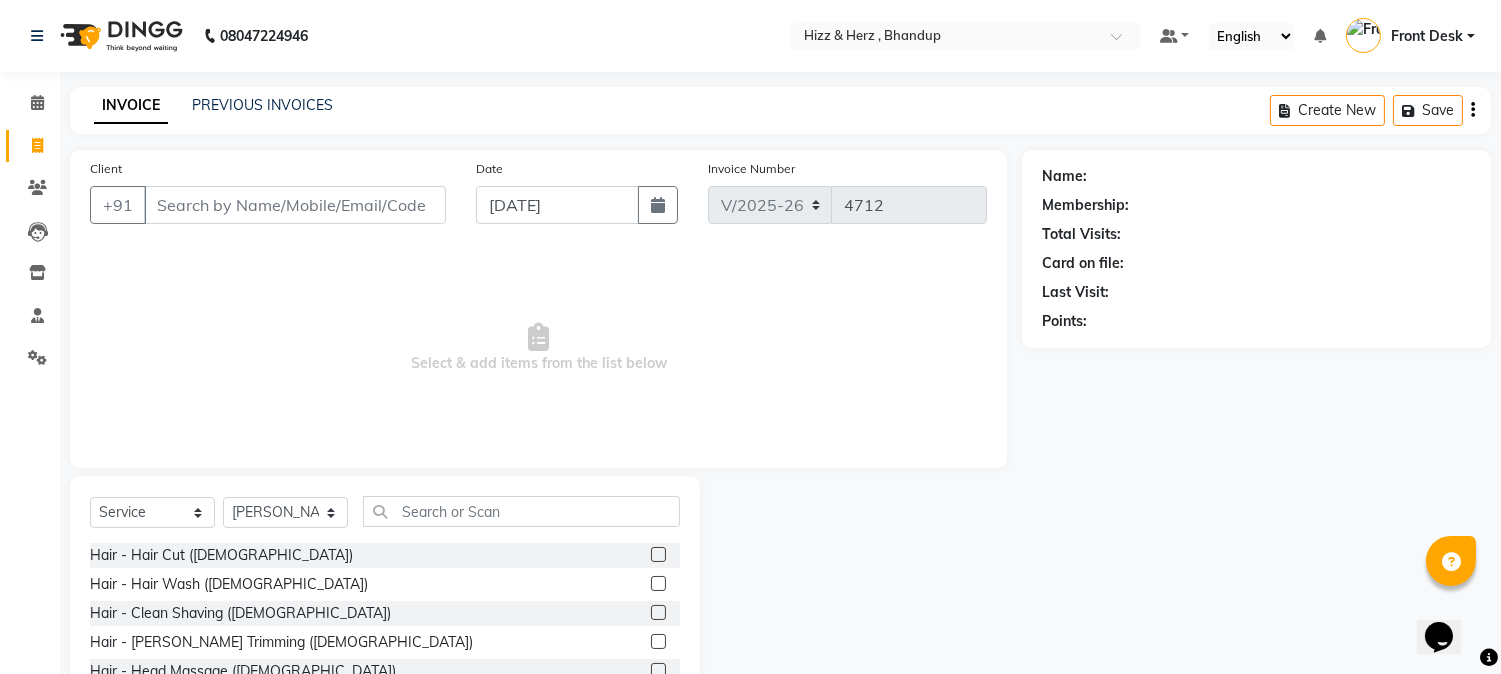 click 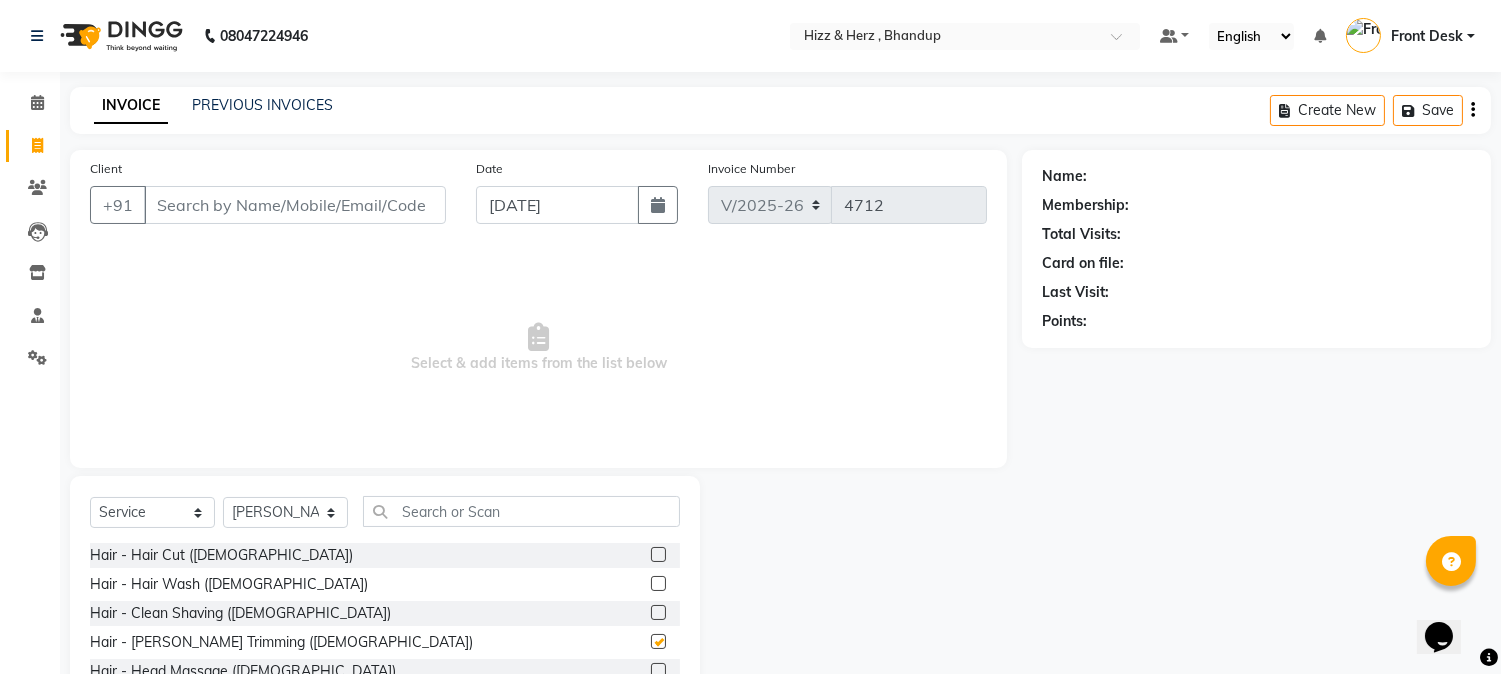click 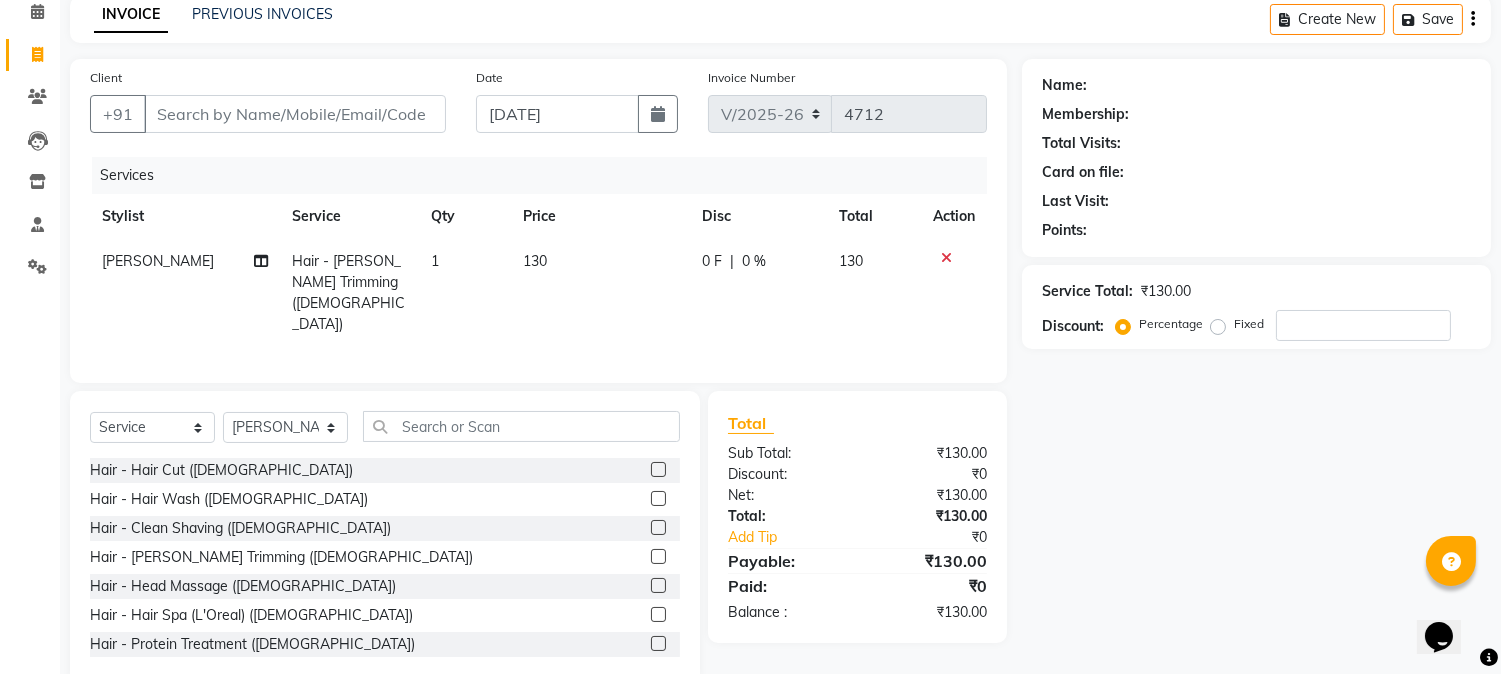 scroll, scrollTop: 126, scrollLeft: 0, axis: vertical 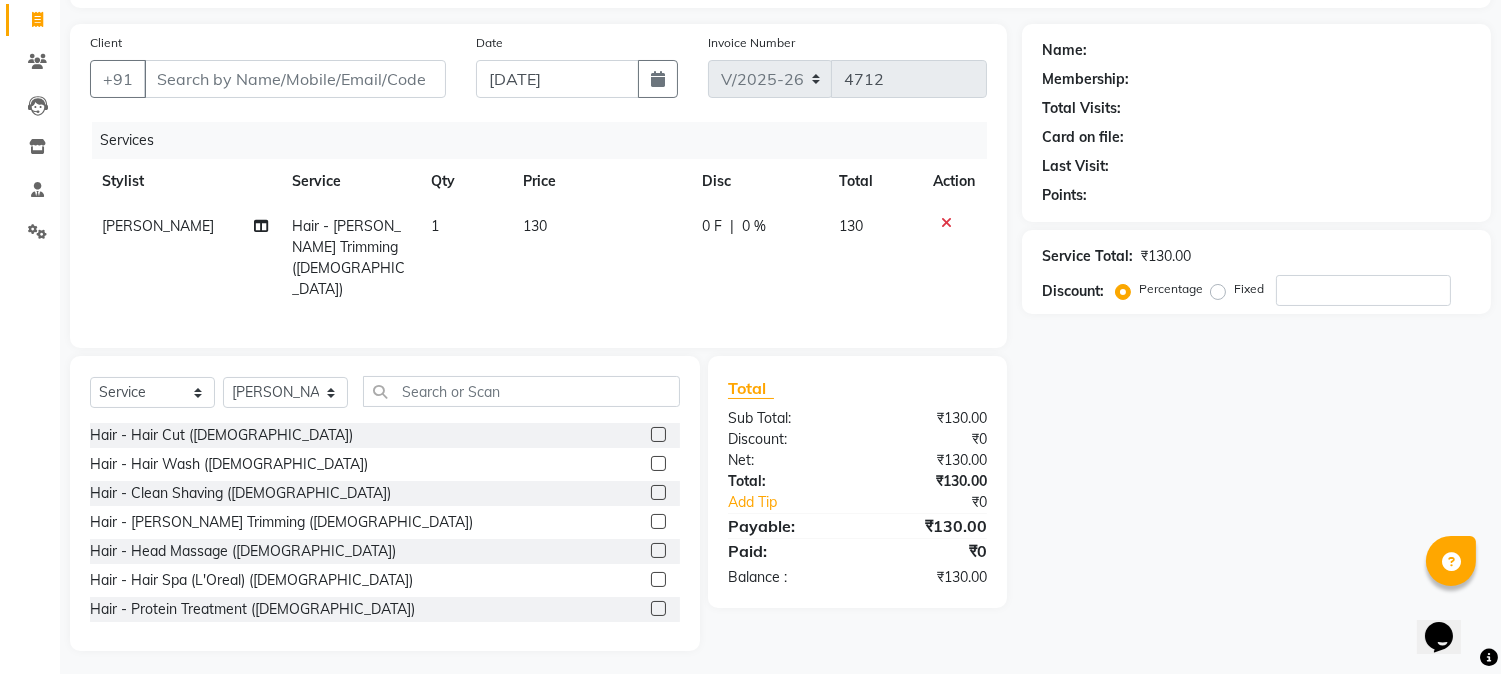 click 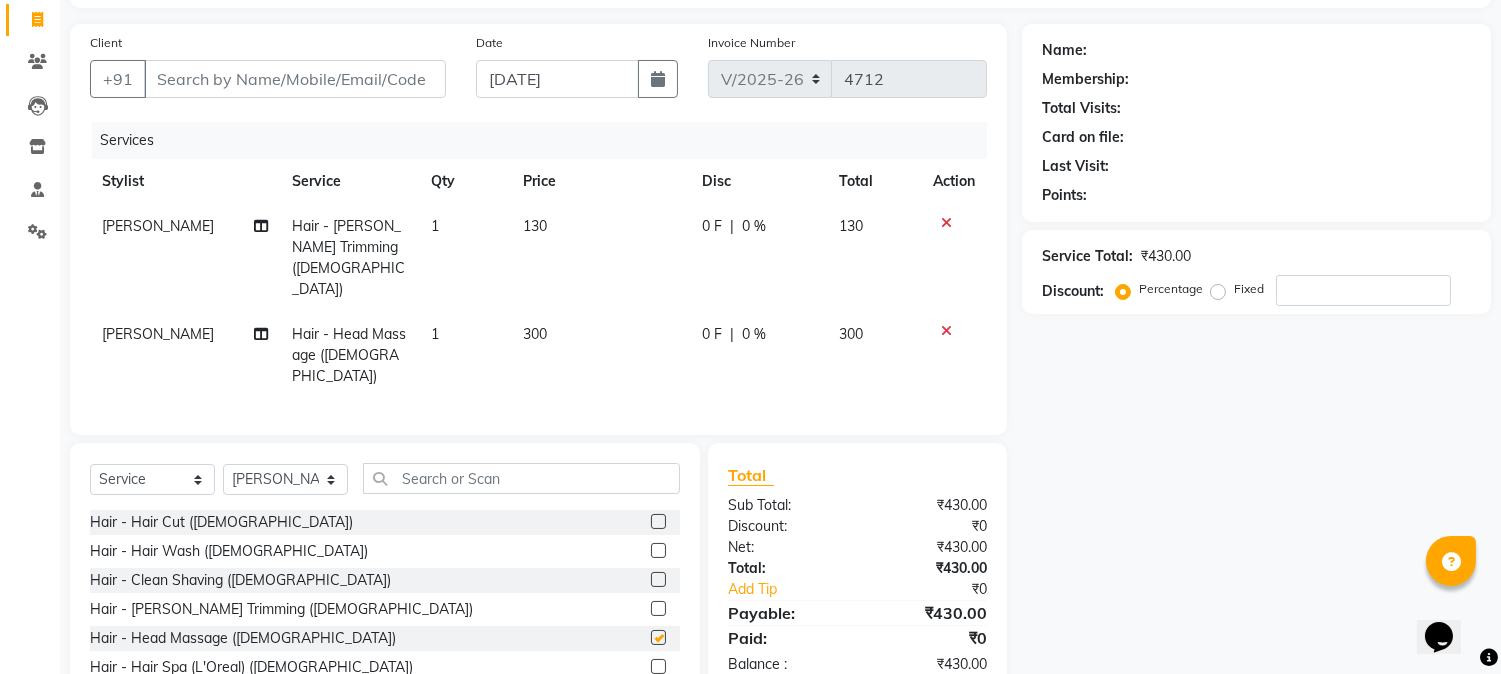 checkbox on "false" 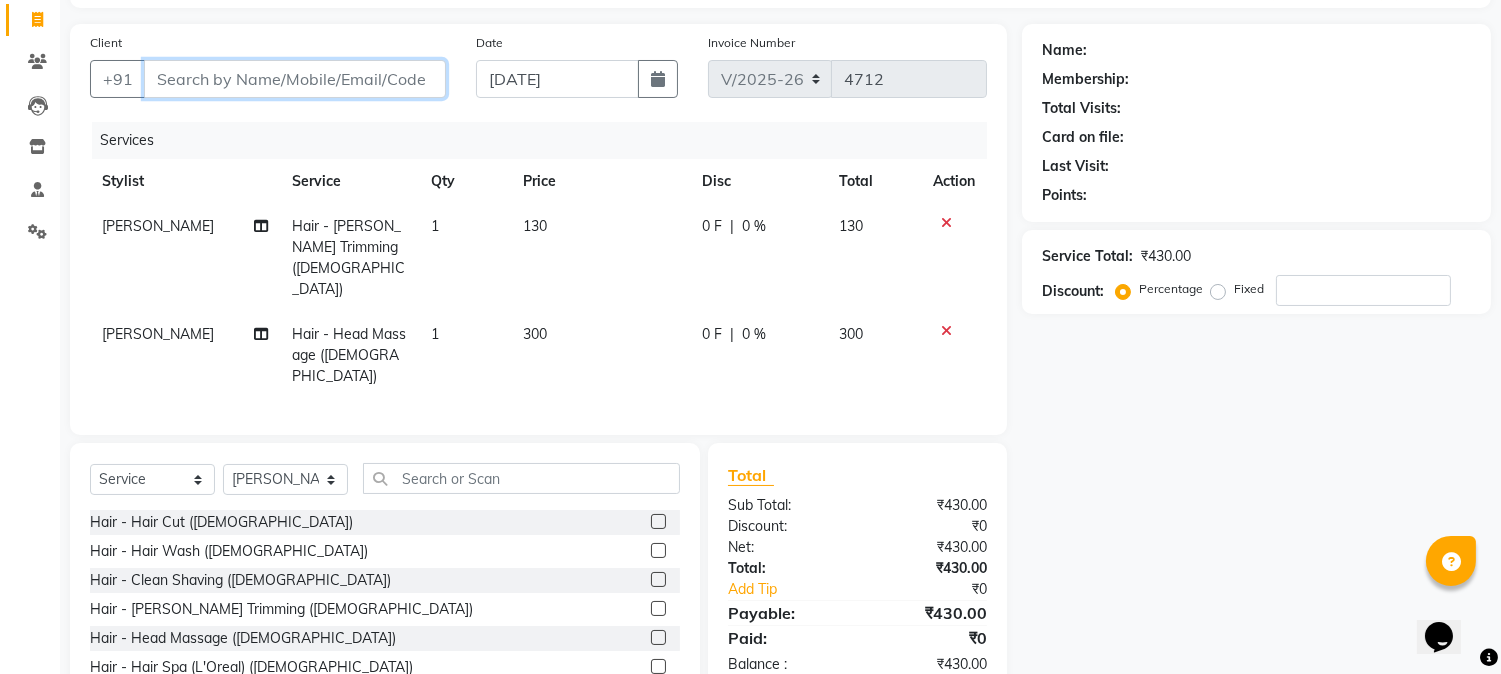 click on "Client" at bounding box center (295, 79) 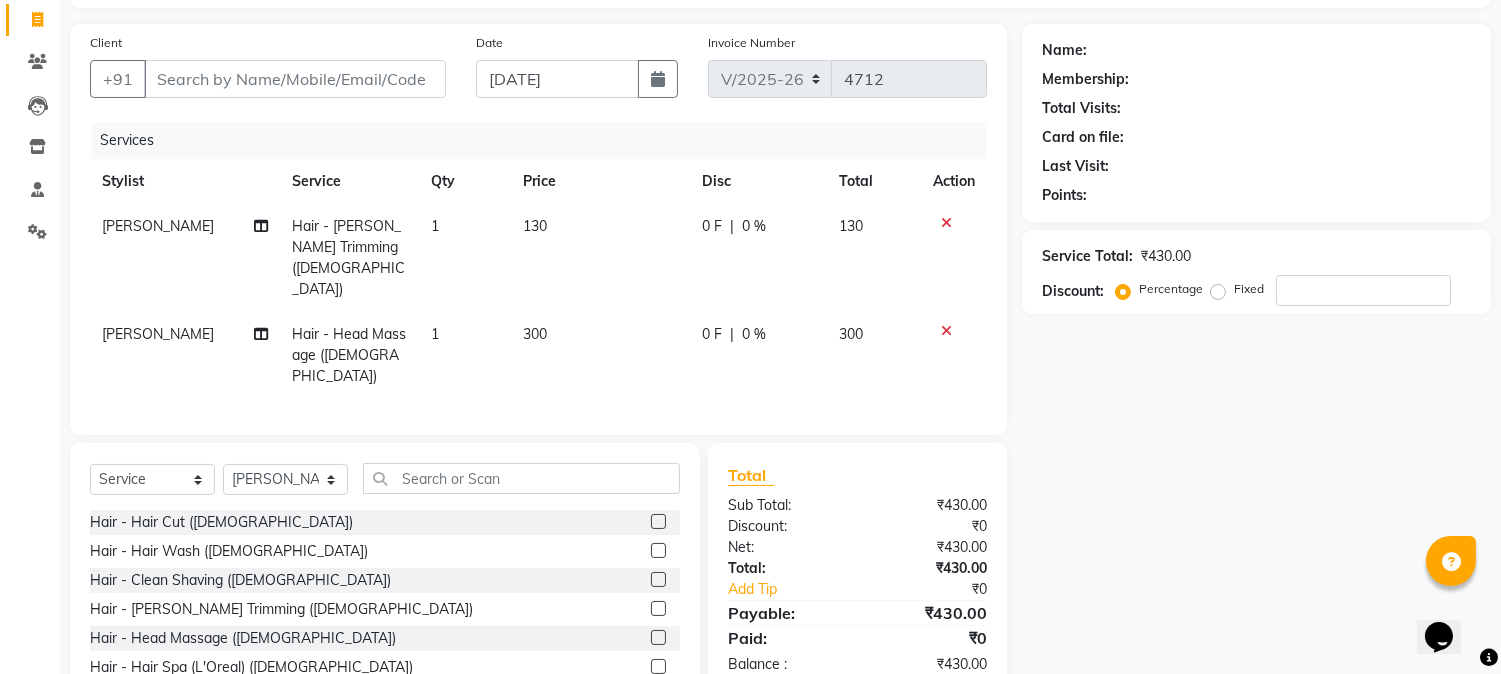 click 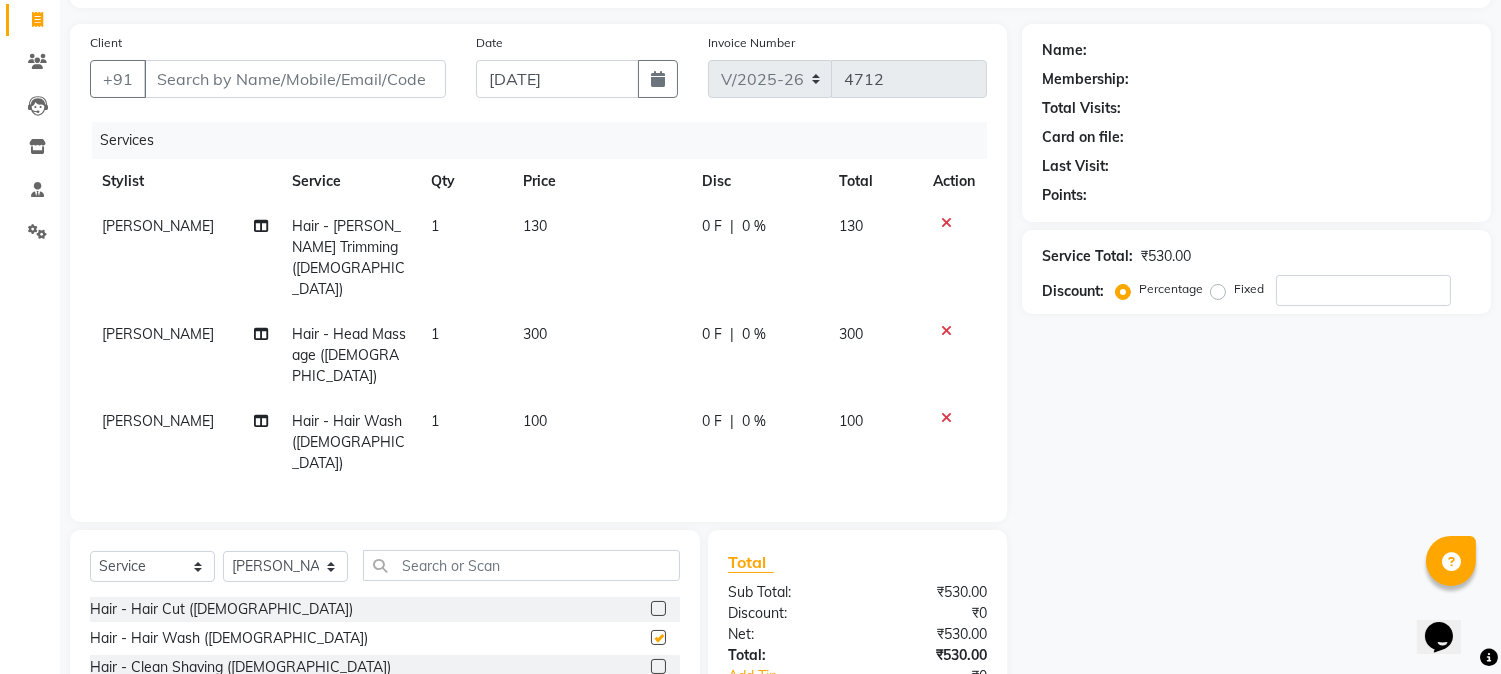 checkbox on "false" 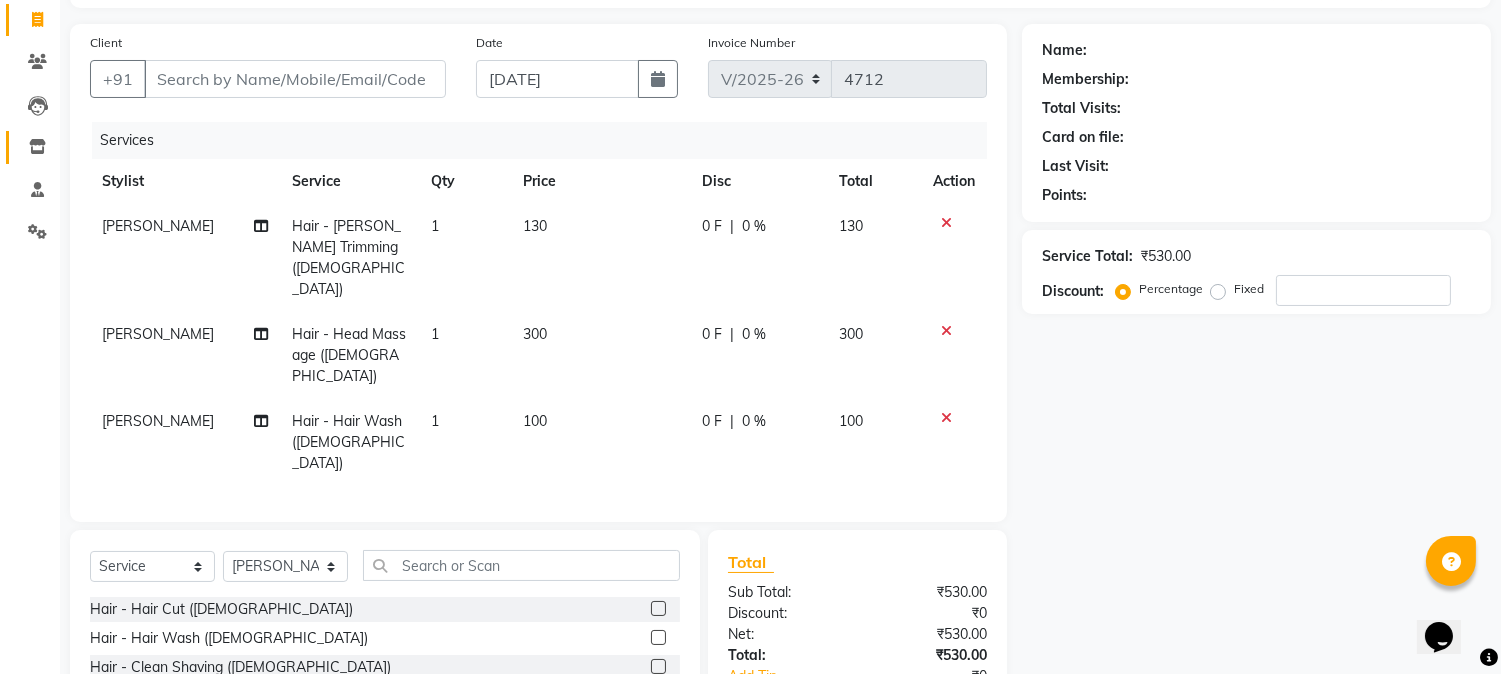 drag, startPoint x: 21, startPoint y: 121, endPoint x: 25, endPoint y: 134, distance: 13.601471 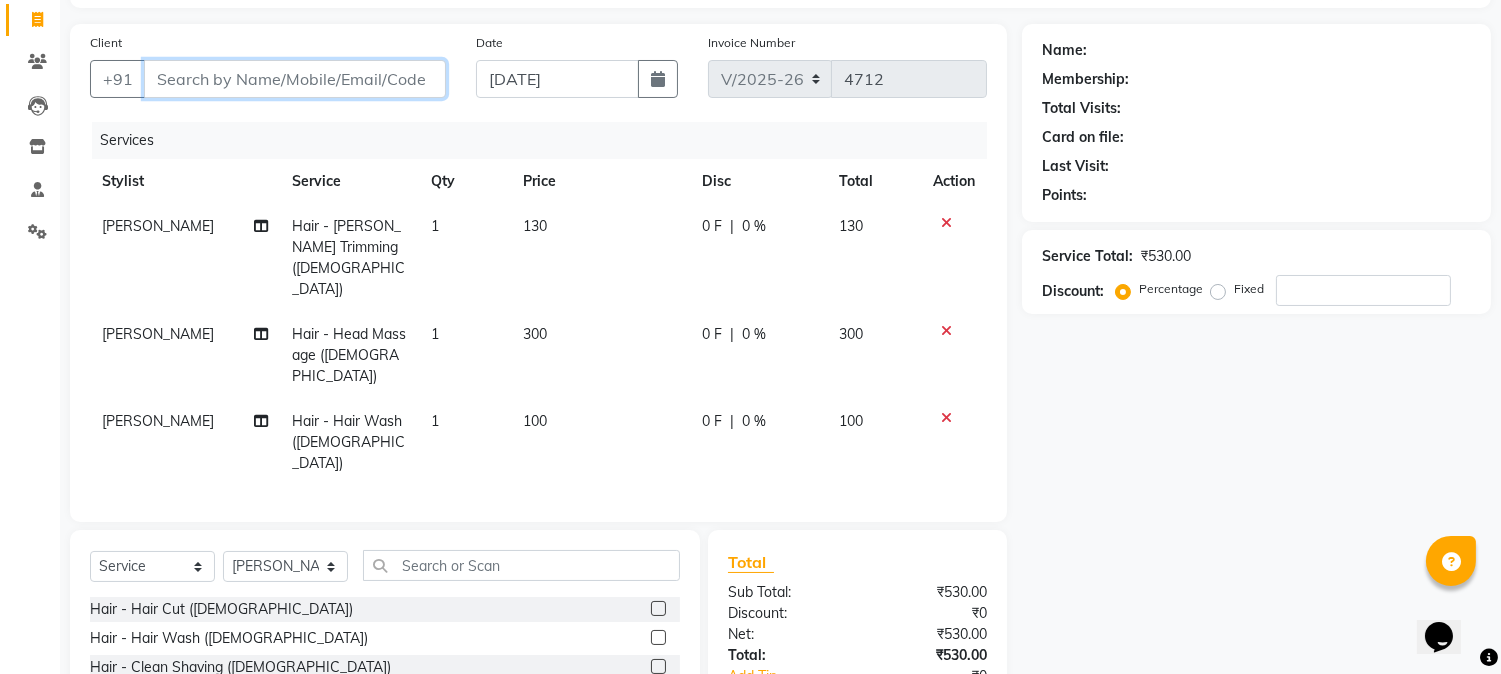 drag, startPoint x: 25, startPoint y: 134, endPoint x: 246, endPoint y: 78, distance: 227.98465 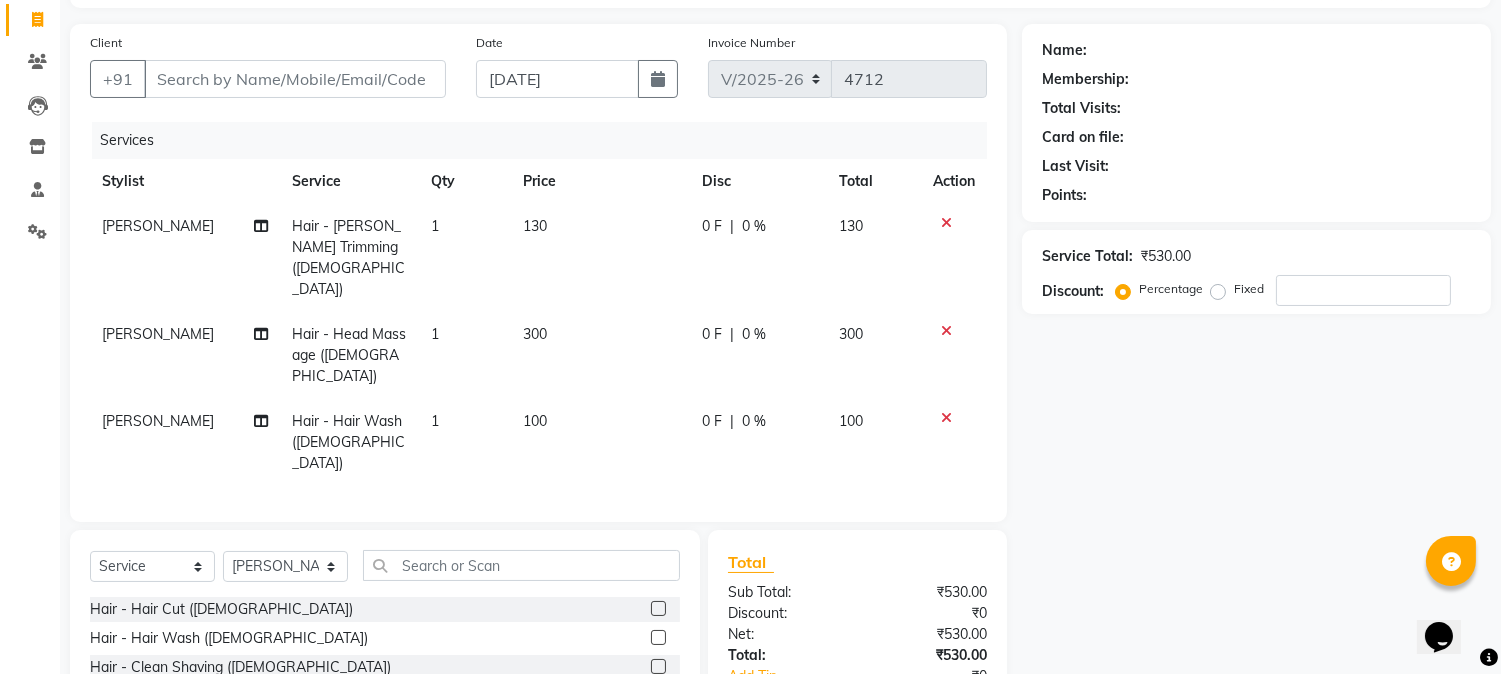 click 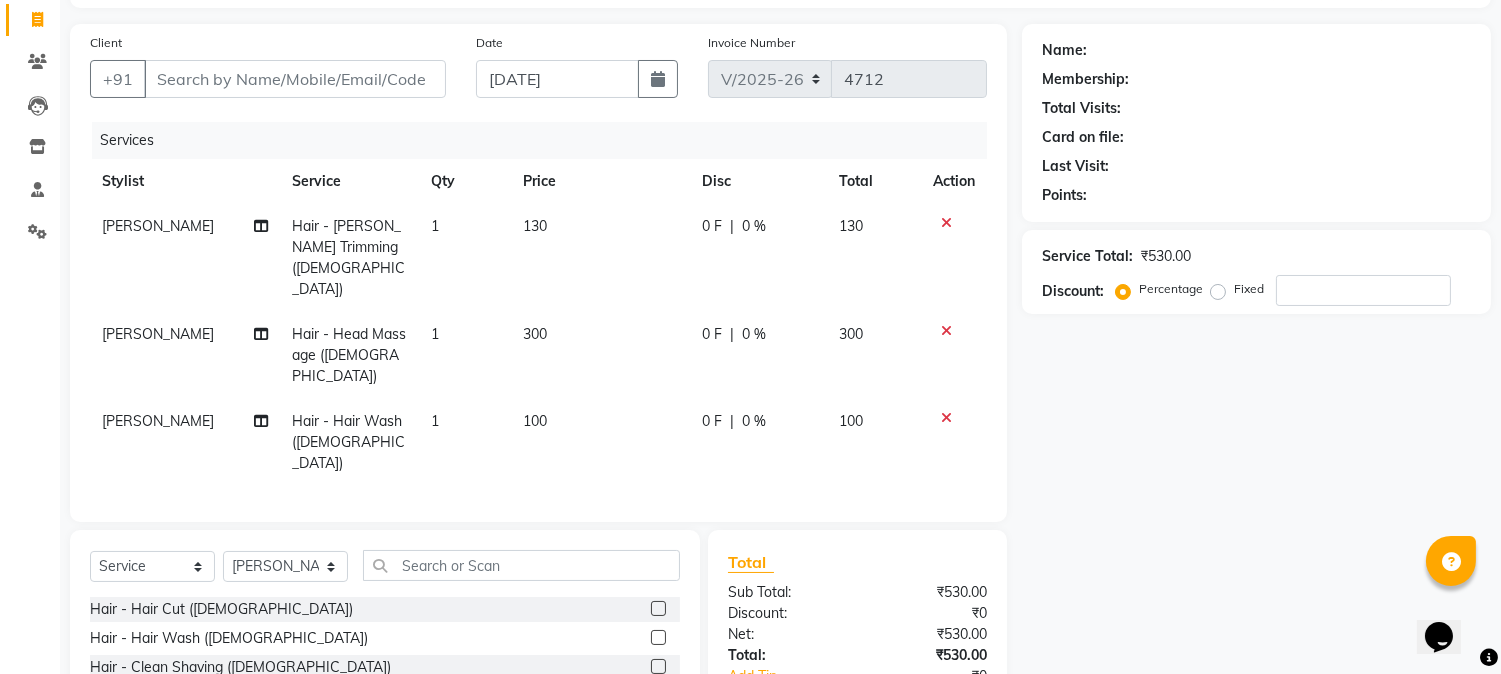 click 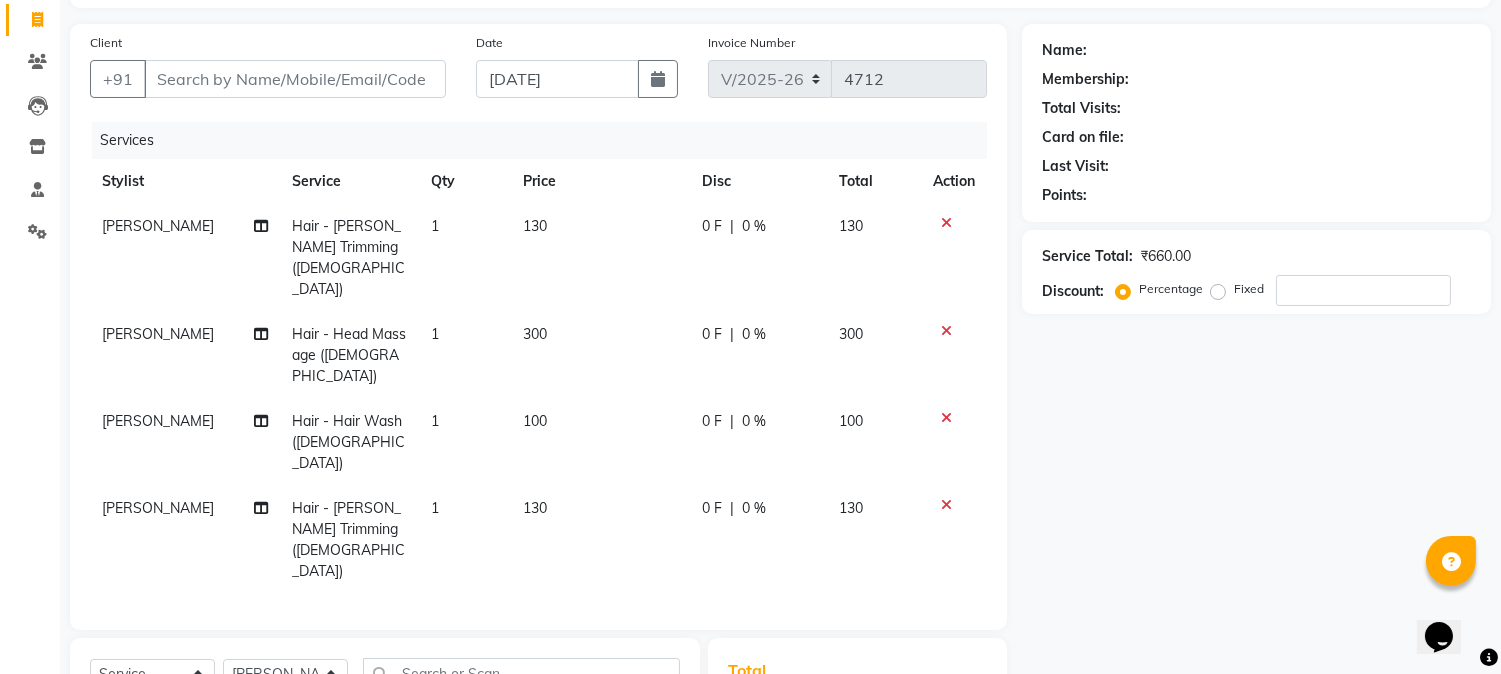 checkbox on "false" 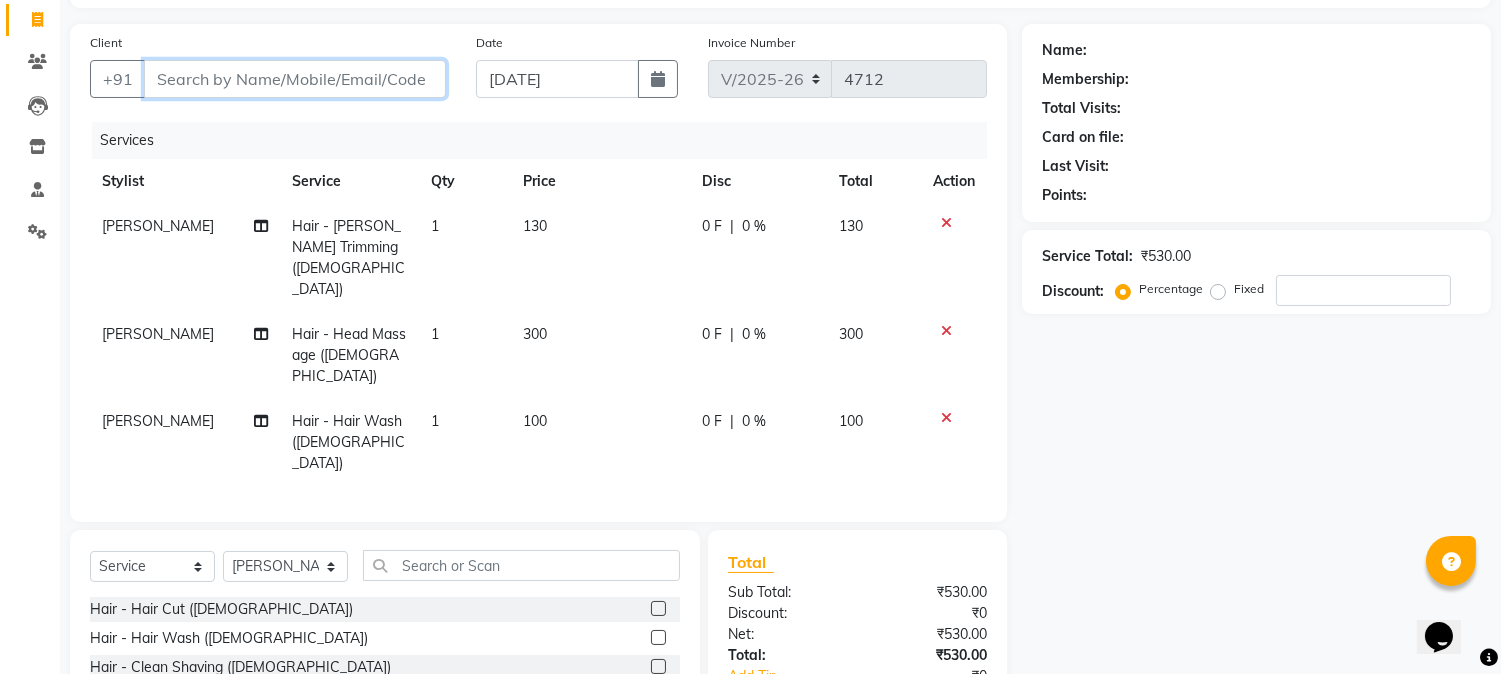click on "Client" at bounding box center [295, 79] 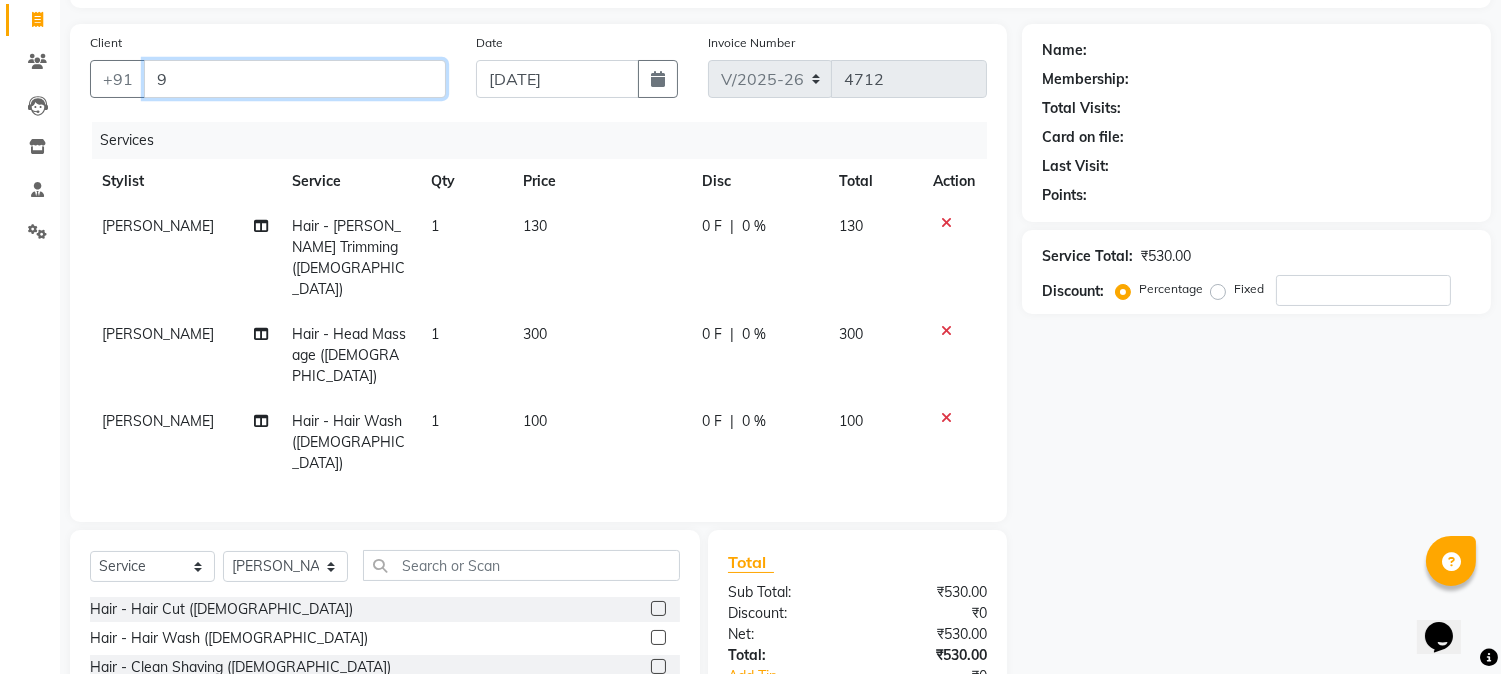 type on "0" 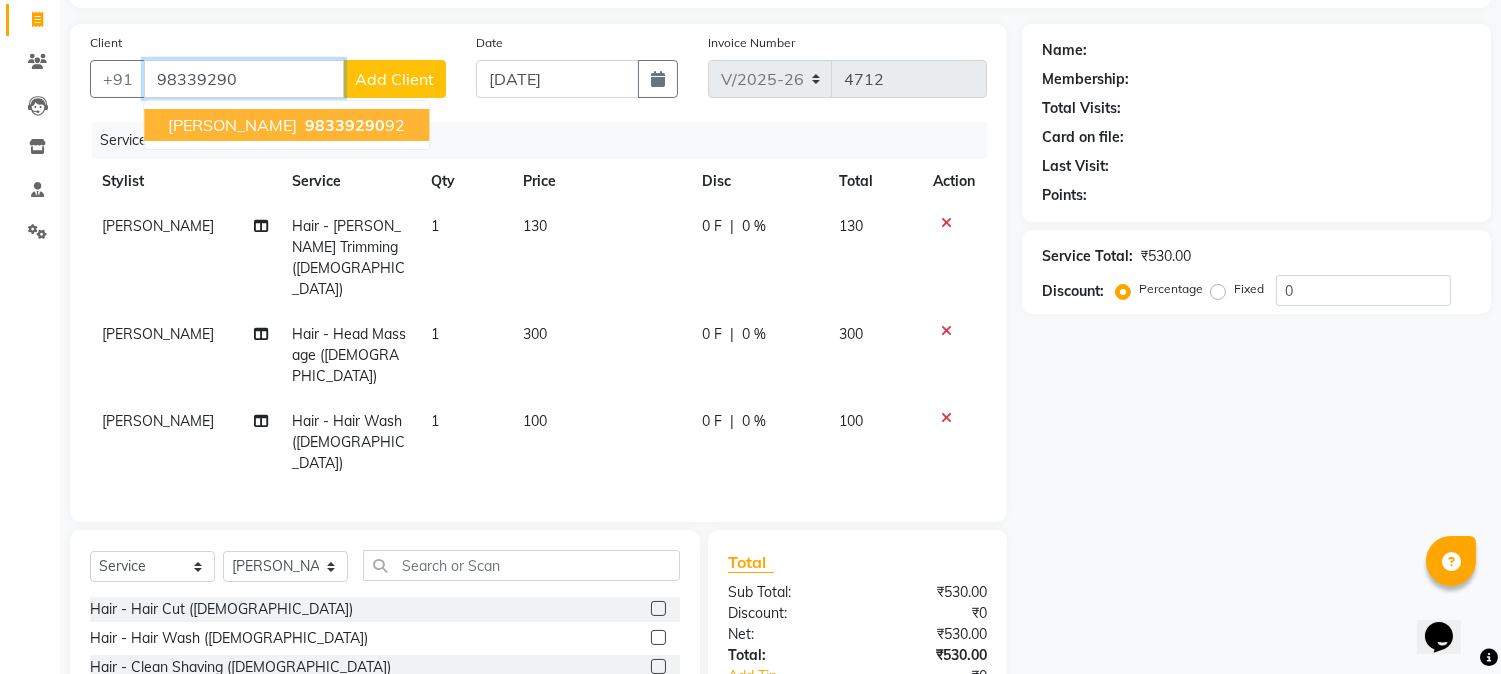 click on "MR. DEVASHISH NIMBALKAR" at bounding box center (232, 125) 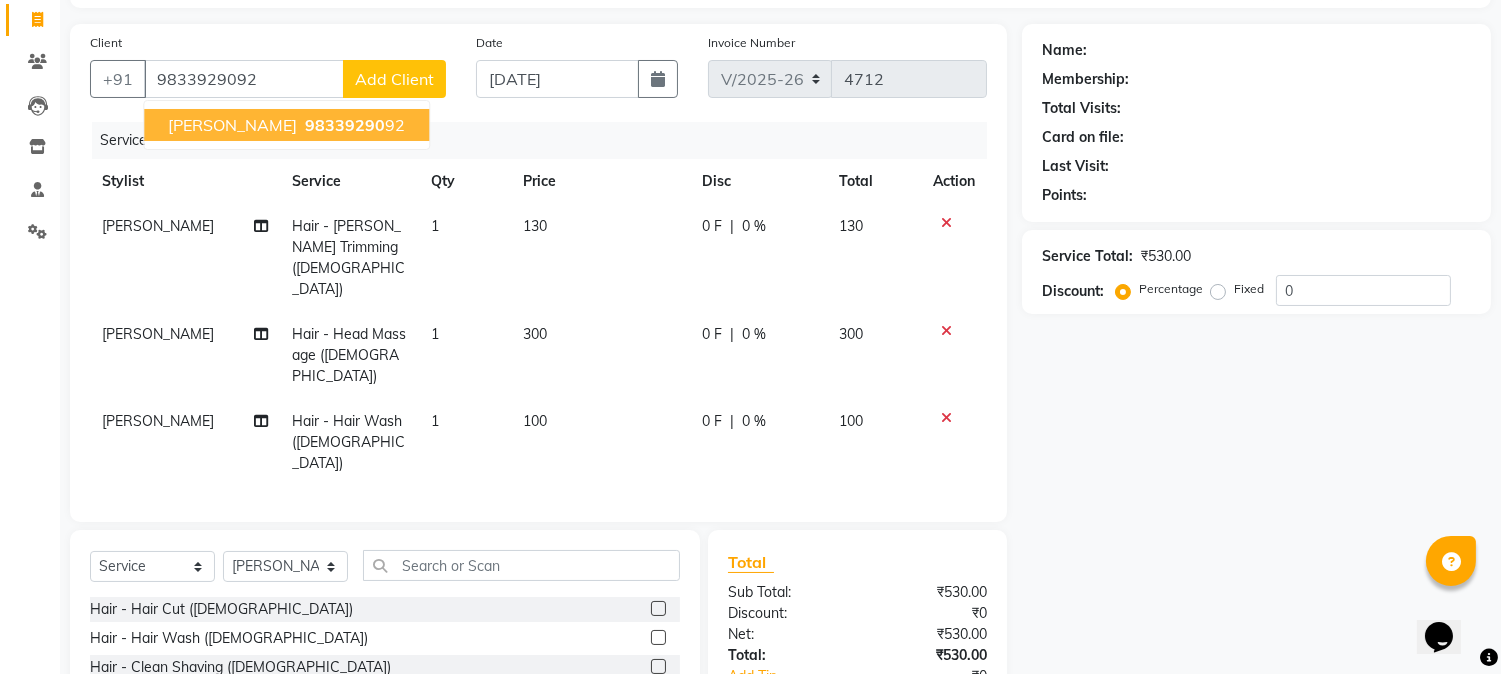 click on "Client +91 9833929092 MR. DEVASHISH NIMBALKAR   98339290 92 Add Client Date 10-07-2025 Invoice Number V/2025 V/2025-26 4712 Services Stylist Service Qty Price Disc Total Action IRFAN AHMAD Hair - Beard Trimming (Male) 1 130 0 F | 0 % 130 IRFAN AHMAD Hair - Head Massage (Male) 1 300 0 F | 0 % 300 IRFAN AHMAD Hair - Hair Wash (Male) 1 100 0 F | 0 % 100" 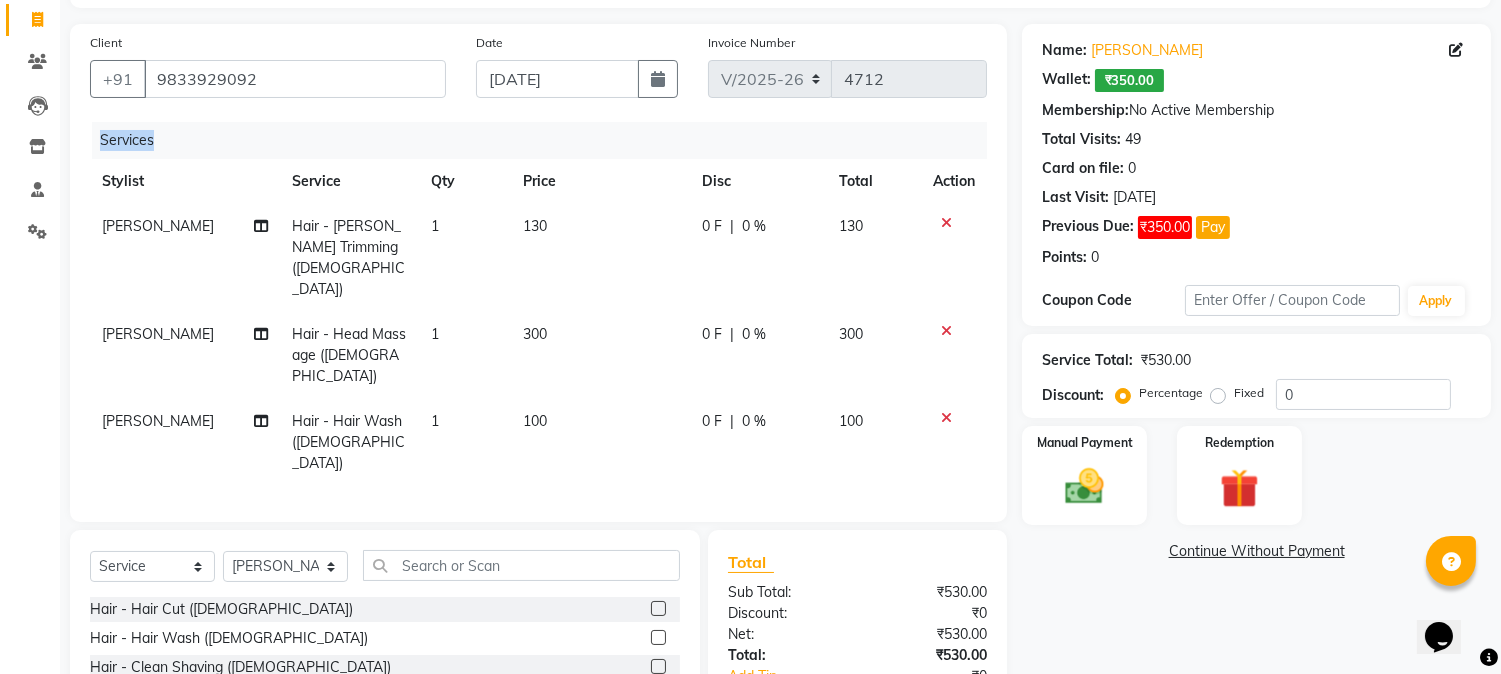 scroll, scrollTop: 0, scrollLeft: 0, axis: both 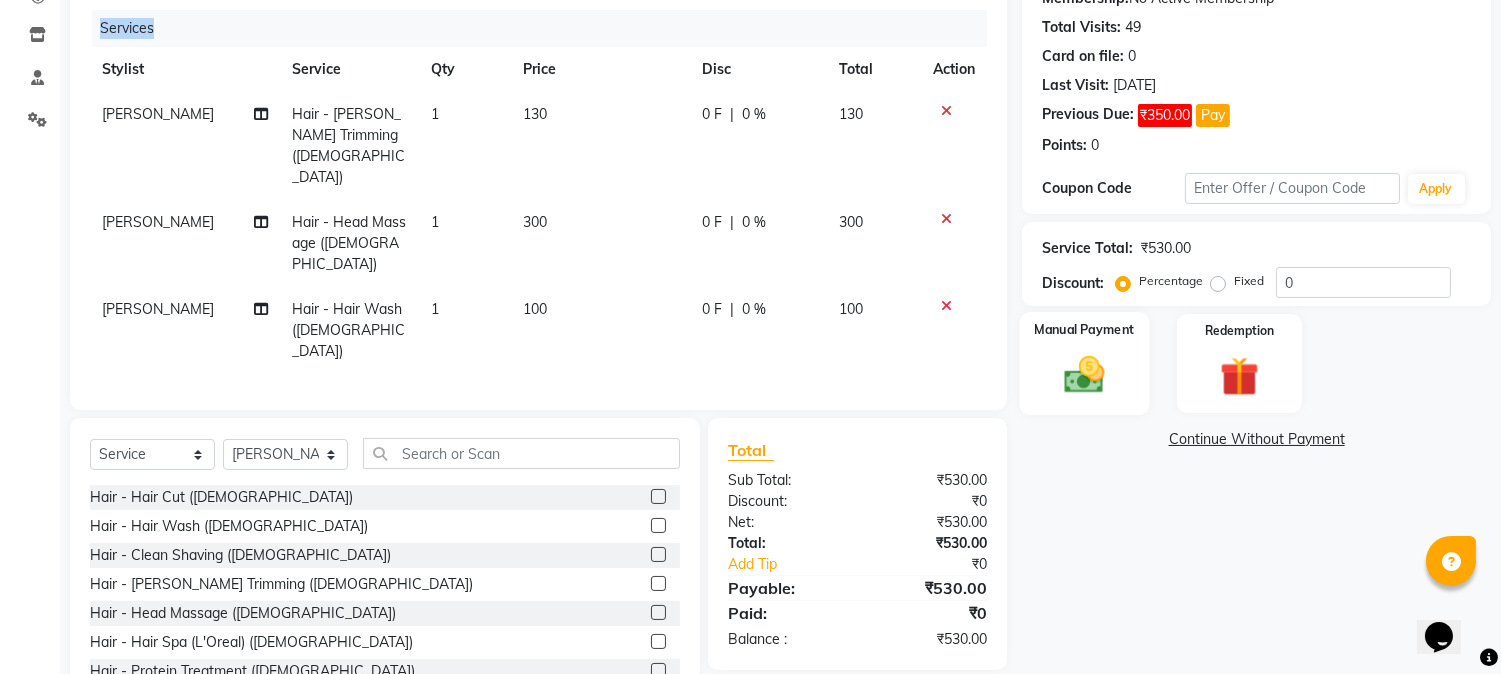 click 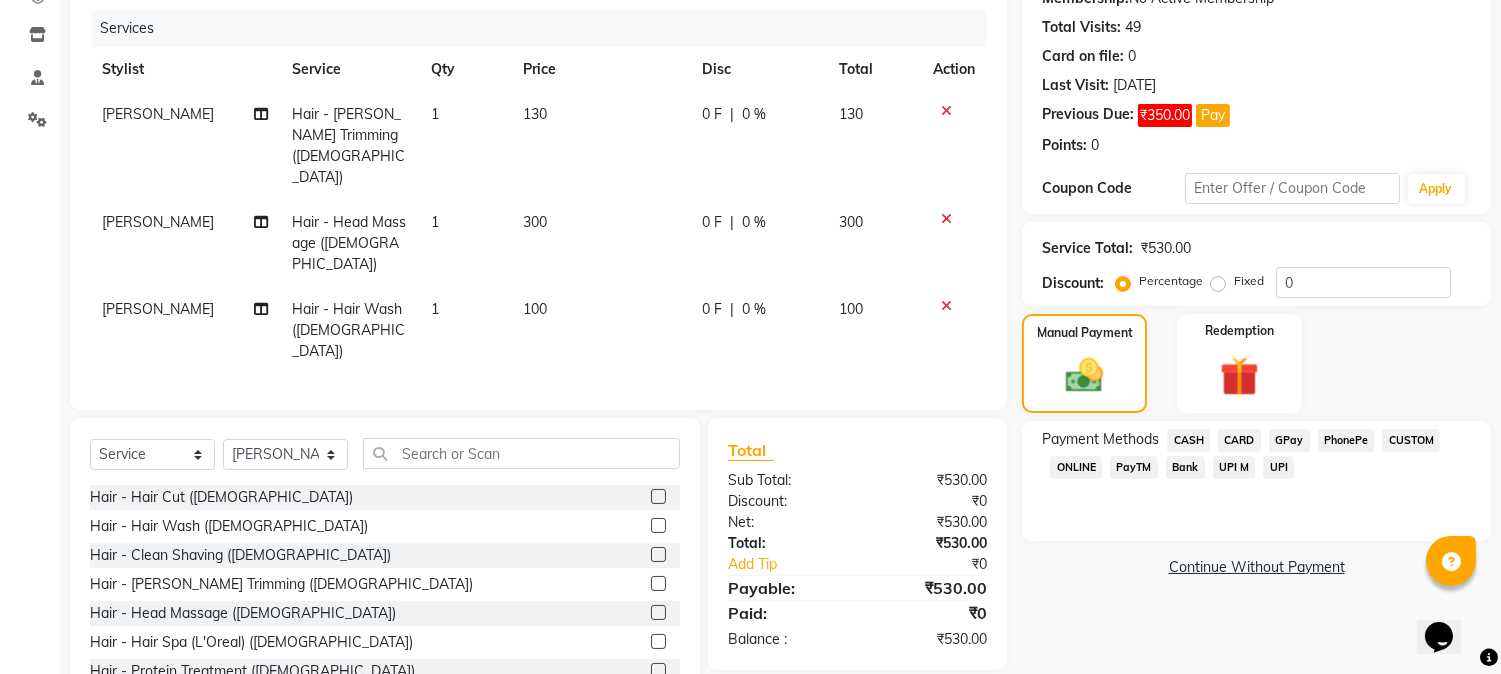 click on "GPay" 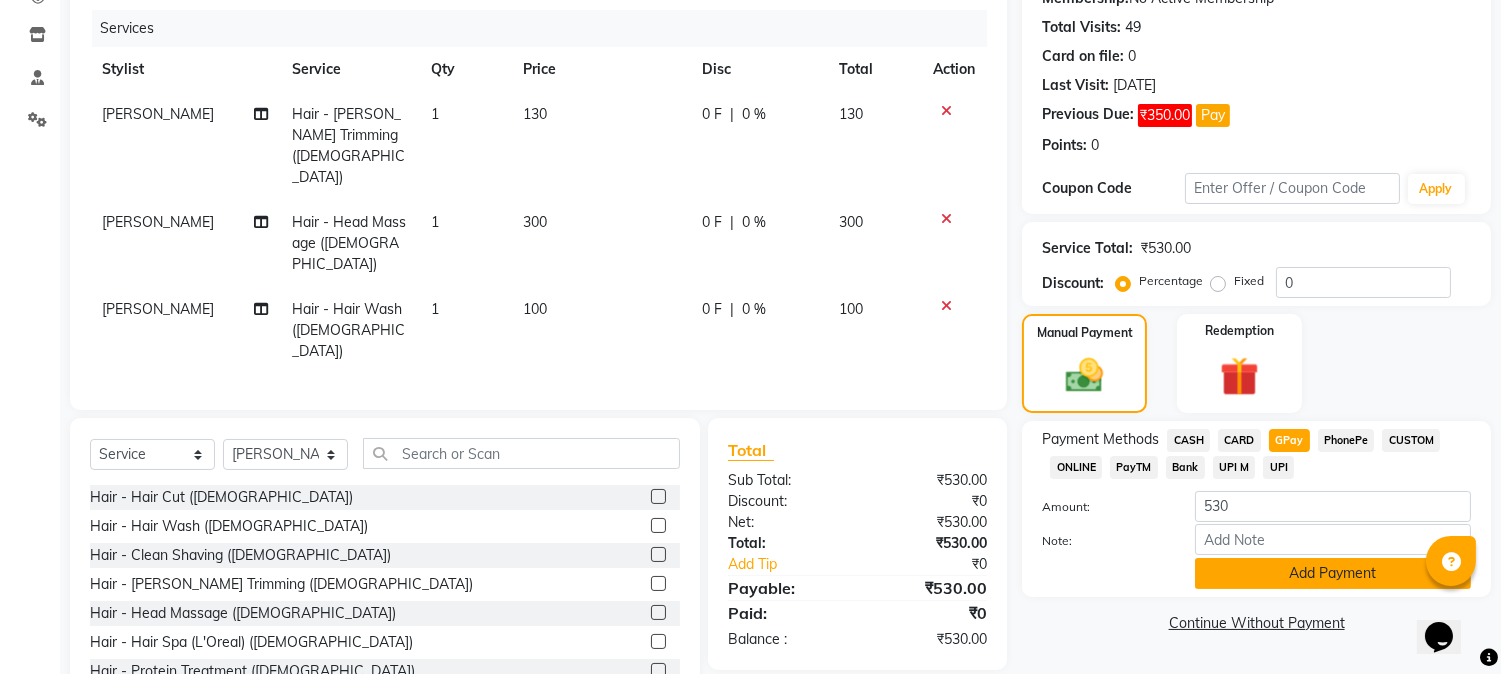 click on "Add Payment" 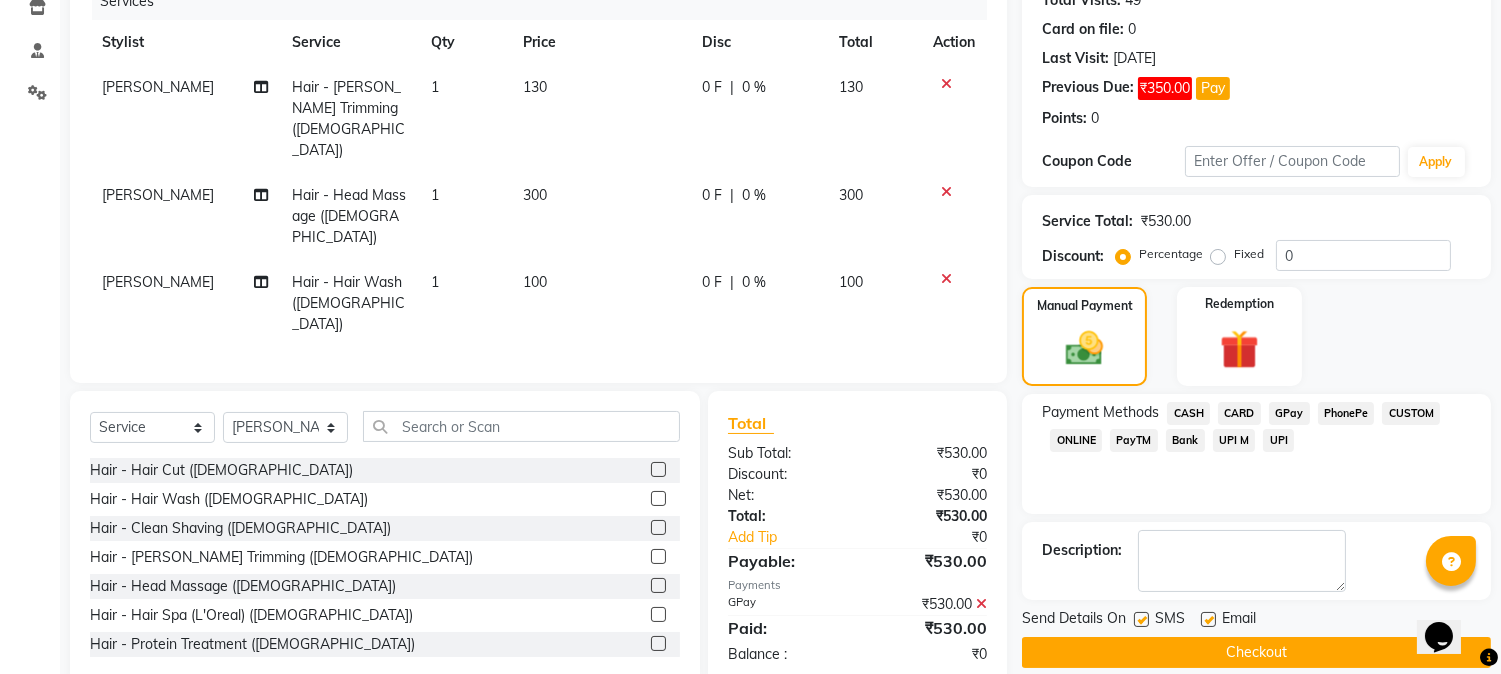 scroll, scrollTop: 287, scrollLeft: 0, axis: vertical 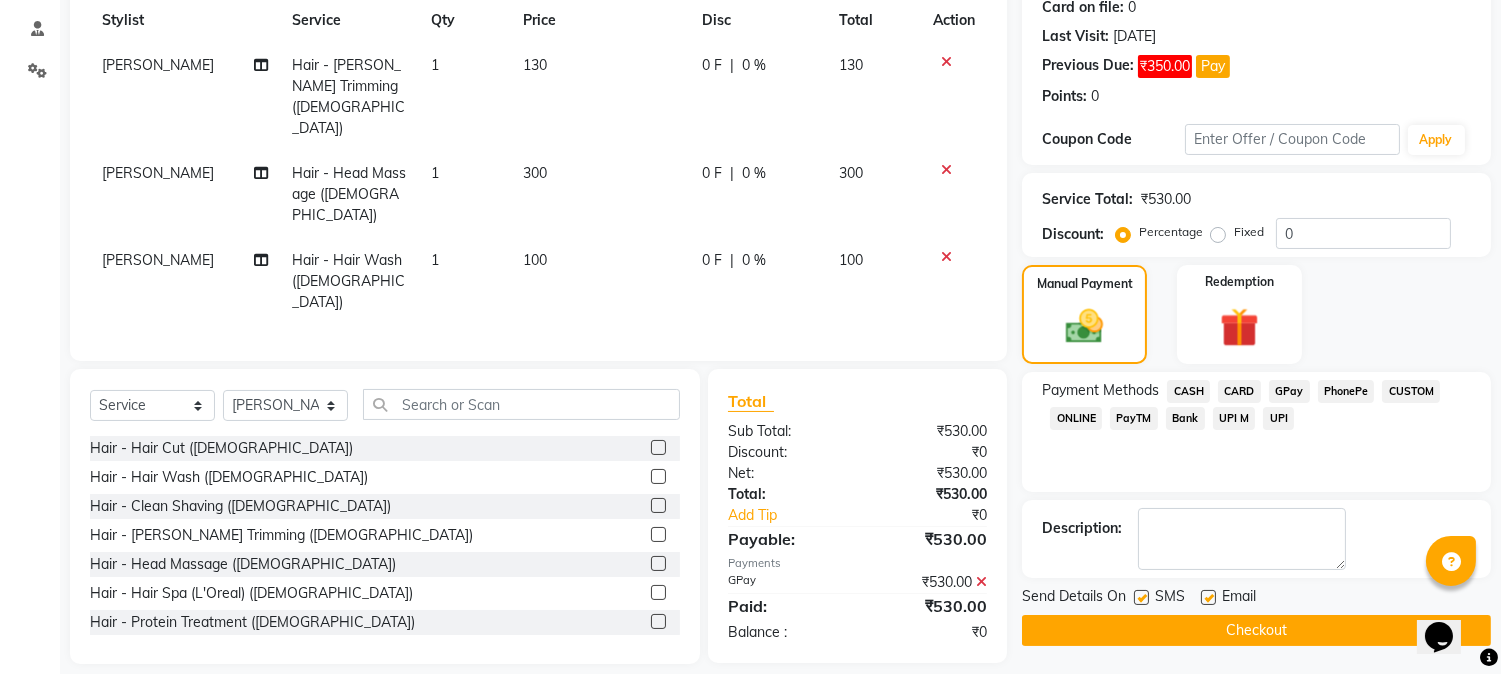 click on "Checkout" 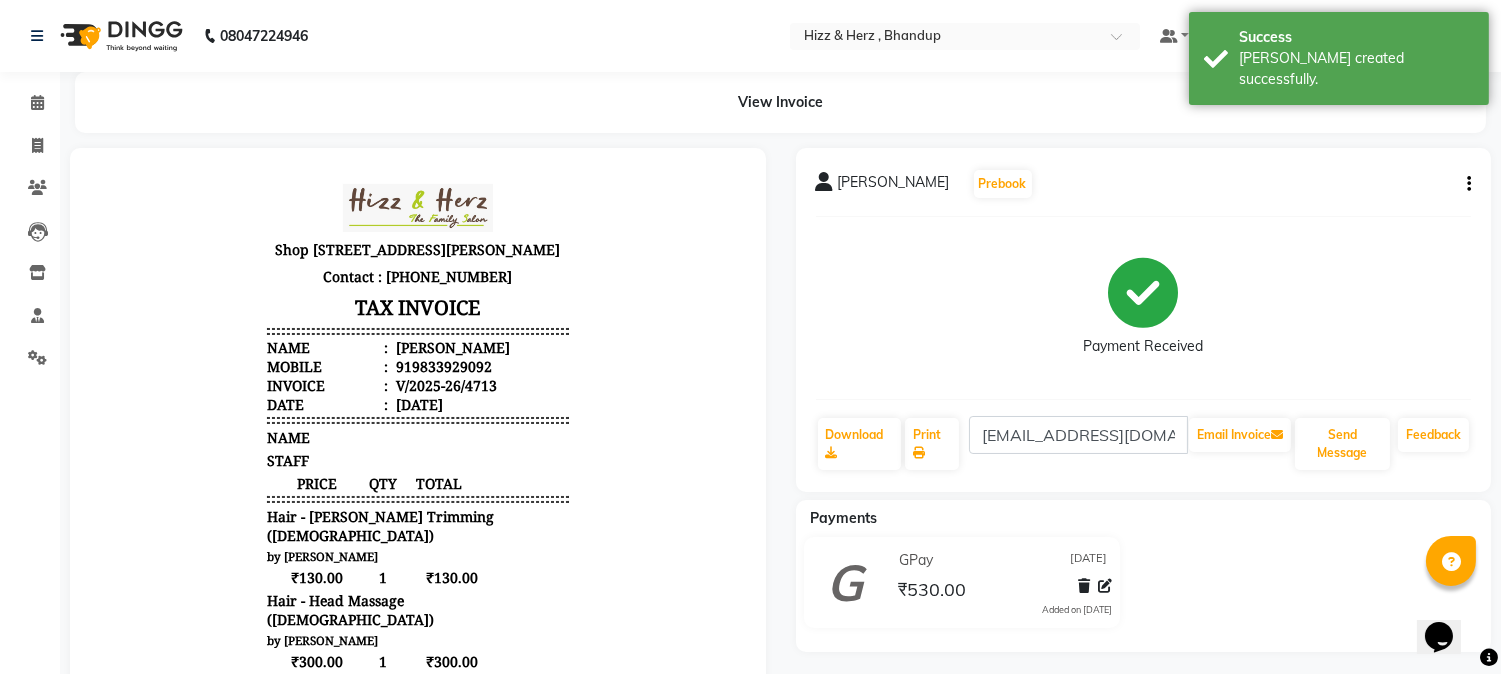 scroll, scrollTop: 0, scrollLeft: 0, axis: both 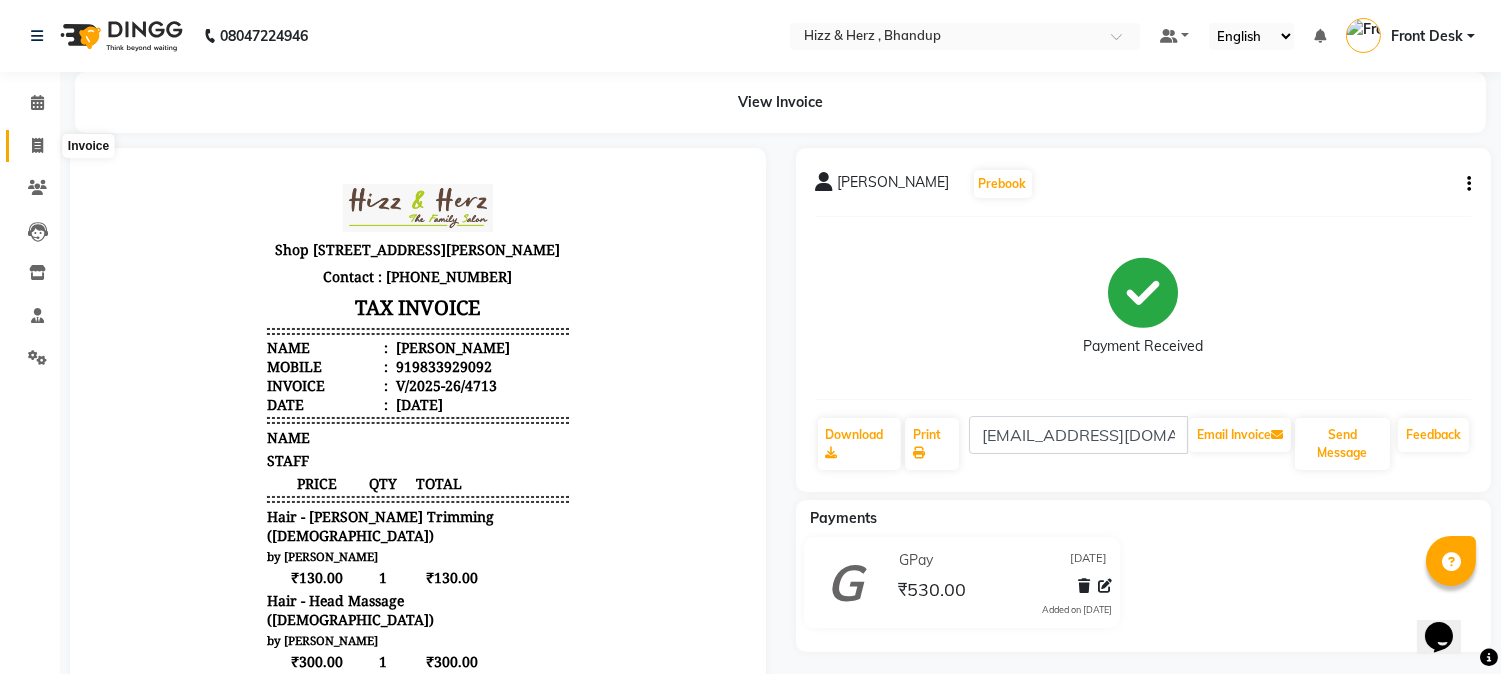 click 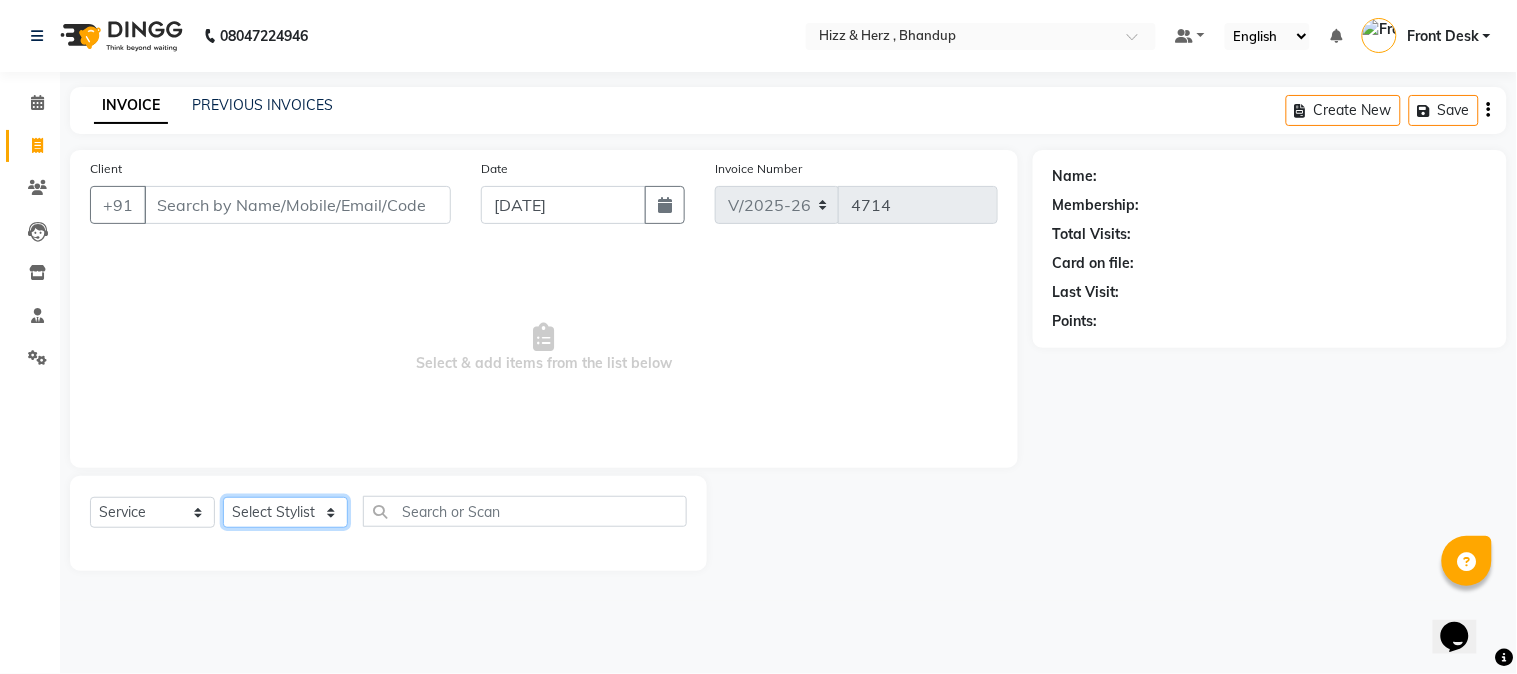 click on "Select Stylist Front Desk [PERSON_NAME] HIZZ & HERZ 2 [PERSON_NAME] [PERSON_NAME] [PERSON_NAME] [PERSON_NAME] MOHD [PERSON_NAME] [PERSON_NAME] [PERSON_NAME]  [PERSON_NAME]" 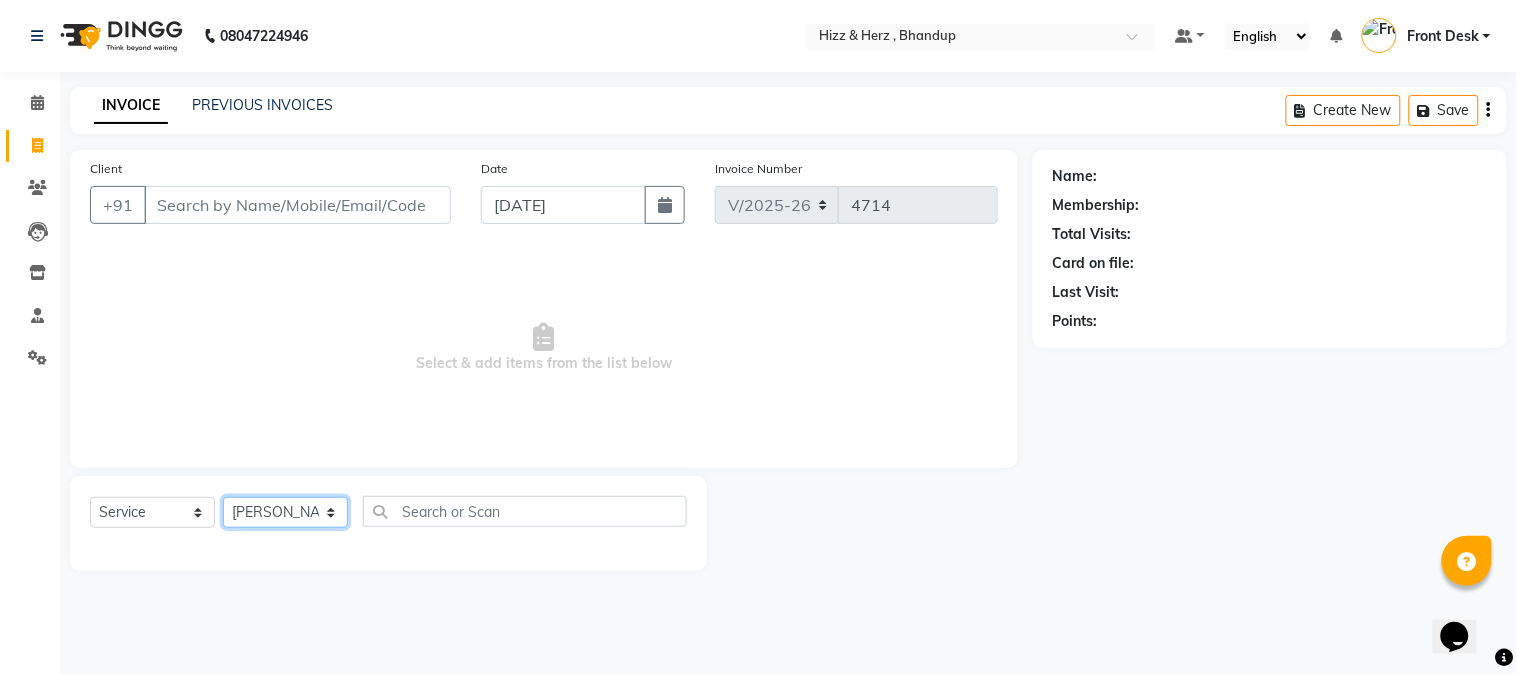 click on "Select Stylist Front Desk [PERSON_NAME] HIZZ & HERZ 2 [PERSON_NAME] [PERSON_NAME] [PERSON_NAME] [PERSON_NAME] MOHD [PERSON_NAME] [PERSON_NAME] [PERSON_NAME]  [PERSON_NAME]" 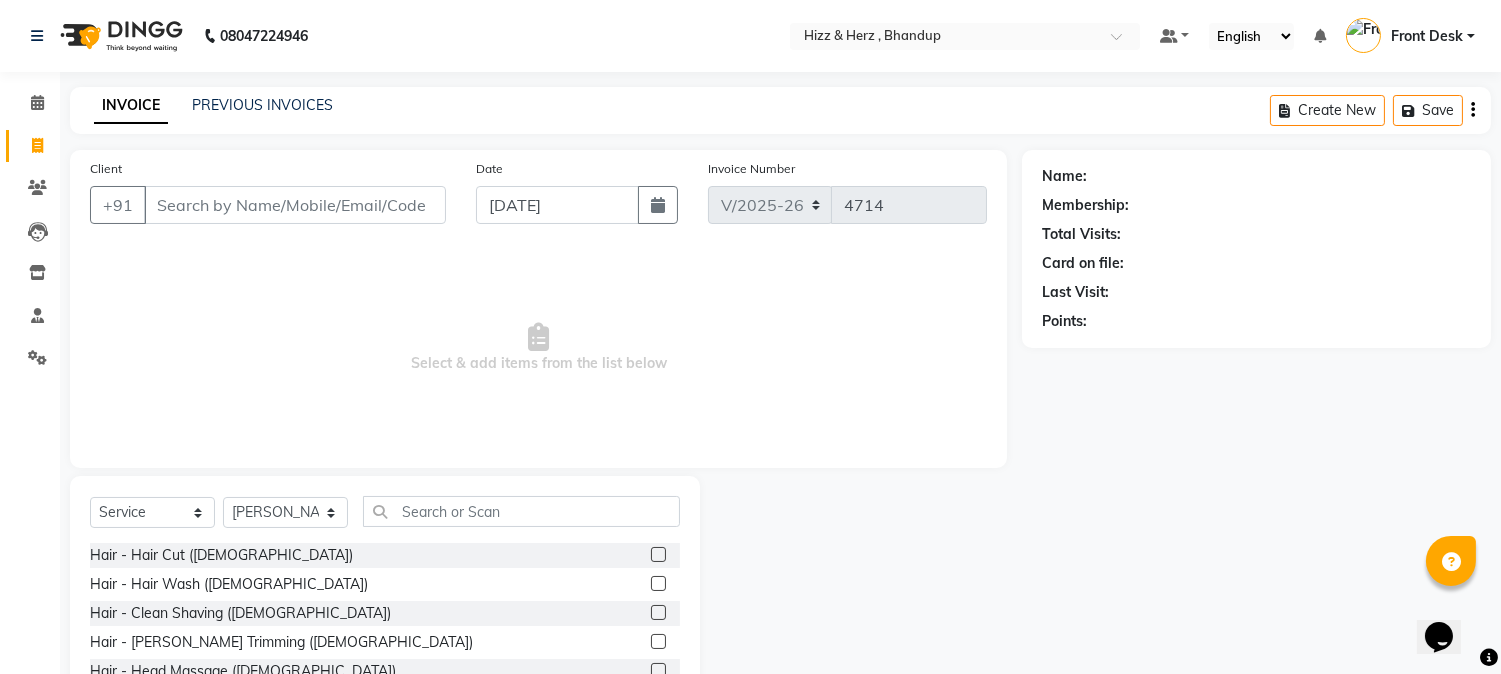 click 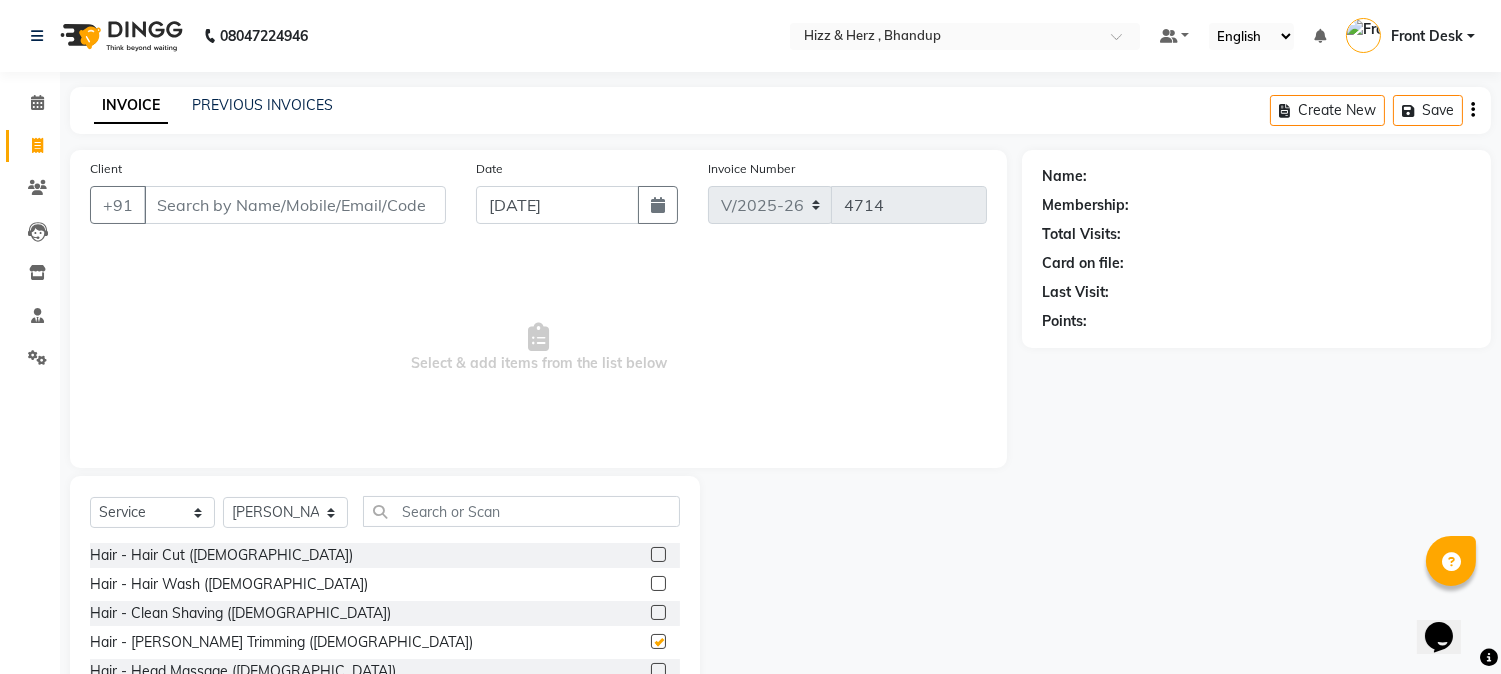 click 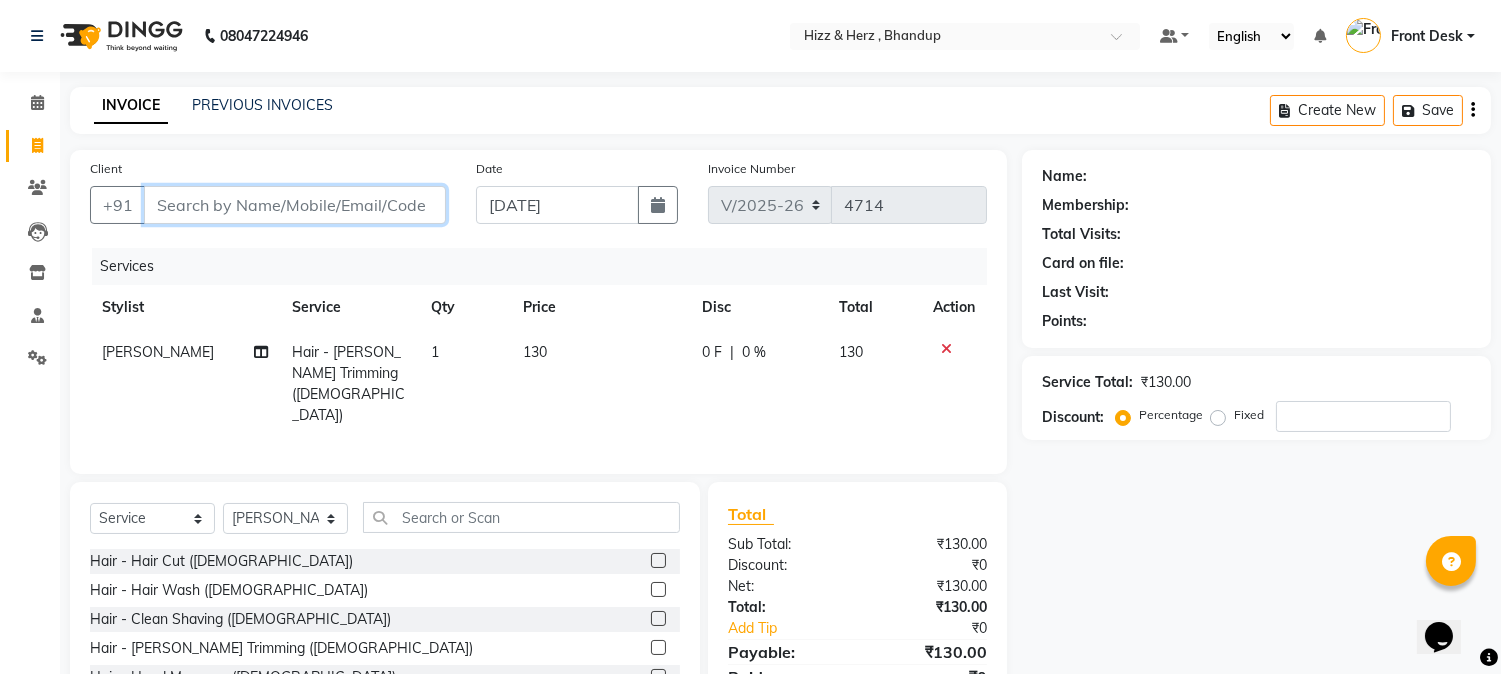 click on "Client" at bounding box center (295, 205) 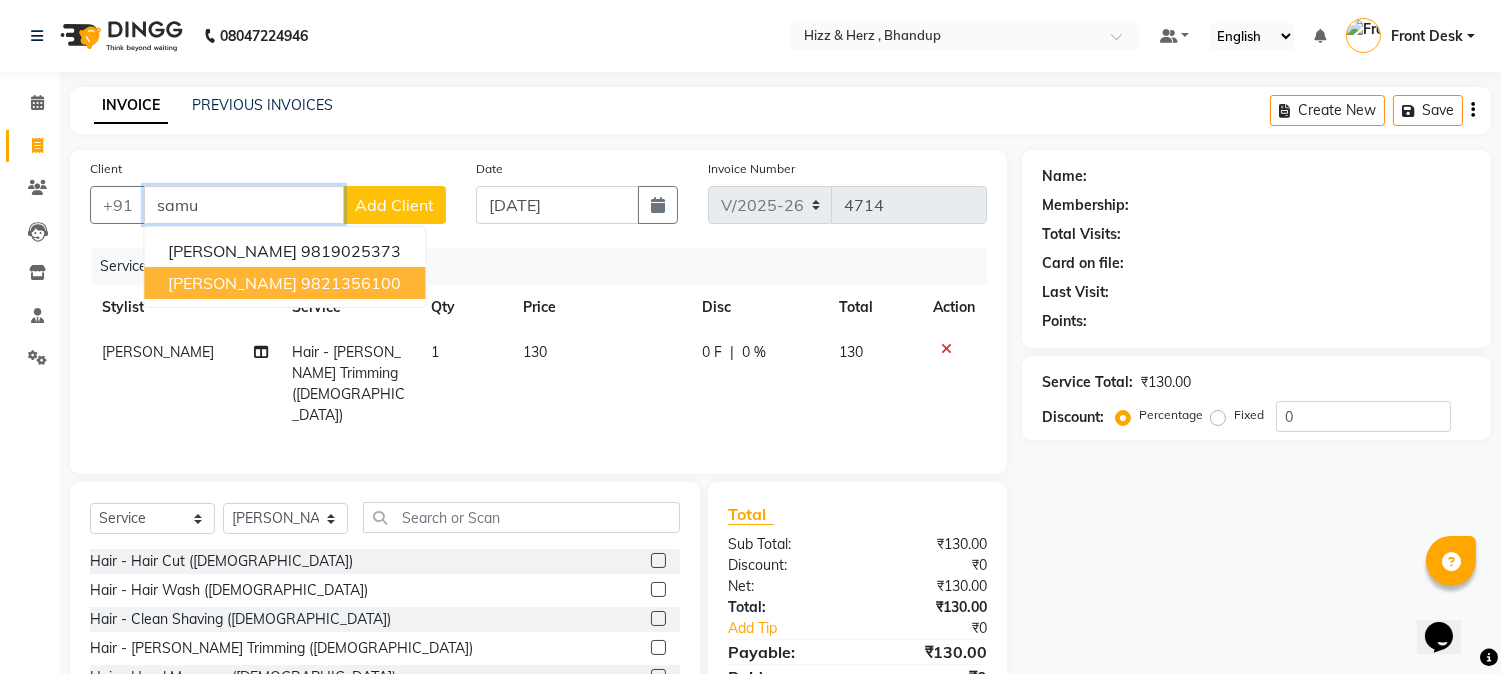 click on "MR. SAMULE U.  9821356100" at bounding box center (284, 283) 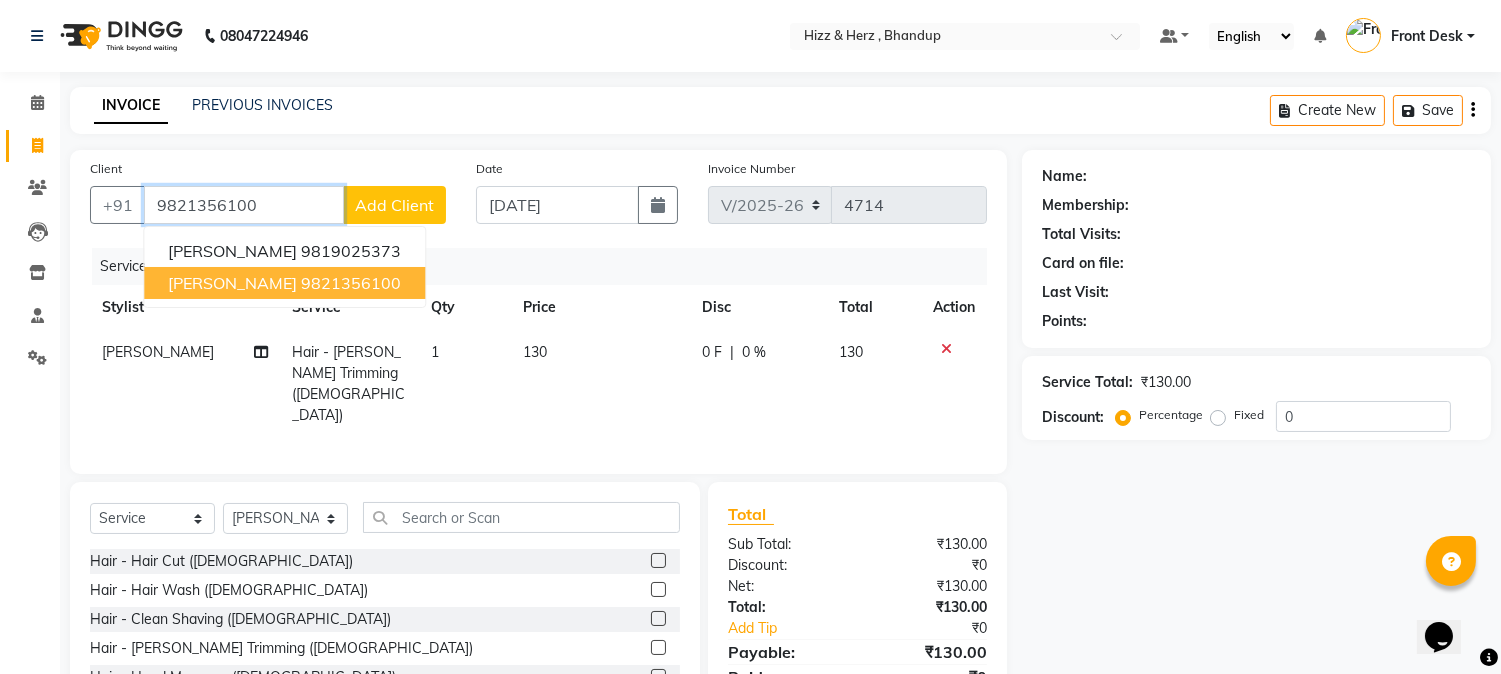 type on "9821356100" 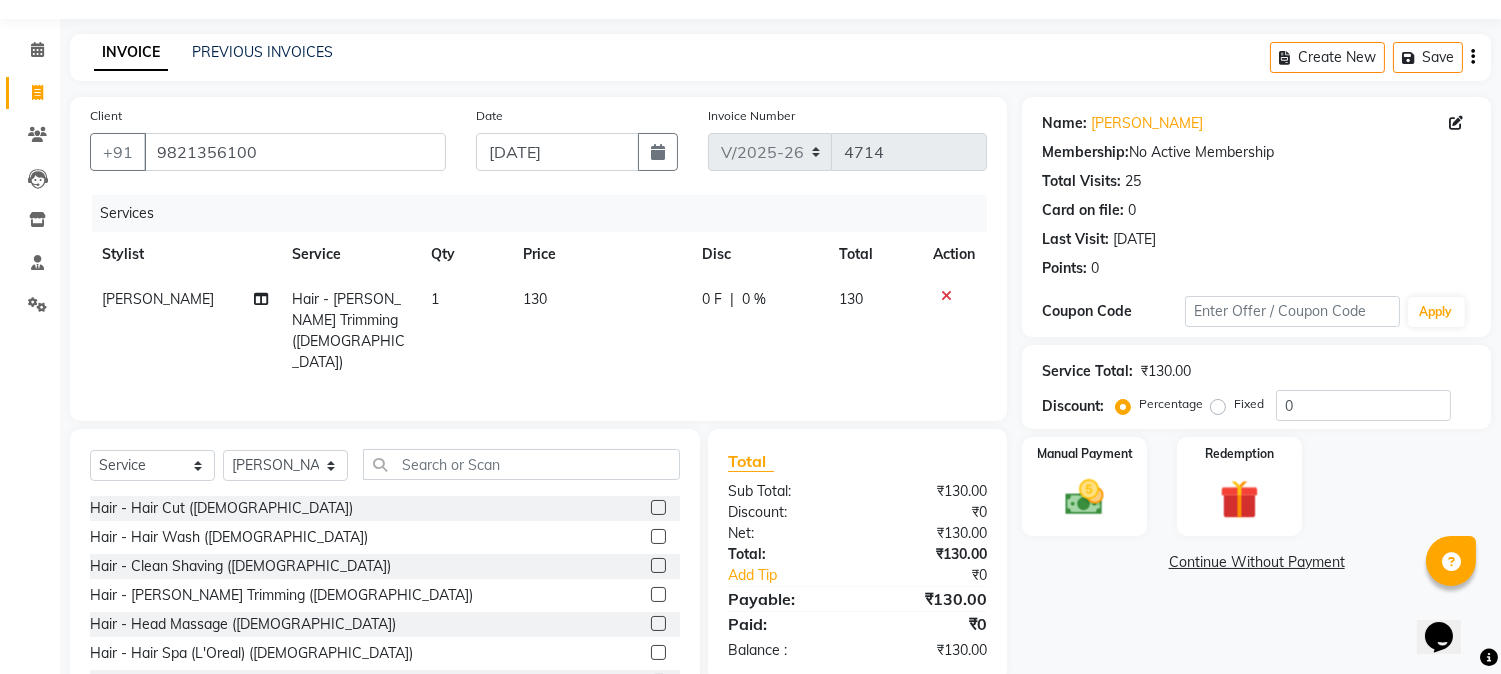 scroll, scrollTop: 126, scrollLeft: 0, axis: vertical 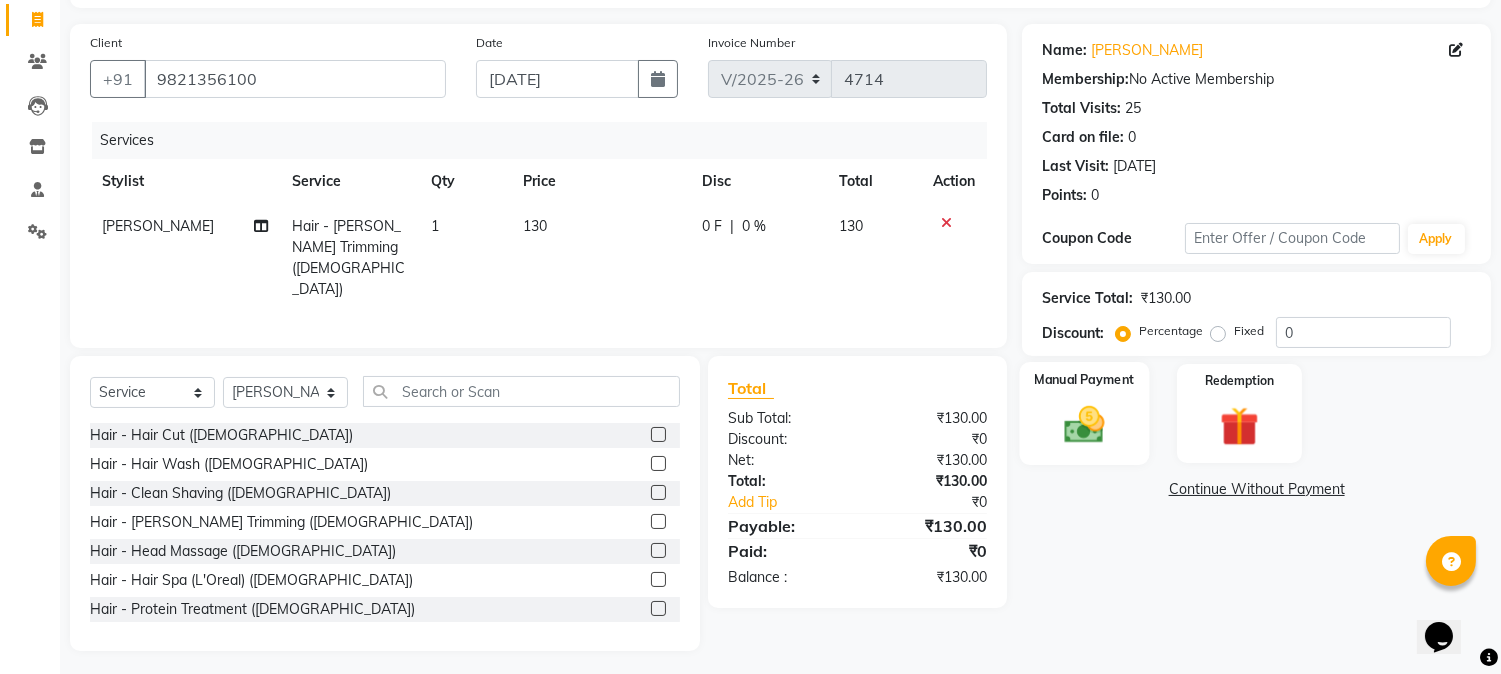 click 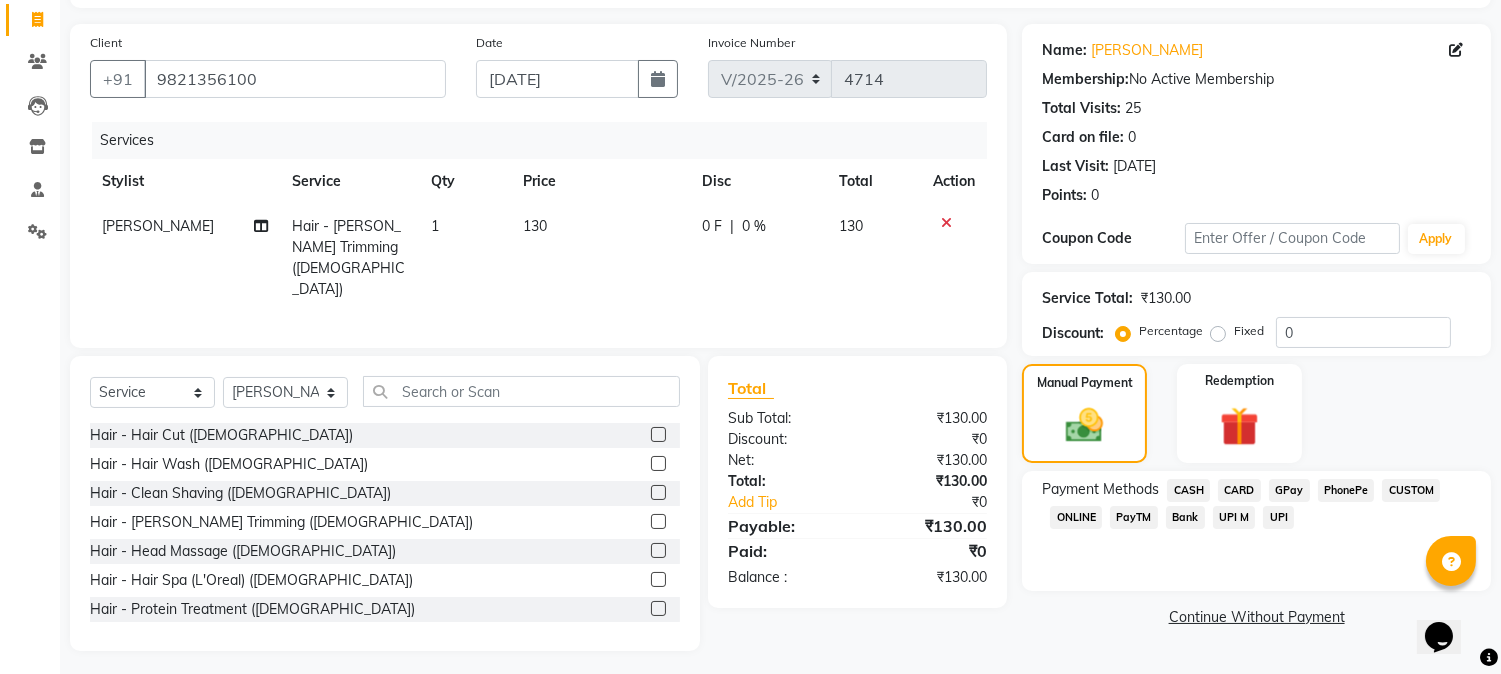 click on "GPay" 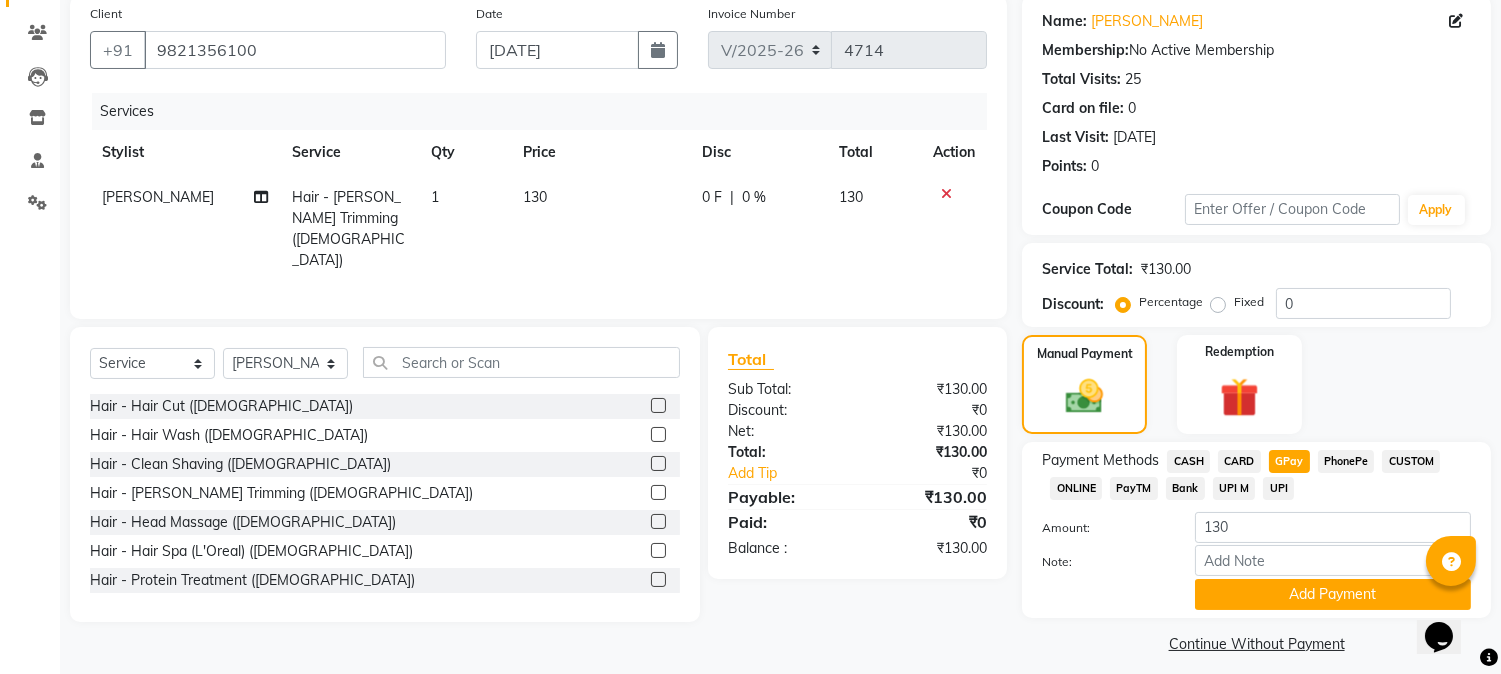 scroll, scrollTop: 170, scrollLeft: 0, axis: vertical 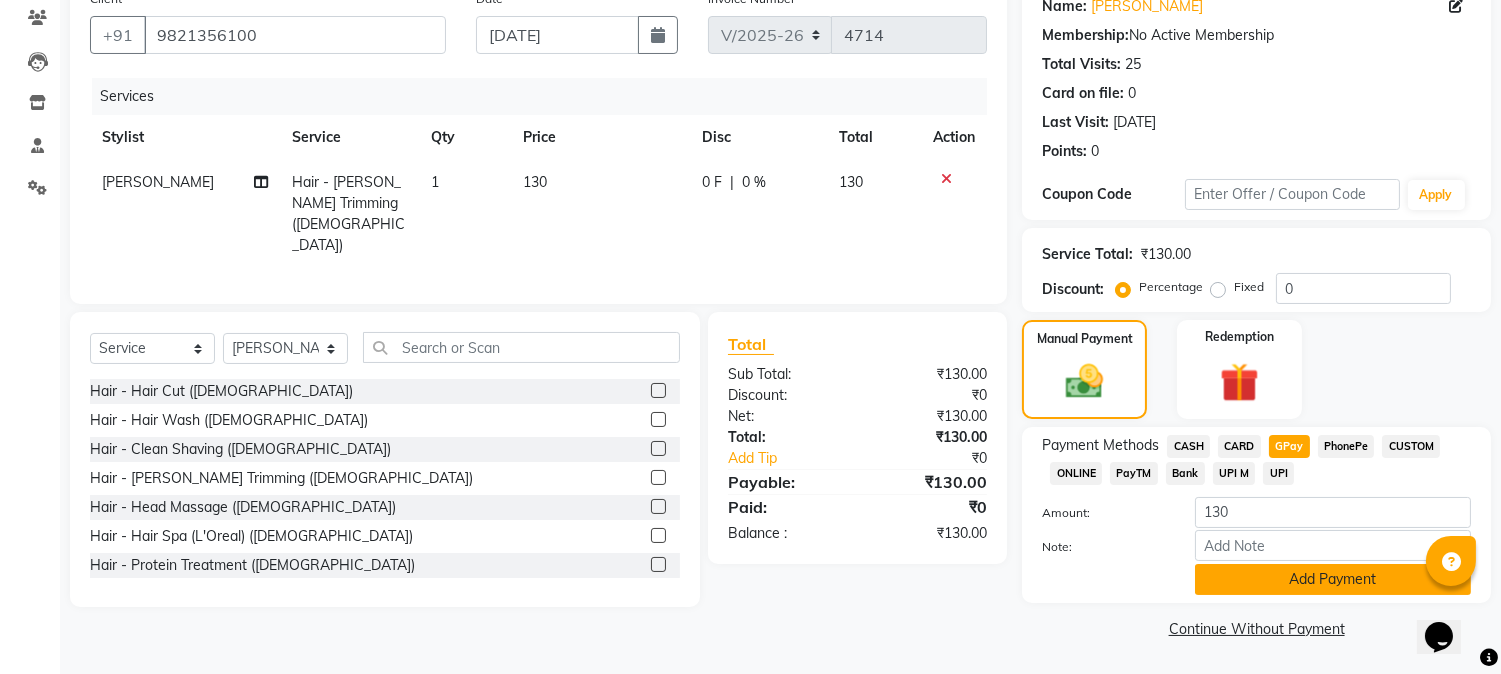 click on "Add Payment" 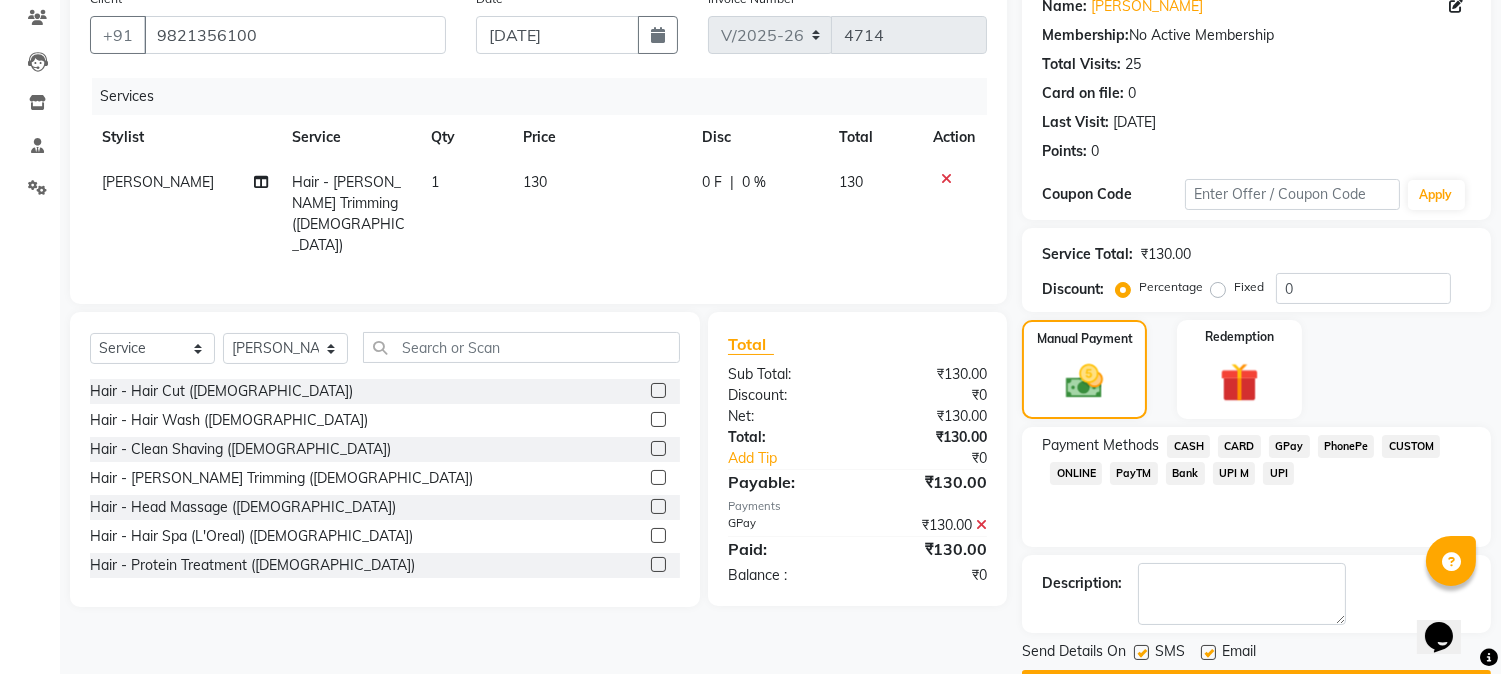 scroll, scrollTop: 225, scrollLeft: 0, axis: vertical 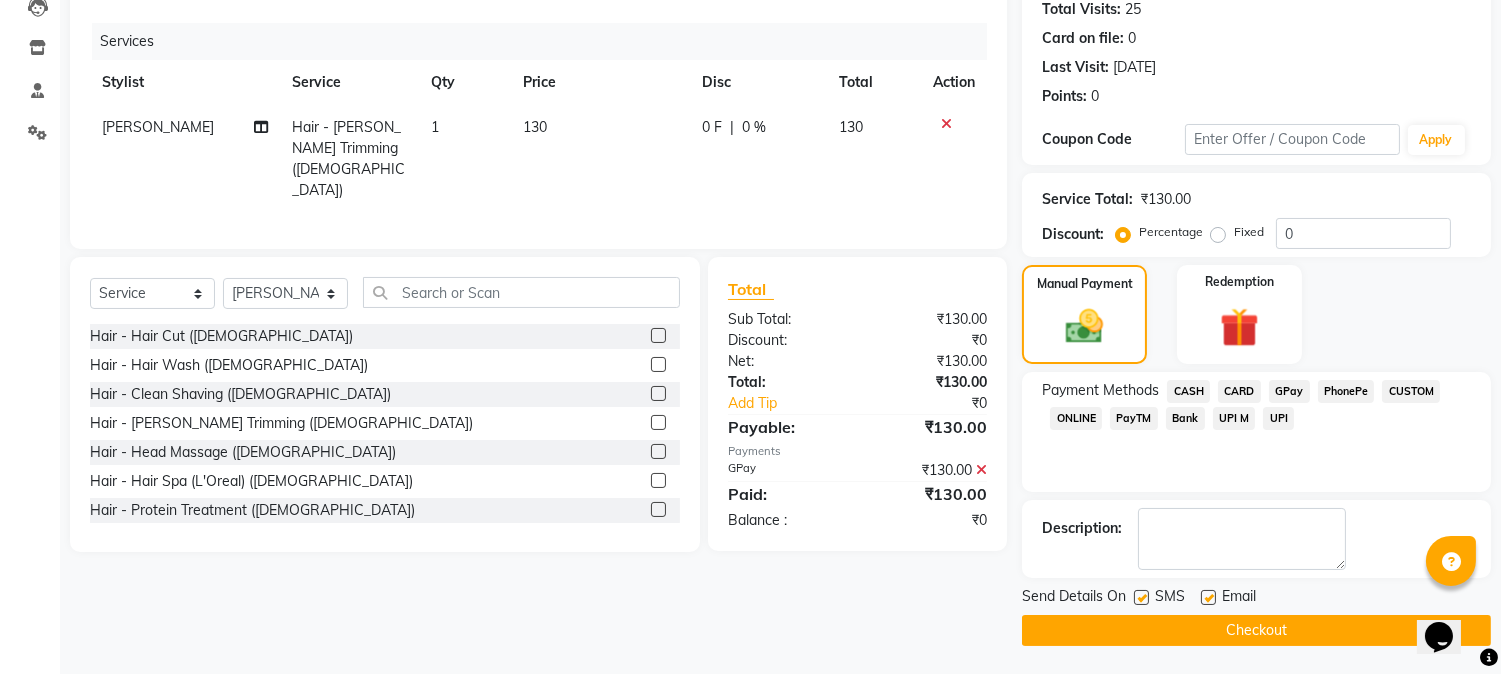 click on "Checkout" 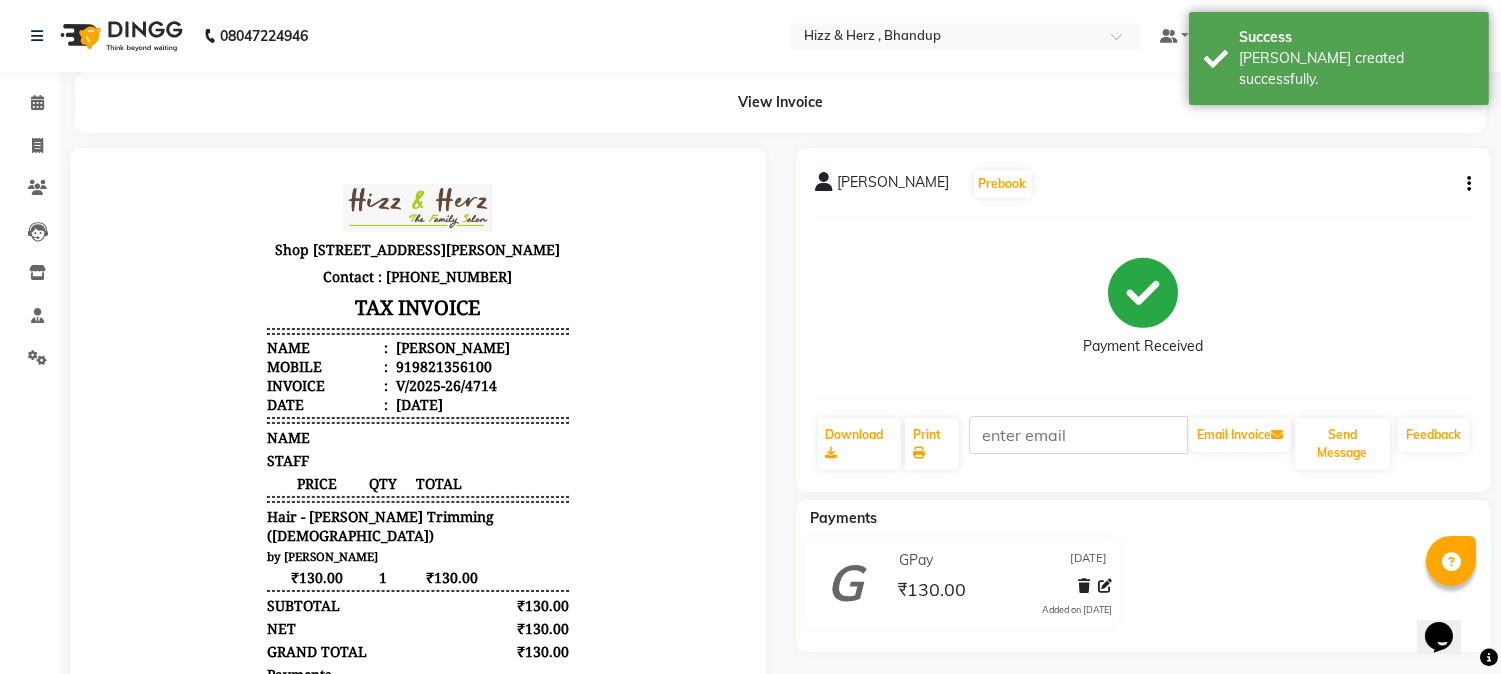 scroll, scrollTop: 0, scrollLeft: 0, axis: both 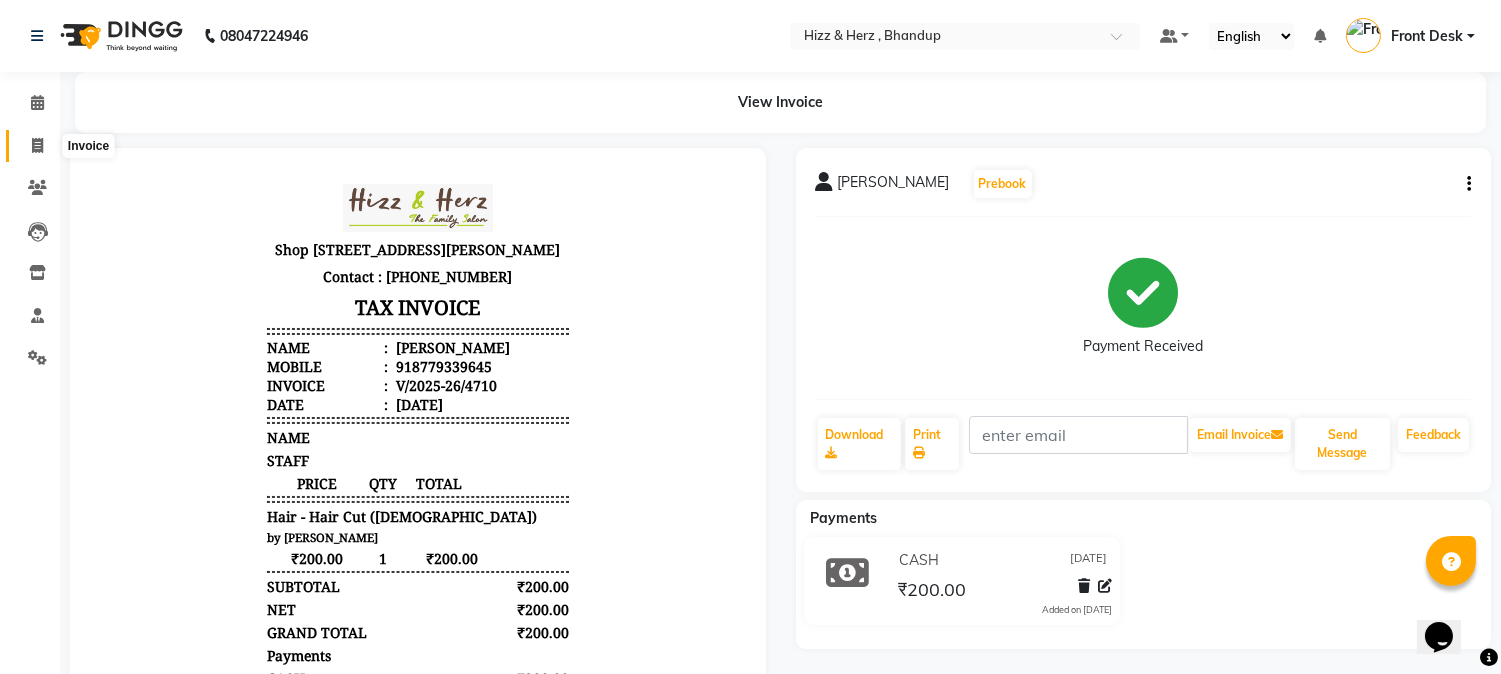 click 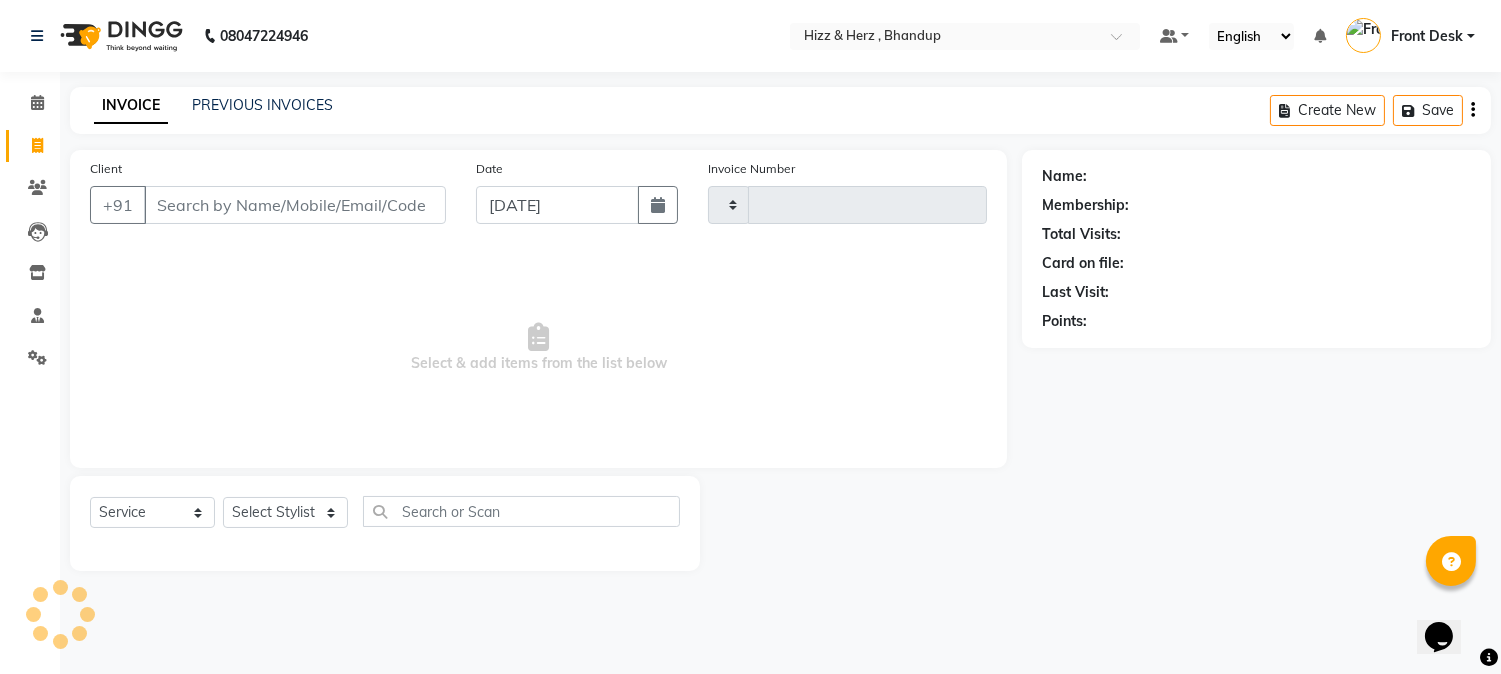 type on "4712" 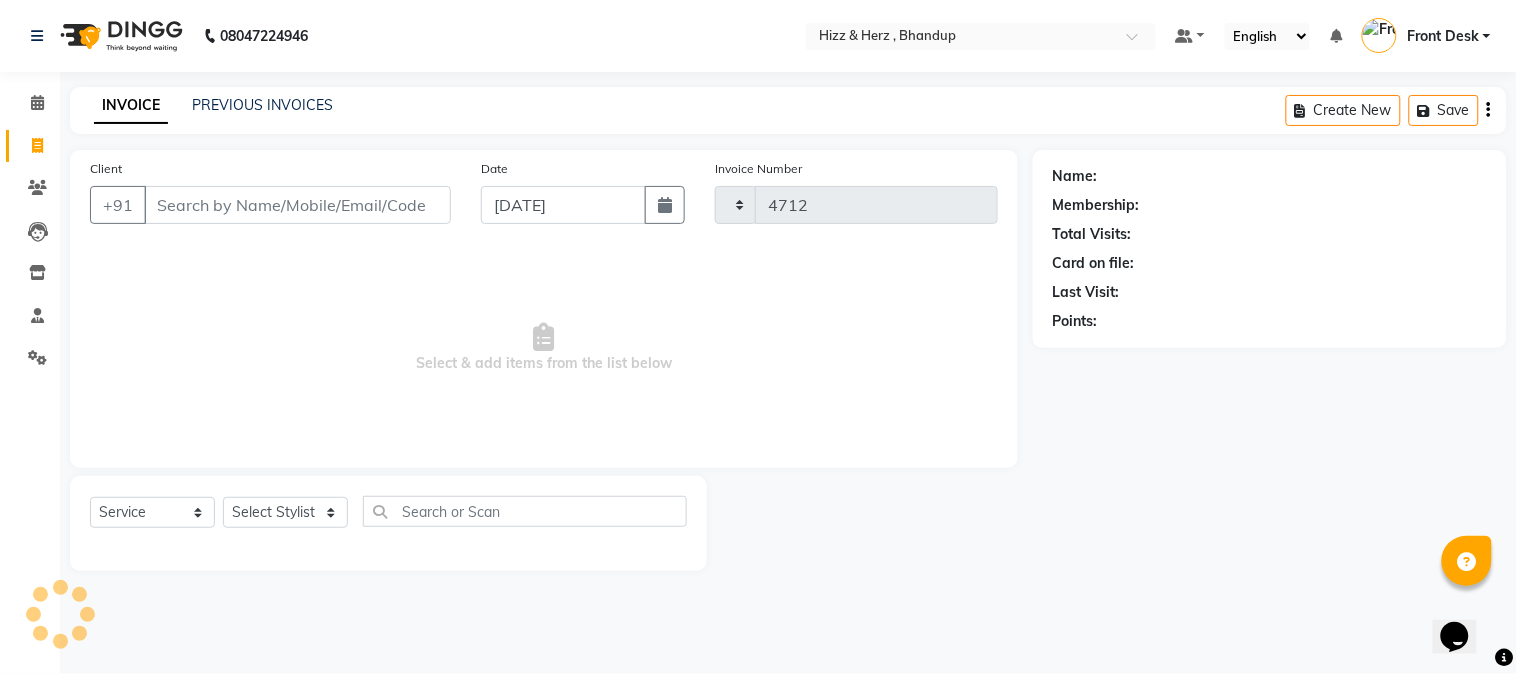 select on "629" 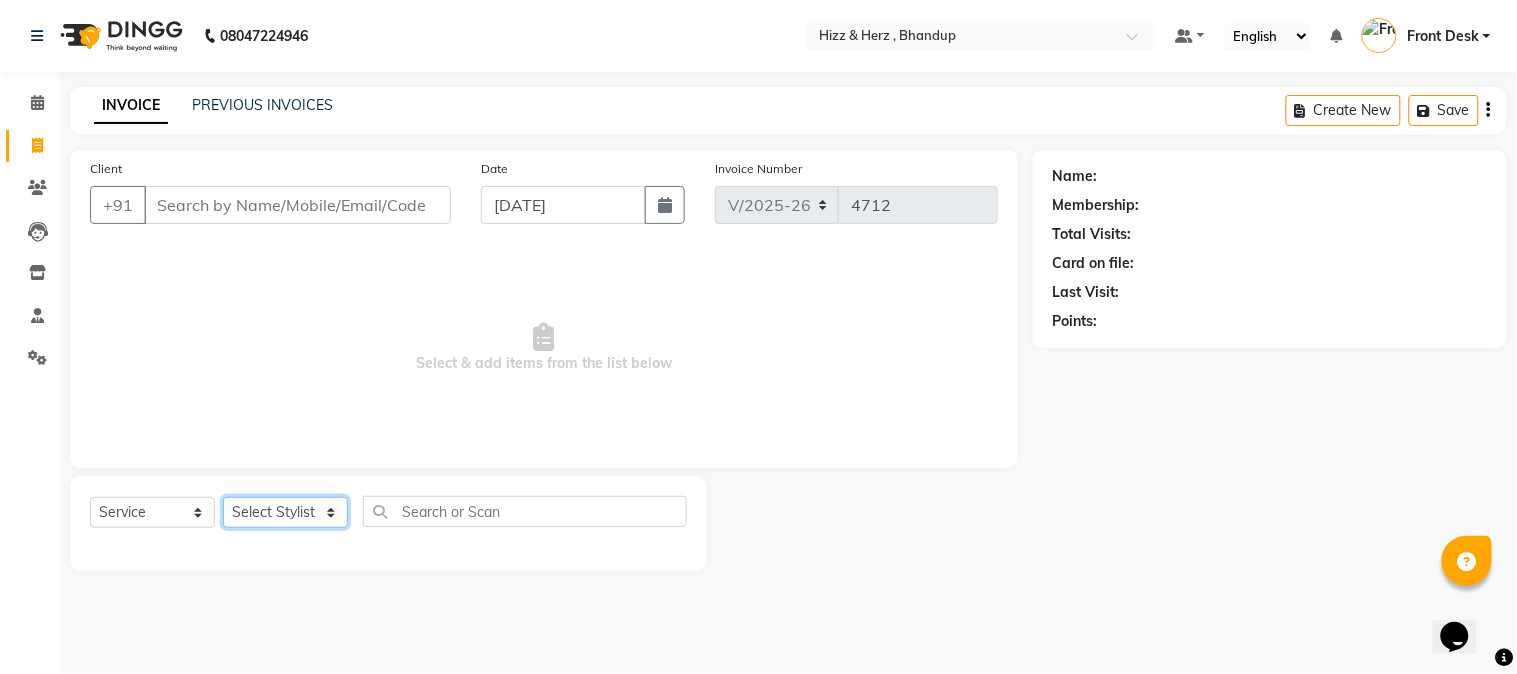 click on "Select Stylist Front Desk [PERSON_NAME] HIZZ & HERZ 2 [PERSON_NAME] [PERSON_NAME] [PERSON_NAME] [PERSON_NAME] MOHD [PERSON_NAME] [PERSON_NAME] [PERSON_NAME]  [PERSON_NAME]" 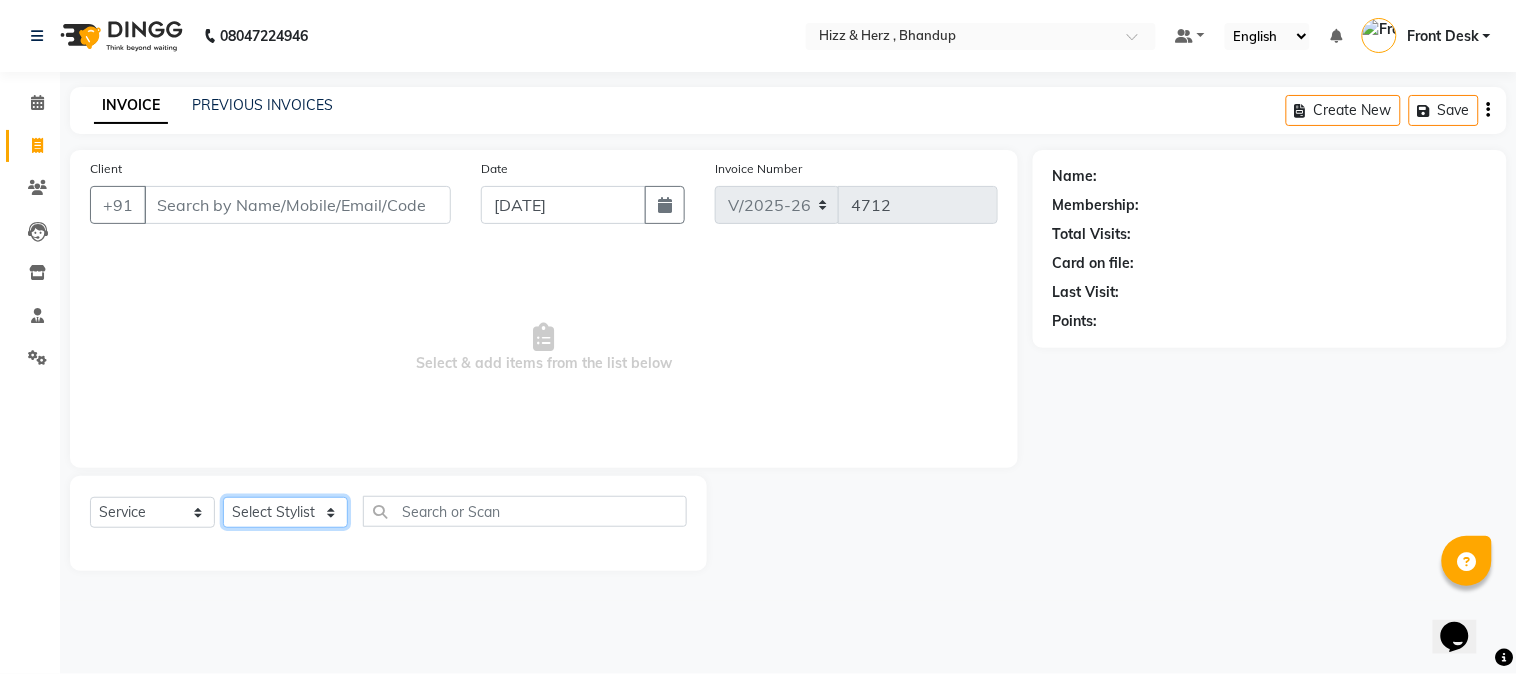 select on "33193" 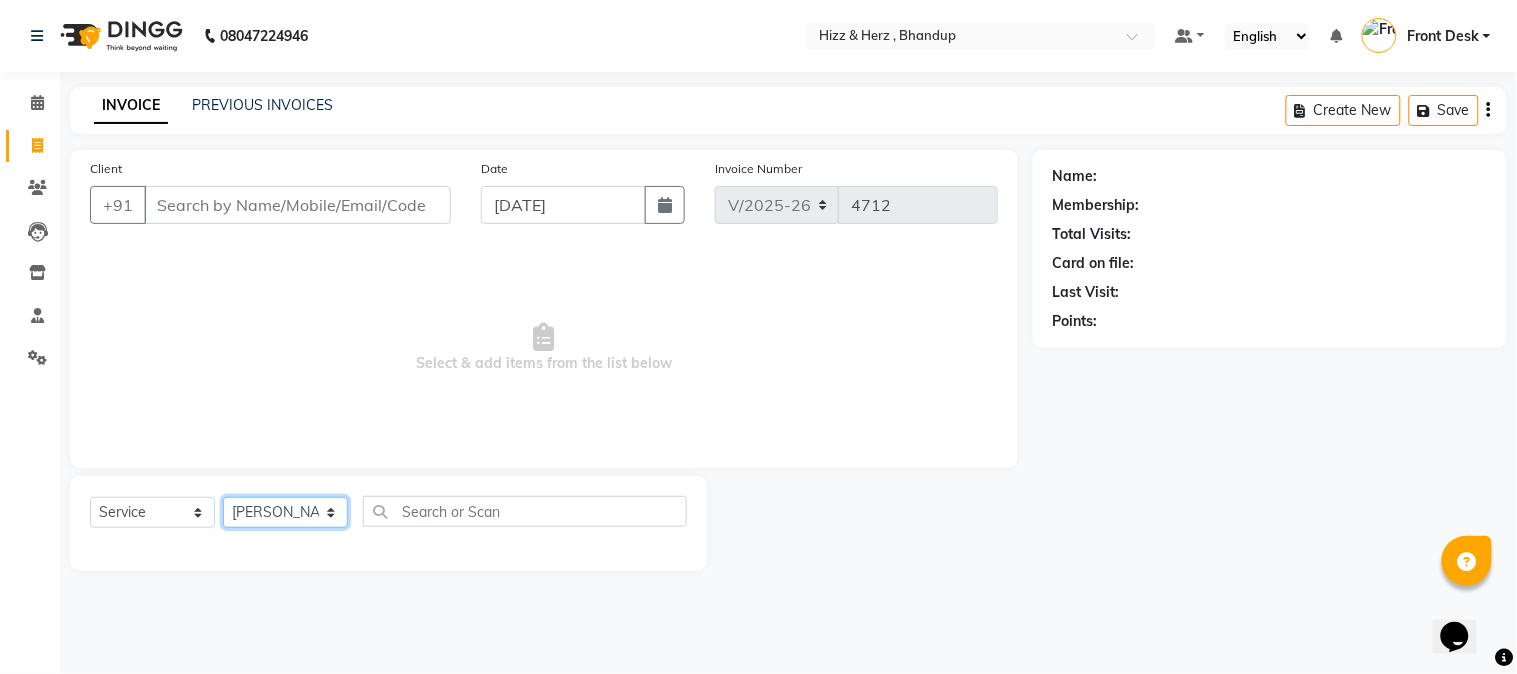 click on "Select Stylist Front Desk [PERSON_NAME] HIZZ & HERZ 2 [PERSON_NAME] [PERSON_NAME] [PERSON_NAME] [PERSON_NAME] MOHD [PERSON_NAME] [PERSON_NAME] [PERSON_NAME]  [PERSON_NAME]" 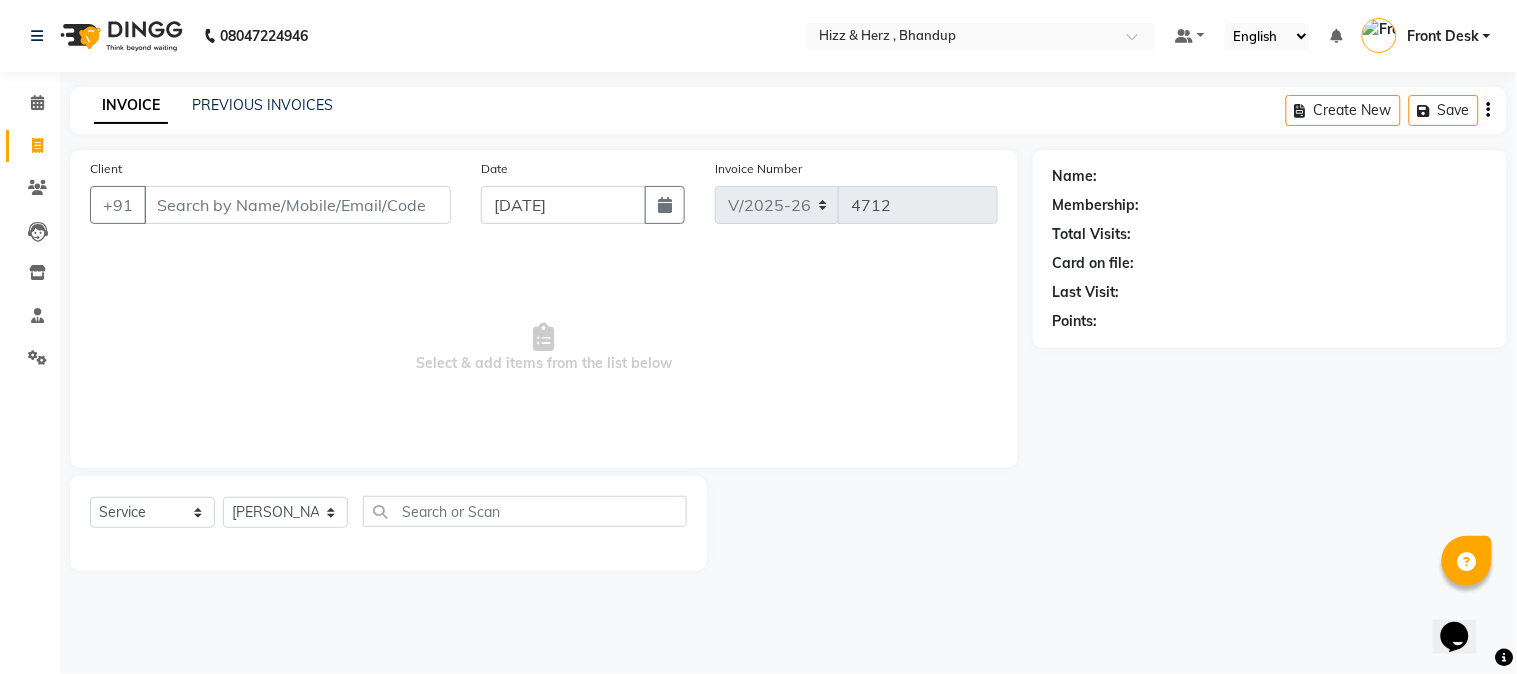 click on "Select & add items from the list below" at bounding box center (544, 348) 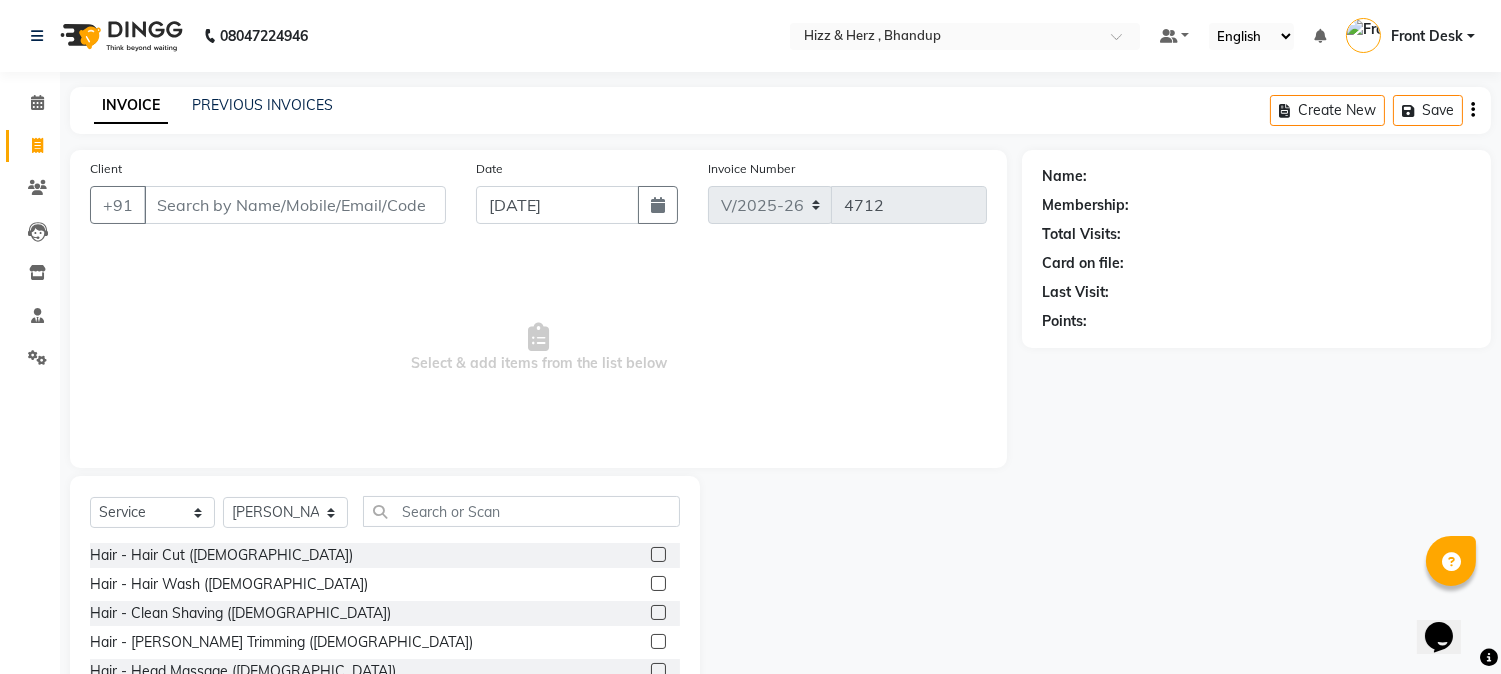 click 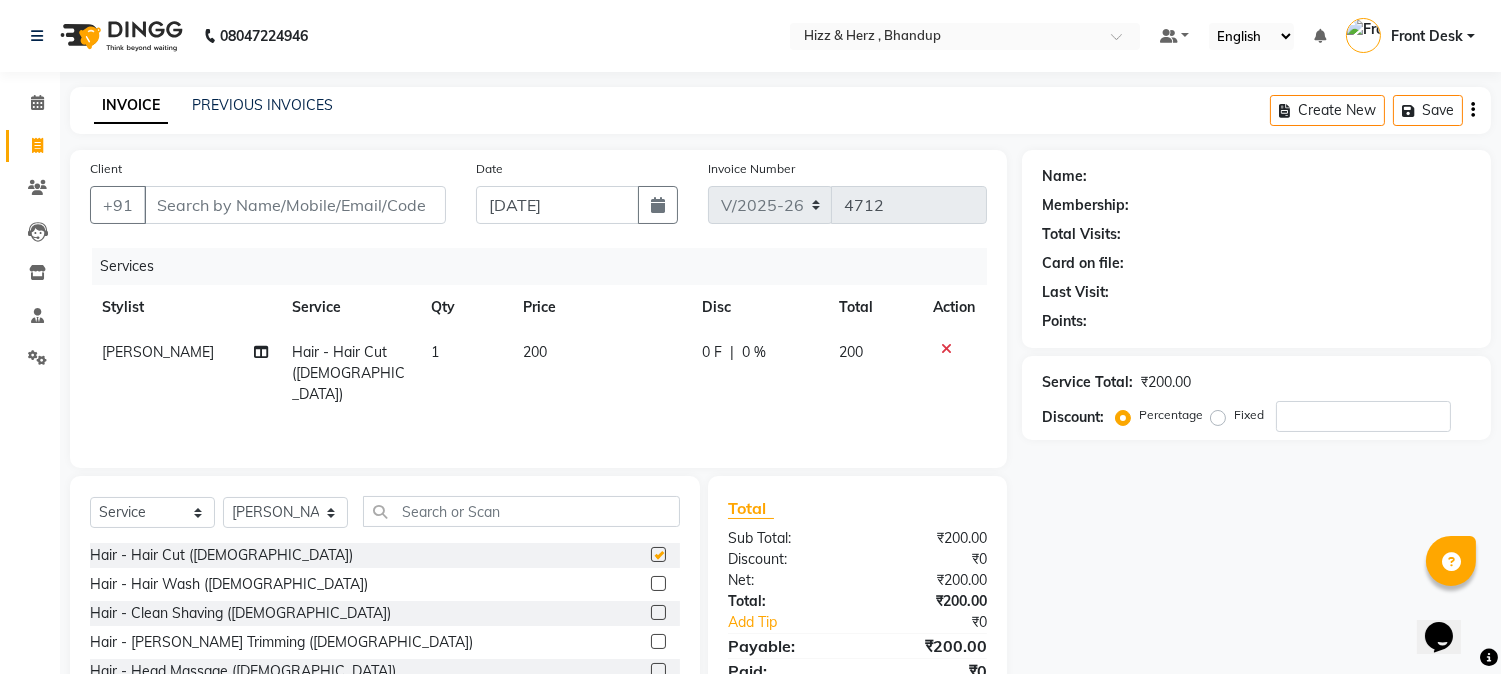 checkbox on "false" 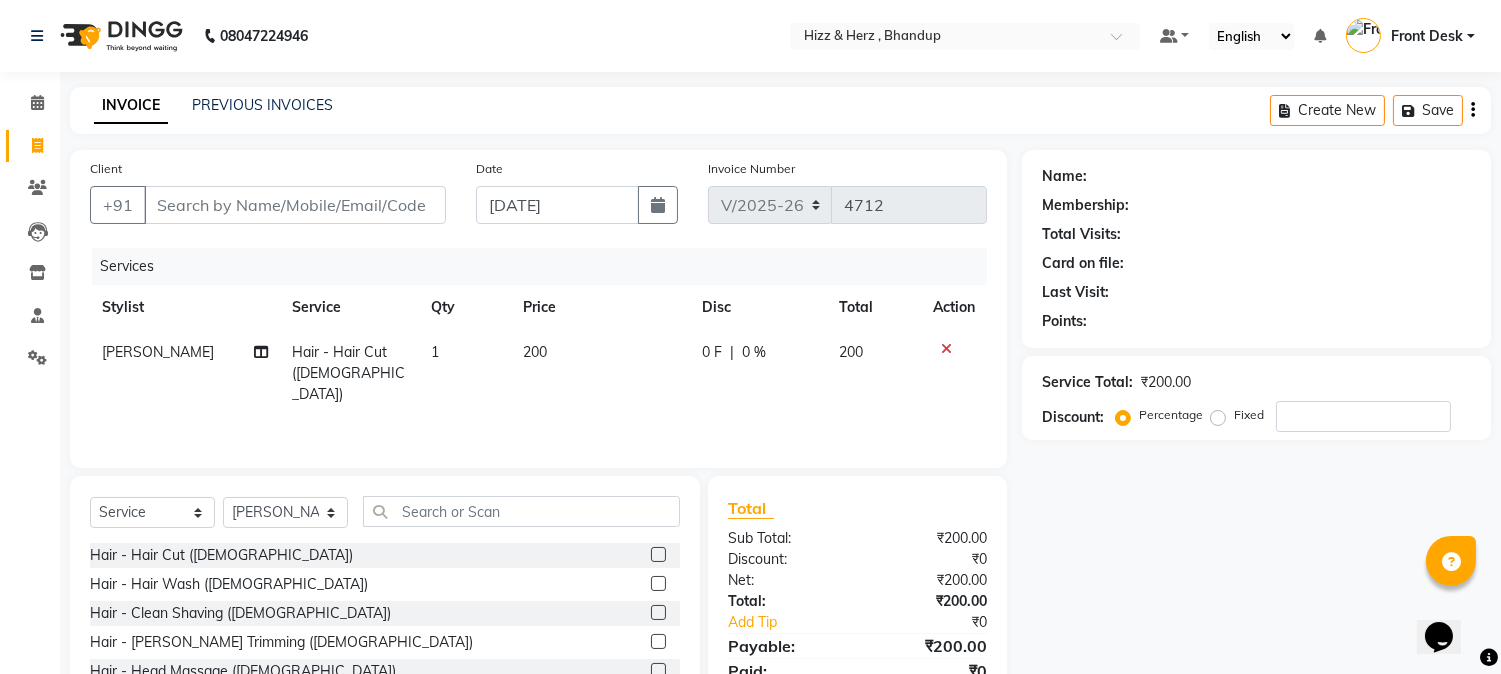 click 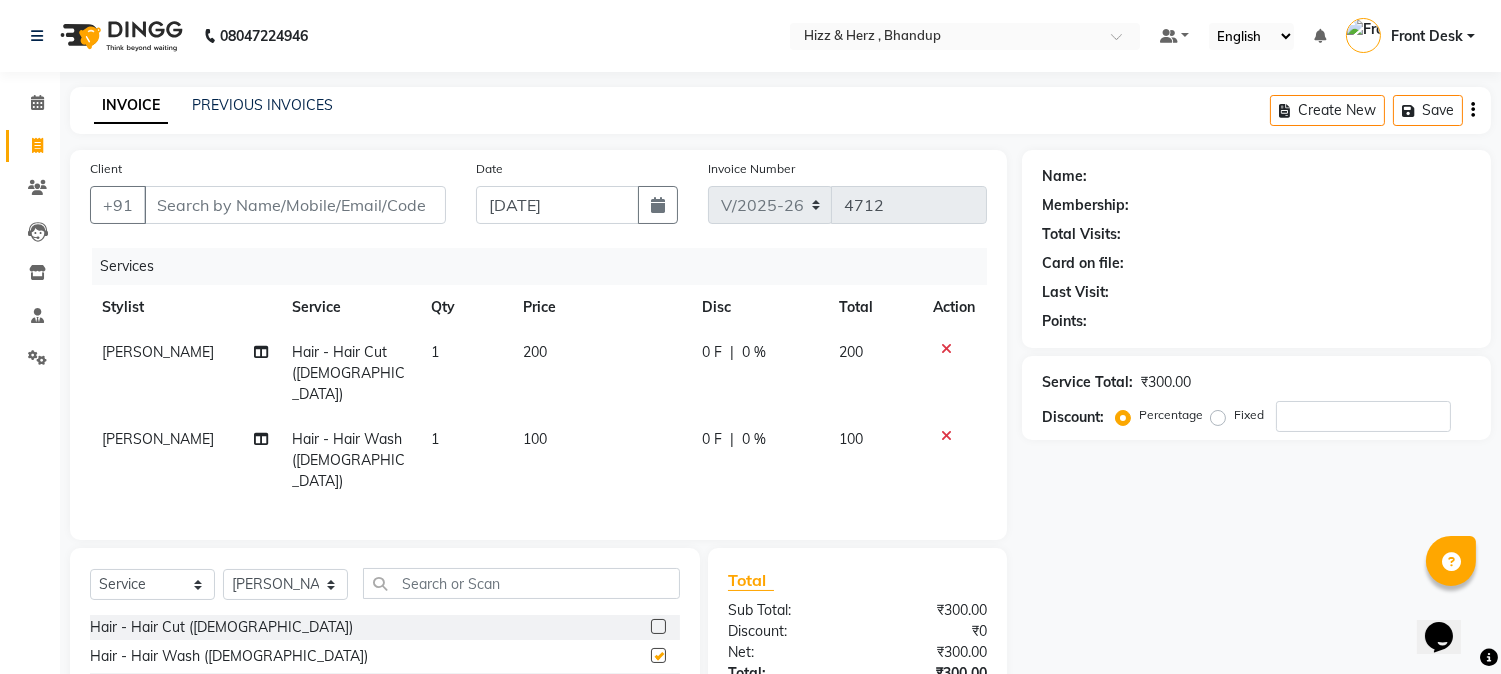checkbox on "false" 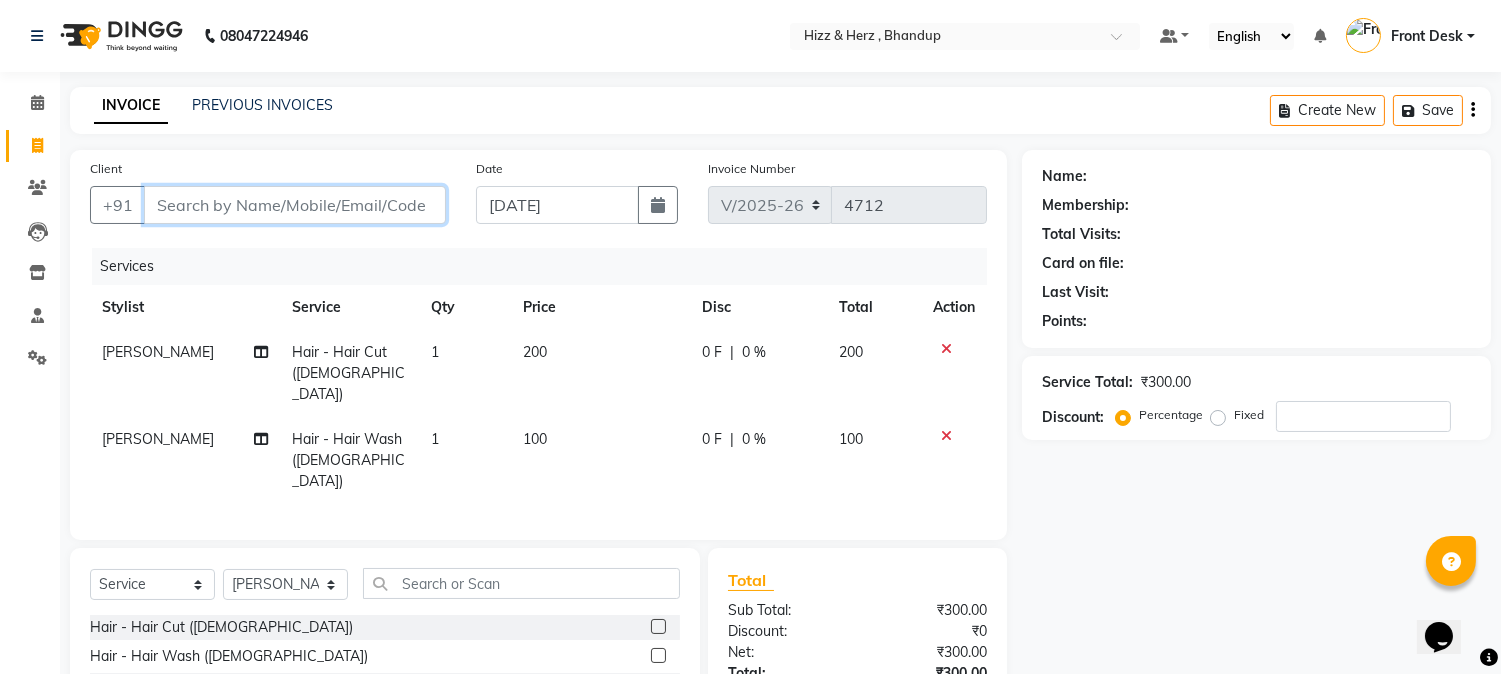 click on "Client" at bounding box center [295, 205] 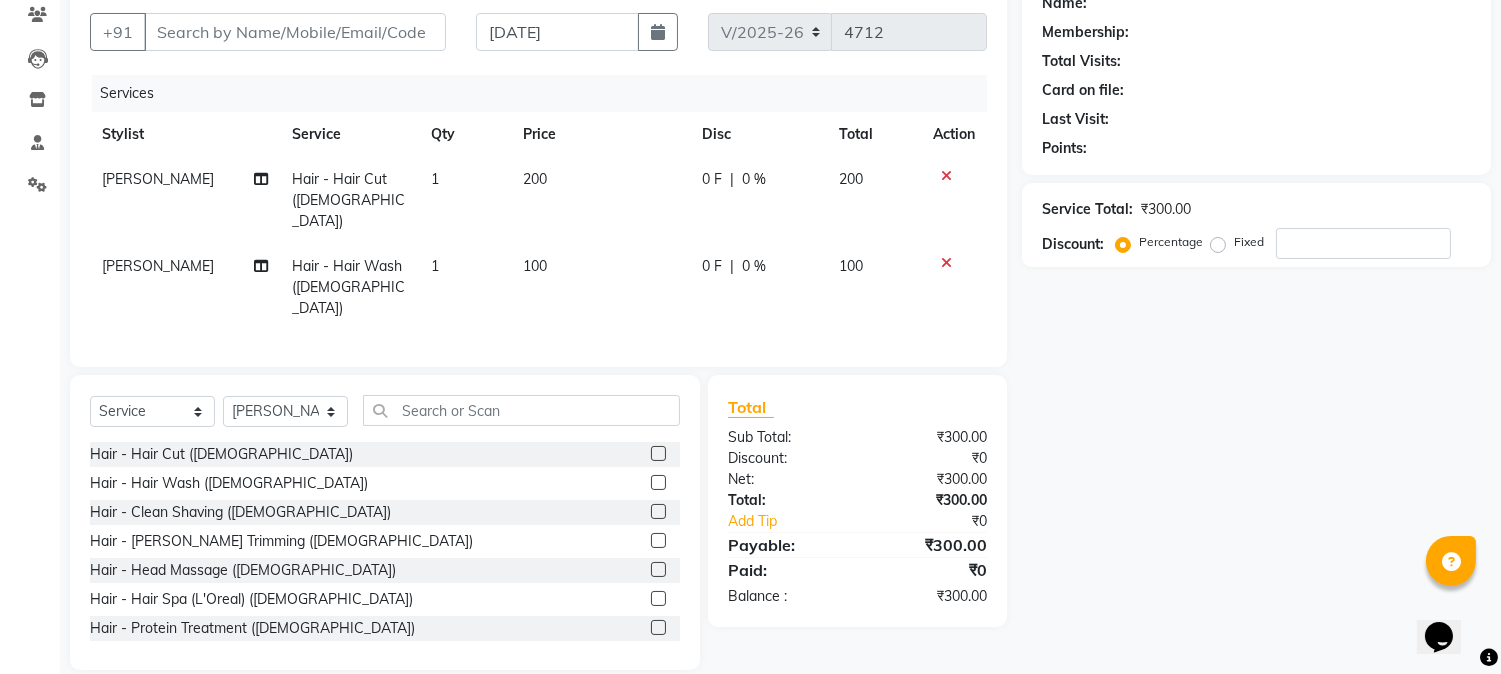 click 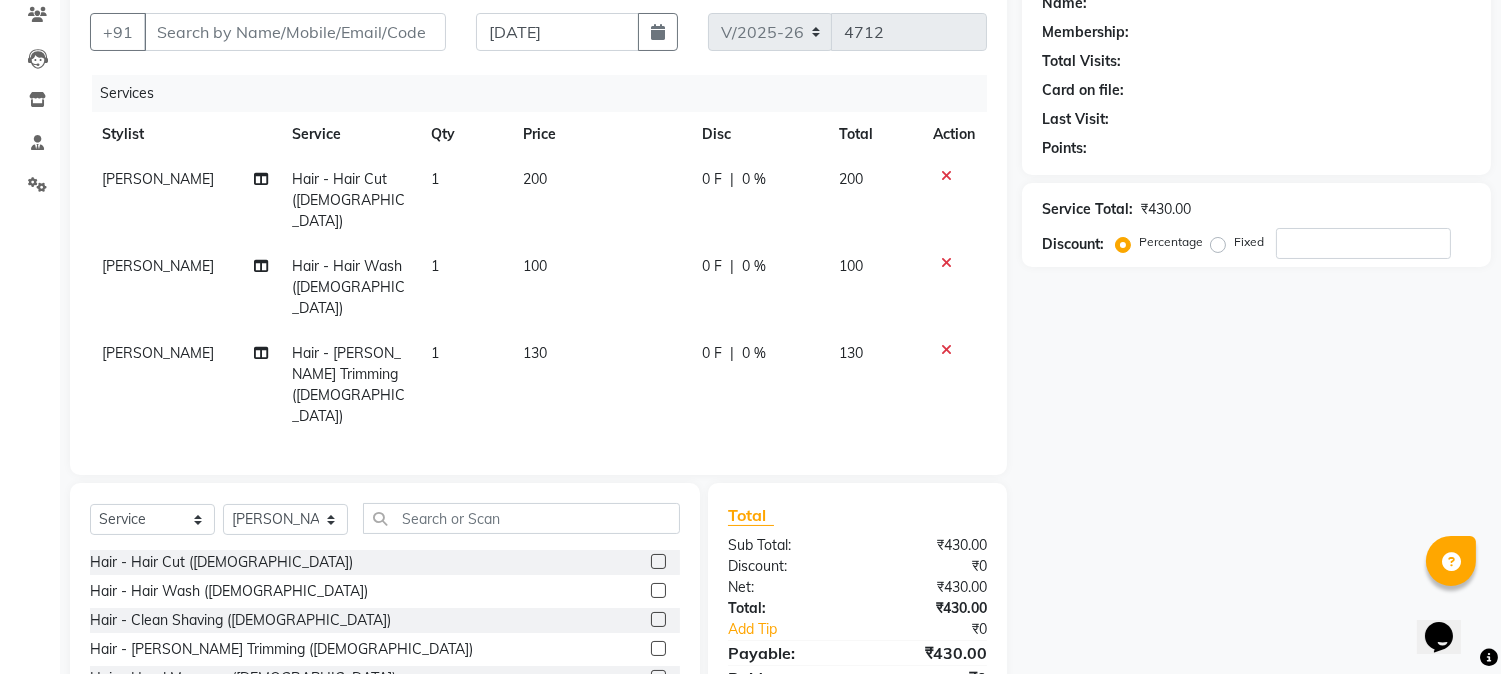 click 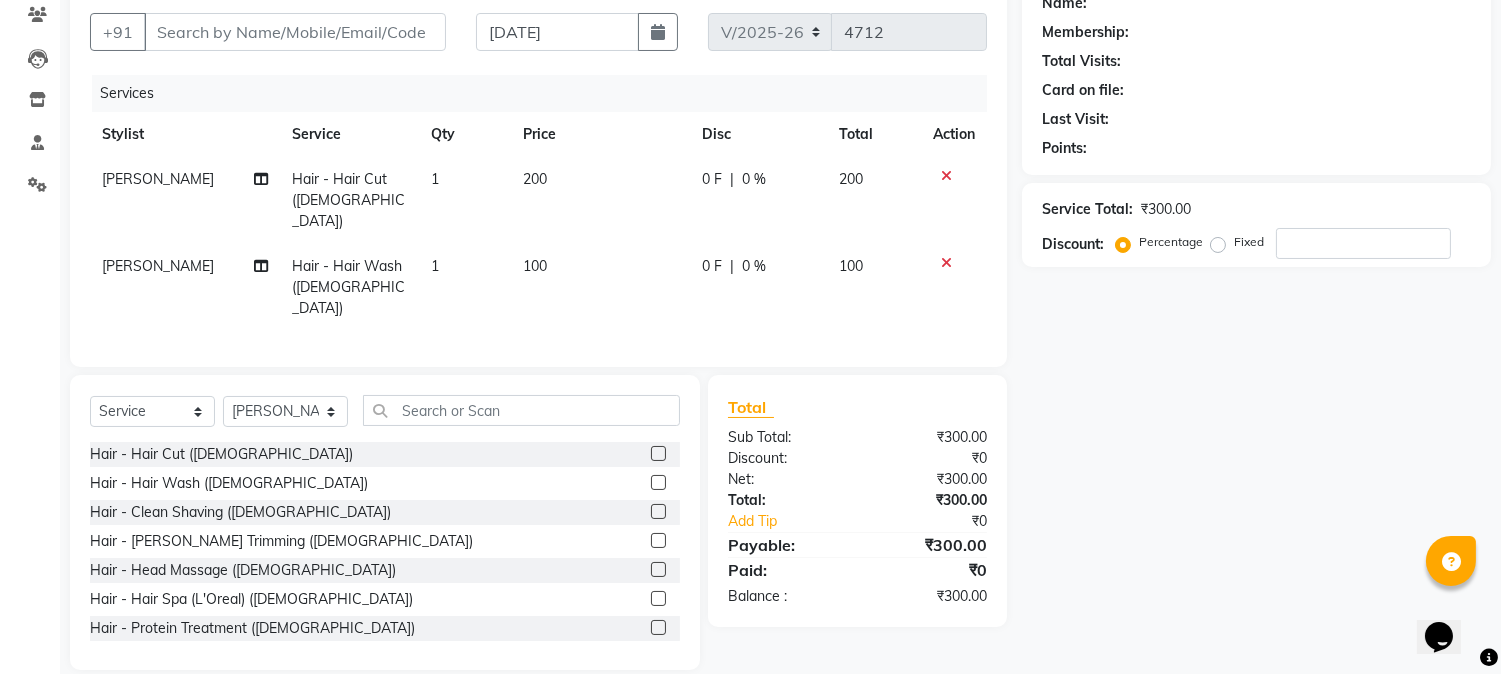 click 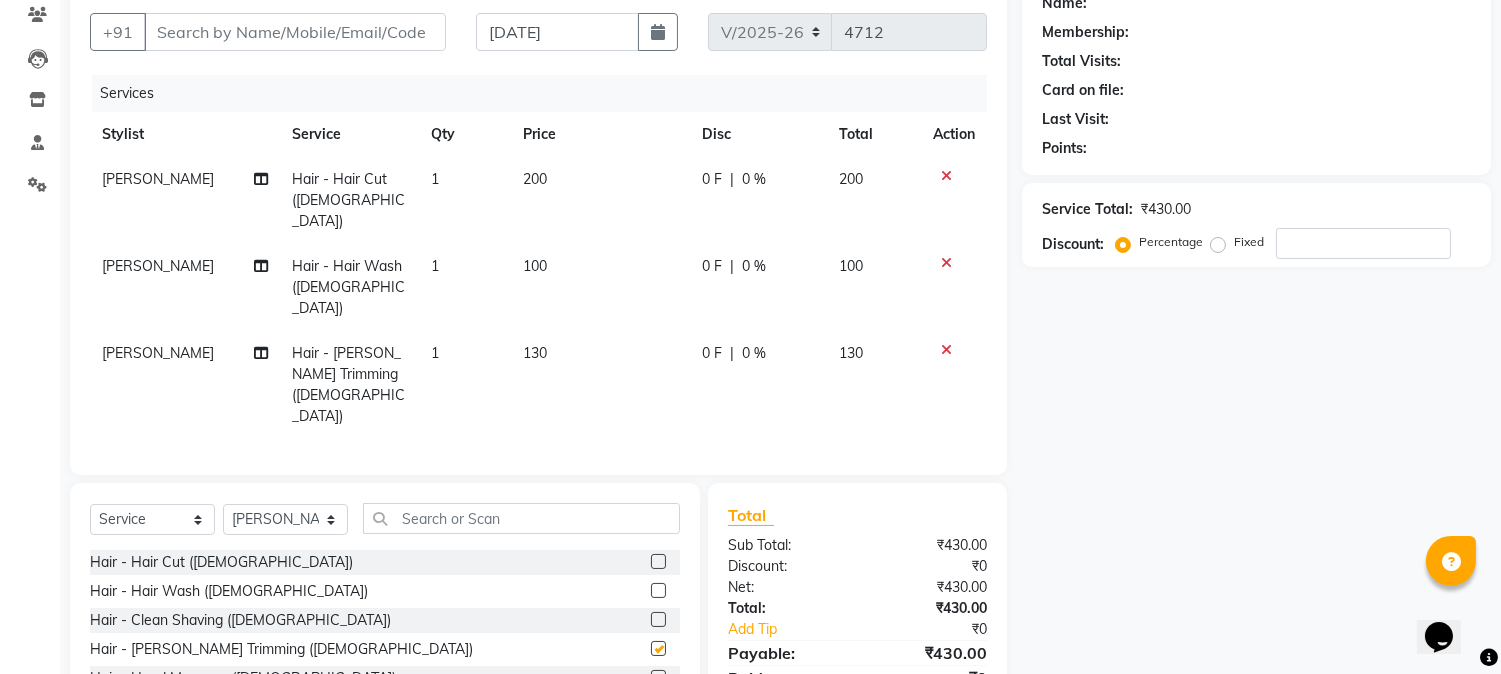 checkbox on "false" 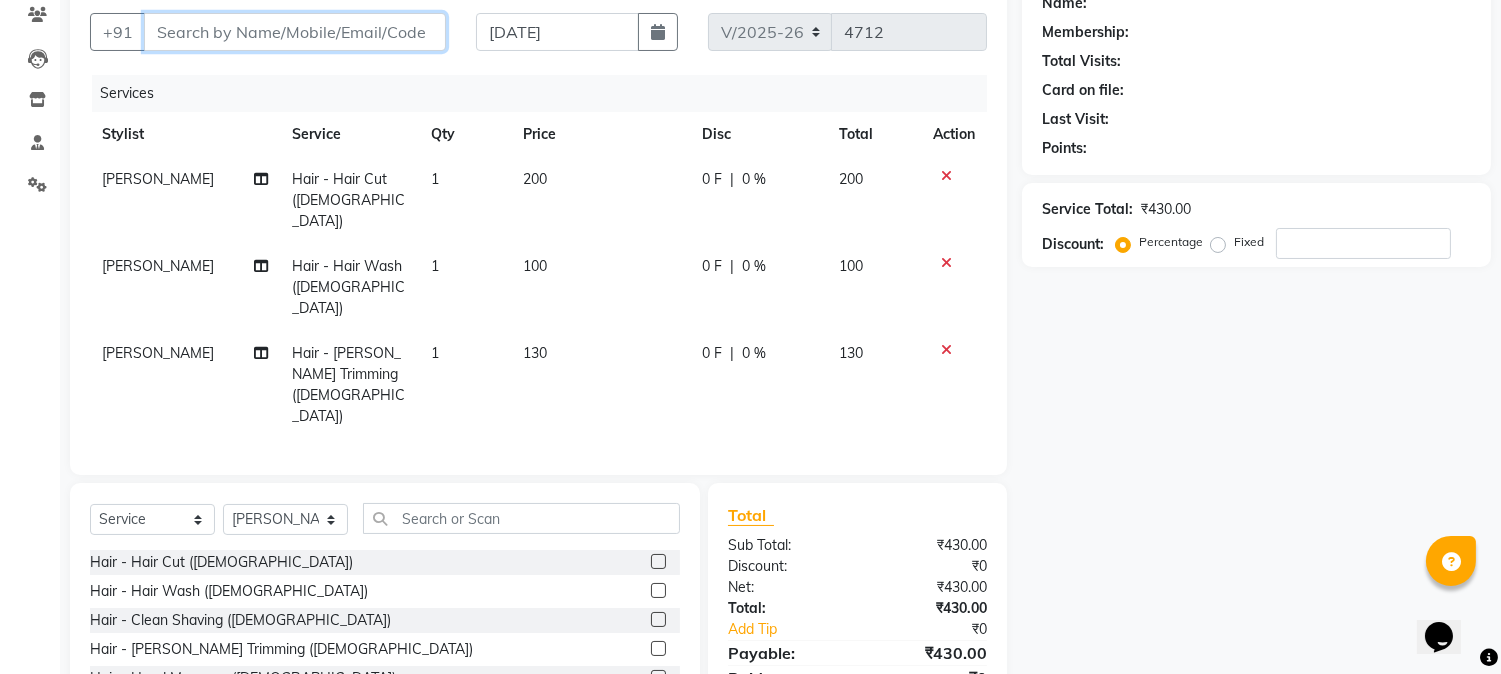 click on "Client" at bounding box center [295, 32] 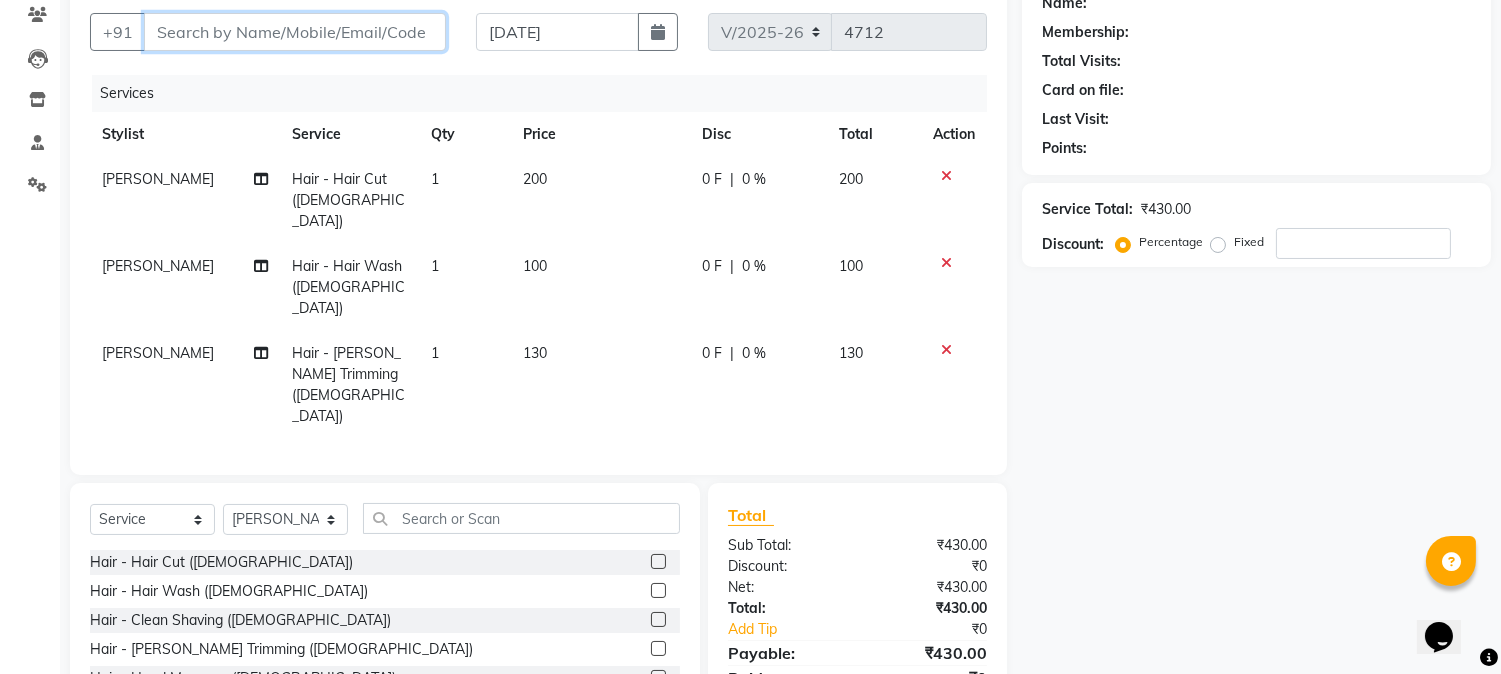 type on "9" 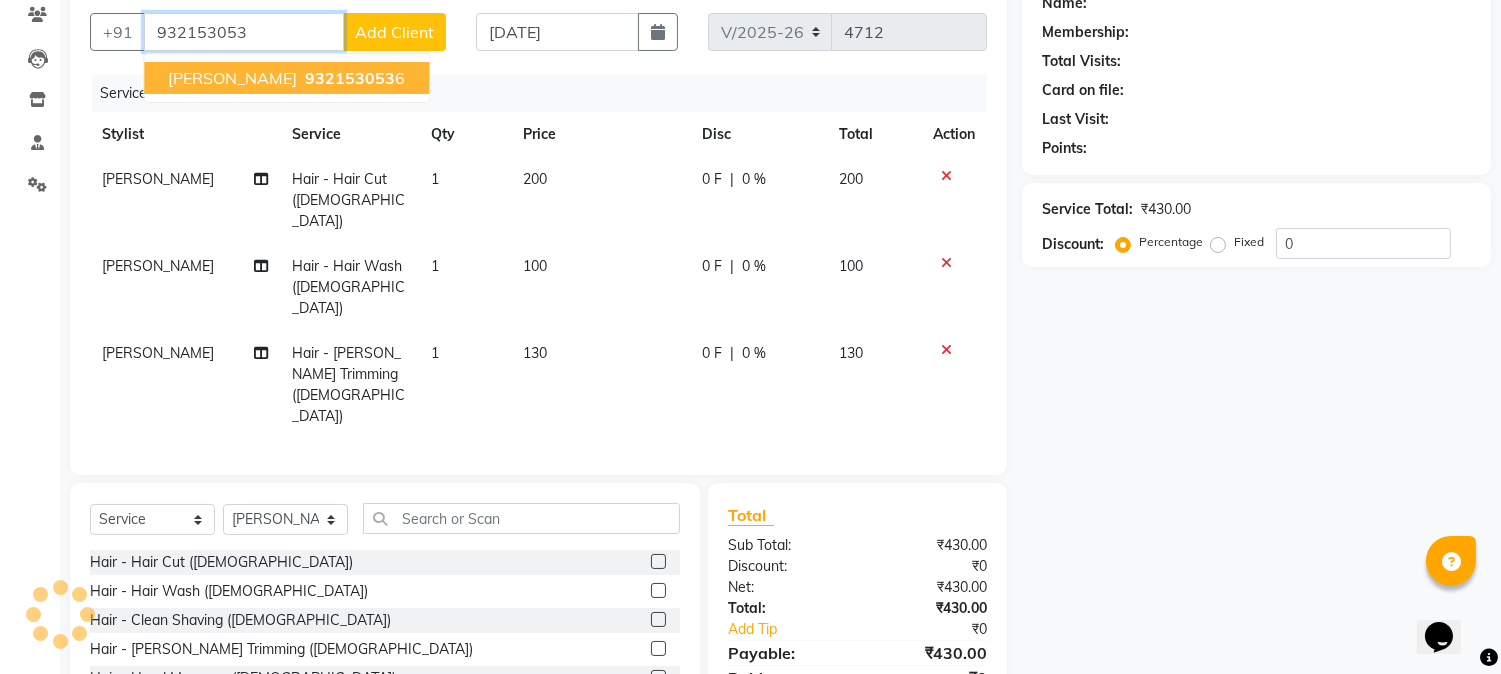 click on "932153053" at bounding box center (350, 78) 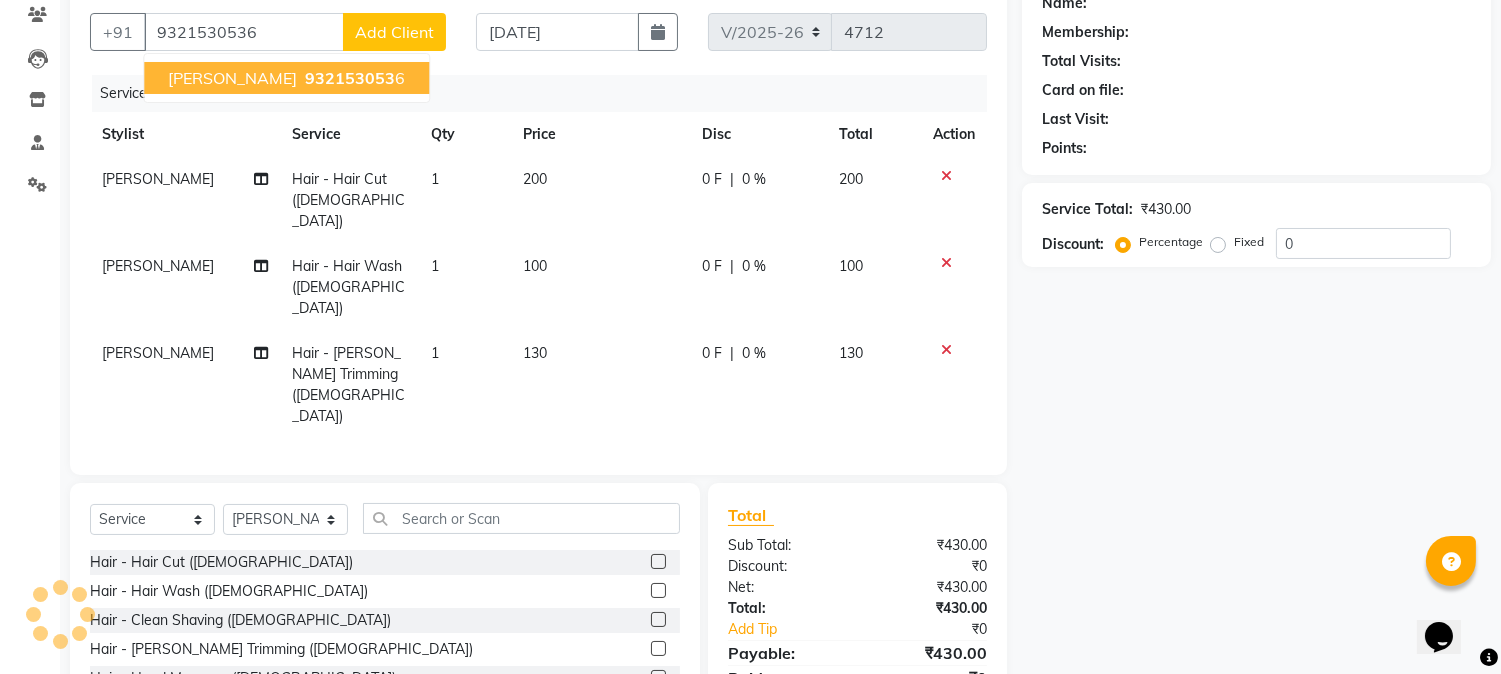 click on "Client +91 9321530536 MR. AMAN YADAV   932153053 6 Add Client Date 10-07-2025 Invoice Number V/2025 V/2025-26 4712 Services Stylist Service Qty Price Disc Total Action KHALID AHMAD Hair - Hair Cut (Male) 1 200 0 F | 0 % 200 KHALID AHMAD Hair - Hair Wash (Male) 1 100 0 F | 0 % 100 KHALID AHMAD Hair - Beard Trimming (Male) 1 130 0 F | 0 % 130" 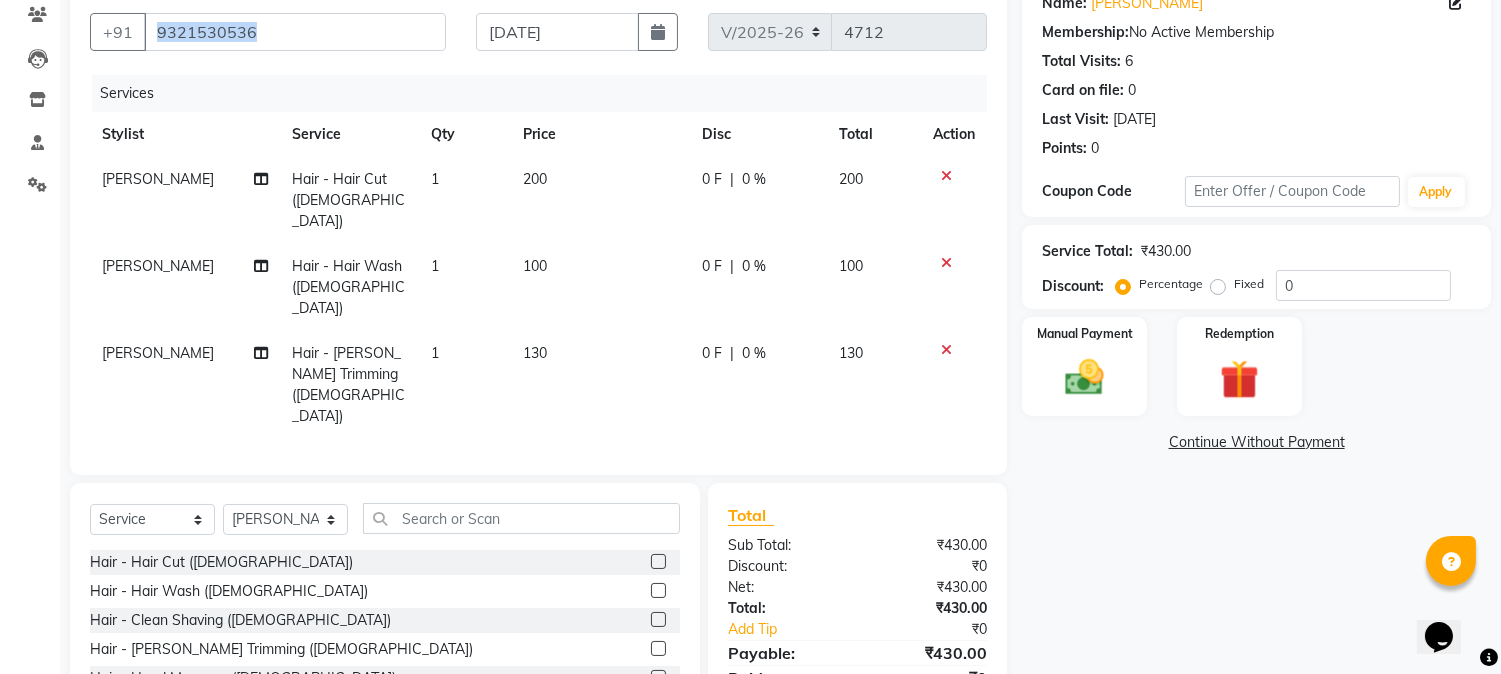 scroll, scrollTop: 0, scrollLeft: 0, axis: both 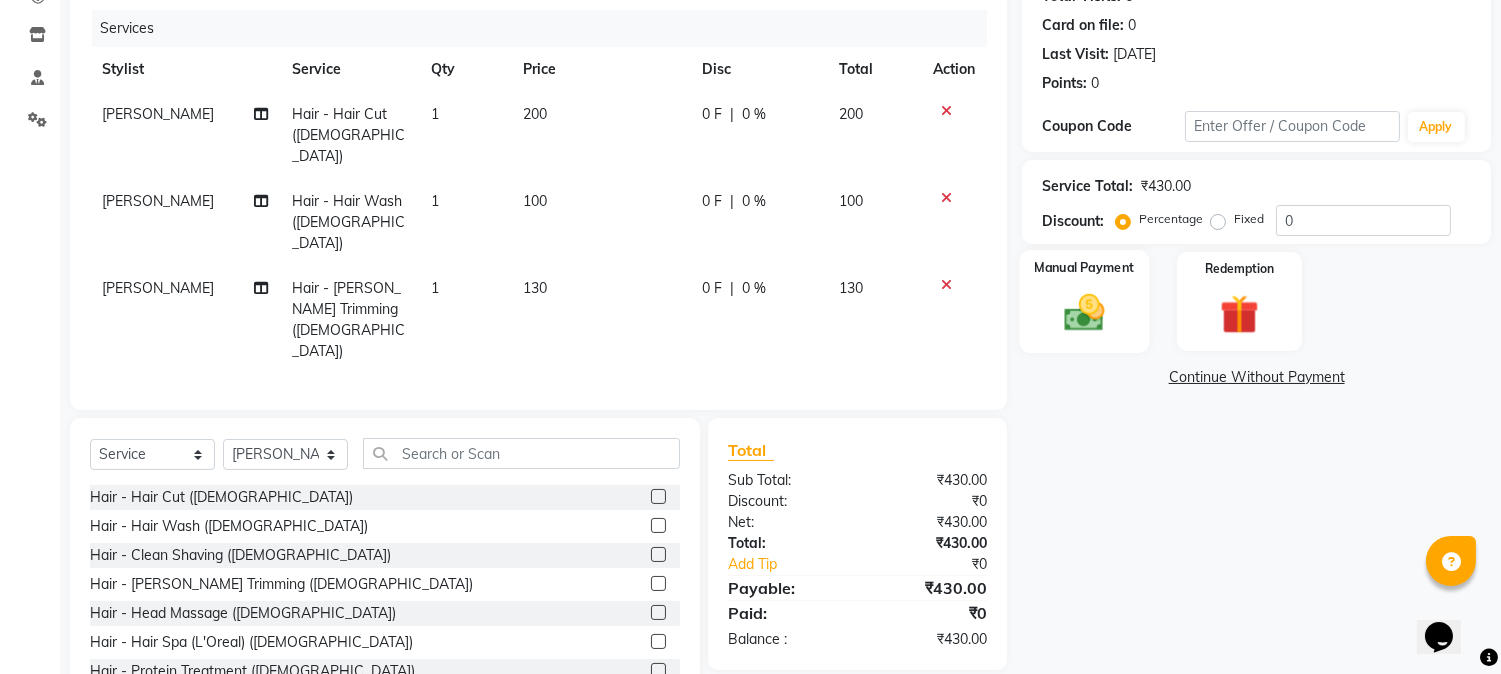 click 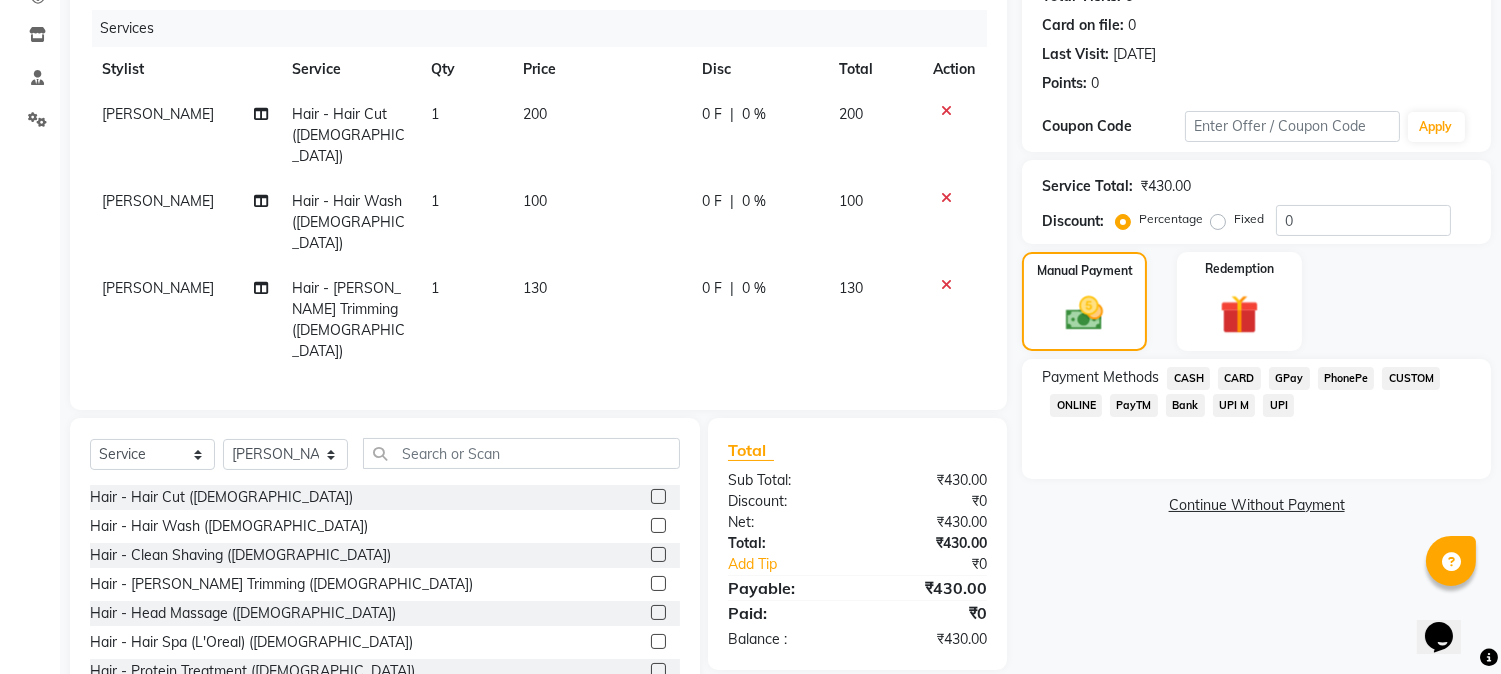 click on "GPay" 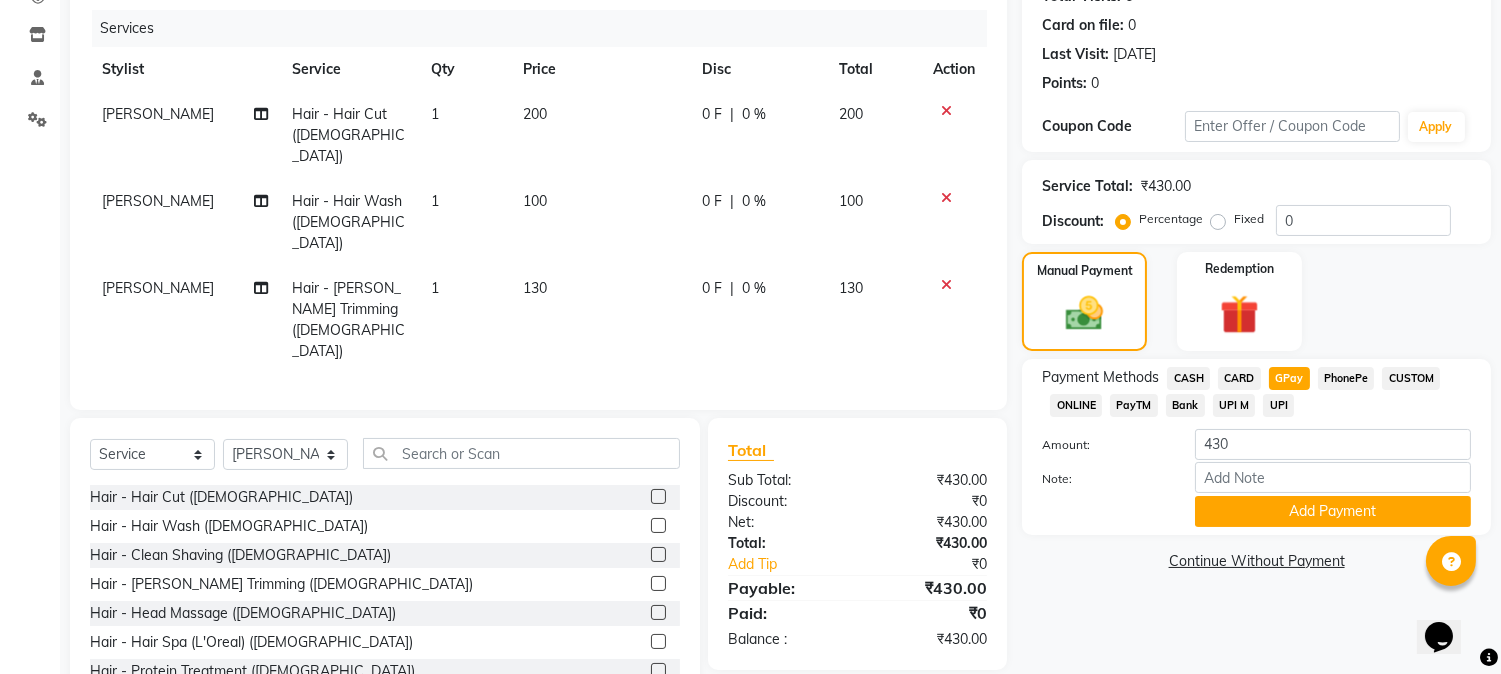 scroll, scrollTop: 0, scrollLeft: 0, axis: both 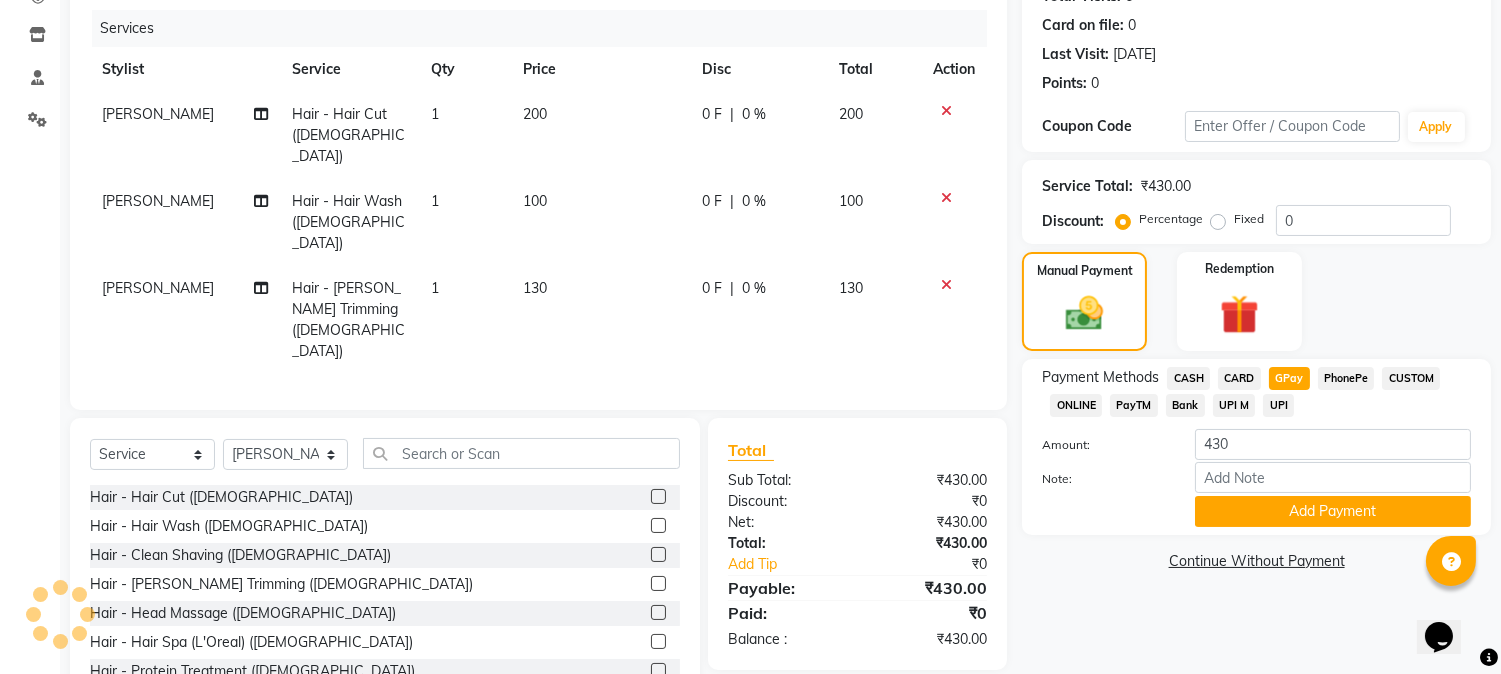 click on "CASH" 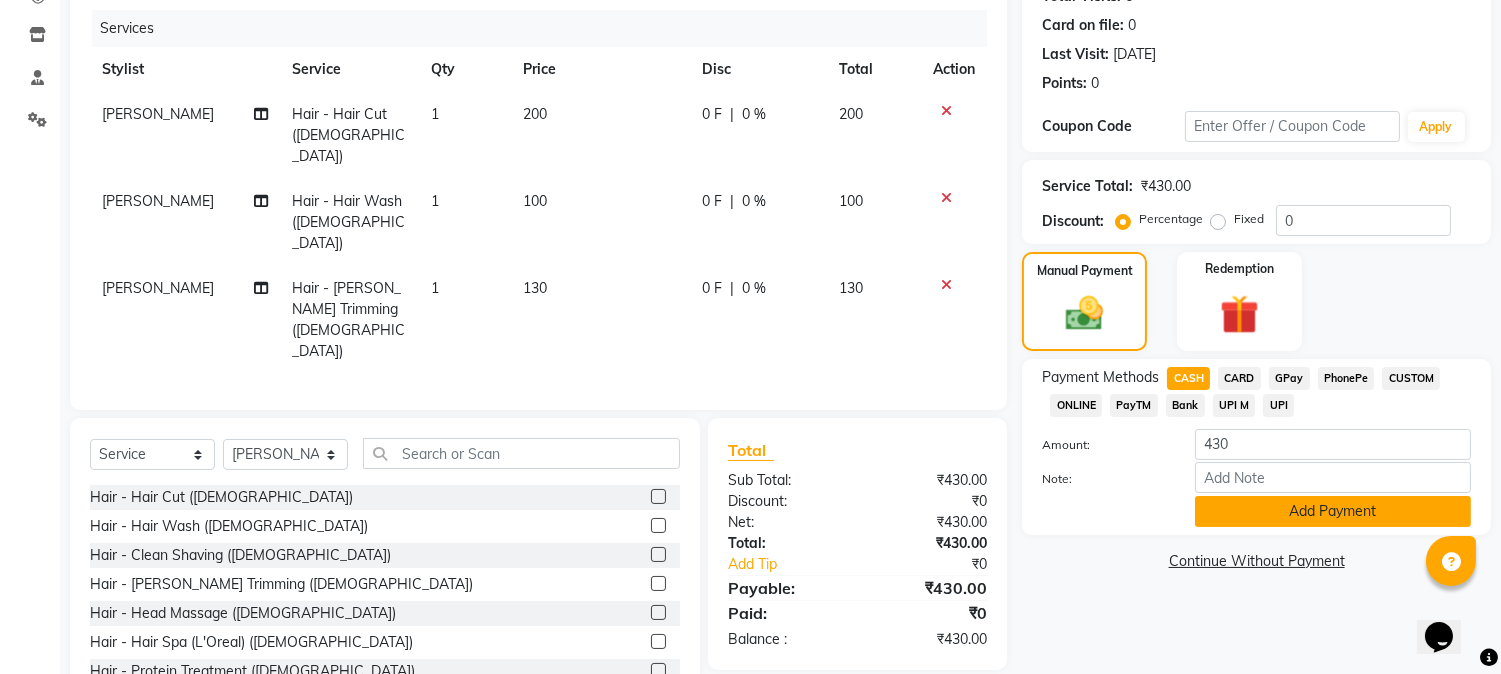 click on "Add Payment" 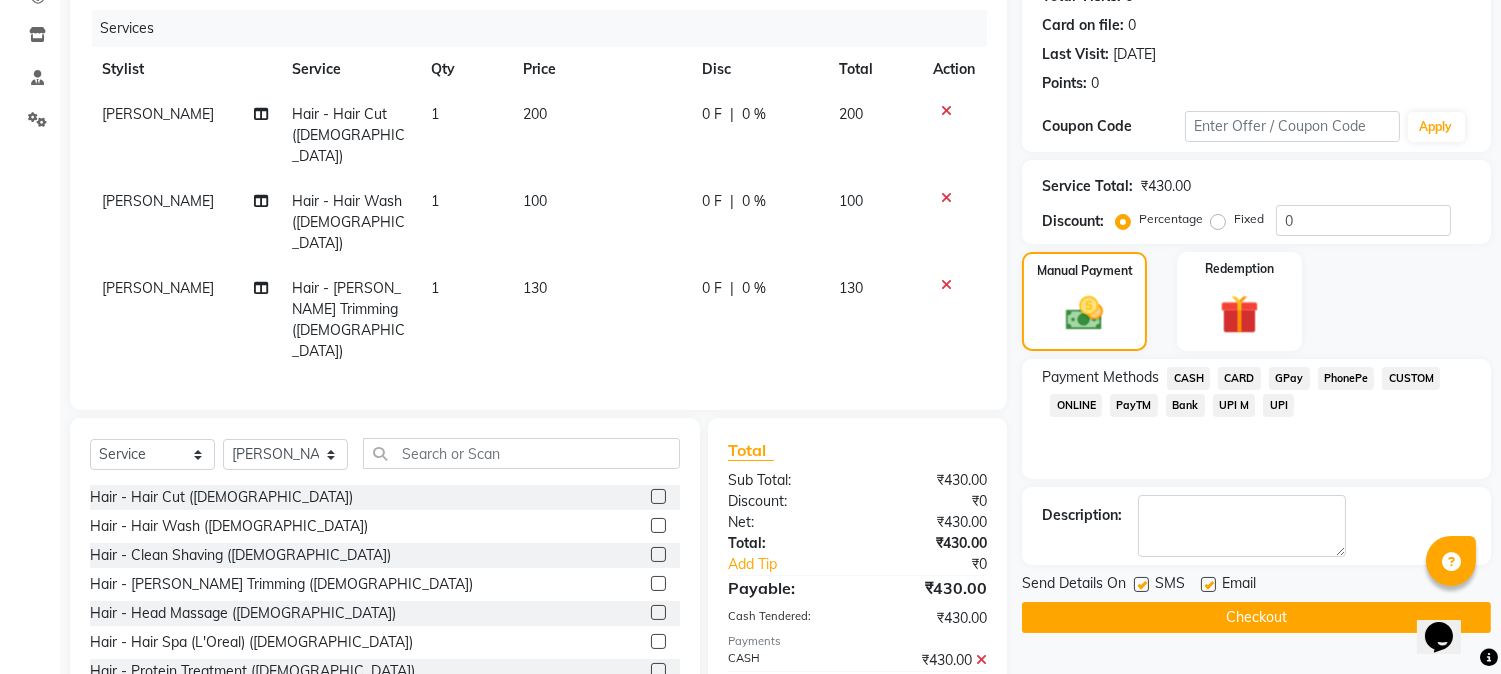 click on "Checkout" 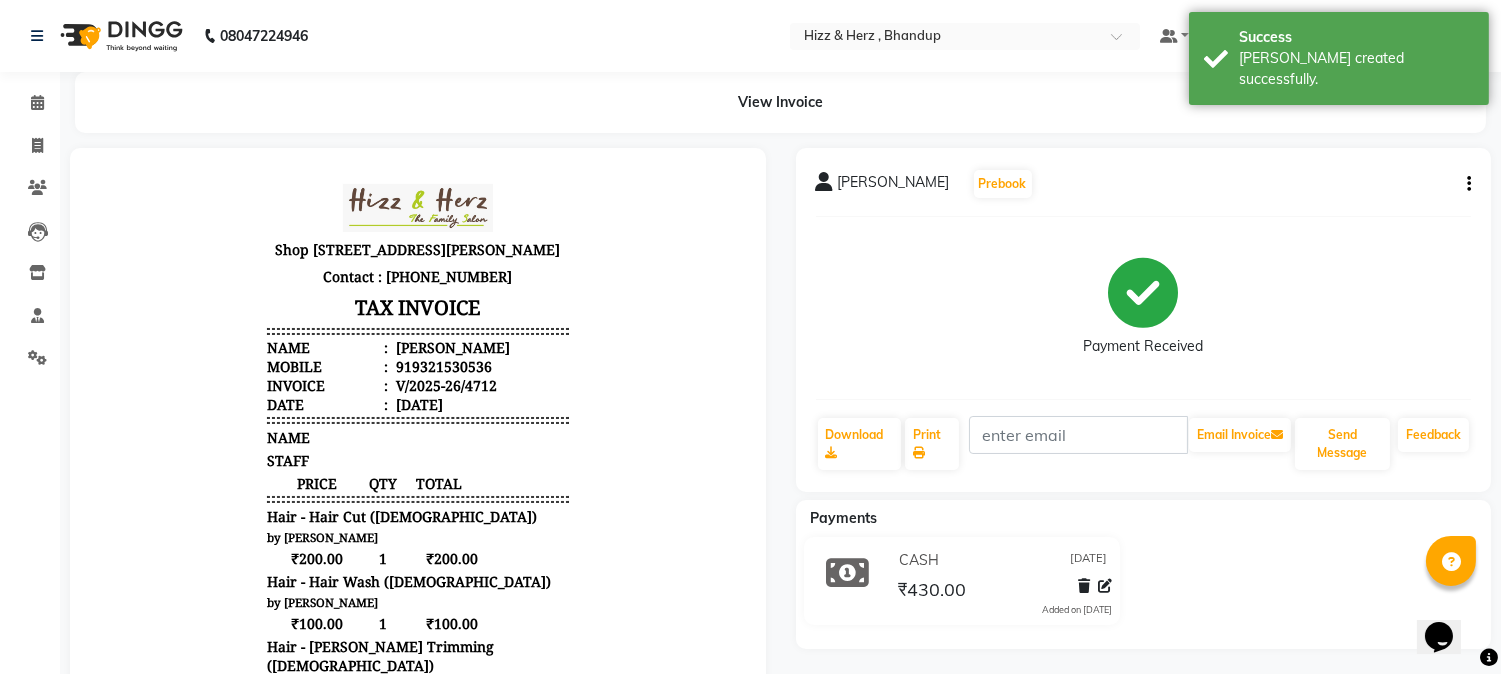 scroll, scrollTop: 0, scrollLeft: 0, axis: both 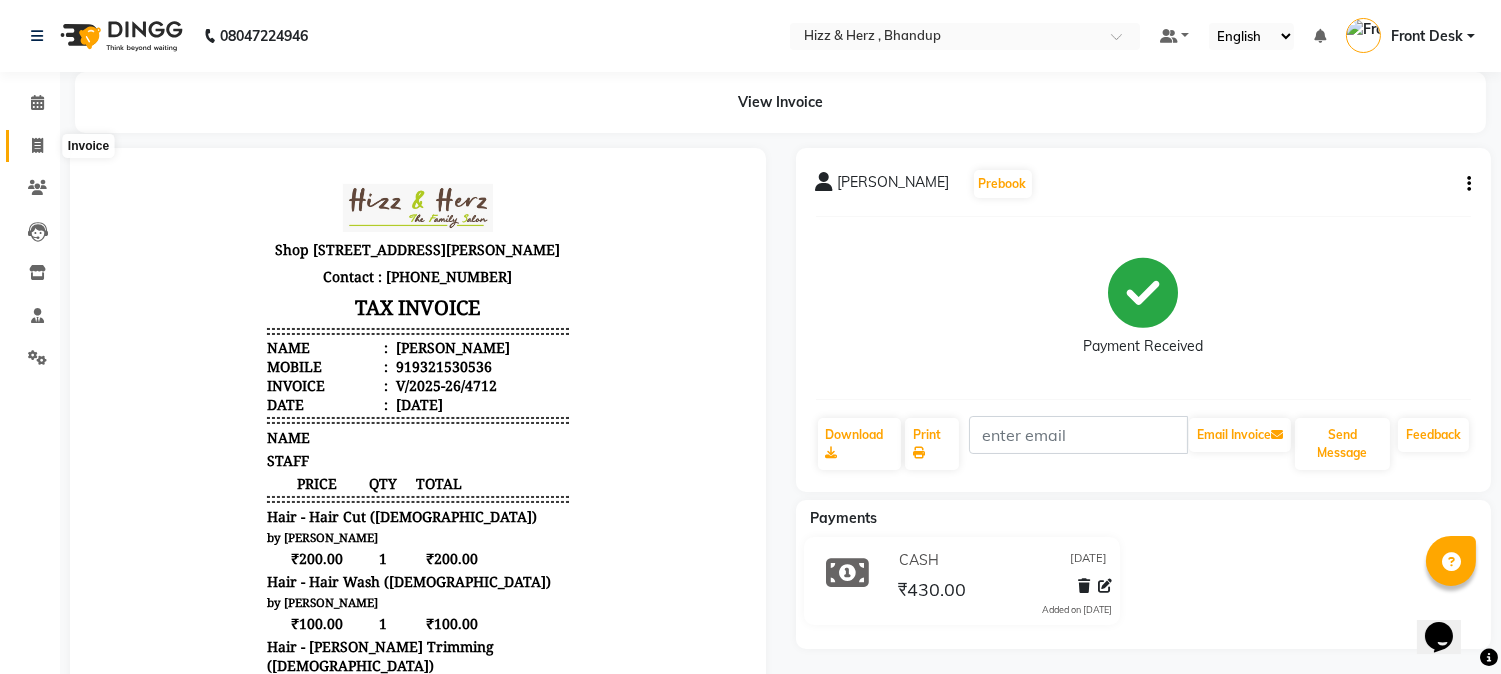 click 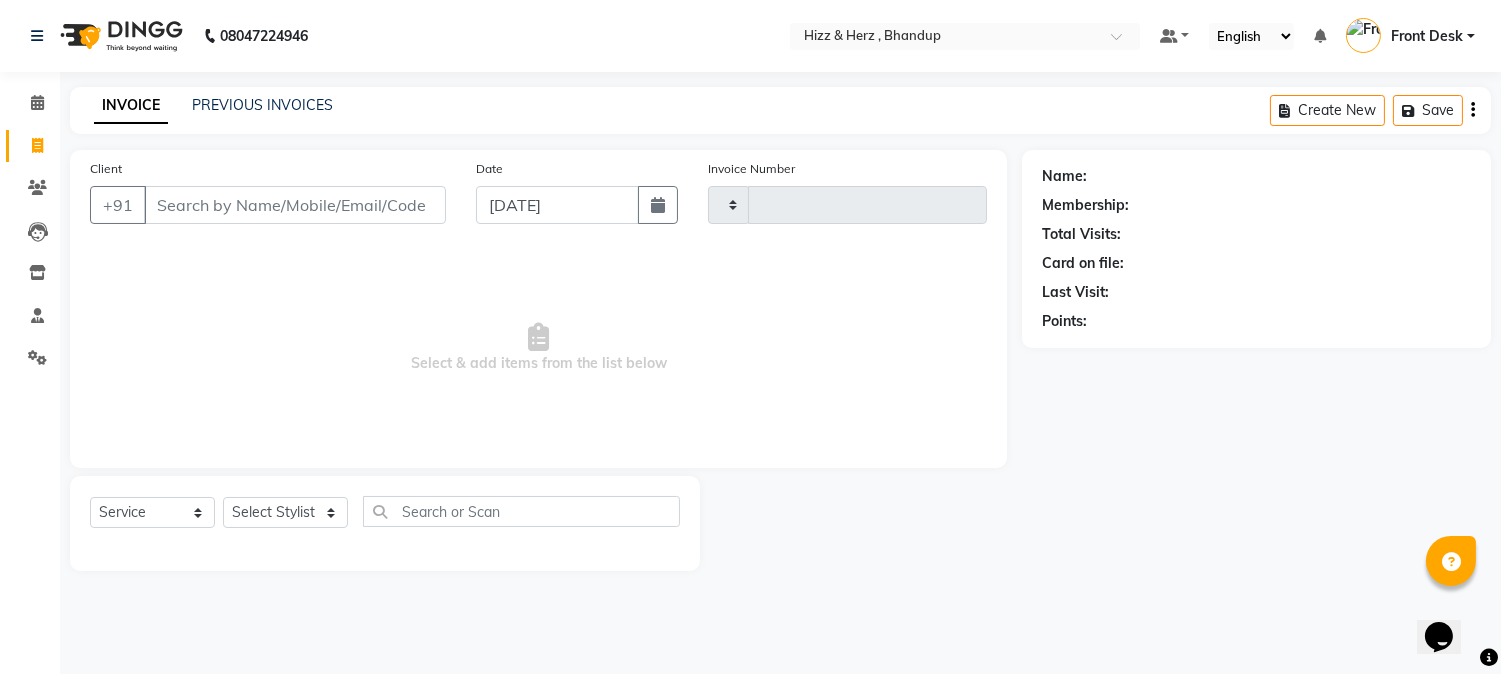 type on "4715" 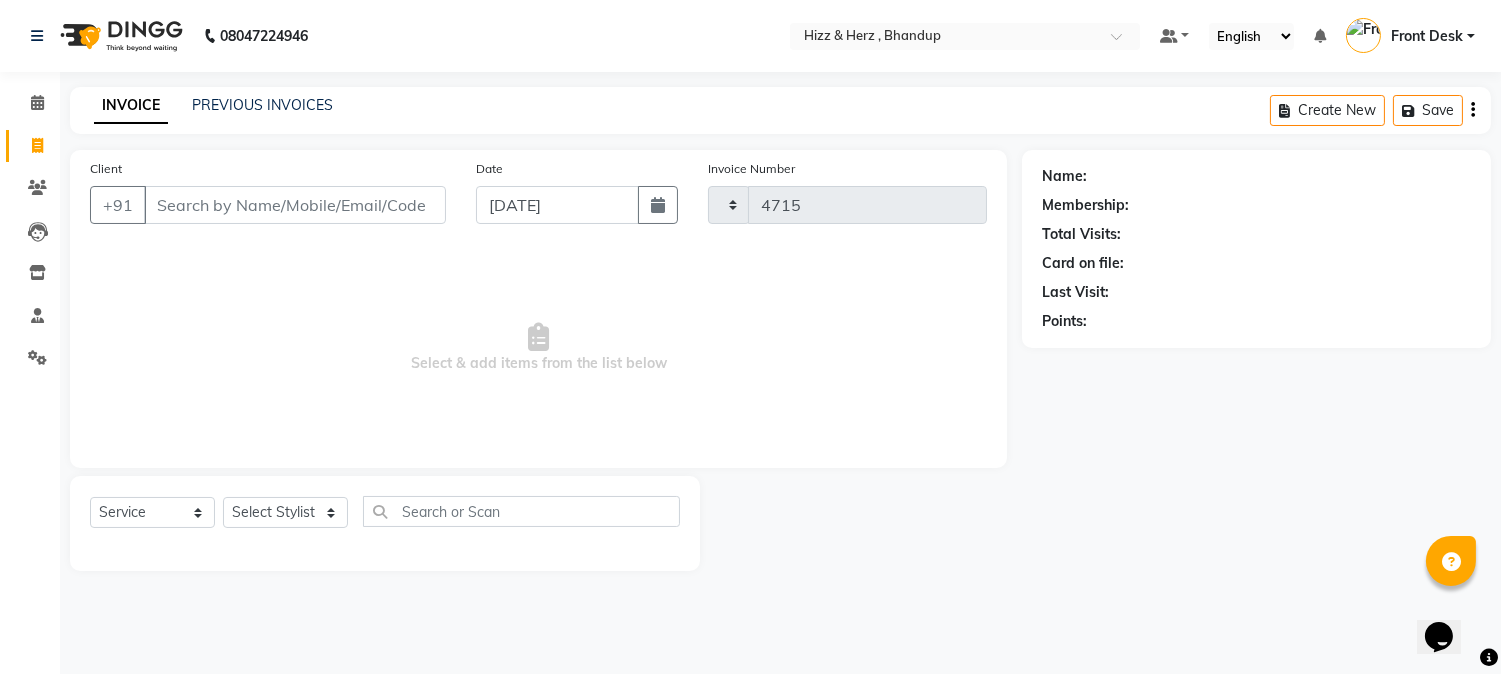select on "629" 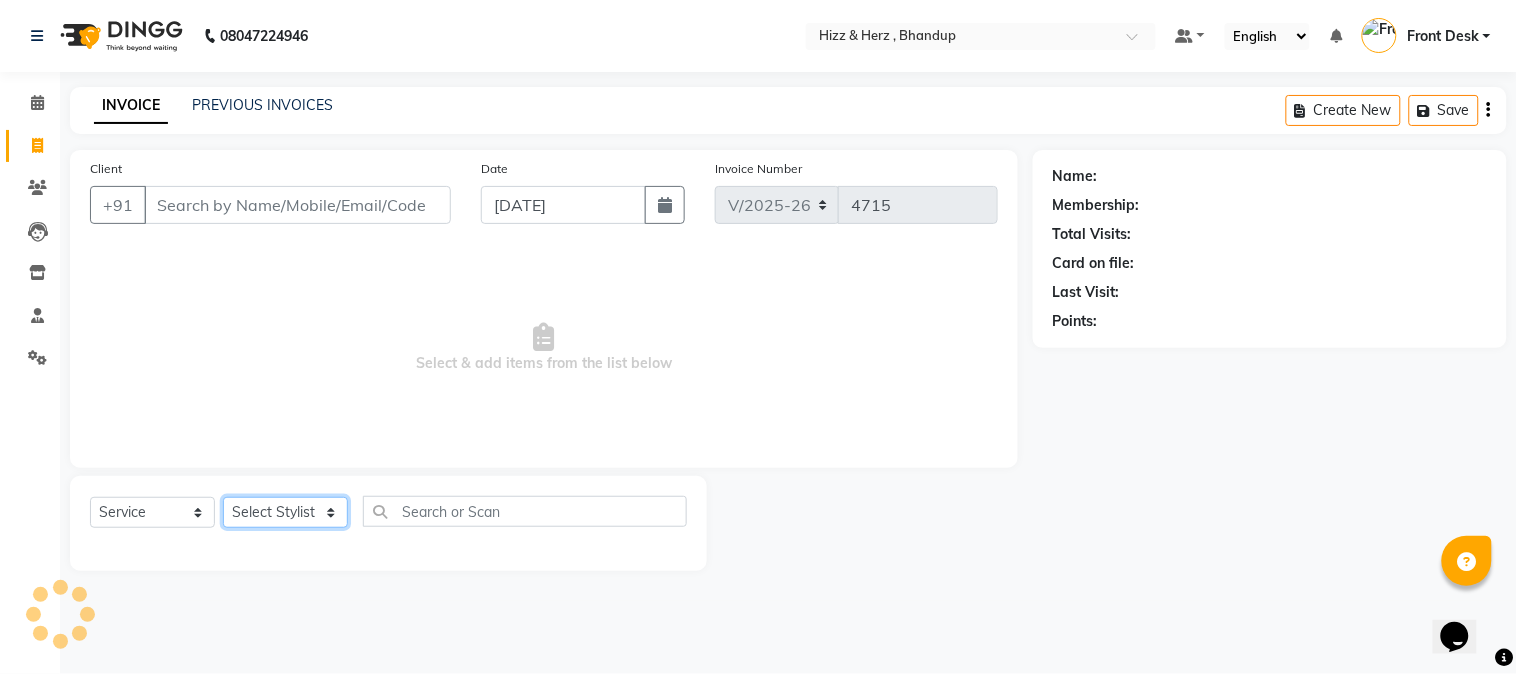 click on "Select Stylist Front Desk [PERSON_NAME] HIZZ & HERZ 2 [PERSON_NAME] [PERSON_NAME] [PERSON_NAME] [PERSON_NAME] MOHD [PERSON_NAME] [PERSON_NAME] [PERSON_NAME]  [PERSON_NAME]" 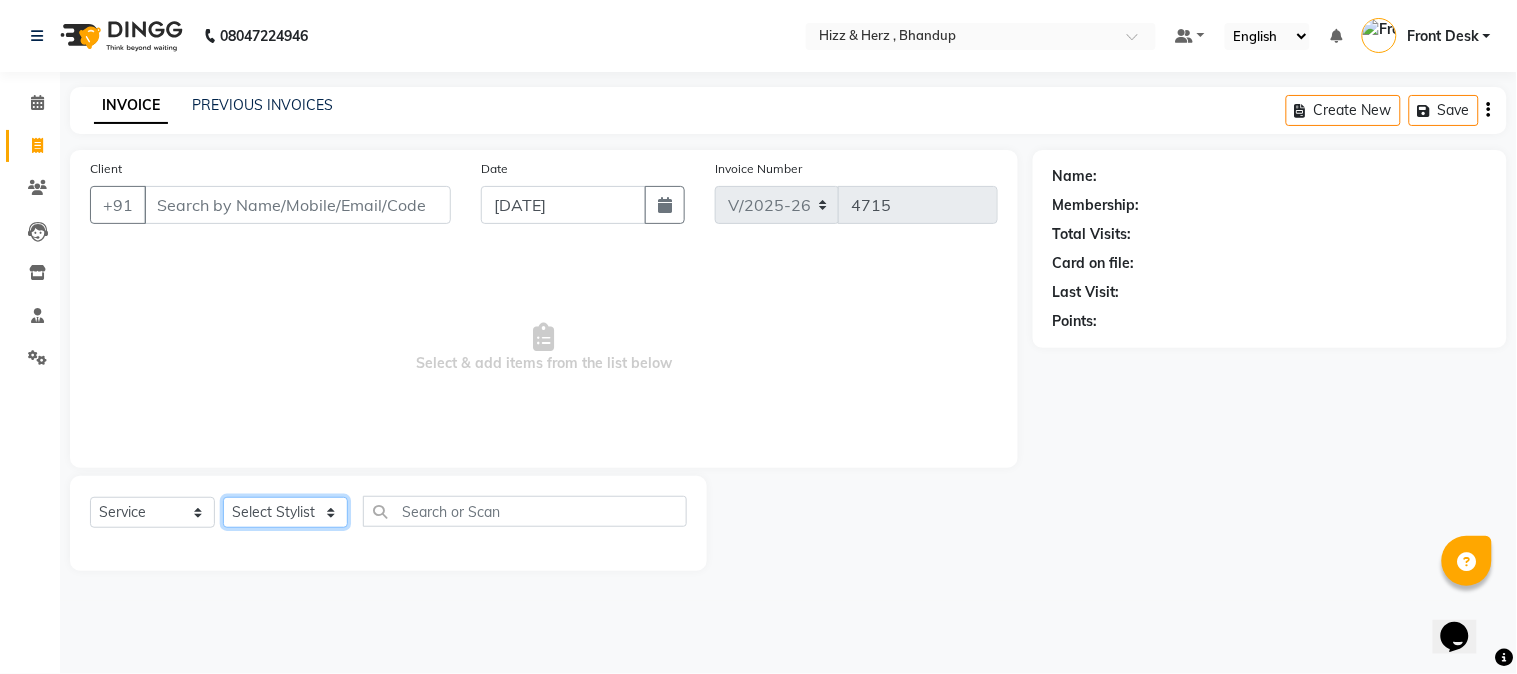 select on "9145" 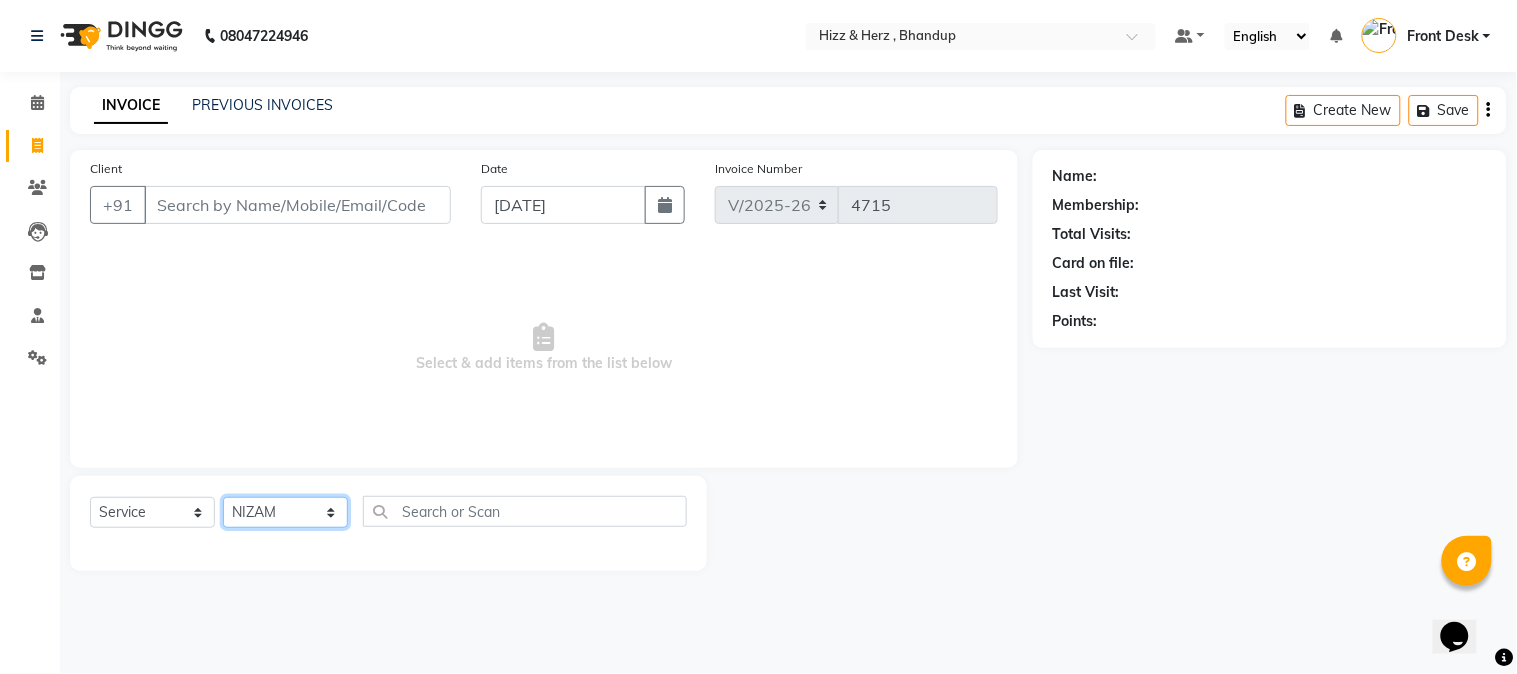 click on "Select Stylist Front Desk [PERSON_NAME] HIZZ & HERZ 2 [PERSON_NAME] [PERSON_NAME] [PERSON_NAME] [PERSON_NAME] MOHD [PERSON_NAME] [PERSON_NAME] [PERSON_NAME]  [PERSON_NAME]" 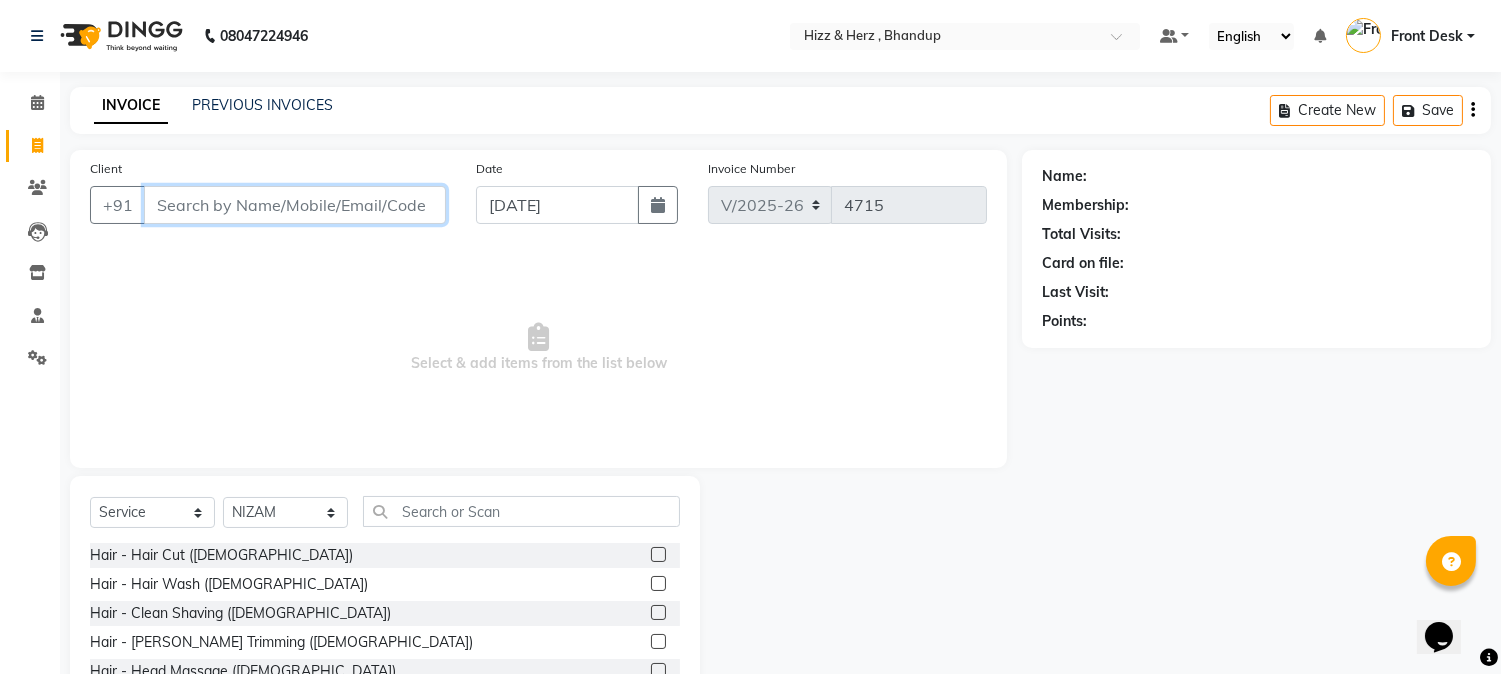 click on "Client" at bounding box center (295, 205) 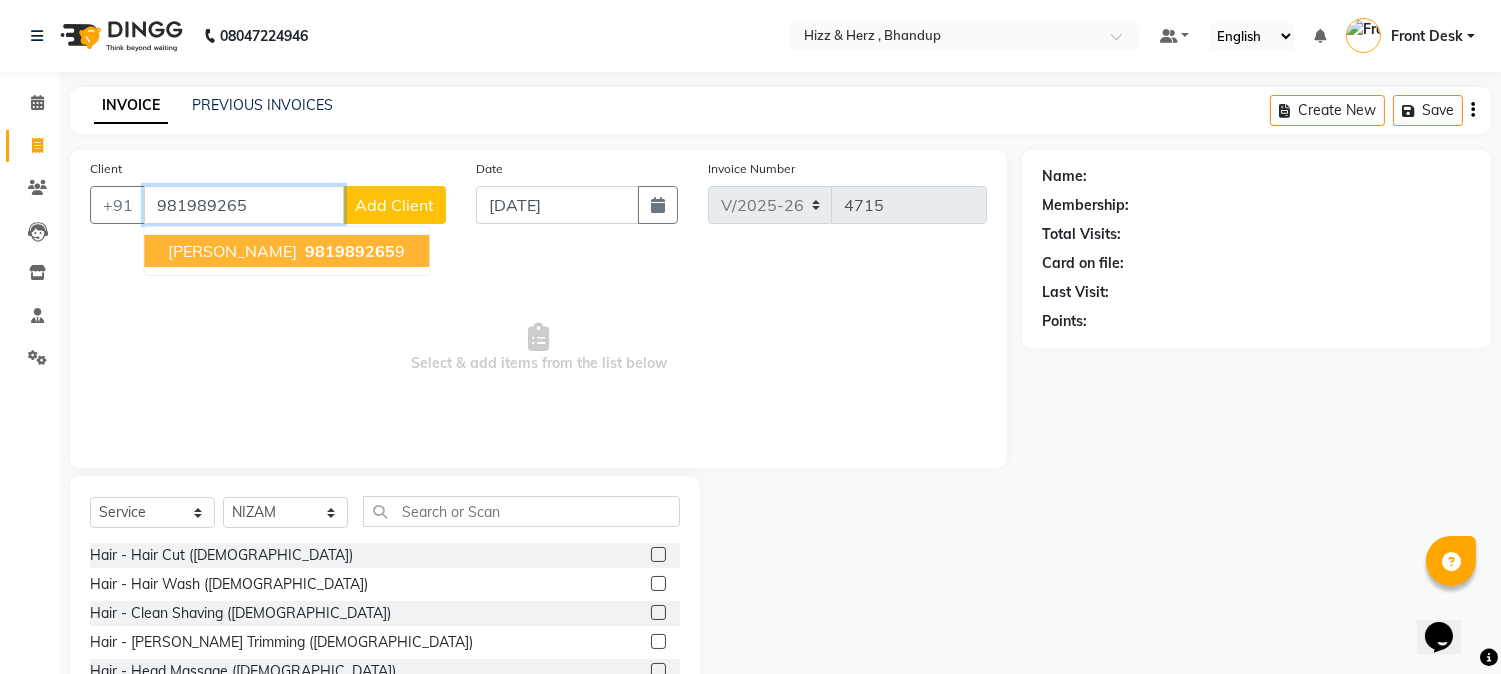click on "MR. MATHEW J.   981989265 9" at bounding box center (286, 251) 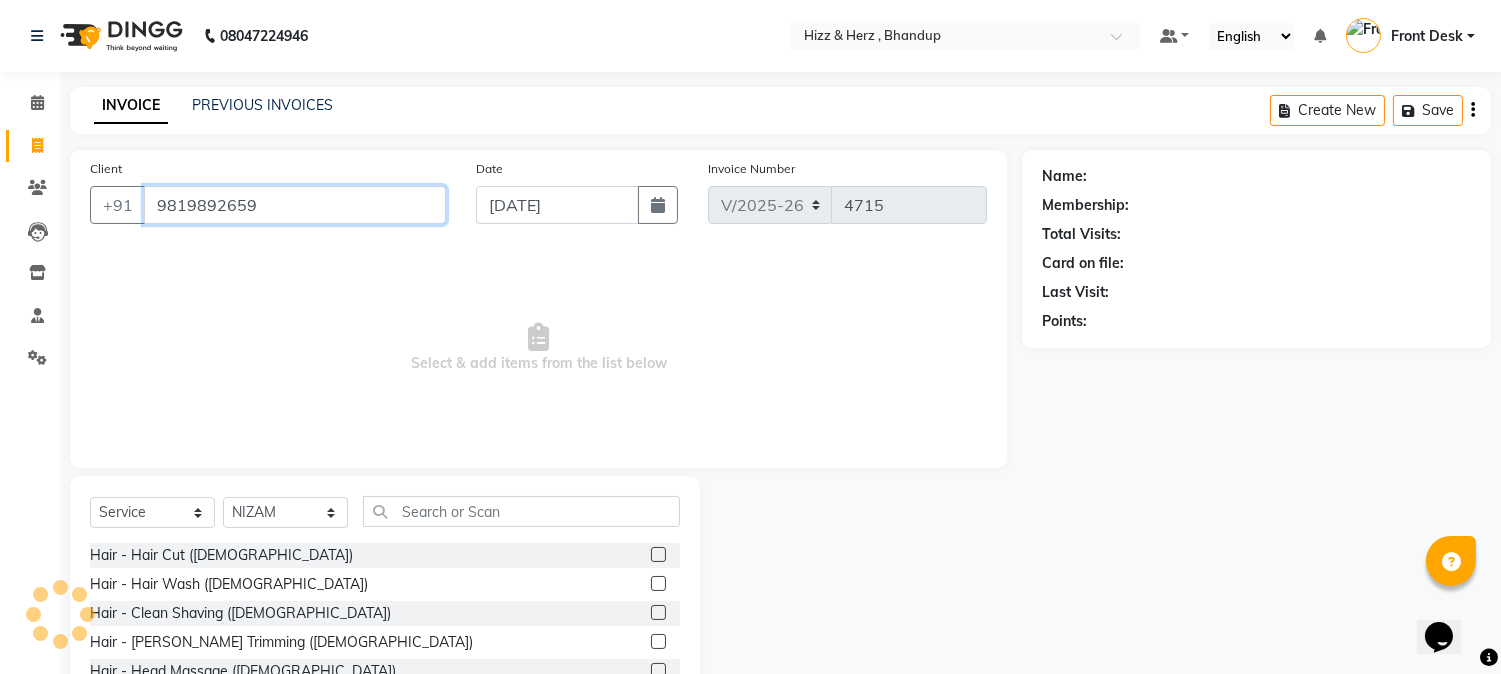 type on "9819892659" 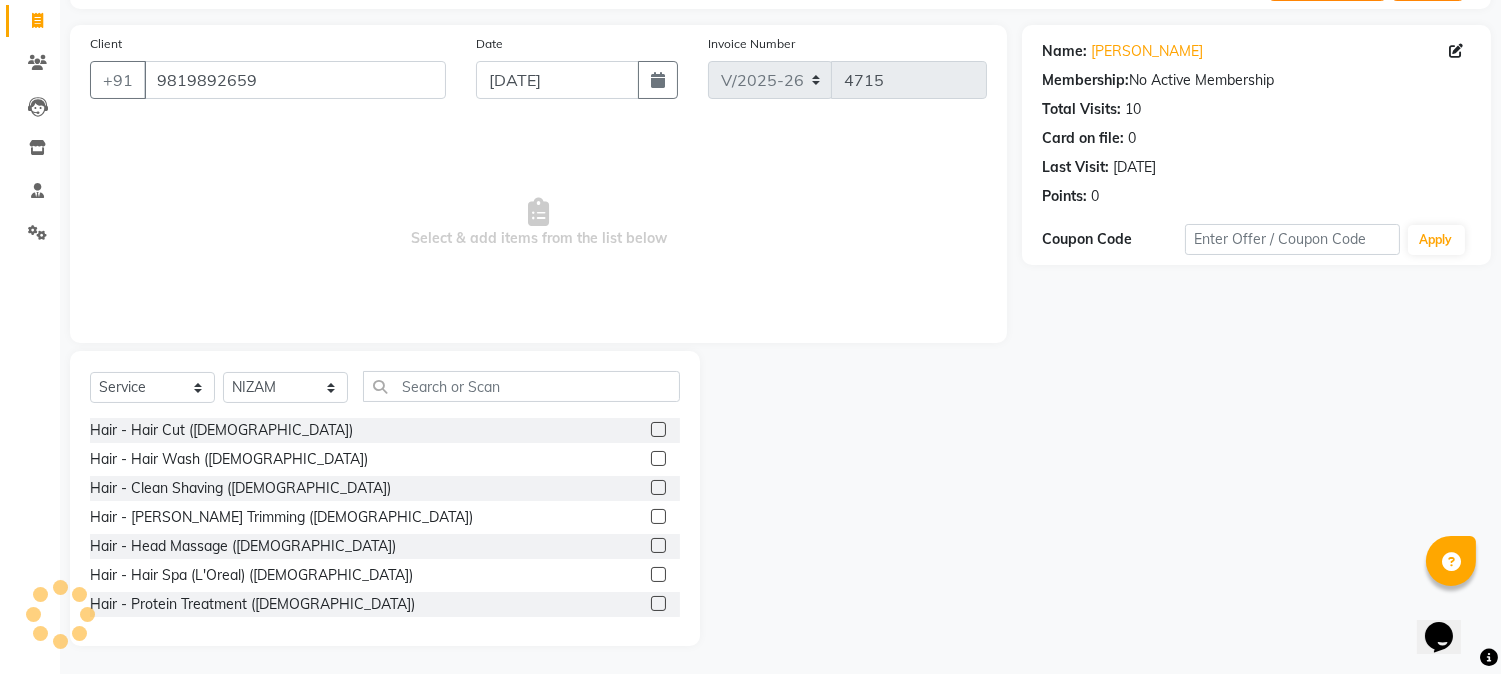 scroll, scrollTop: 126, scrollLeft: 0, axis: vertical 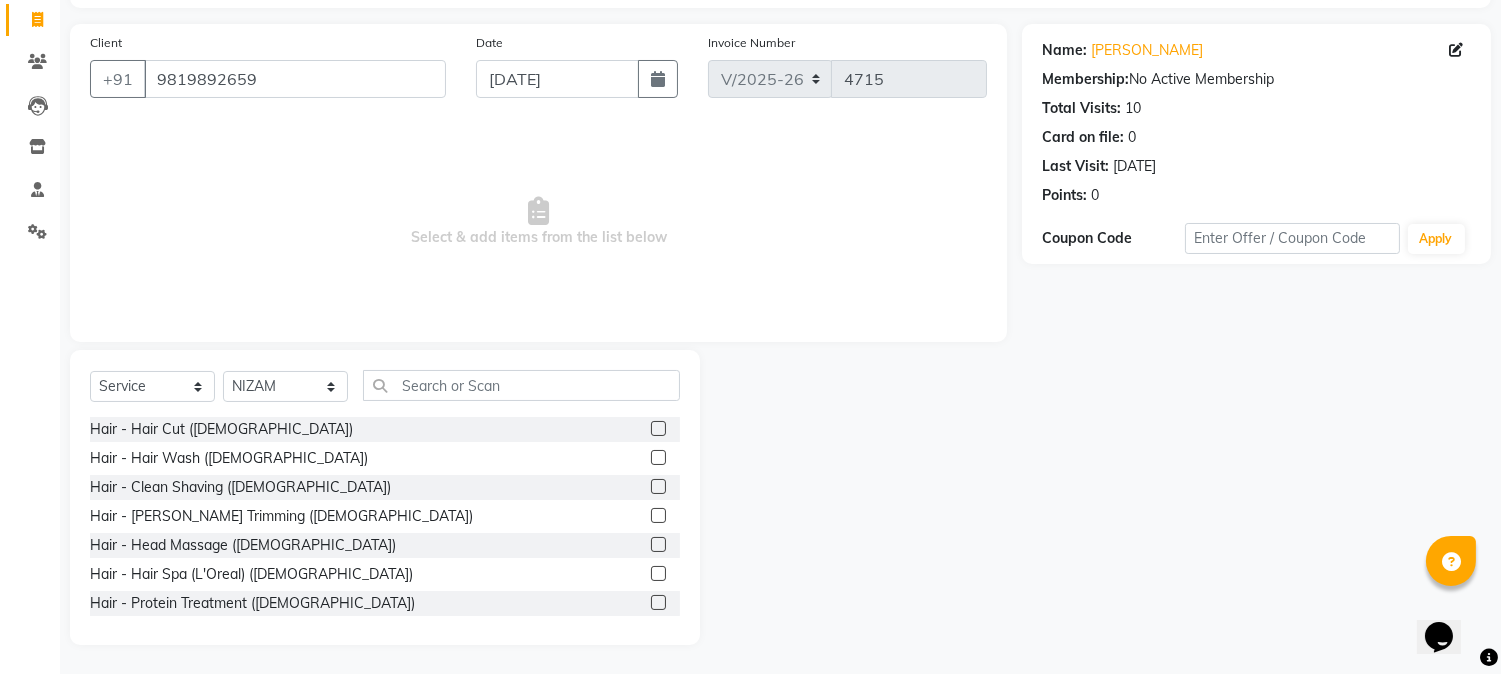 click 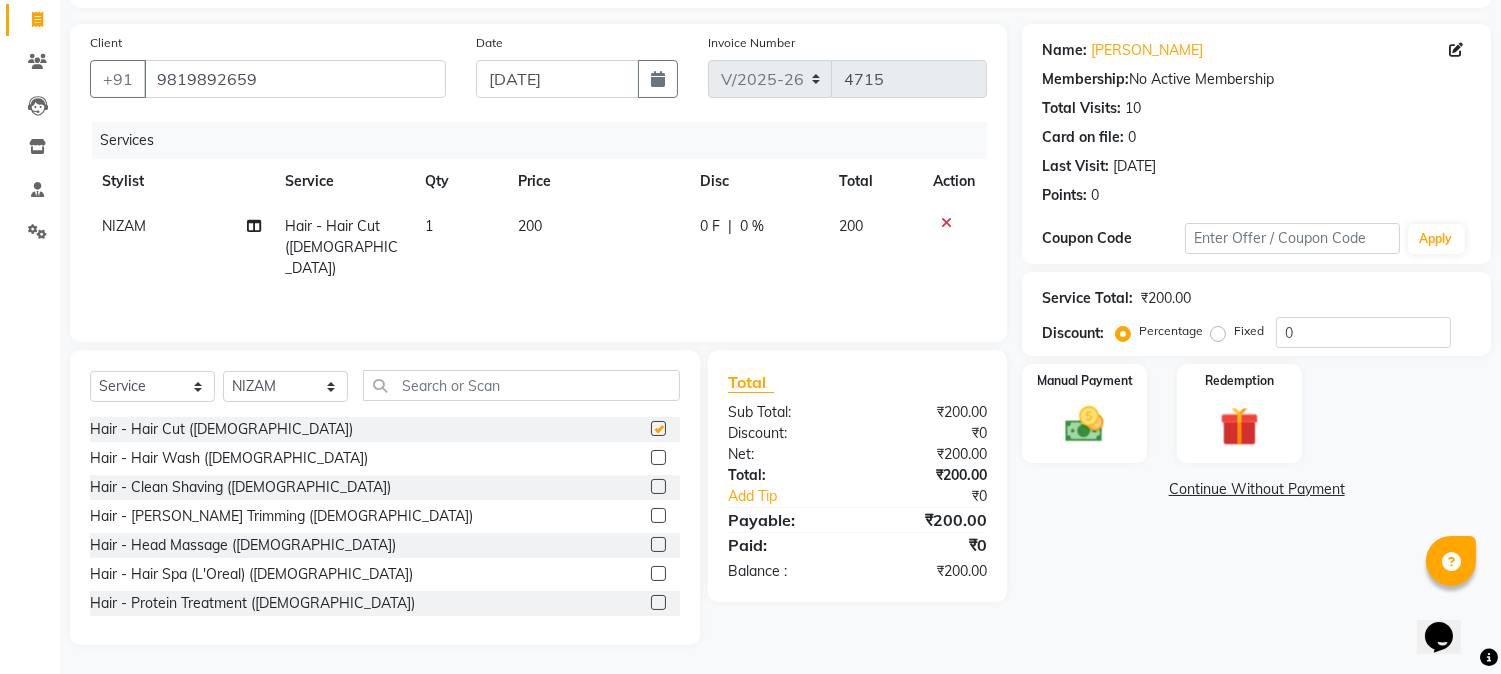 checkbox on "false" 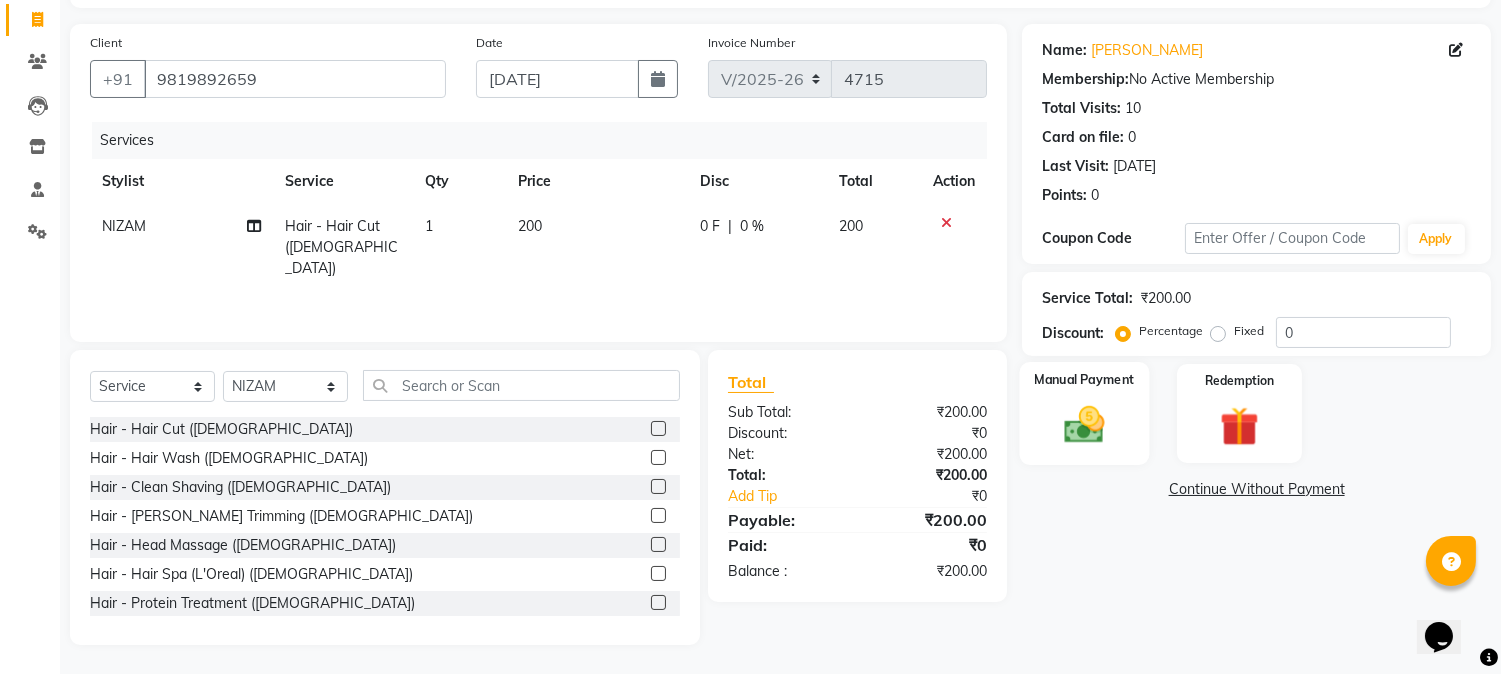 click 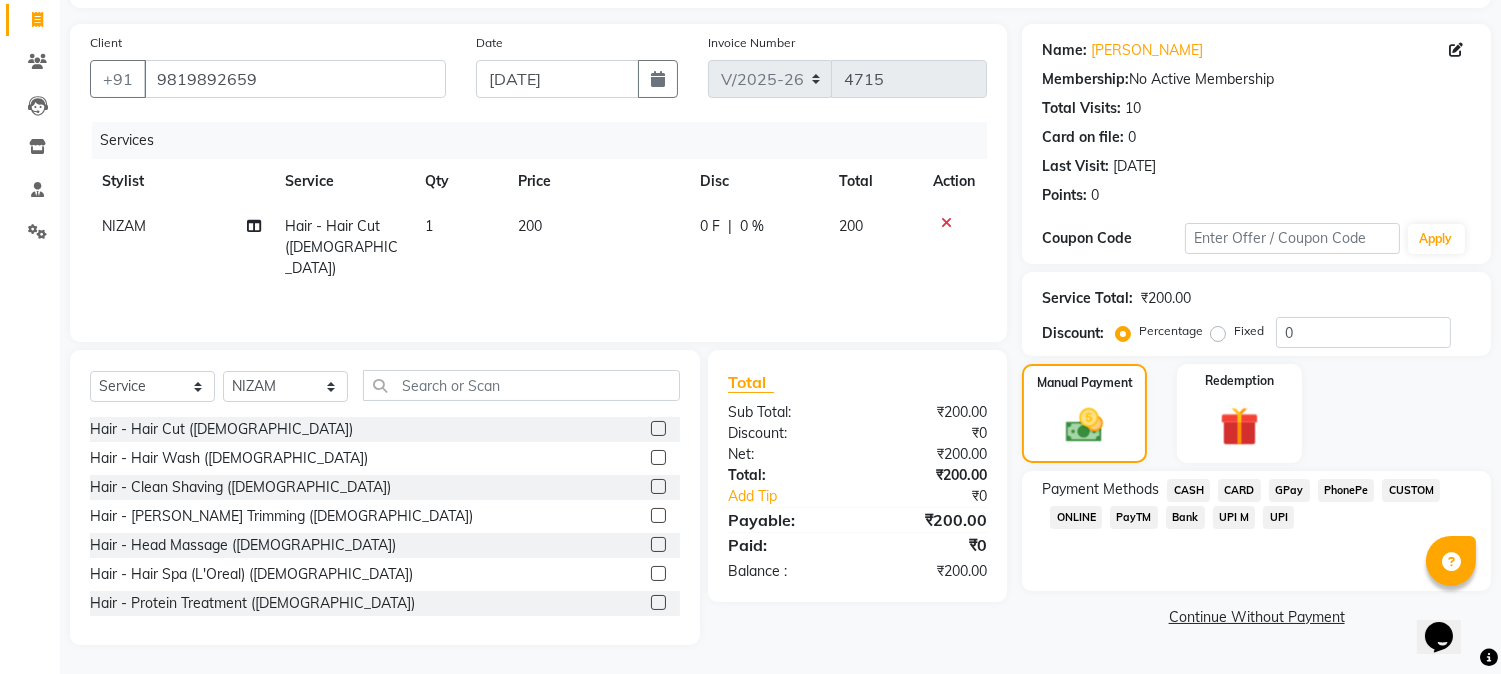 click on "CASH" 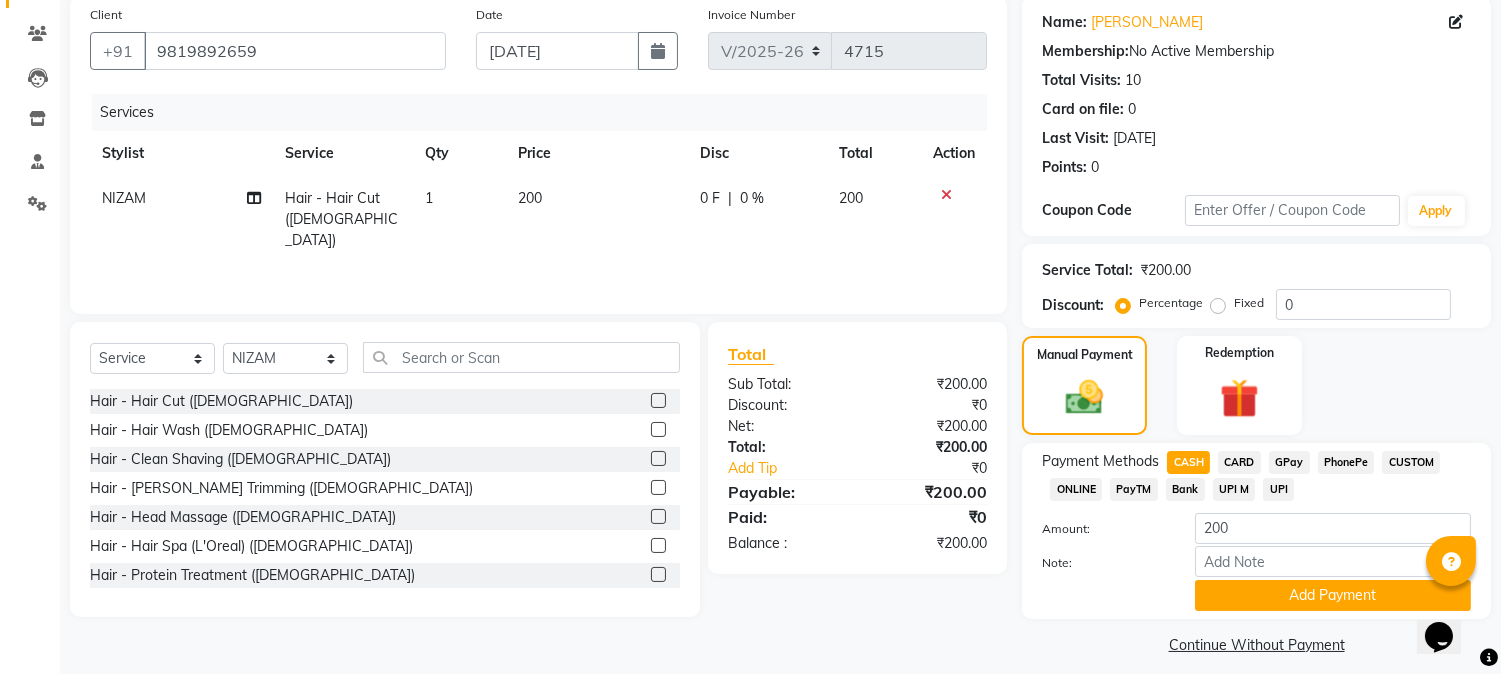 scroll, scrollTop: 170, scrollLeft: 0, axis: vertical 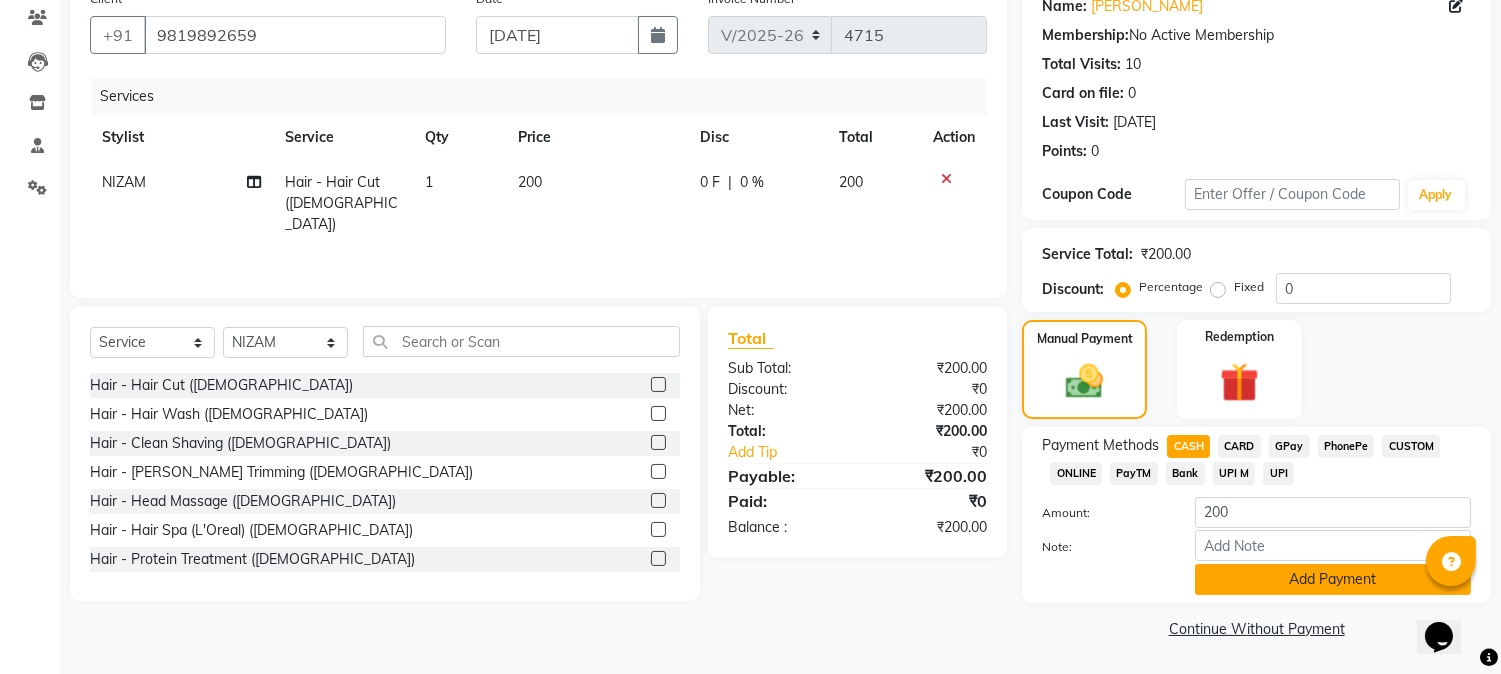 click on "Add Payment" 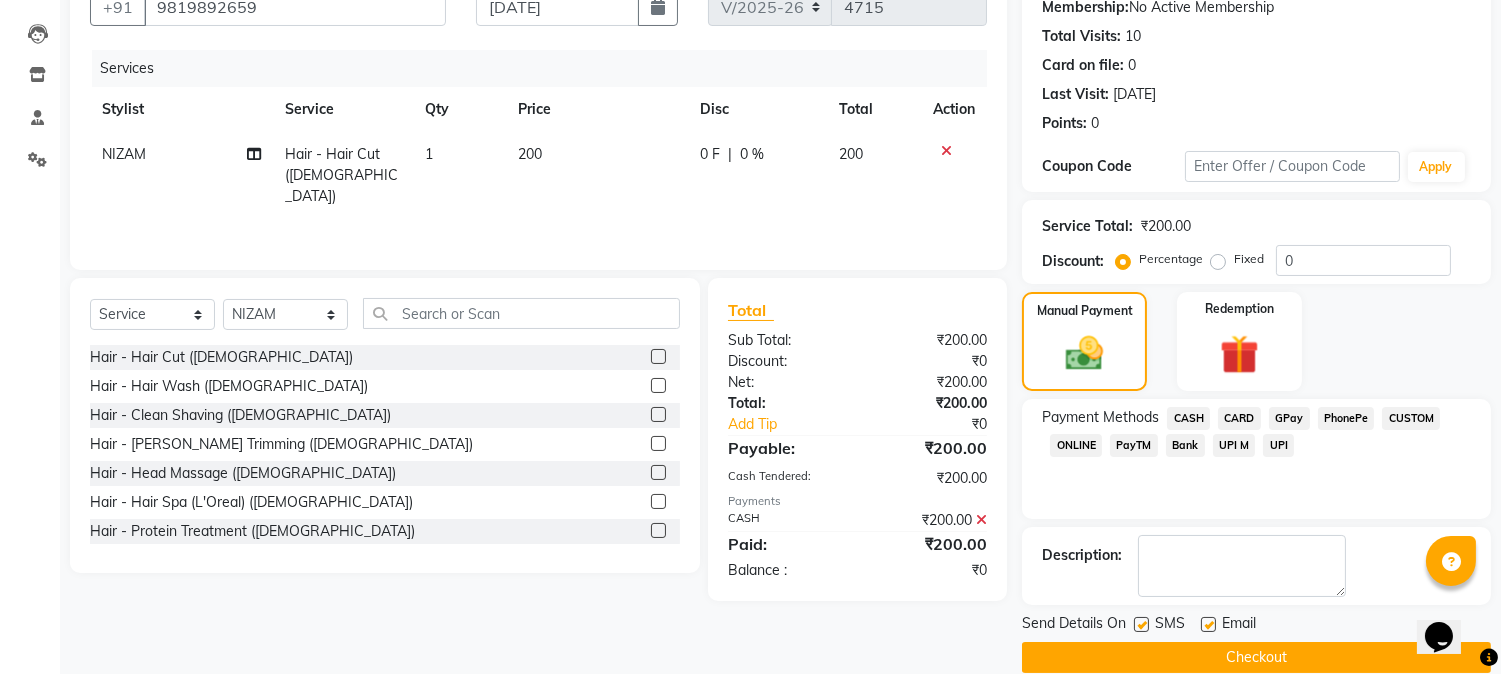 scroll, scrollTop: 225, scrollLeft: 0, axis: vertical 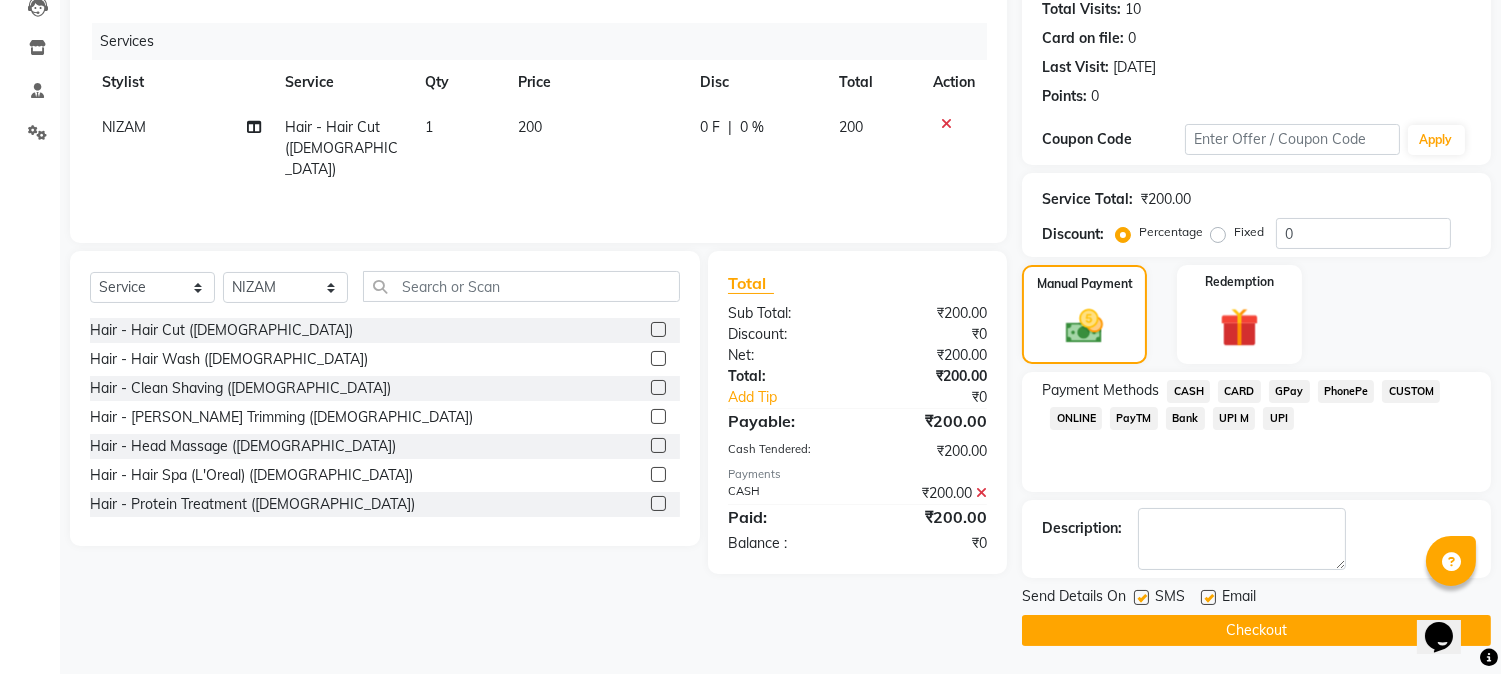click on "Checkout" 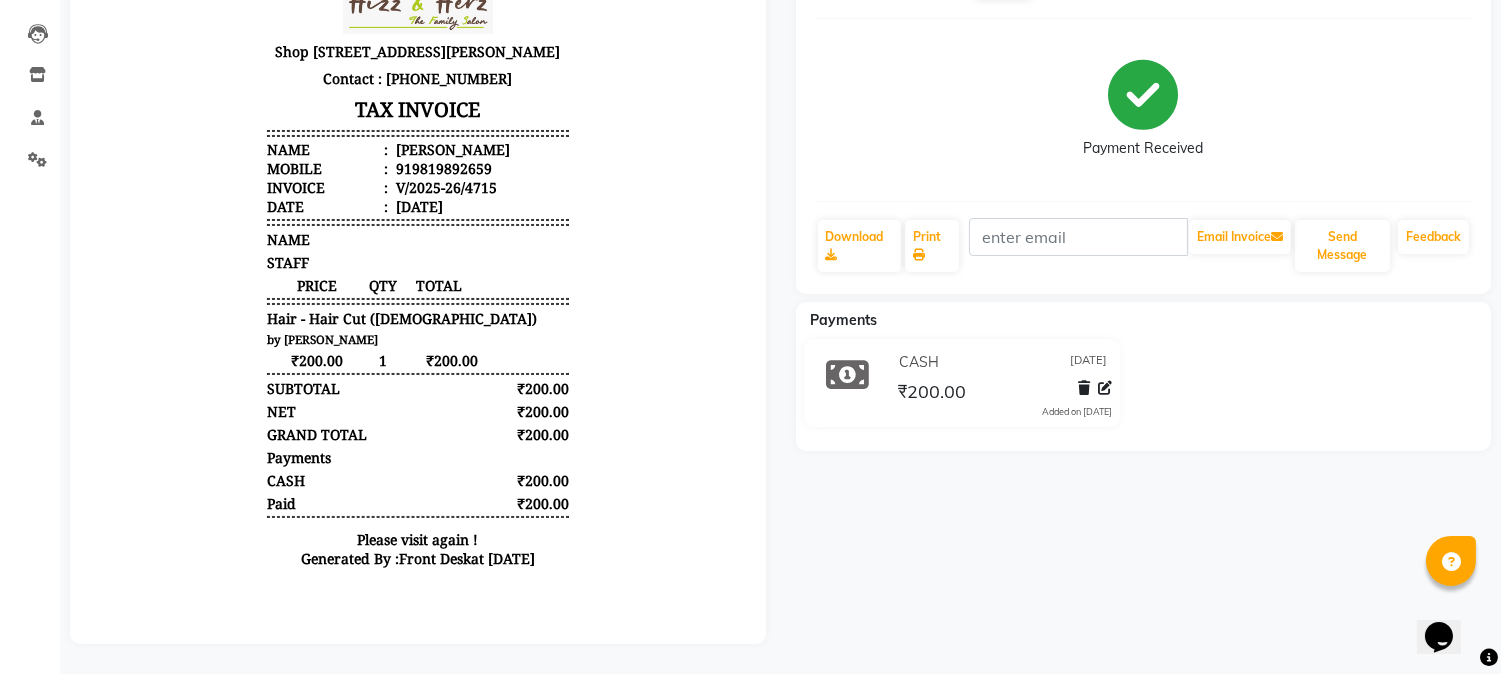 scroll, scrollTop: 0, scrollLeft: 0, axis: both 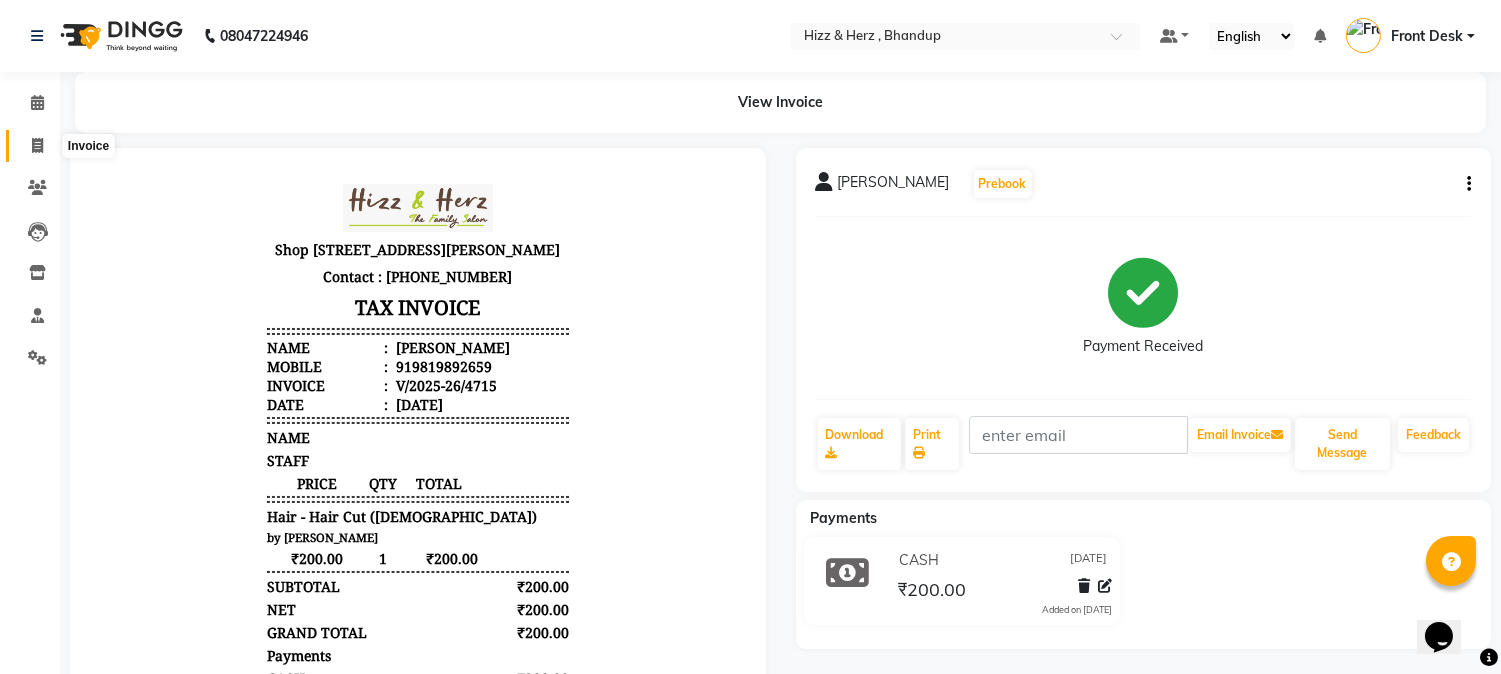 click 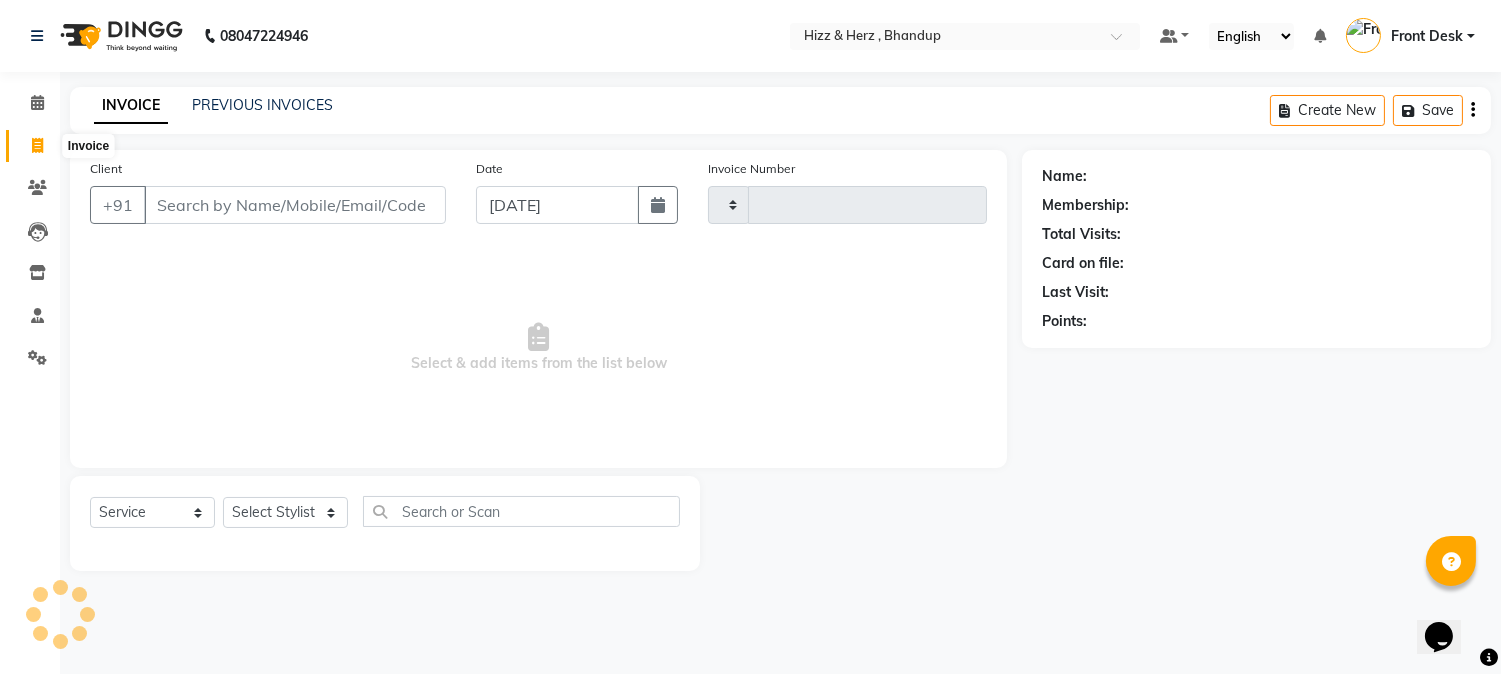 type on "4716" 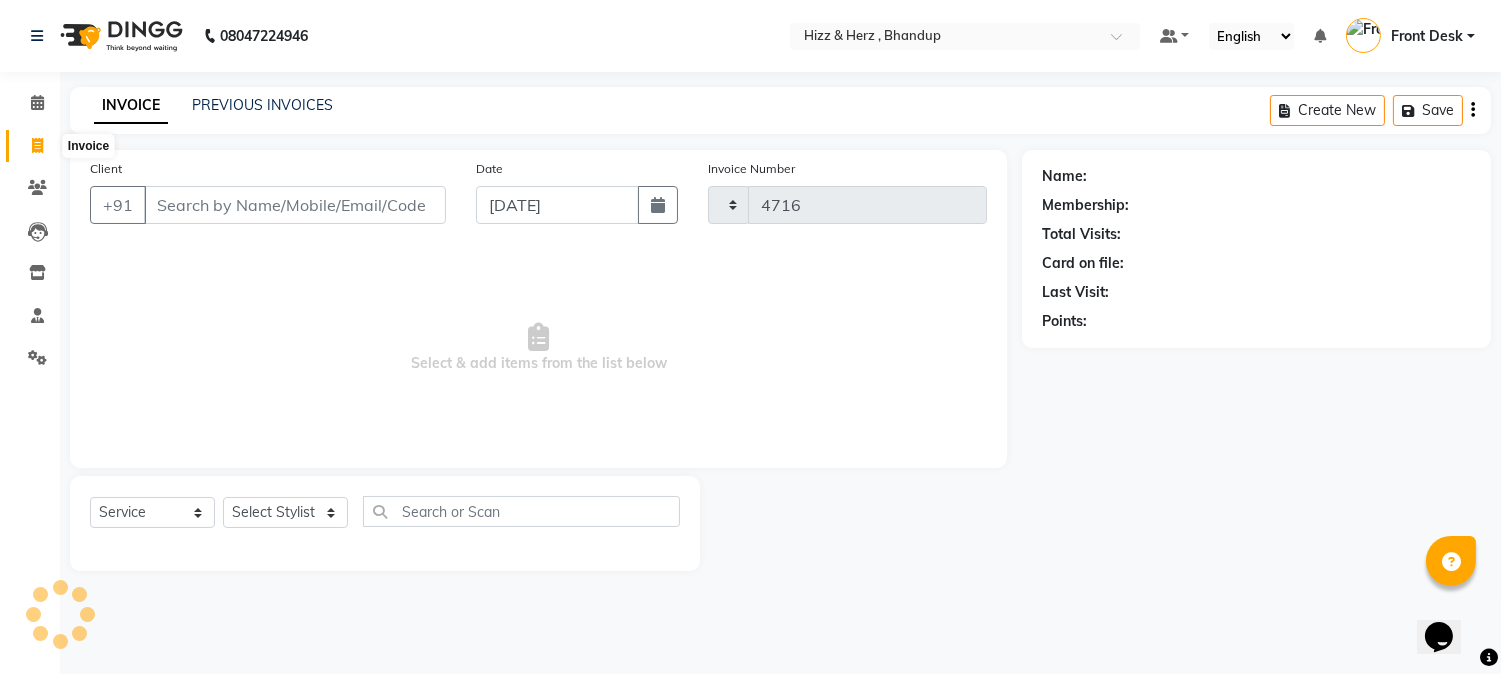 select on "629" 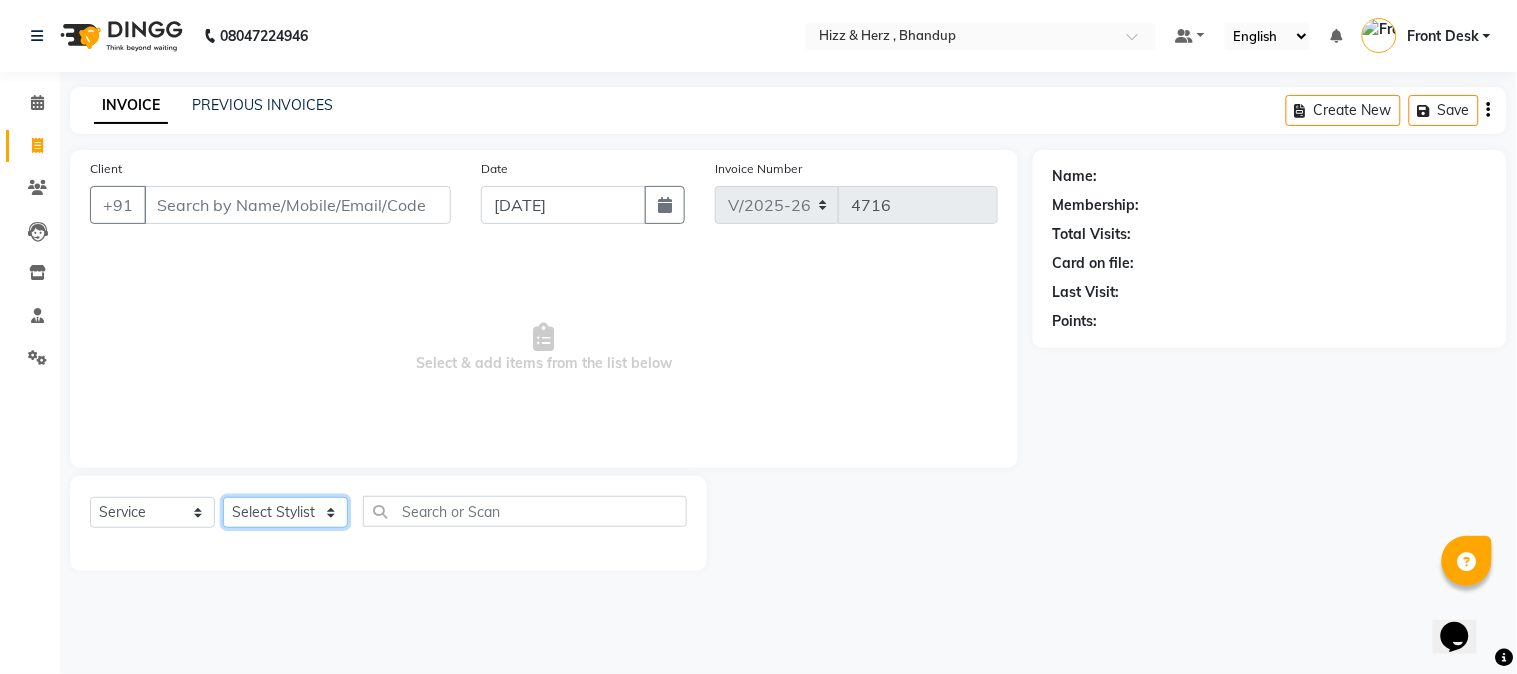 click on "Select Stylist Front Desk [PERSON_NAME] HIZZ & HERZ 2 [PERSON_NAME] [PERSON_NAME] [PERSON_NAME] [PERSON_NAME] MOHD [PERSON_NAME] [PERSON_NAME] [PERSON_NAME]  [PERSON_NAME]" 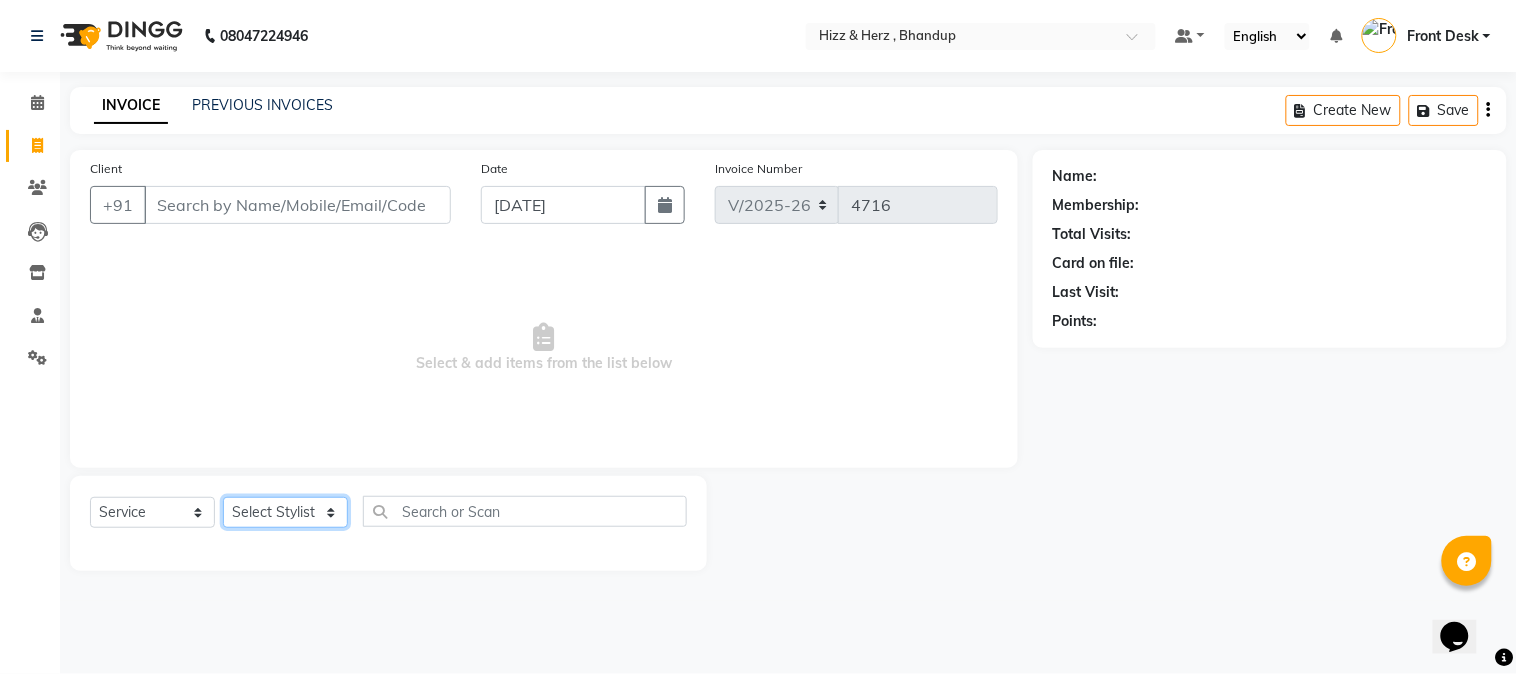 select on "11514" 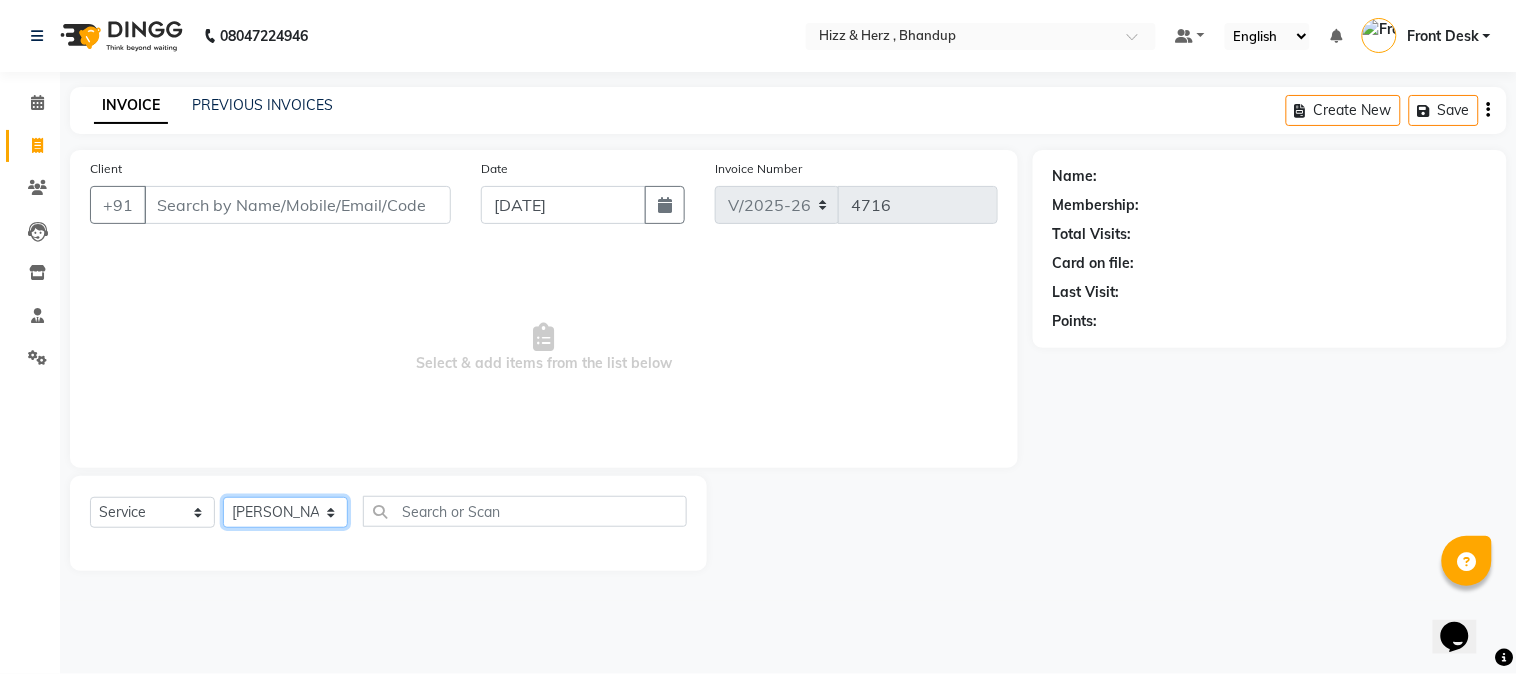 click on "Select Stylist Front Desk [PERSON_NAME] HIZZ & HERZ 2 [PERSON_NAME] [PERSON_NAME] [PERSON_NAME] [PERSON_NAME] MOHD [PERSON_NAME] [PERSON_NAME] [PERSON_NAME]  [PERSON_NAME]" 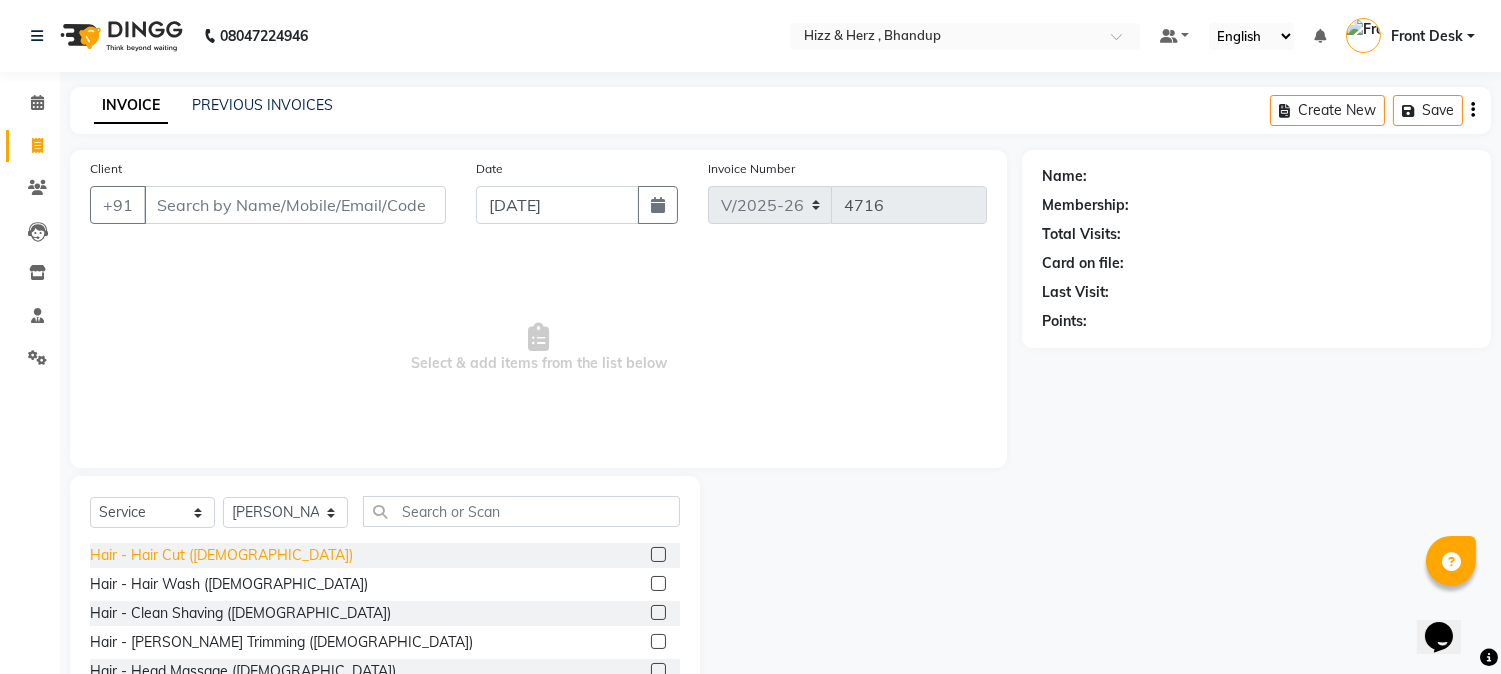 click on "Hair - Hair Cut ([DEMOGRAPHIC_DATA])" 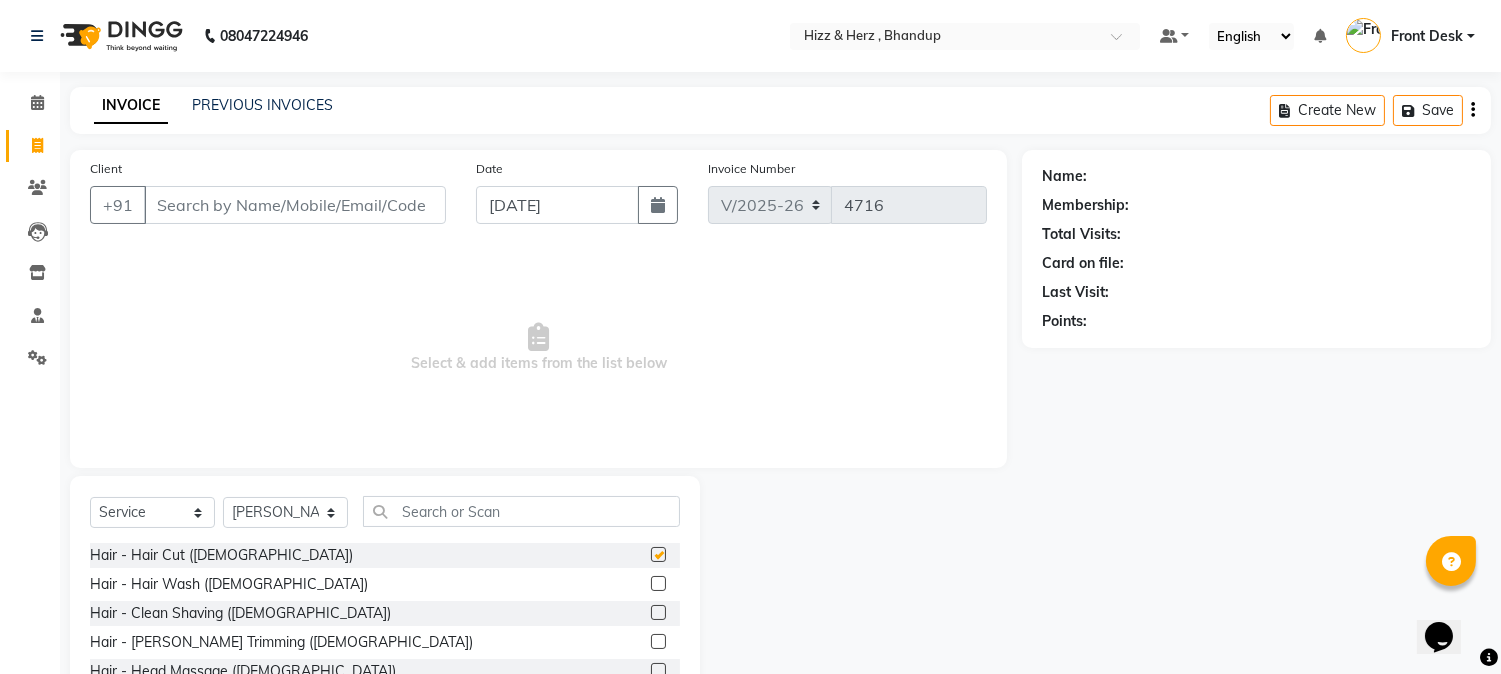 checkbox on "false" 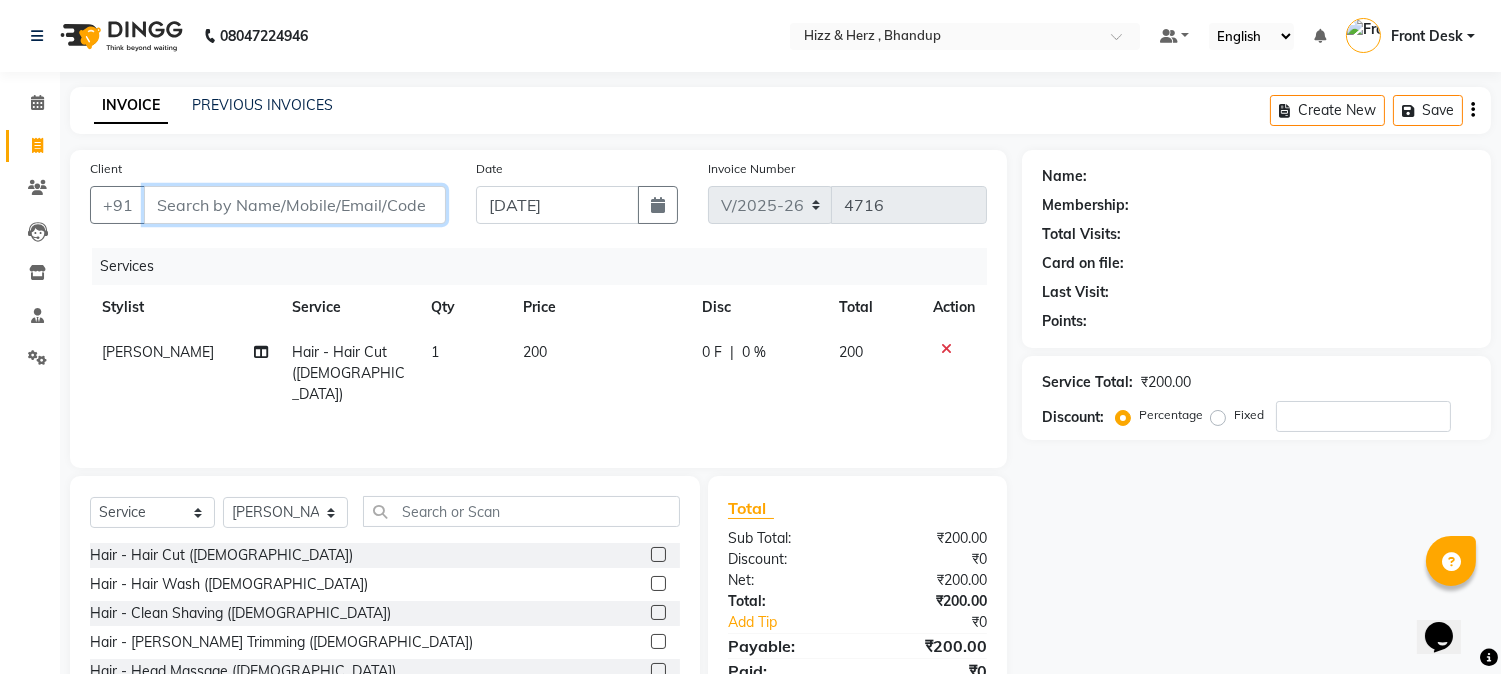click on "Client" at bounding box center (295, 205) 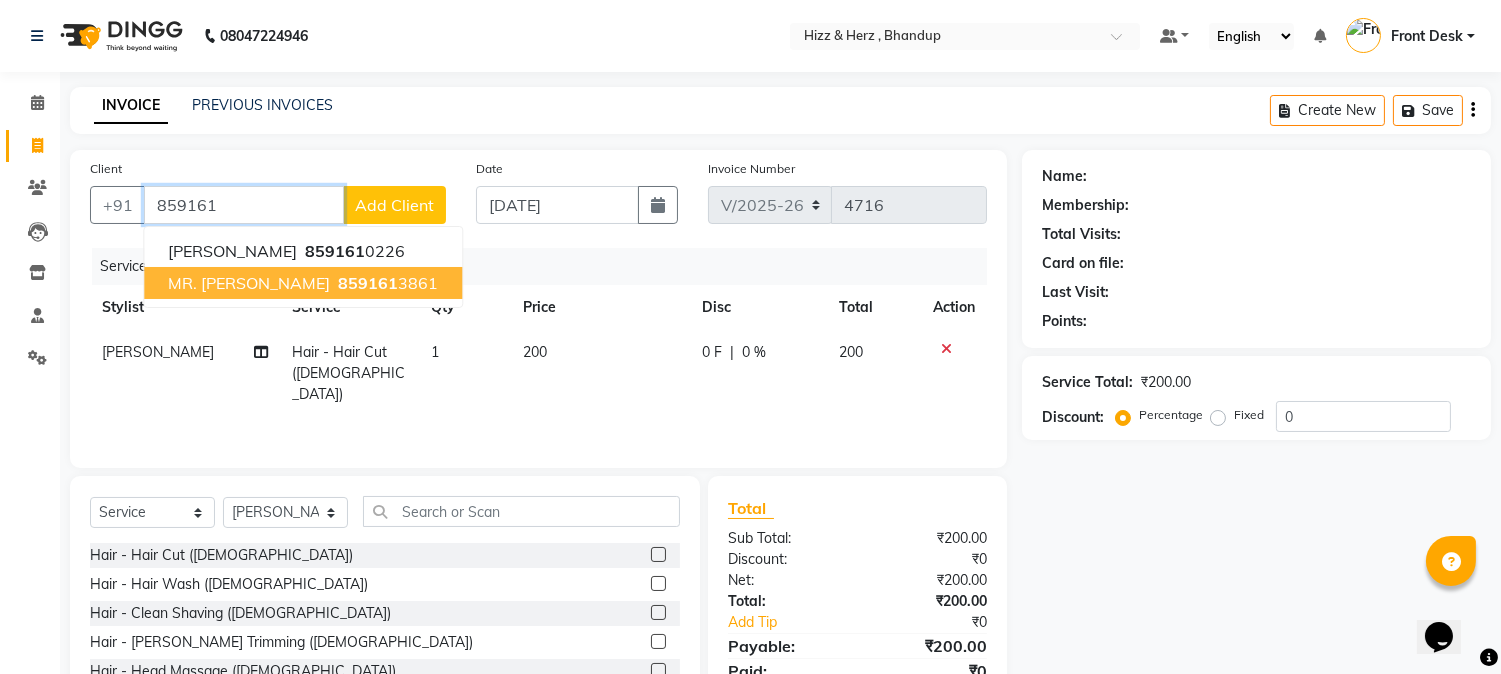 click on "MR. DARSHAN SHAH" at bounding box center (249, 283) 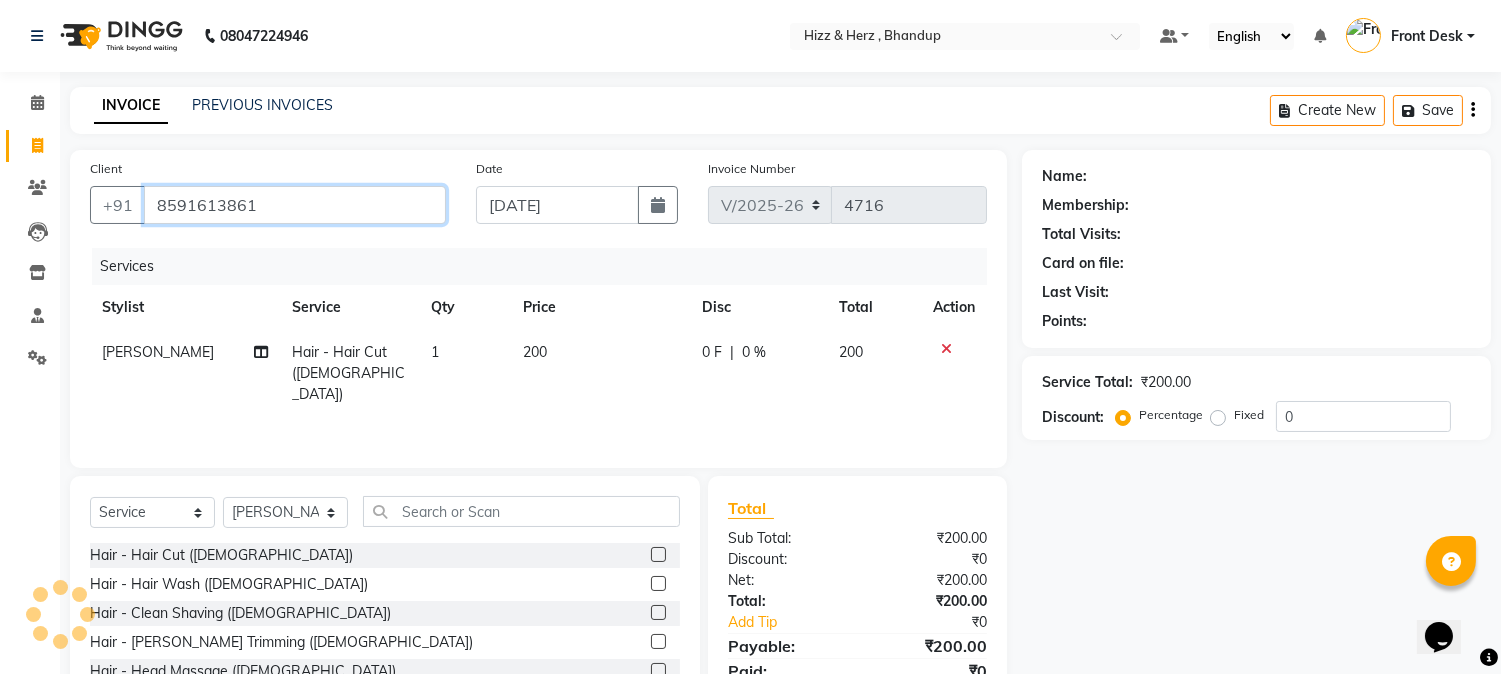 type on "8591613861" 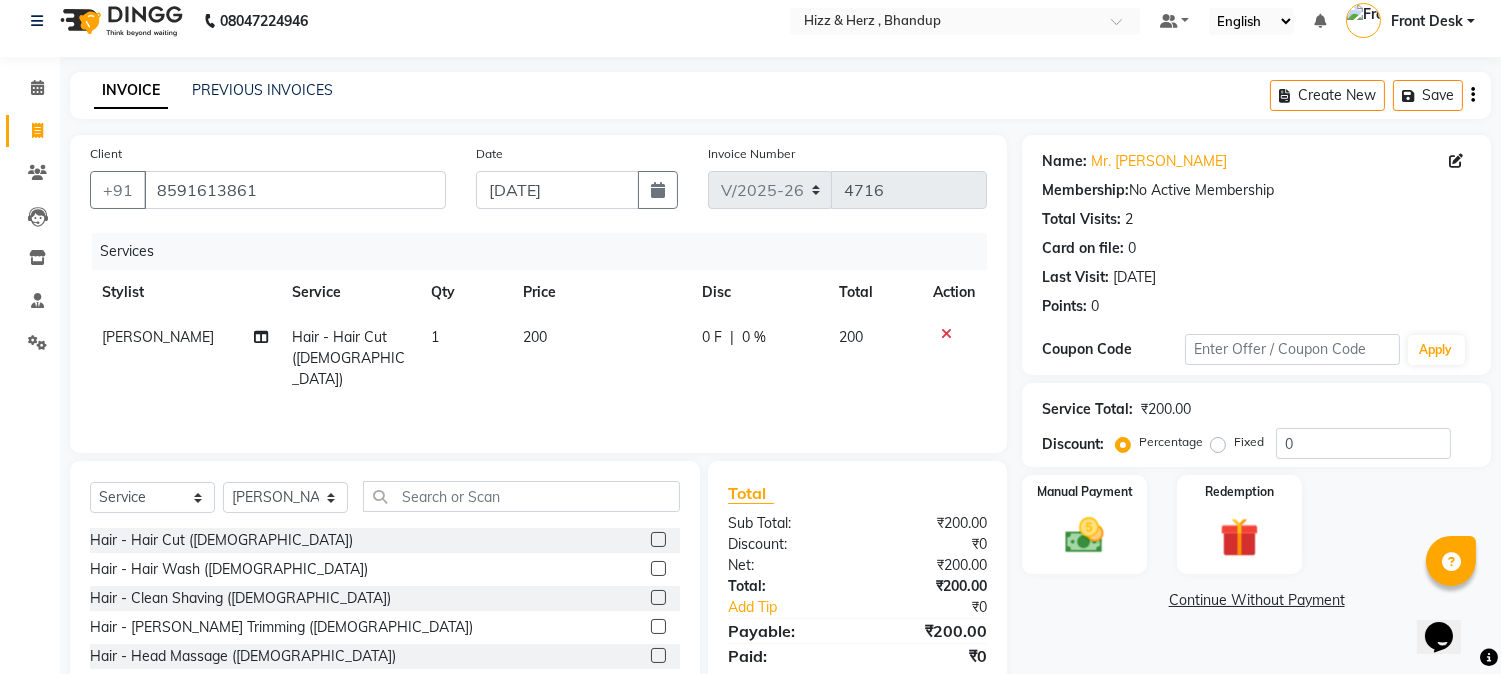 scroll, scrollTop: 126, scrollLeft: 0, axis: vertical 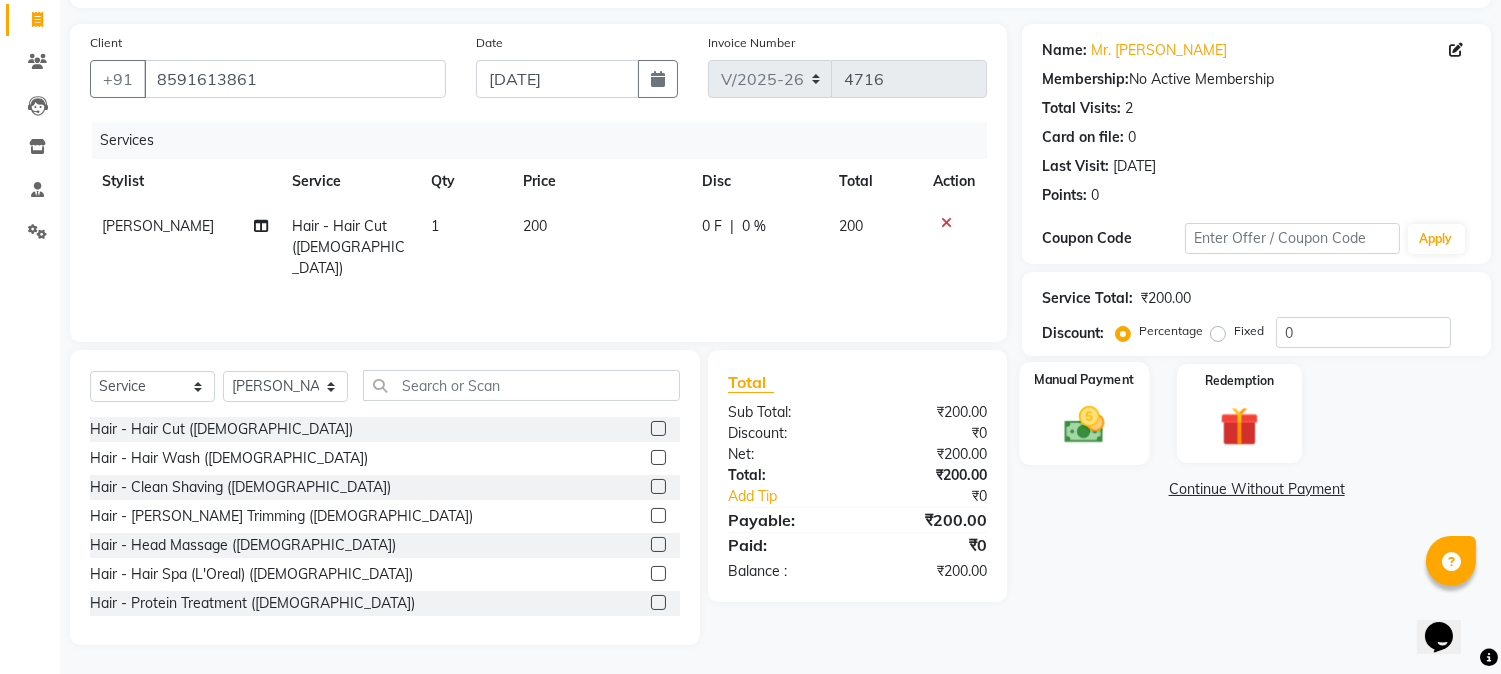 click 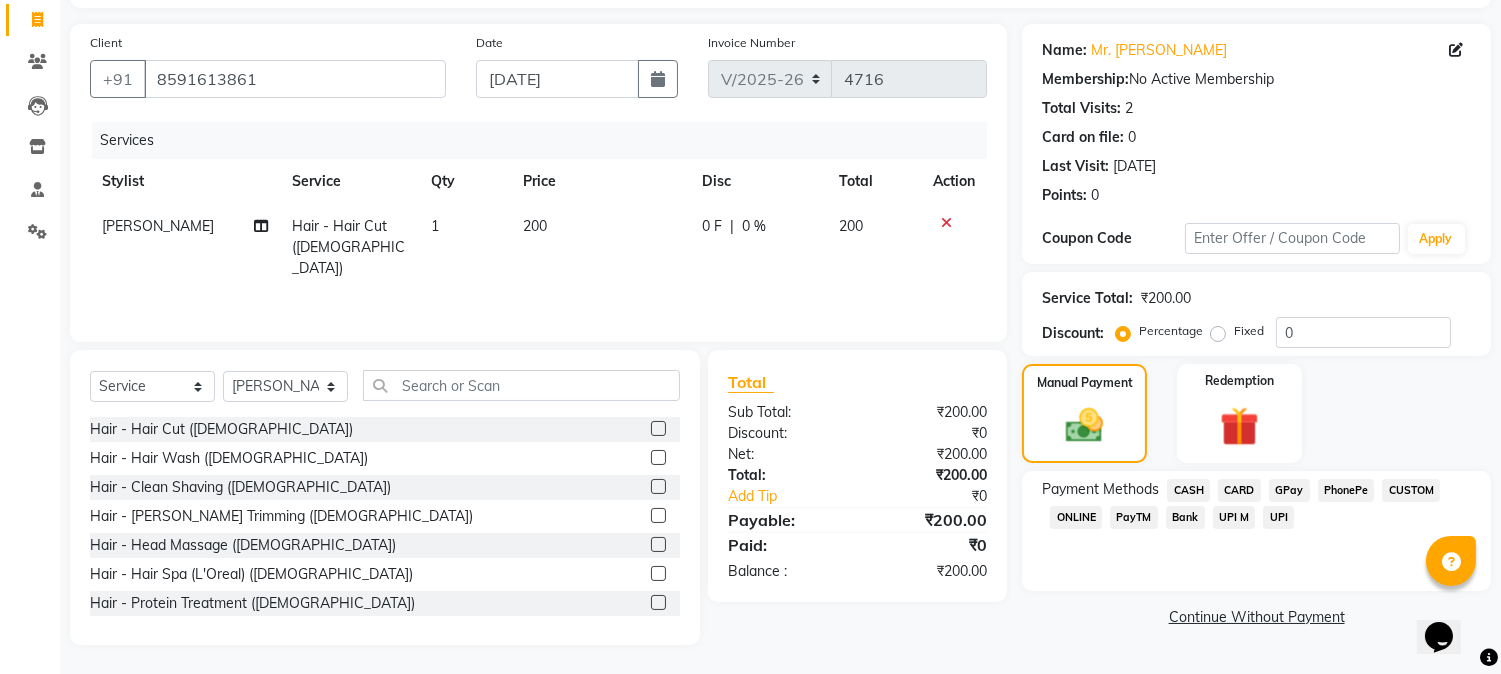 click on "GPay" 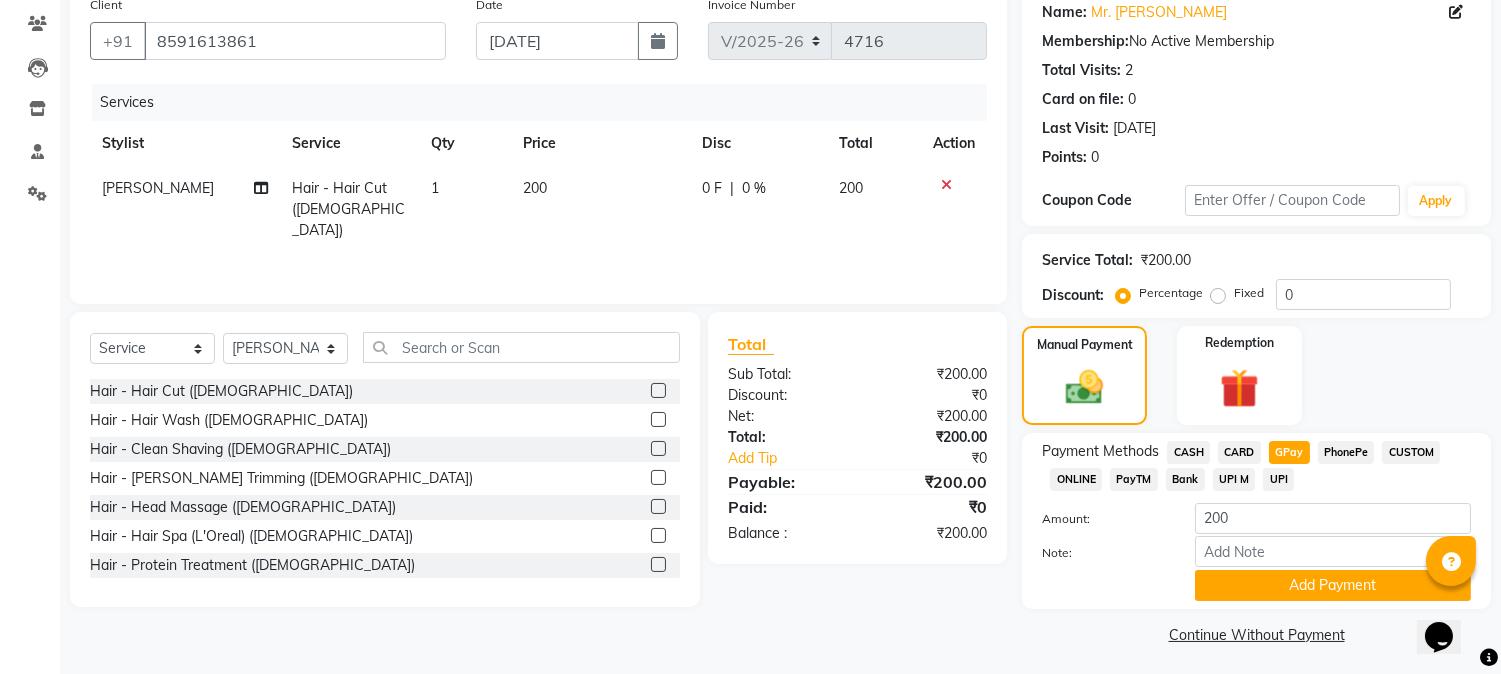 scroll, scrollTop: 170, scrollLeft: 0, axis: vertical 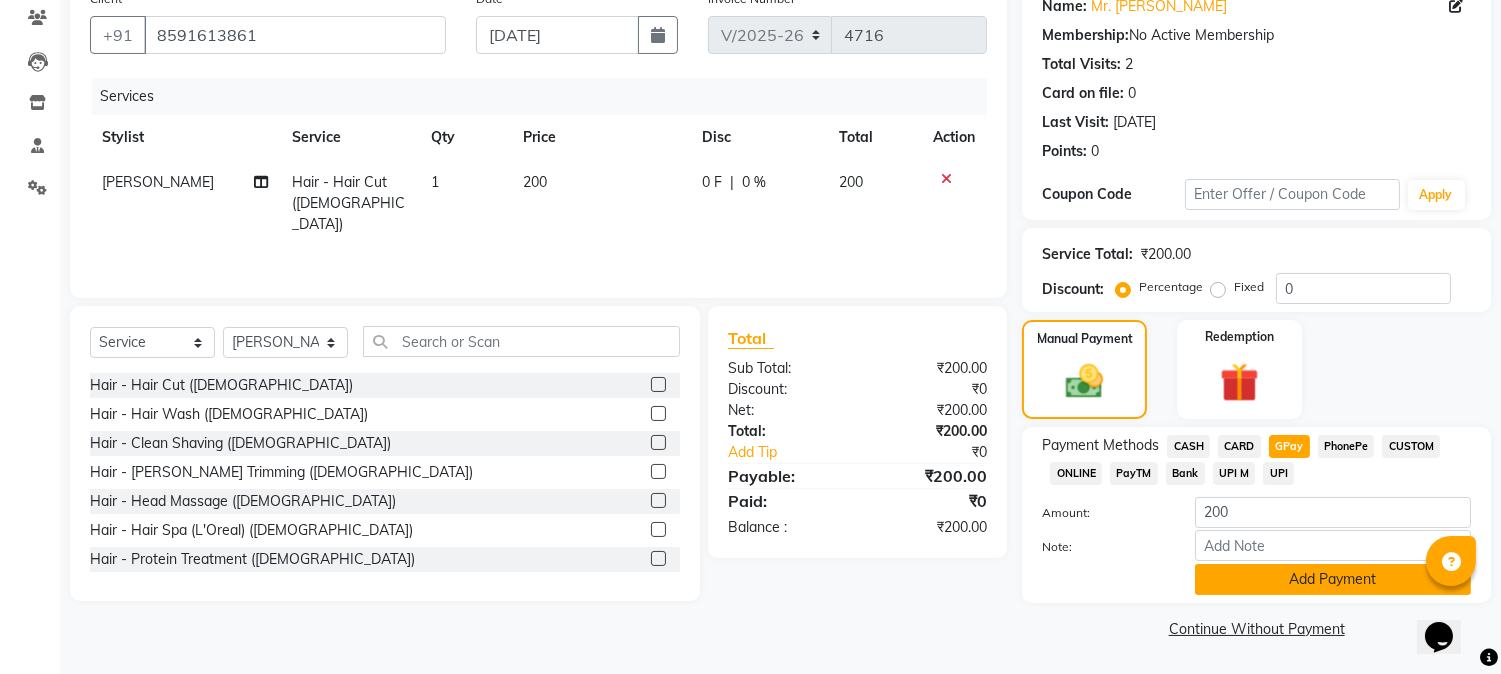 click on "Add Payment" 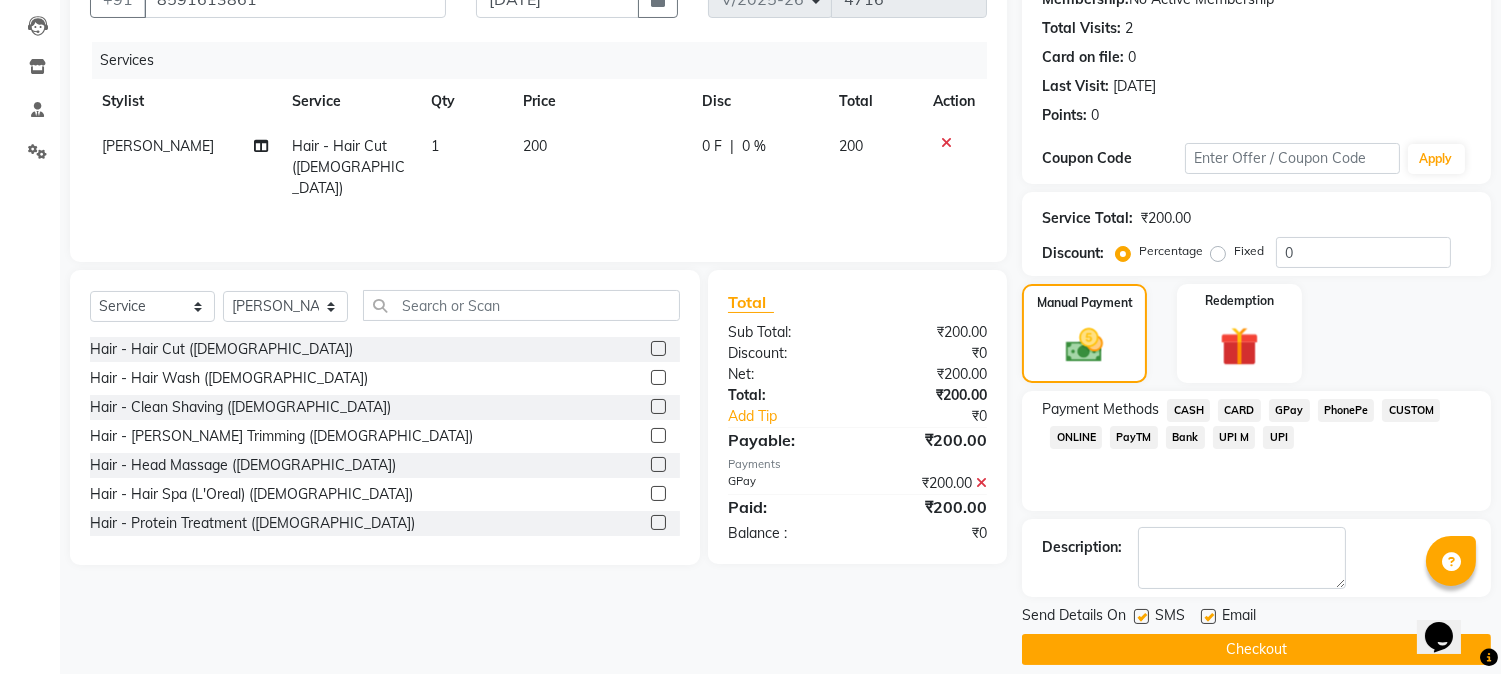 scroll, scrollTop: 225, scrollLeft: 0, axis: vertical 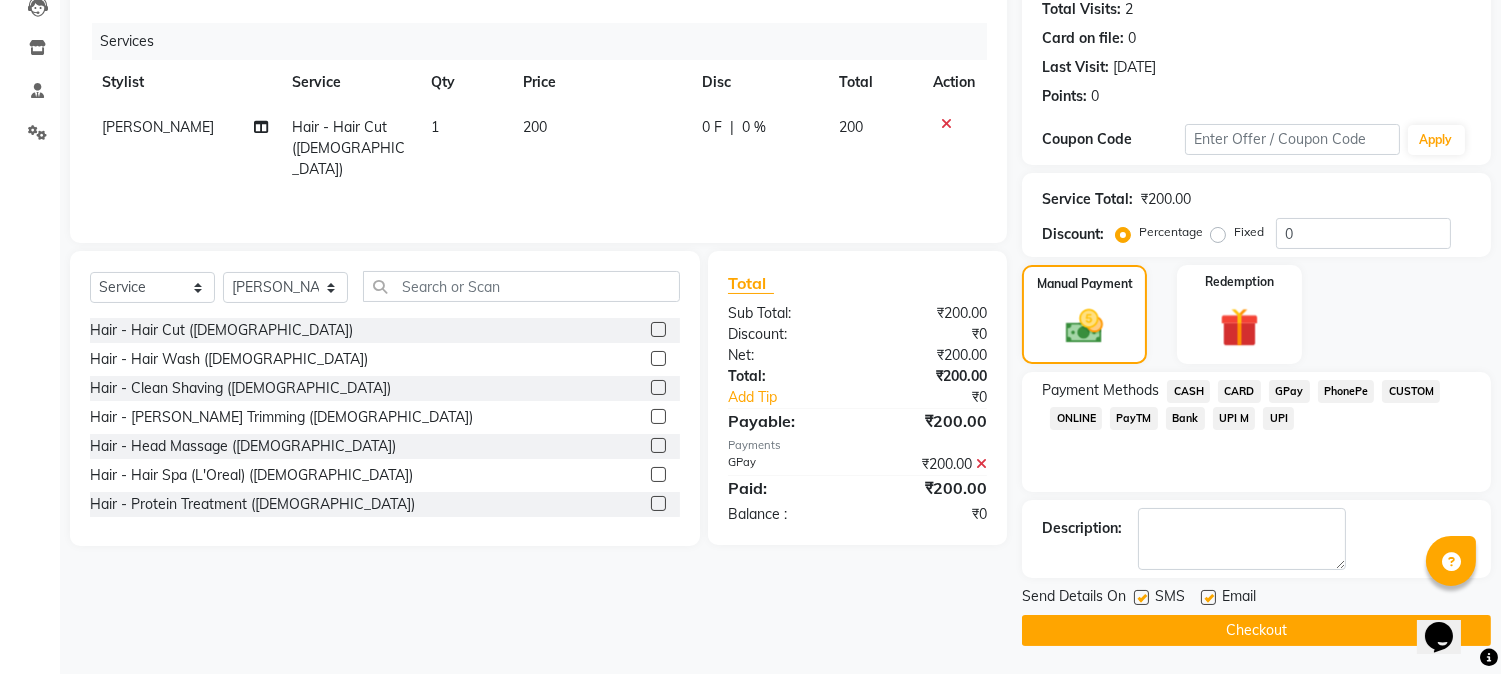 click on "Checkout" 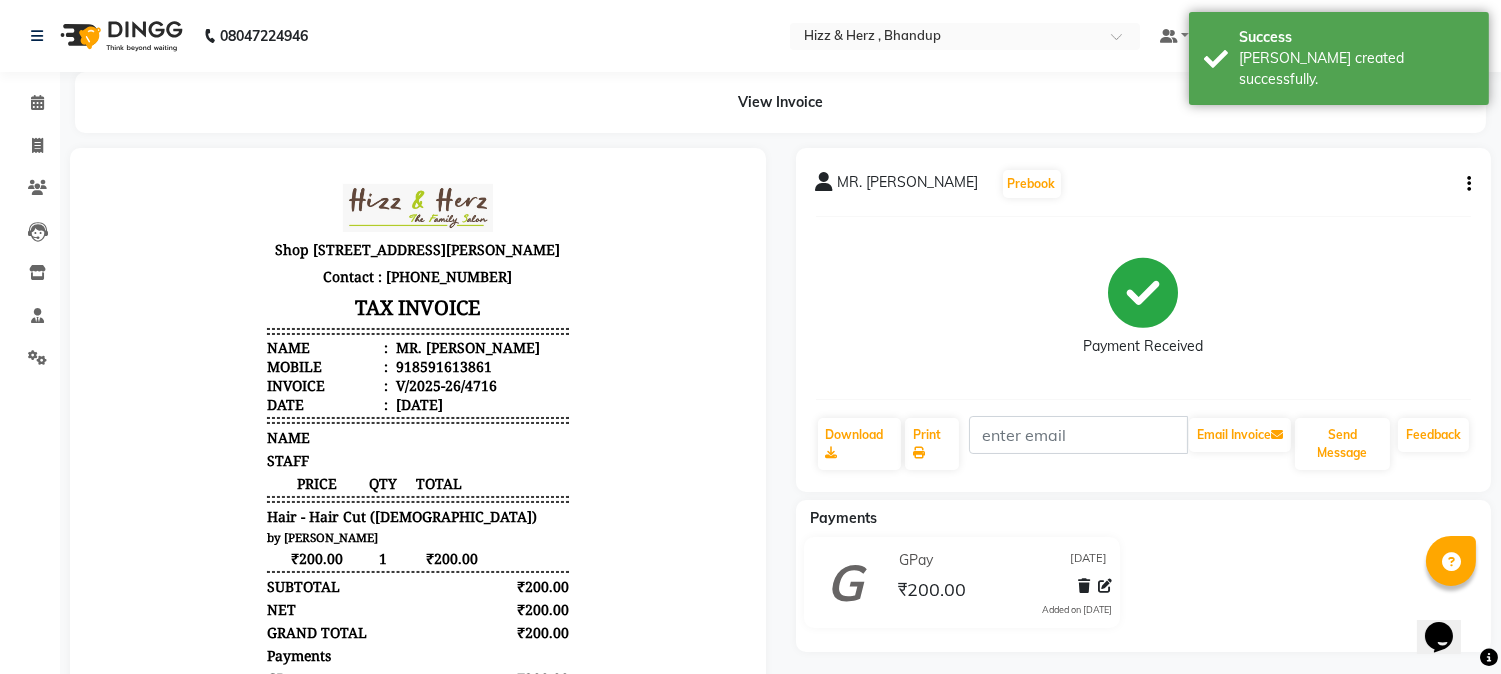 scroll, scrollTop: 0, scrollLeft: 0, axis: both 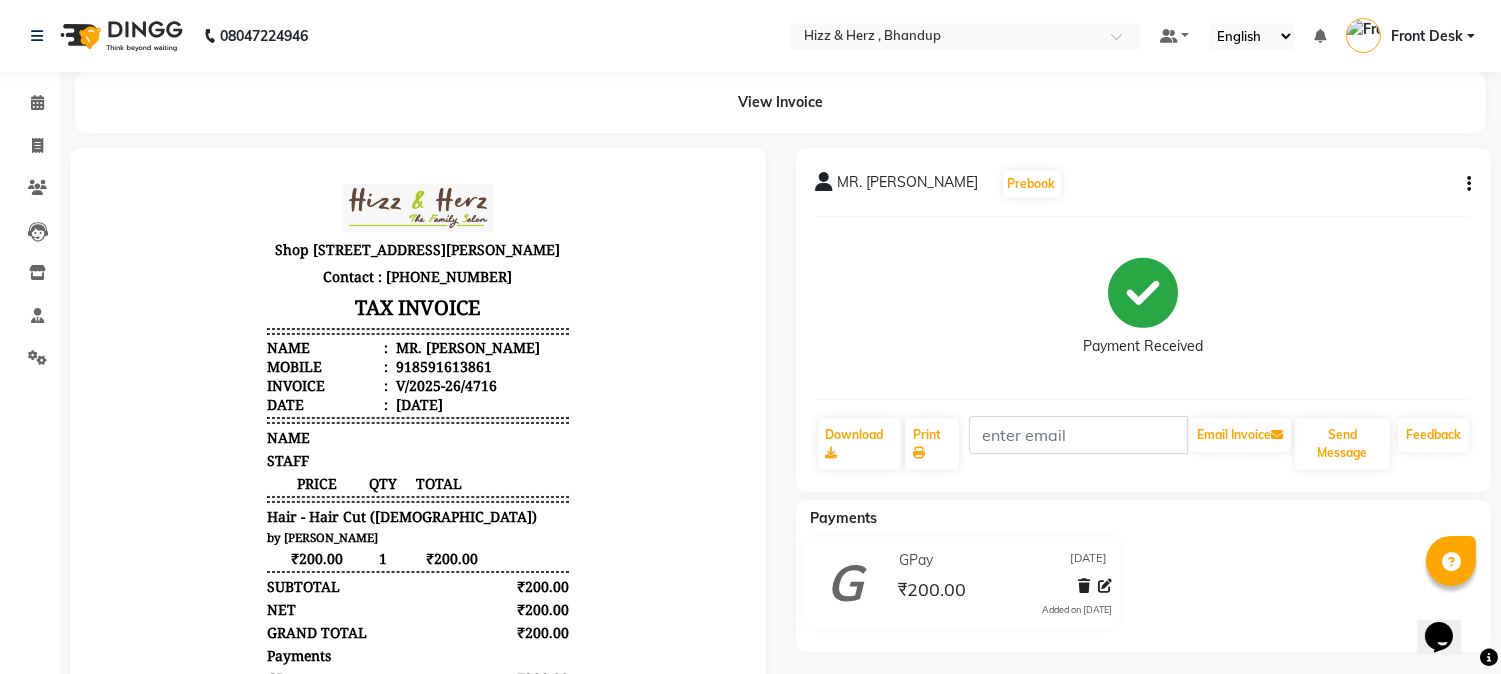 drag, startPoint x: 1332, startPoint y: 637, endPoint x: 777, endPoint y: 354, distance: 622.988 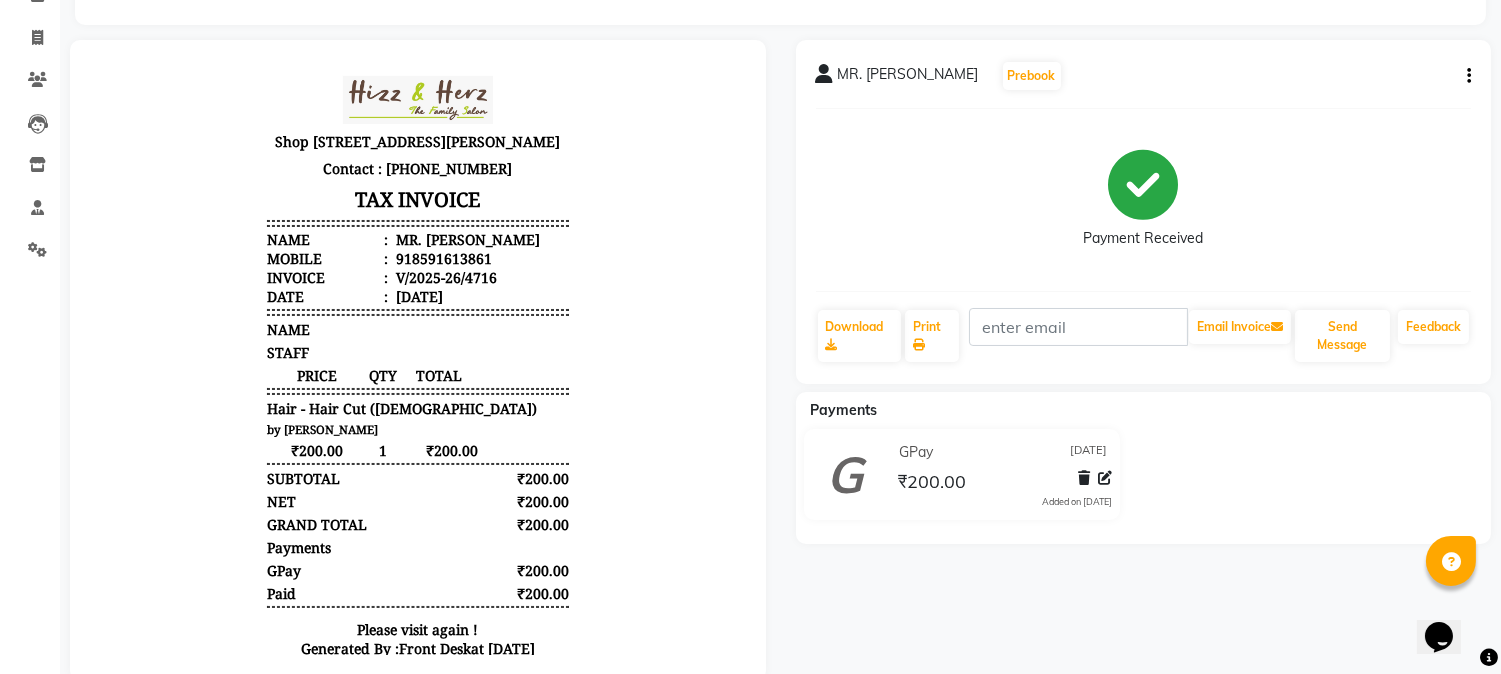 scroll, scrollTop: 161, scrollLeft: 0, axis: vertical 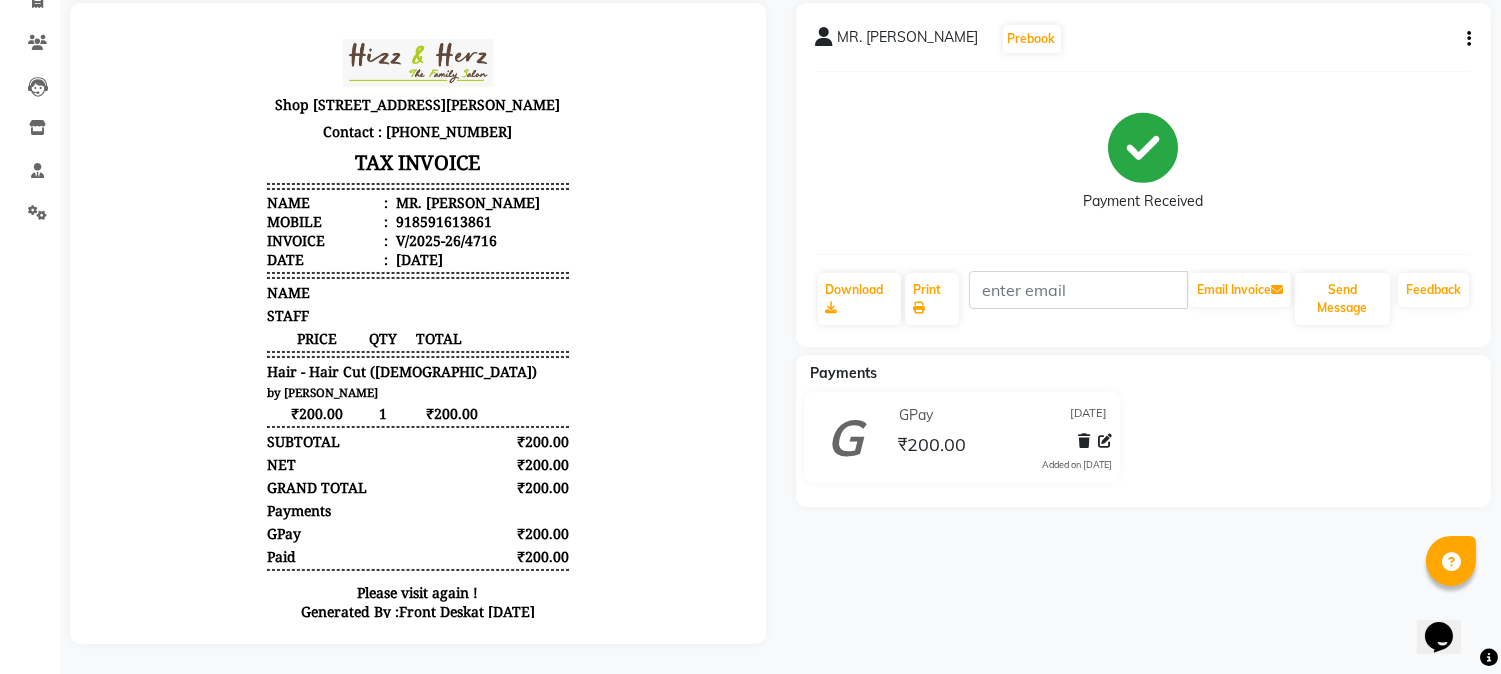 click on "Shop No.4, J.K Nadar Commercial Complex, Near Hotel Pride, LBS Marg, Bhandup West, Mumbai - 400078
Contact : 9819816111
TAX INVOICE
Name  :
MR. DARSHAN SHAH
Mobile :
918591613861
Invoice  :
V/2025-26/4716
Date  :
07/10/2025" at bounding box center (418, 336) 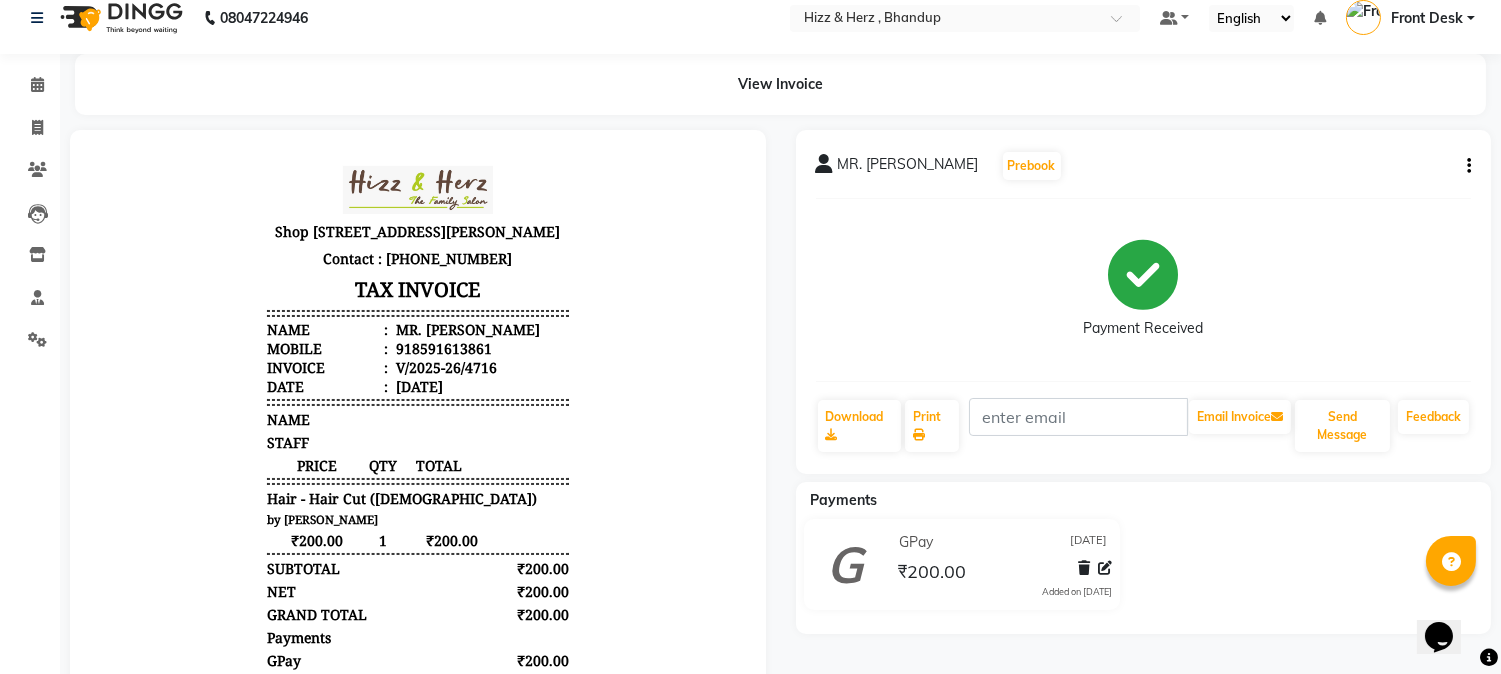 scroll, scrollTop: 0, scrollLeft: 0, axis: both 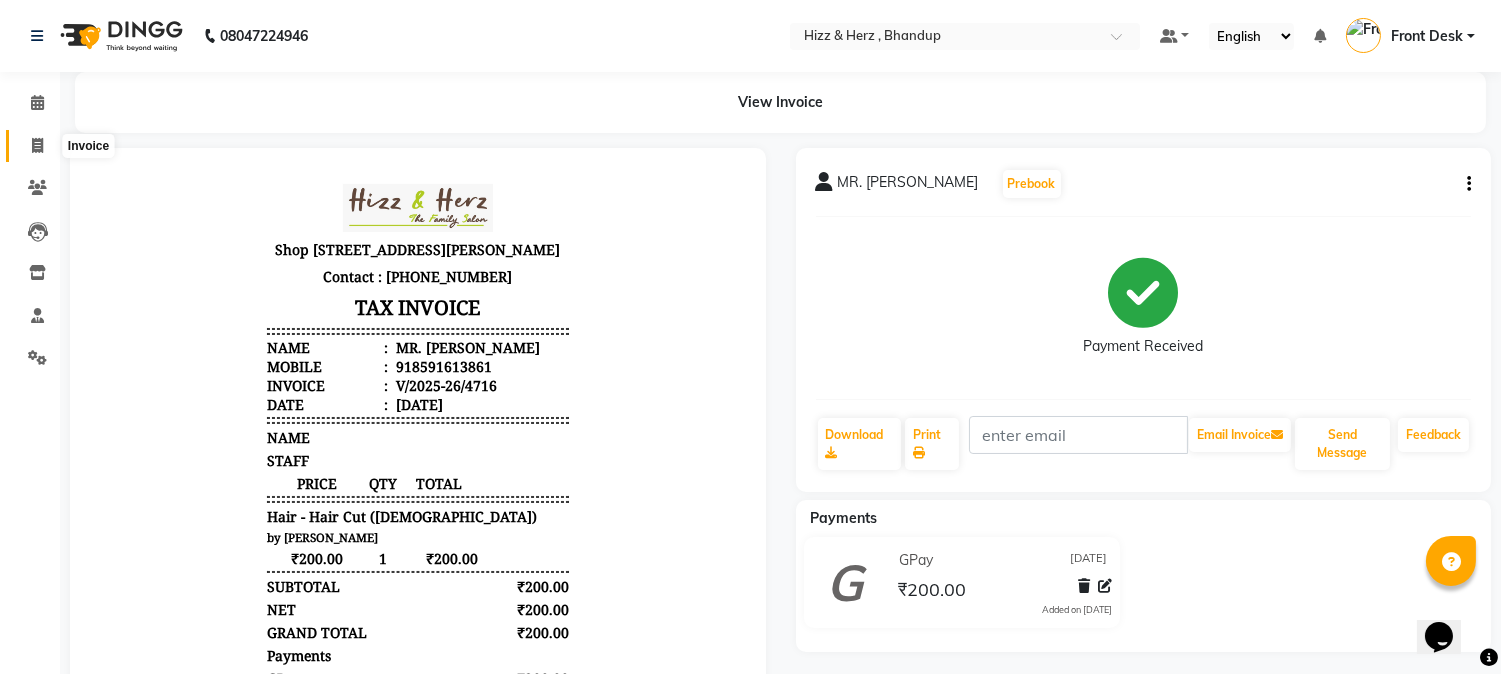 click 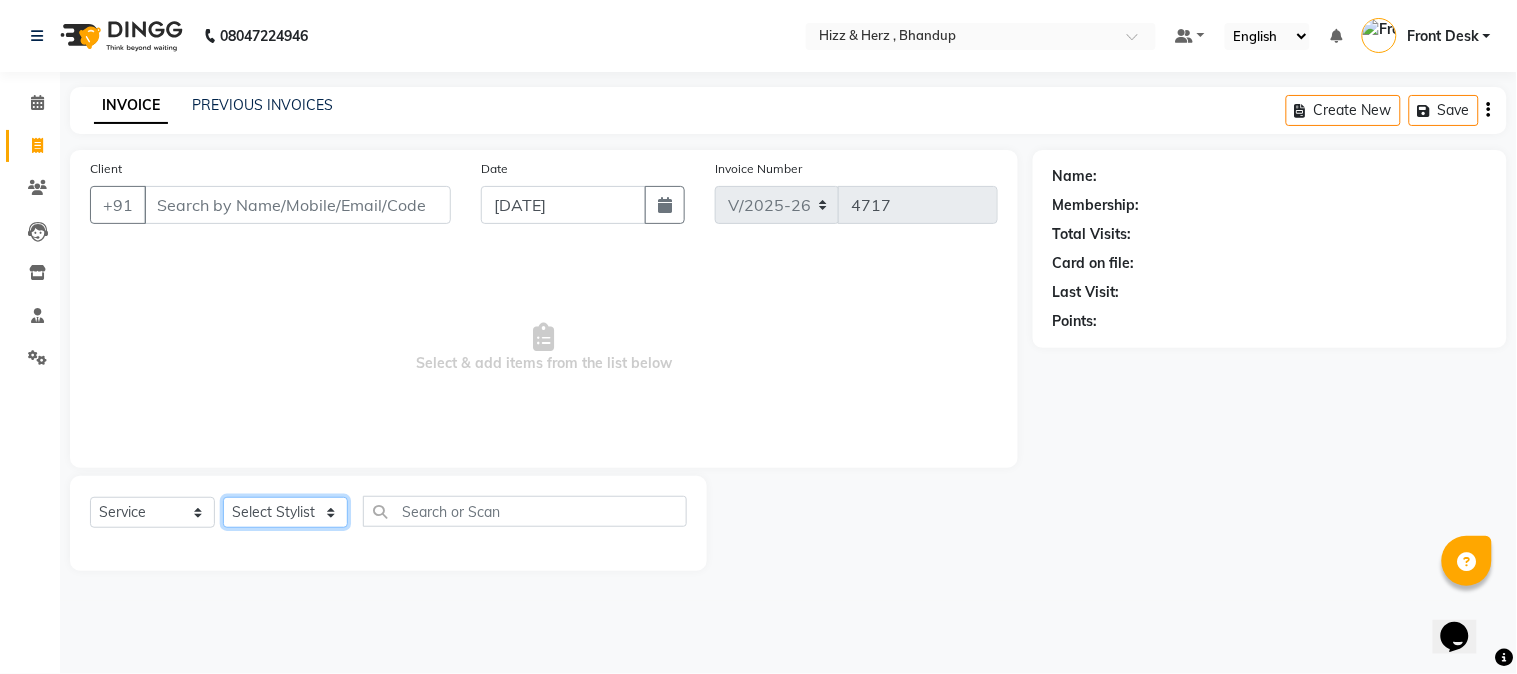 click on "Select Stylist Front Desk [PERSON_NAME] HIZZ & HERZ 2 [PERSON_NAME] [PERSON_NAME] [PERSON_NAME] [PERSON_NAME] MOHD [PERSON_NAME] [PERSON_NAME] [PERSON_NAME]  [PERSON_NAME]" 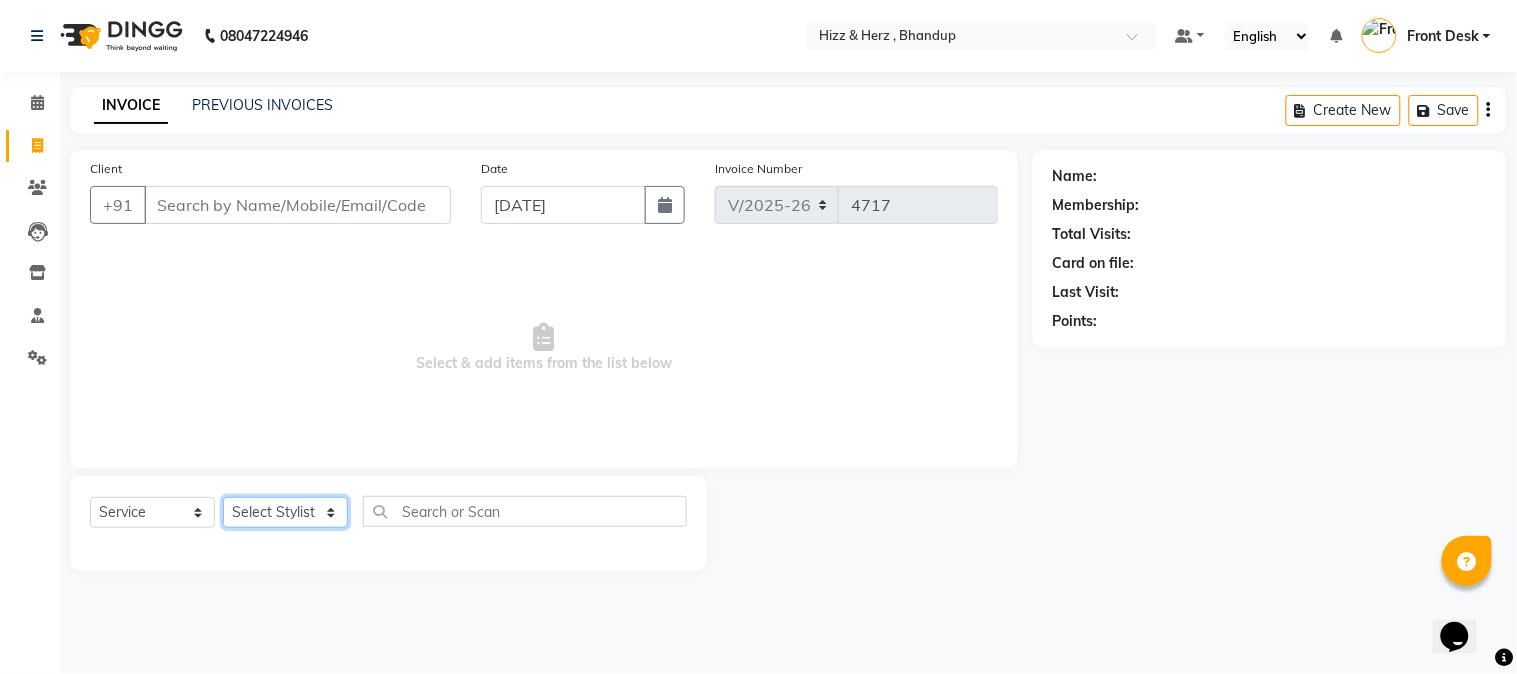 select on "26430" 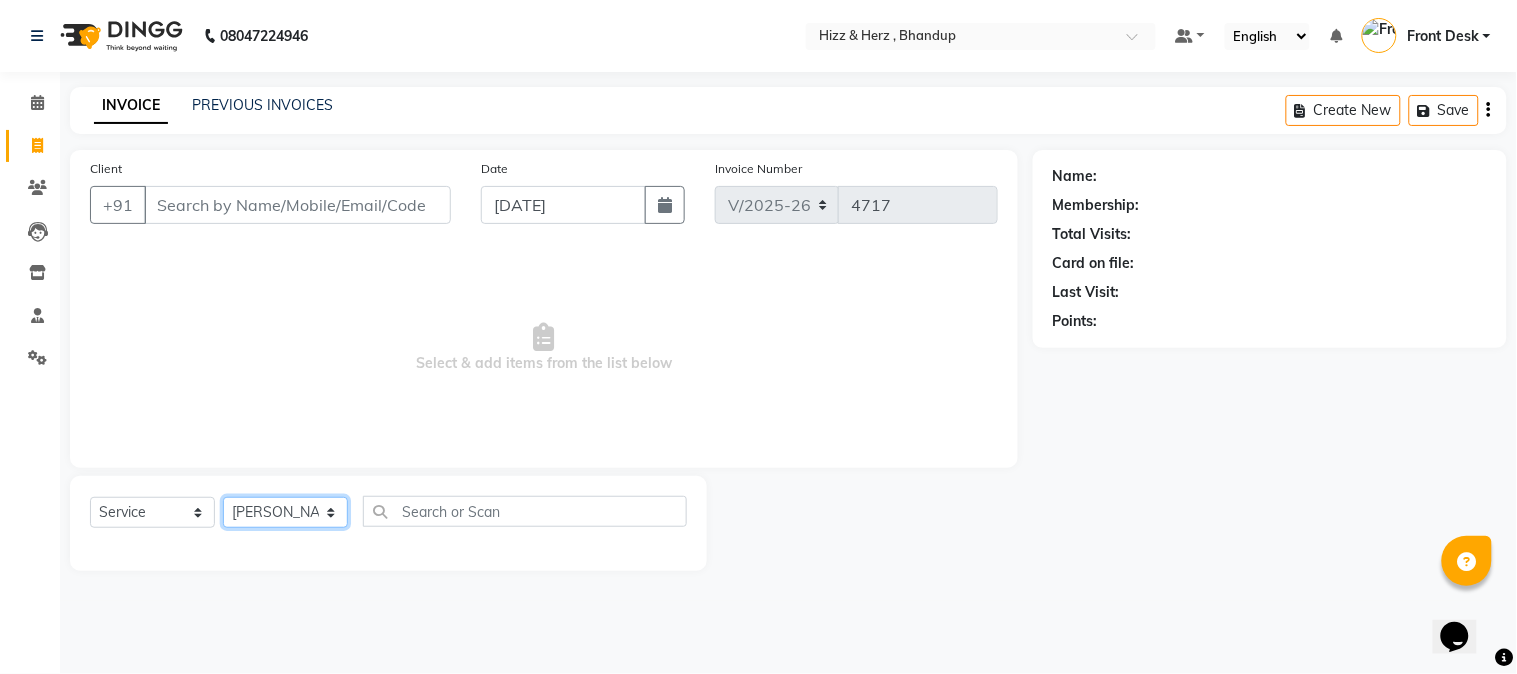 click on "Select Stylist Front Desk [PERSON_NAME] HIZZ & HERZ 2 [PERSON_NAME] [PERSON_NAME] [PERSON_NAME] [PERSON_NAME] MOHD [PERSON_NAME] [PERSON_NAME] [PERSON_NAME]  [PERSON_NAME]" 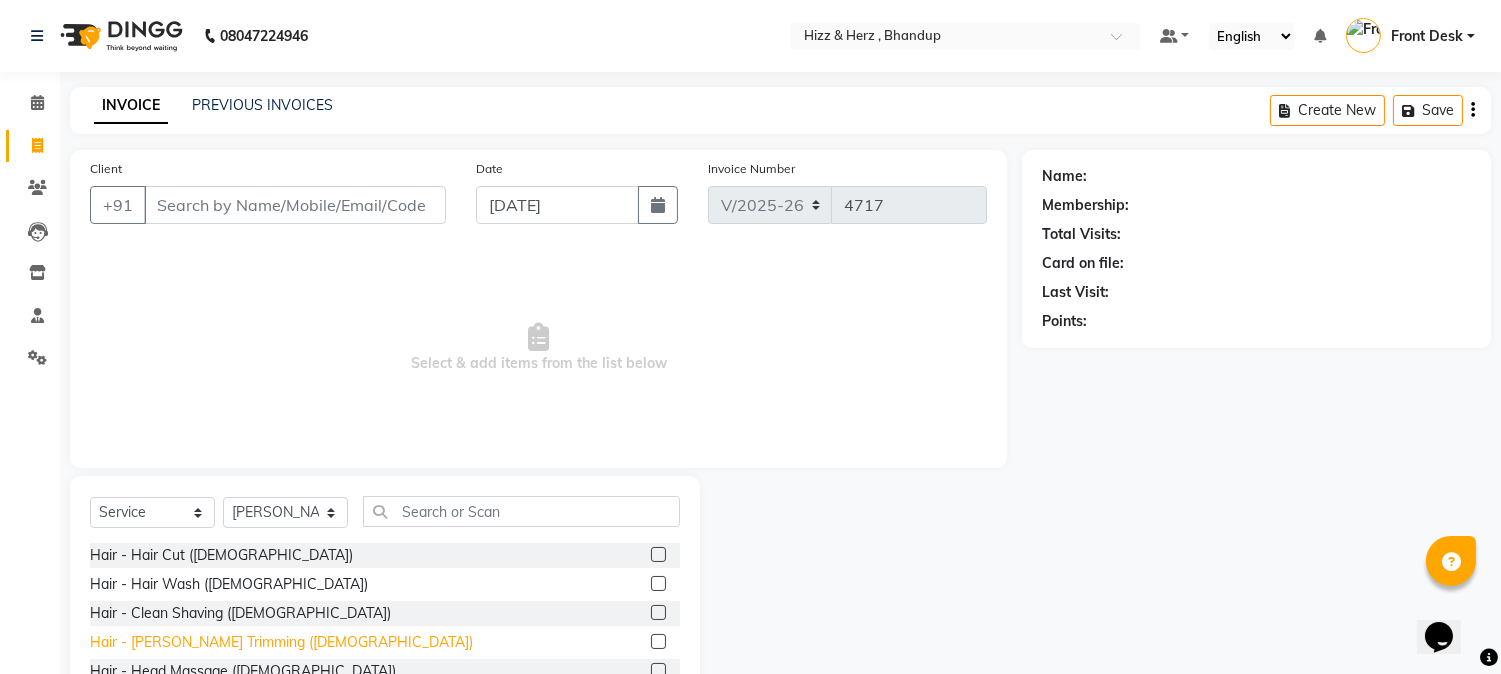 click on "Hair - [PERSON_NAME] Trimming ([DEMOGRAPHIC_DATA])" 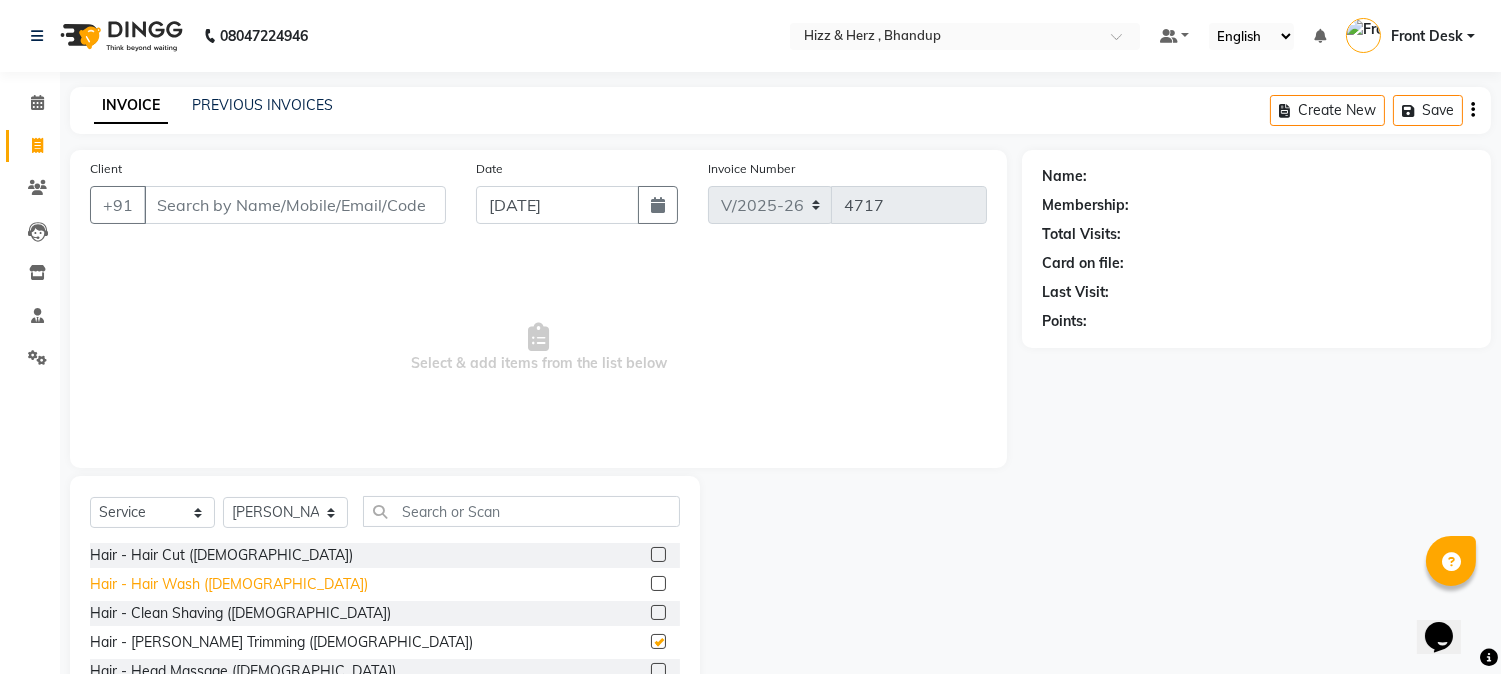 checkbox on "false" 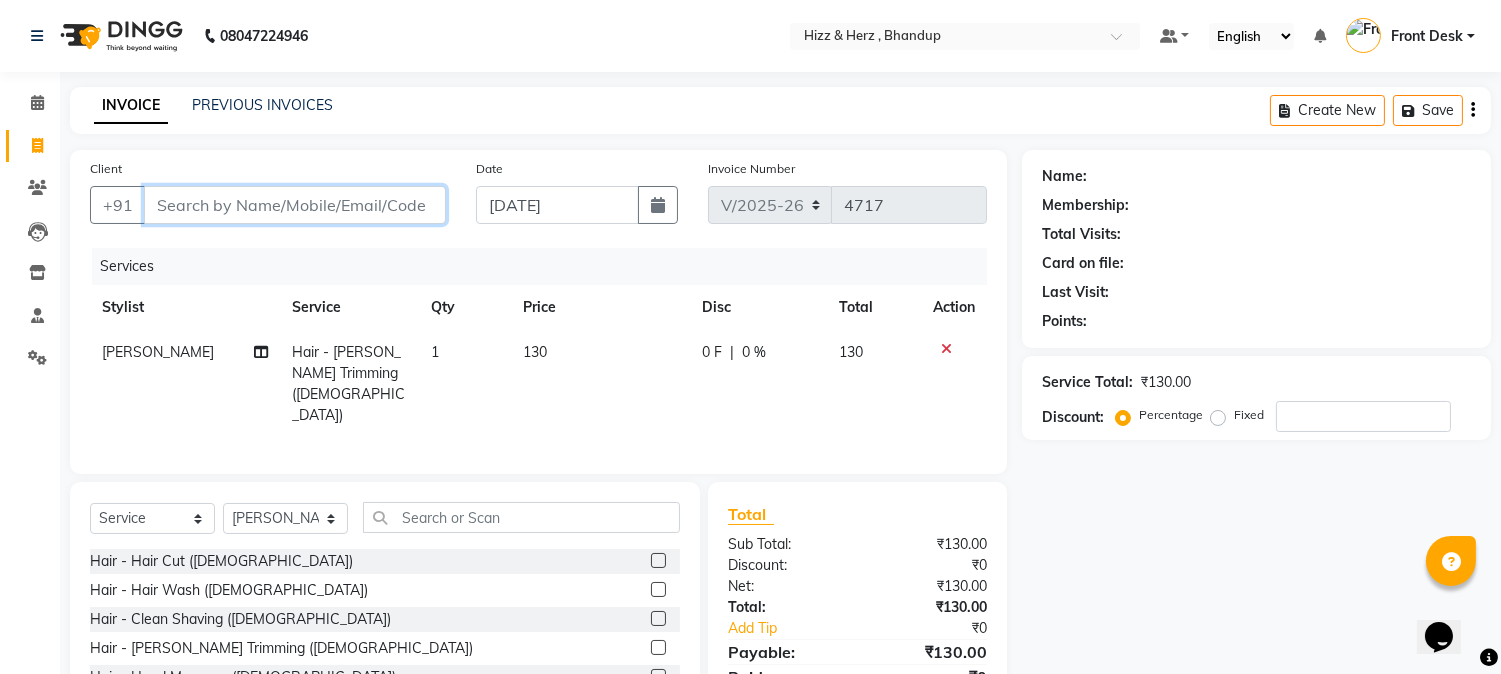 click on "Client" at bounding box center (295, 205) 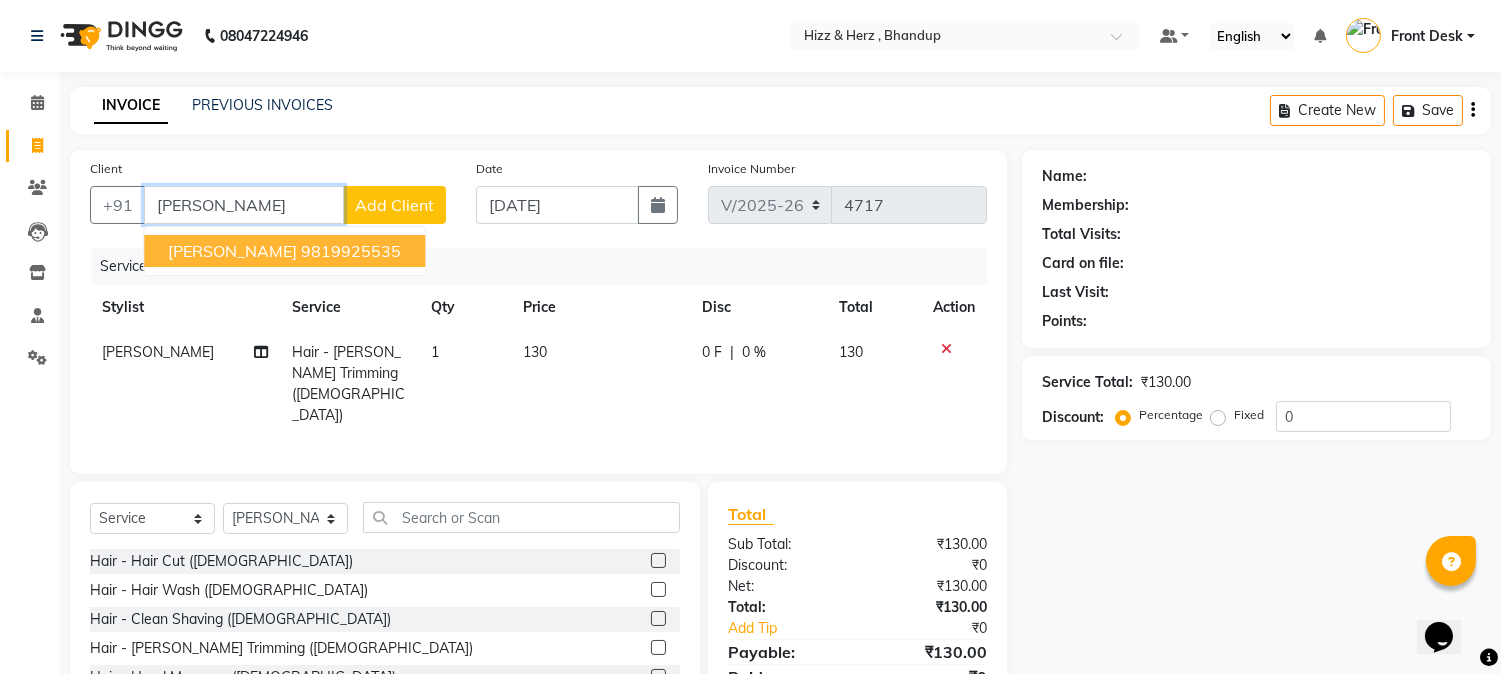 click on "9819925535" at bounding box center (351, 251) 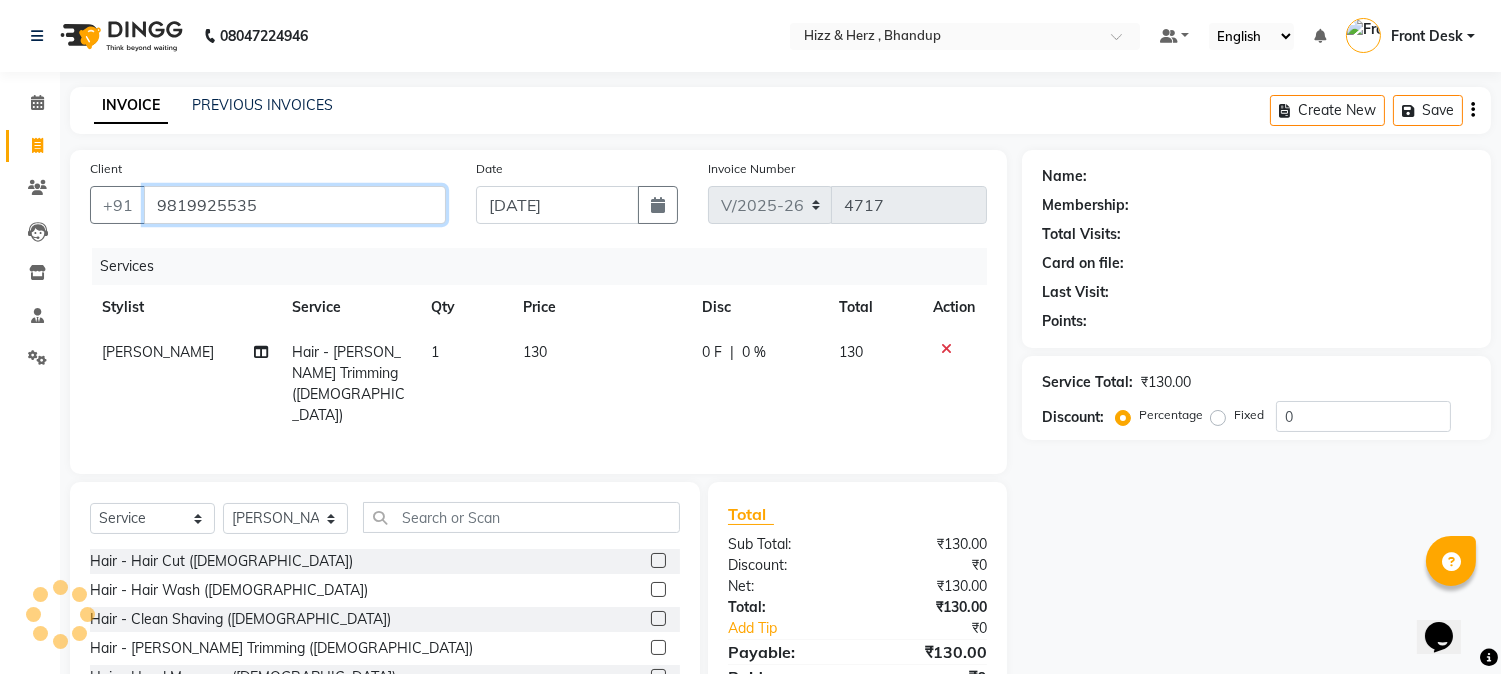 type on "9819925535" 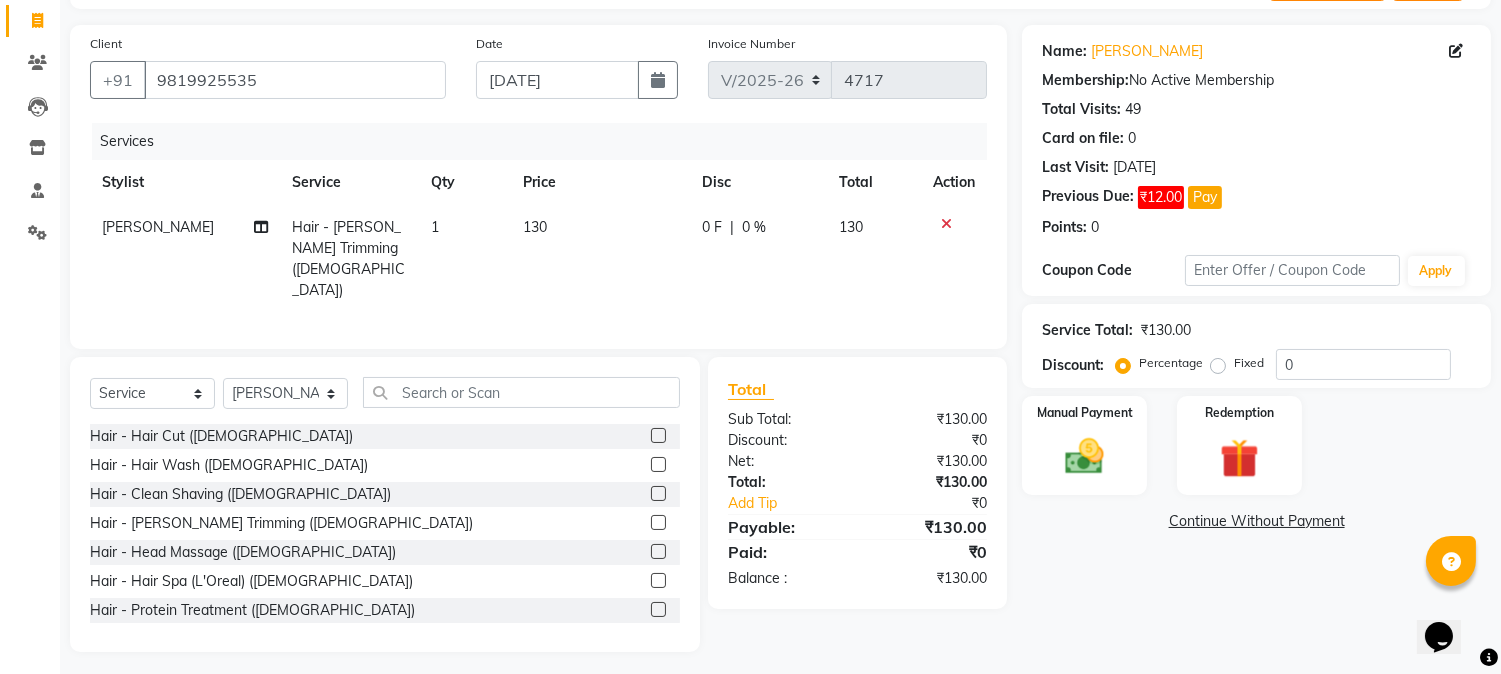 scroll, scrollTop: 126, scrollLeft: 0, axis: vertical 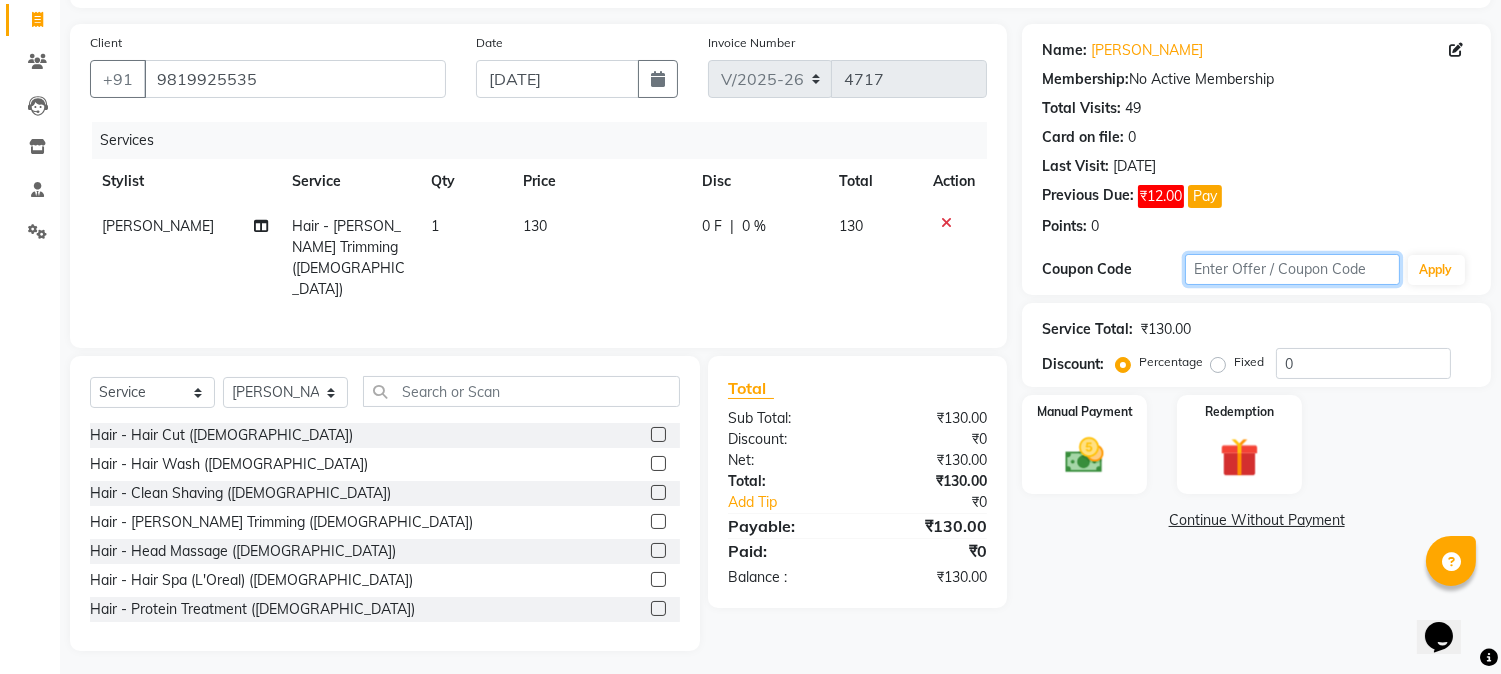 click 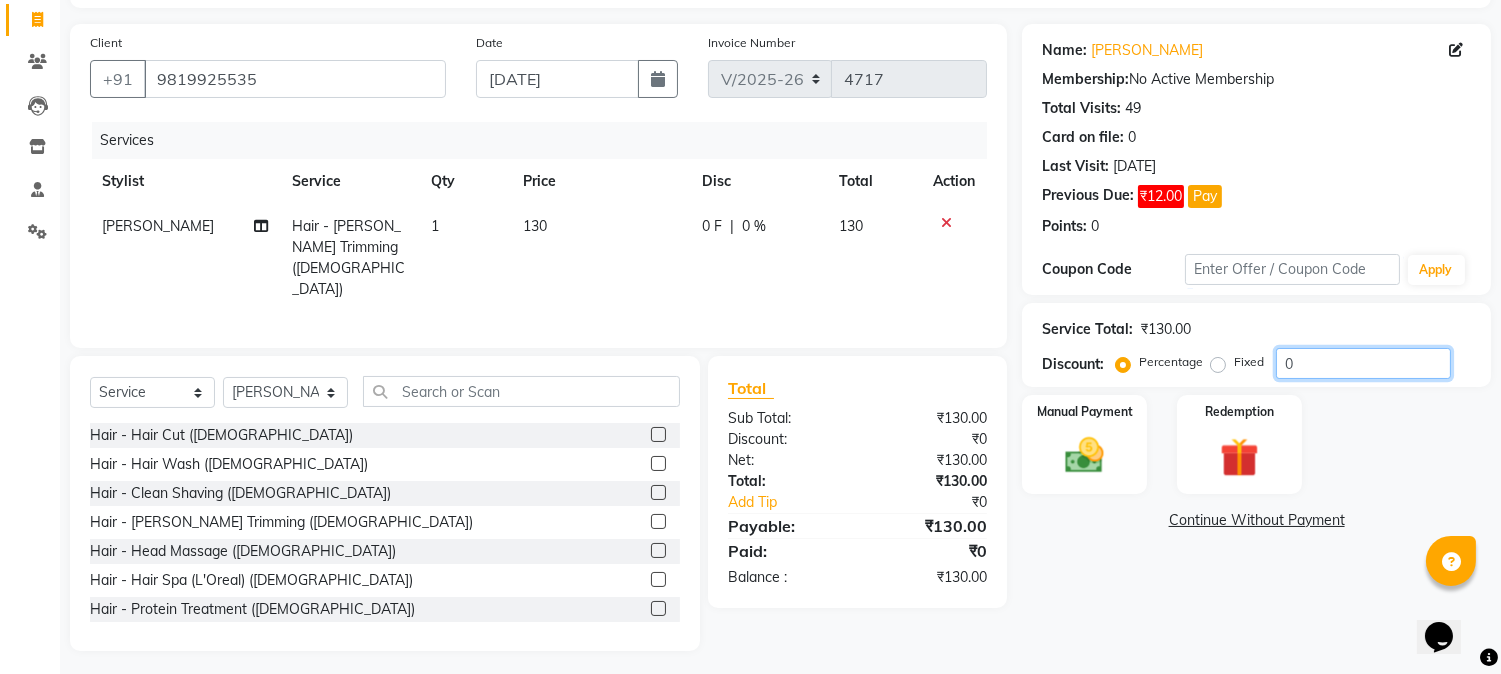 click on "0" 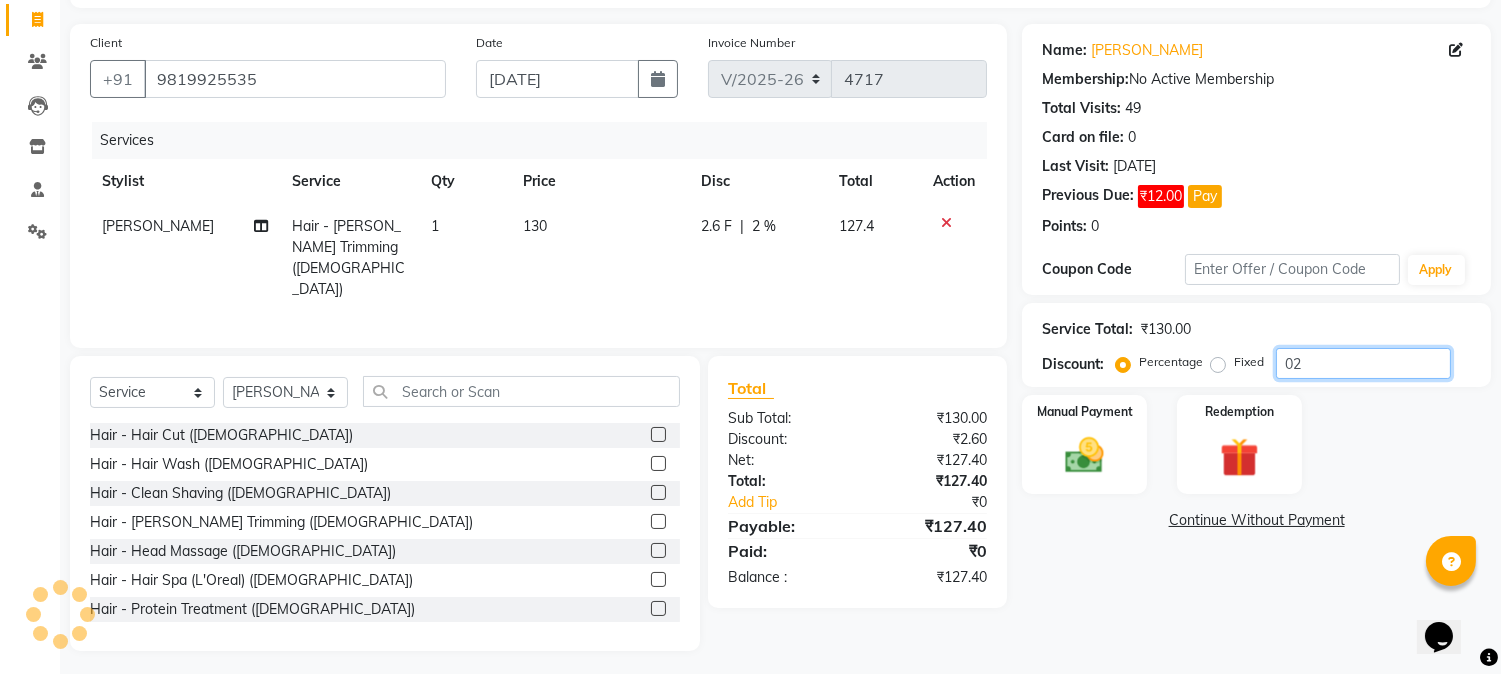 type on "0" 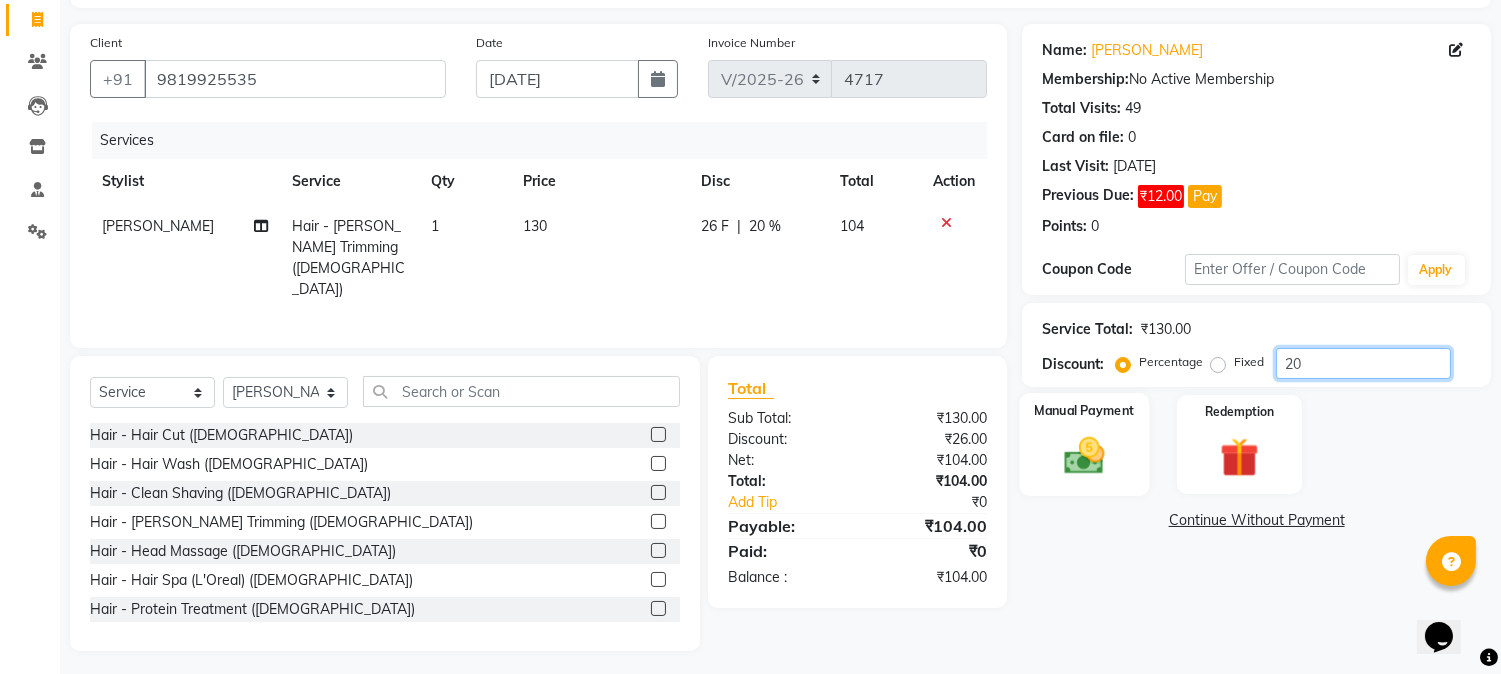 type on "20" 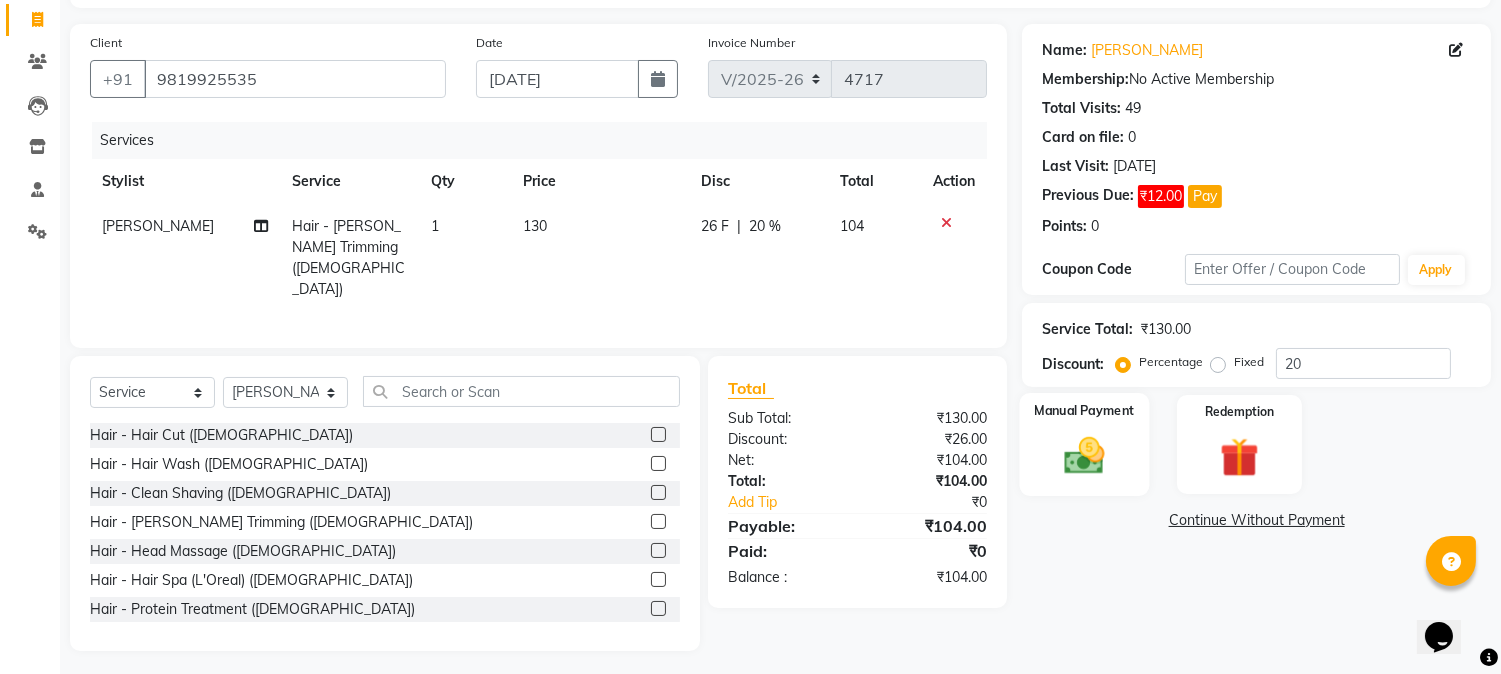 click on "Manual Payment" 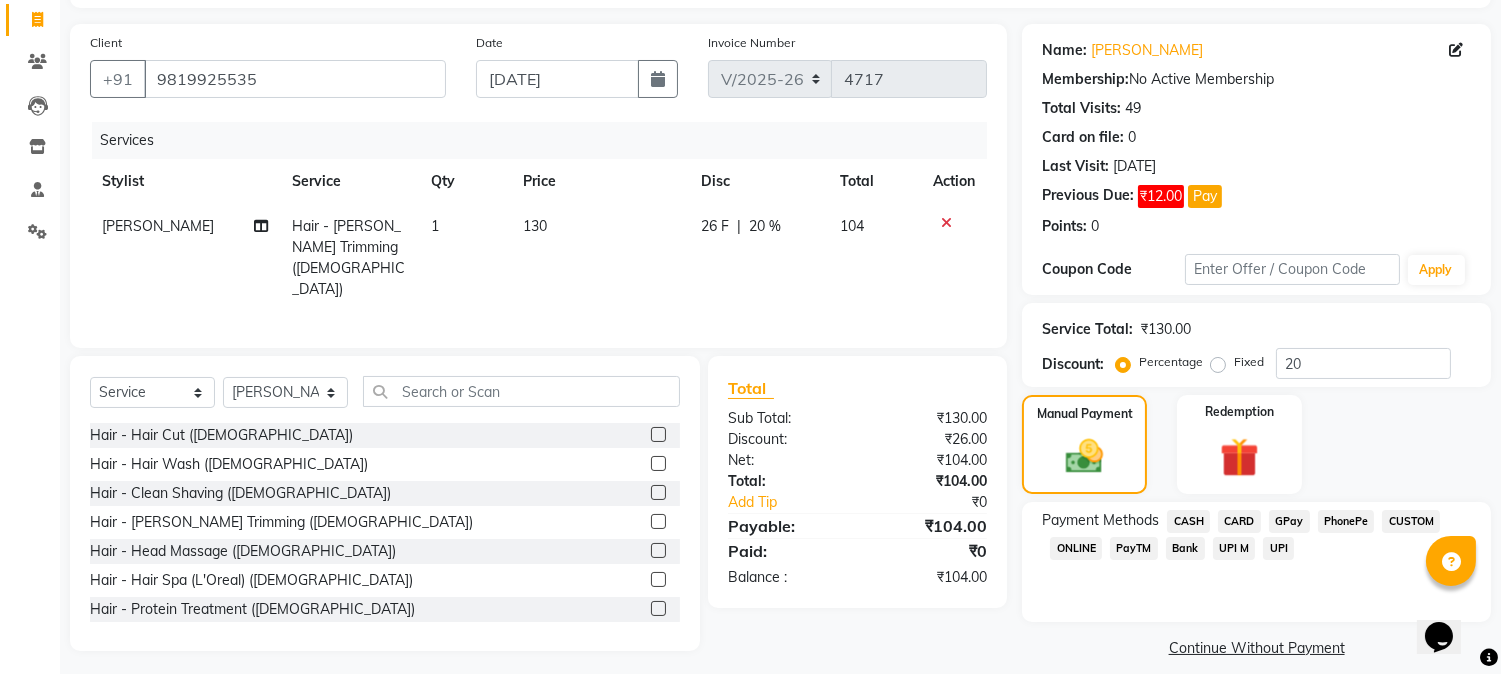 click on "GPay" 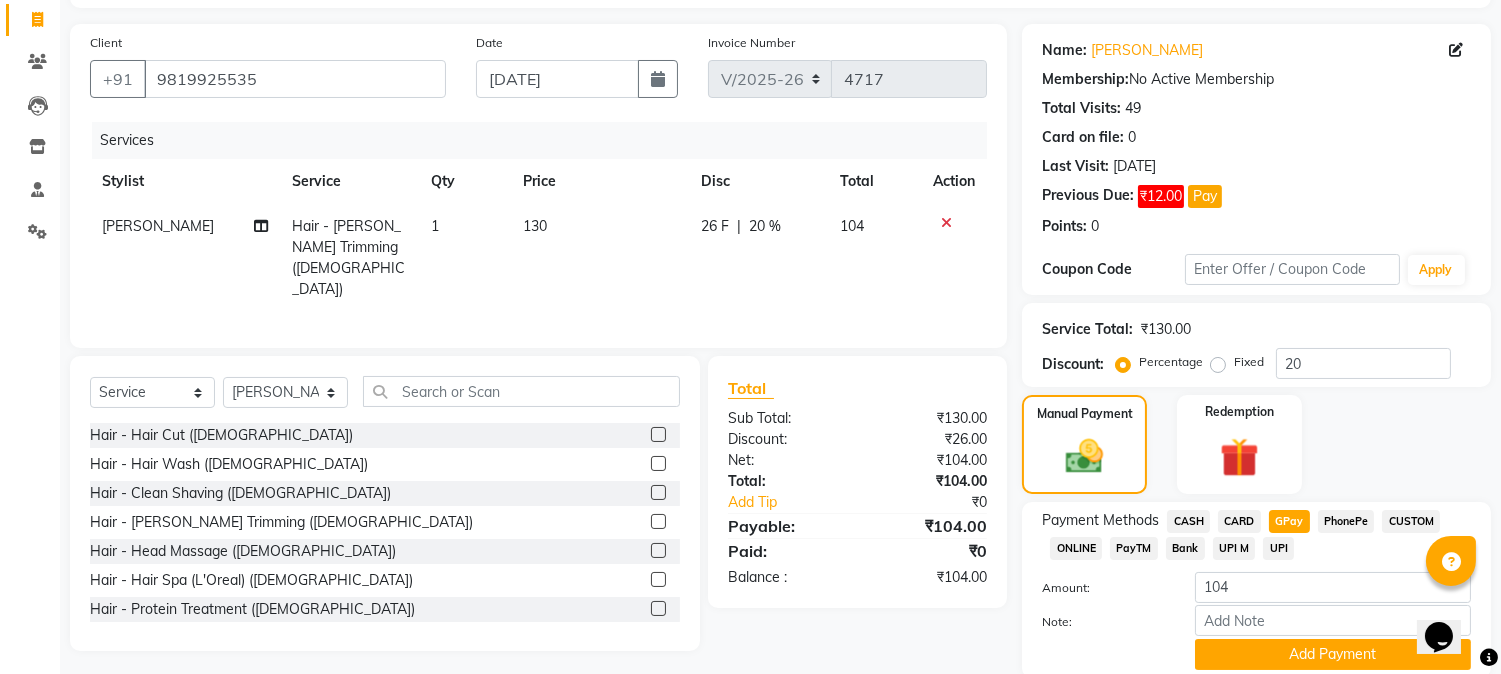 click on "GPay" 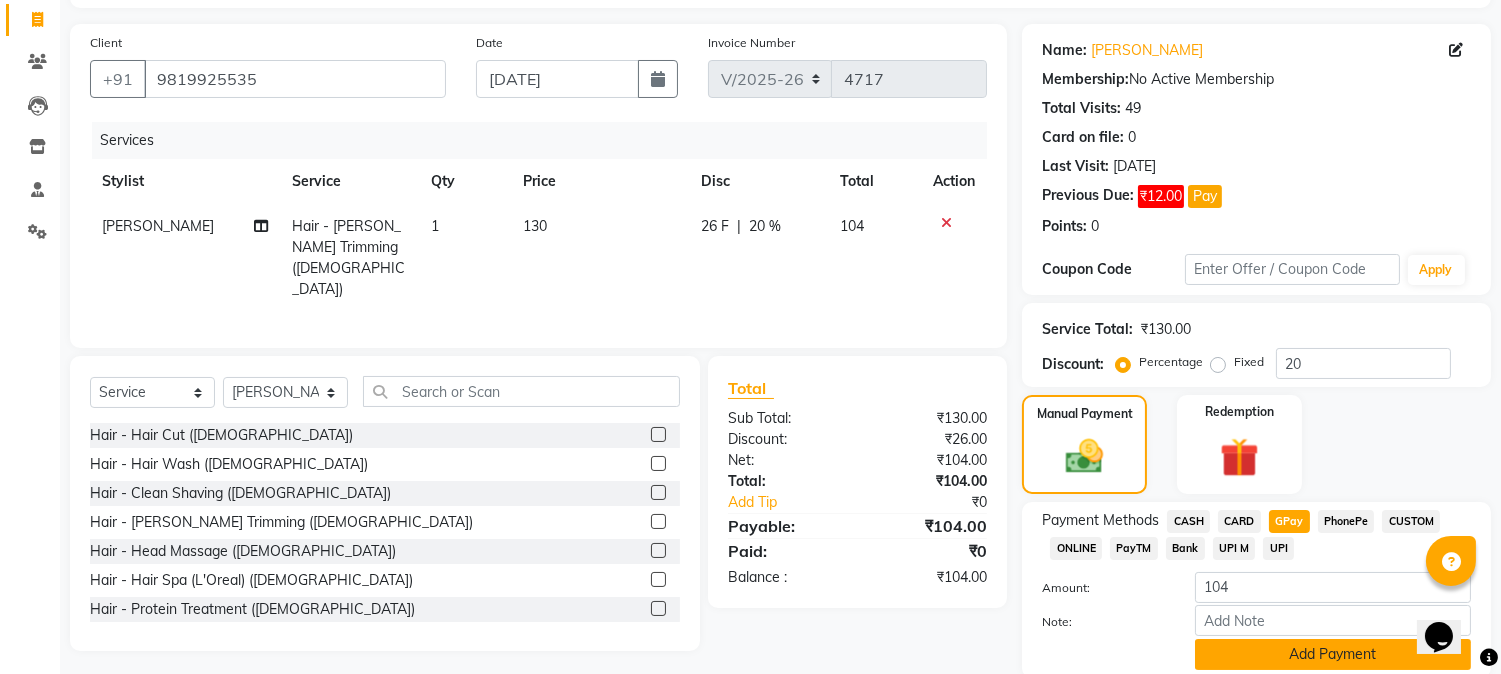 click on "Add Payment" 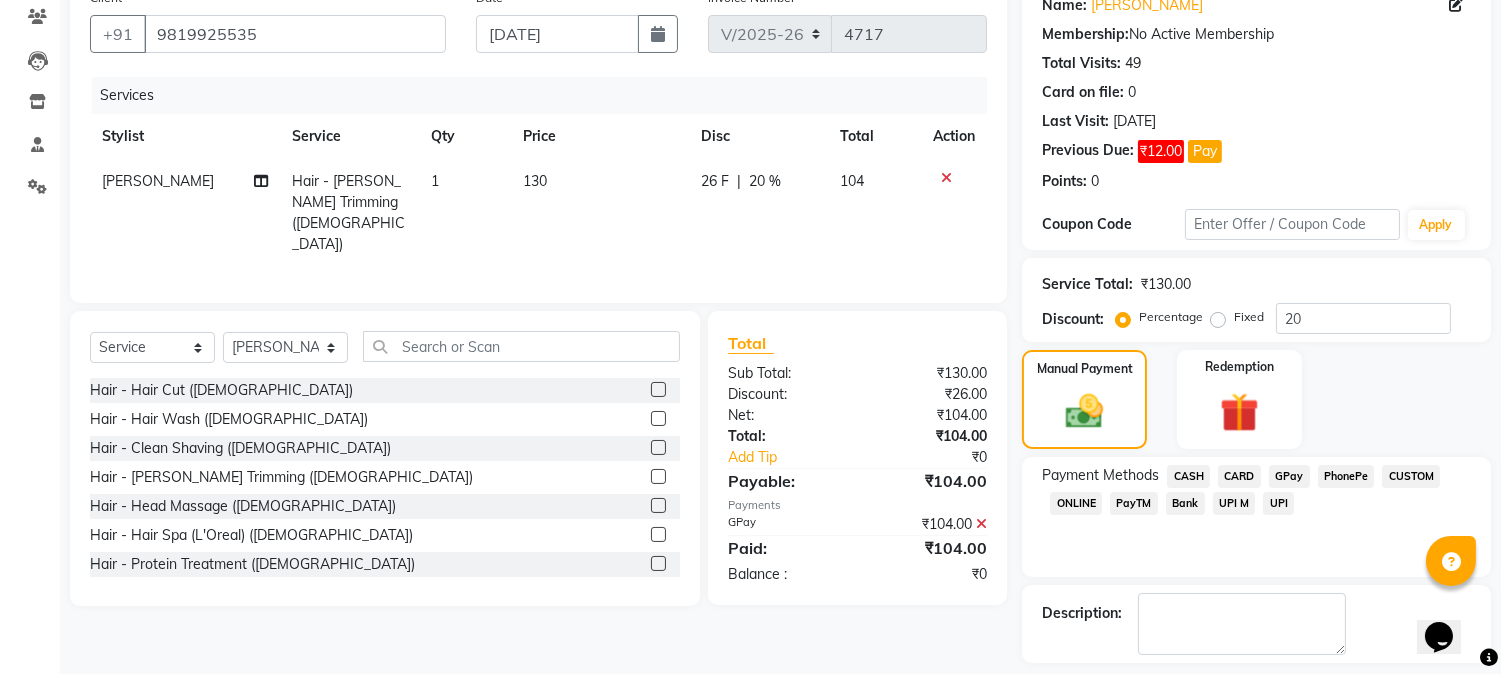 scroll, scrollTop: 257, scrollLeft: 0, axis: vertical 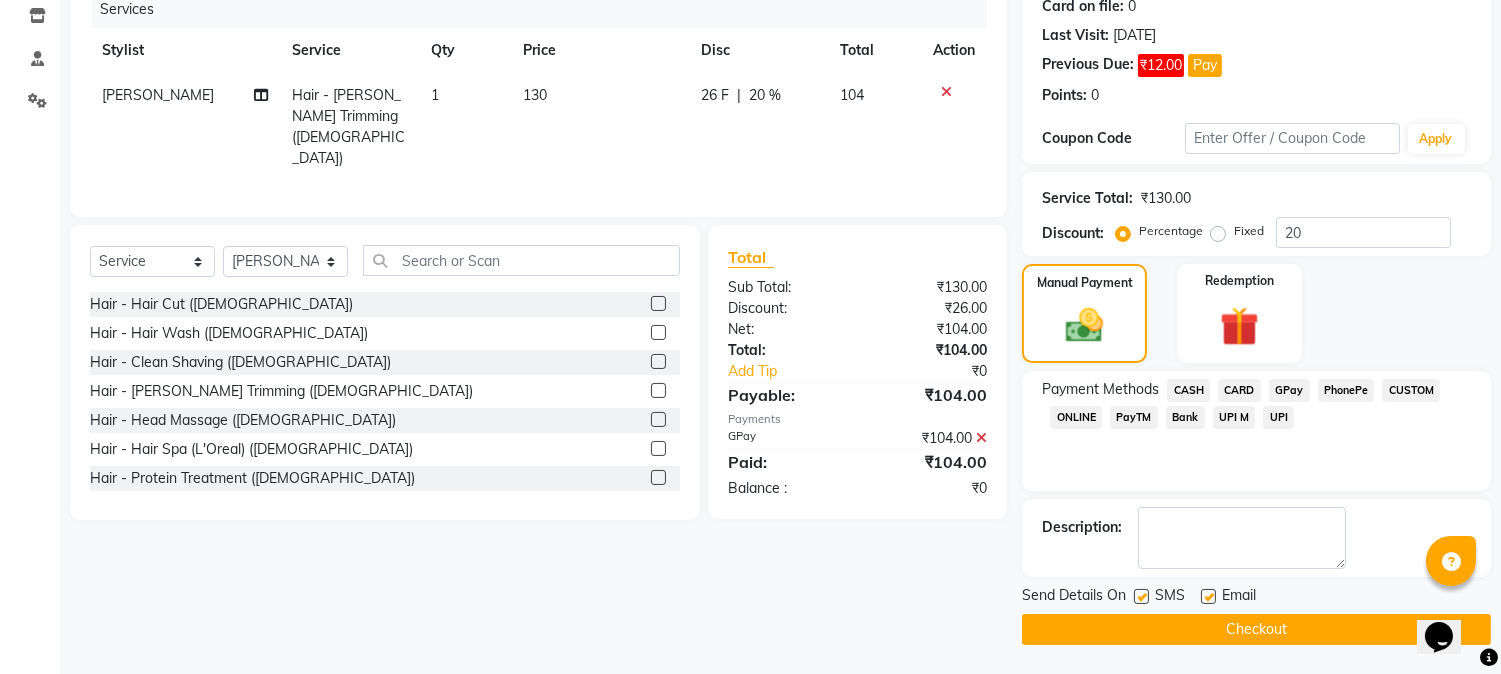 click on "Checkout" 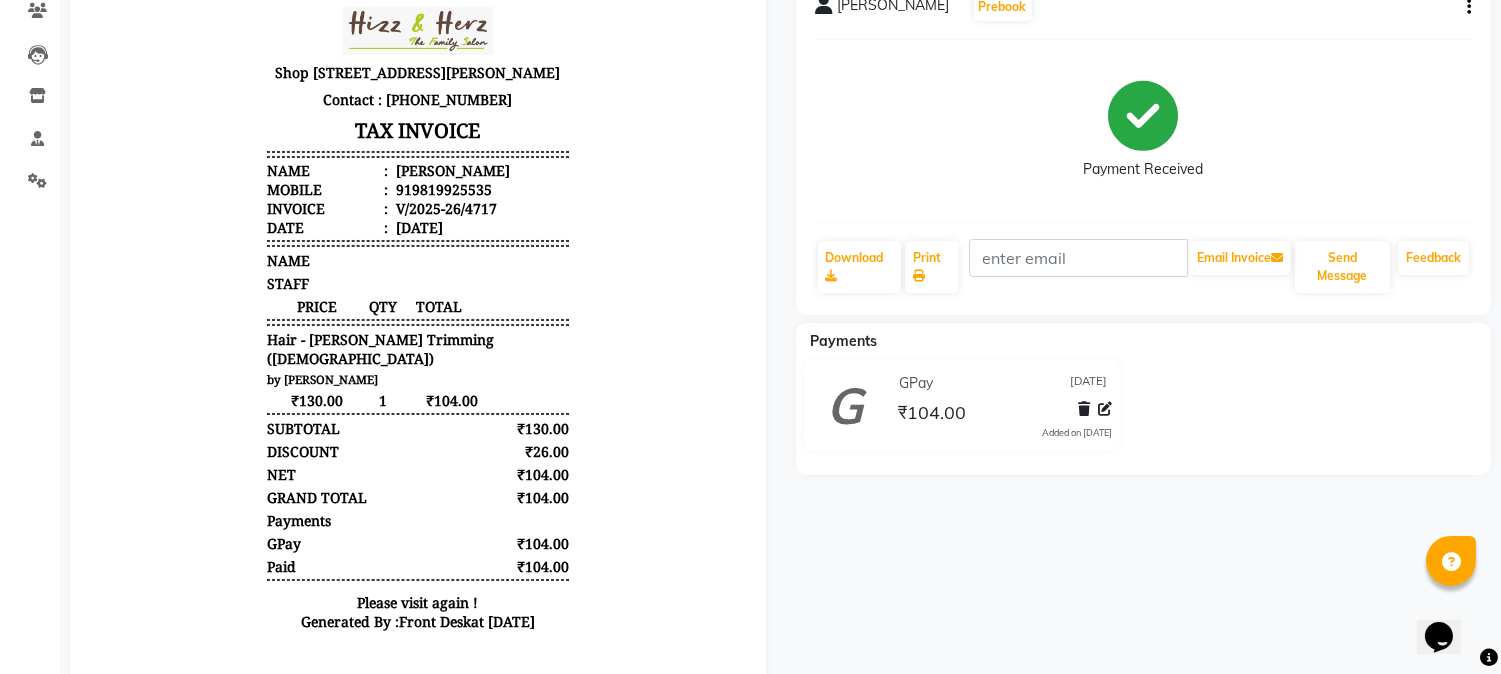 scroll, scrollTop: 125, scrollLeft: 0, axis: vertical 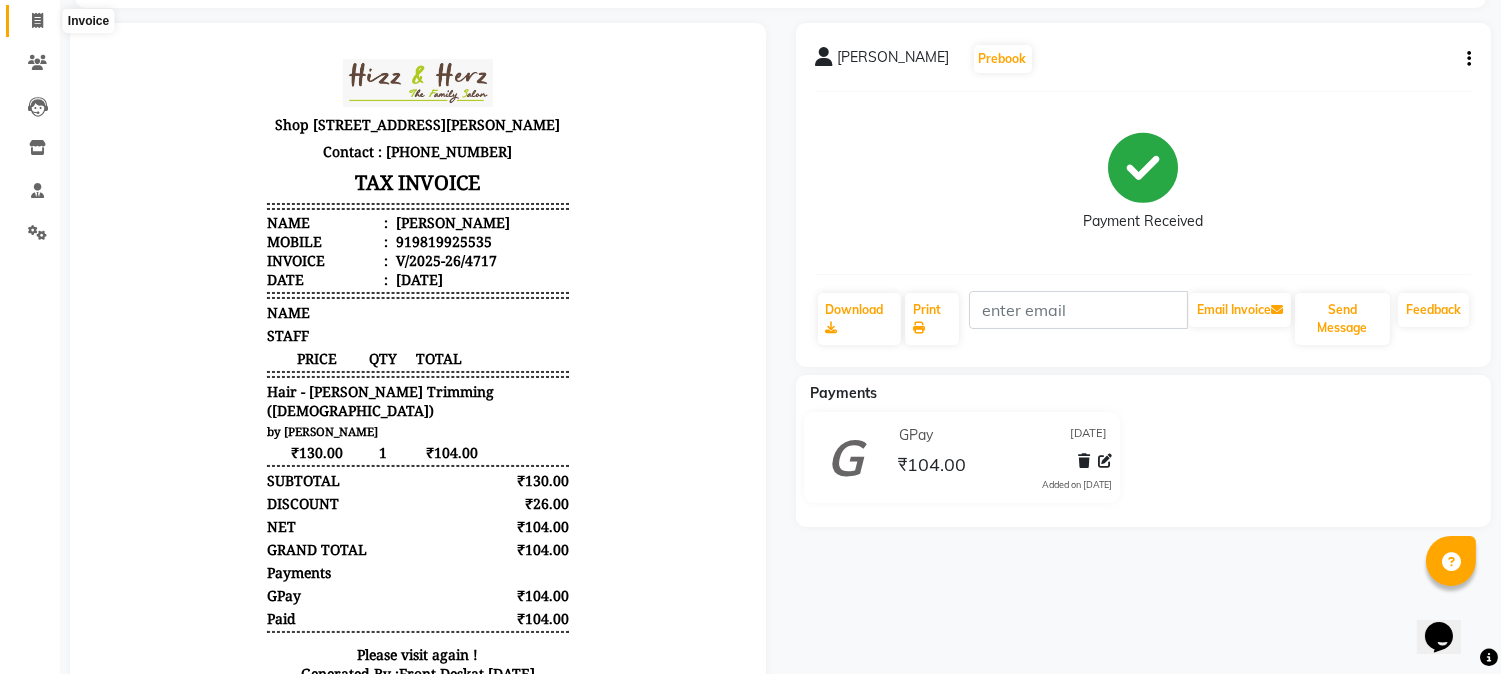 click 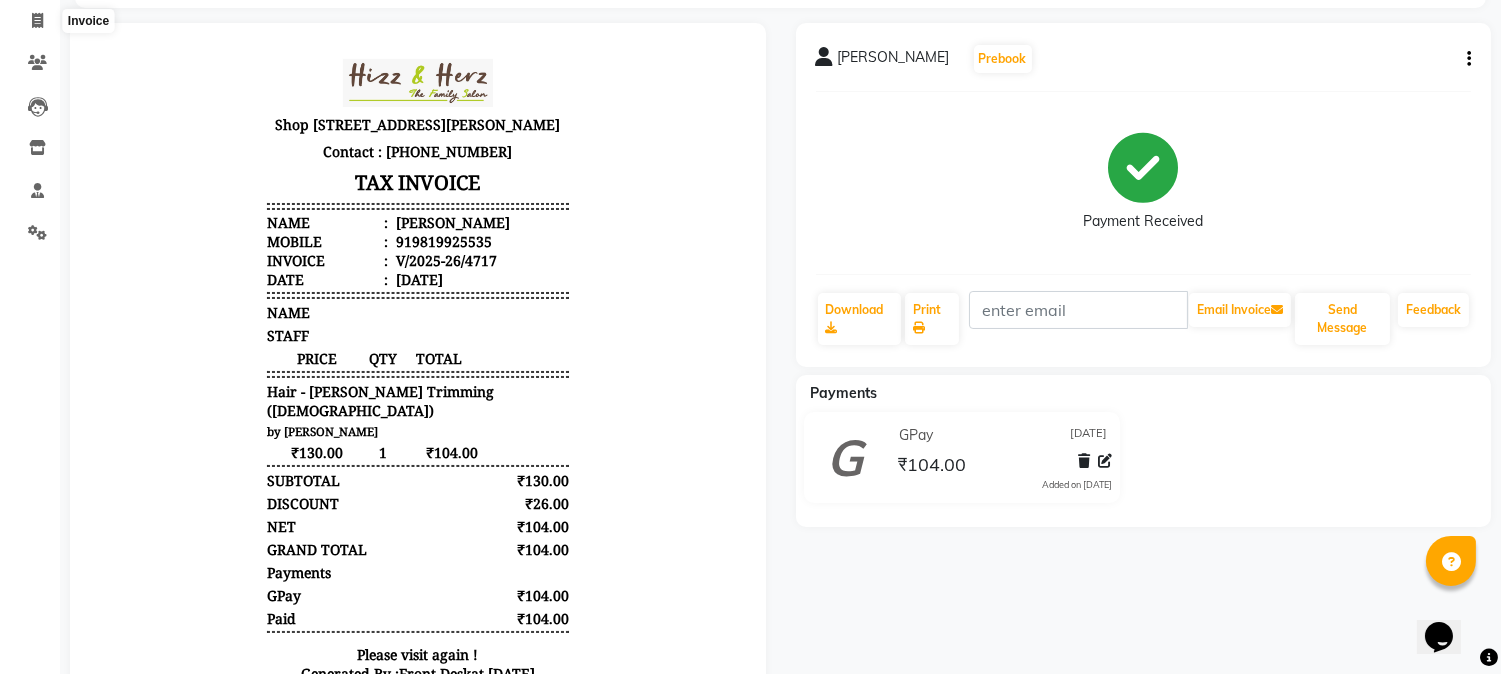 select on "service" 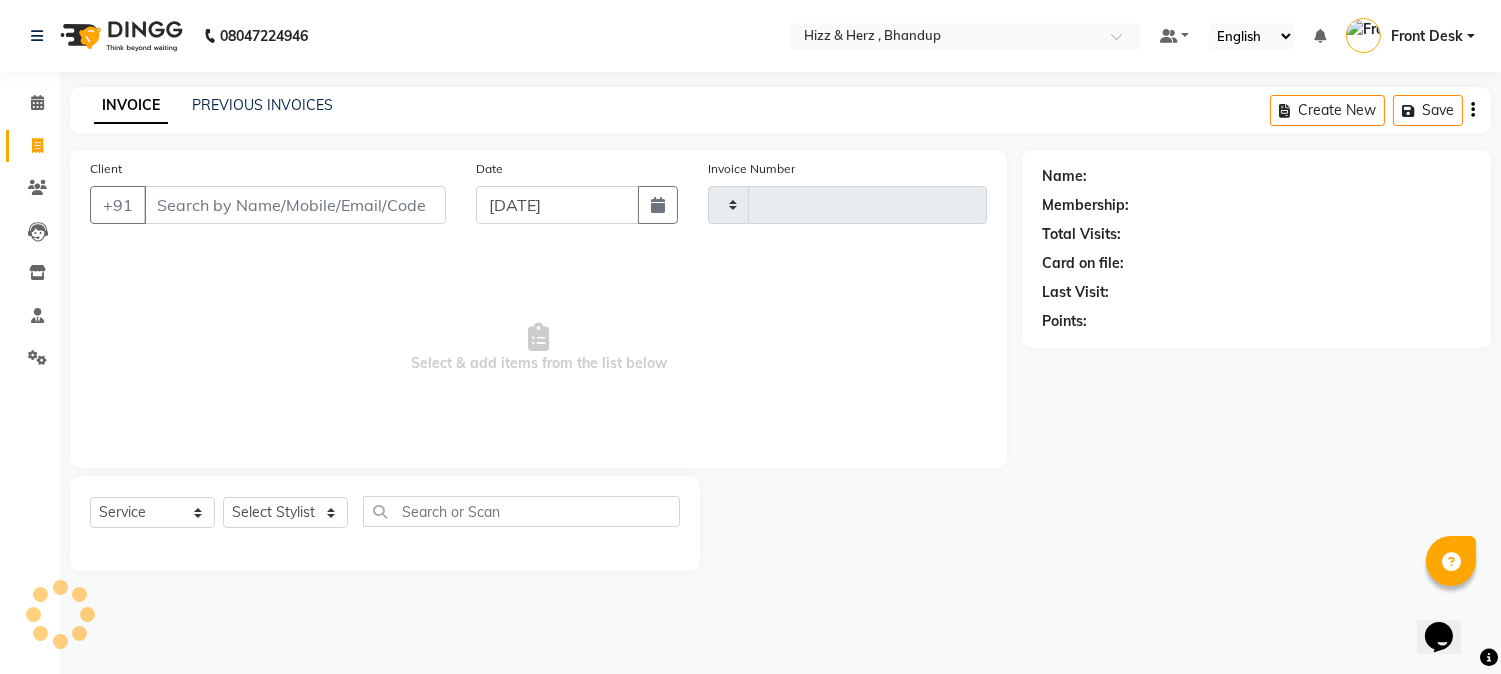 scroll, scrollTop: 0, scrollLeft: 0, axis: both 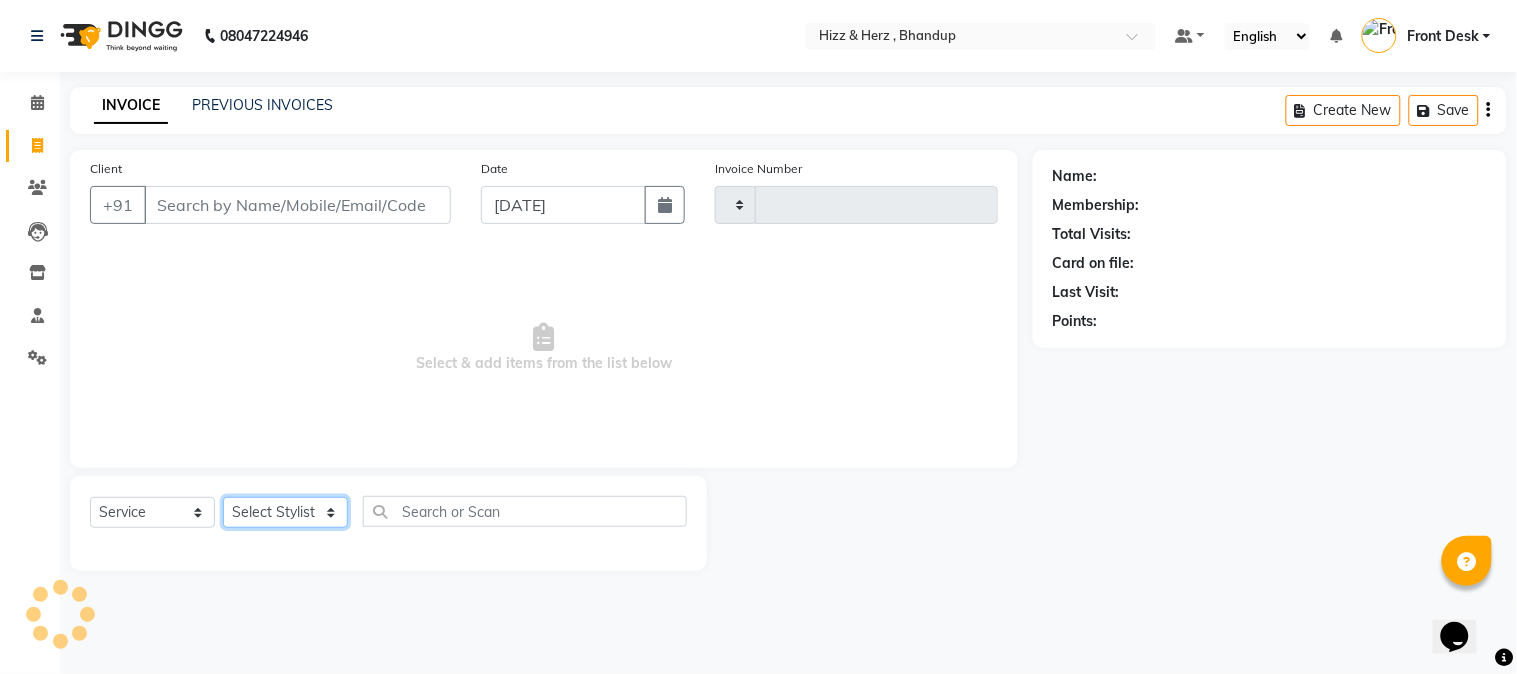 click on "Select Stylist" 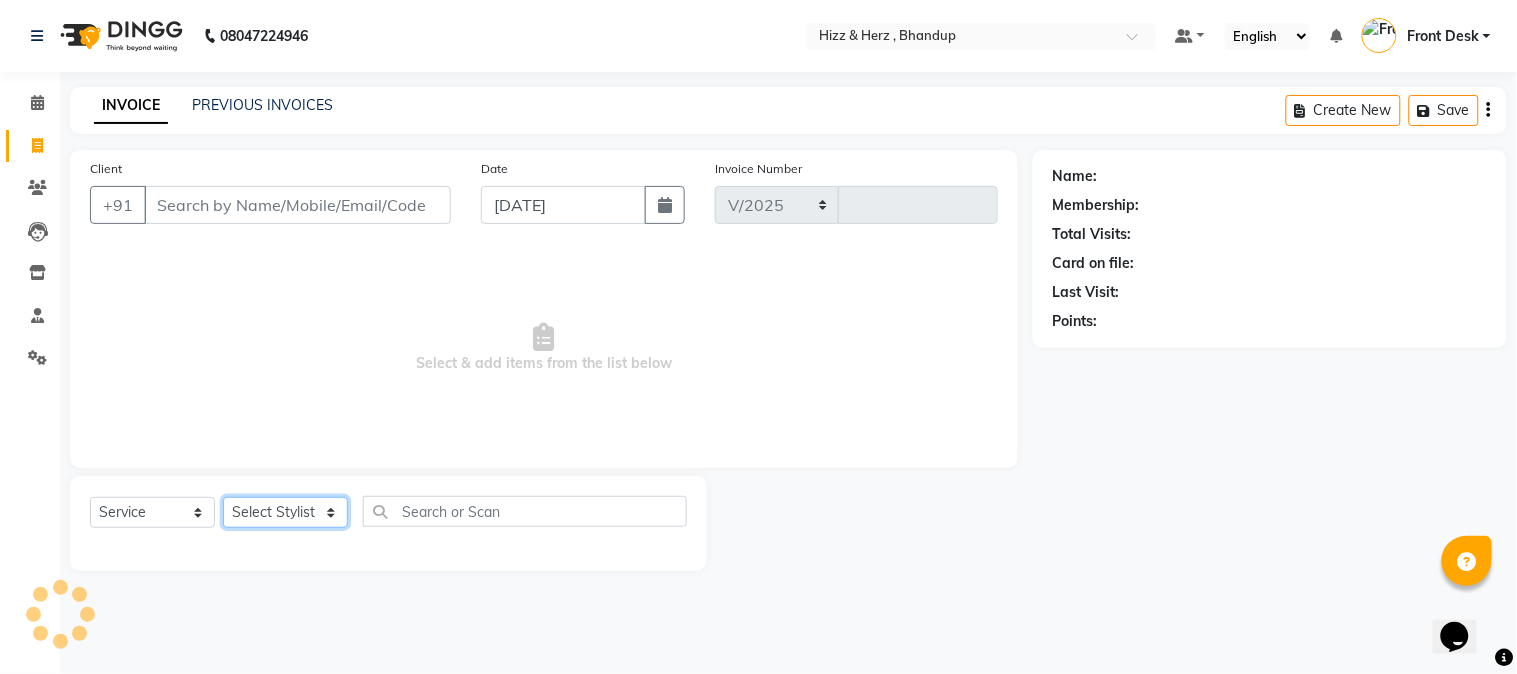select on "629" 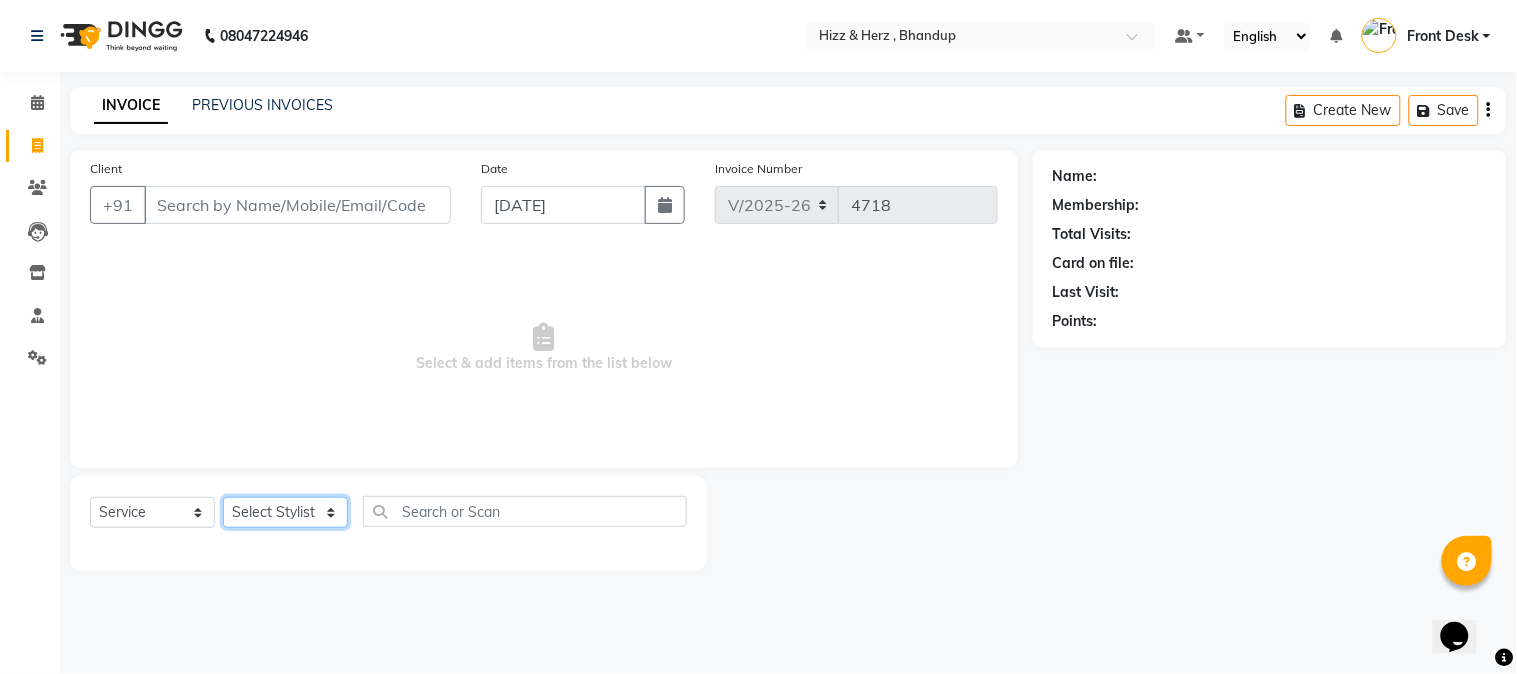 select on "9145" 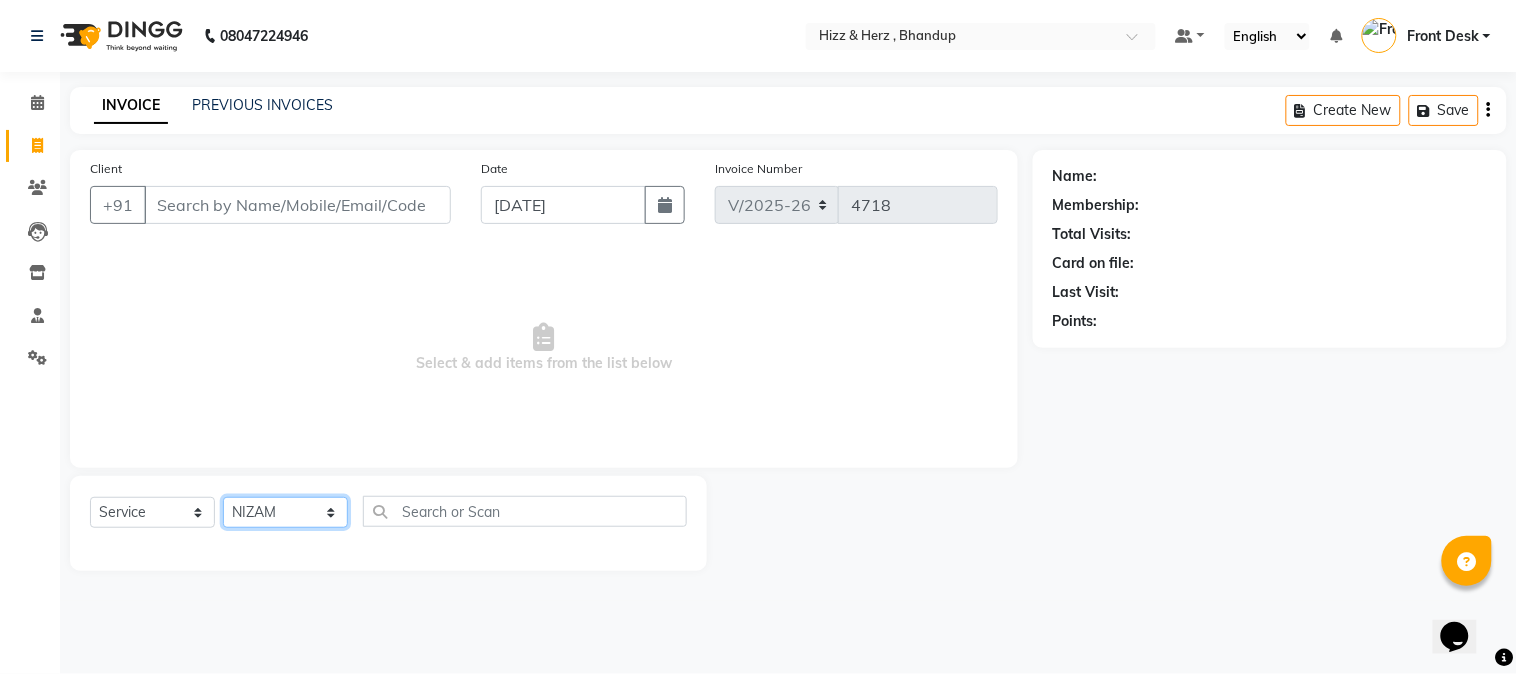 click on "Select Stylist Front Desk [PERSON_NAME] HIZZ & HERZ 2 [PERSON_NAME] [PERSON_NAME] [PERSON_NAME] [PERSON_NAME] MOHD [PERSON_NAME] [PERSON_NAME] [PERSON_NAME]  [PERSON_NAME]" 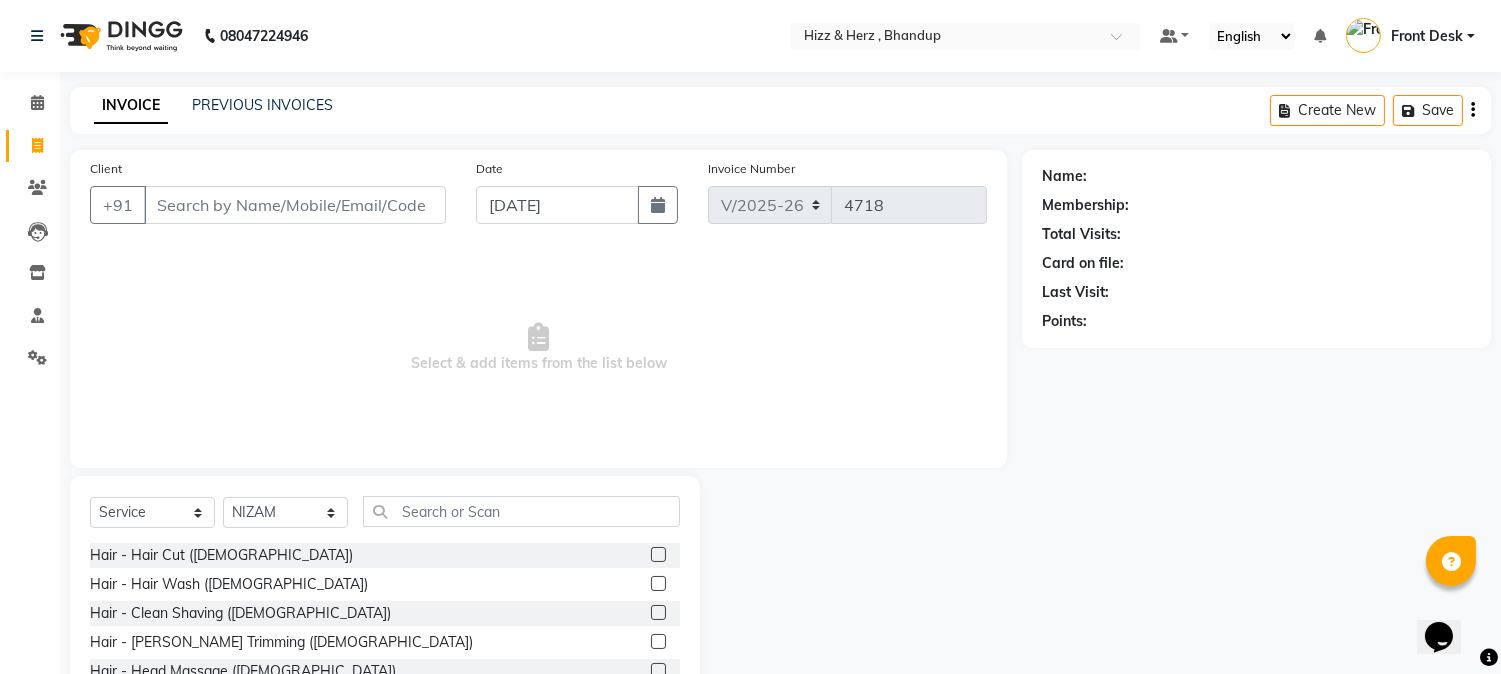 click 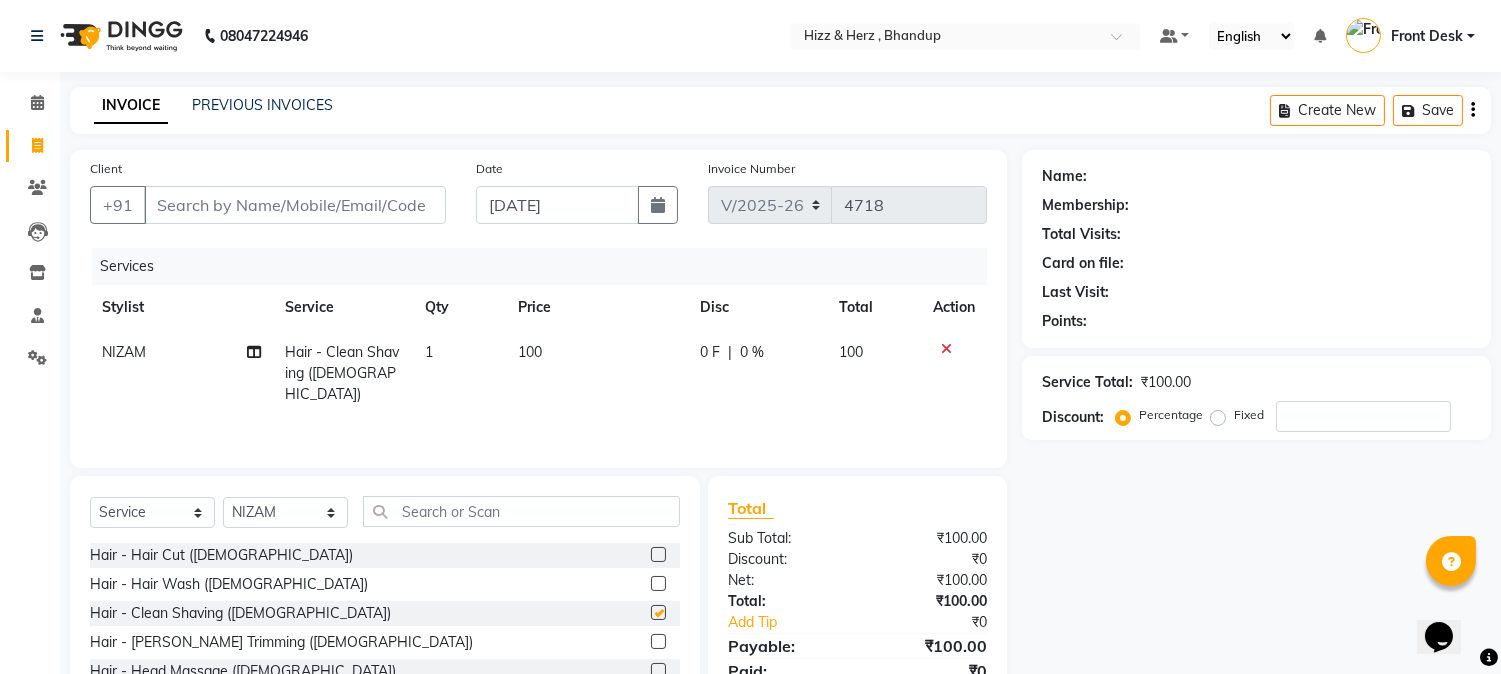 checkbox on "false" 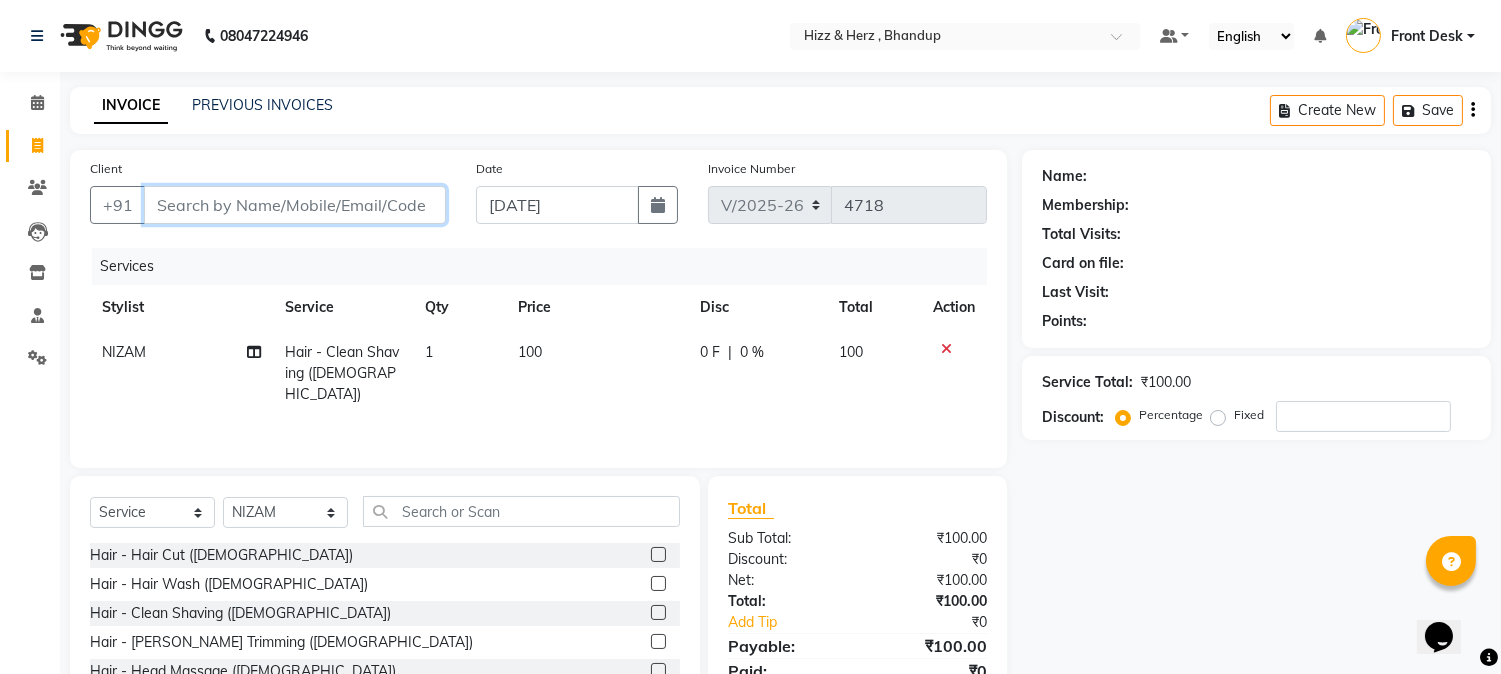 click on "Client" at bounding box center [295, 205] 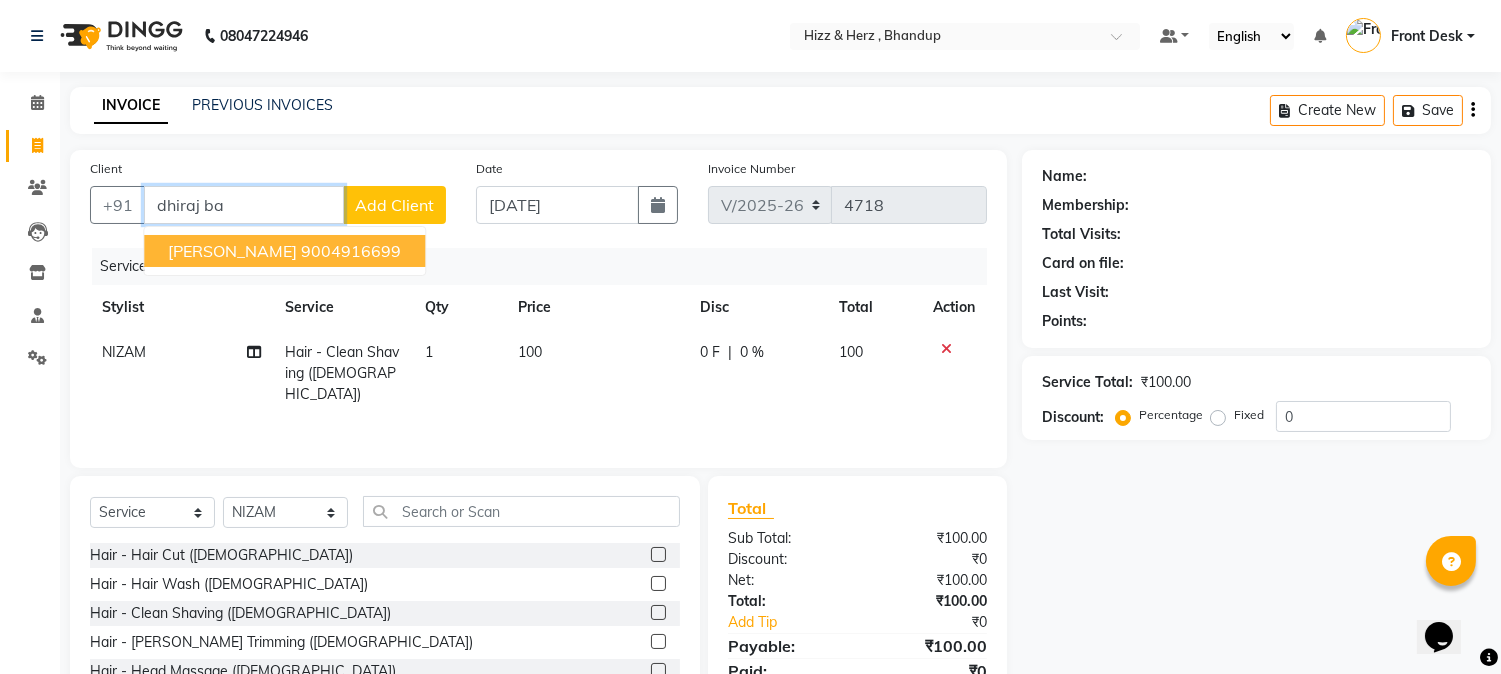 click on "9004916699" at bounding box center [351, 251] 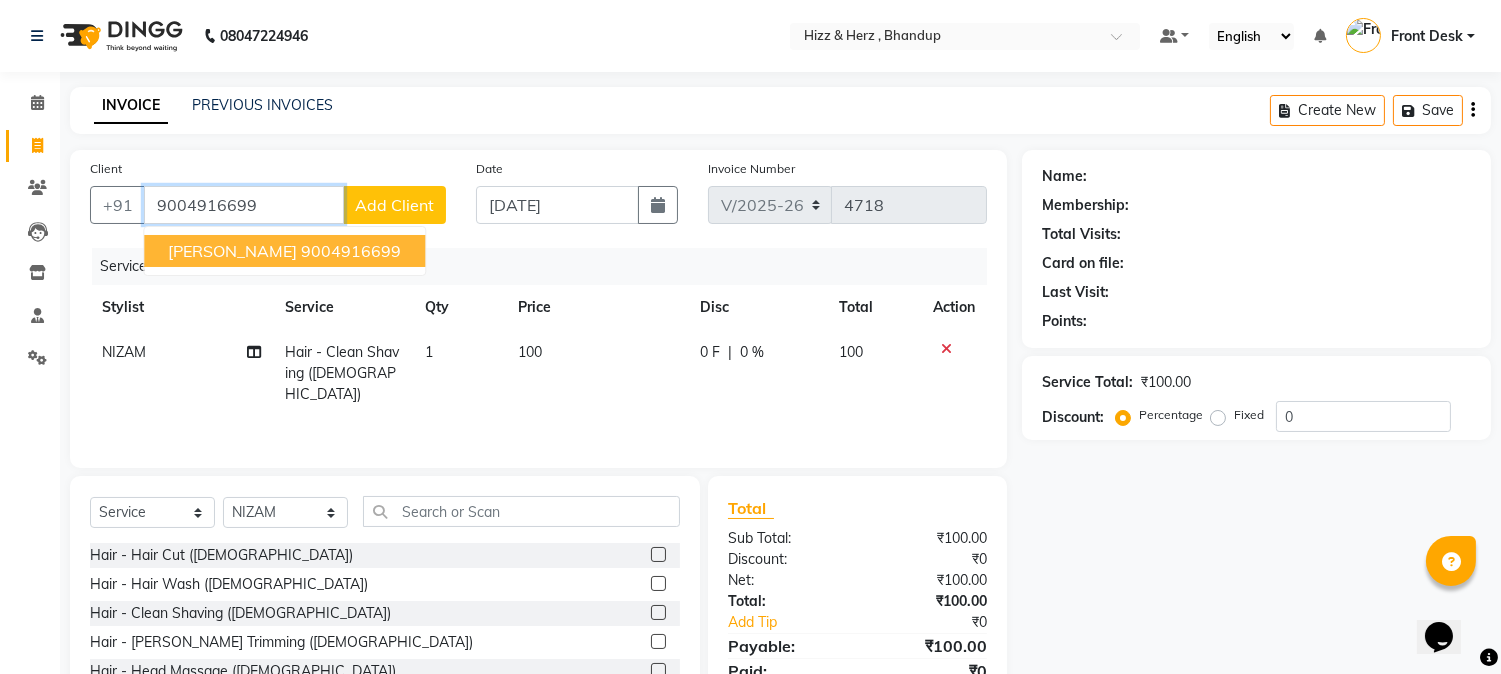 type on "9004916699" 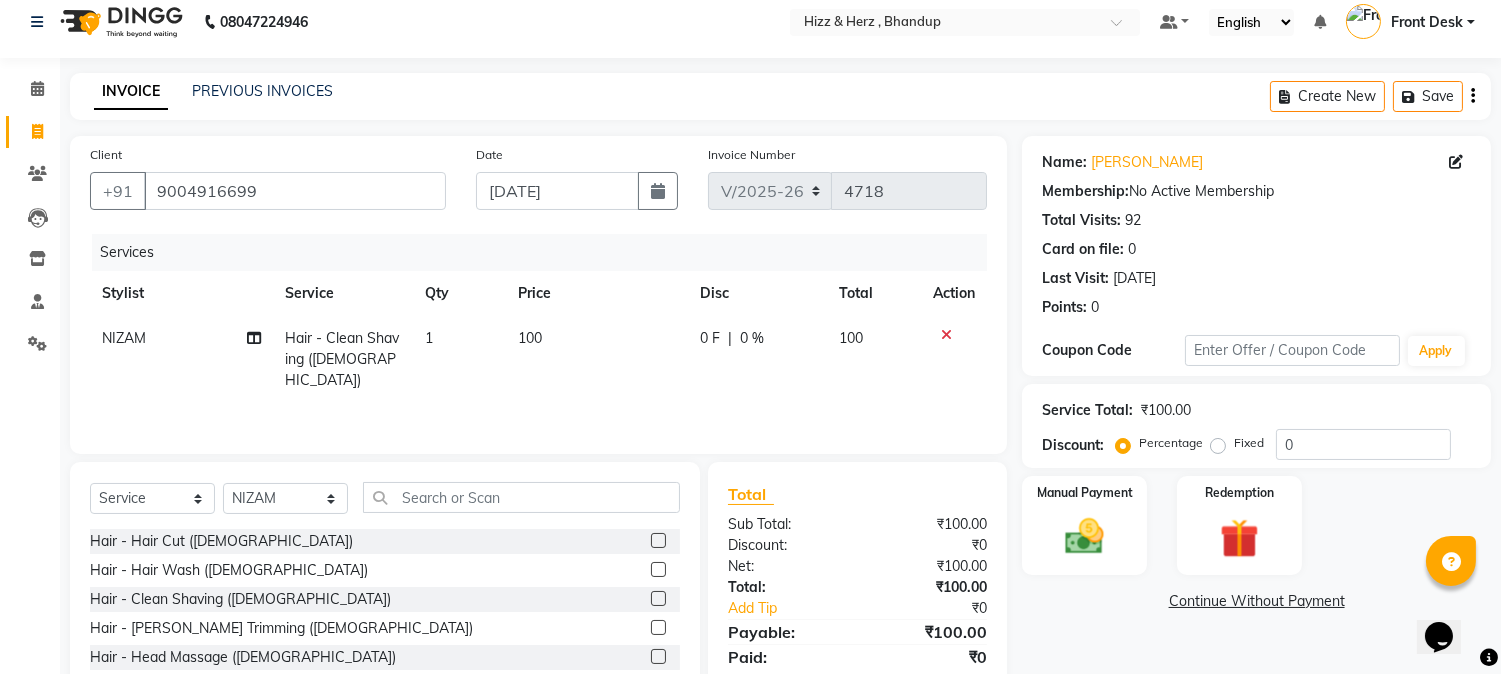 scroll, scrollTop: 126, scrollLeft: 0, axis: vertical 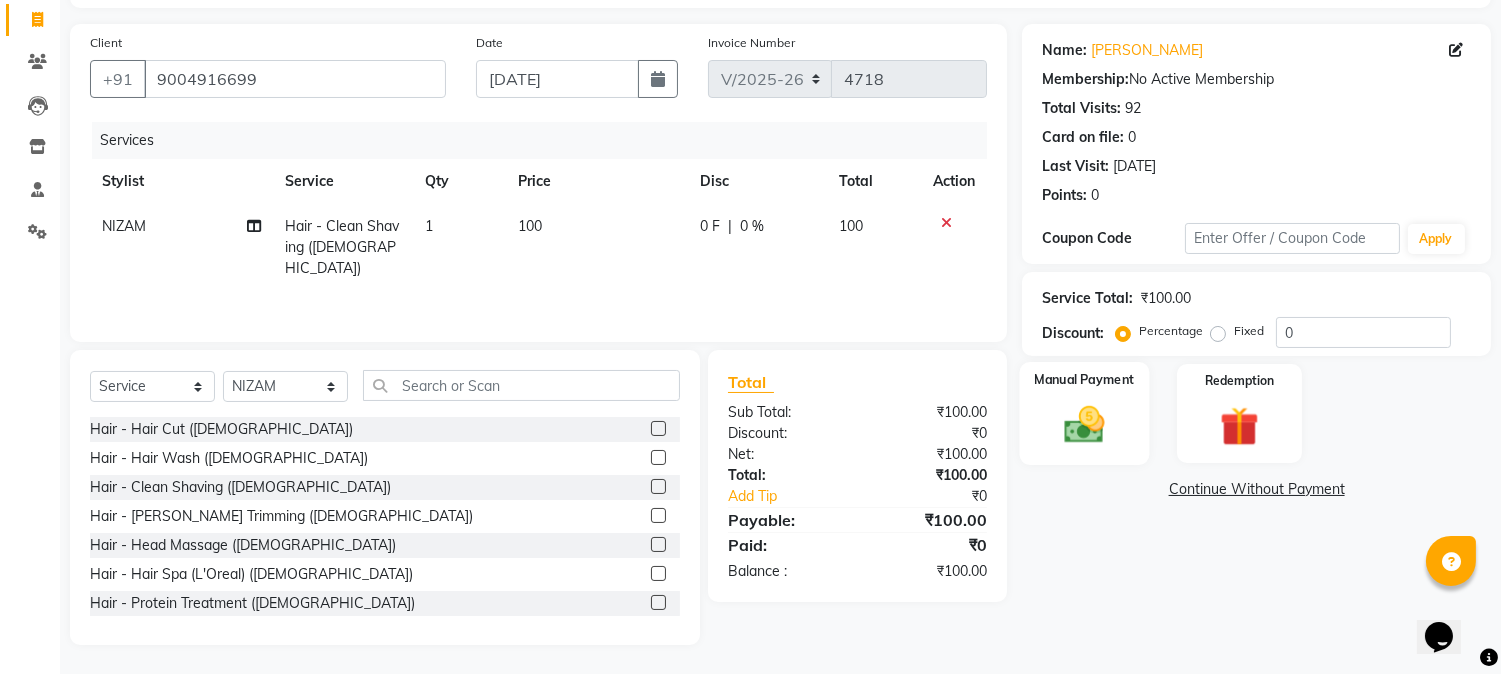 click 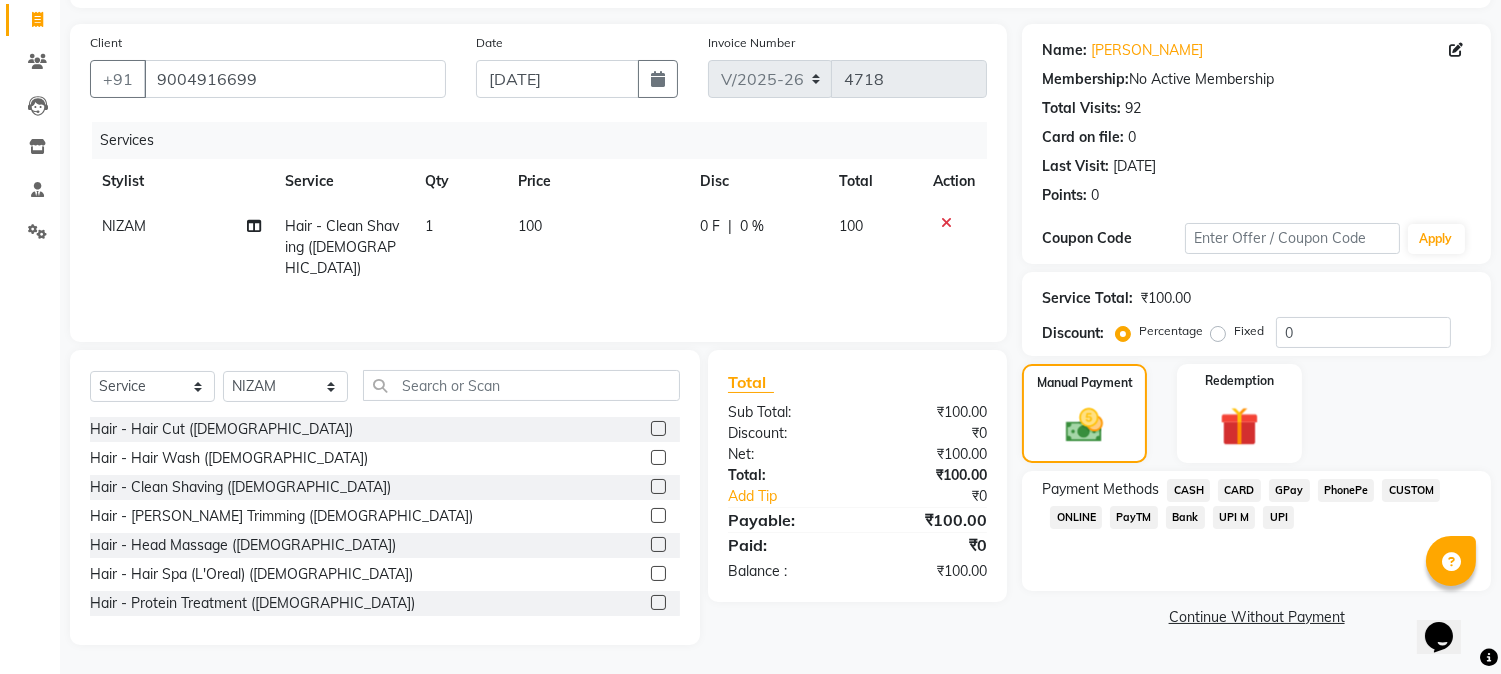 click on "GPay" 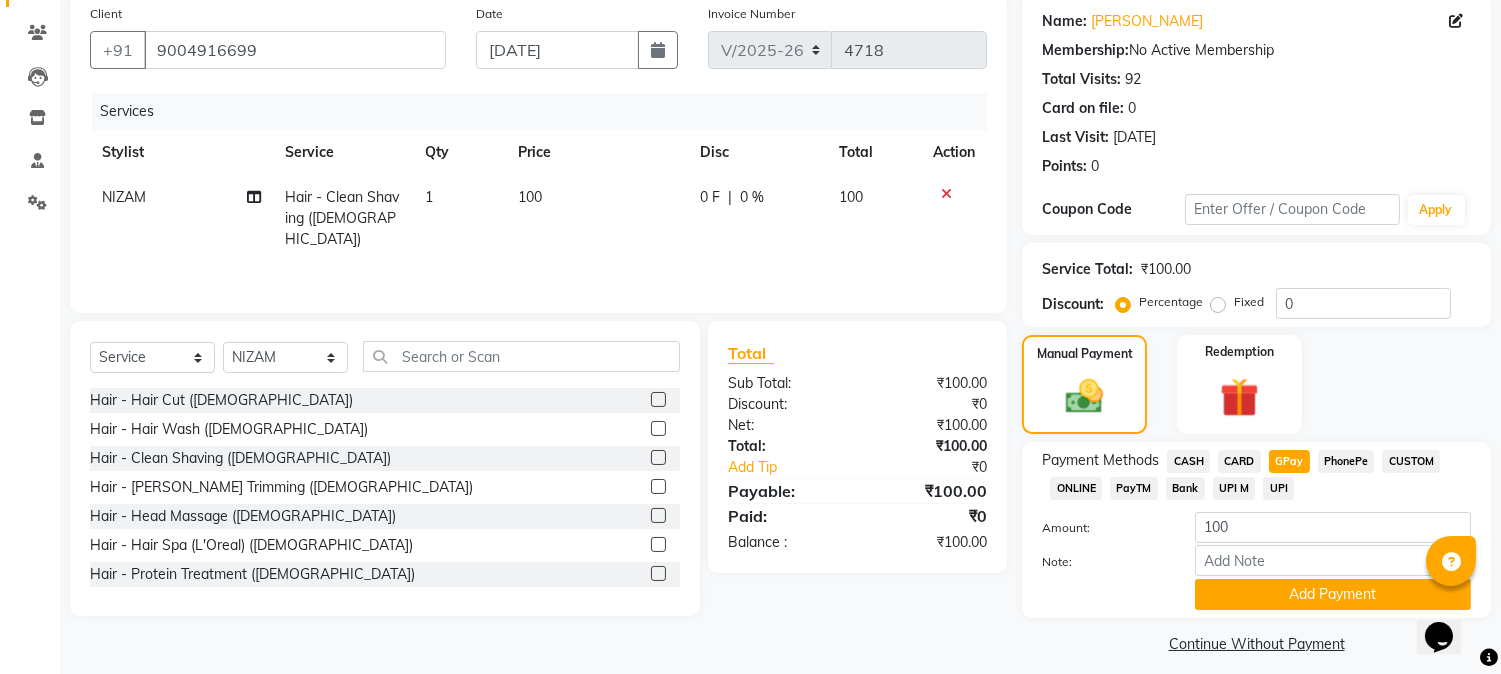 scroll, scrollTop: 170, scrollLeft: 0, axis: vertical 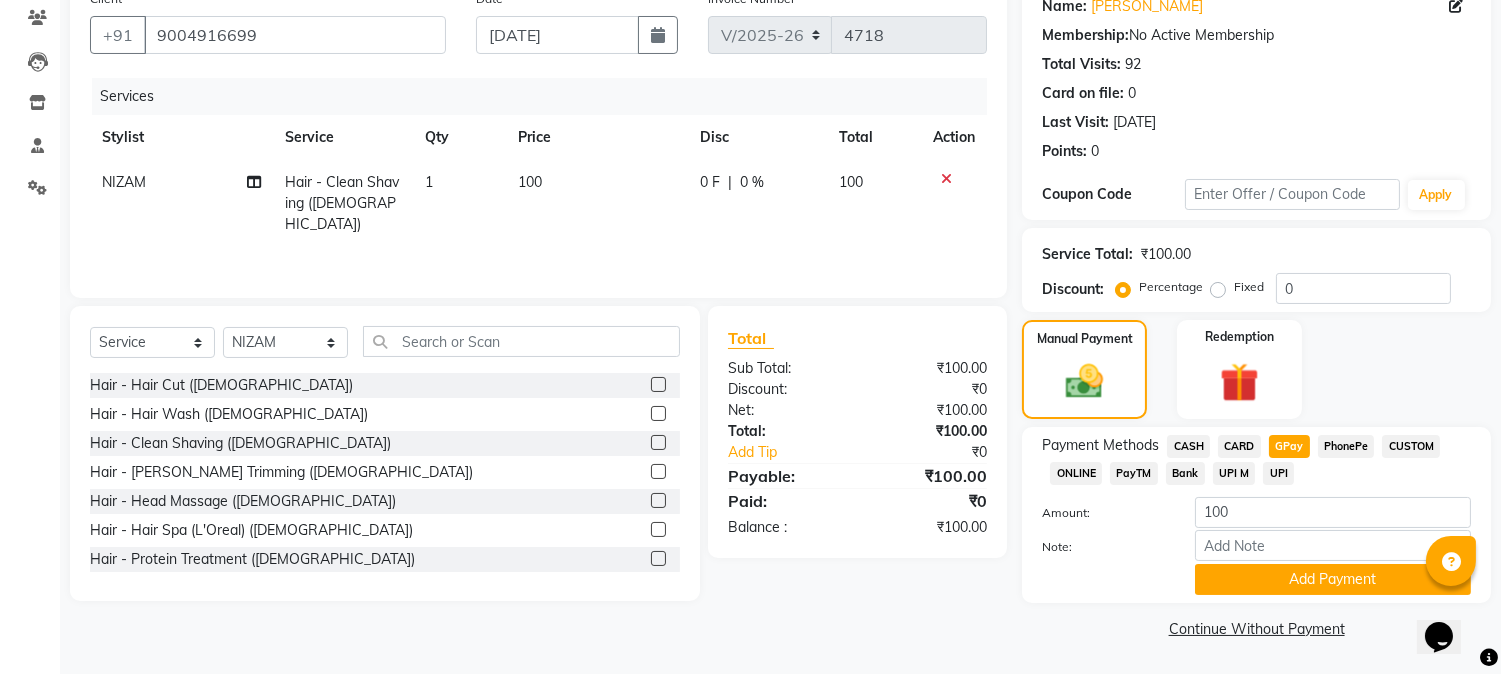 click on "CASH" 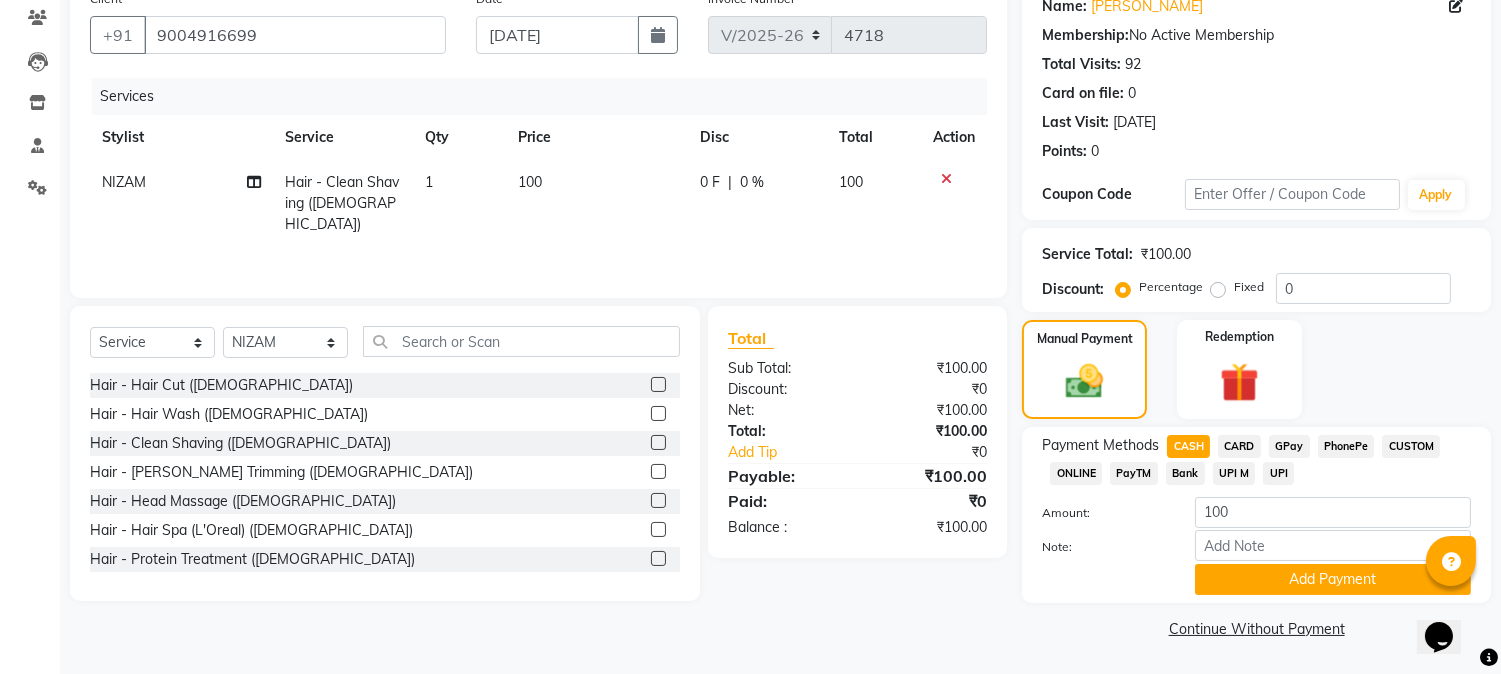 click on "Payment Methods  CASH   CARD   GPay   PhonePe   CUSTOM   ONLINE   PayTM   Bank   UPI M   UPI  Amount: 100 Note: Add Payment" 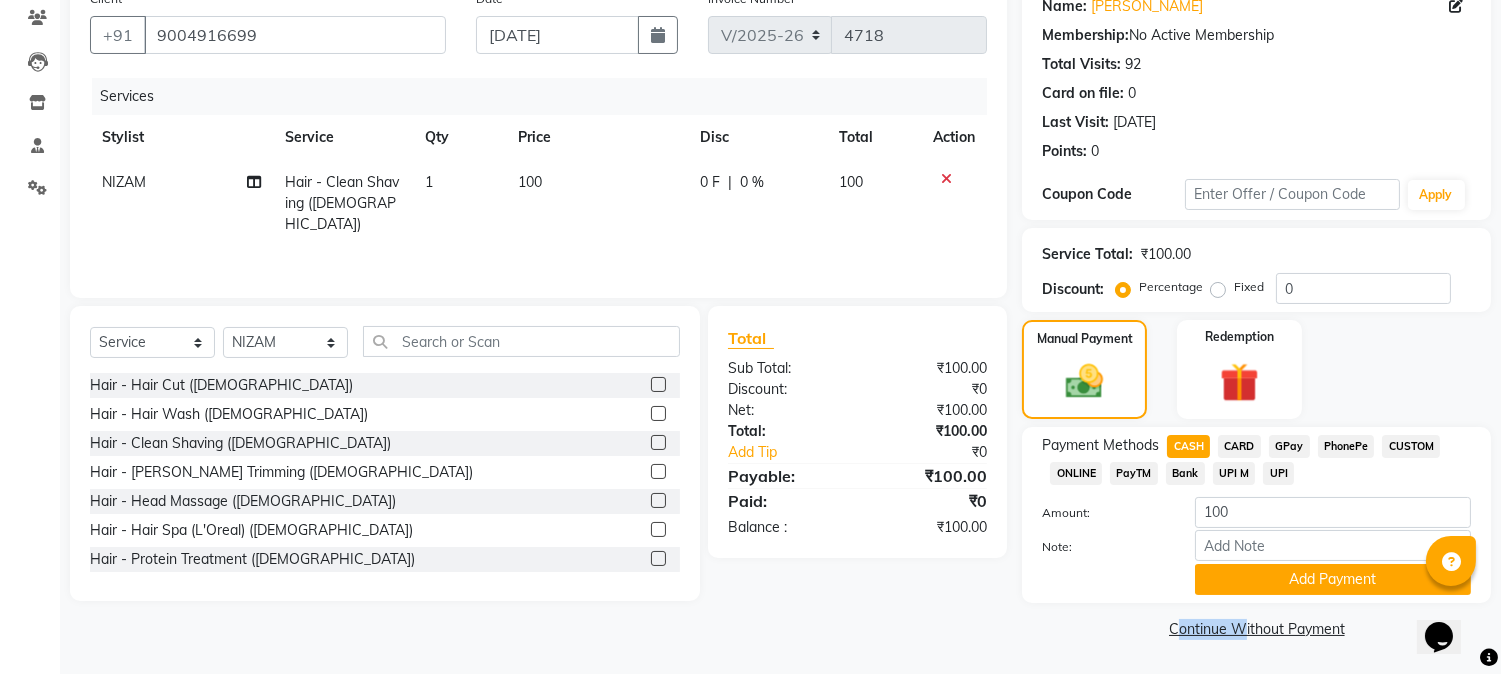 click on "Payment Methods  CASH   CARD   GPay   PhonePe   CUSTOM   ONLINE   PayTM   Bank   UPI M   UPI  Amount: 100 Note: Add Payment" 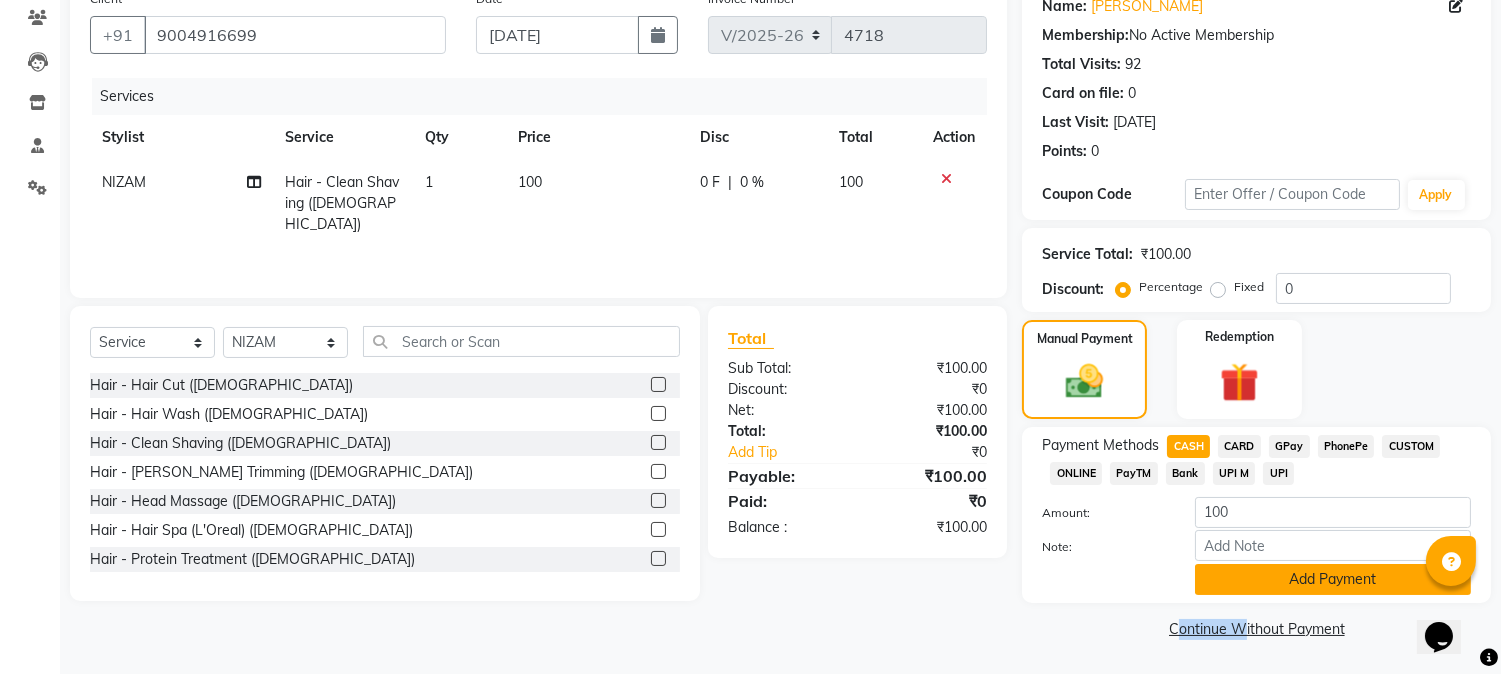 click on "Add Payment" 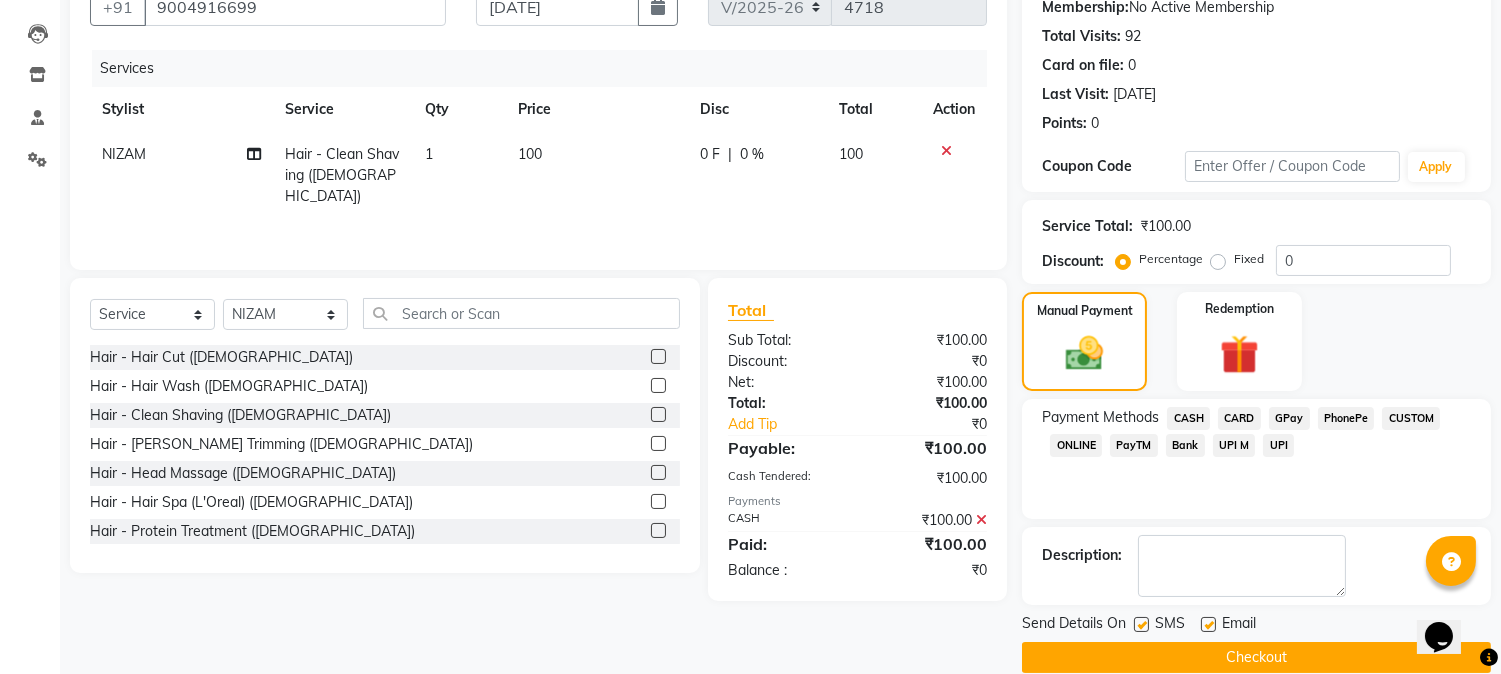 scroll, scrollTop: 225, scrollLeft: 0, axis: vertical 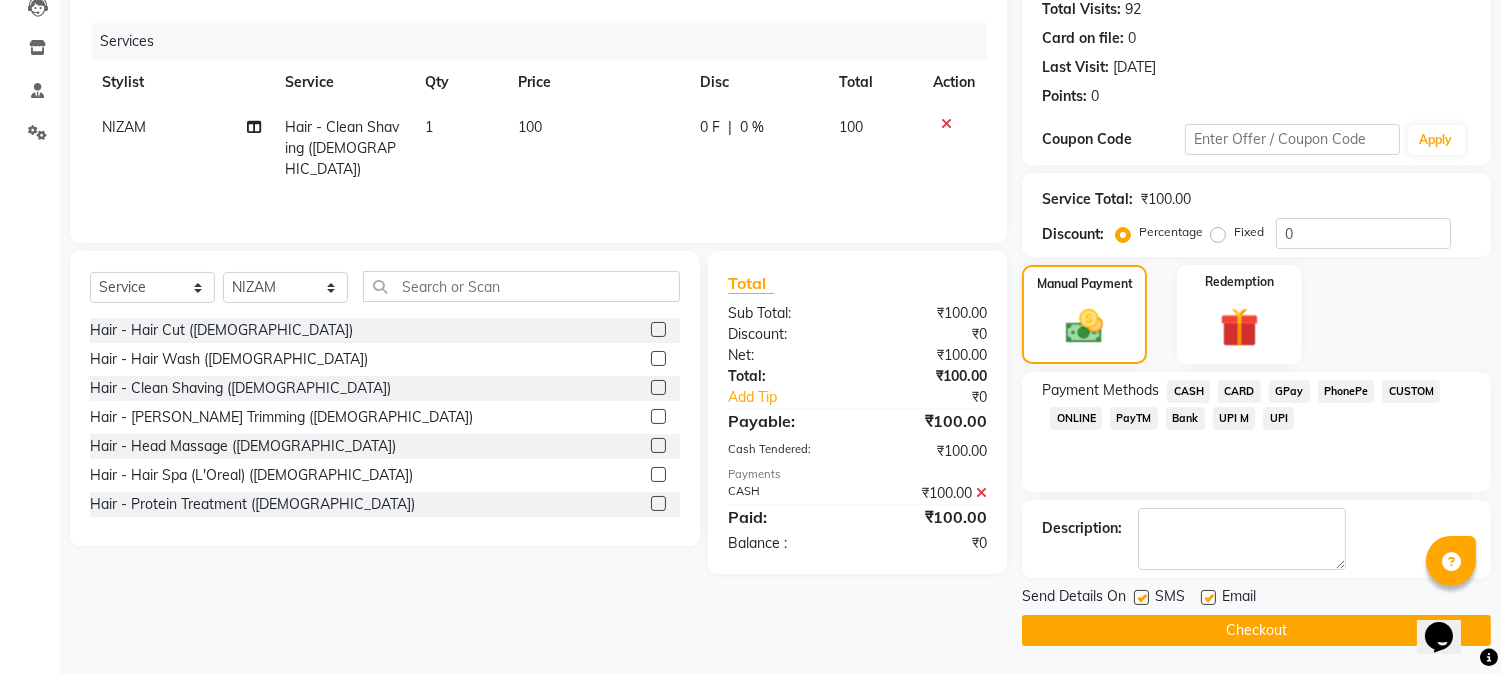 click on "Checkout" 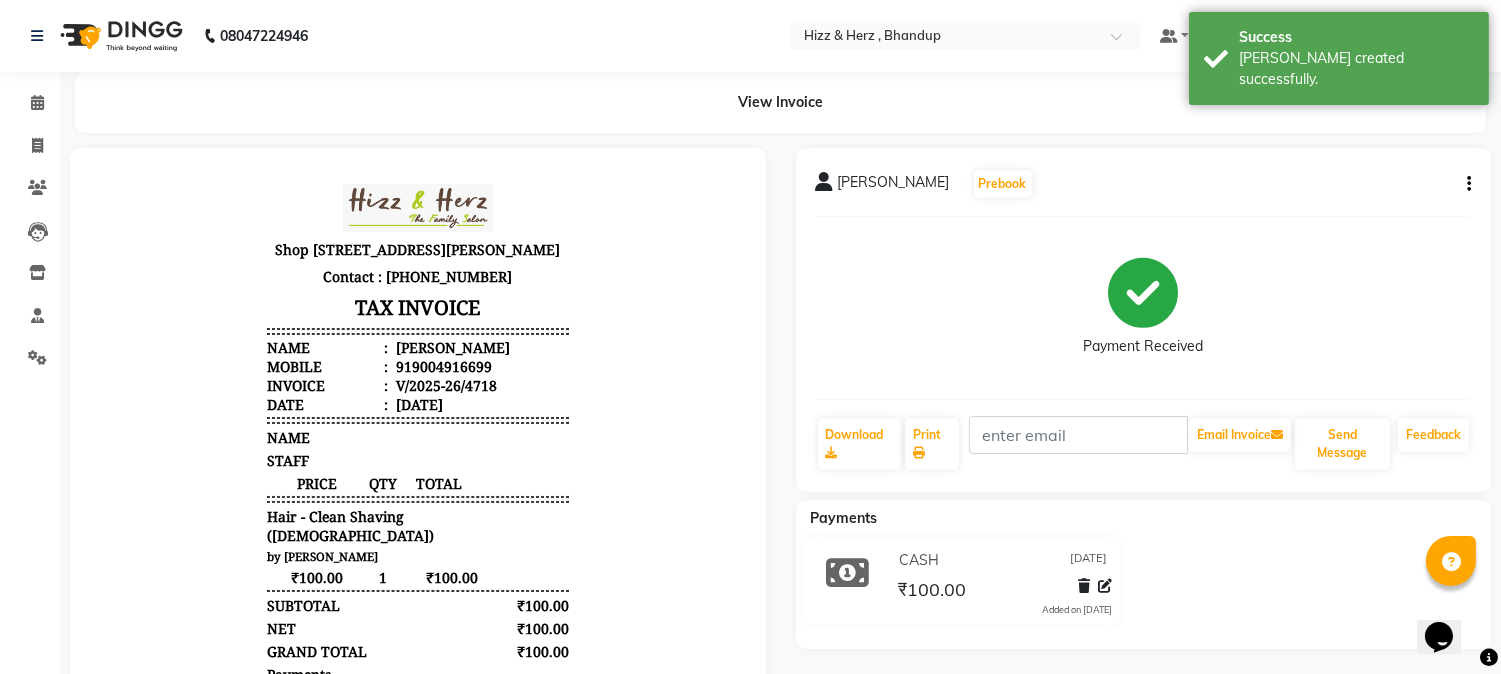 scroll, scrollTop: 0, scrollLeft: 0, axis: both 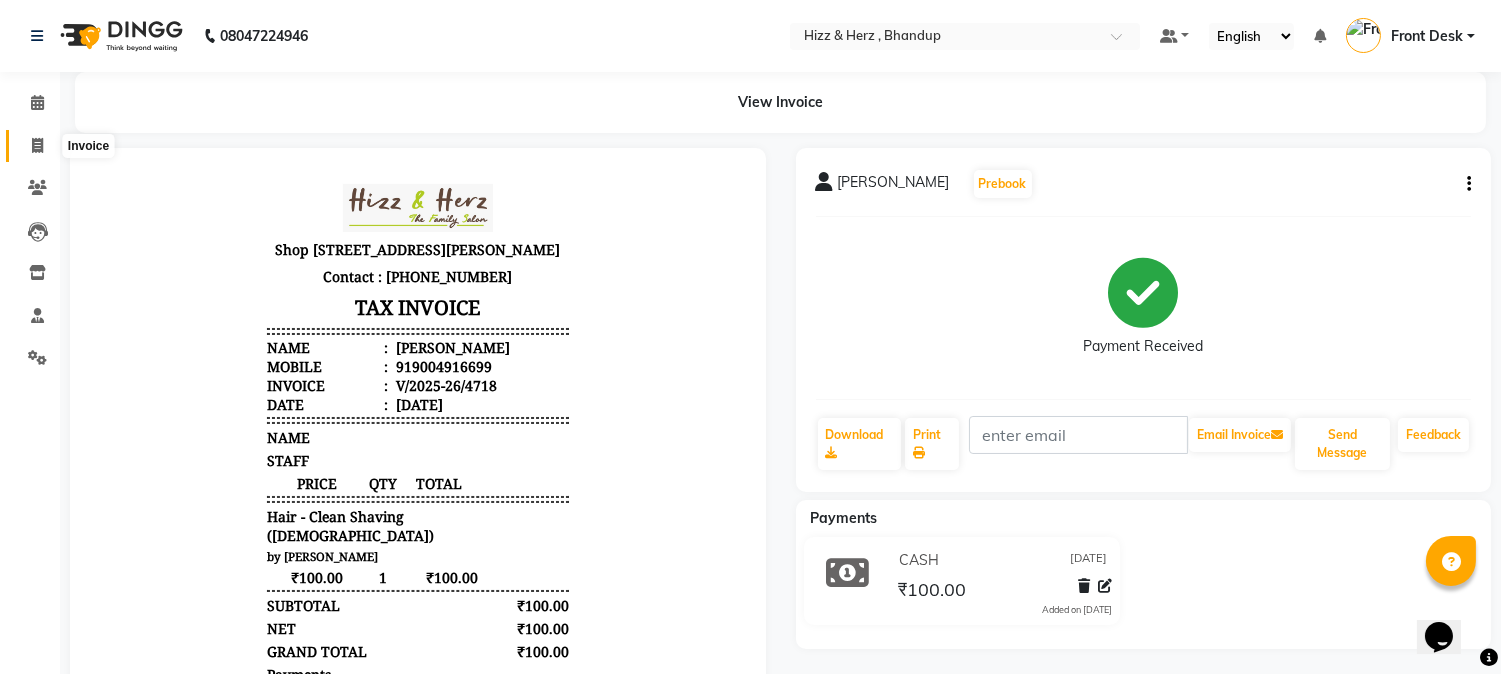 click 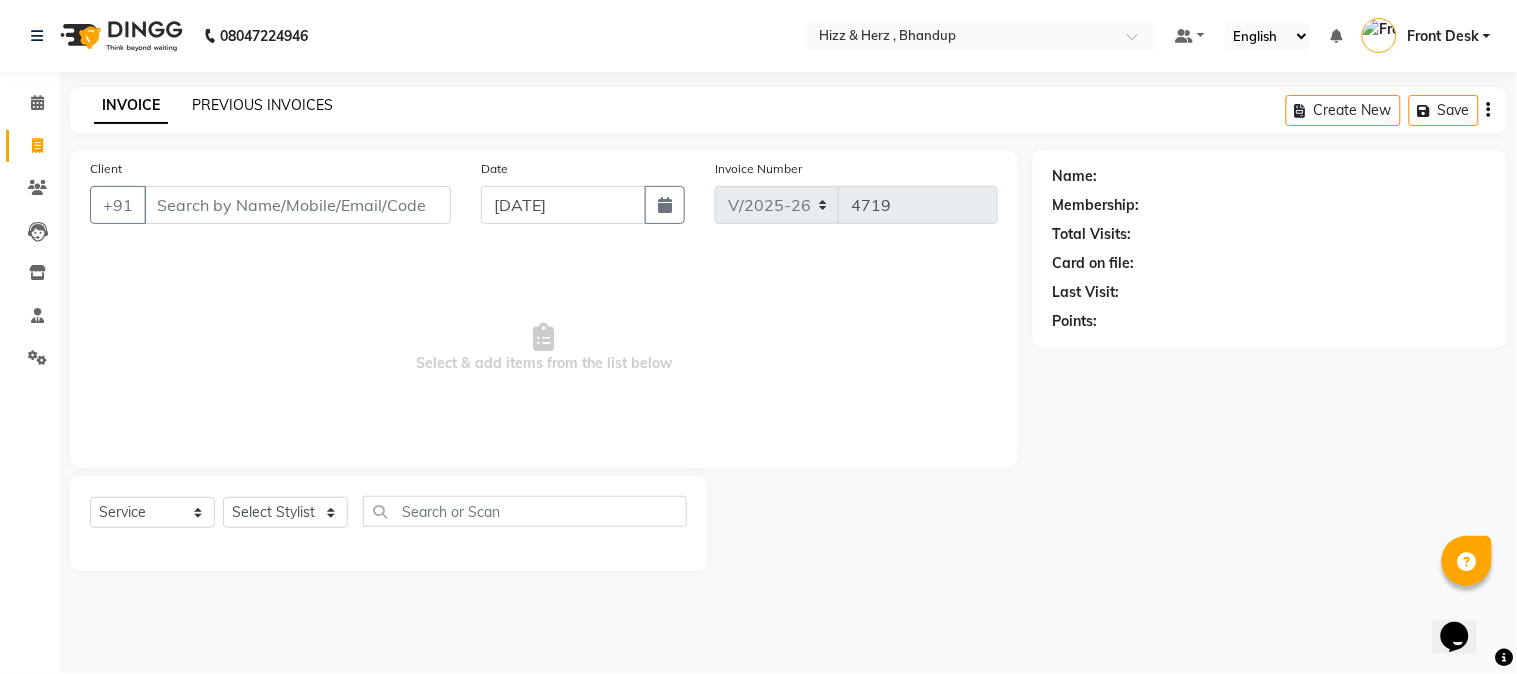click on "PREVIOUS INVOICES" 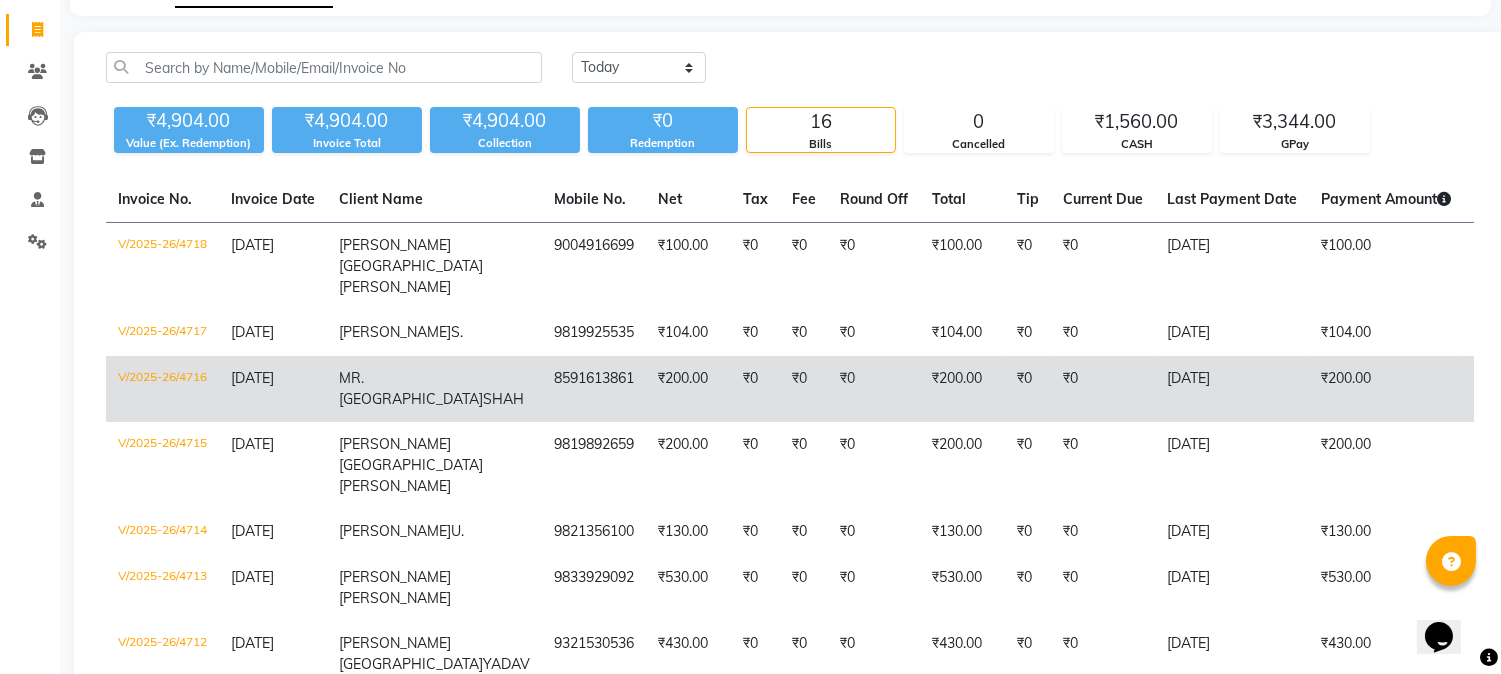 scroll, scrollTop: 222, scrollLeft: 0, axis: vertical 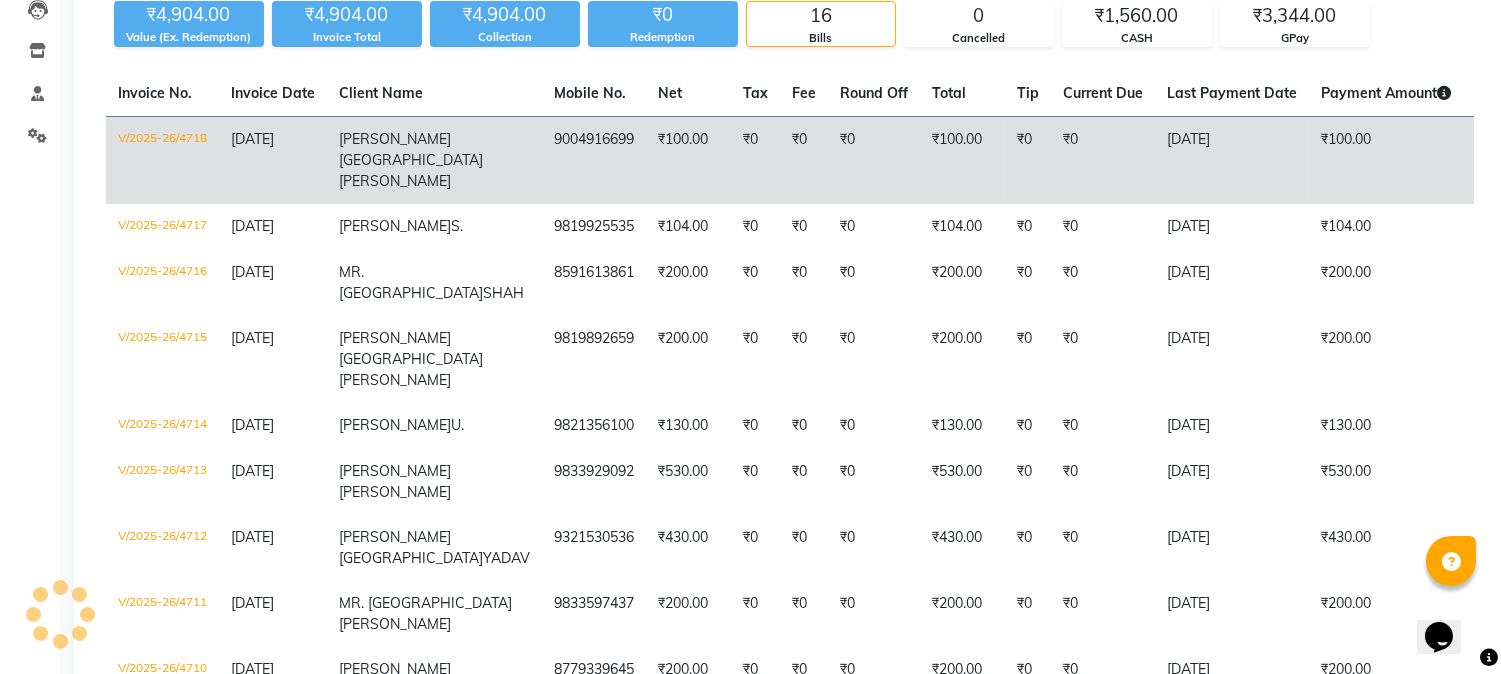 click on "9004916699" 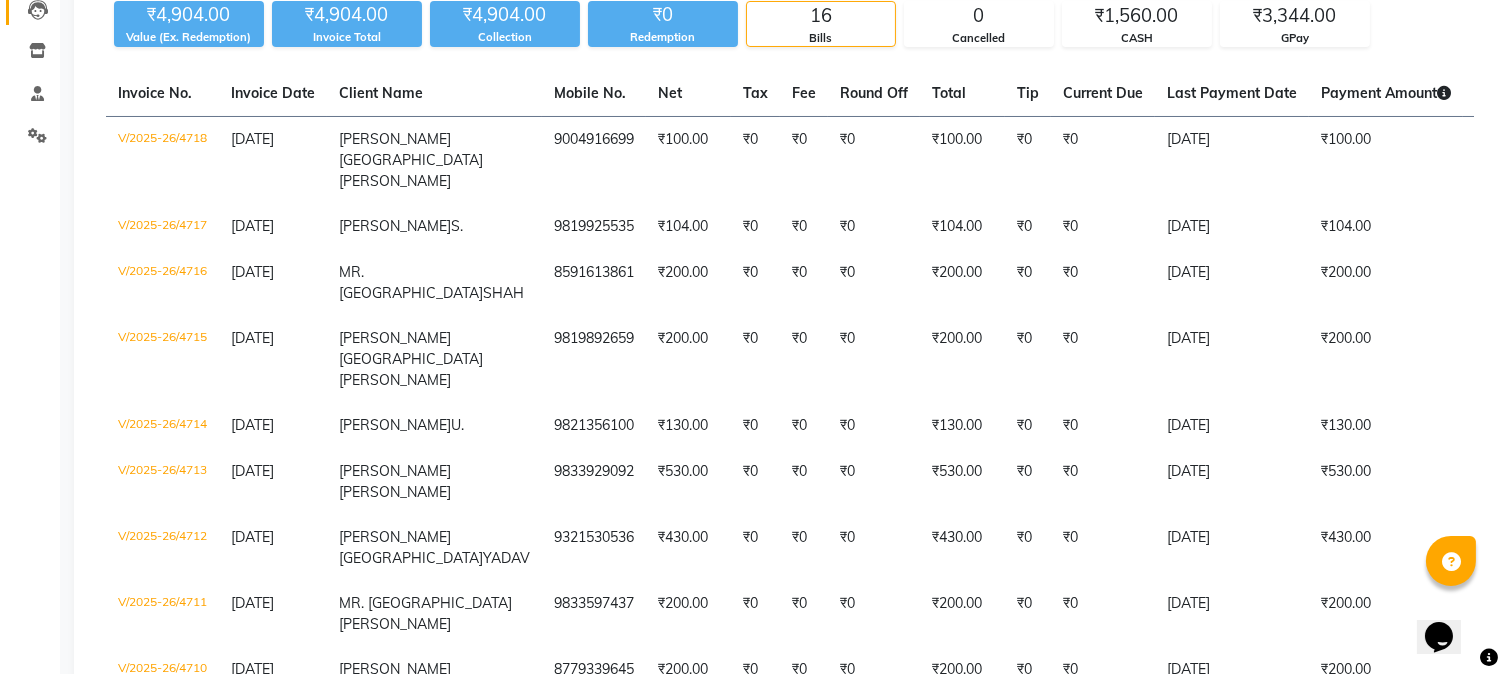 scroll, scrollTop: 0, scrollLeft: 0, axis: both 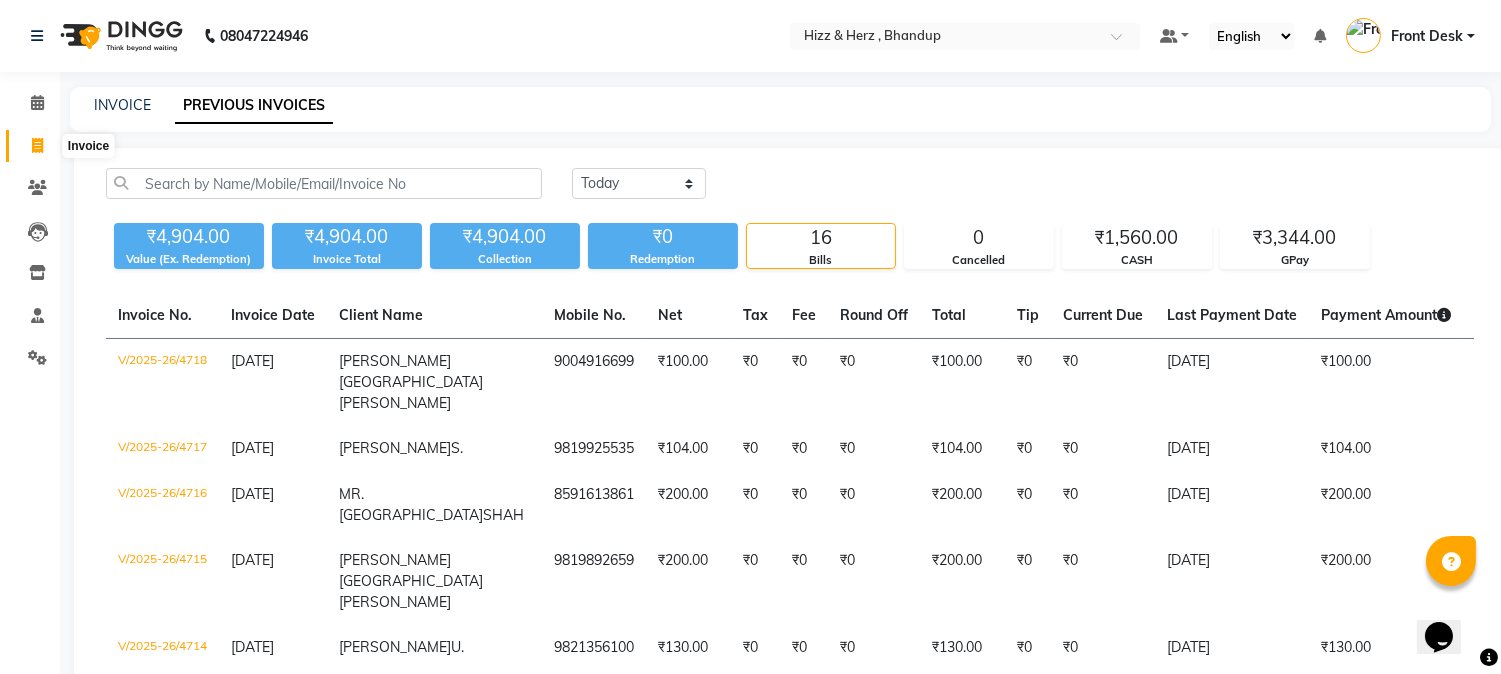 click 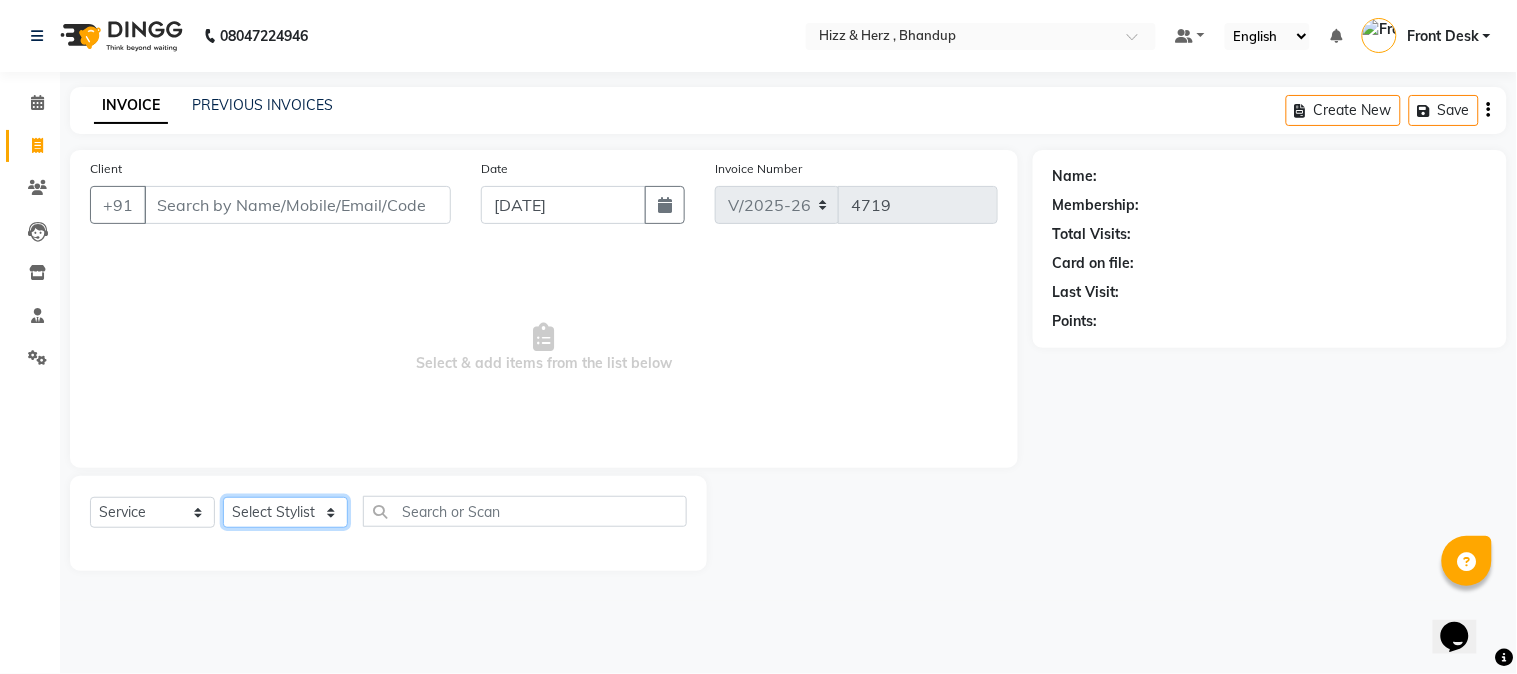 click on "Select Stylist Front Desk [PERSON_NAME] HIZZ & HERZ 2 [PERSON_NAME] [PERSON_NAME] [PERSON_NAME] [PERSON_NAME] MOHD [PERSON_NAME] [PERSON_NAME] [PERSON_NAME]  [PERSON_NAME]" 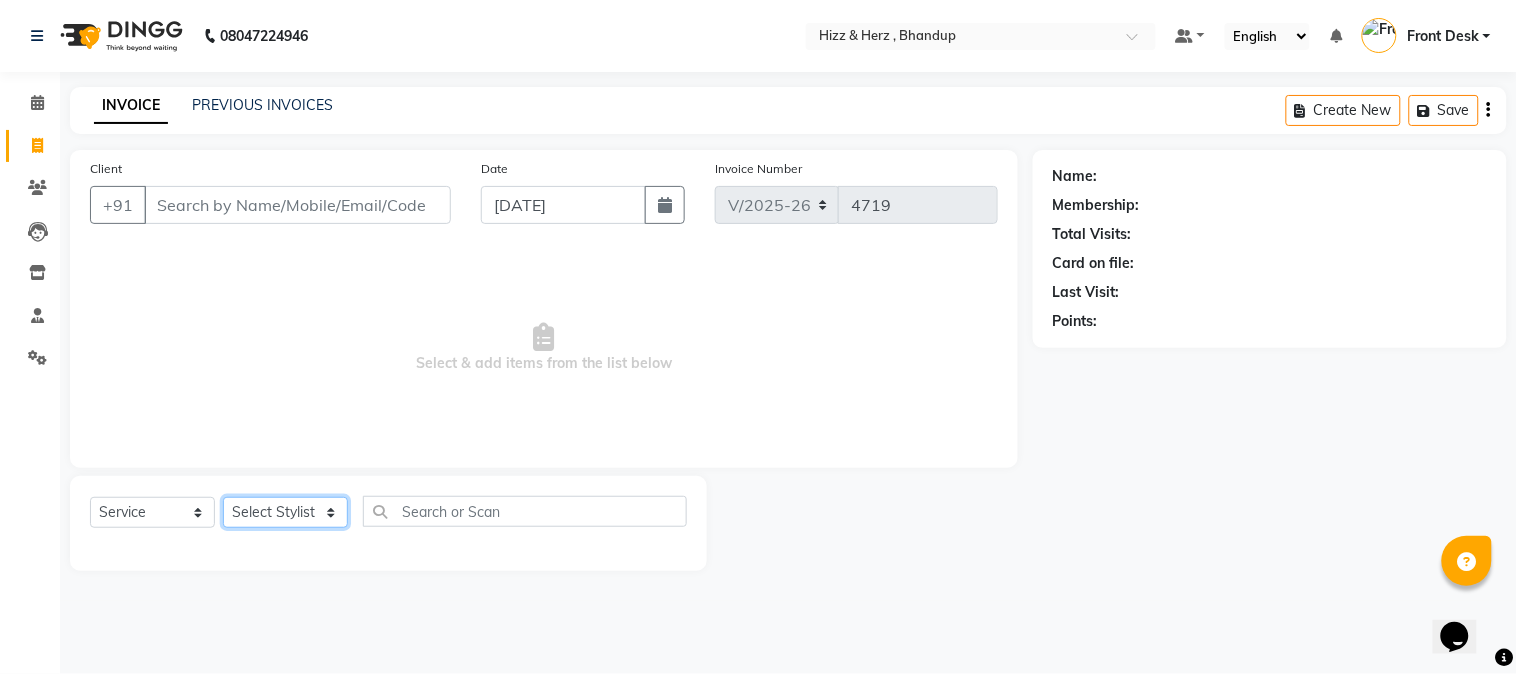select on "24395" 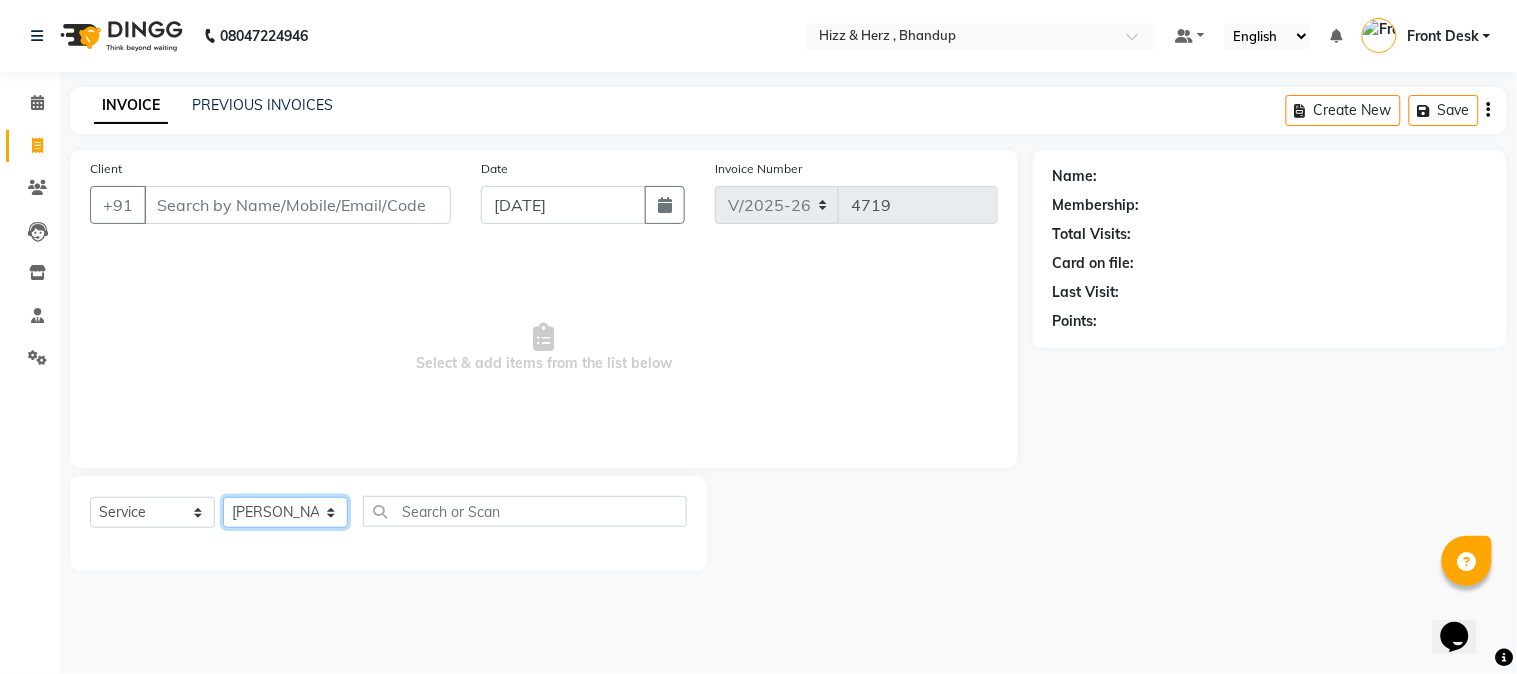 click on "Select Stylist Front Desk [PERSON_NAME] HIZZ & HERZ 2 [PERSON_NAME] [PERSON_NAME] [PERSON_NAME] [PERSON_NAME] MOHD [PERSON_NAME] [PERSON_NAME] [PERSON_NAME]  [PERSON_NAME]" 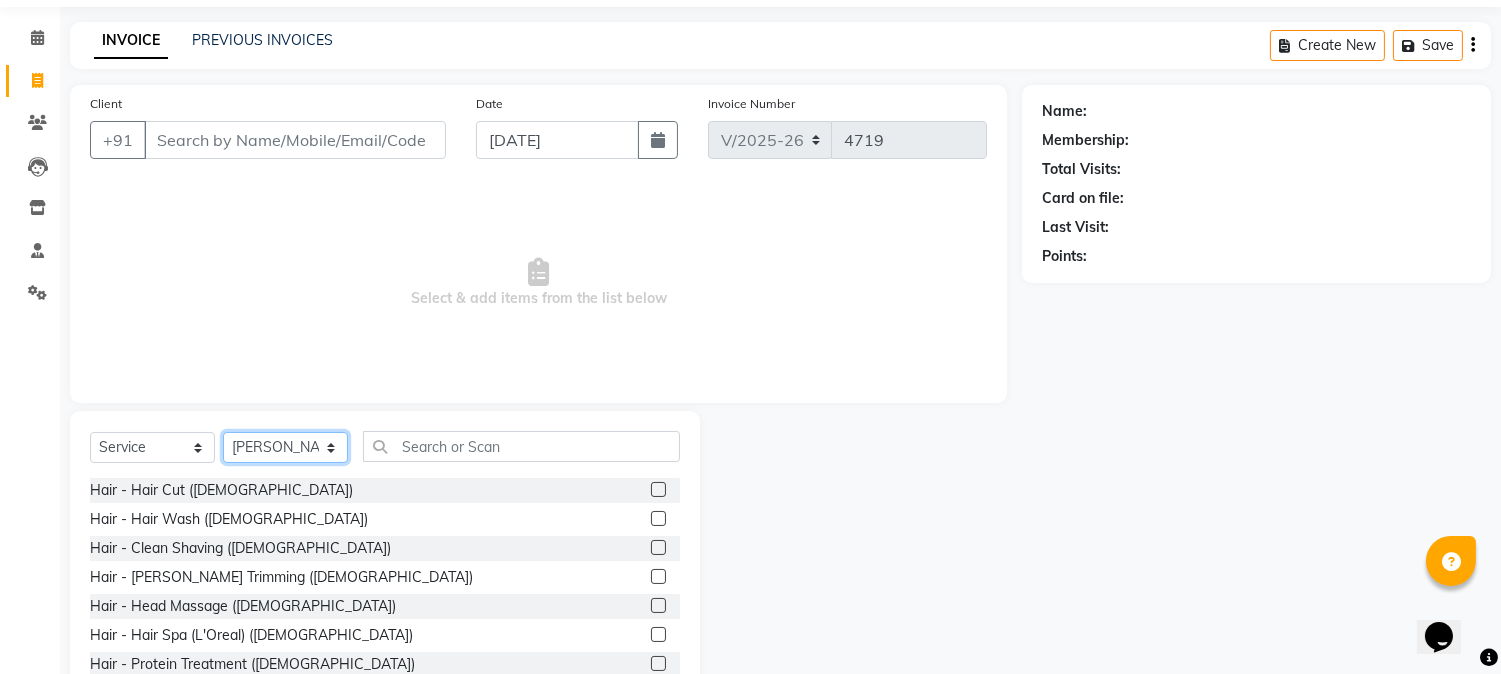 scroll, scrollTop: 126, scrollLeft: 0, axis: vertical 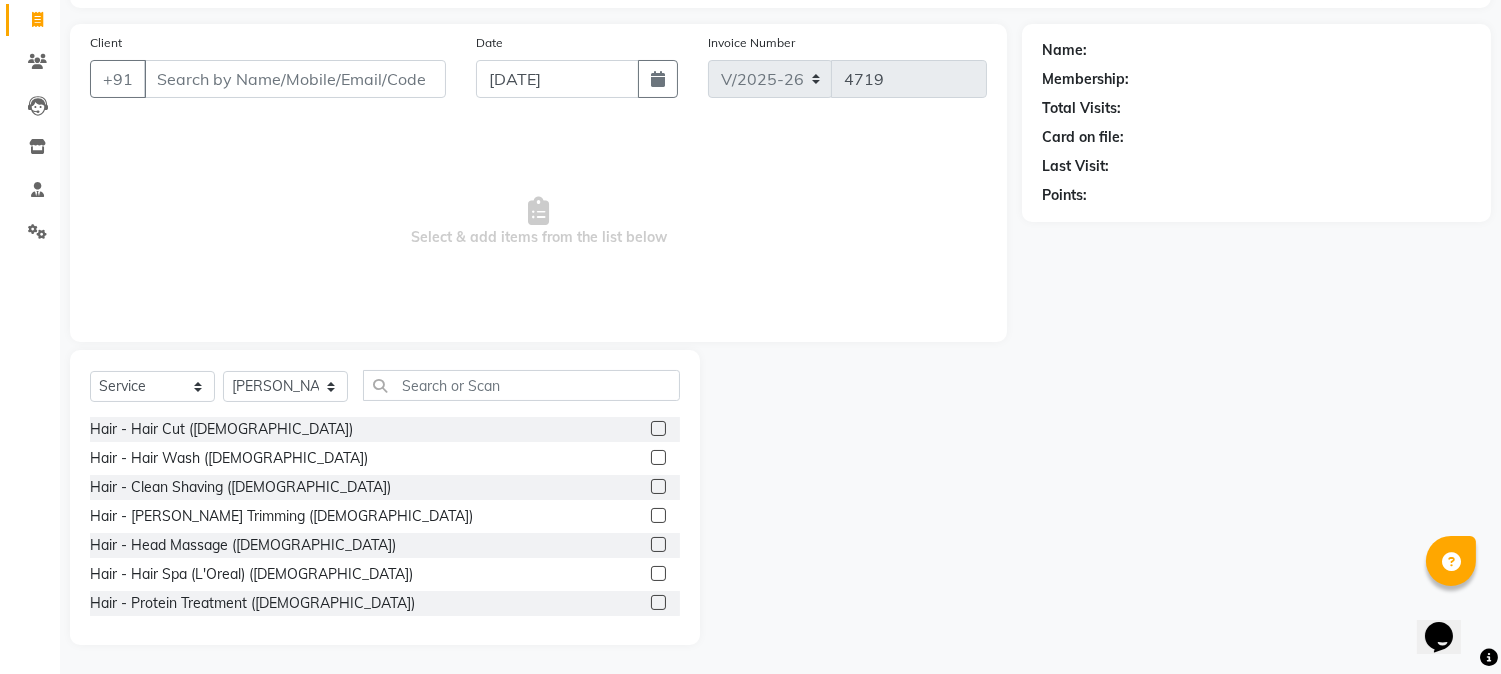 click 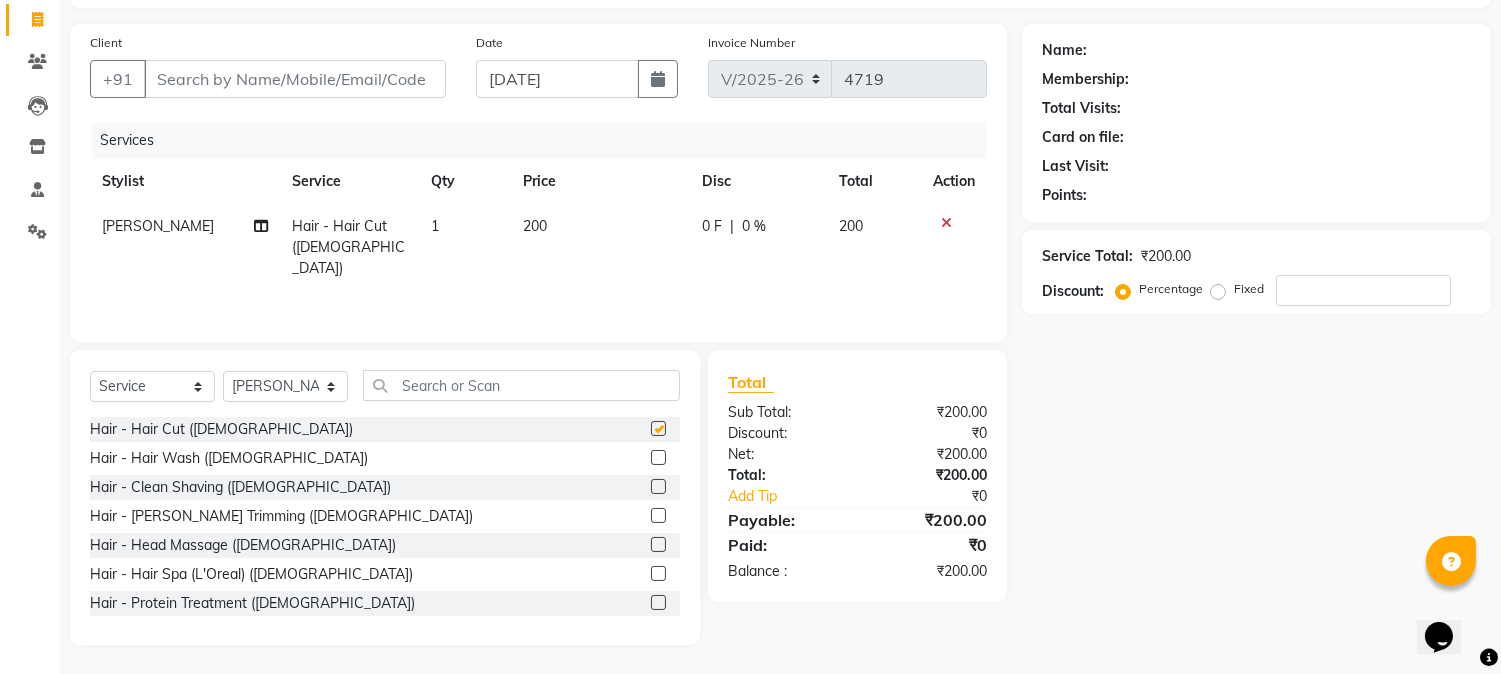 checkbox on "false" 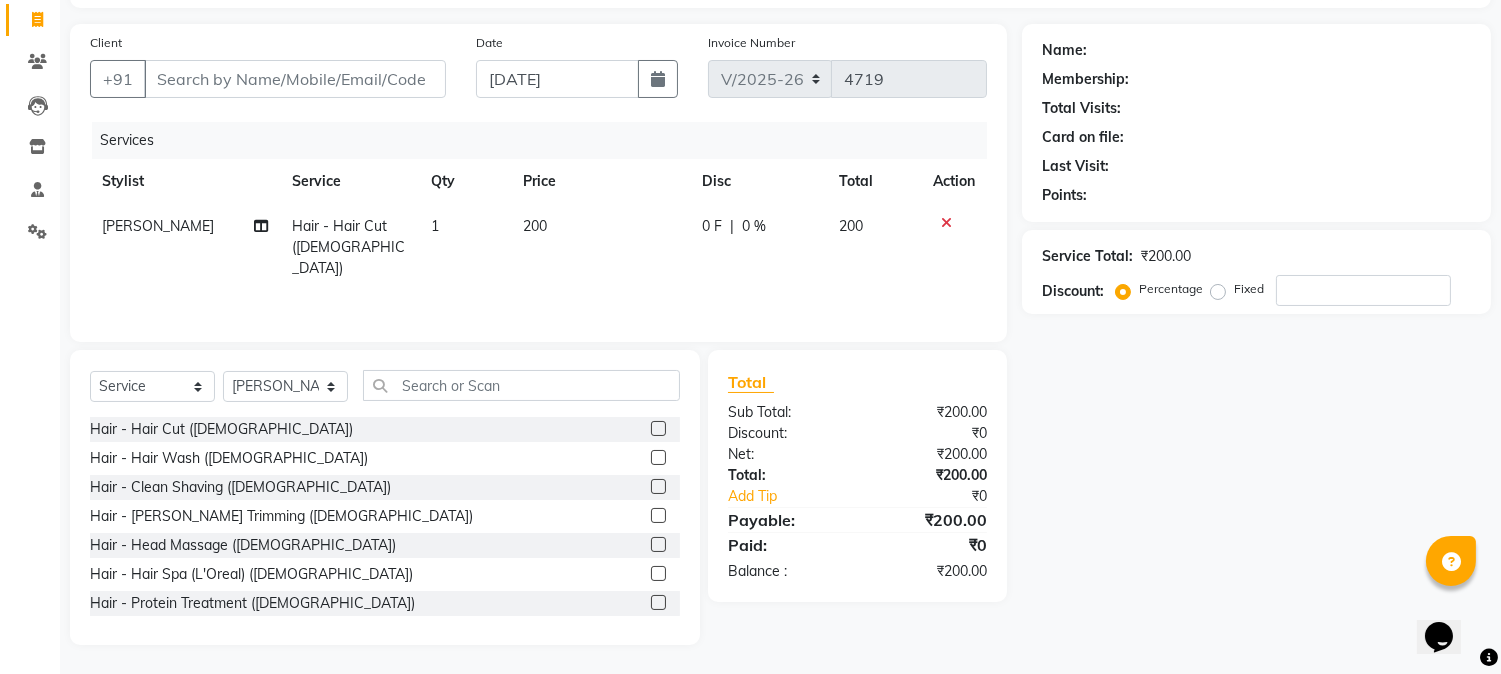 click on "Client" at bounding box center [295, 79] 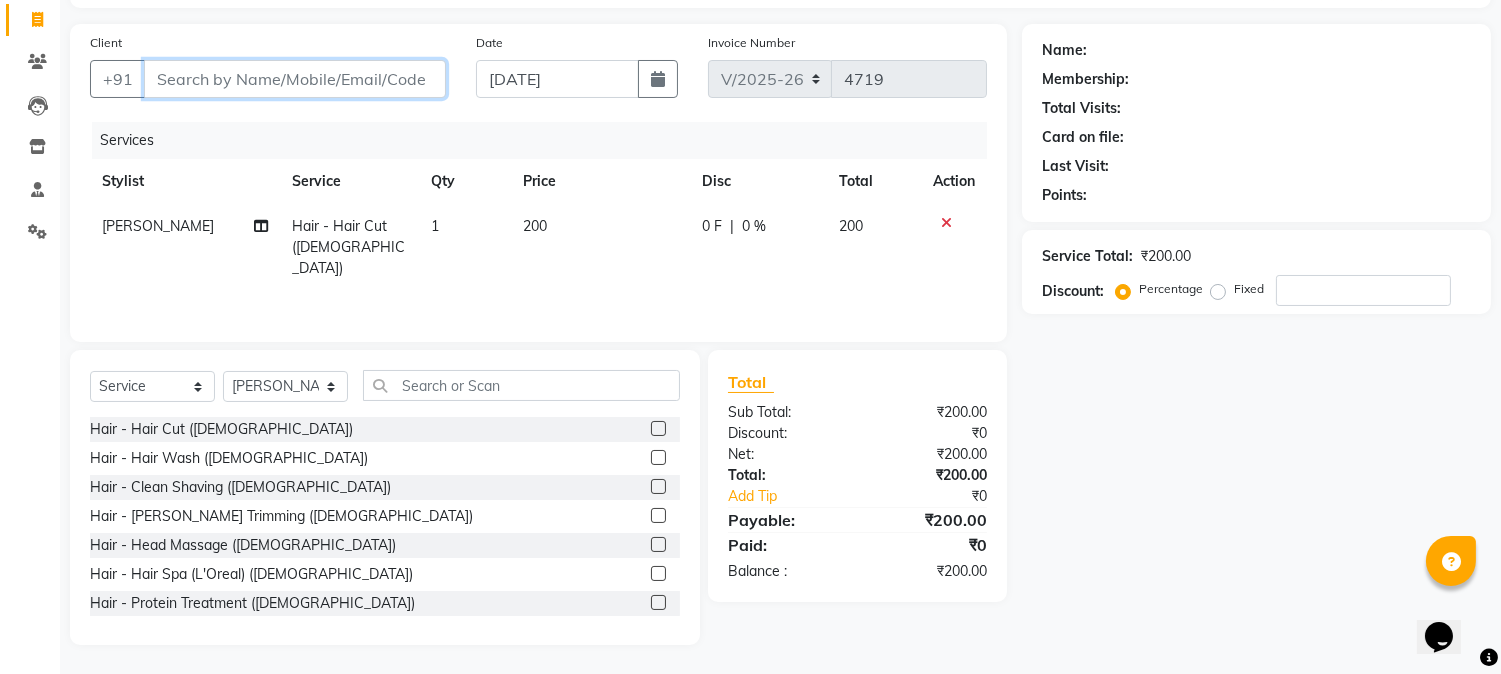 click on "Client" at bounding box center (295, 79) 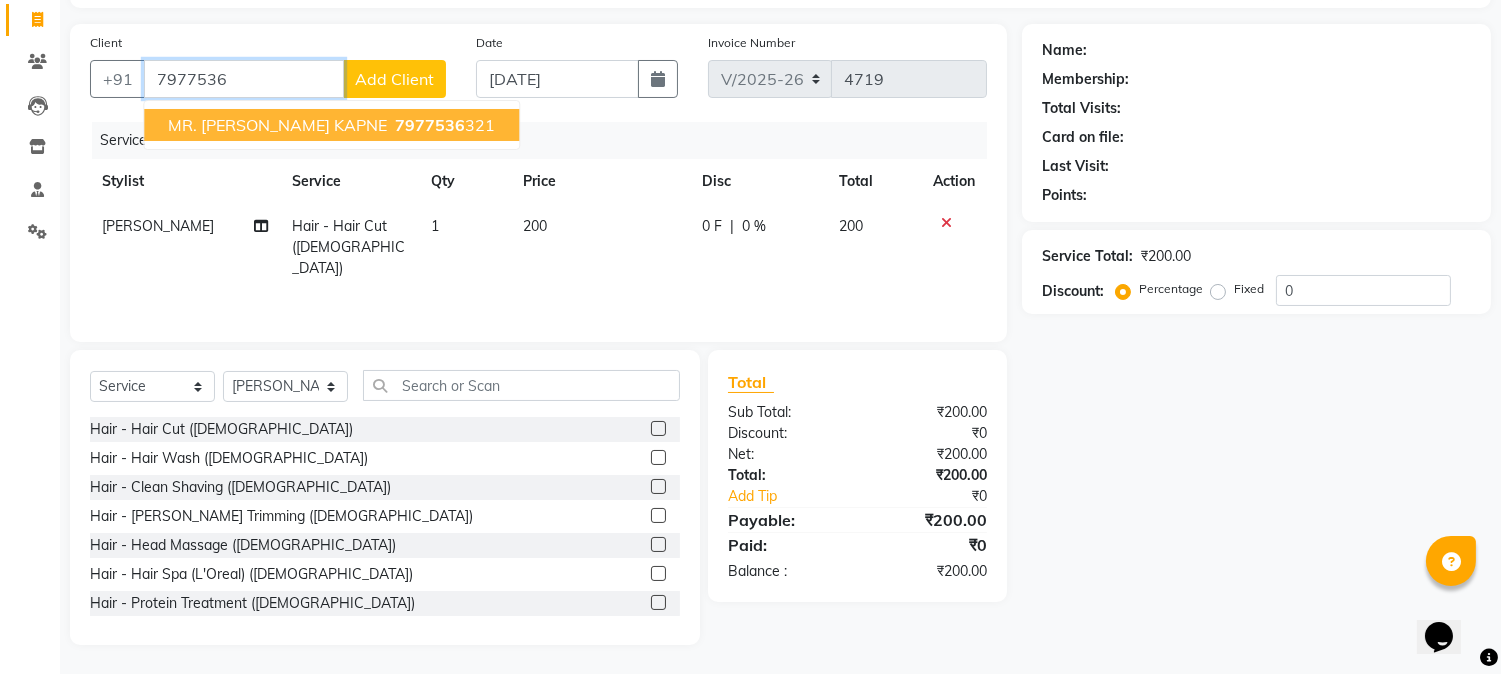click on "7977536" at bounding box center [430, 125] 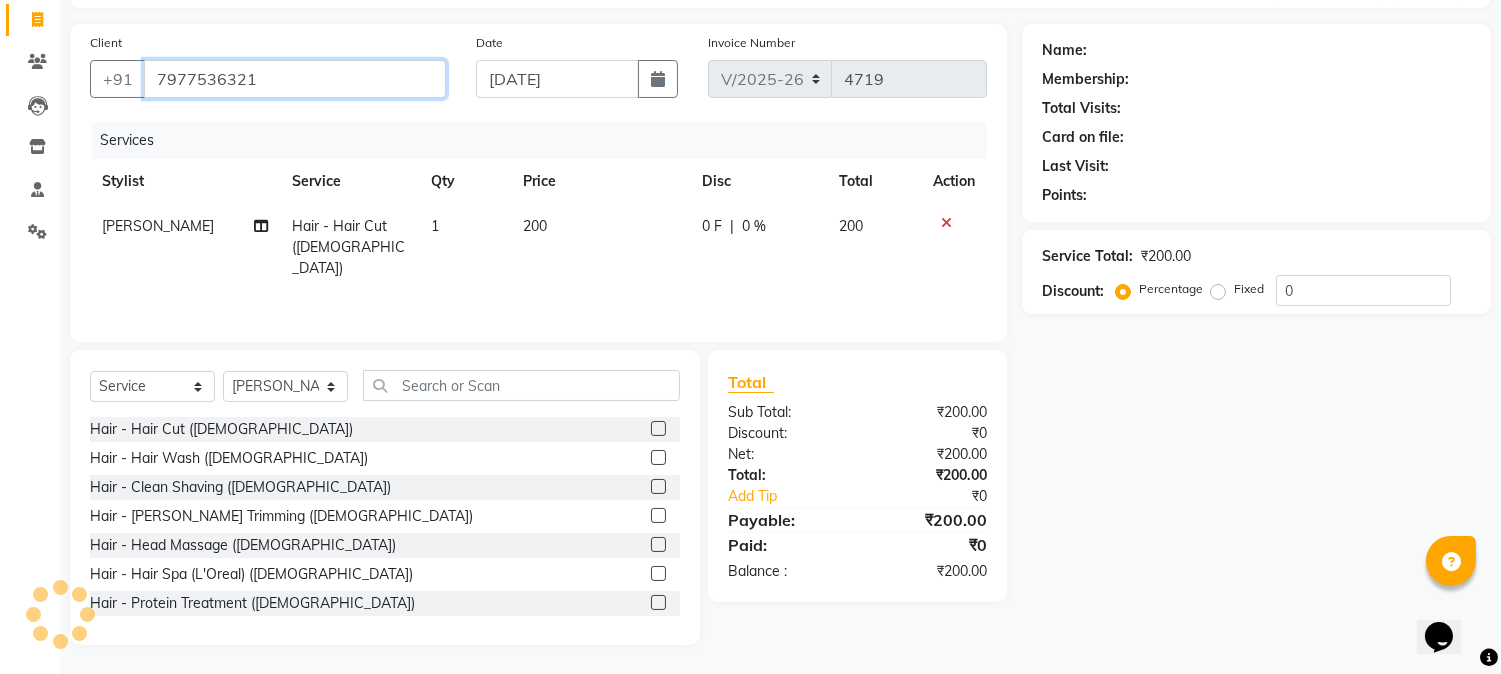 type on "7977536321" 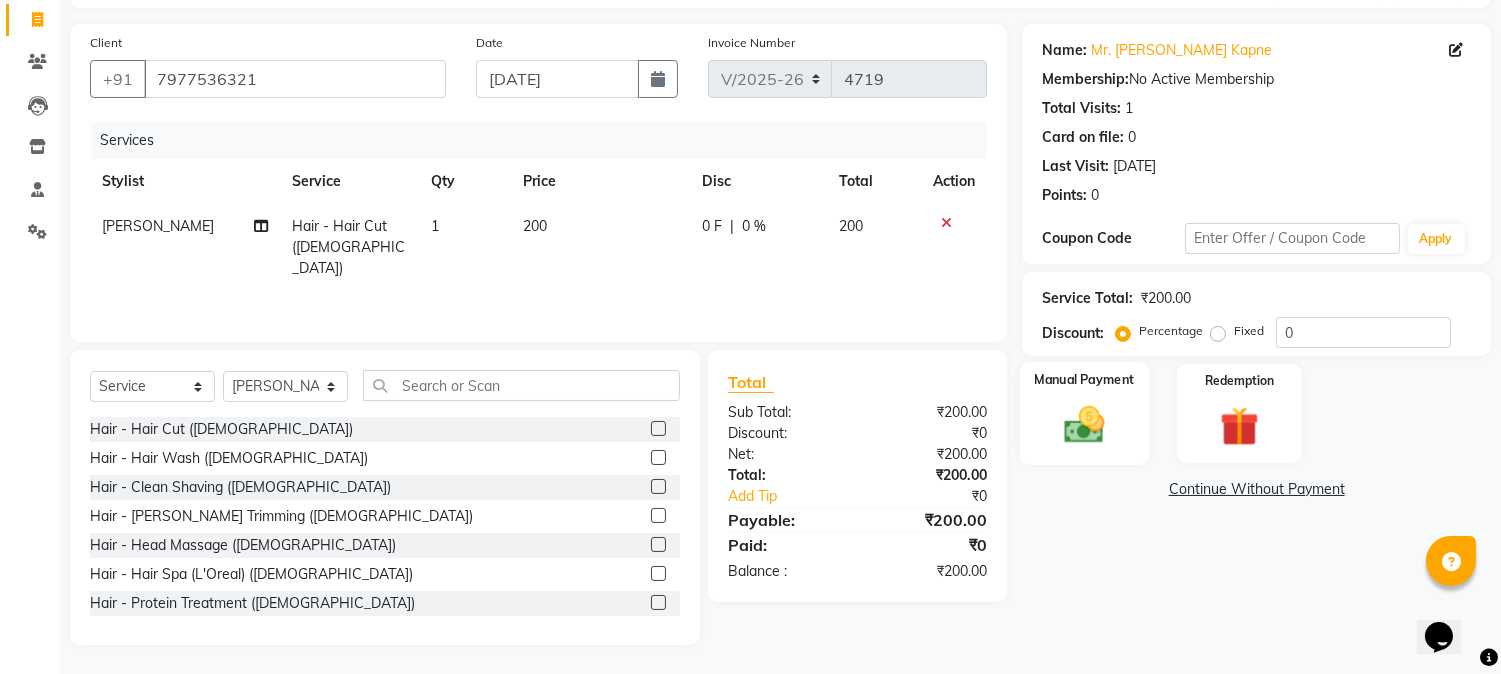 click 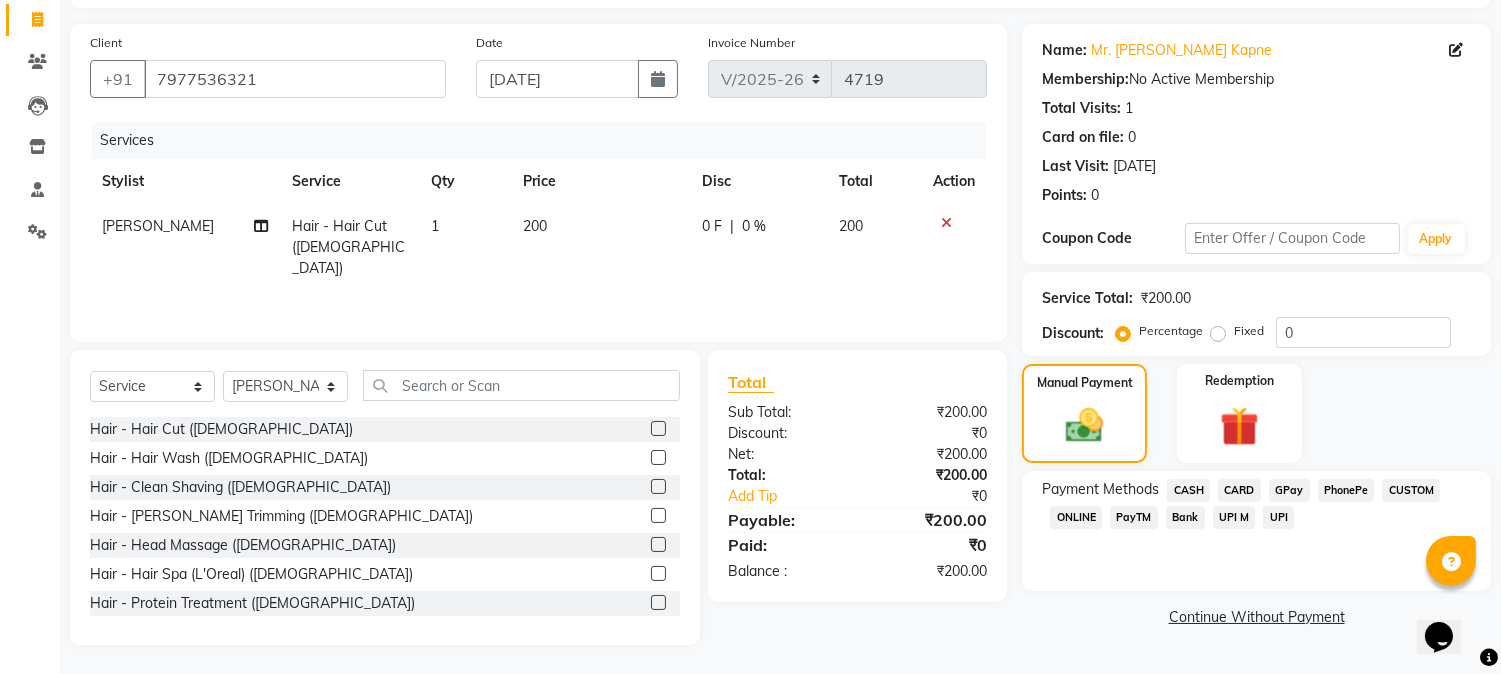 click on "CASH" 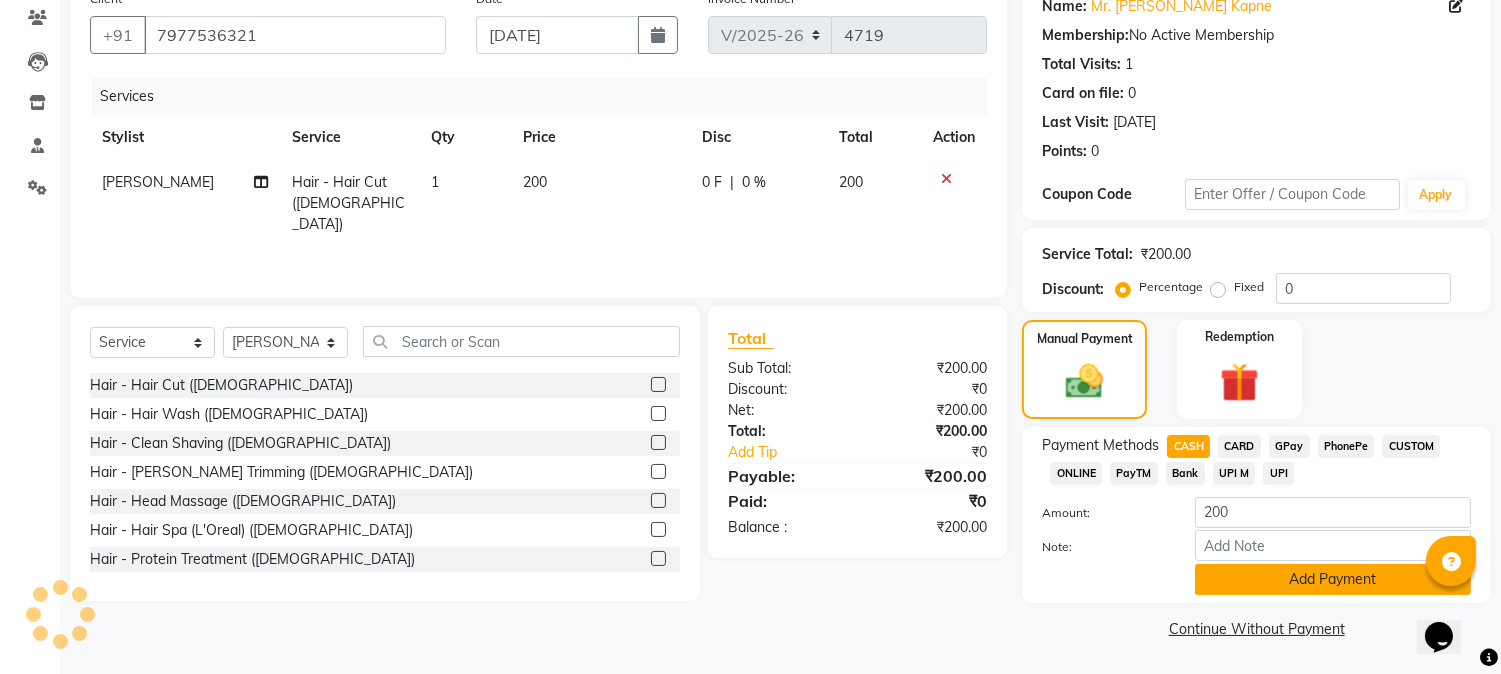 click on "Add Payment" 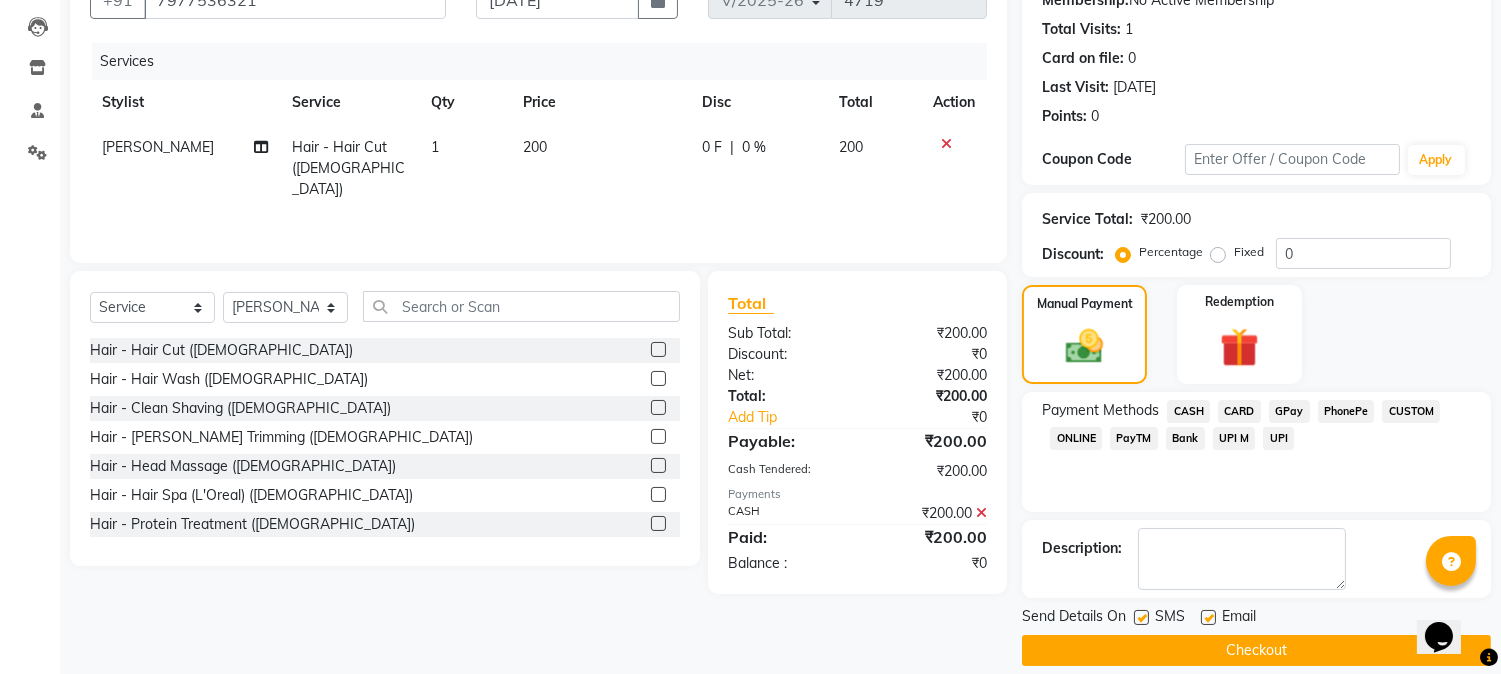 scroll, scrollTop: 225, scrollLeft: 0, axis: vertical 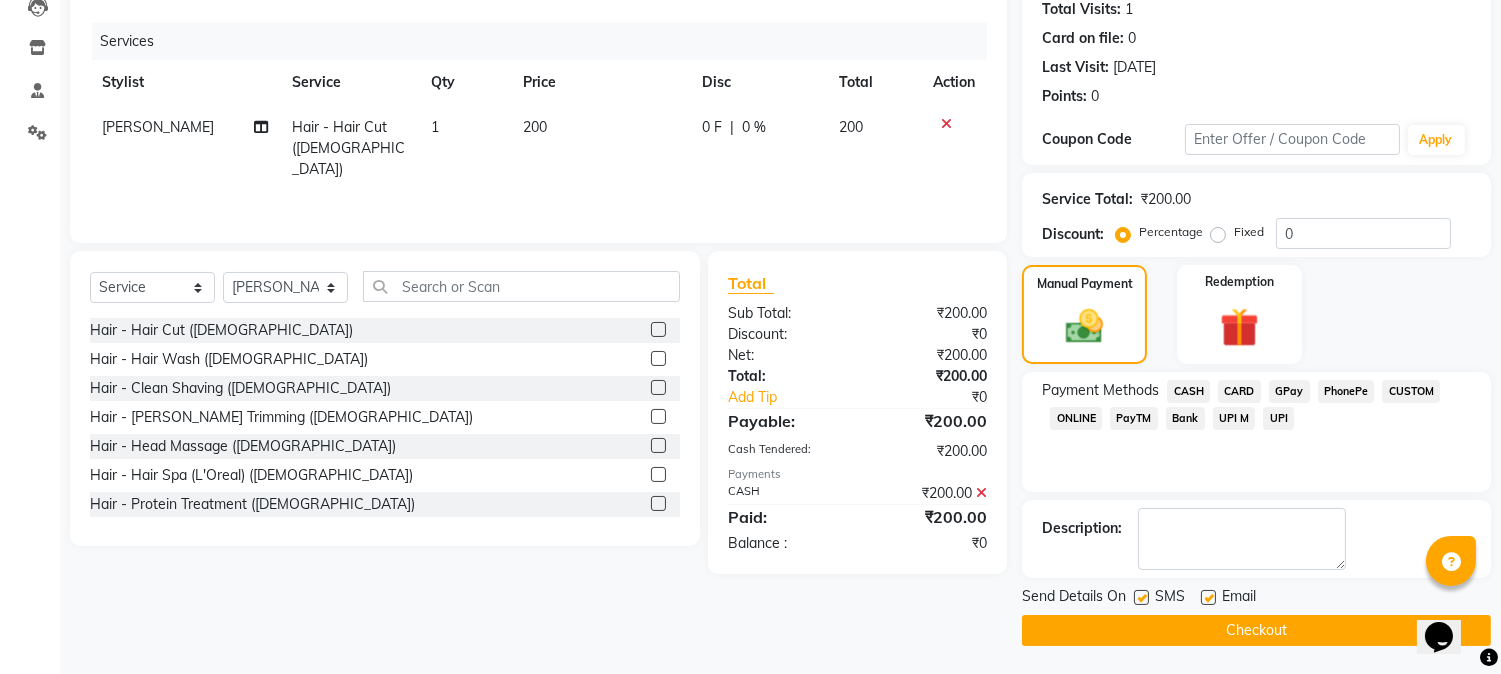 click on "Checkout" 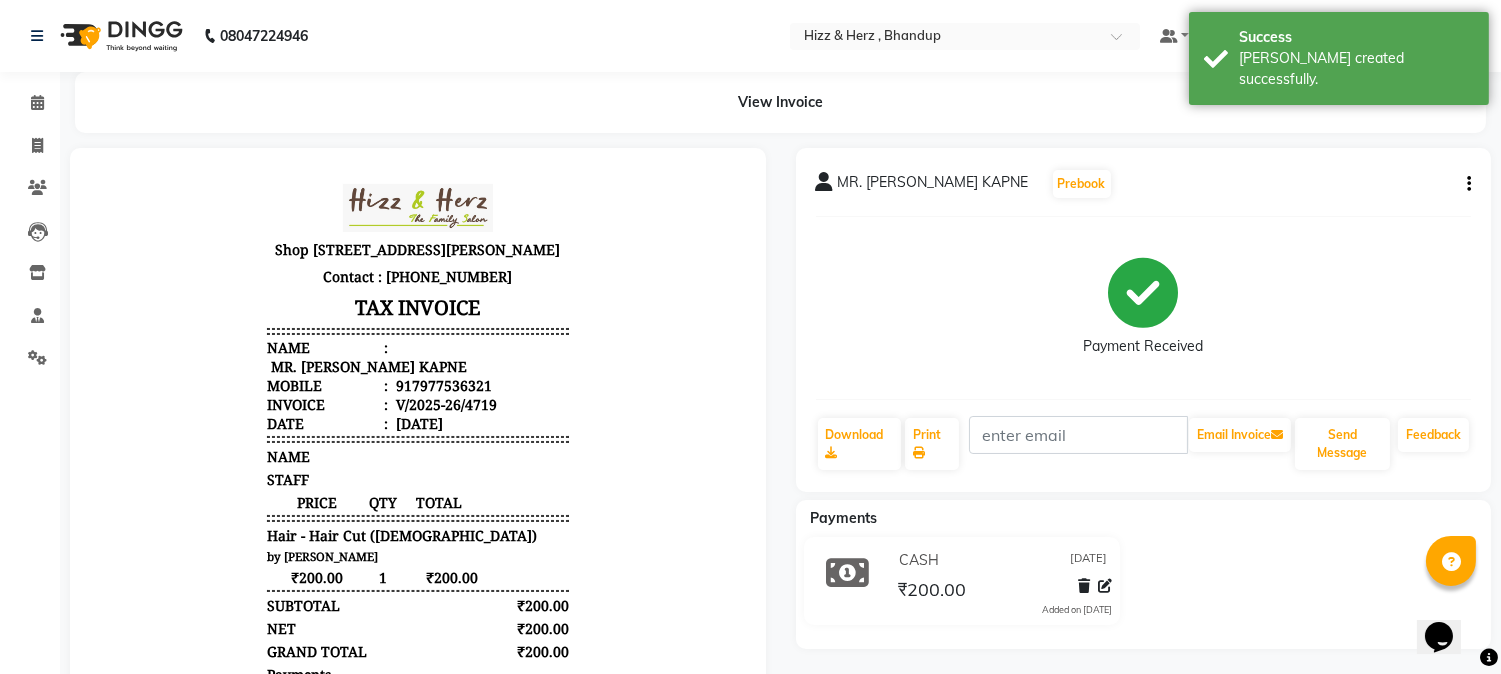 scroll, scrollTop: 0, scrollLeft: 0, axis: both 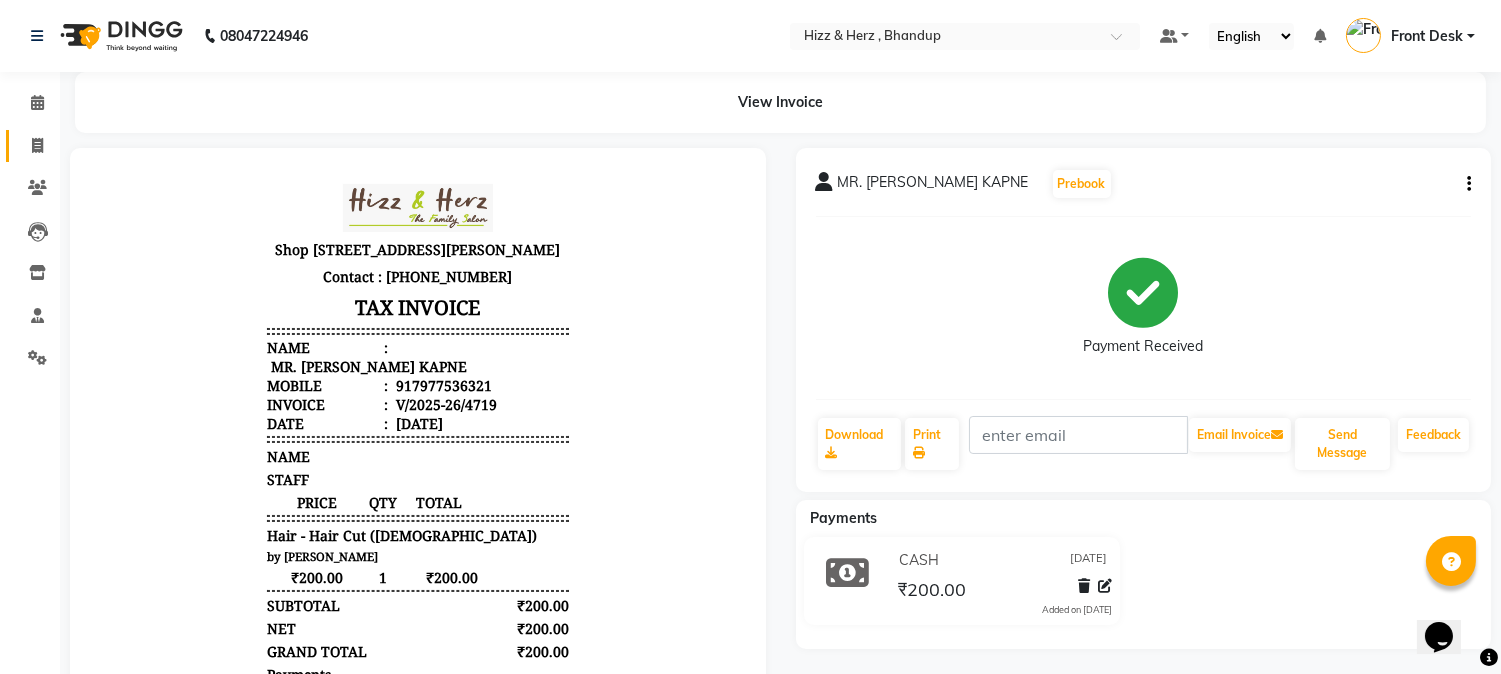 click on "Invoice" 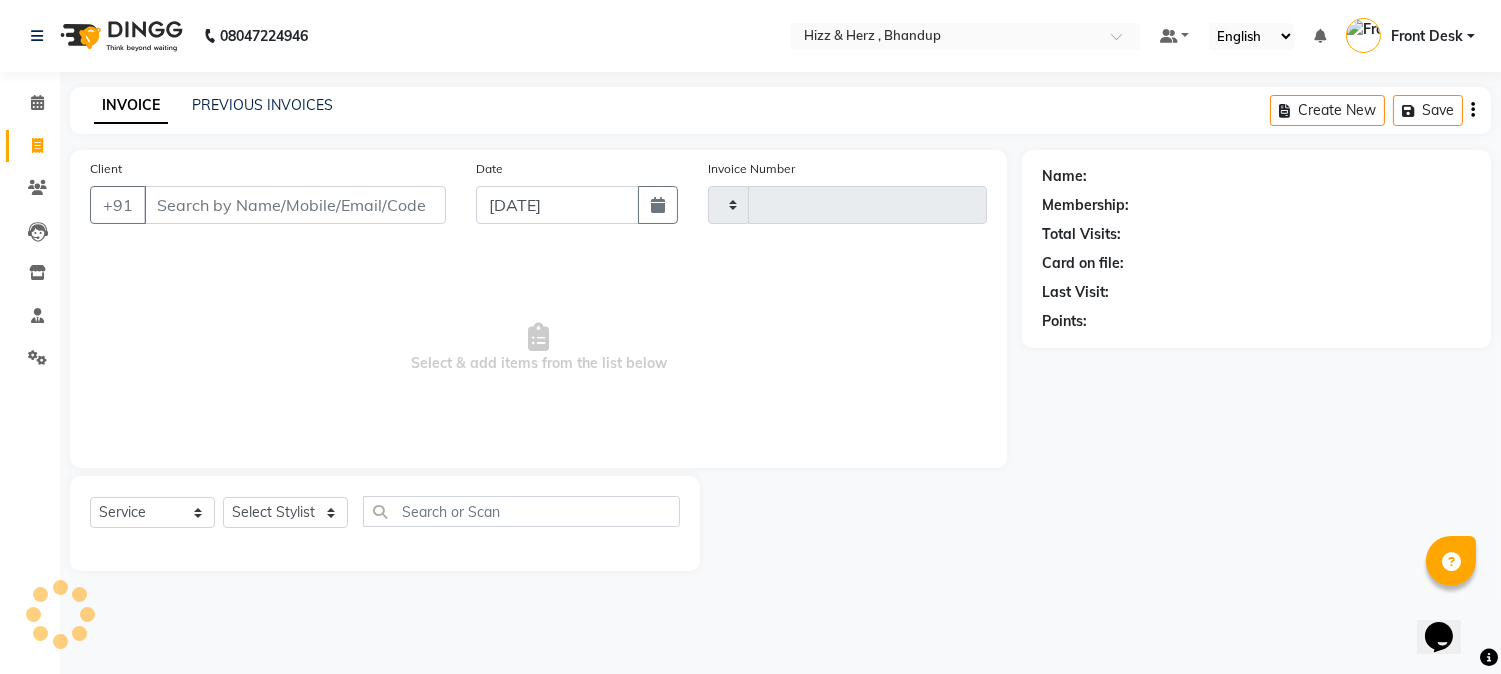 type on "4723" 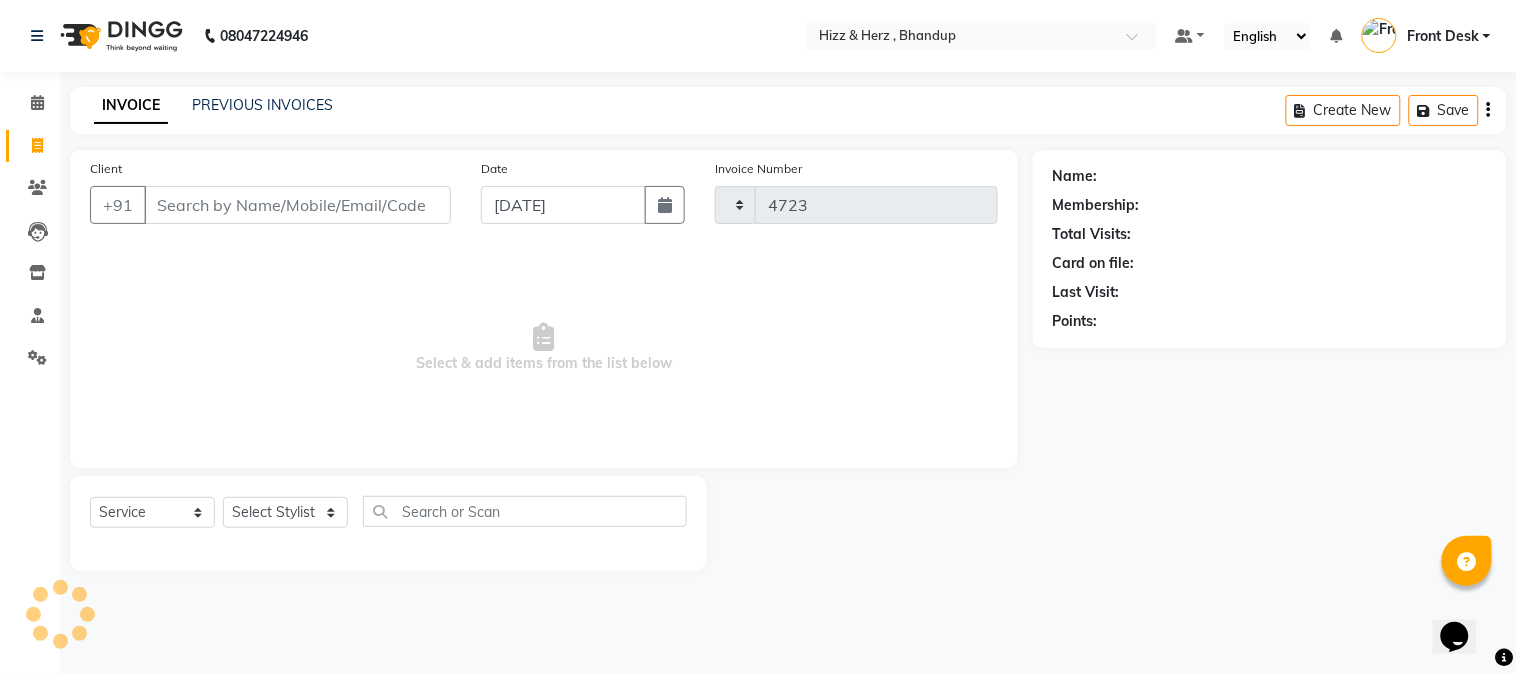 select on "629" 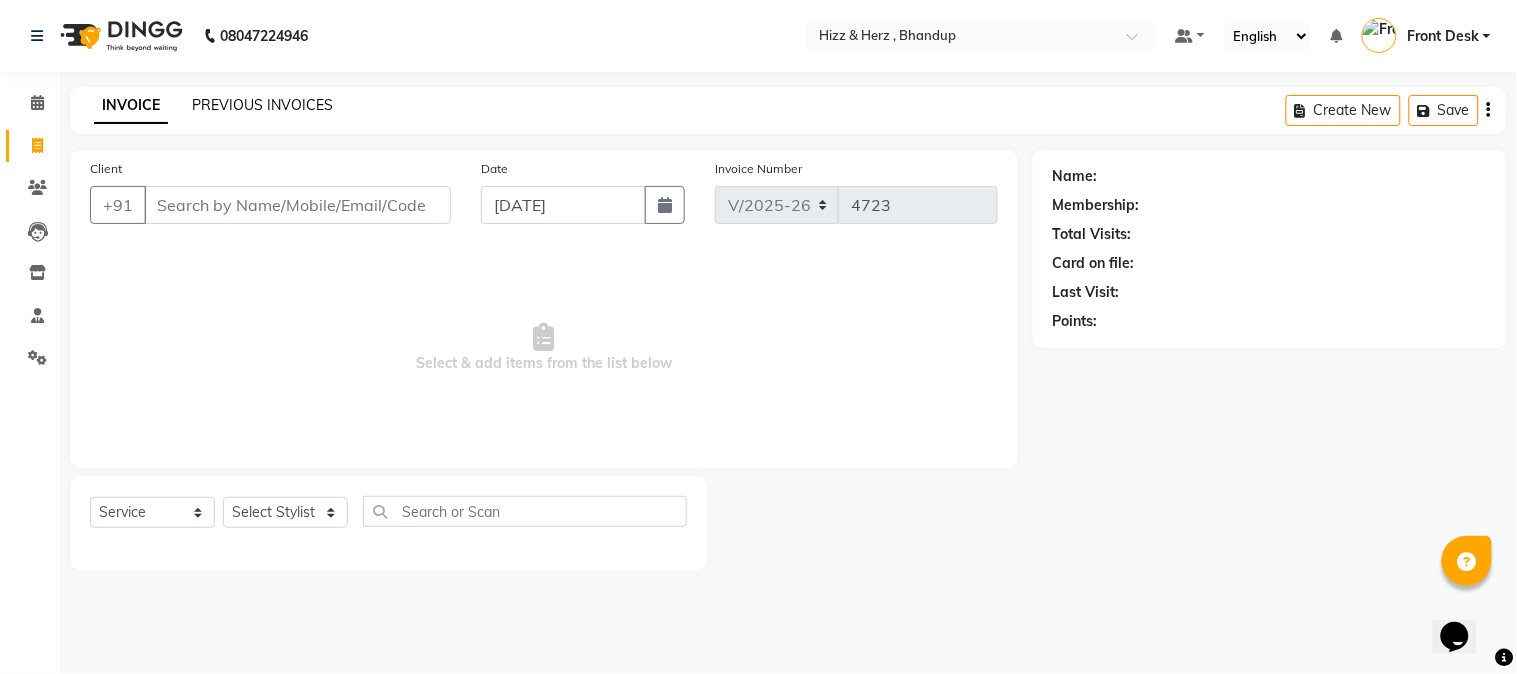 click on "PREVIOUS INVOICES" 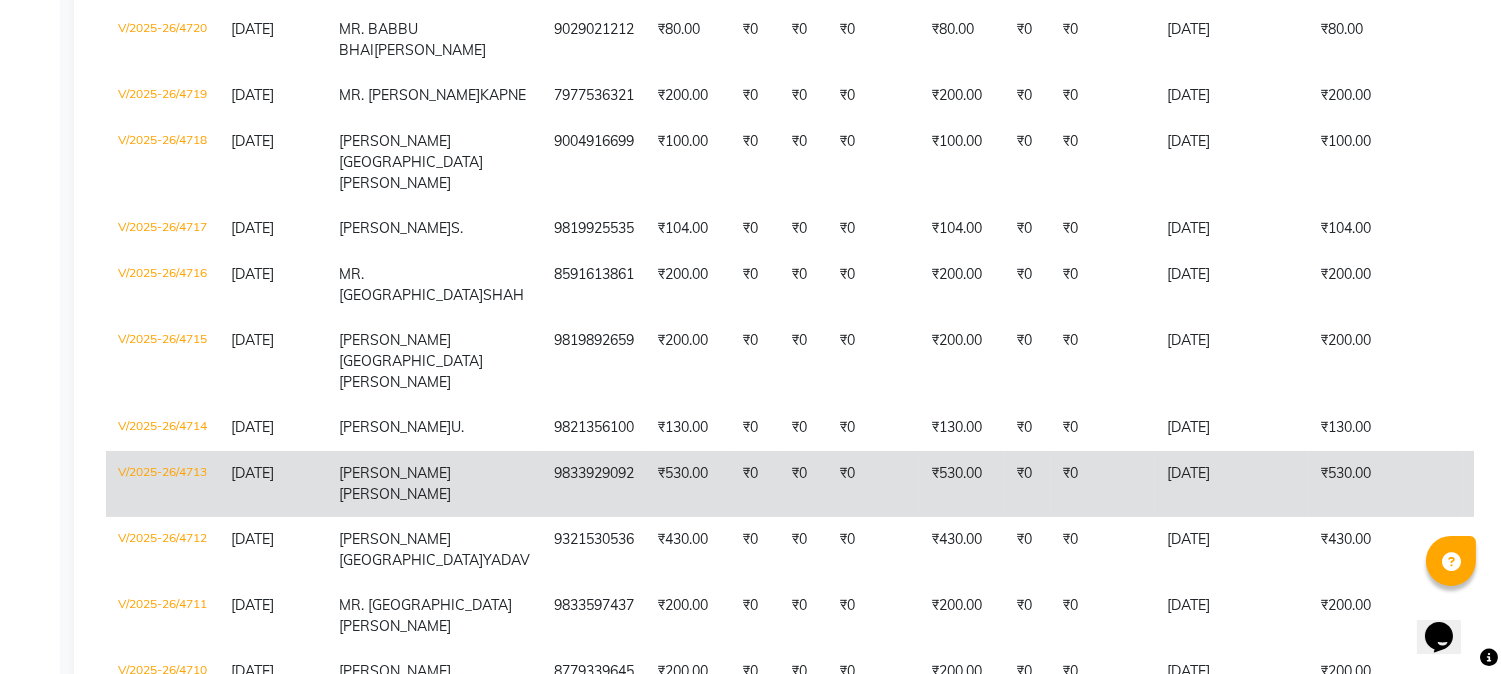 scroll, scrollTop: 555, scrollLeft: 0, axis: vertical 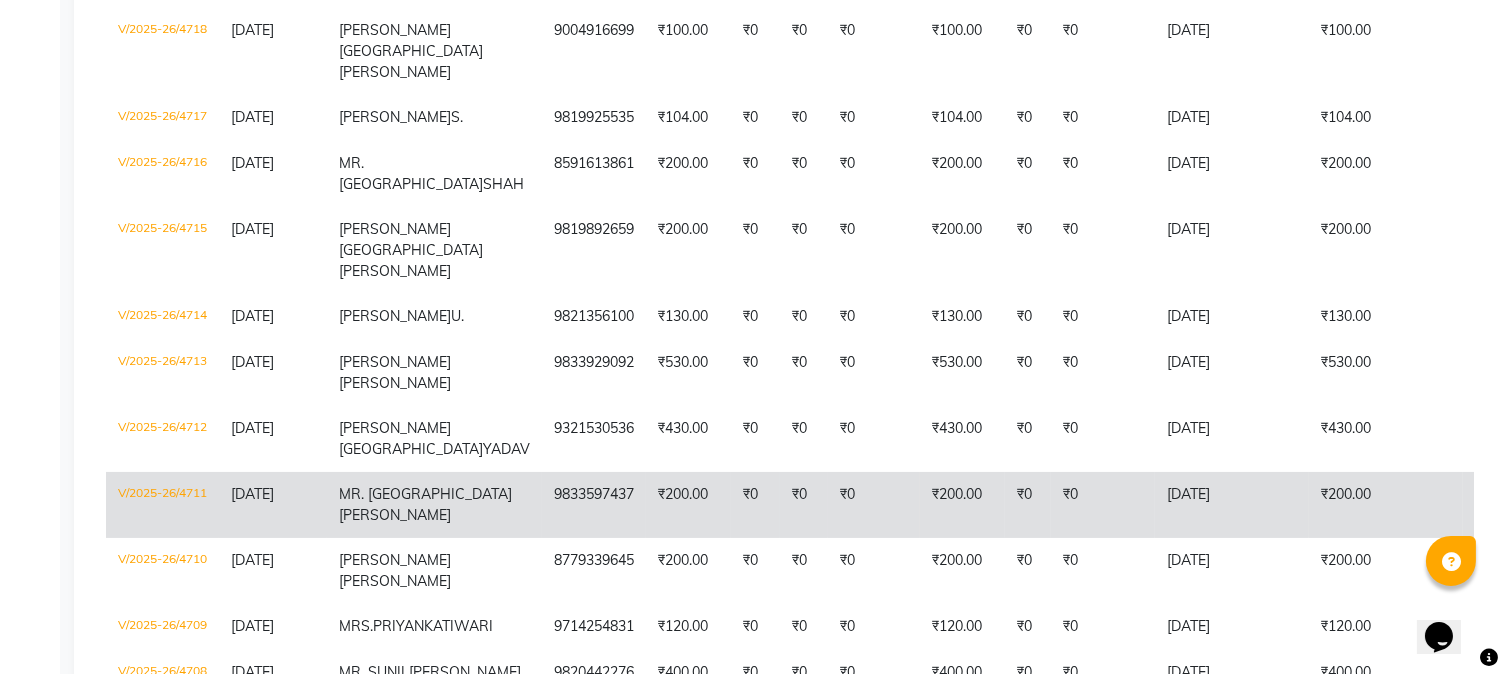 click on "V/2025-26/4711" 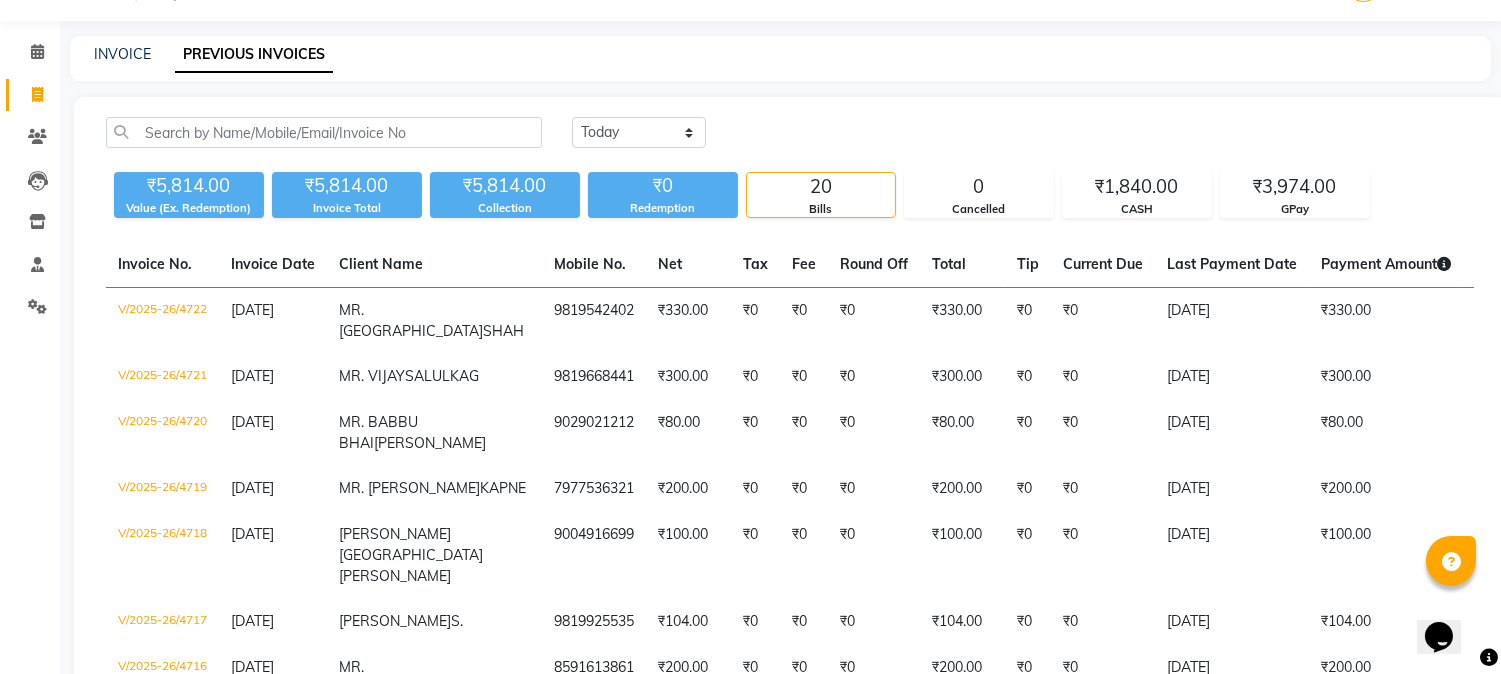 scroll, scrollTop: 0, scrollLeft: 0, axis: both 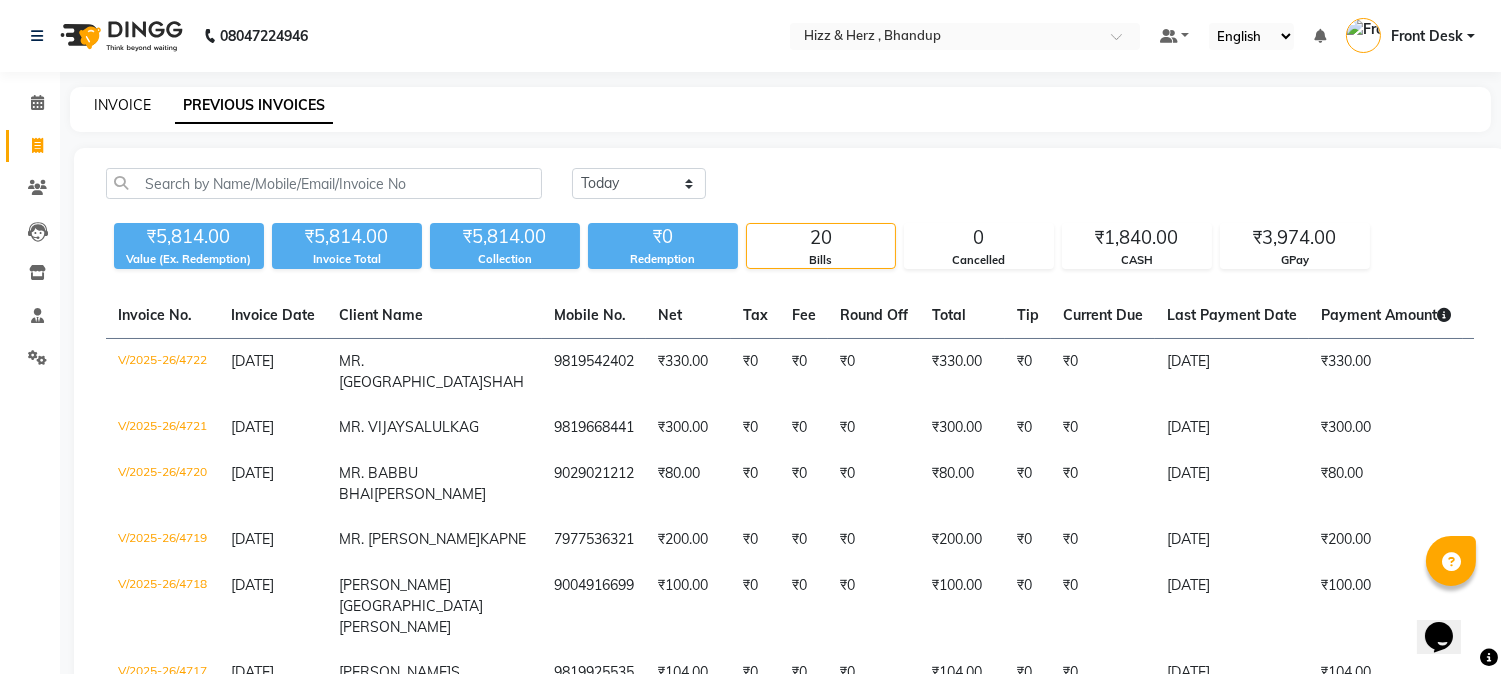 click on "INVOICE" 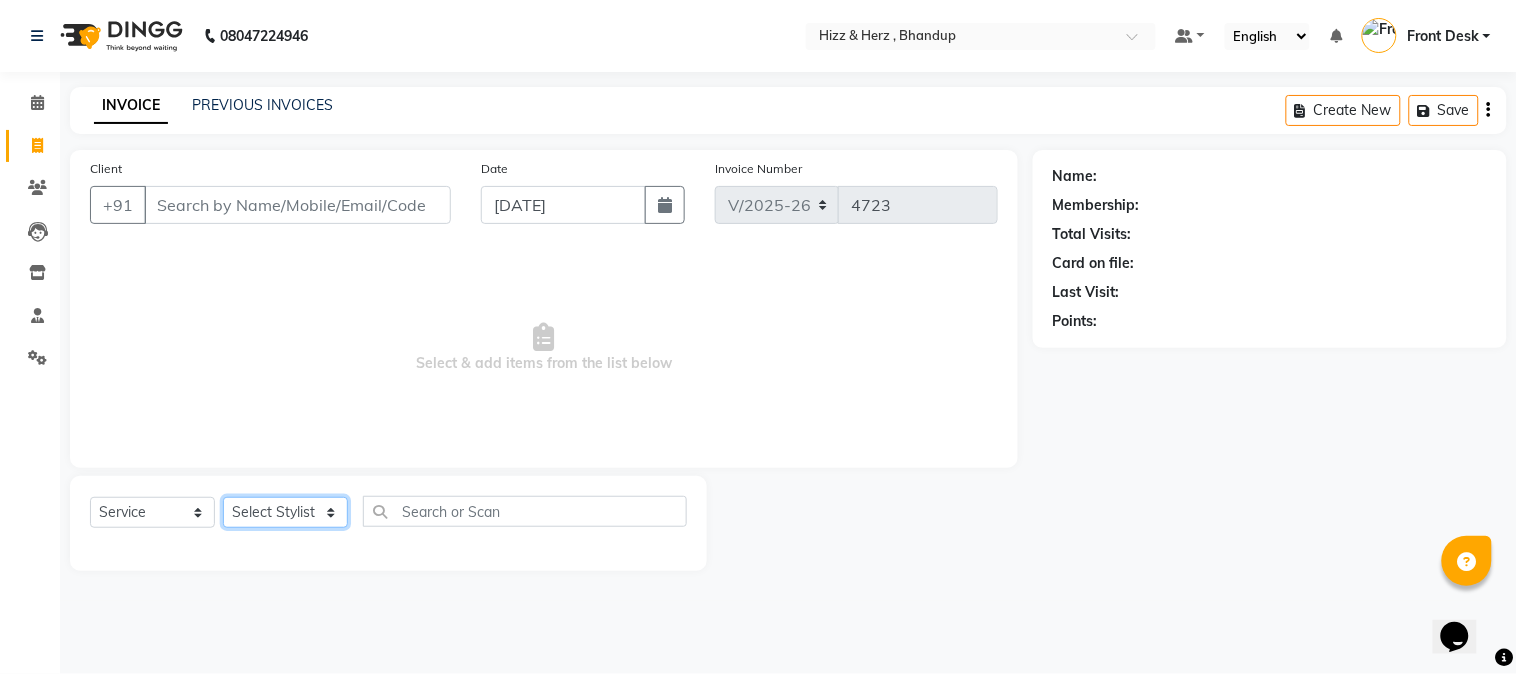 click on "Select Stylist Front Desk [PERSON_NAME] HIZZ & HERZ 2 [PERSON_NAME] [PERSON_NAME] [PERSON_NAME] [PERSON_NAME] MOHD [PERSON_NAME] [PERSON_NAME] [PERSON_NAME]  [PERSON_NAME]" 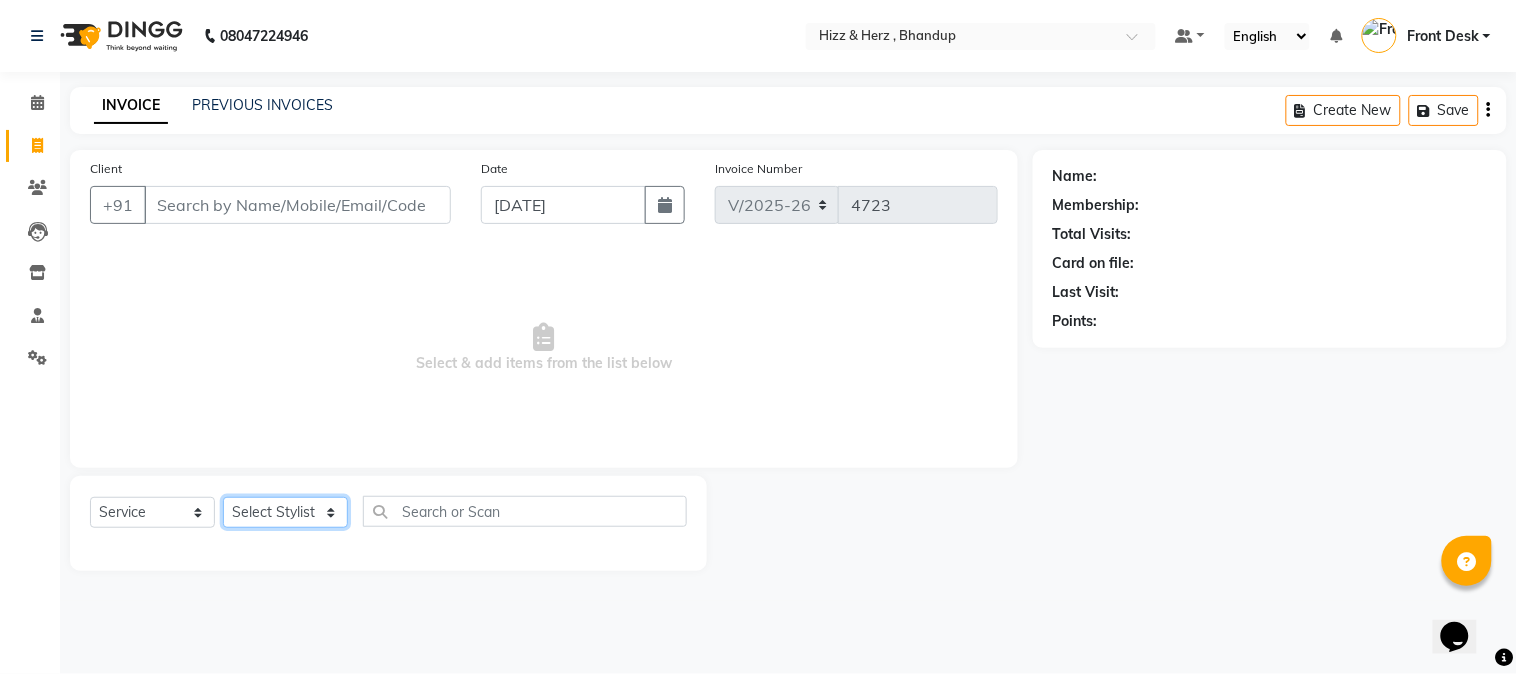 select on "9149" 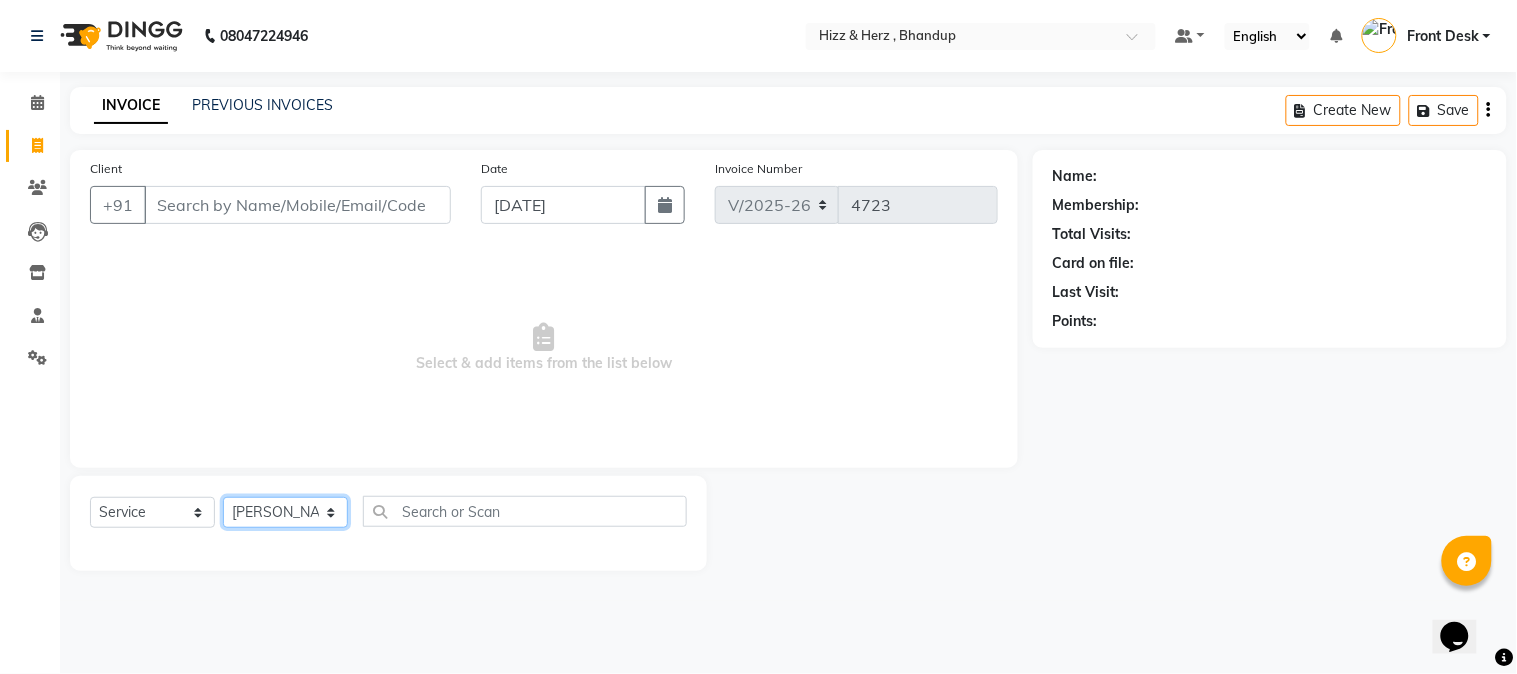 click on "Select Stylist Front Desk [PERSON_NAME] HIZZ & HERZ 2 [PERSON_NAME] [PERSON_NAME] [PERSON_NAME] [PERSON_NAME] MOHD [PERSON_NAME] [PERSON_NAME] [PERSON_NAME]  [PERSON_NAME]" 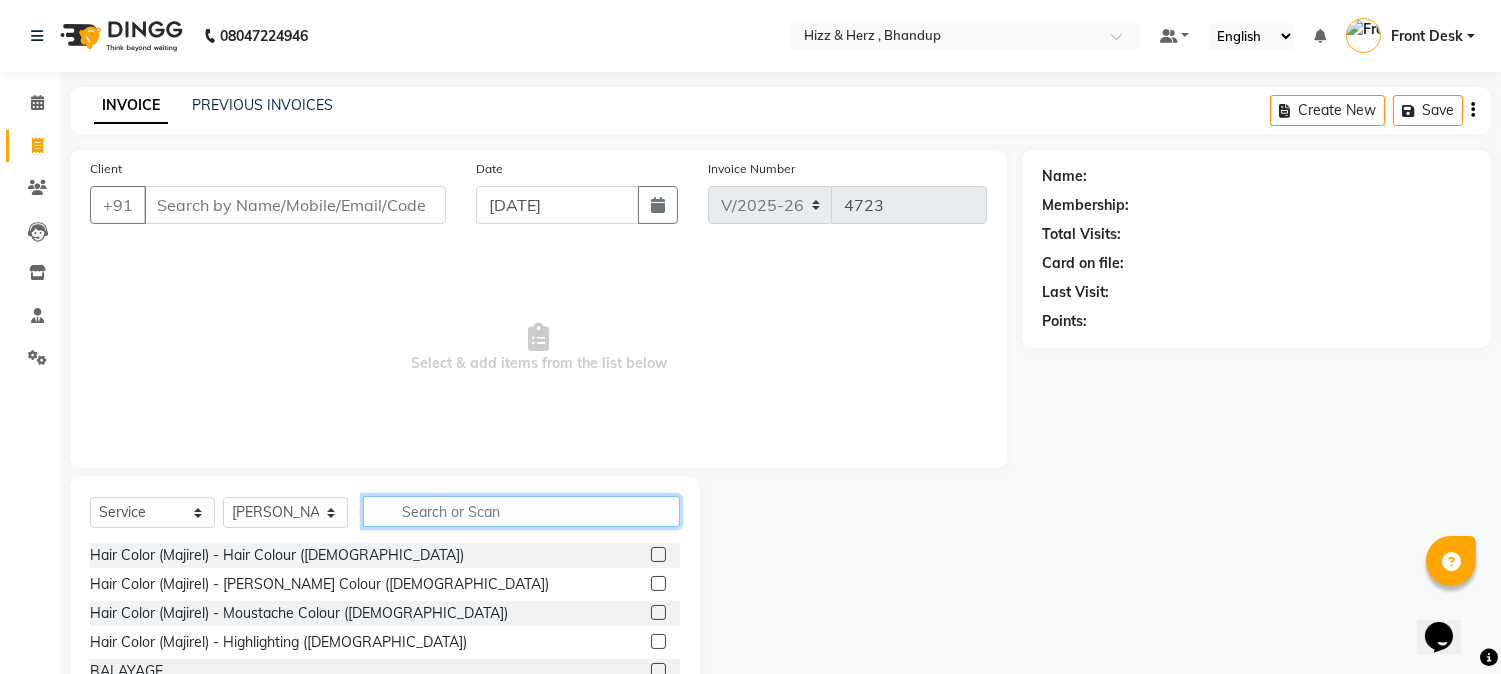 click 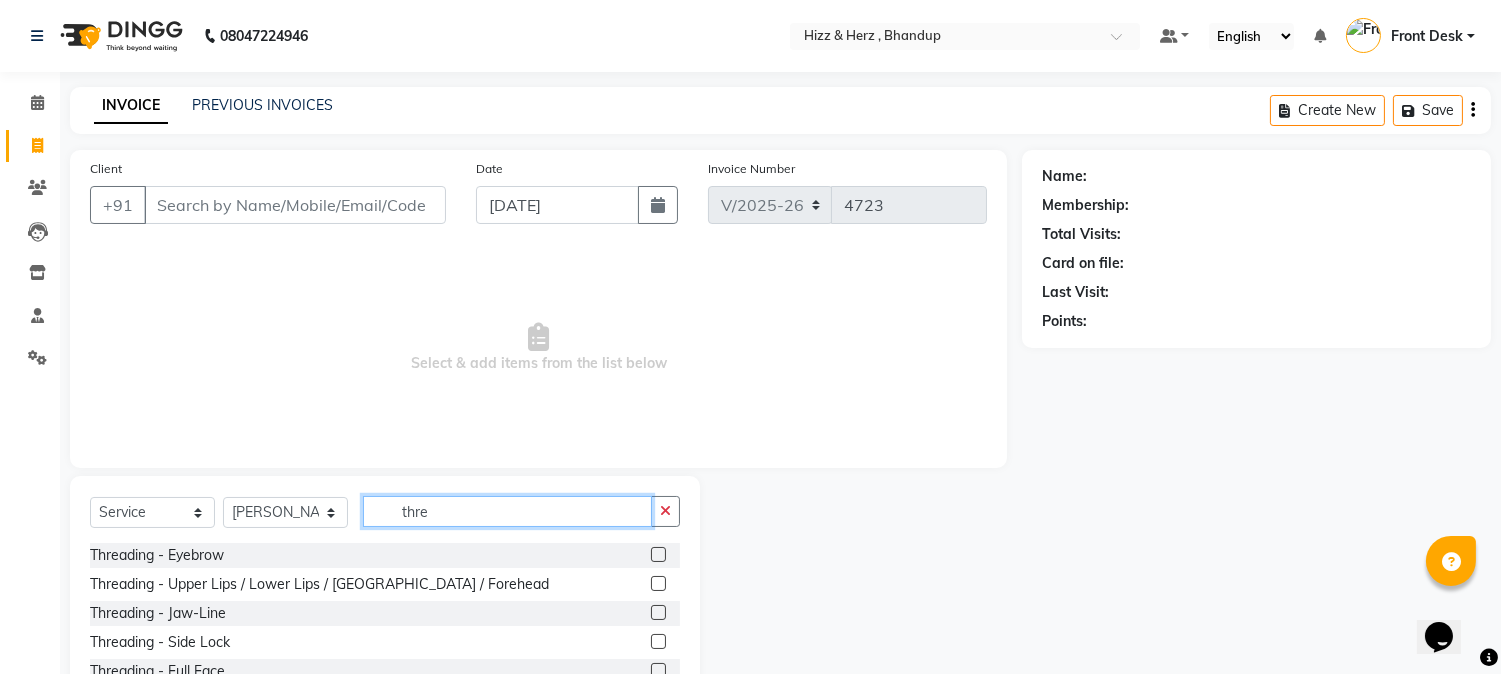 type on "thre" 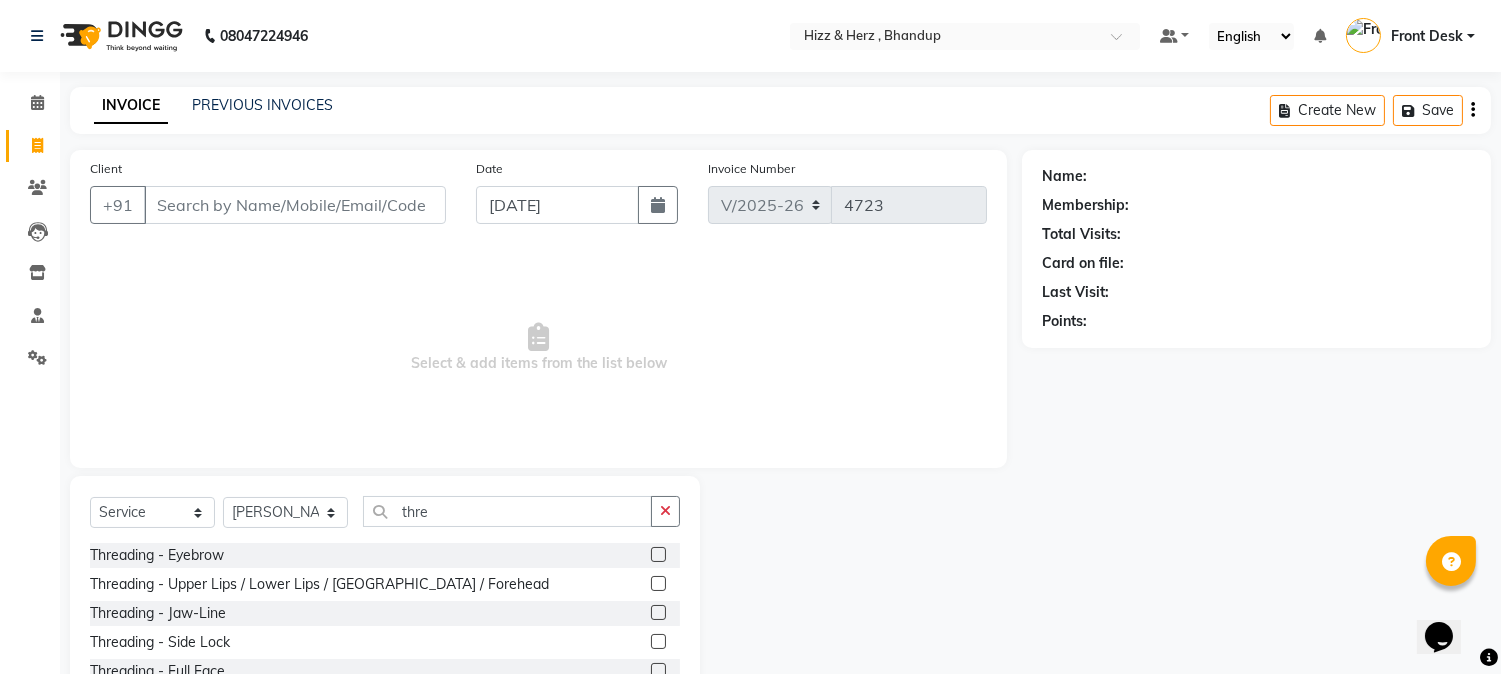click 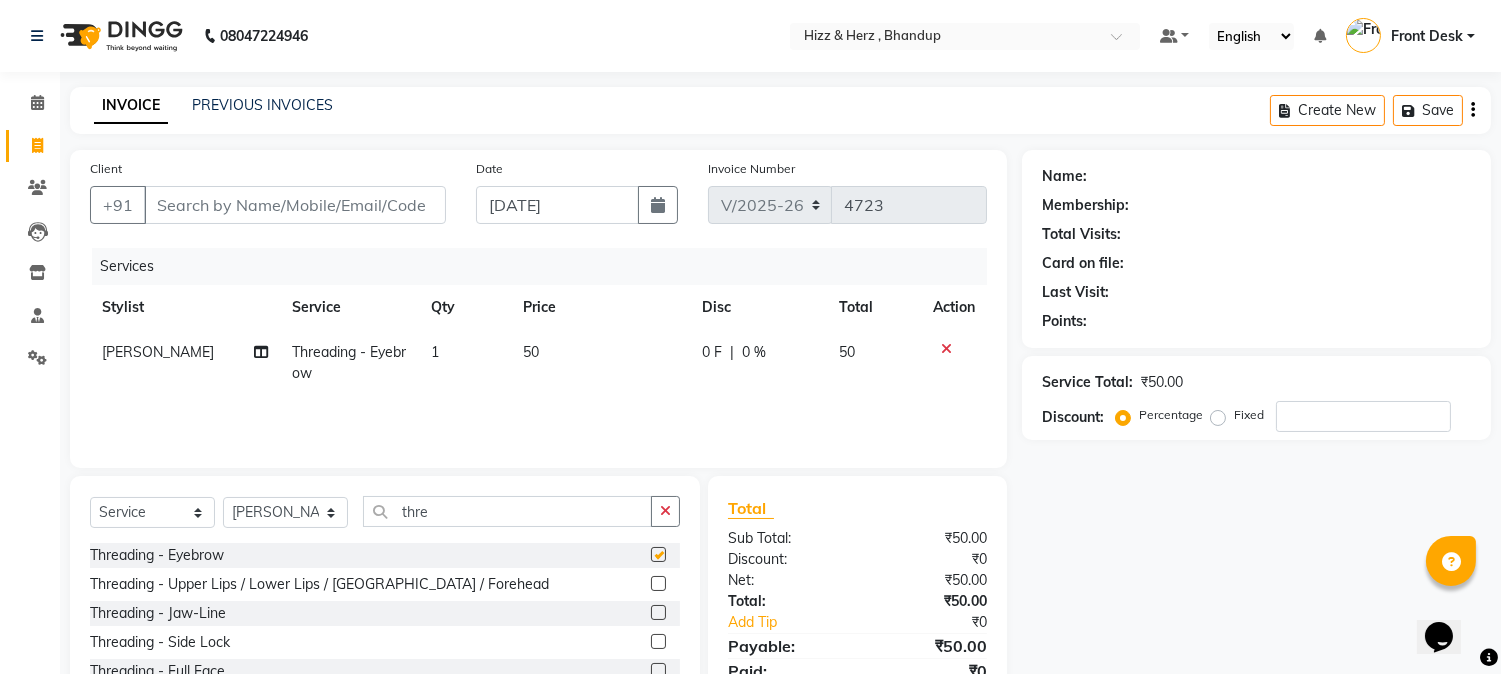 checkbox on "false" 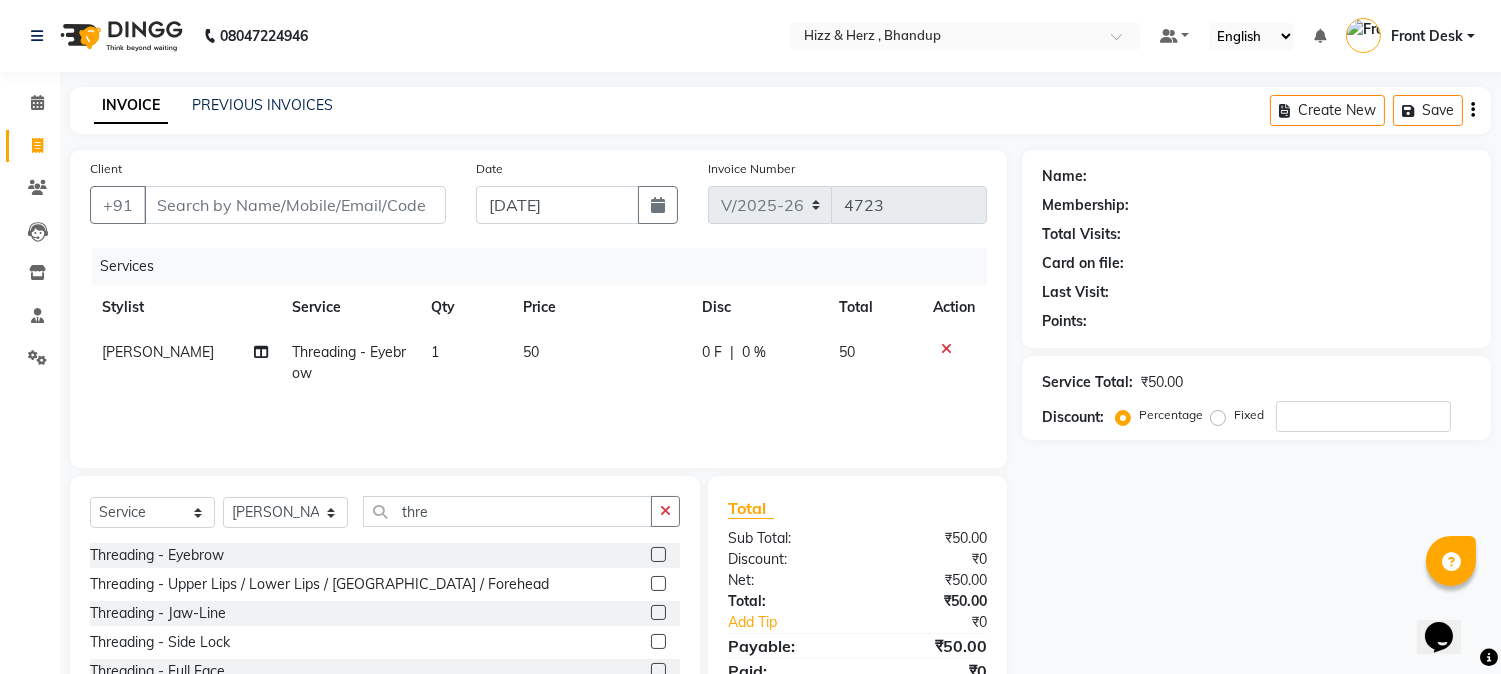 click 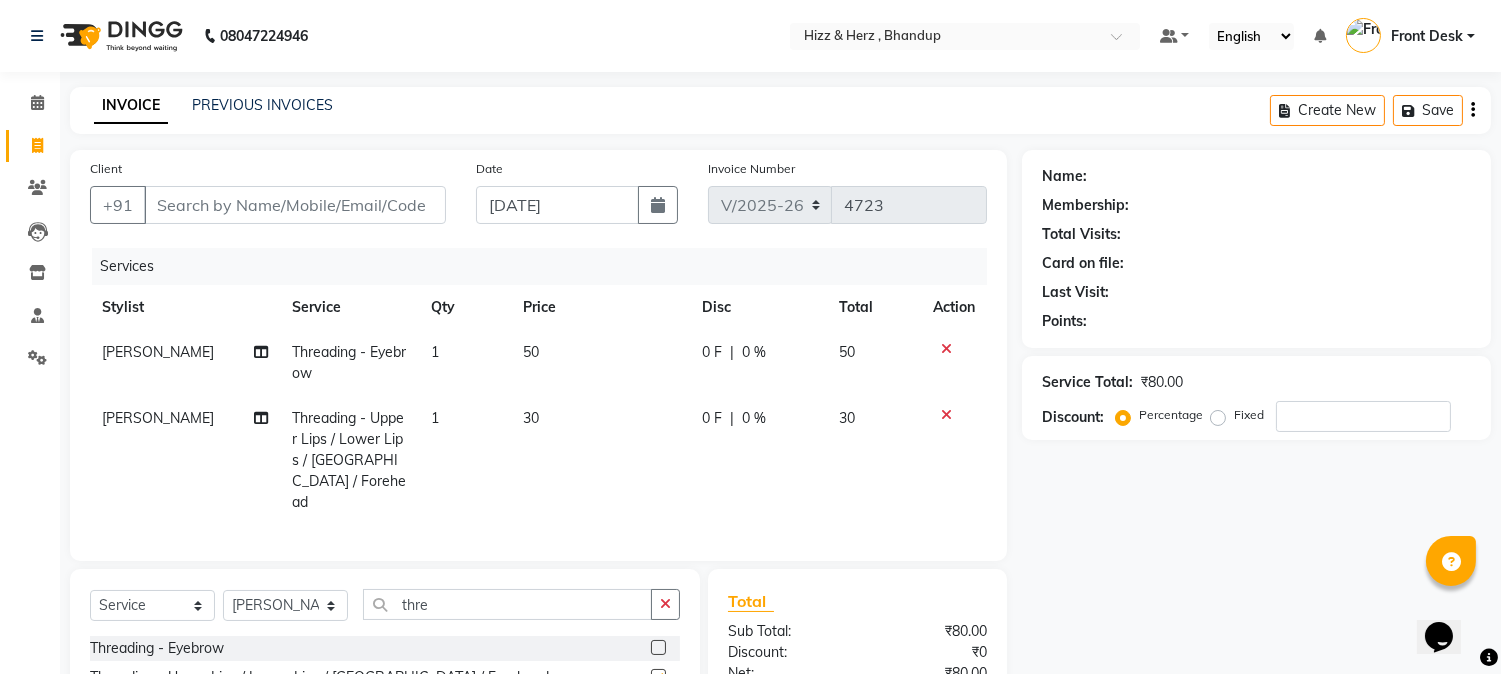 checkbox on "false" 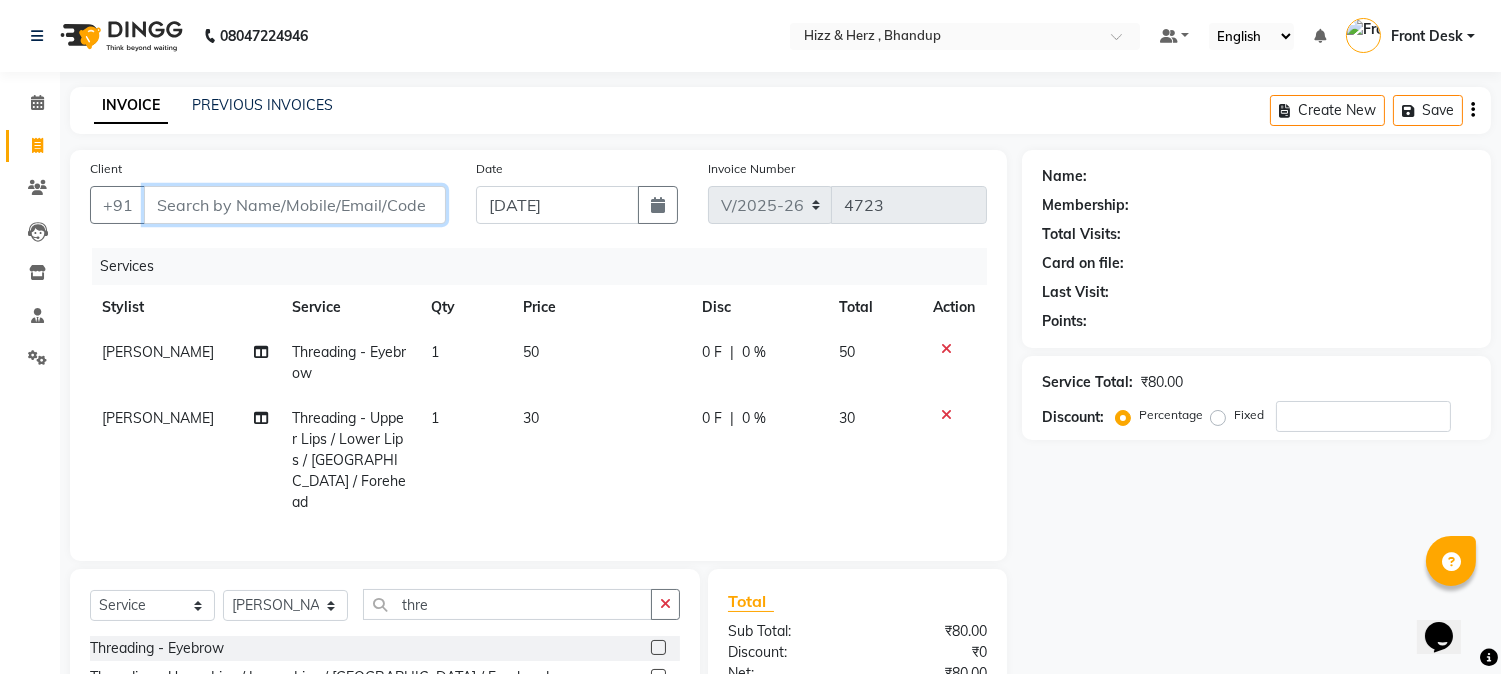 click on "Client" at bounding box center [295, 205] 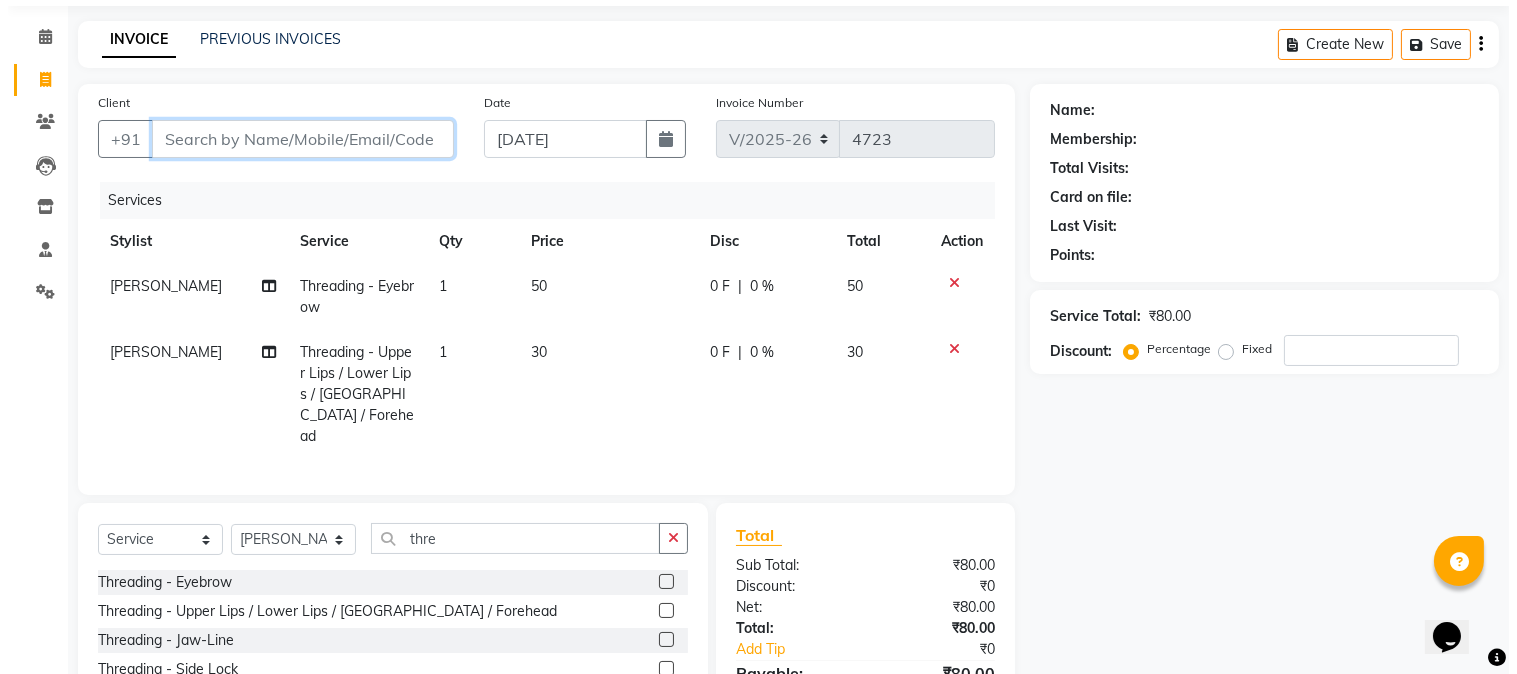 scroll, scrollTop: 172, scrollLeft: 0, axis: vertical 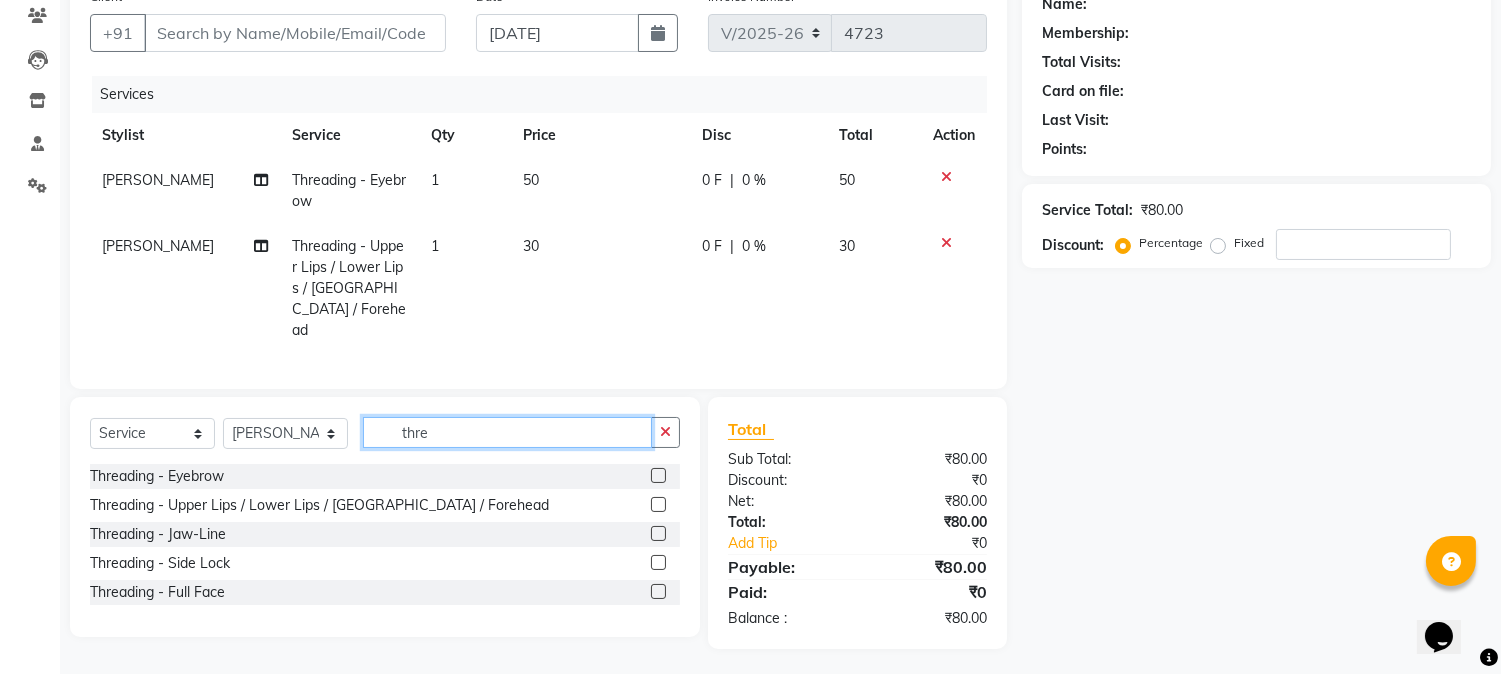 click on "thre" 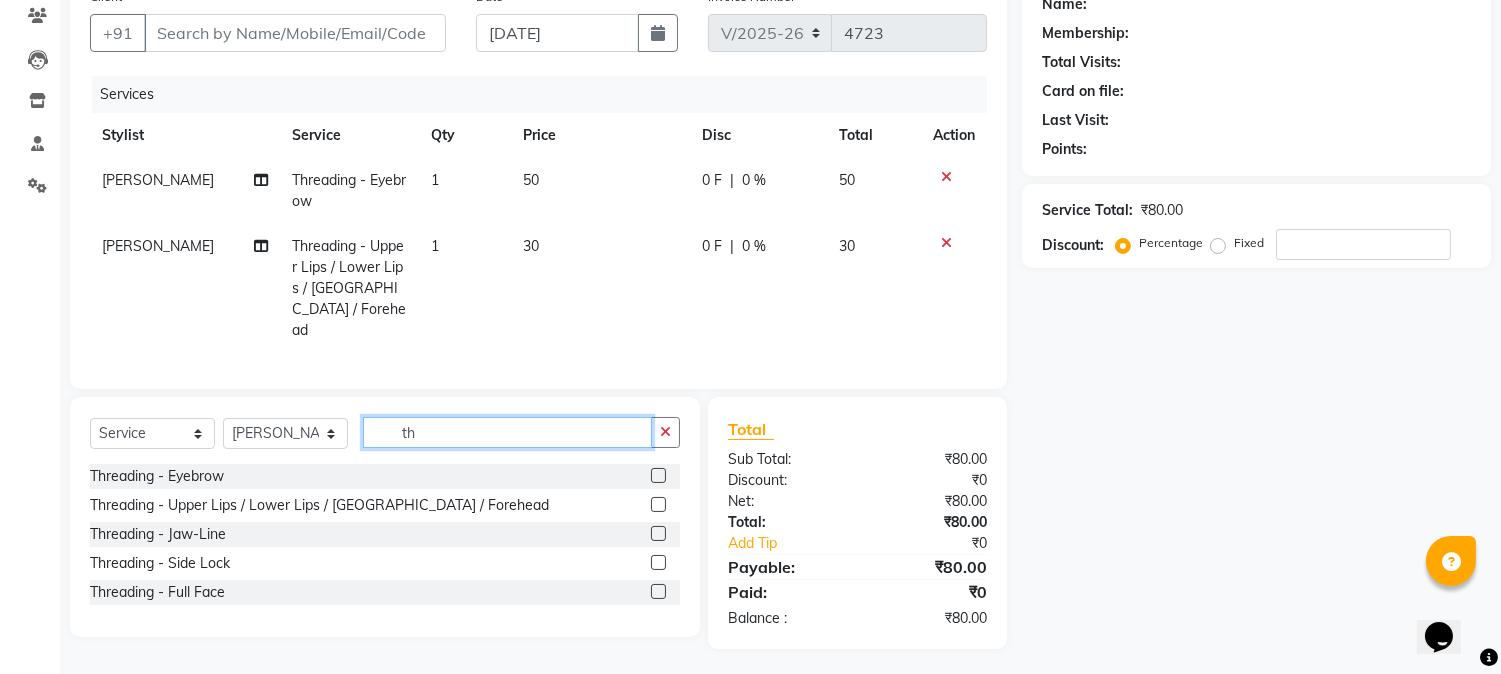 type on "t" 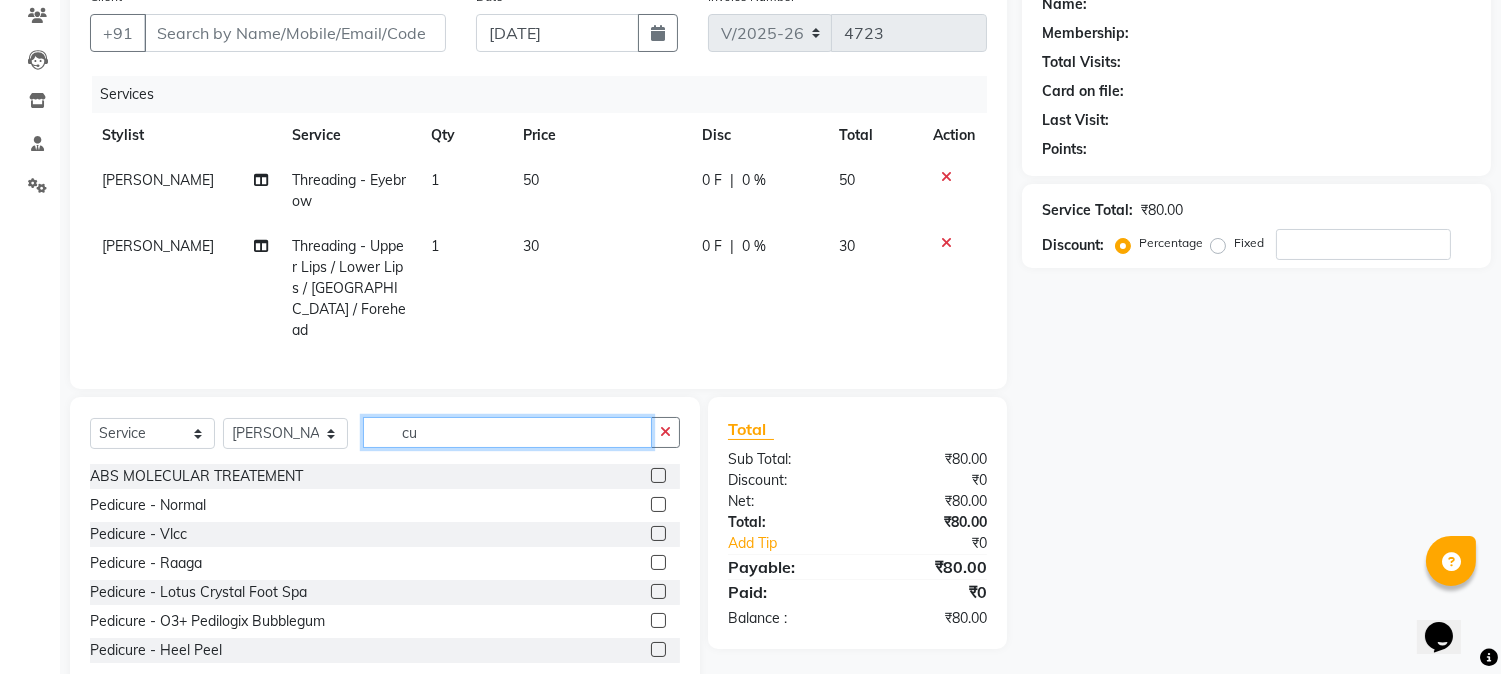 type on "cu" 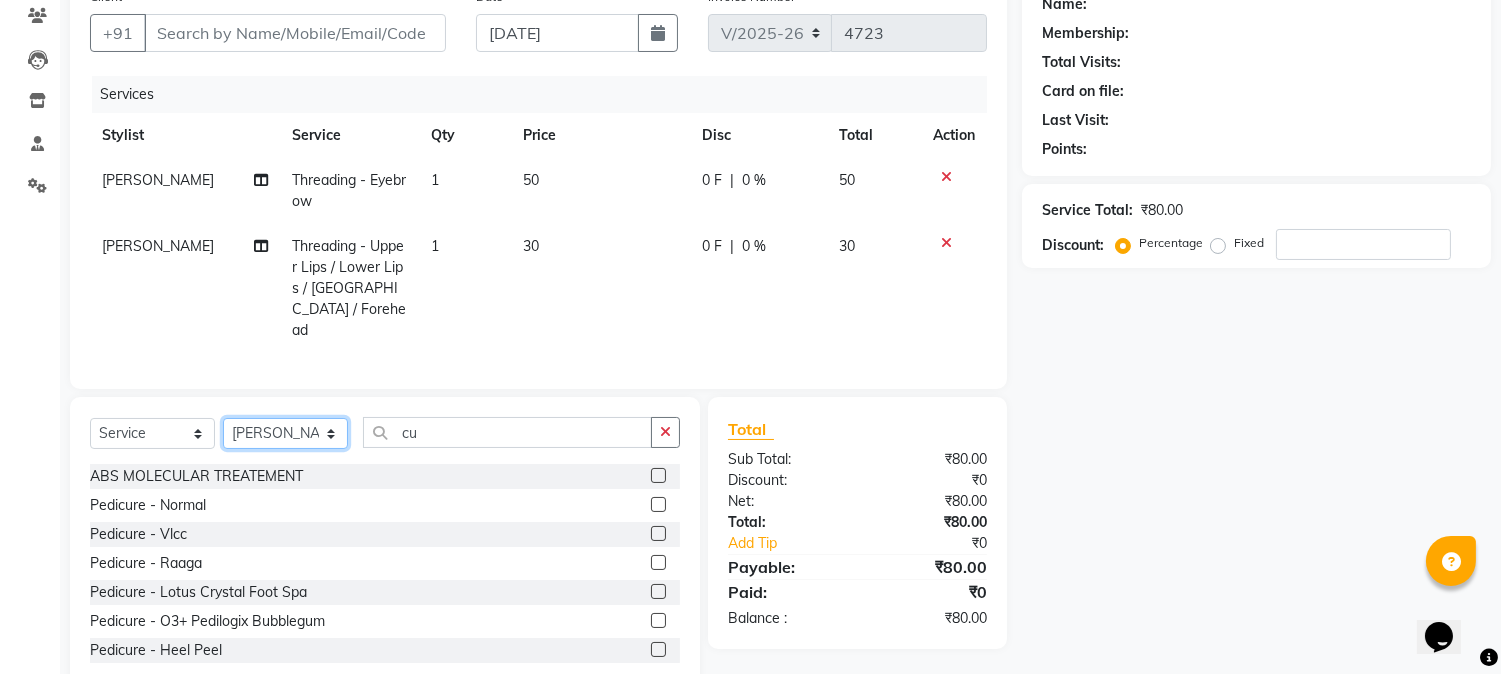 click on "Select Stylist Front Desk [PERSON_NAME] HIZZ & HERZ 2 [PERSON_NAME] [PERSON_NAME] [PERSON_NAME] [PERSON_NAME] MOHD [PERSON_NAME] [PERSON_NAME] [PERSON_NAME]  [PERSON_NAME]" 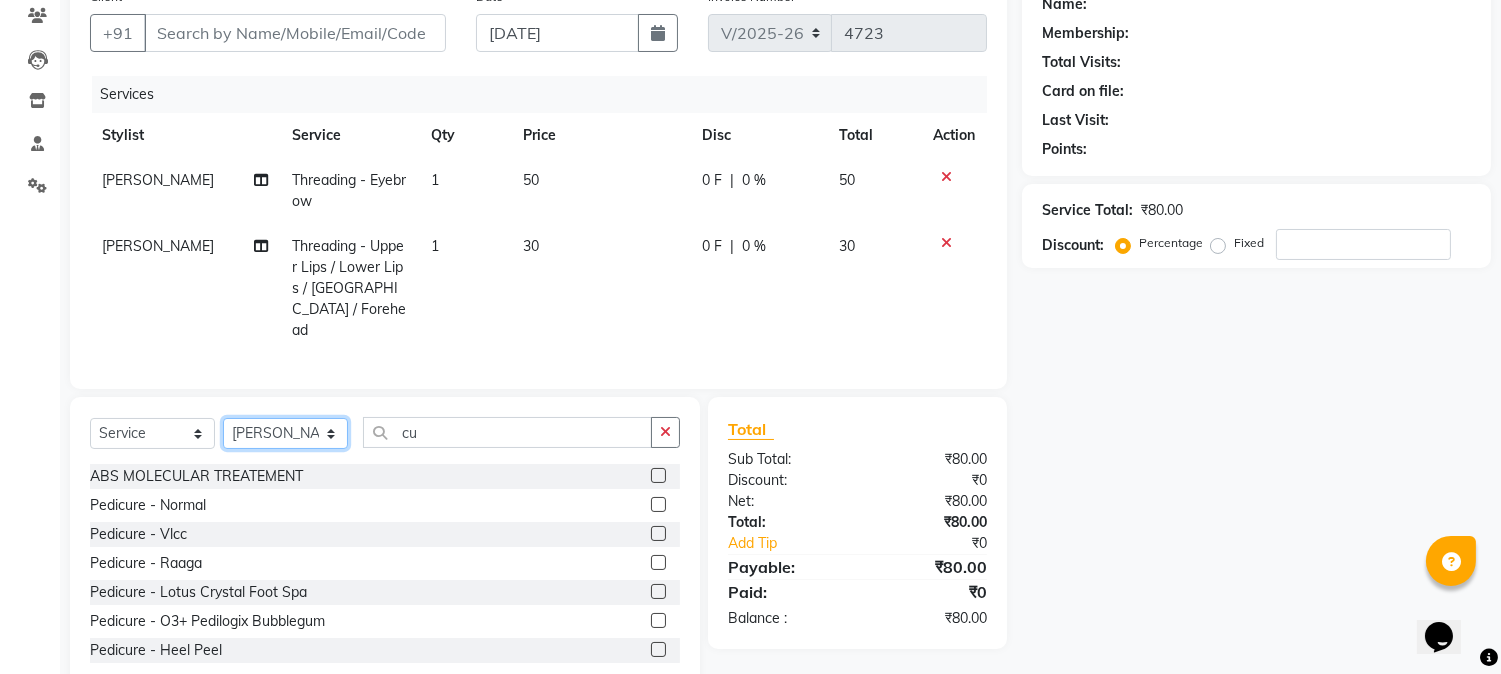 select on "24395" 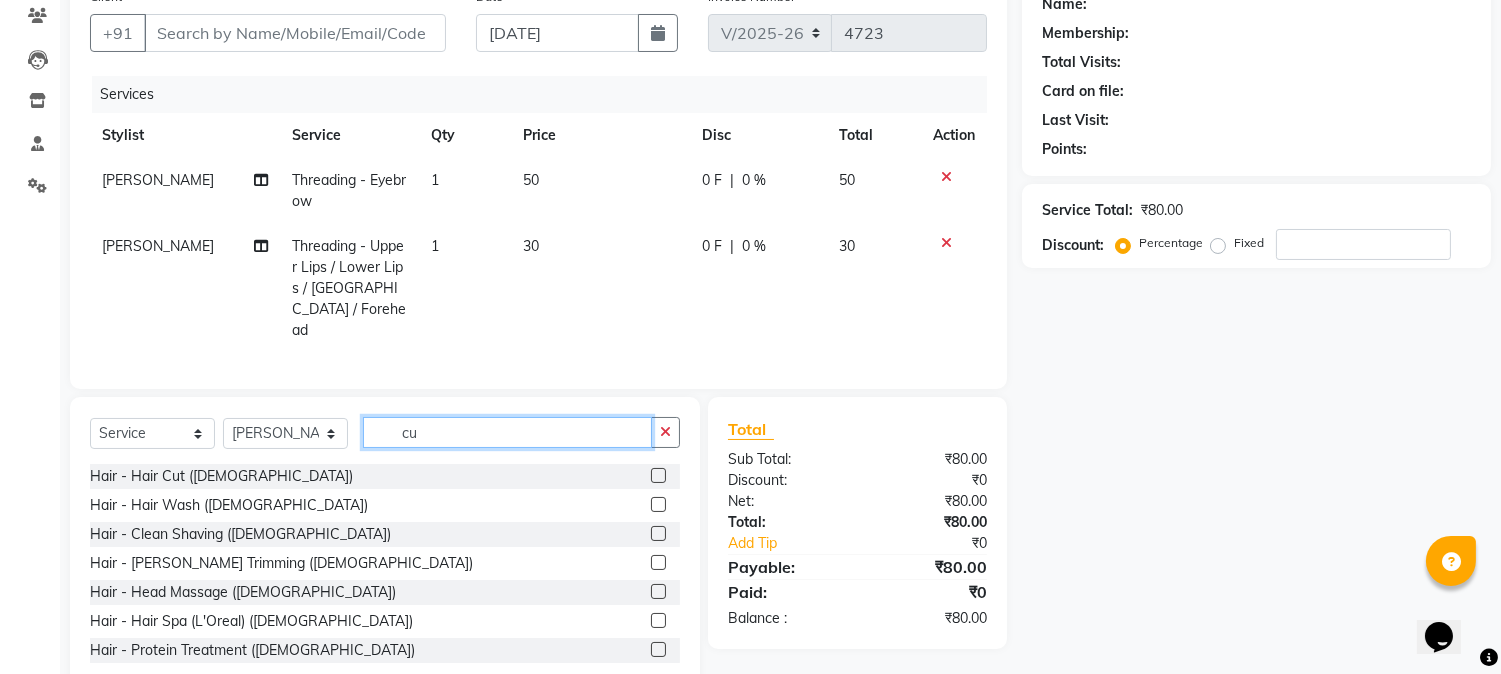 click on "cu" 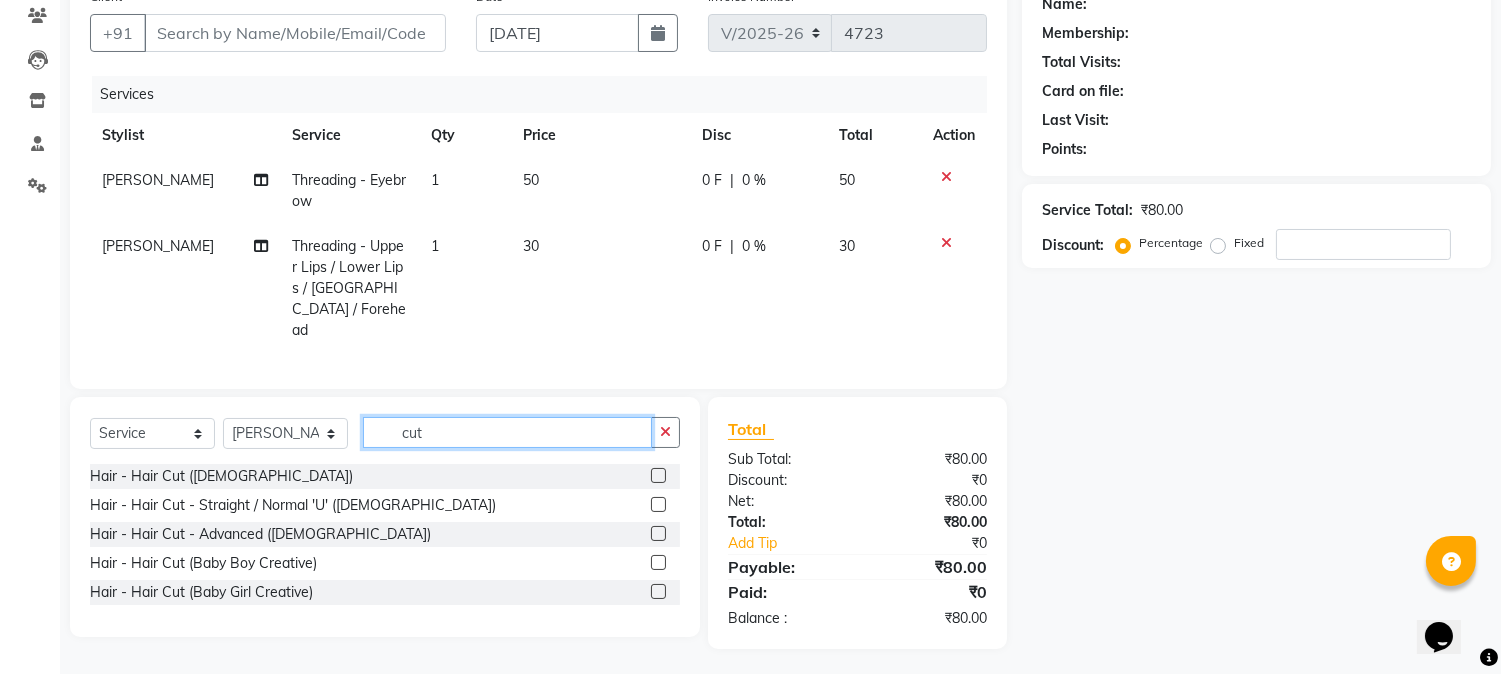 type on "cut" 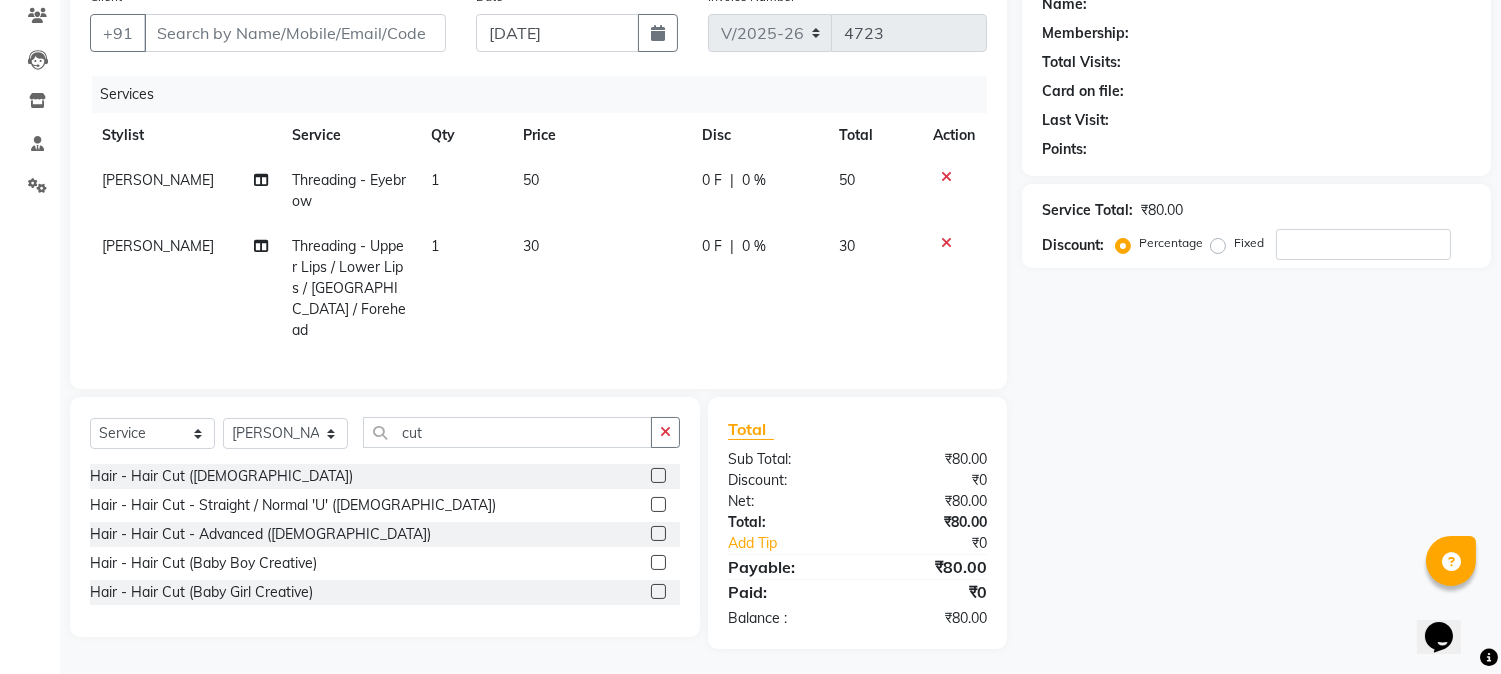 click 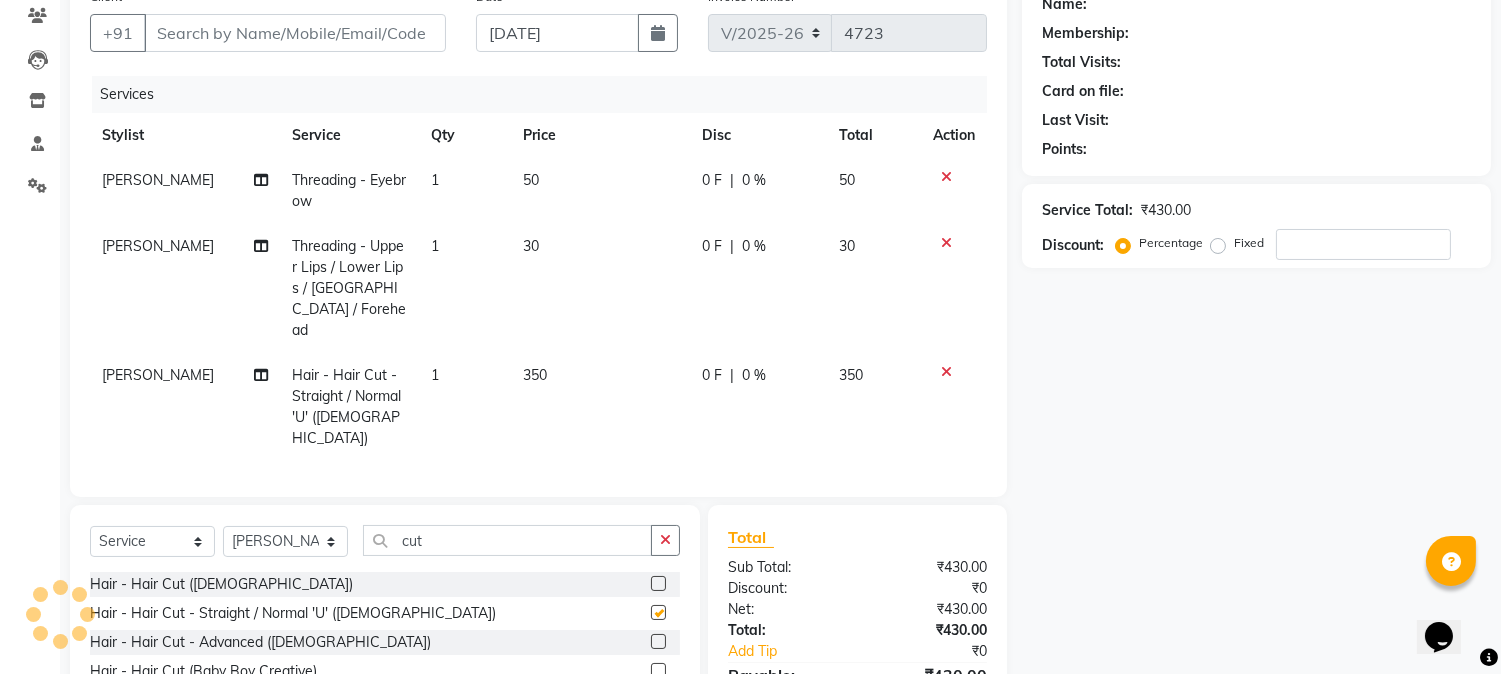 checkbox on "false" 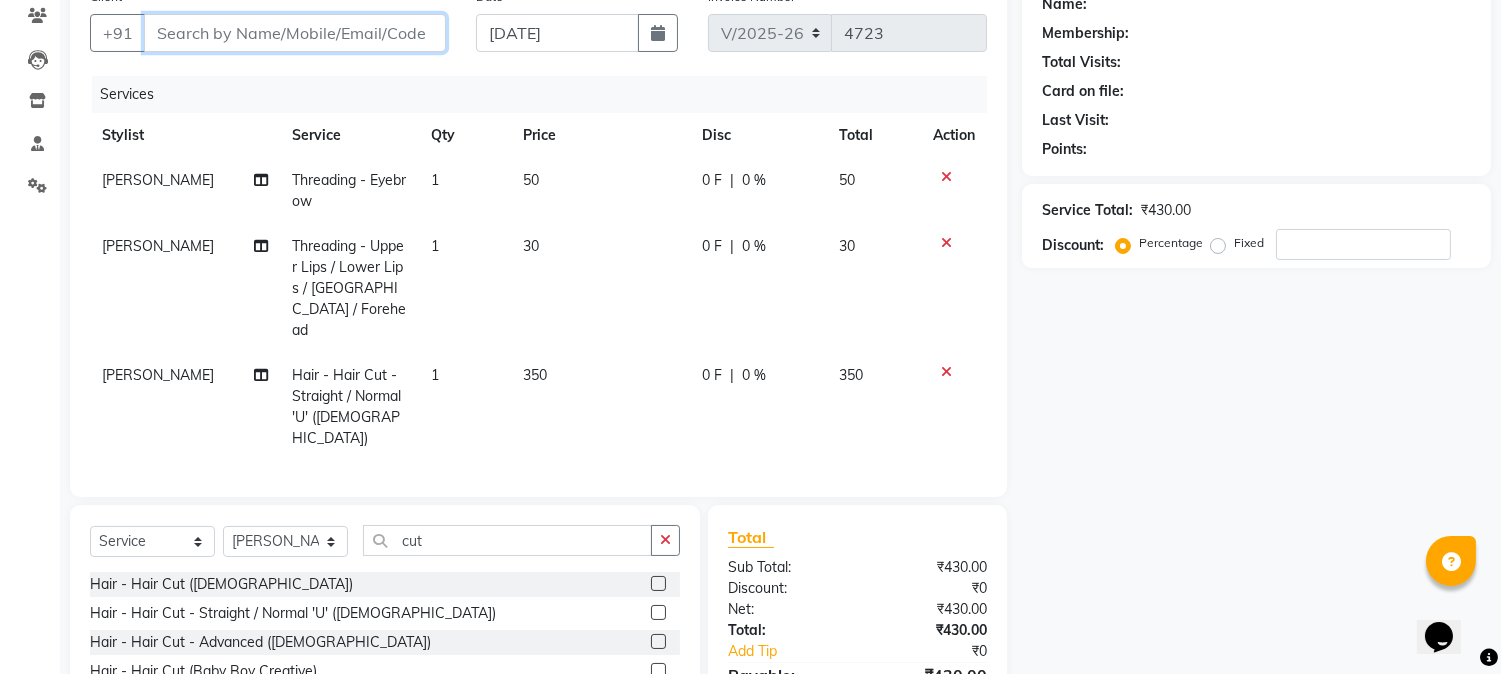 click on "Client" at bounding box center [295, 33] 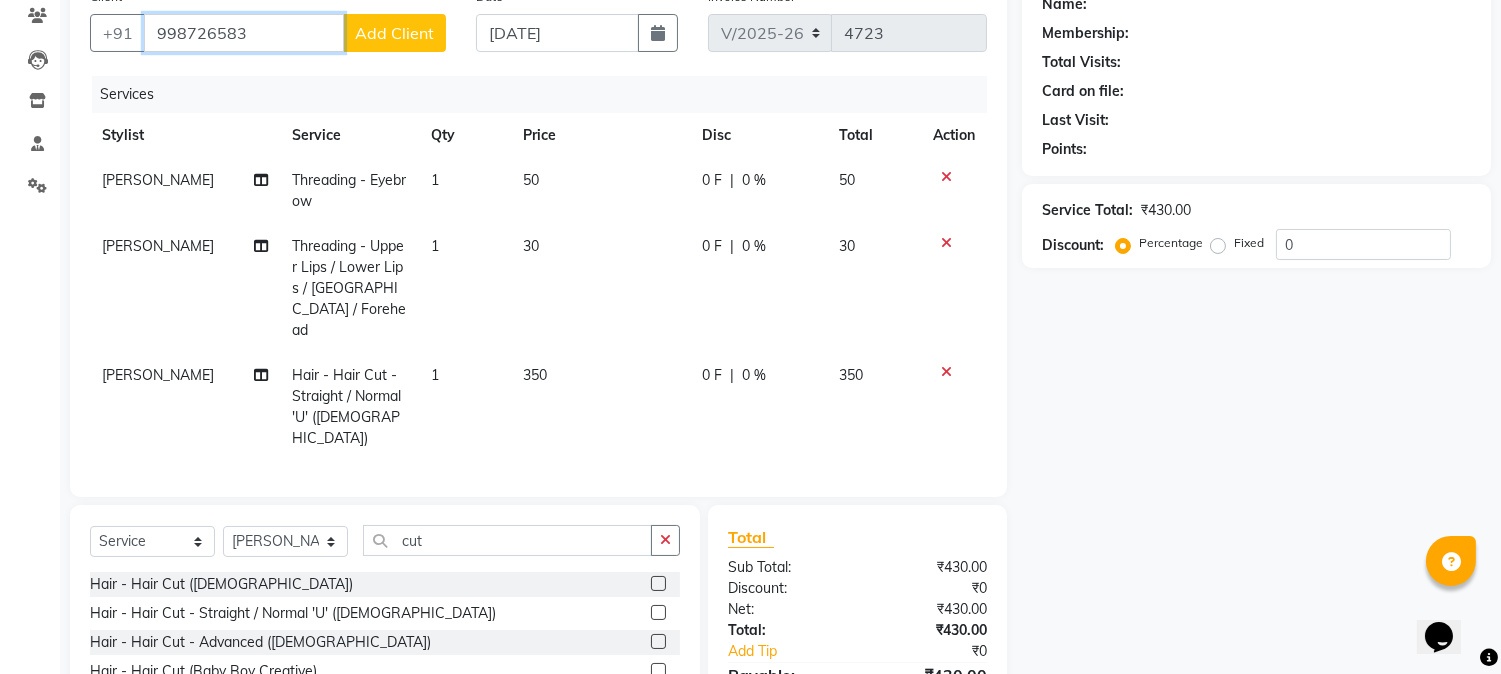 type on "998726583" 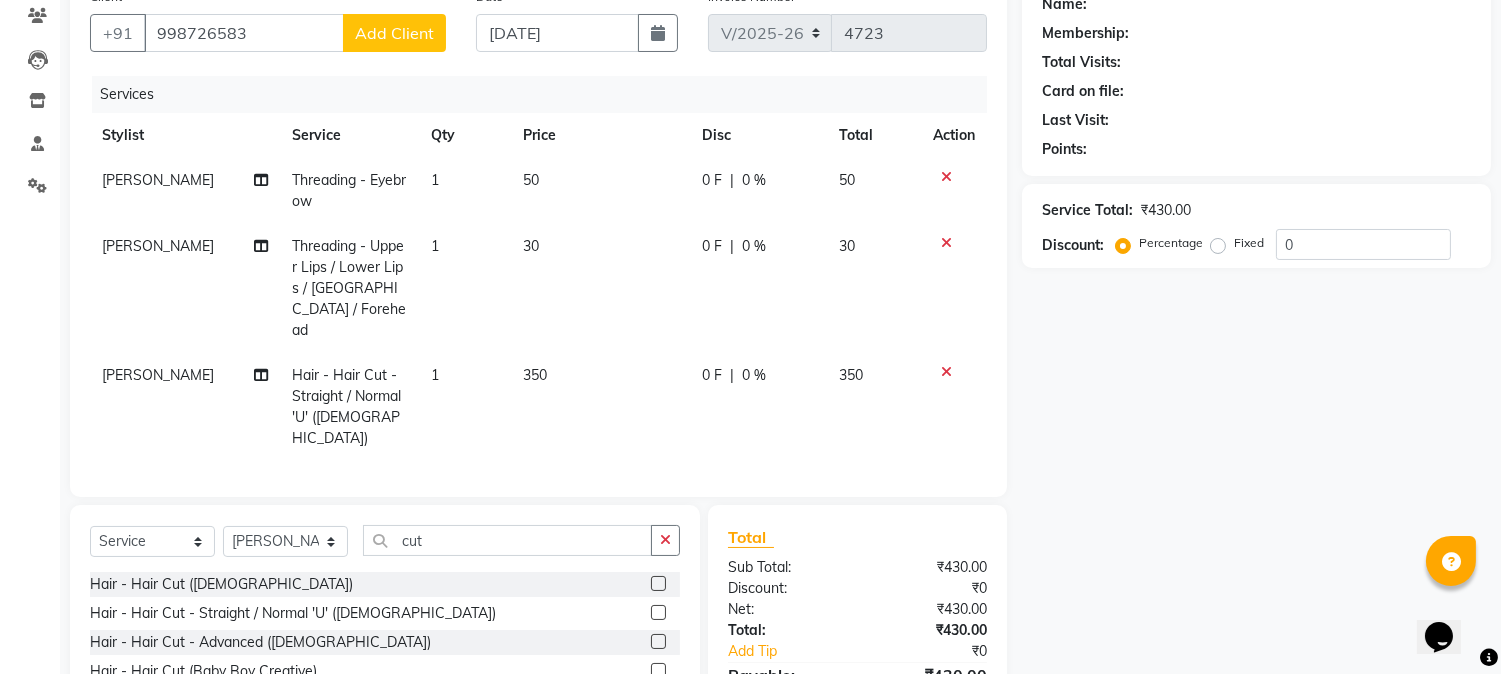 click on "Add Client" 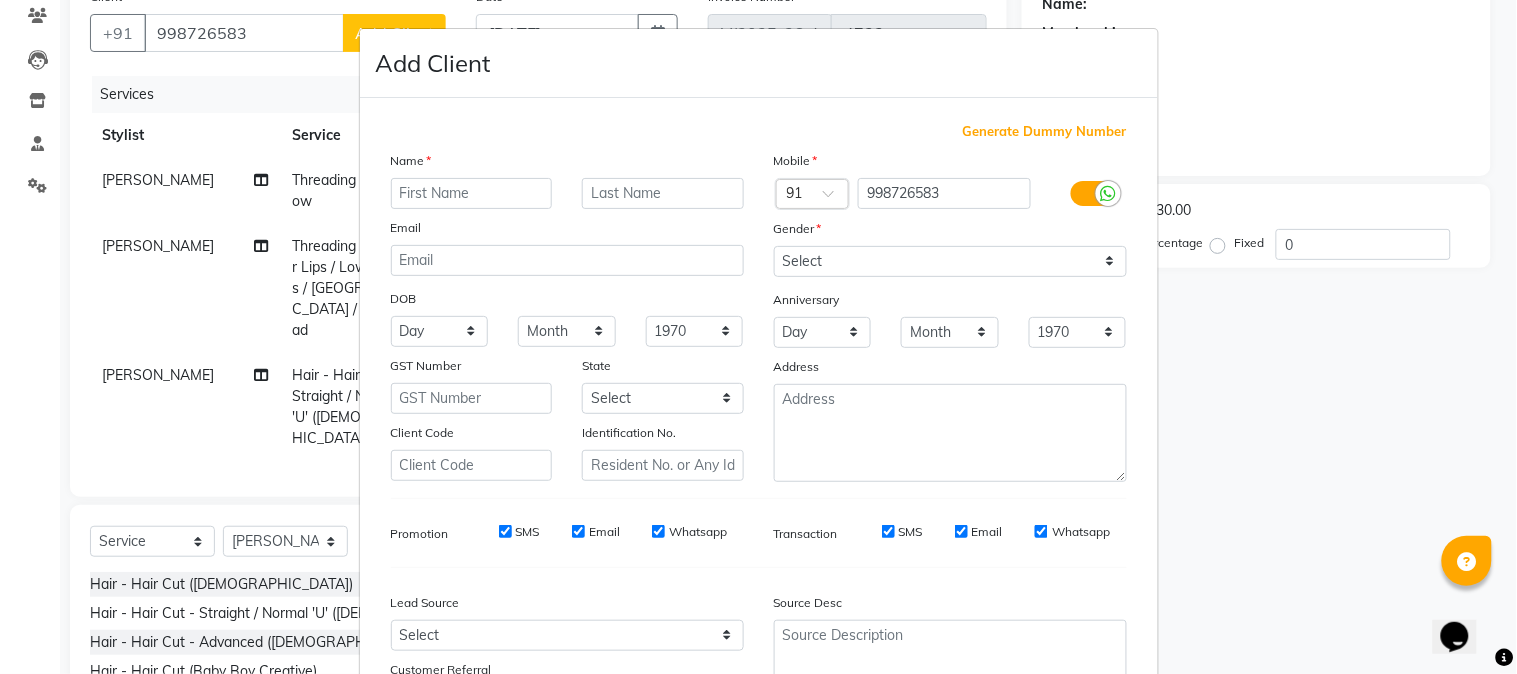 click at bounding box center (472, 193) 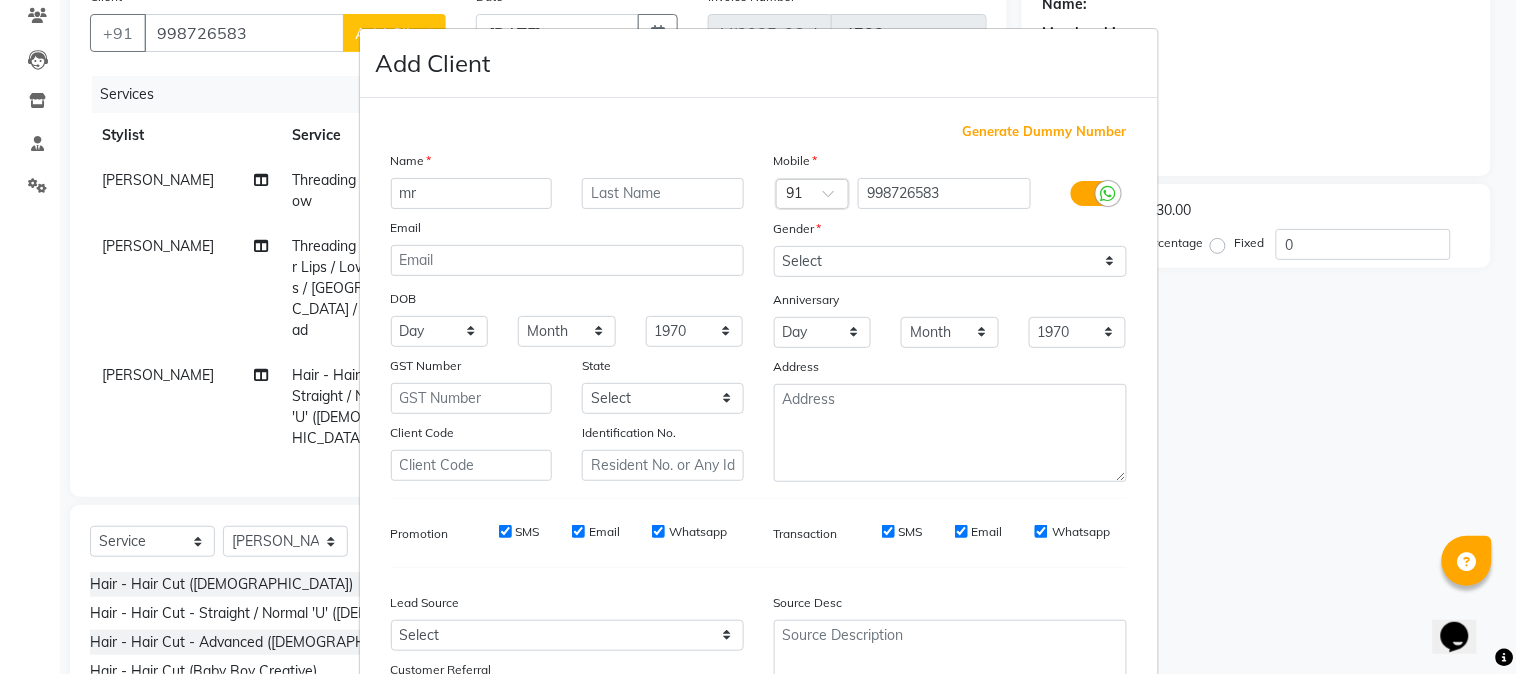 type on "m" 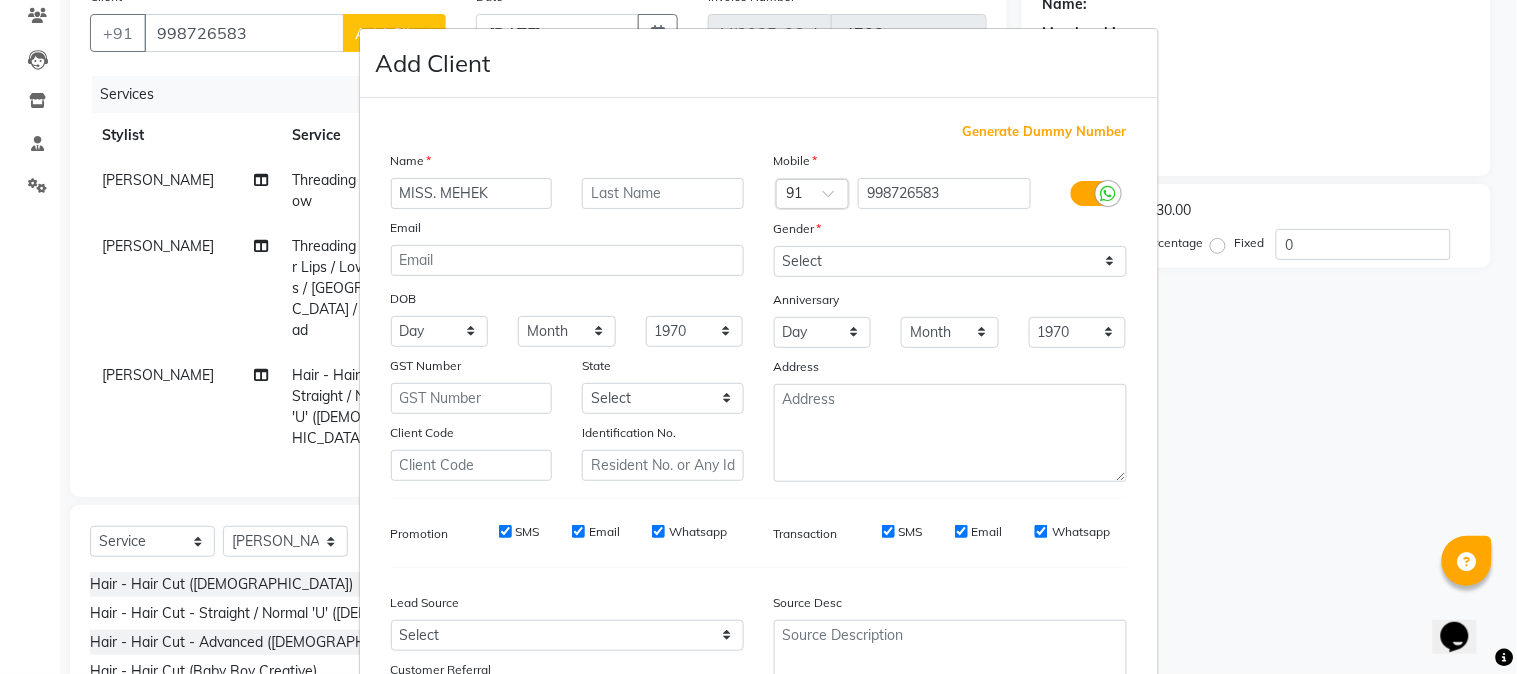 type on "MISS. MEHEK" 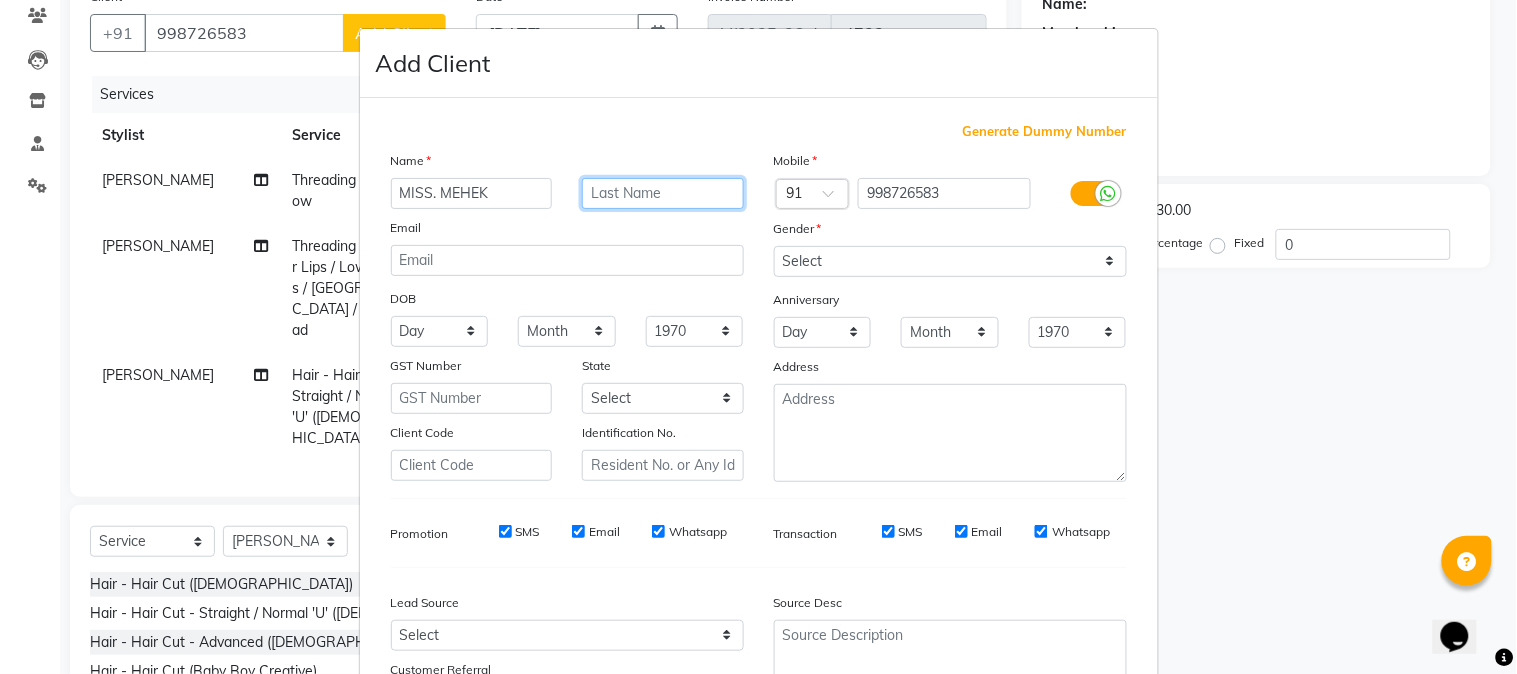 click at bounding box center (663, 193) 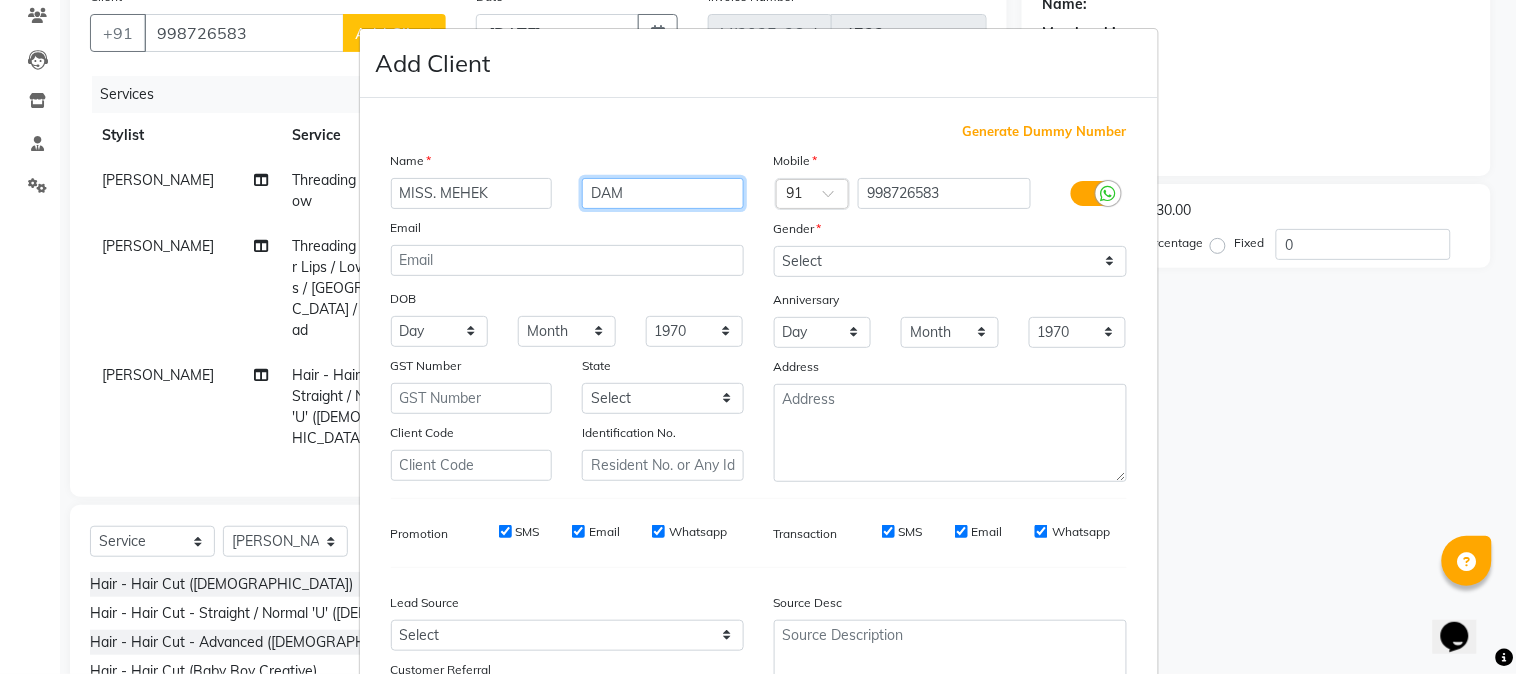 type on "DAM" 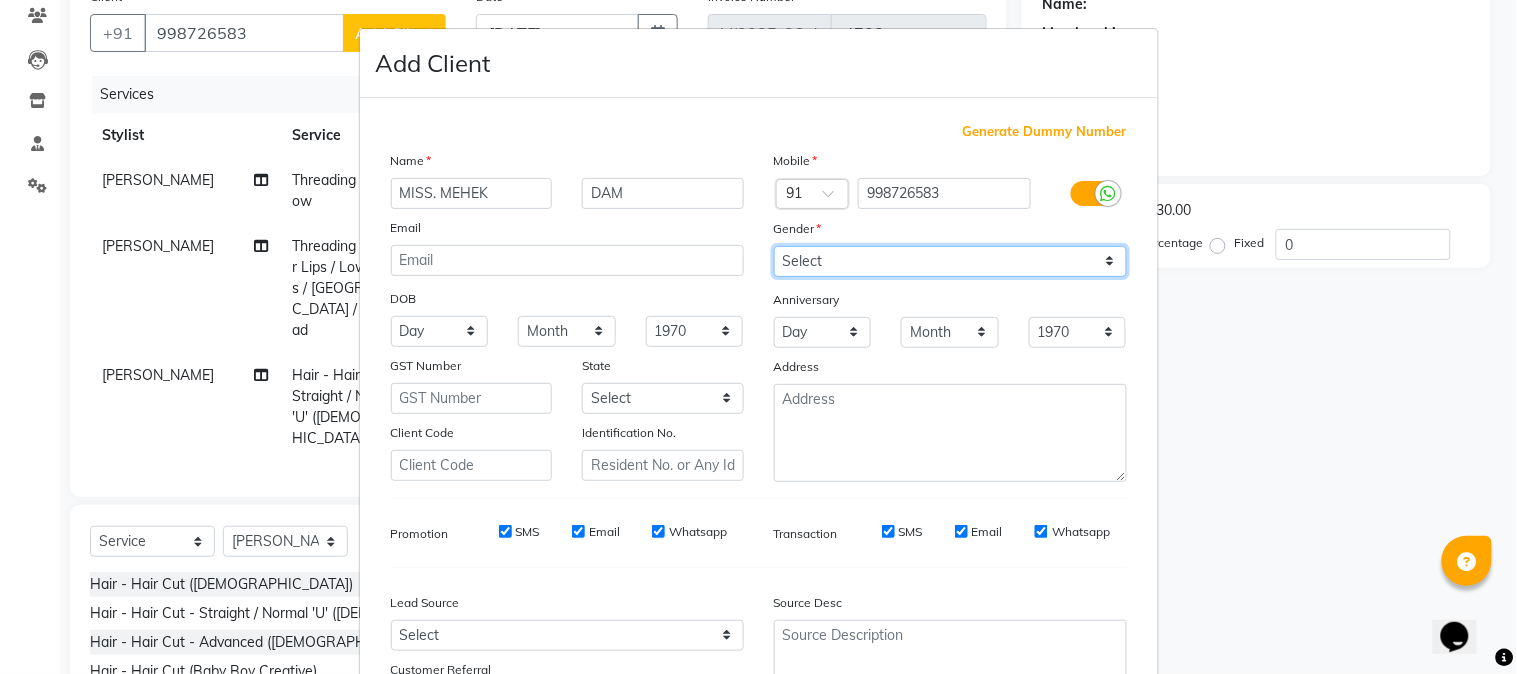 click on "Select Male Female Other Prefer Not To Say" at bounding box center [950, 261] 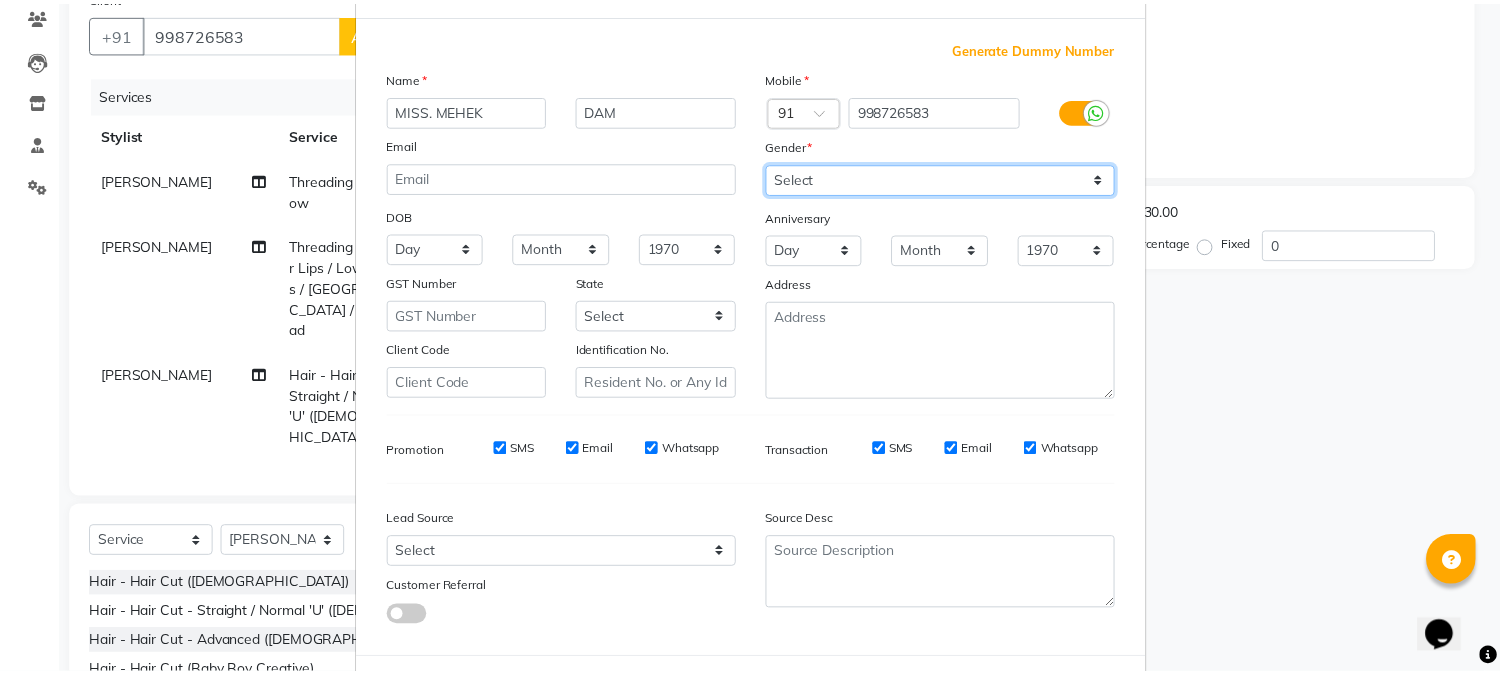 scroll, scrollTop: 176, scrollLeft: 0, axis: vertical 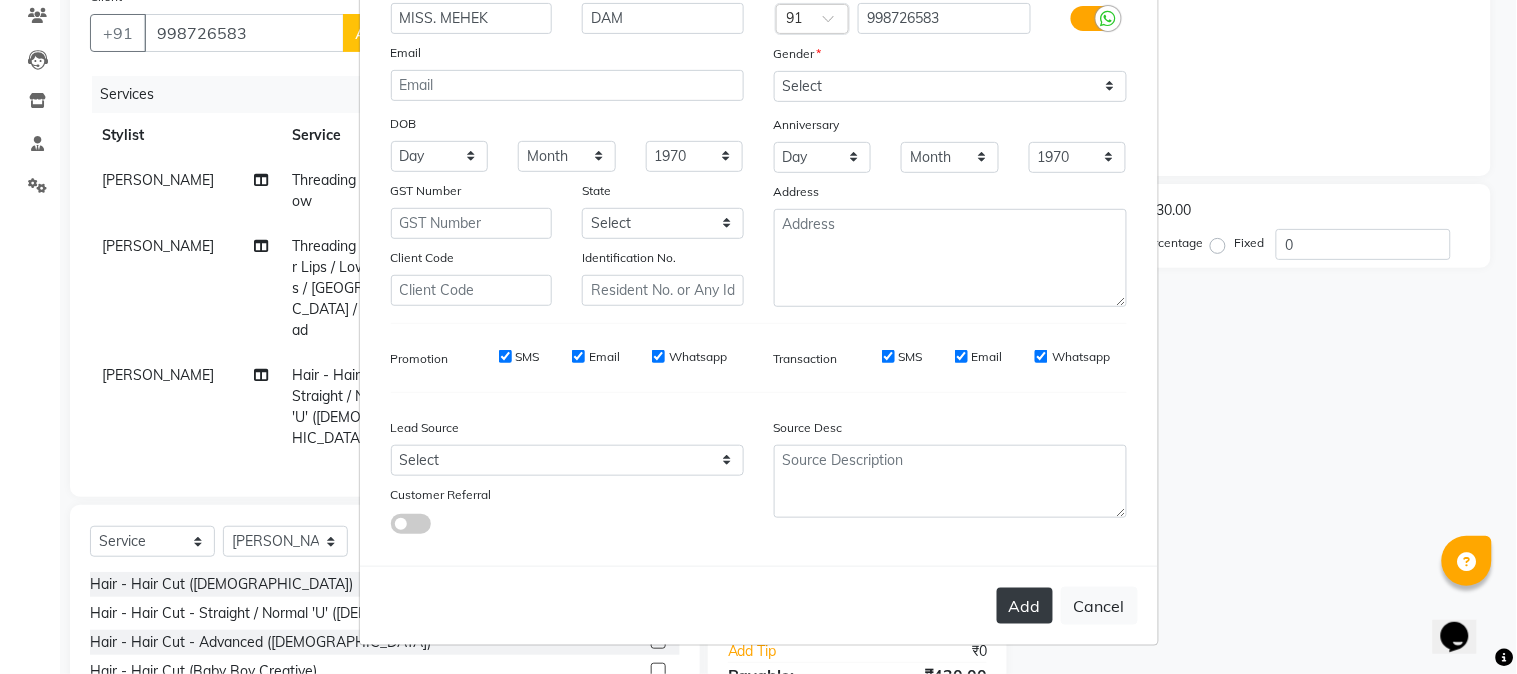click on "Add" at bounding box center (1025, 606) 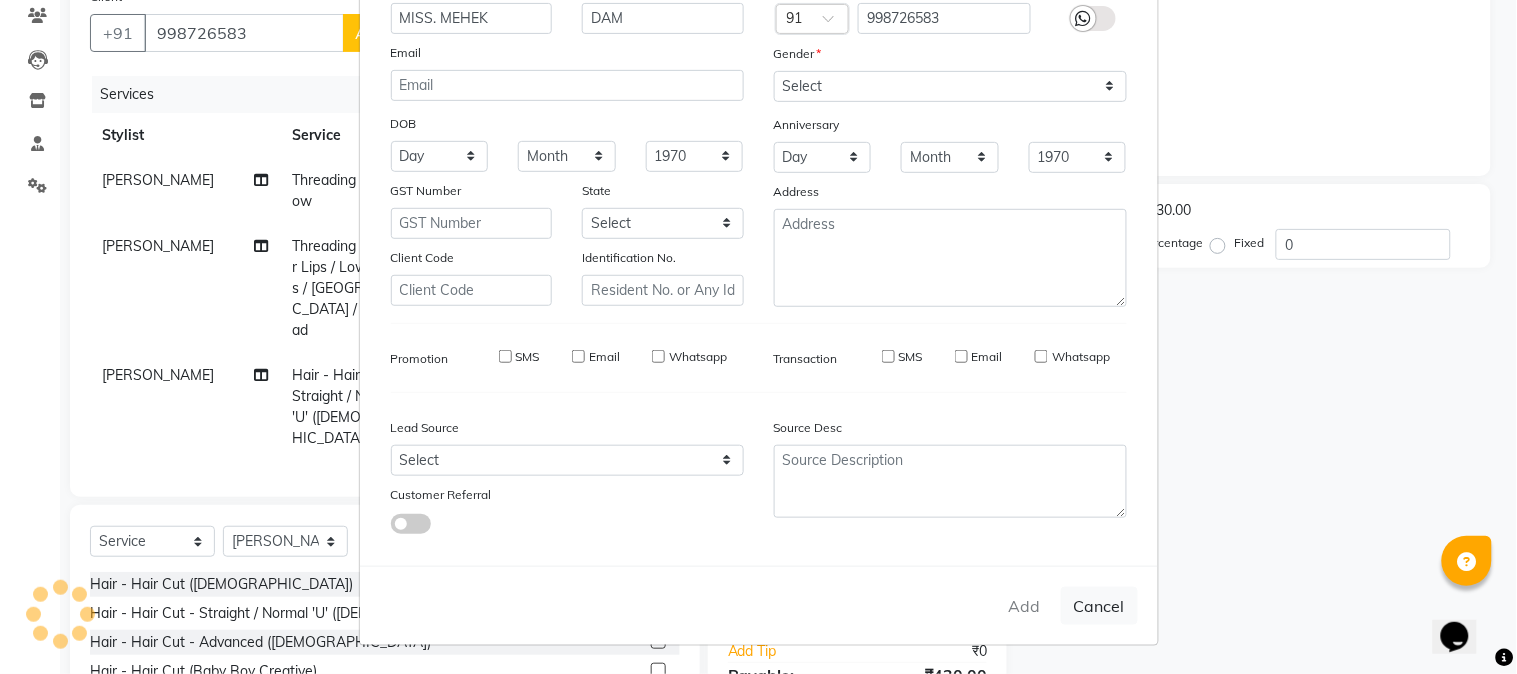 type 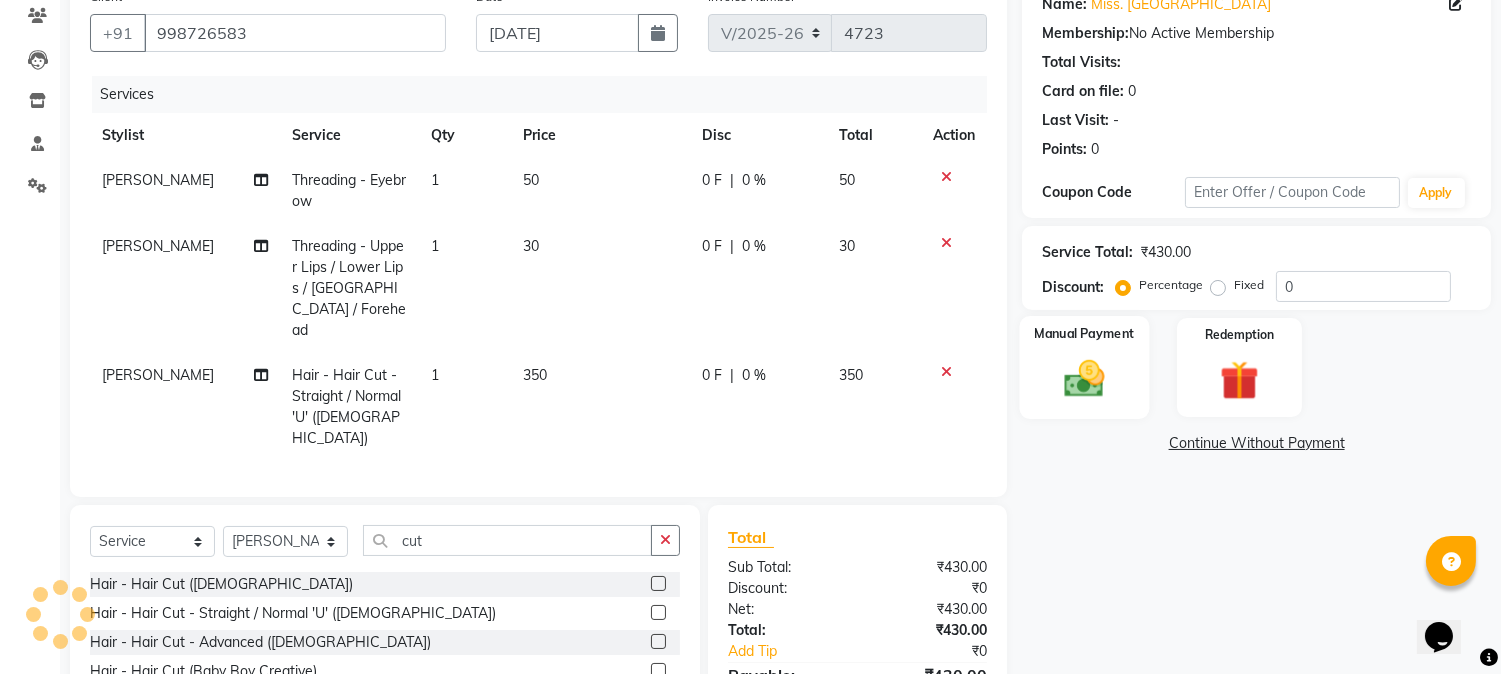 click 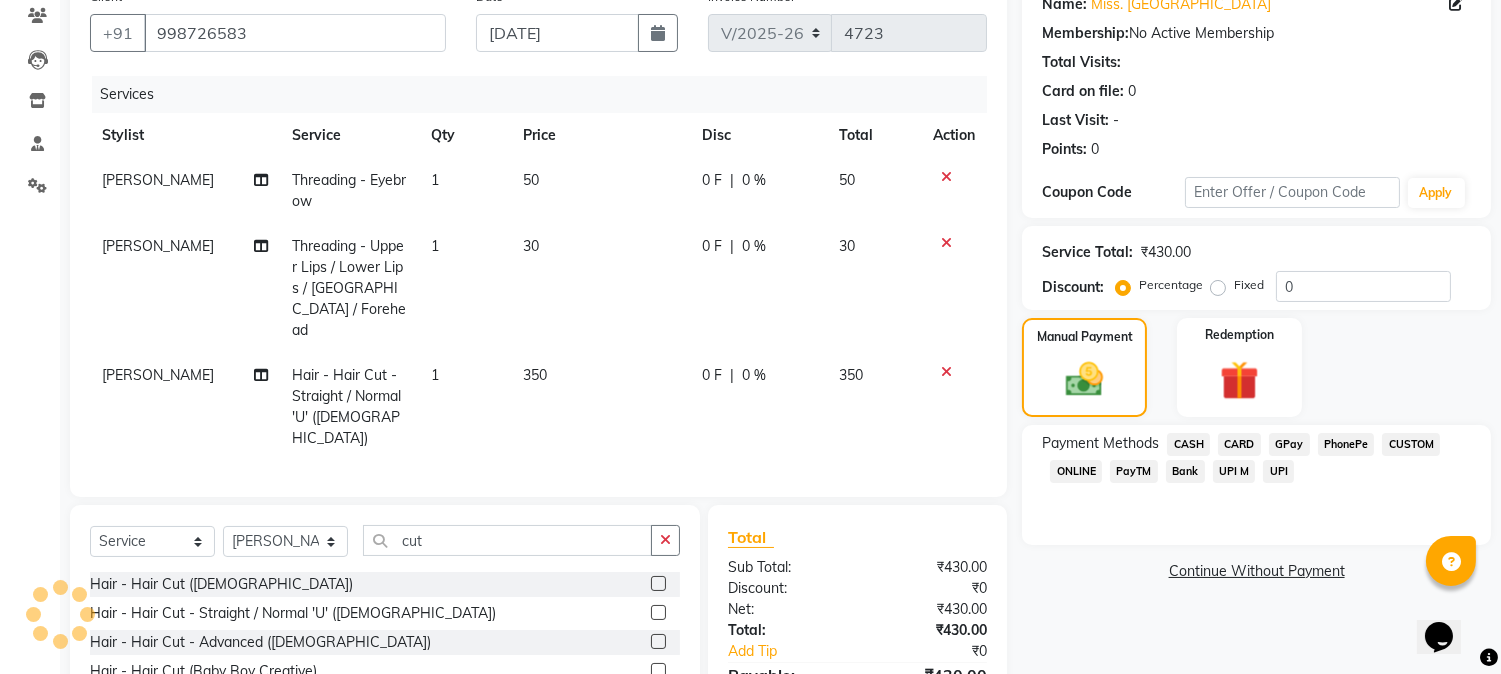 click on "CASH" 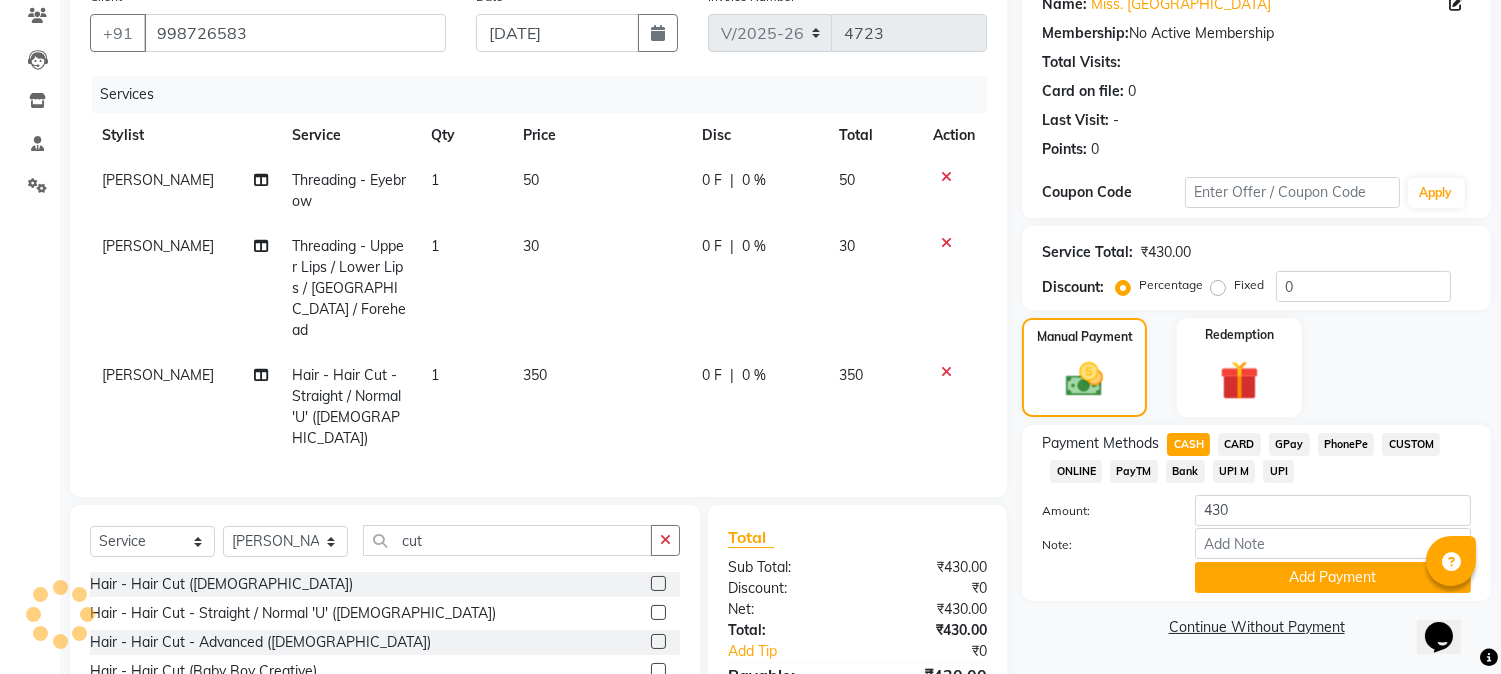 scroll, scrollTop: 260, scrollLeft: 0, axis: vertical 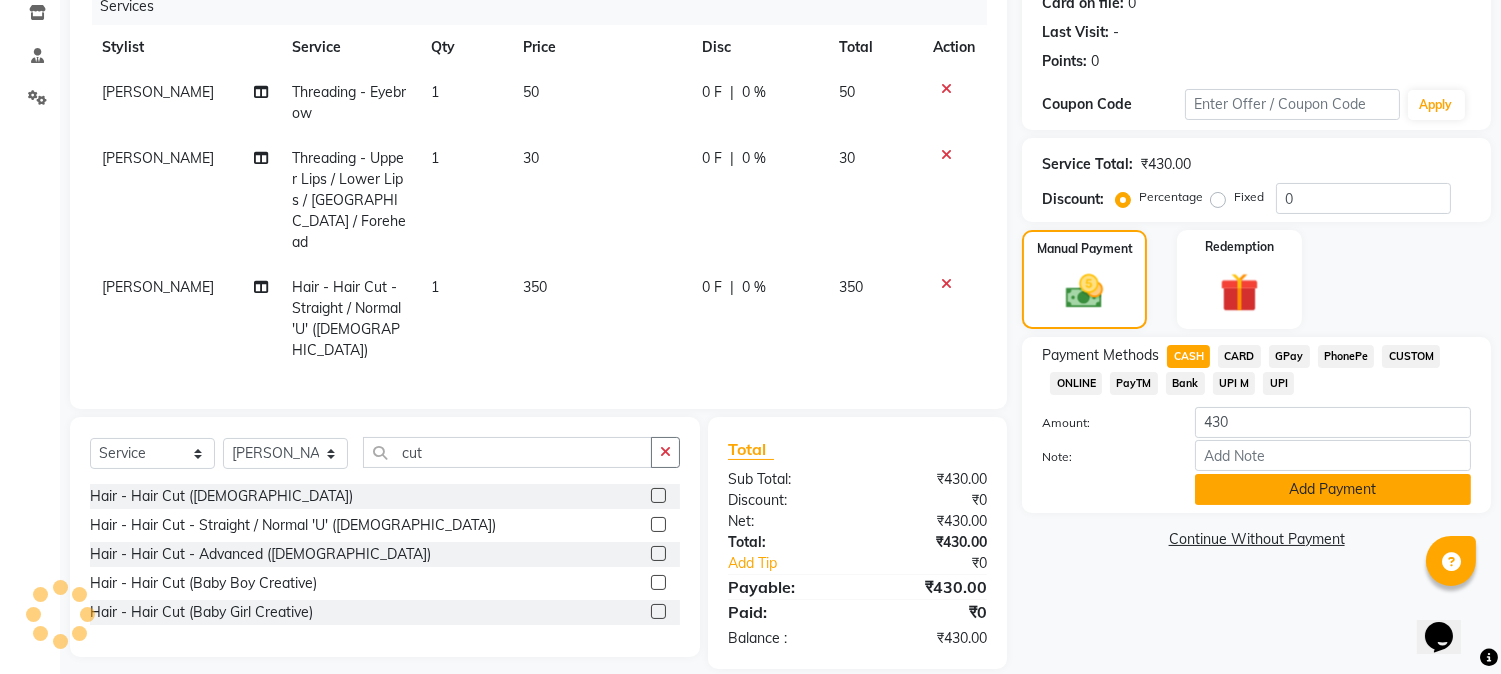 click on "Add Payment" 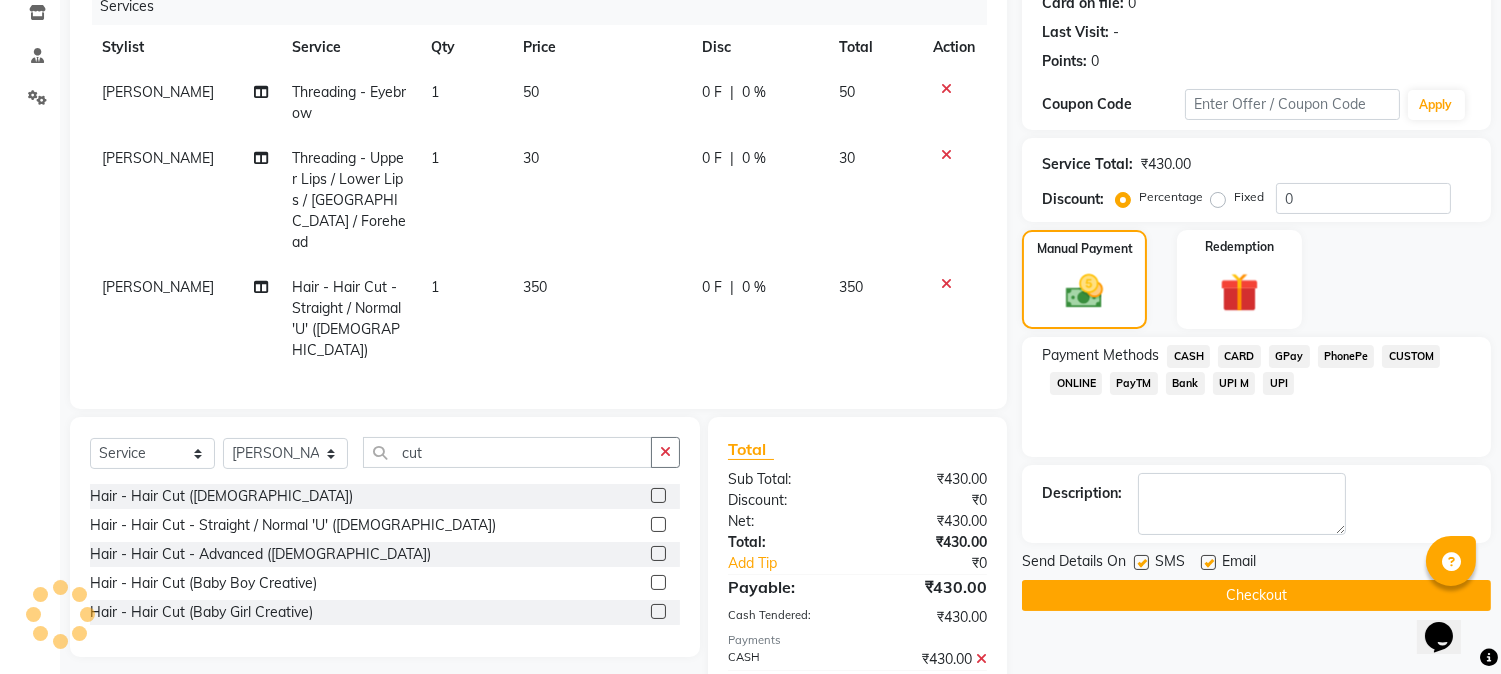 scroll, scrollTop: 330, scrollLeft: 0, axis: vertical 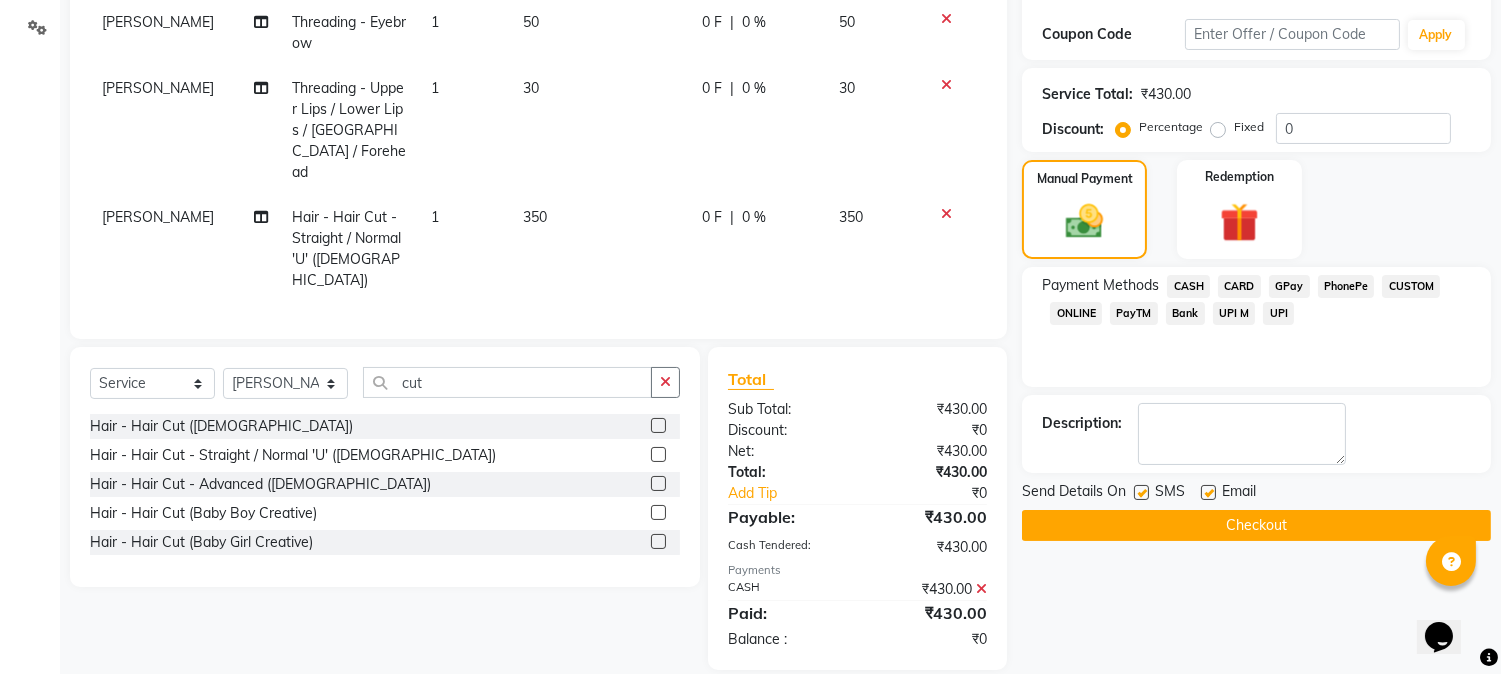 click on "Checkout" 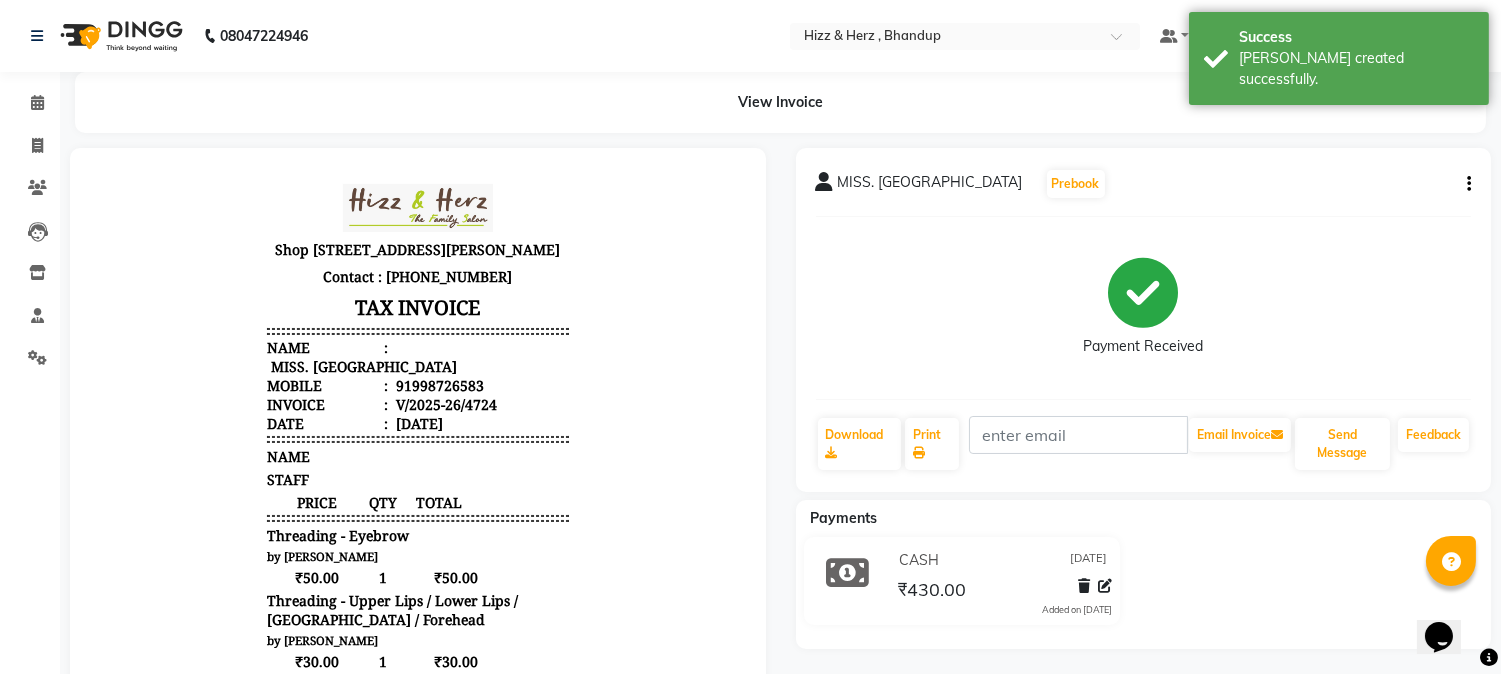 scroll, scrollTop: 0, scrollLeft: 0, axis: both 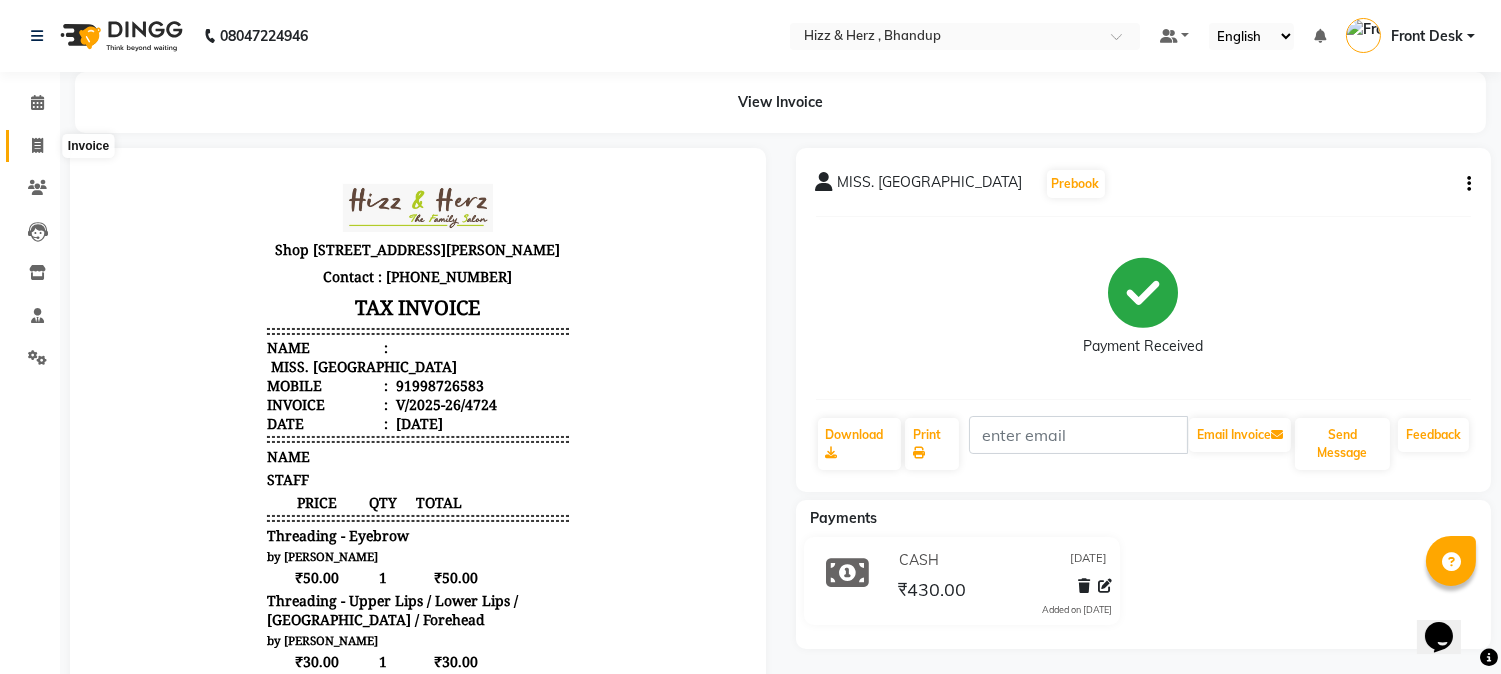 drag, startPoint x: 1097, startPoint y: 166, endPoint x: 33, endPoint y: 147, distance: 1064.1697 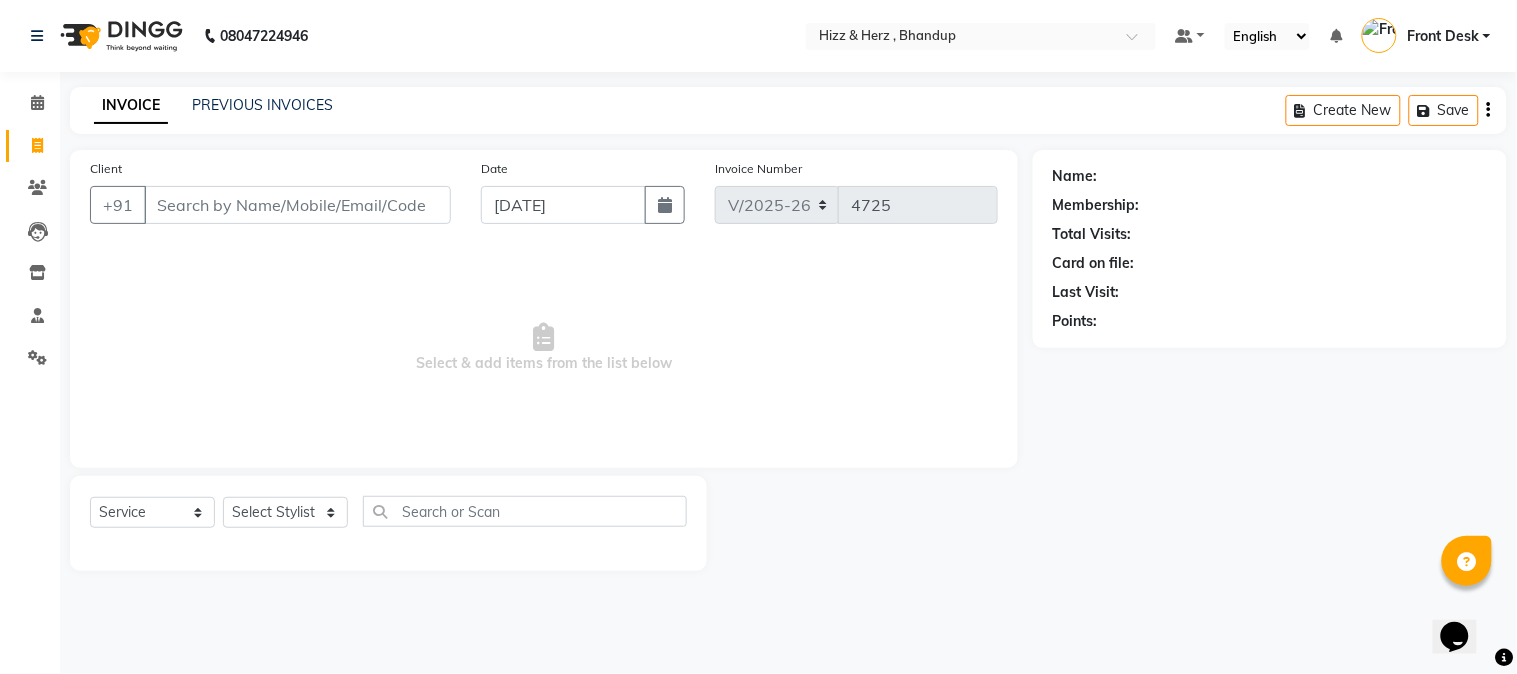 click on "Client" at bounding box center (297, 205) 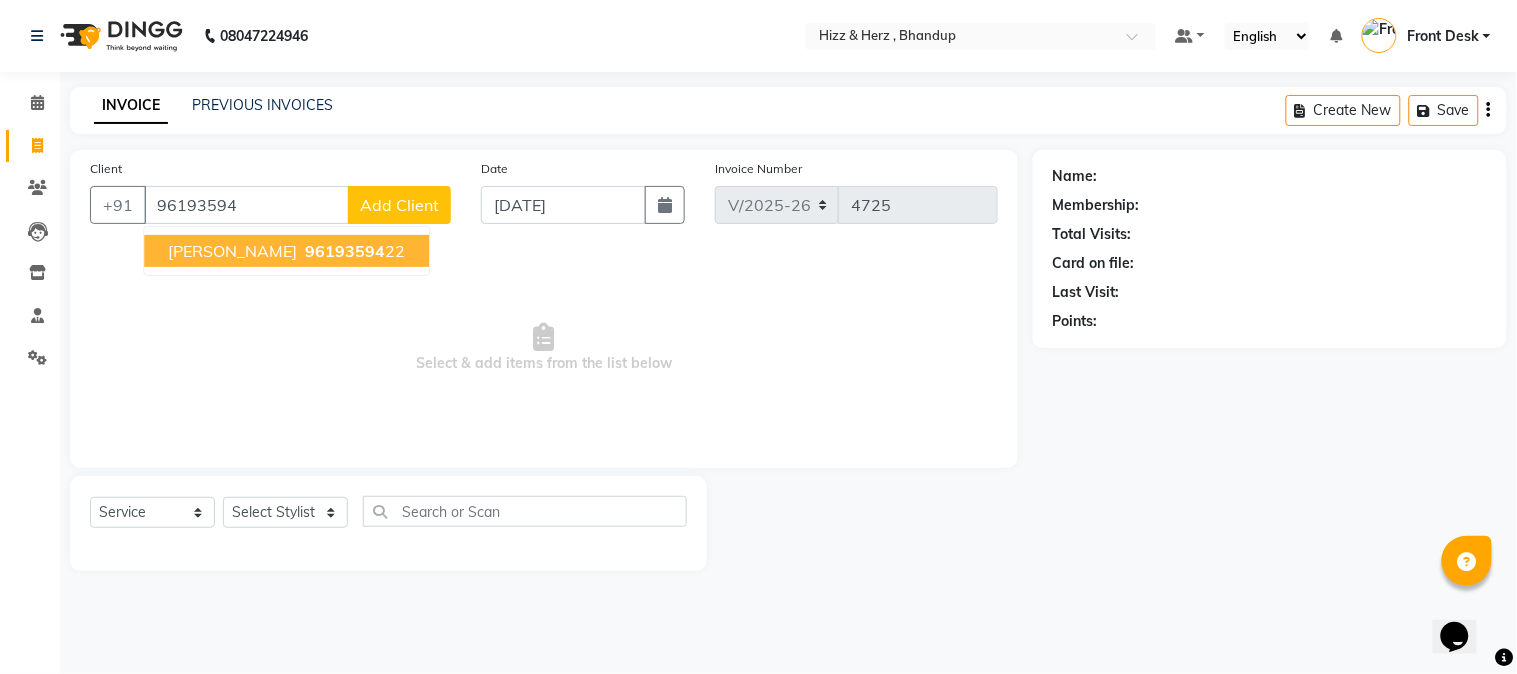 click on "96193594" at bounding box center (345, 251) 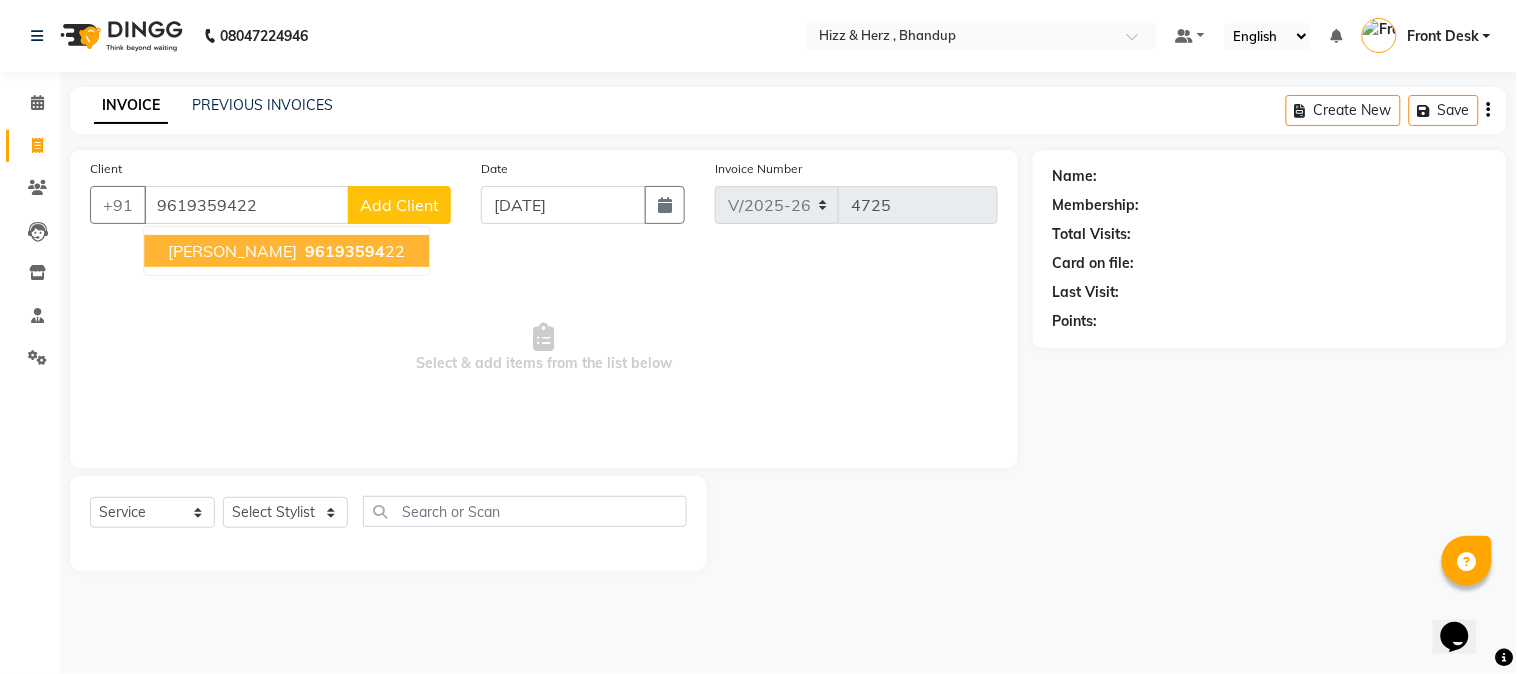 type on "9619359422" 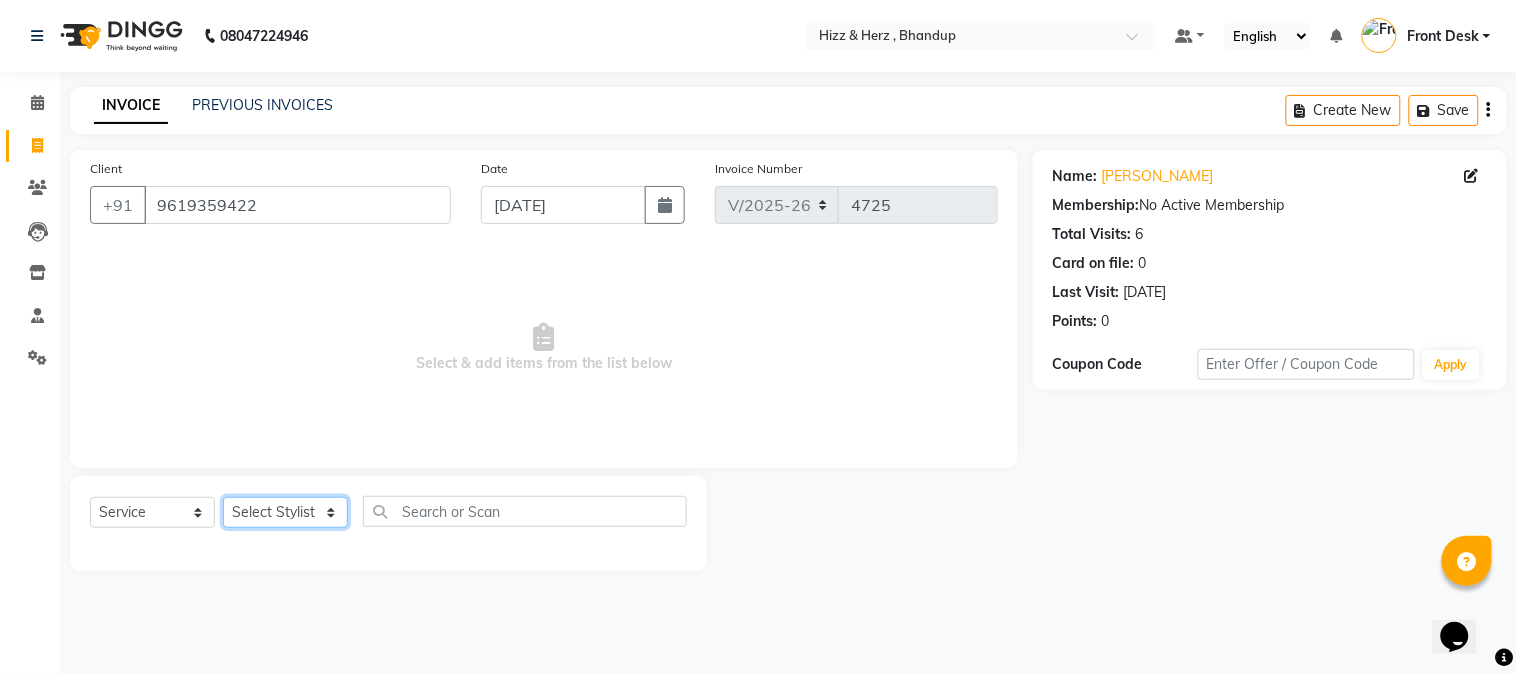 click on "Select Stylist Front Desk Gaurav Sharma HIZZ & HERZ 2 IRFAN AHMAD Jigna Goswami KHALID AHMAD Laxmi Mehboob MOHD PARVEJ NIZAM Salman Sangeeta  SUMITA  VEERENDRA SHARMA" 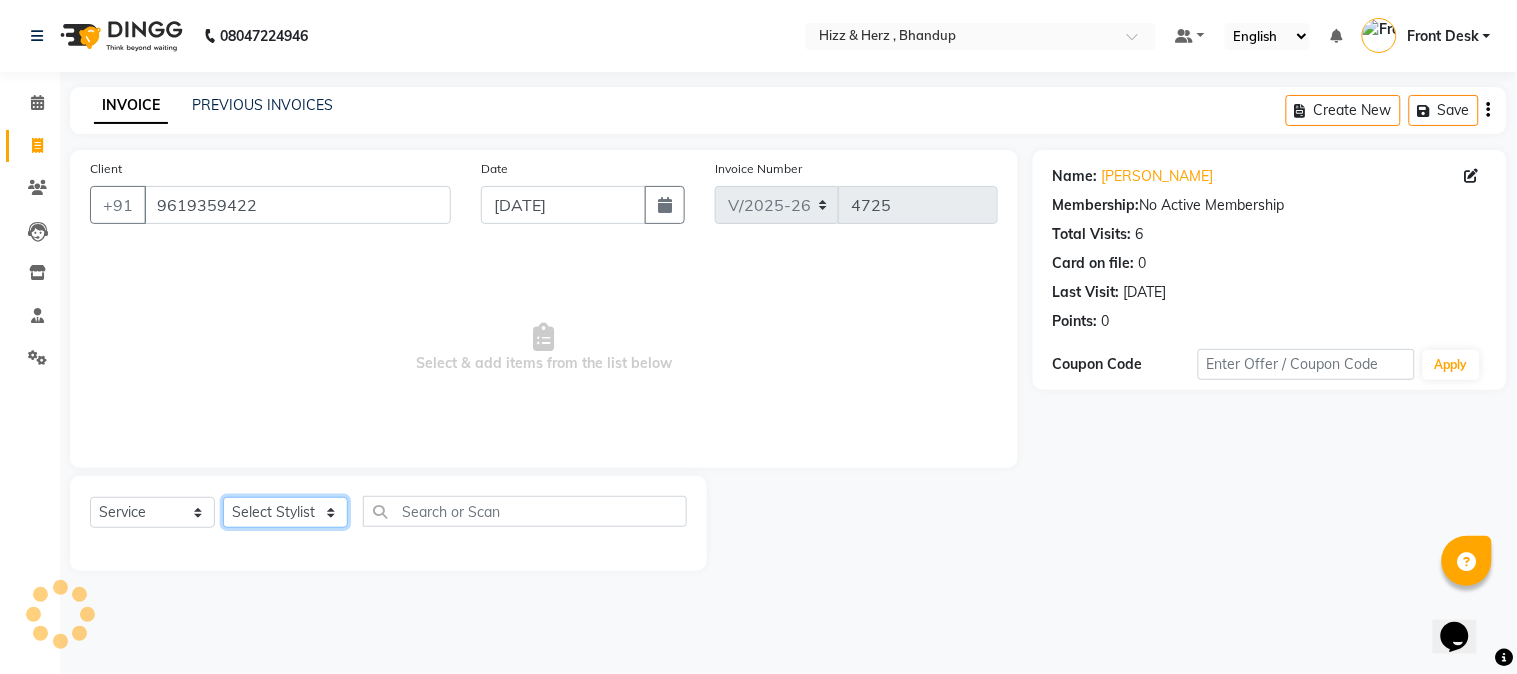 select on "33193" 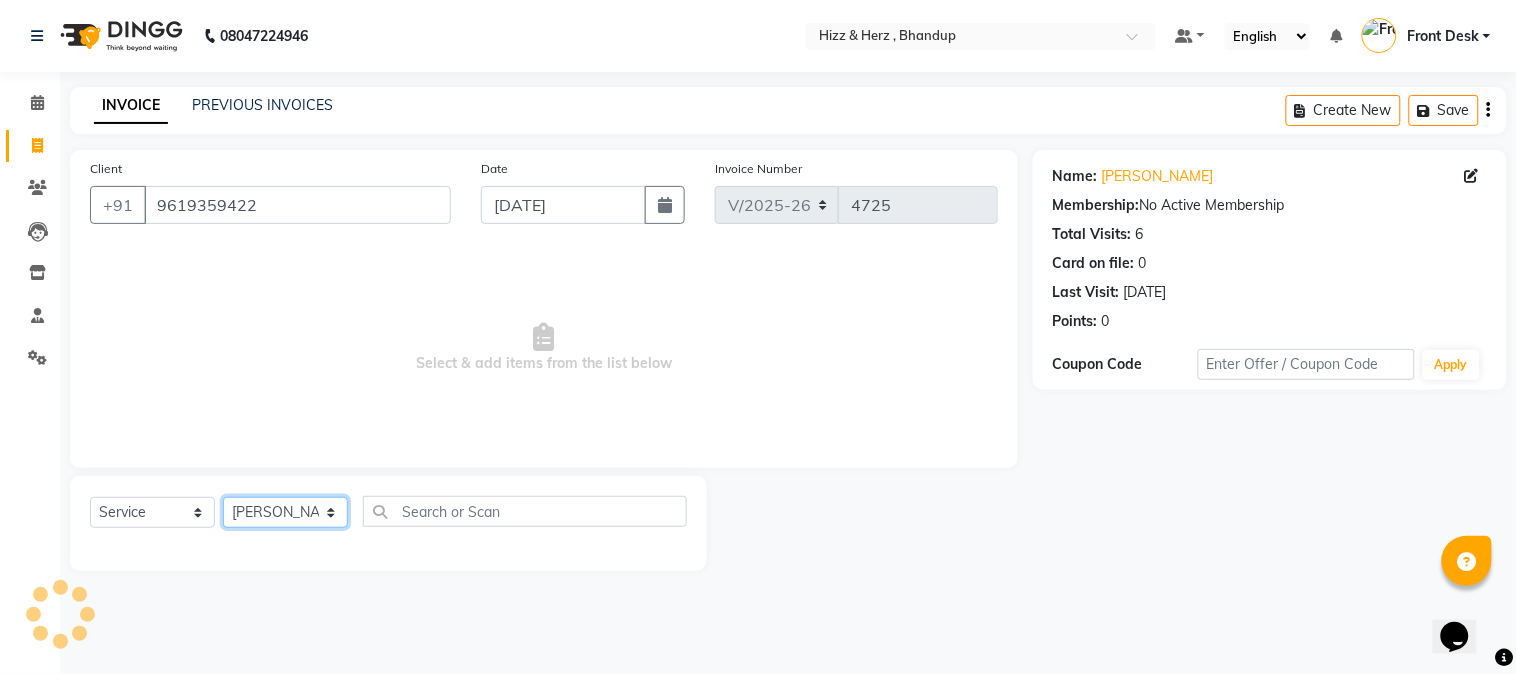 click on "Select Stylist Front Desk Gaurav Sharma HIZZ & HERZ 2 IRFAN AHMAD Jigna Goswami KHALID AHMAD Laxmi Mehboob MOHD PARVEJ NIZAM Salman Sangeeta  SUMITA  VEERENDRA SHARMA" 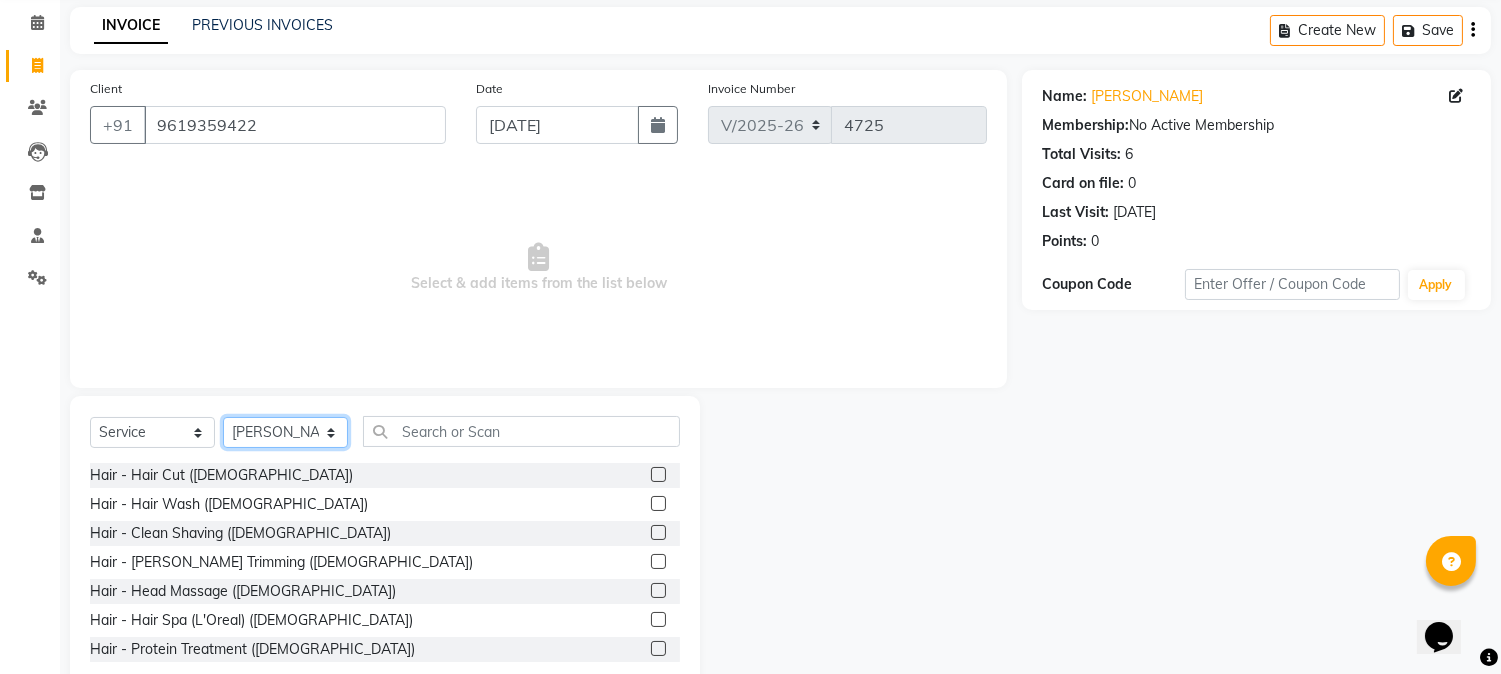 scroll, scrollTop: 126, scrollLeft: 0, axis: vertical 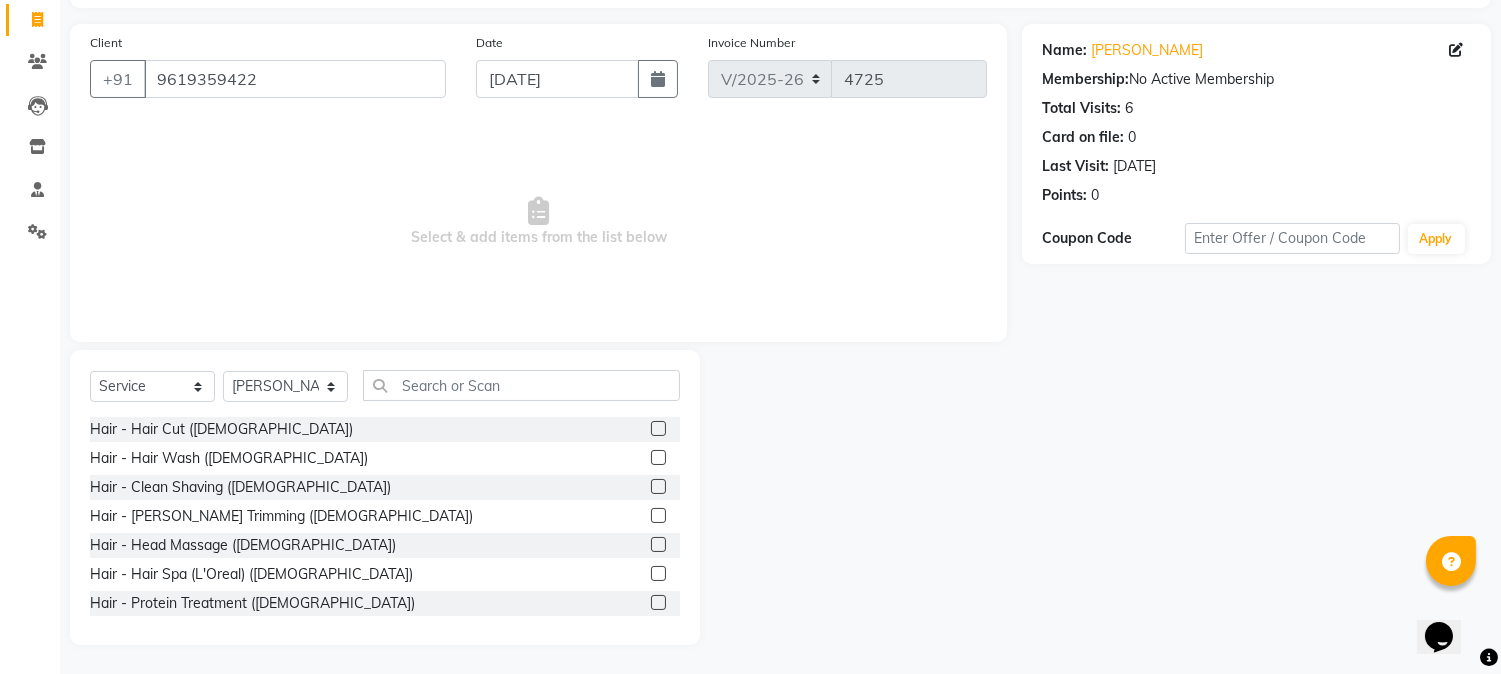 click 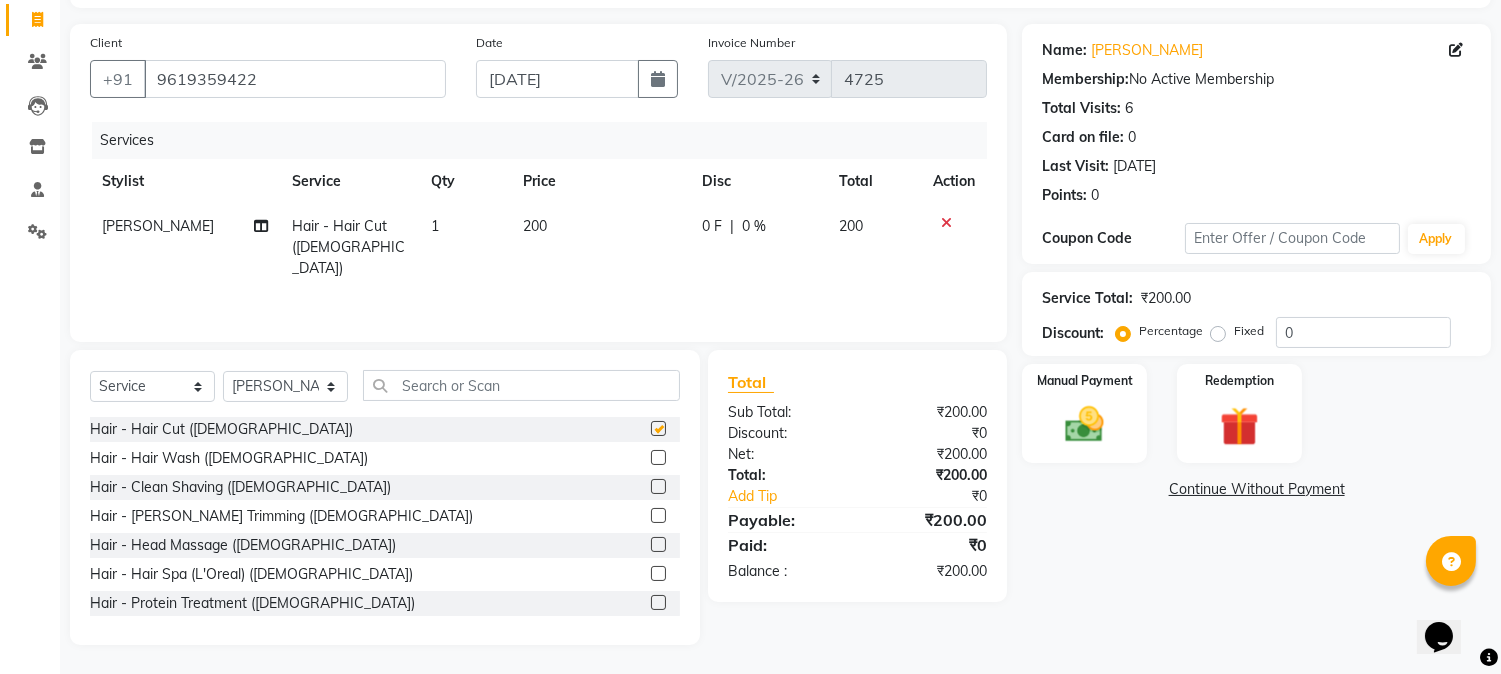 checkbox on "false" 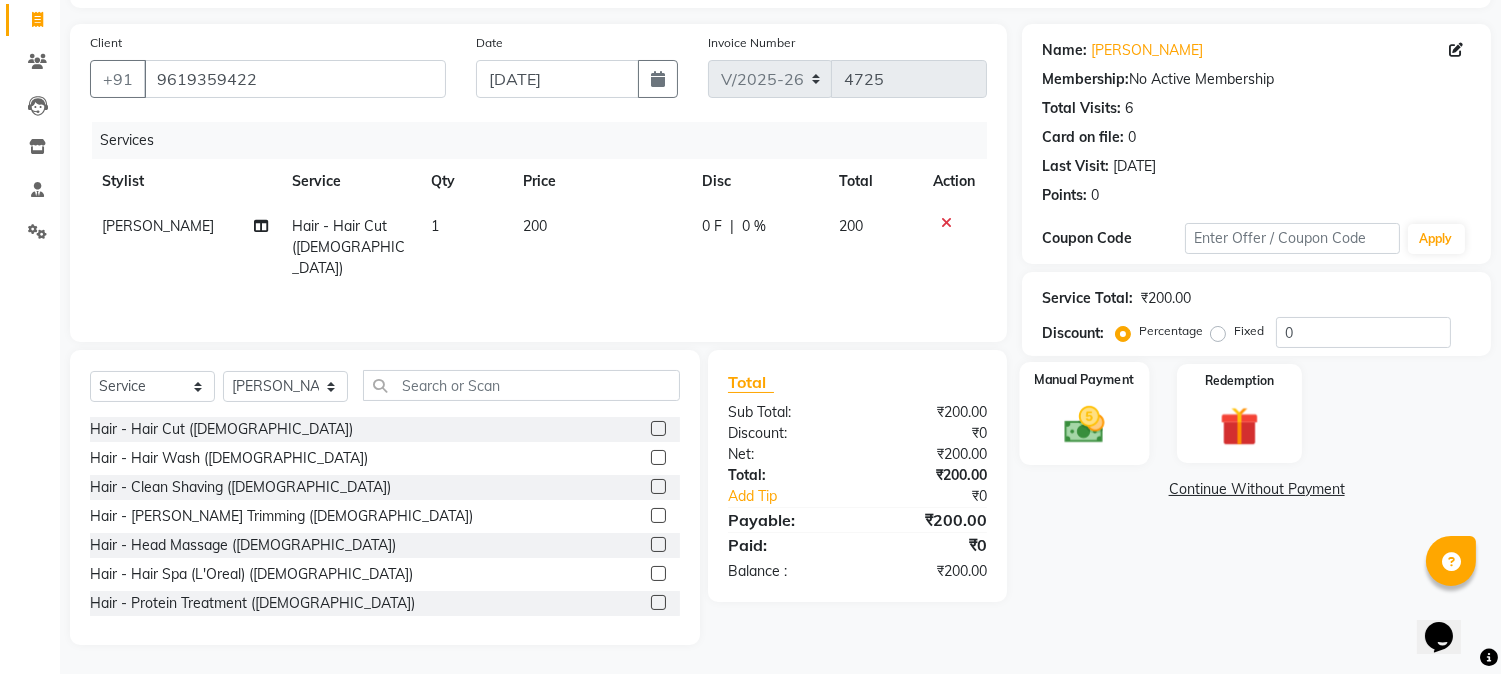 click 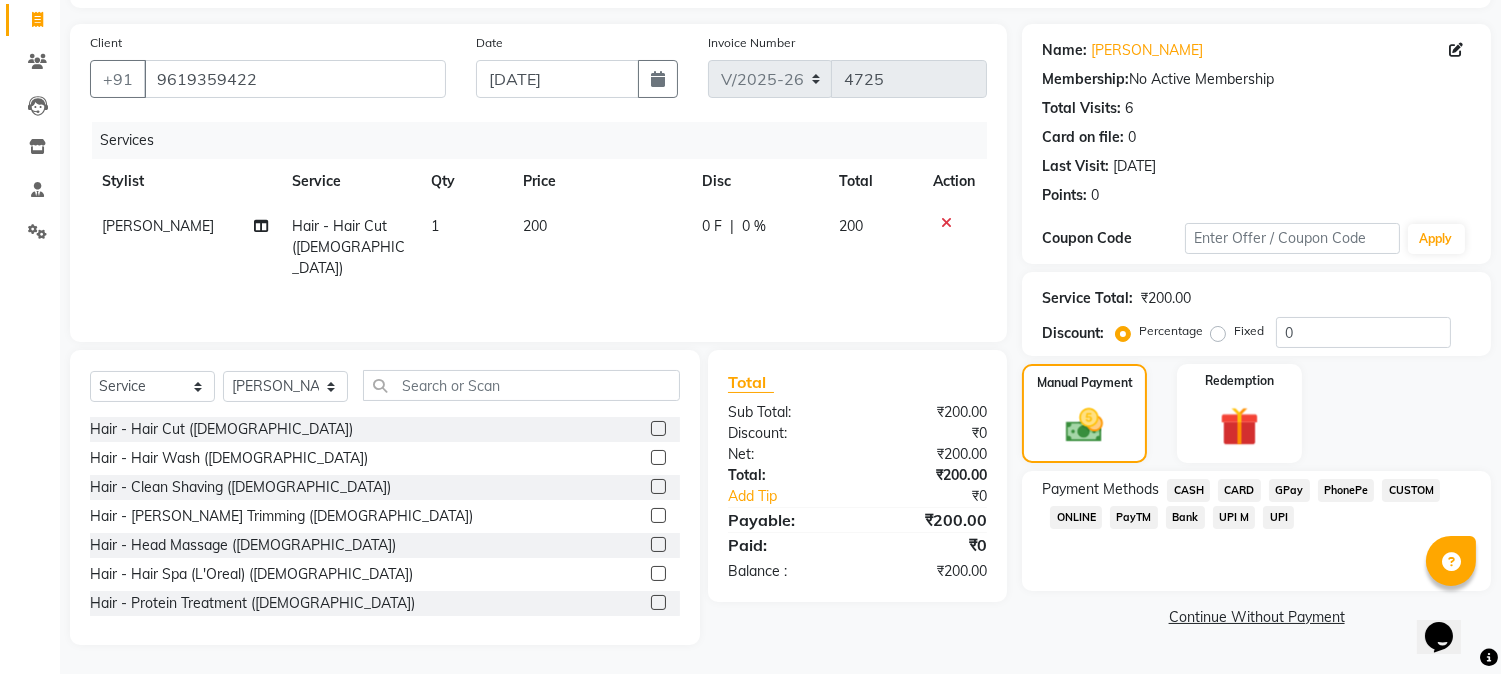 click on "GPay" 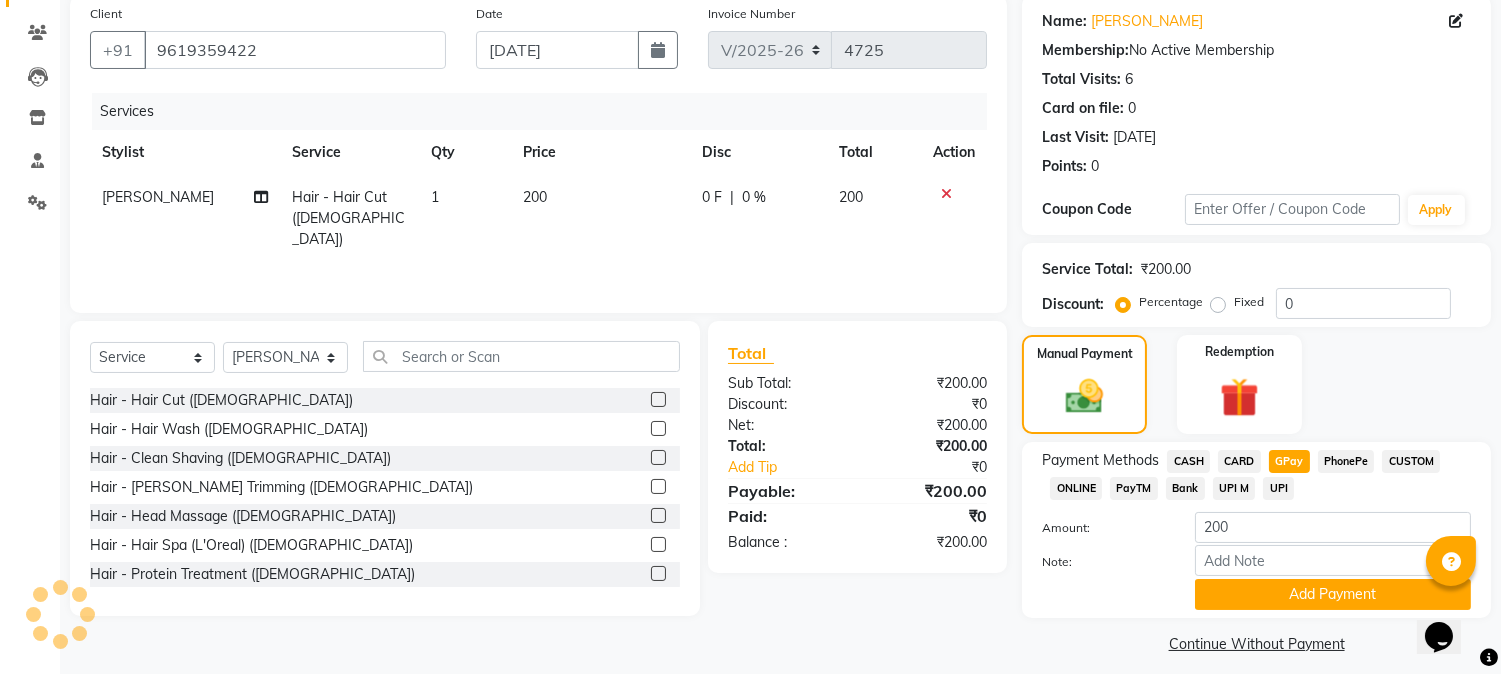 scroll, scrollTop: 170, scrollLeft: 0, axis: vertical 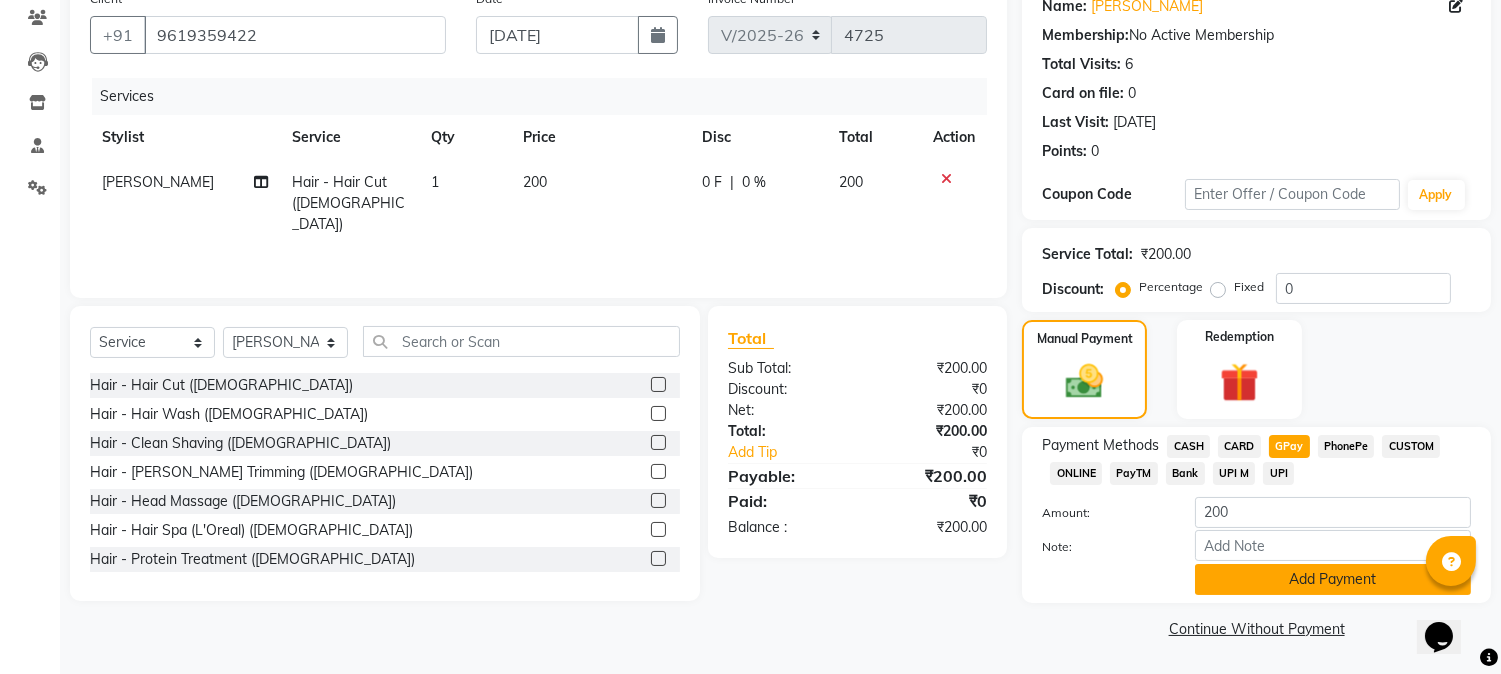 click on "Add Payment" 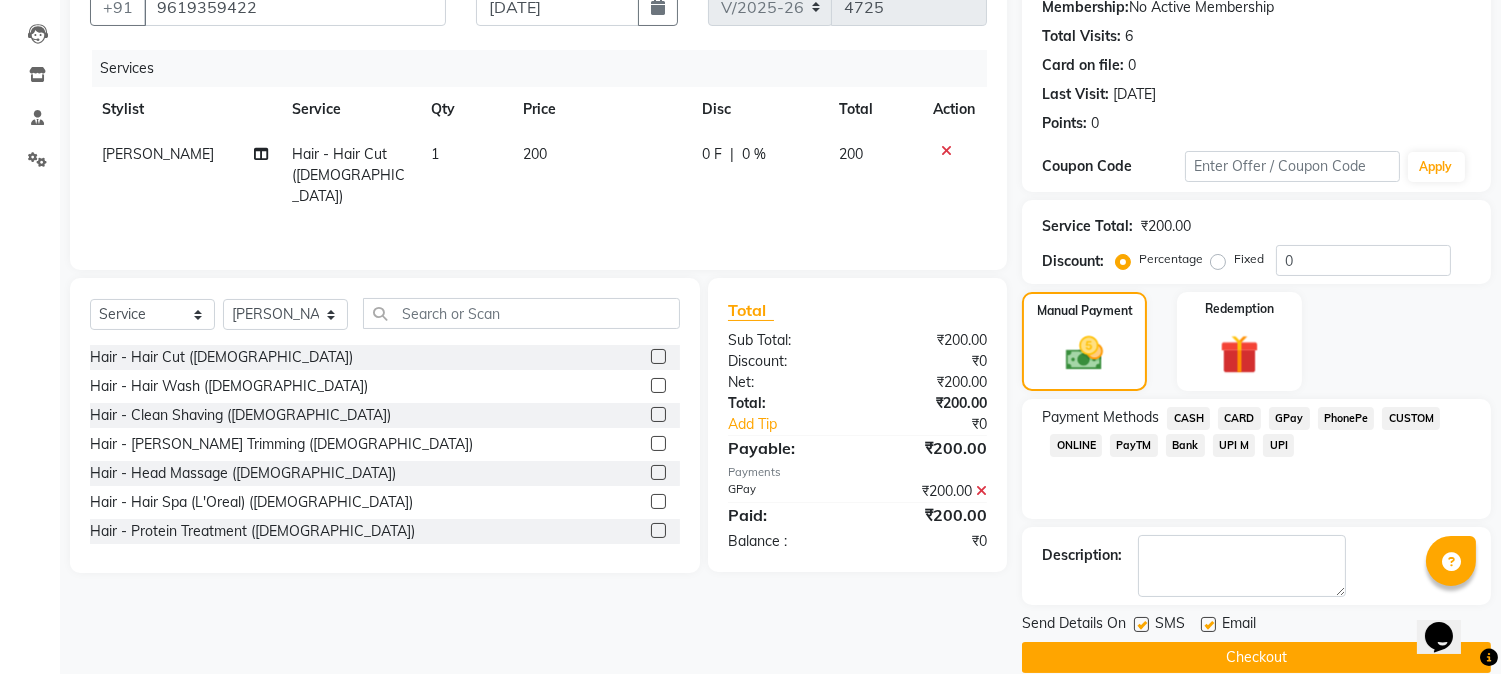 scroll, scrollTop: 225, scrollLeft: 0, axis: vertical 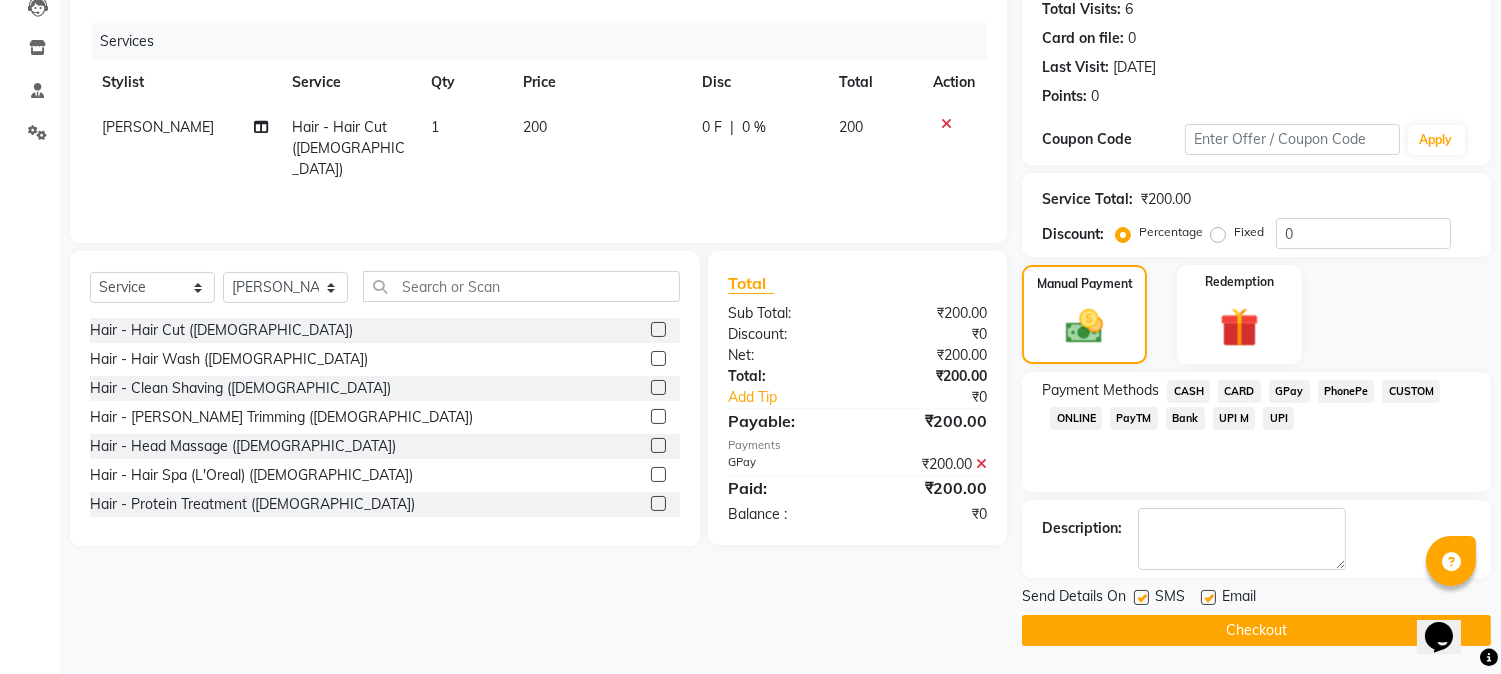 click 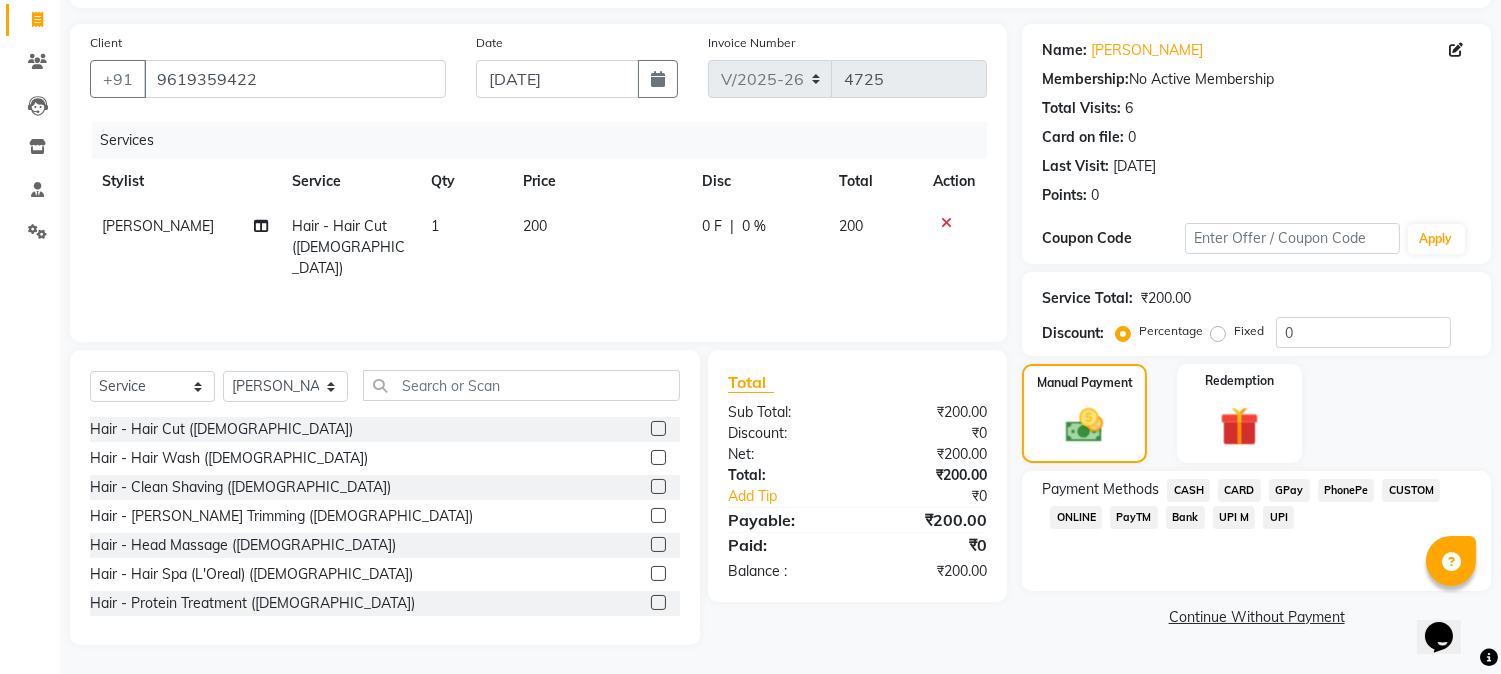 click on "CASH" 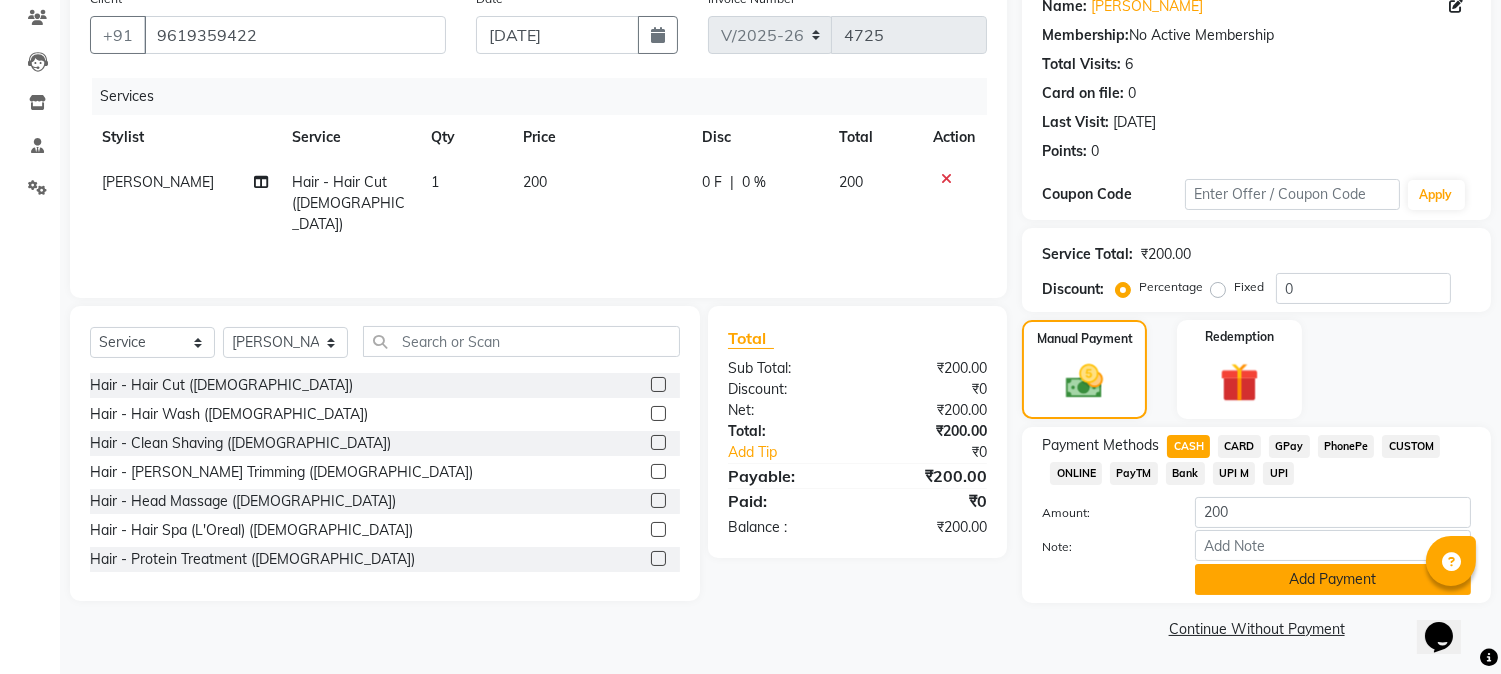 click on "Add Payment" 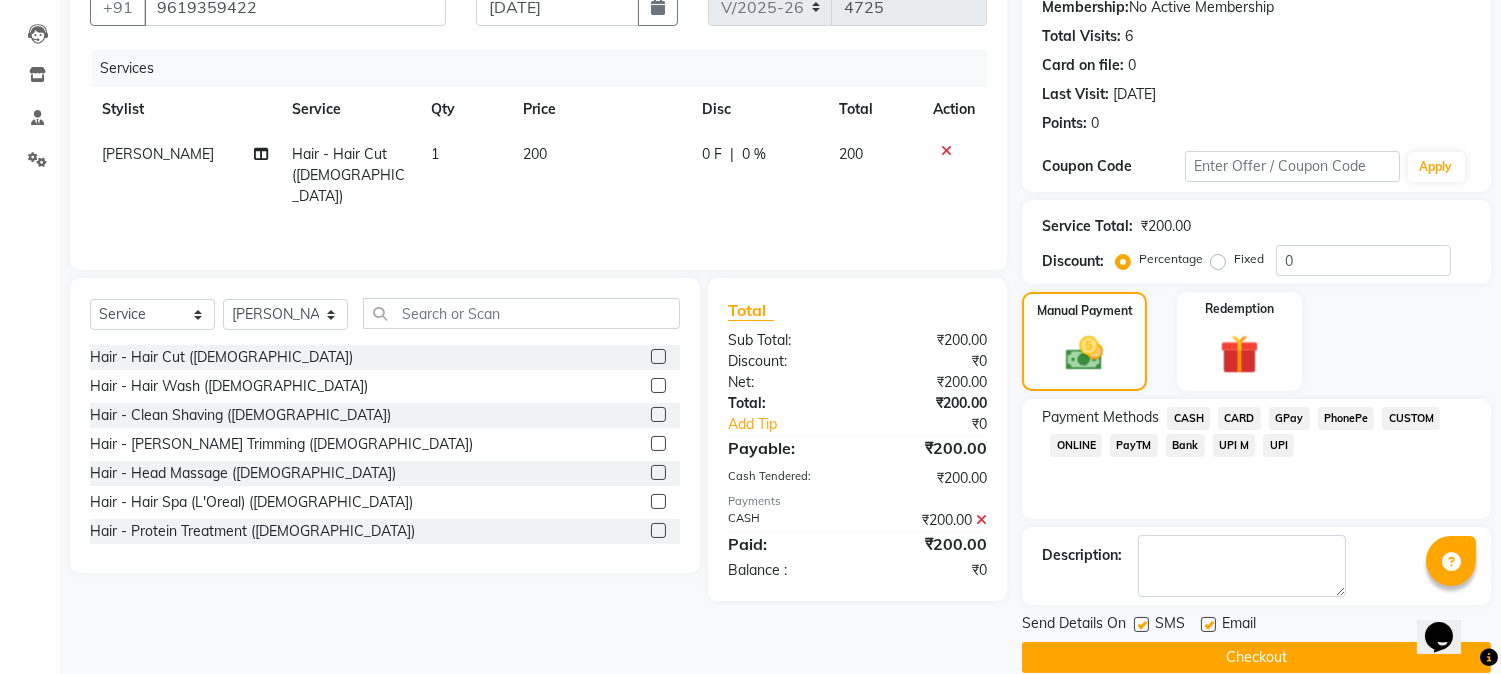 scroll, scrollTop: 225, scrollLeft: 0, axis: vertical 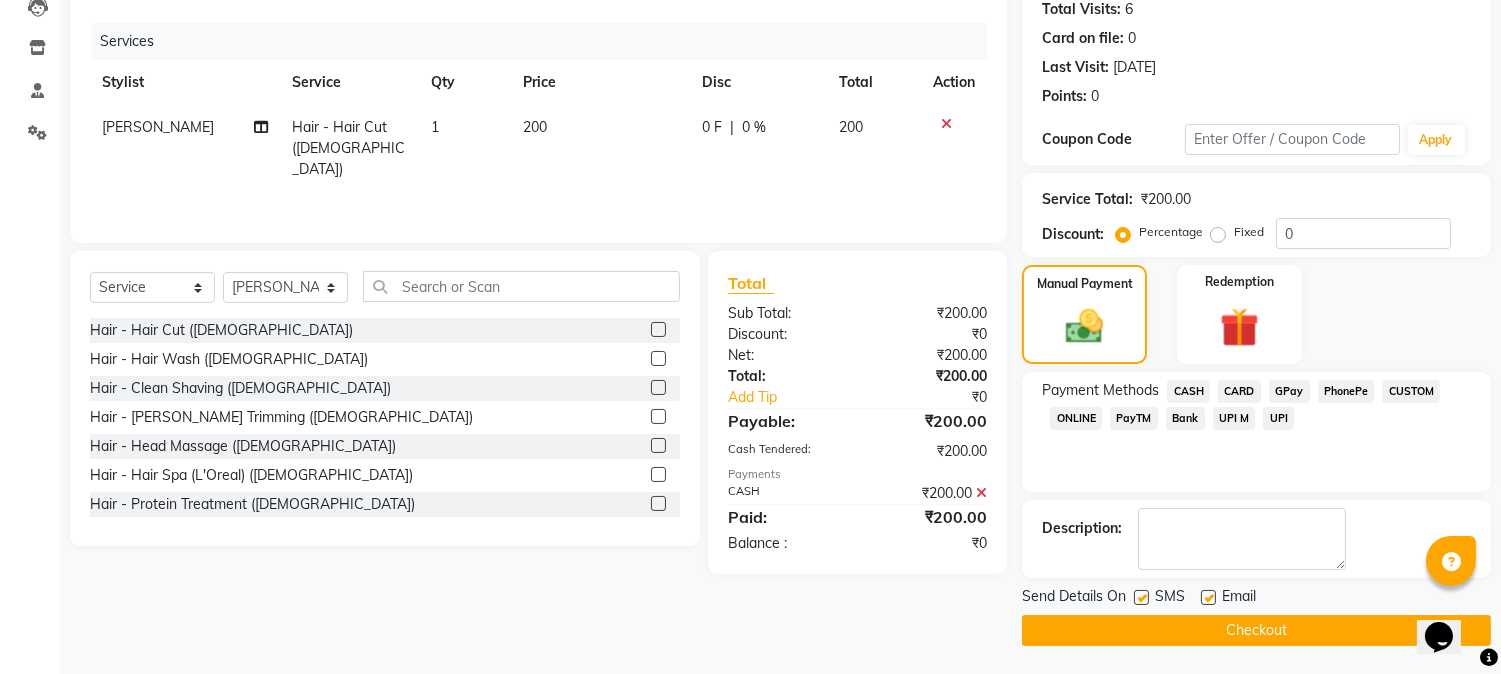 click on "Checkout" 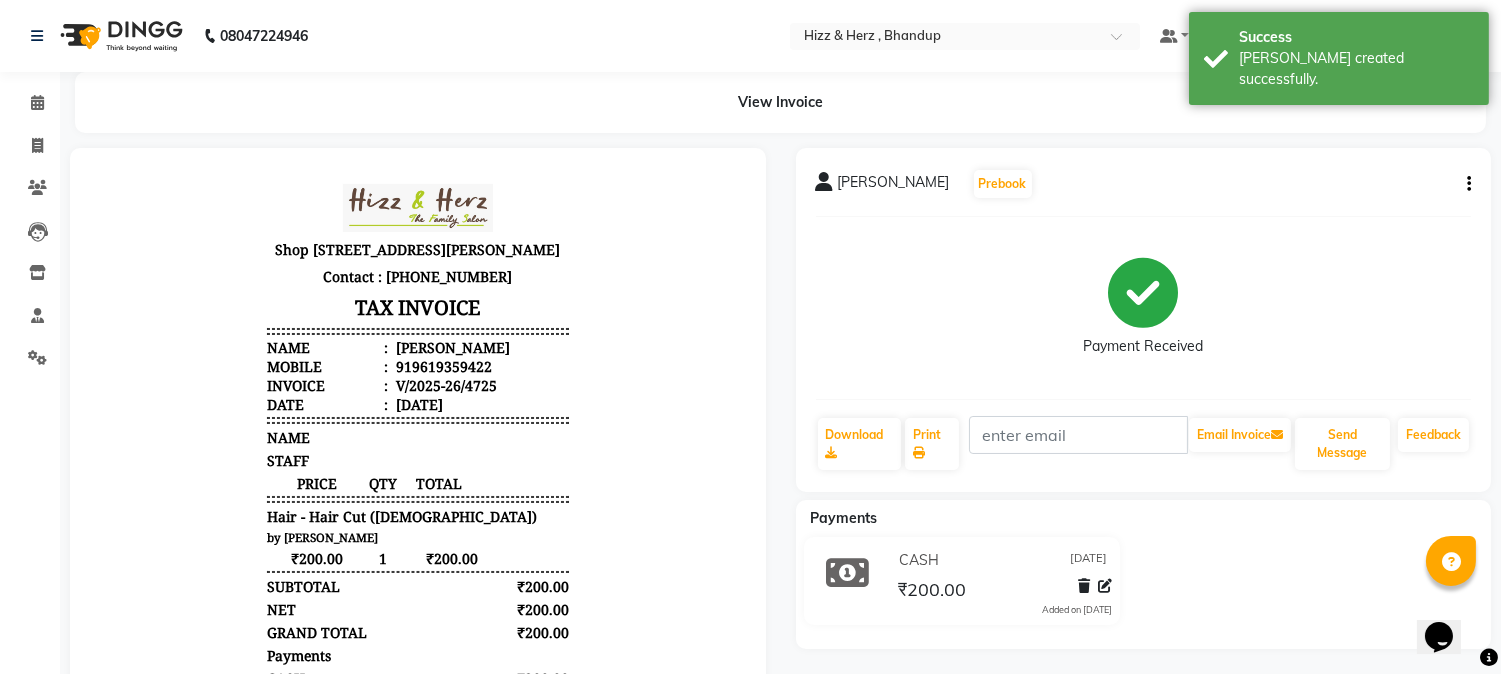 scroll, scrollTop: 0, scrollLeft: 0, axis: both 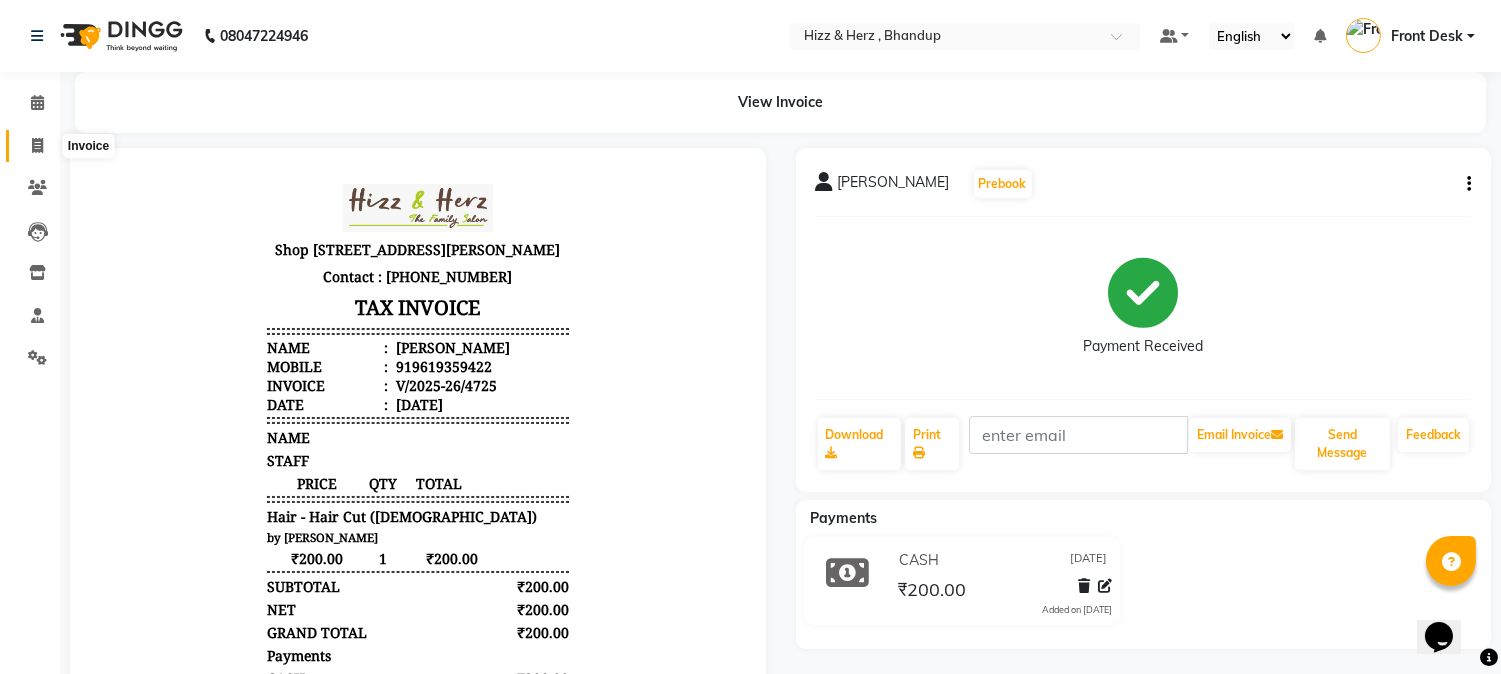 click 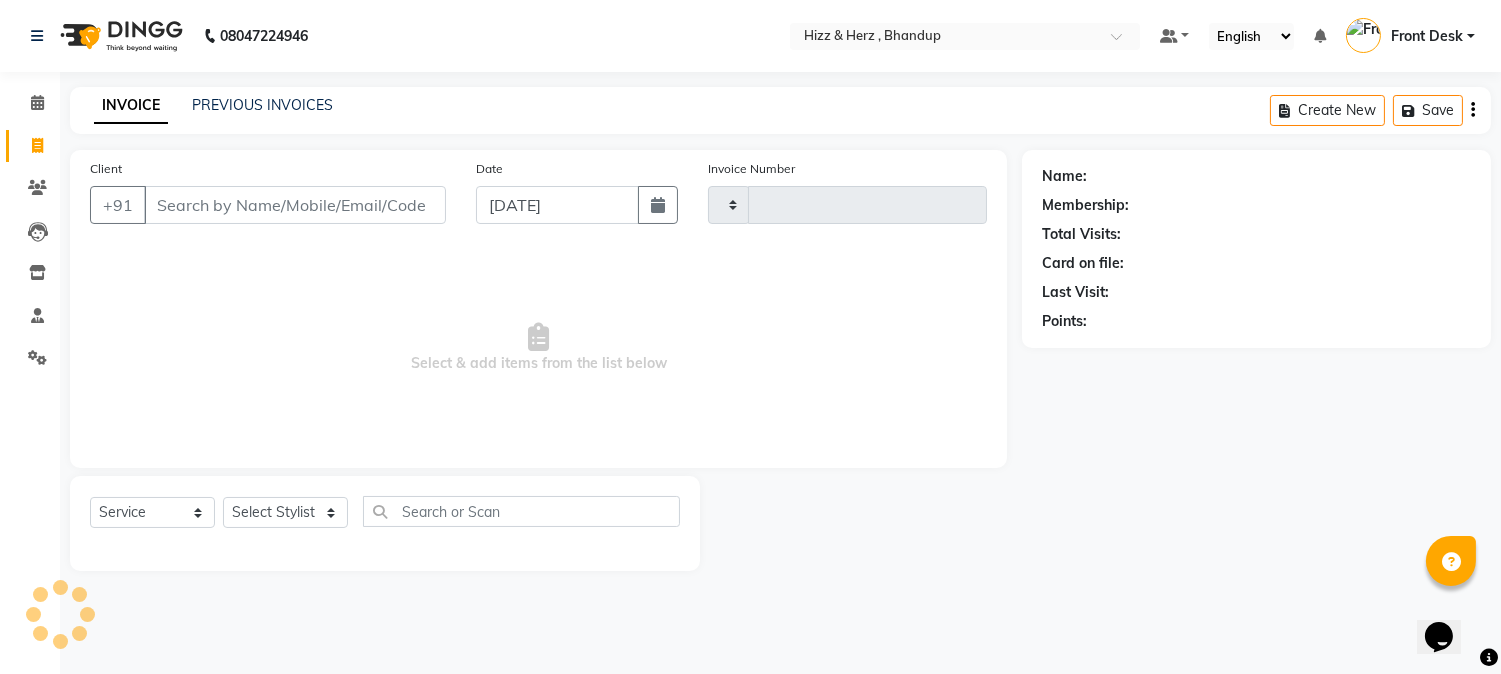 type on "4726" 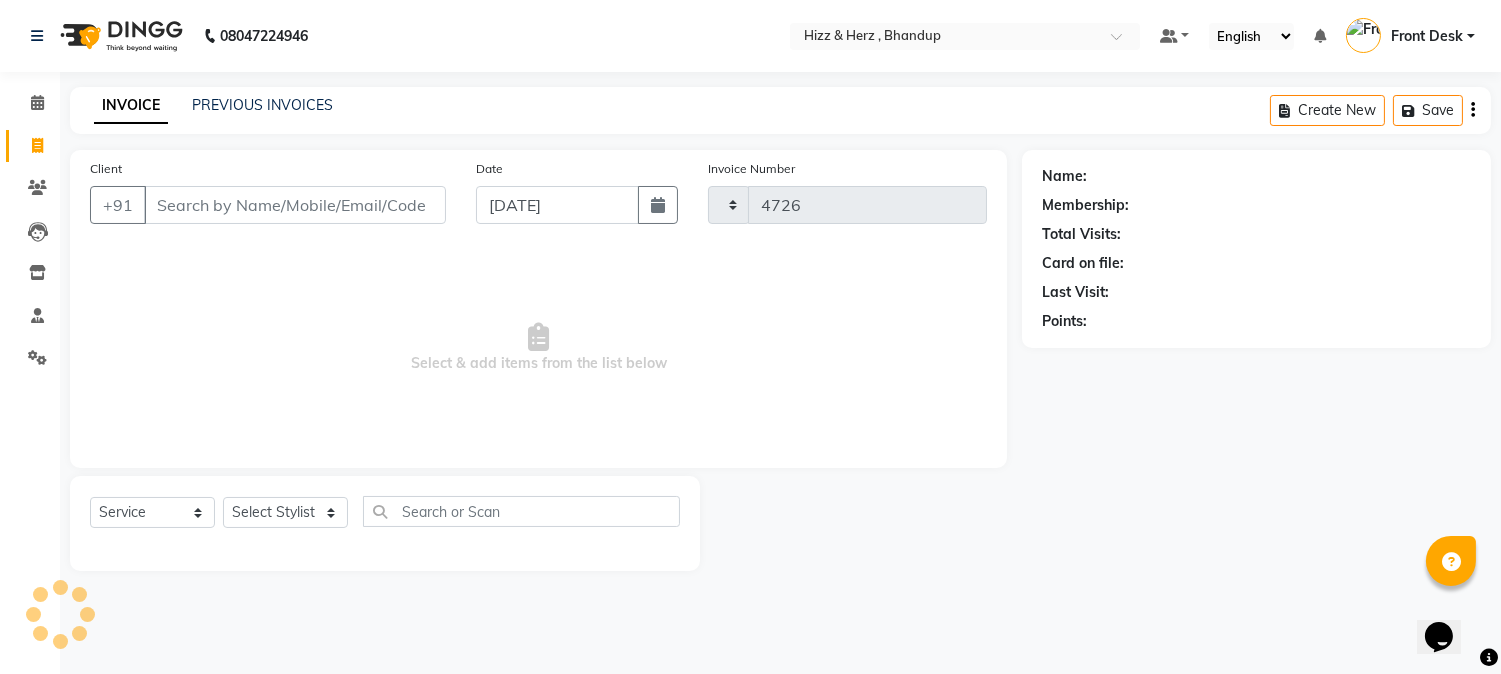select on "629" 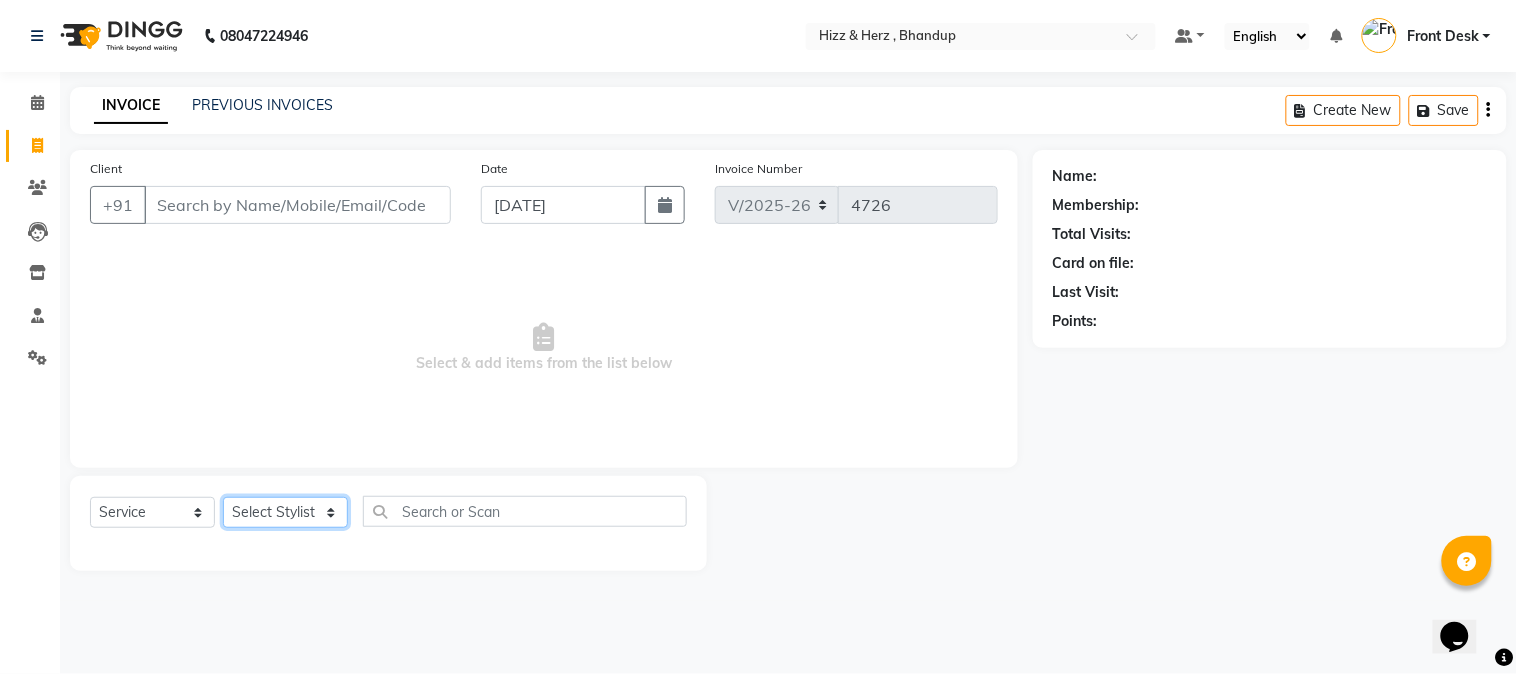 click on "Select Stylist Front Desk Gaurav Sharma HIZZ & HERZ 2 IRFAN AHMAD Jigna Goswami KHALID AHMAD Laxmi Mehboob MOHD PARVEJ NIZAM Salman Sangeeta  SUMITA  VEERENDRA SHARMA" 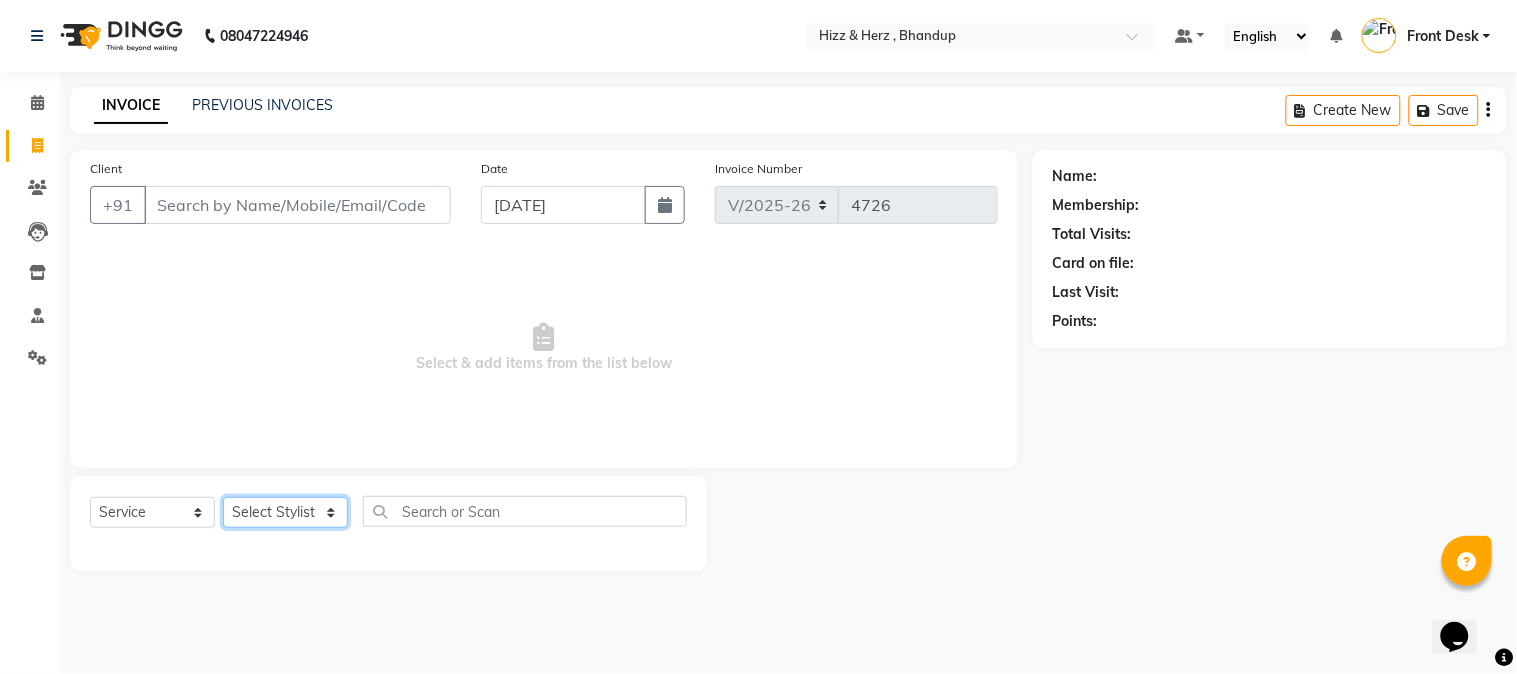 select on "26430" 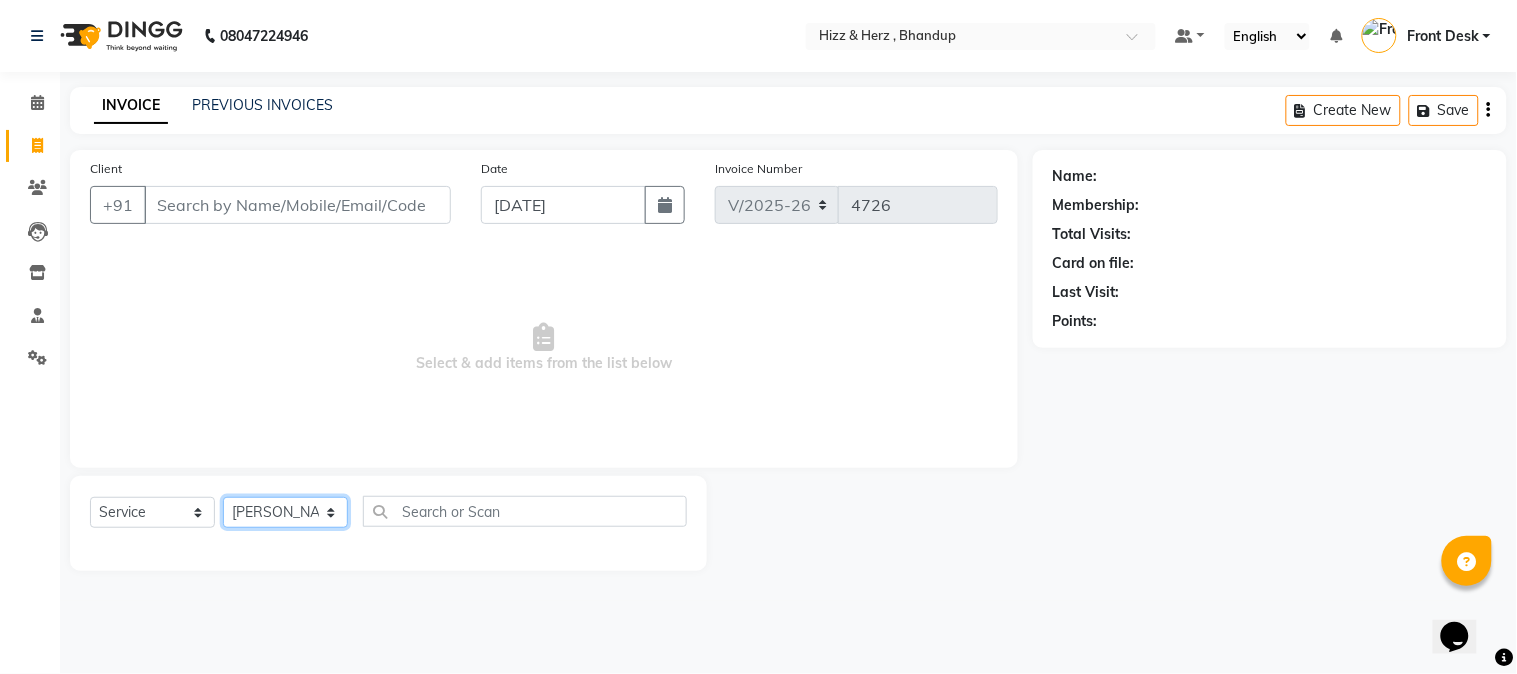 click on "Select Stylist Front Desk Gaurav Sharma HIZZ & HERZ 2 IRFAN AHMAD Jigna Goswami KHALID AHMAD Laxmi Mehboob MOHD PARVEJ NIZAM Salman Sangeeta  SUMITA  VEERENDRA SHARMA" 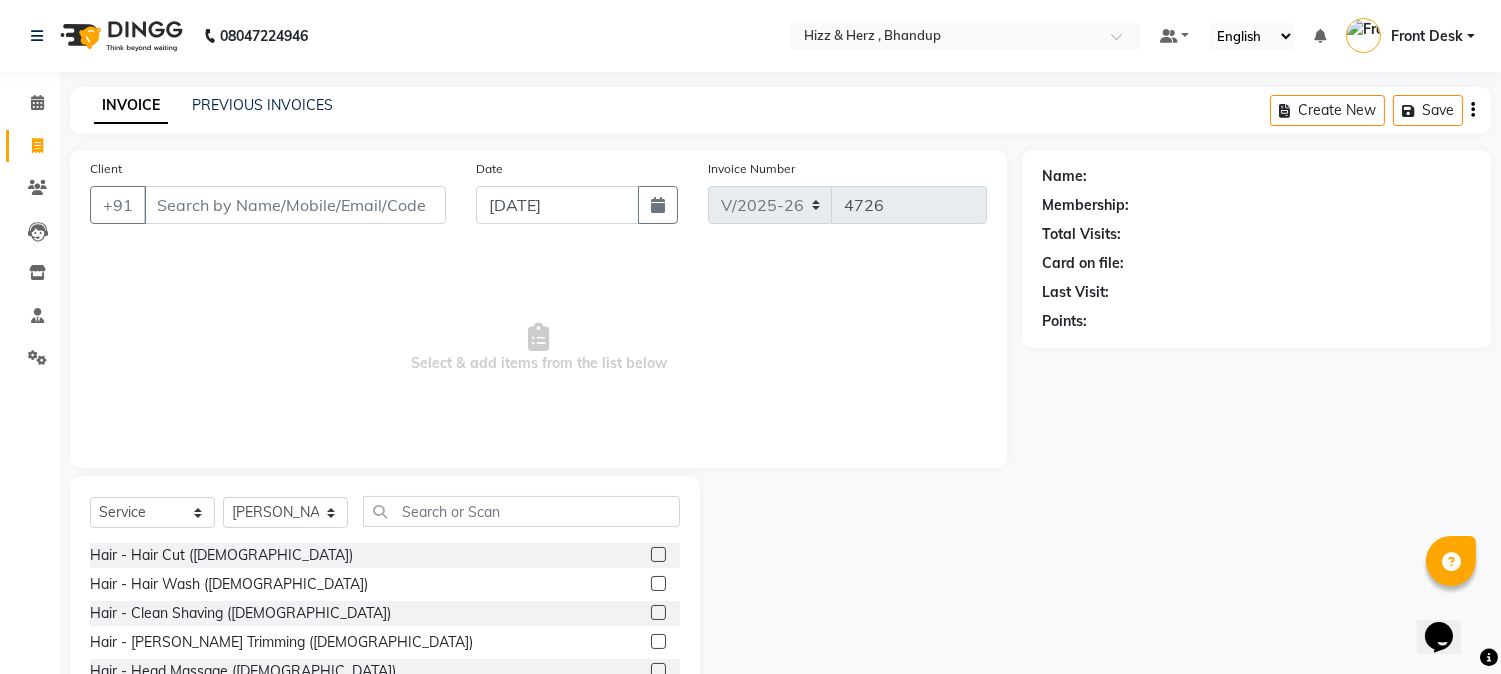 click 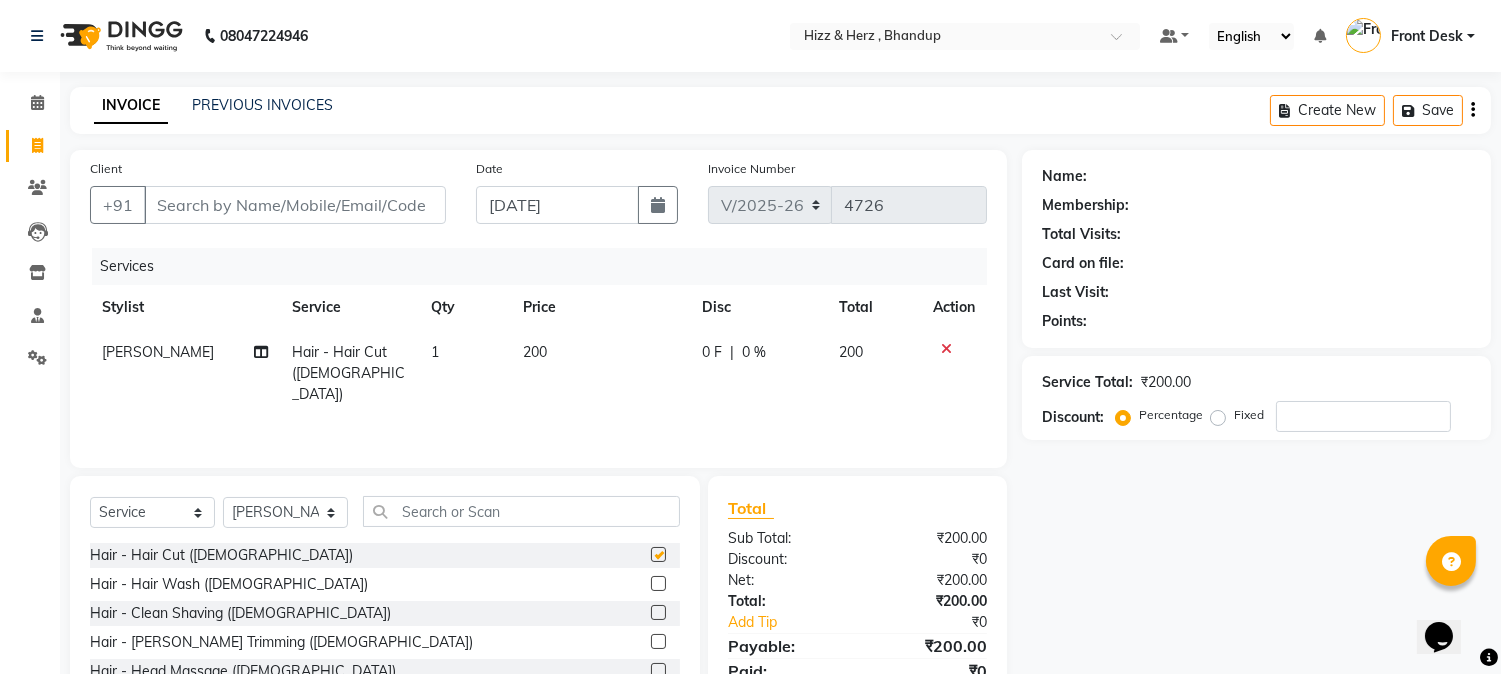 checkbox on "false" 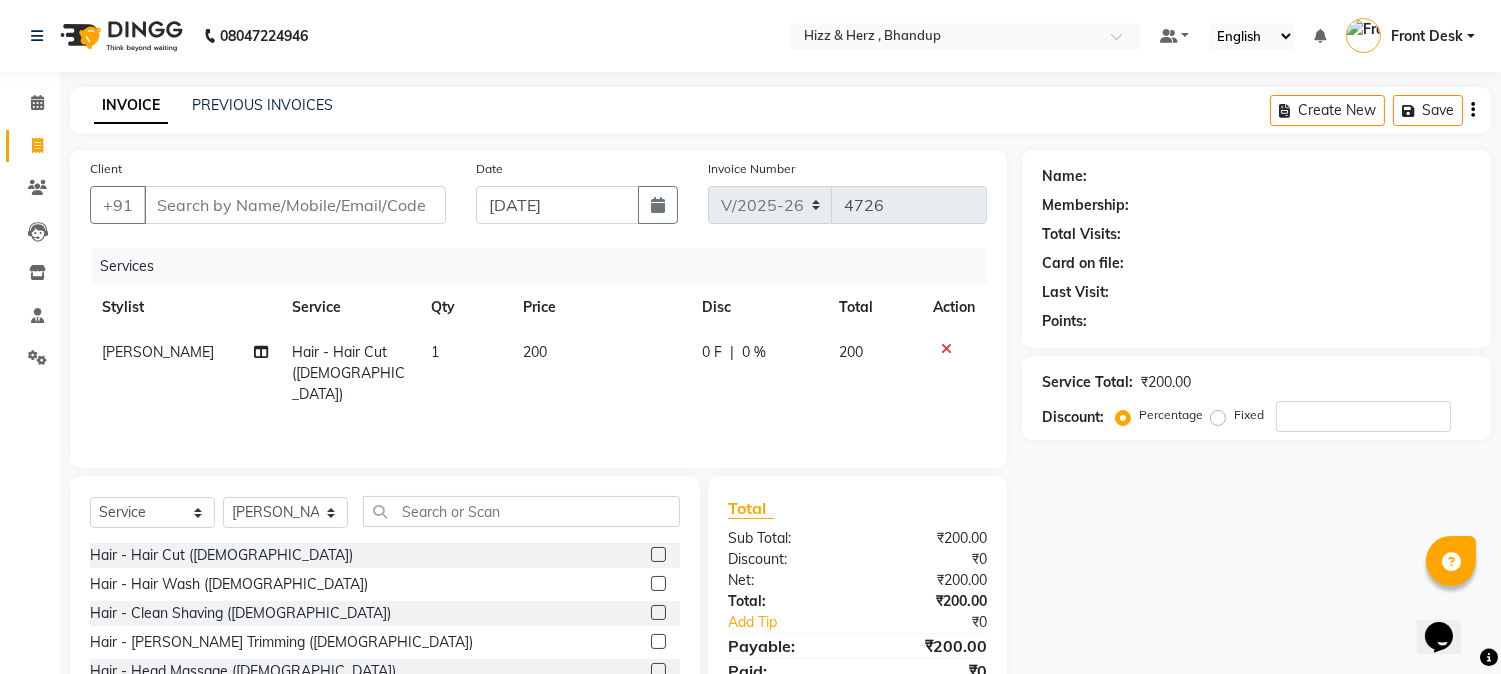 click 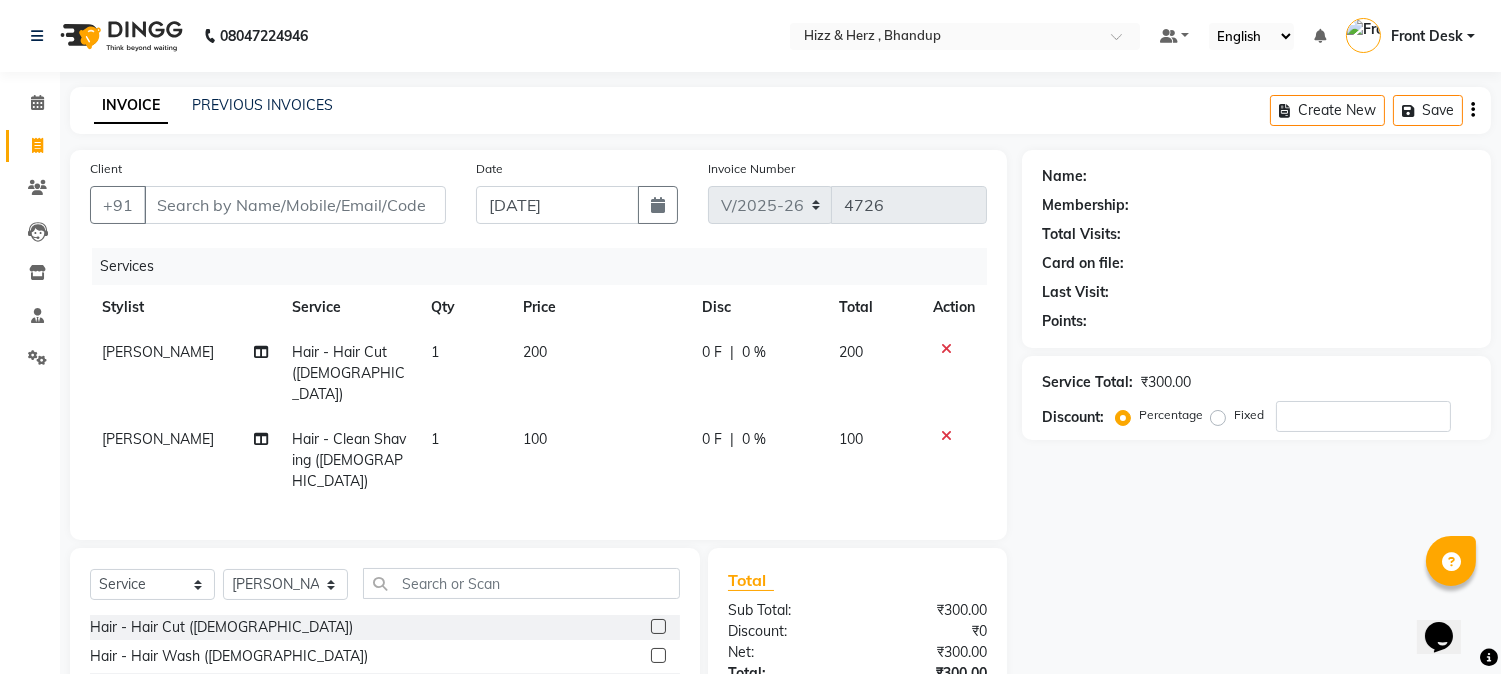 checkbox on "false" 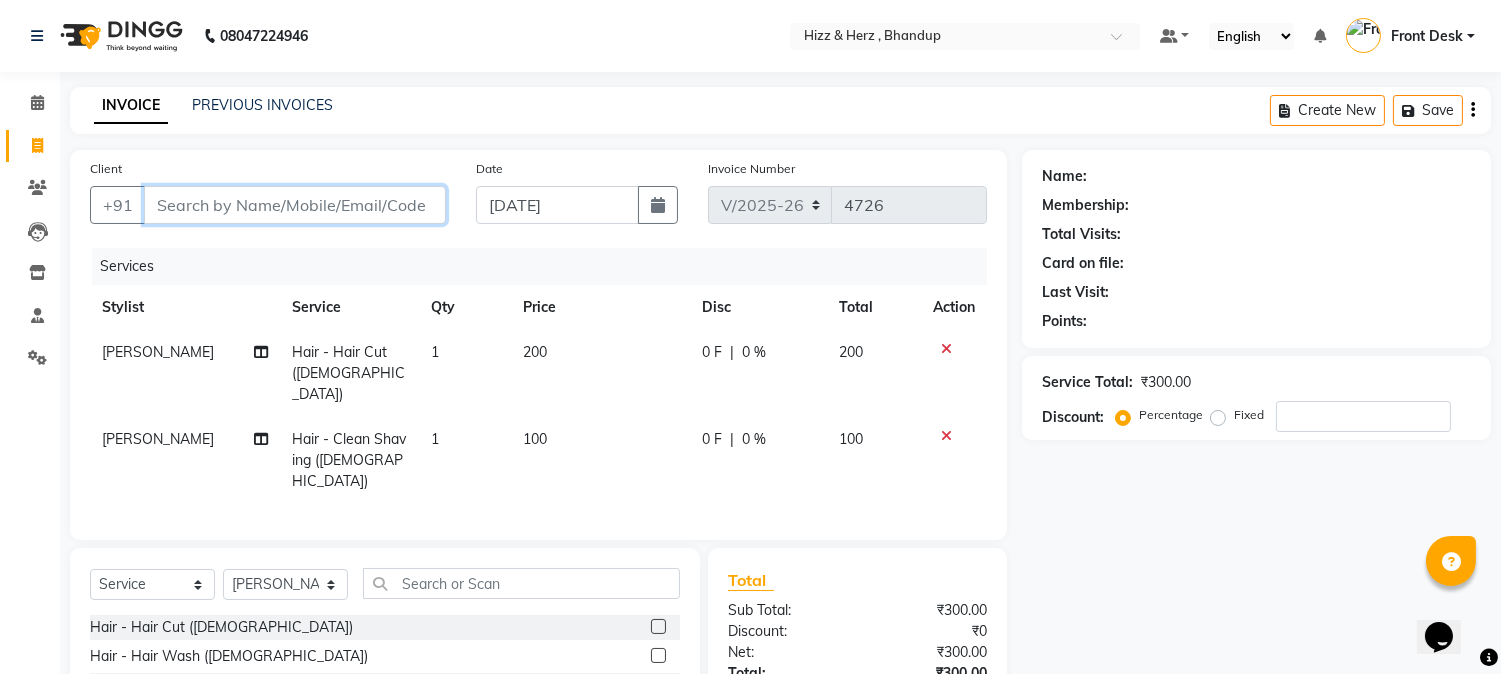 click on "Client" at bounding box center (295, 205) 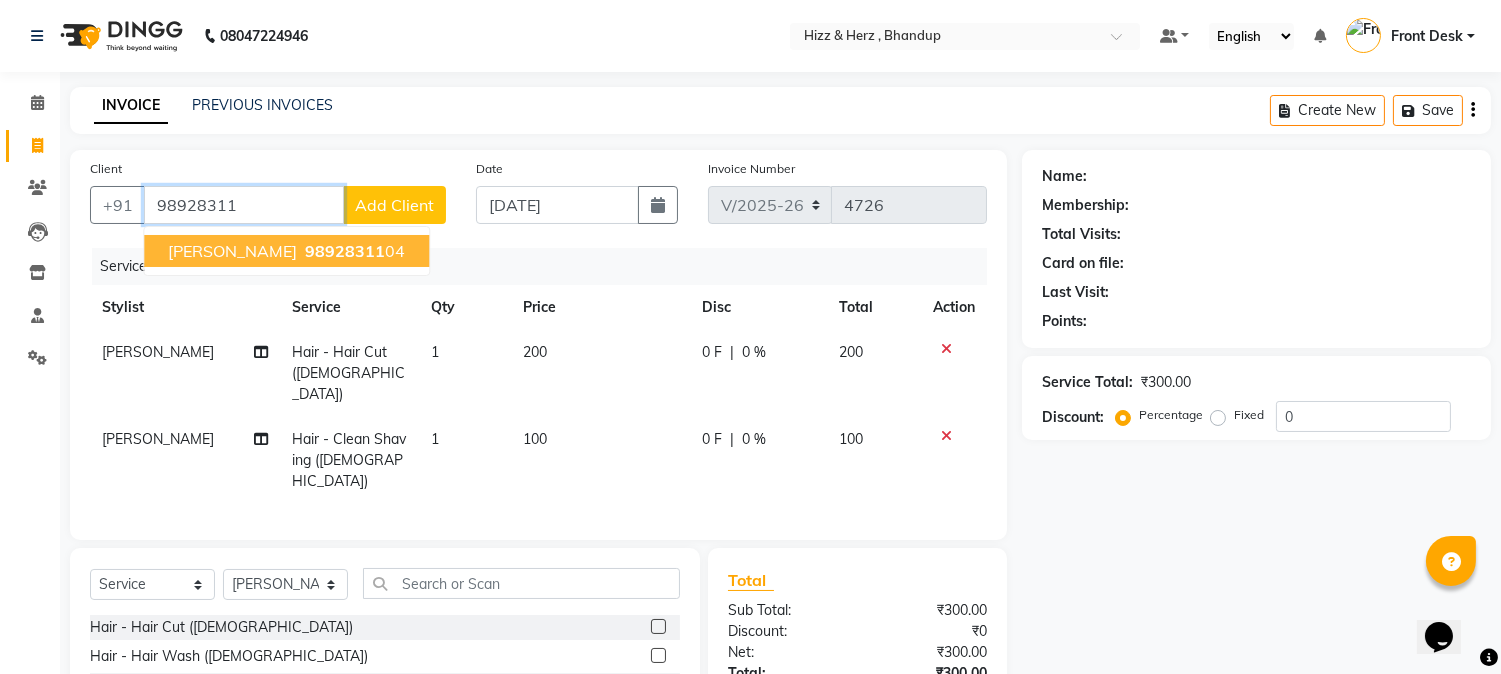 click on "MR. KHALIL SHAIKH" at bounding box center [232, 251] 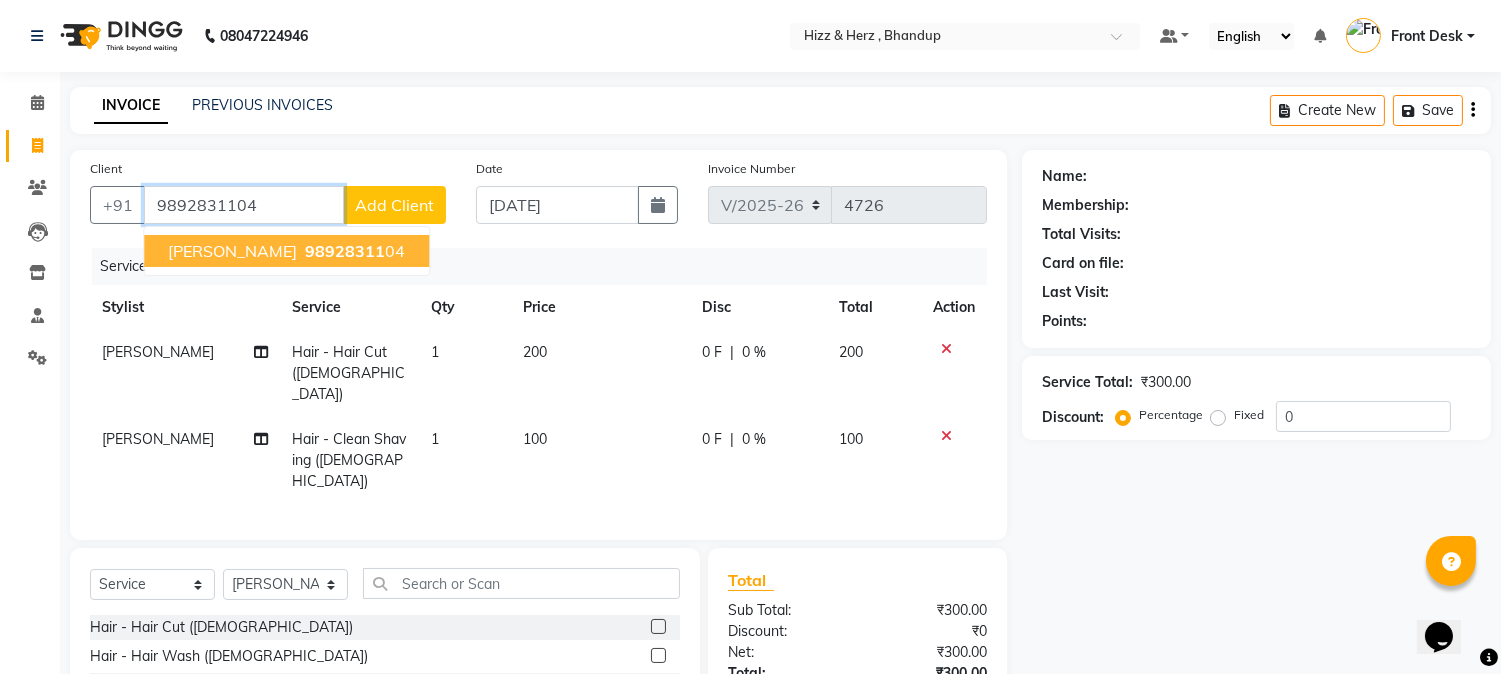 type on "9892831104" 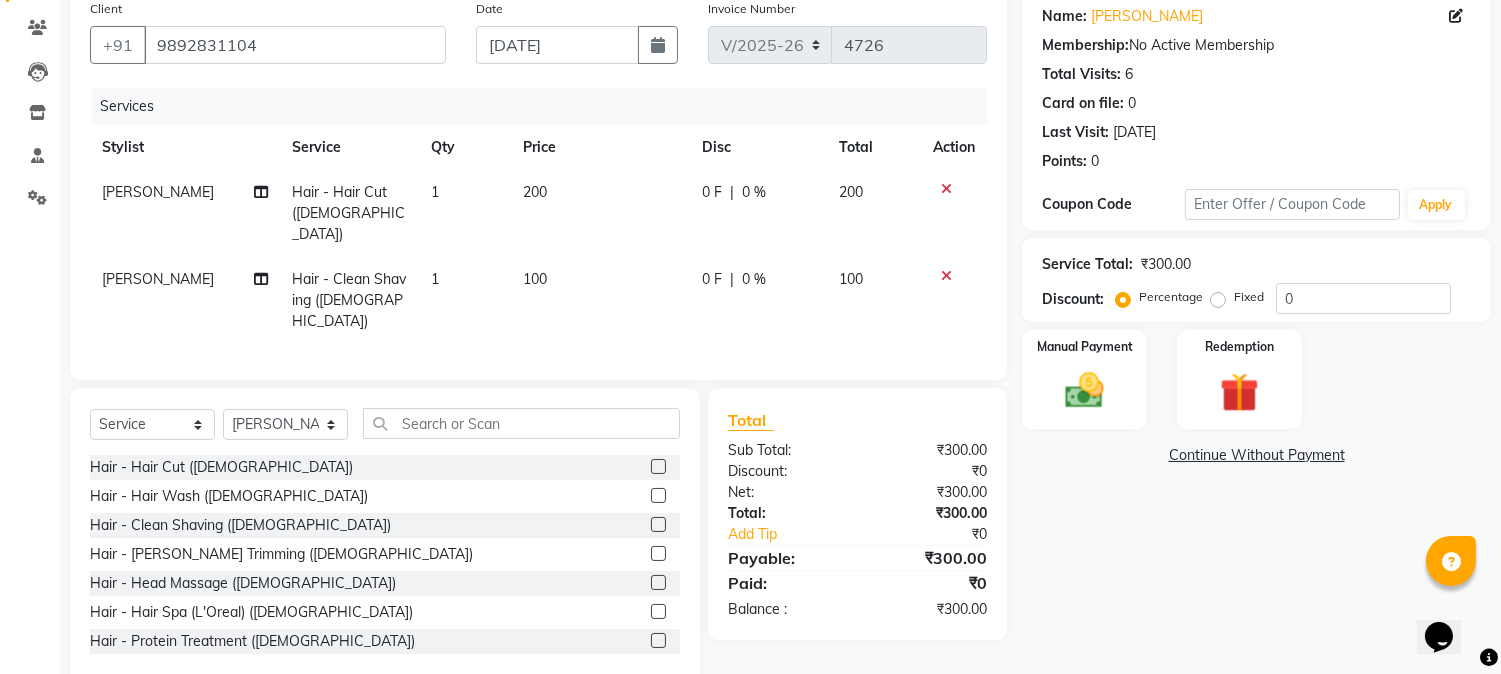 scroll, scrollTop: 173, scrollLeft: 0, axis: vertical 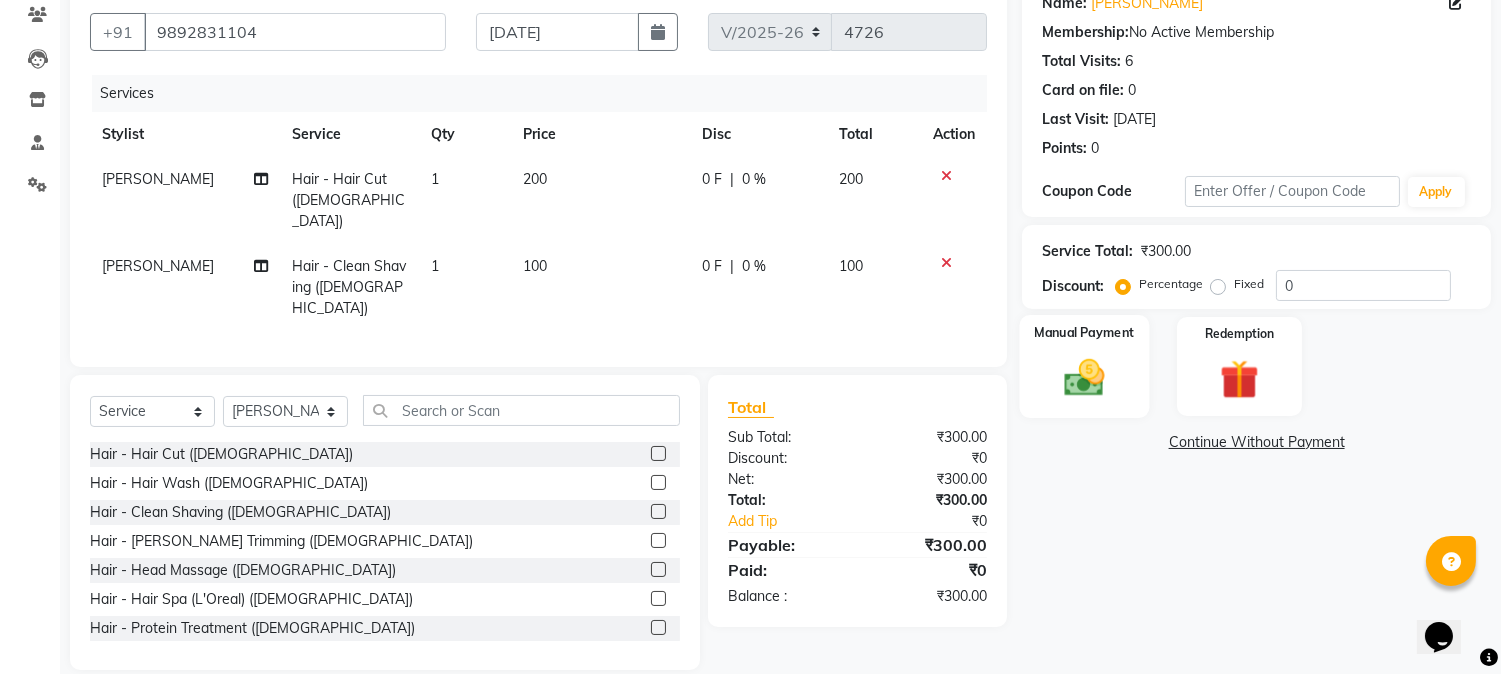 click 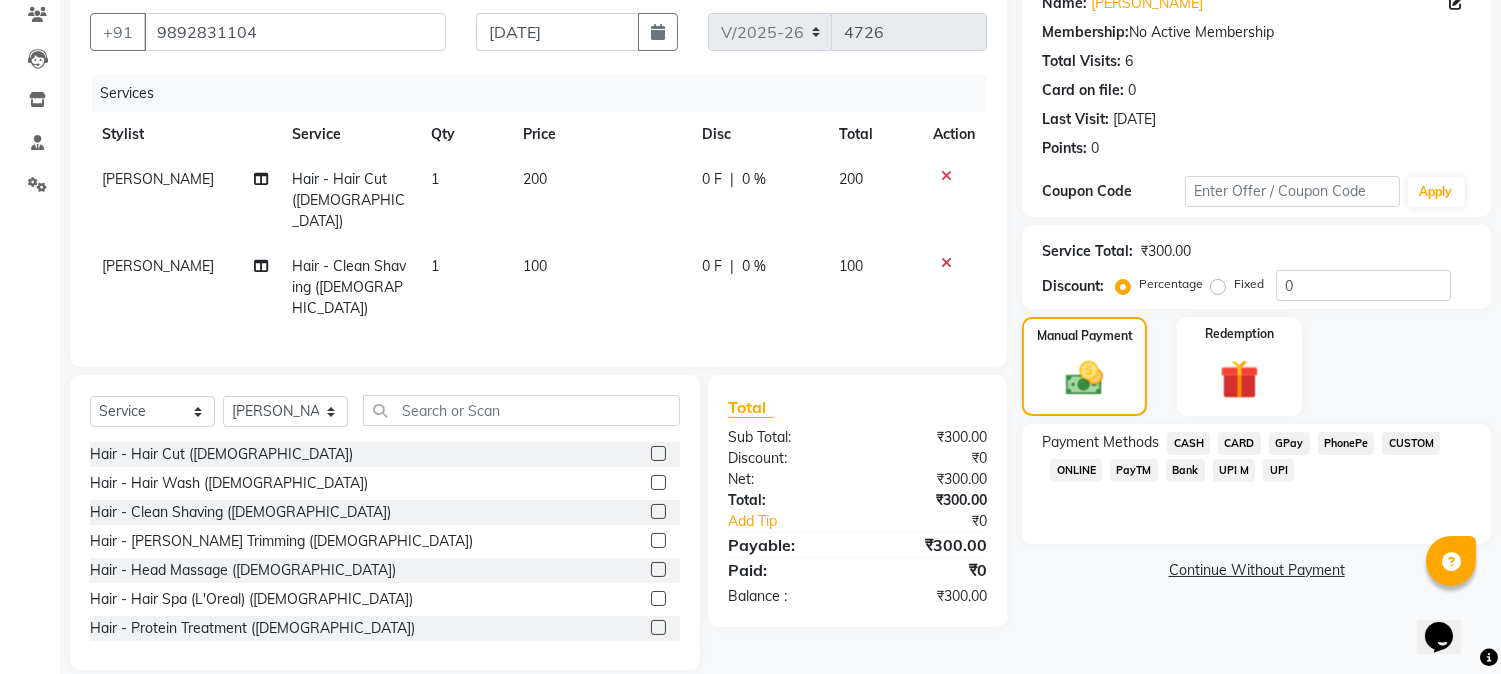 click on "GPay" 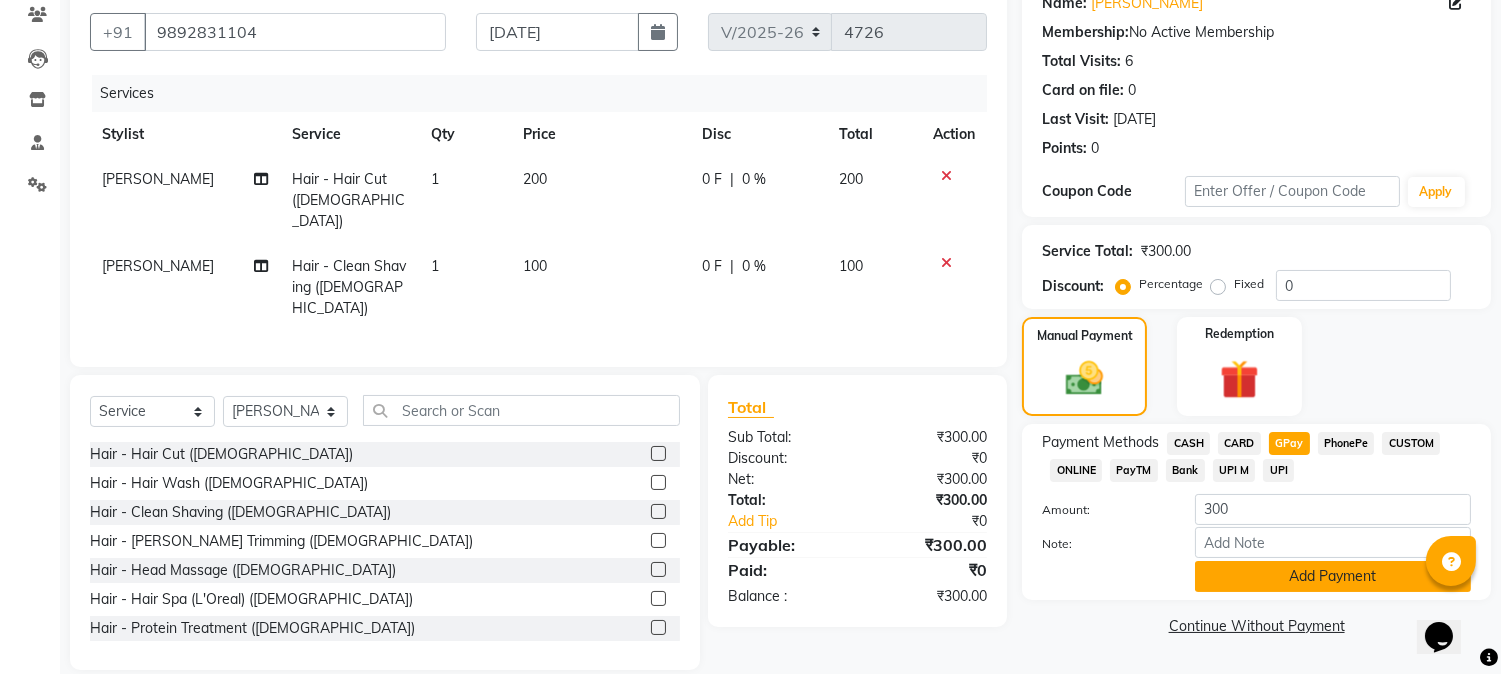 click on "Add Payment" 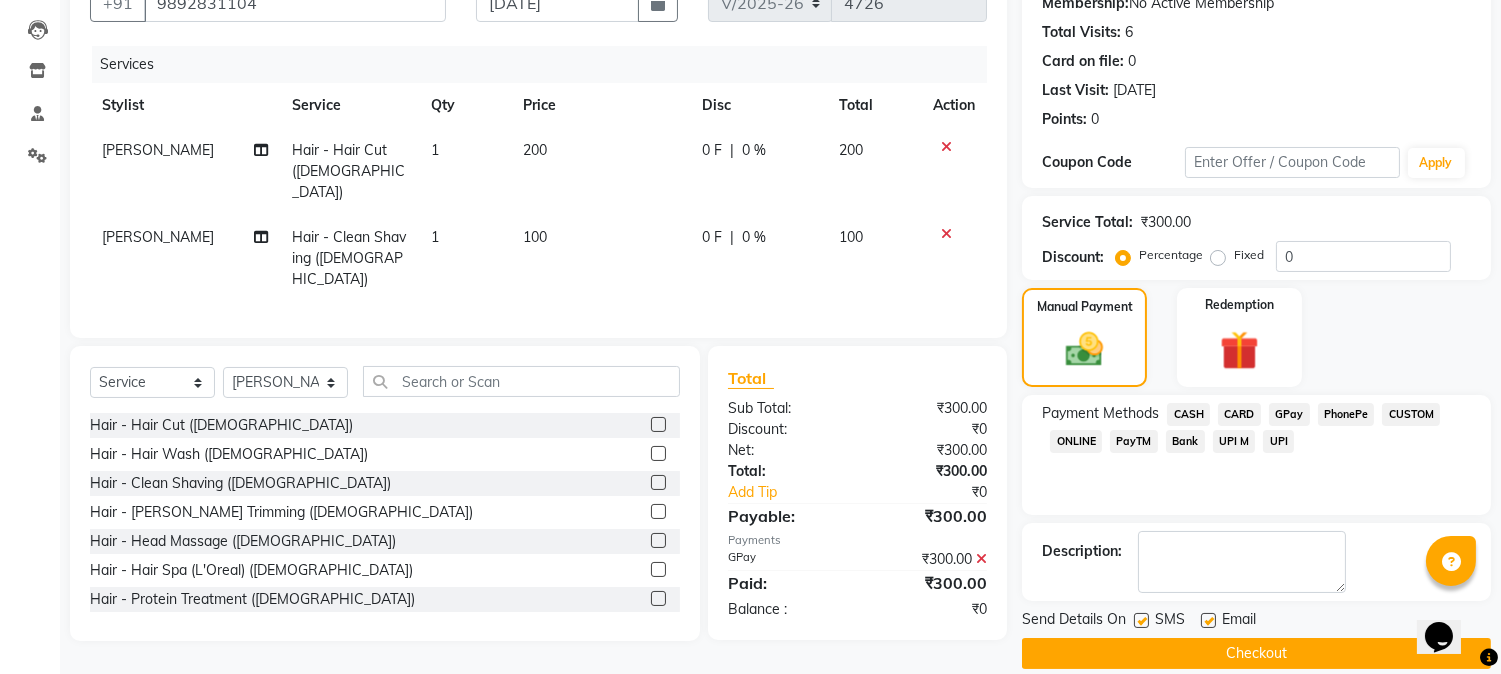 scroll, scrollTop: 225, scrollLeft: 0, axis: vertical 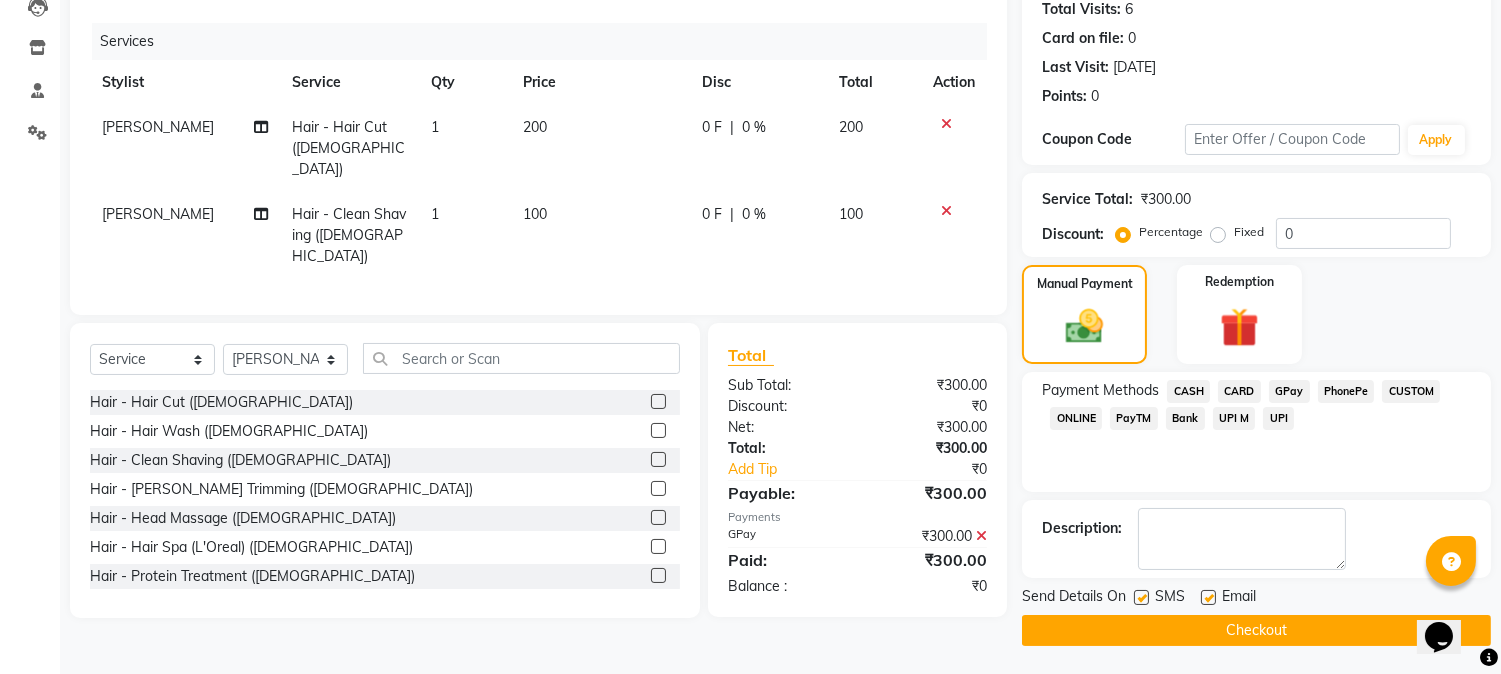 click on "Checkout" 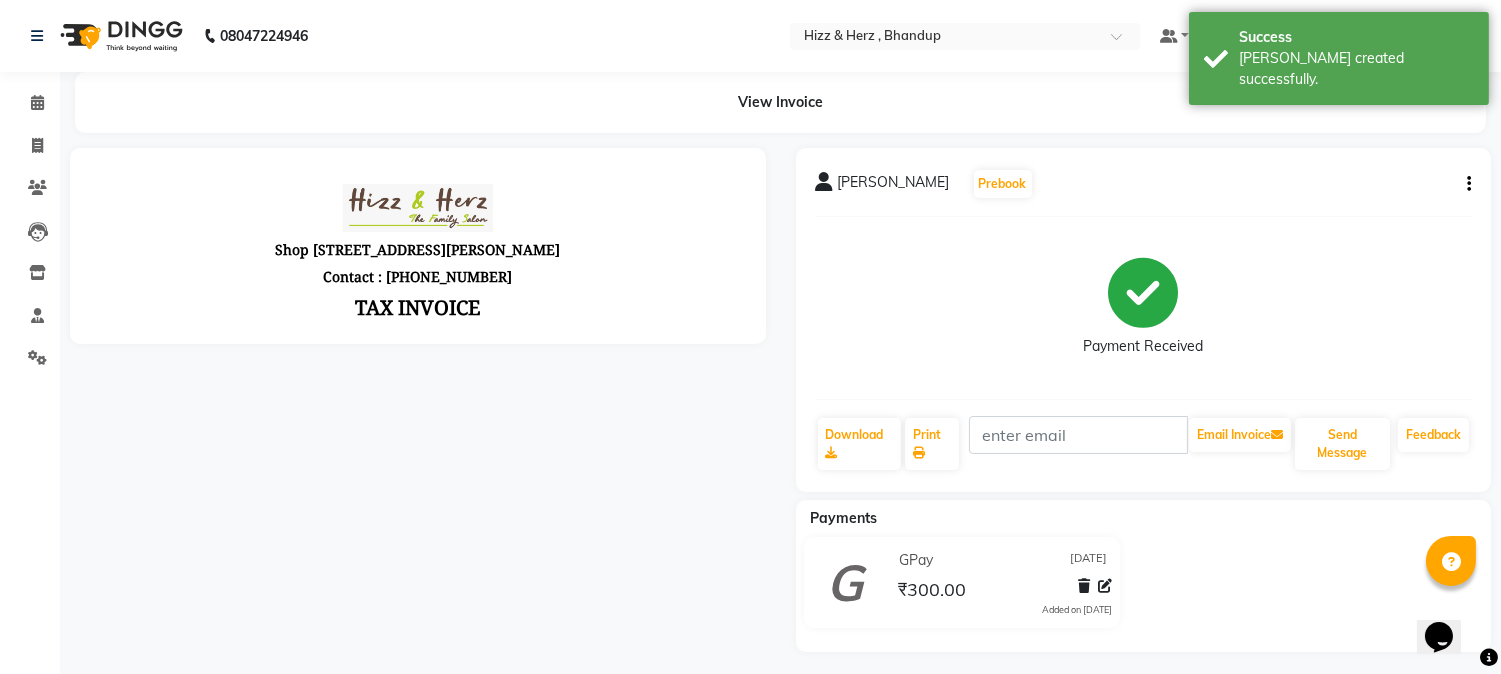 scroll, scrollTop: 0, scrollLeft: 0, axis: both 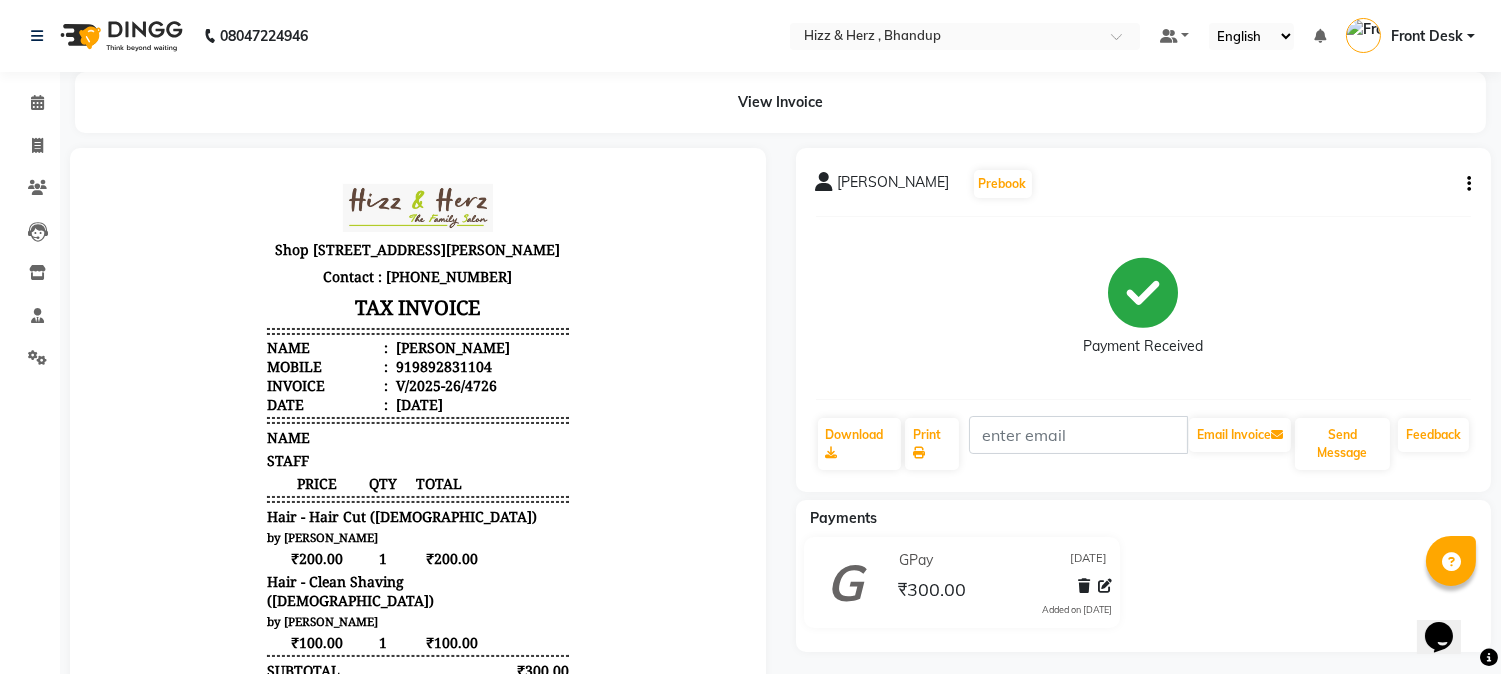 click on "MR. KHALIL SHAIKH  Prebook" 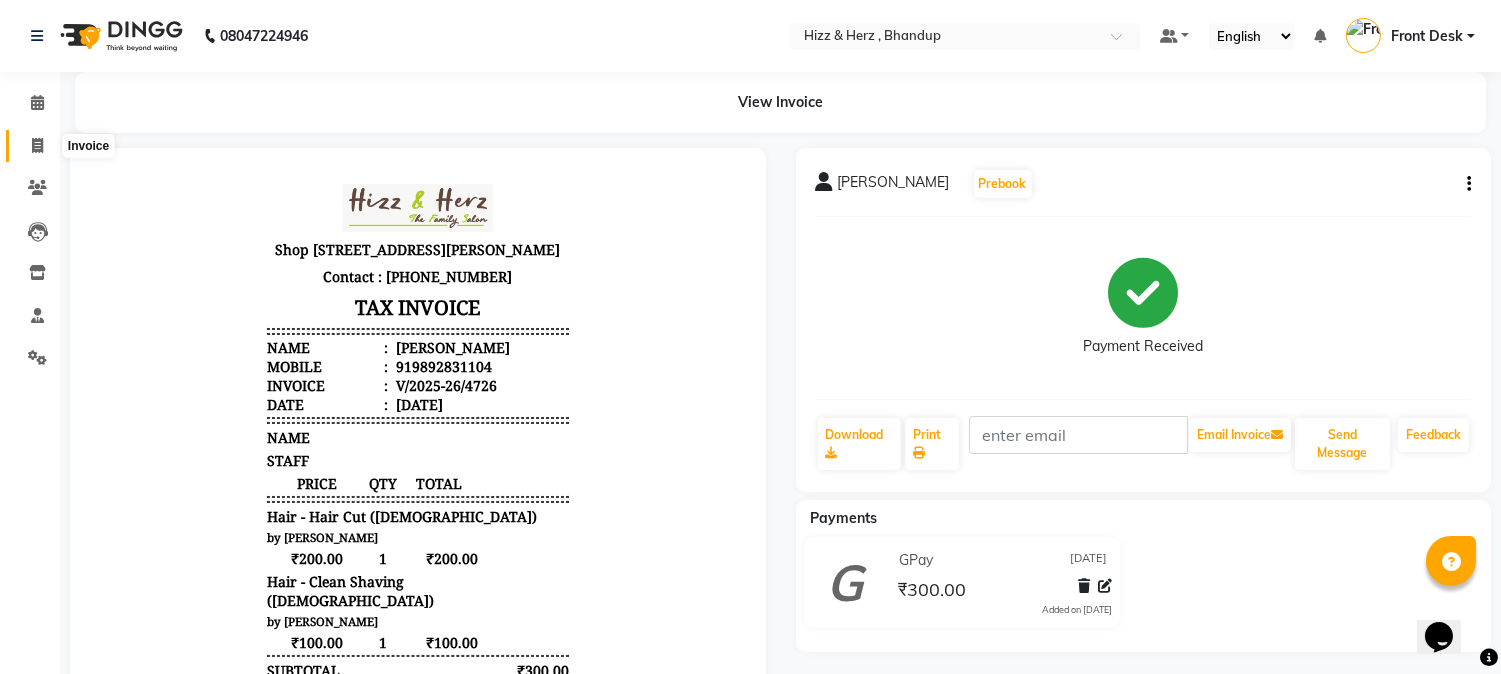 click 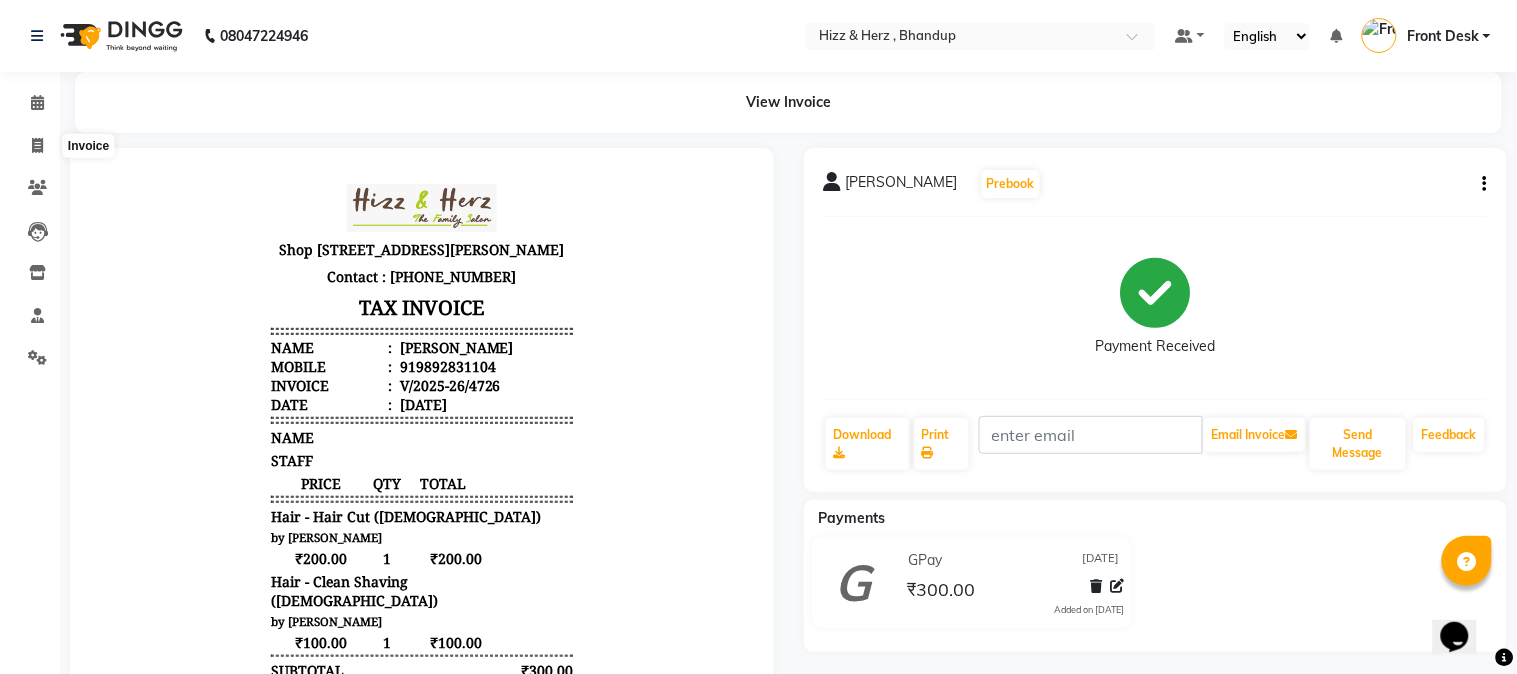 select on "service" 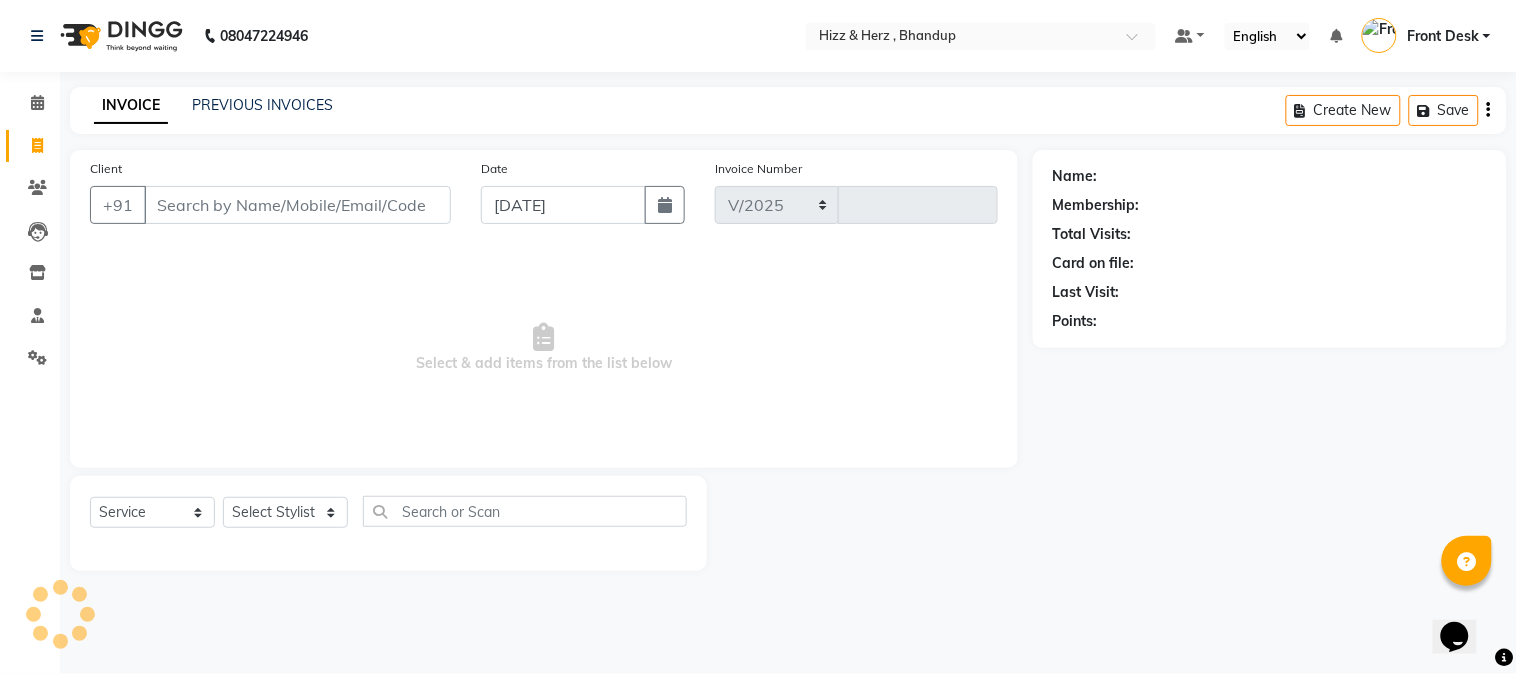 select on "629" 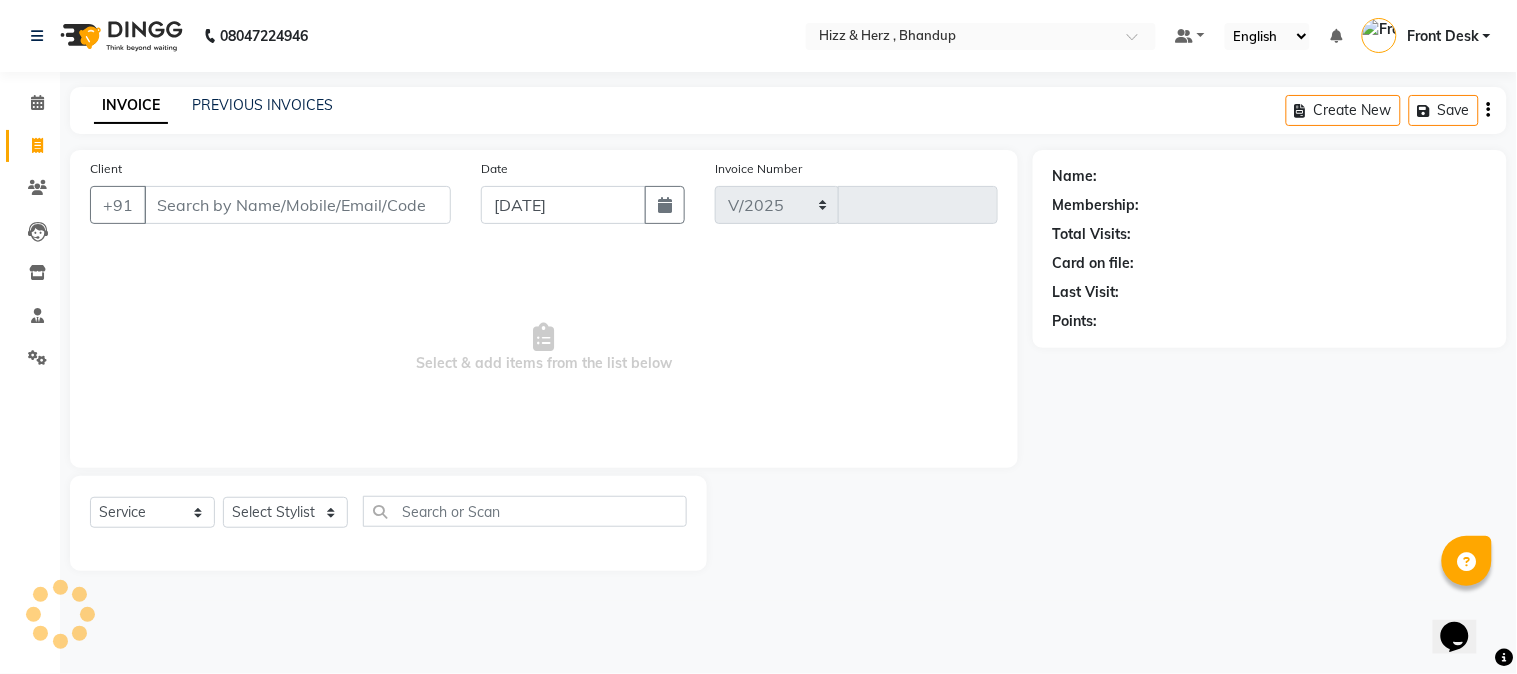 type on "4727" 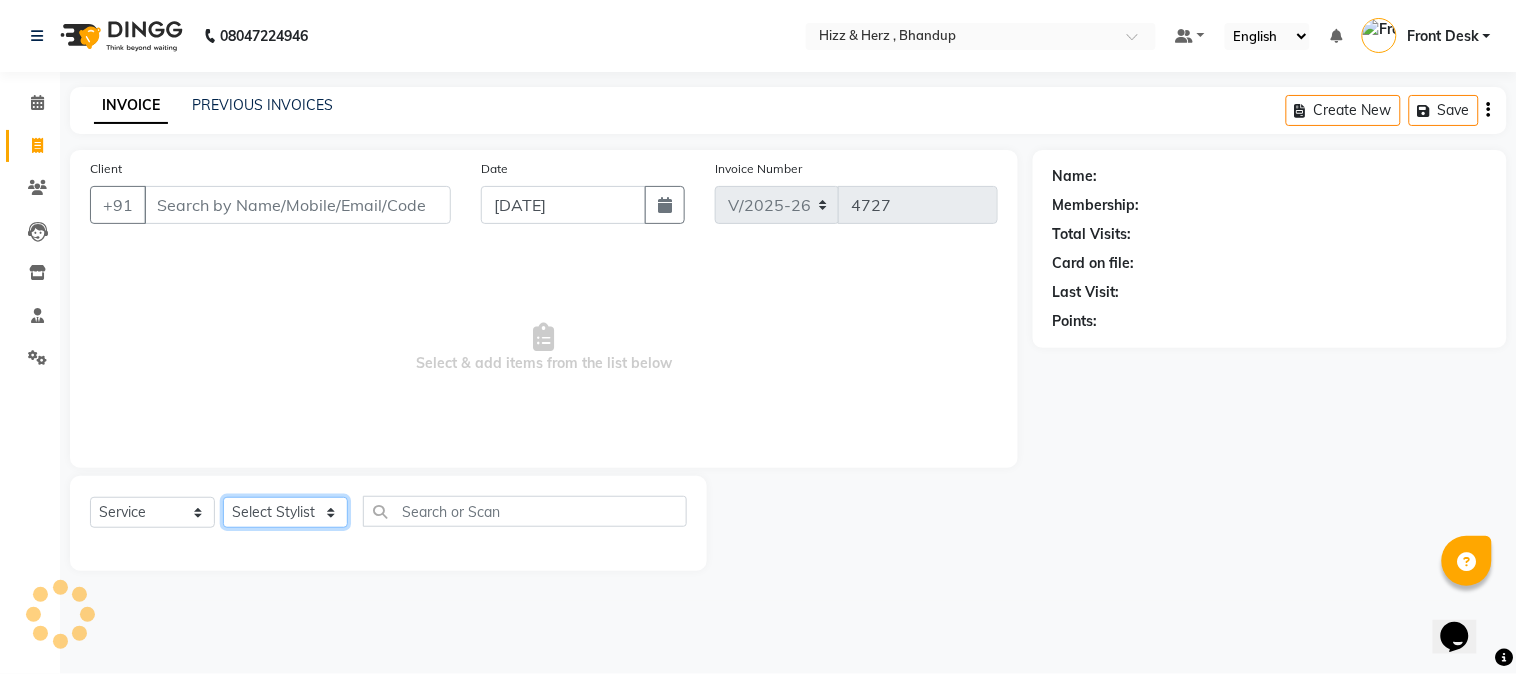 click on "Select Stylist" 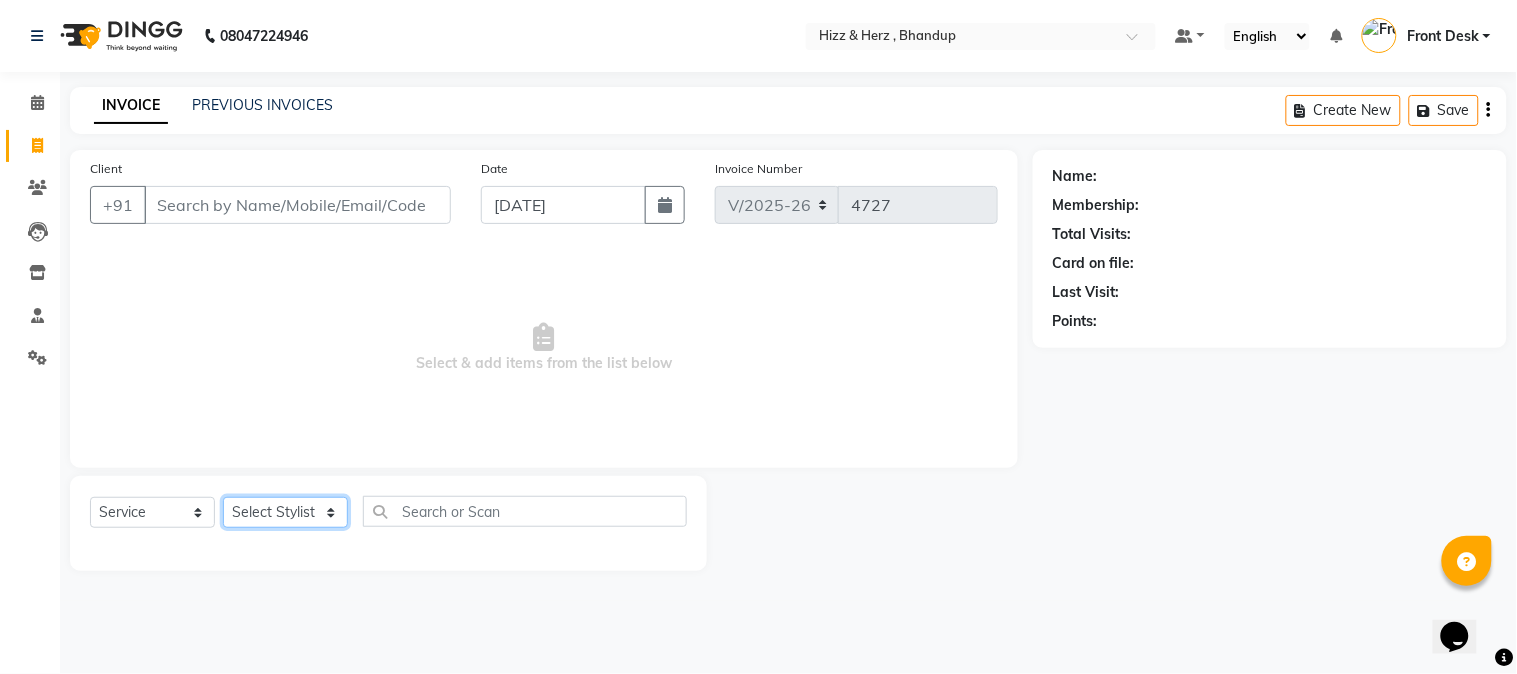 select on "24395" 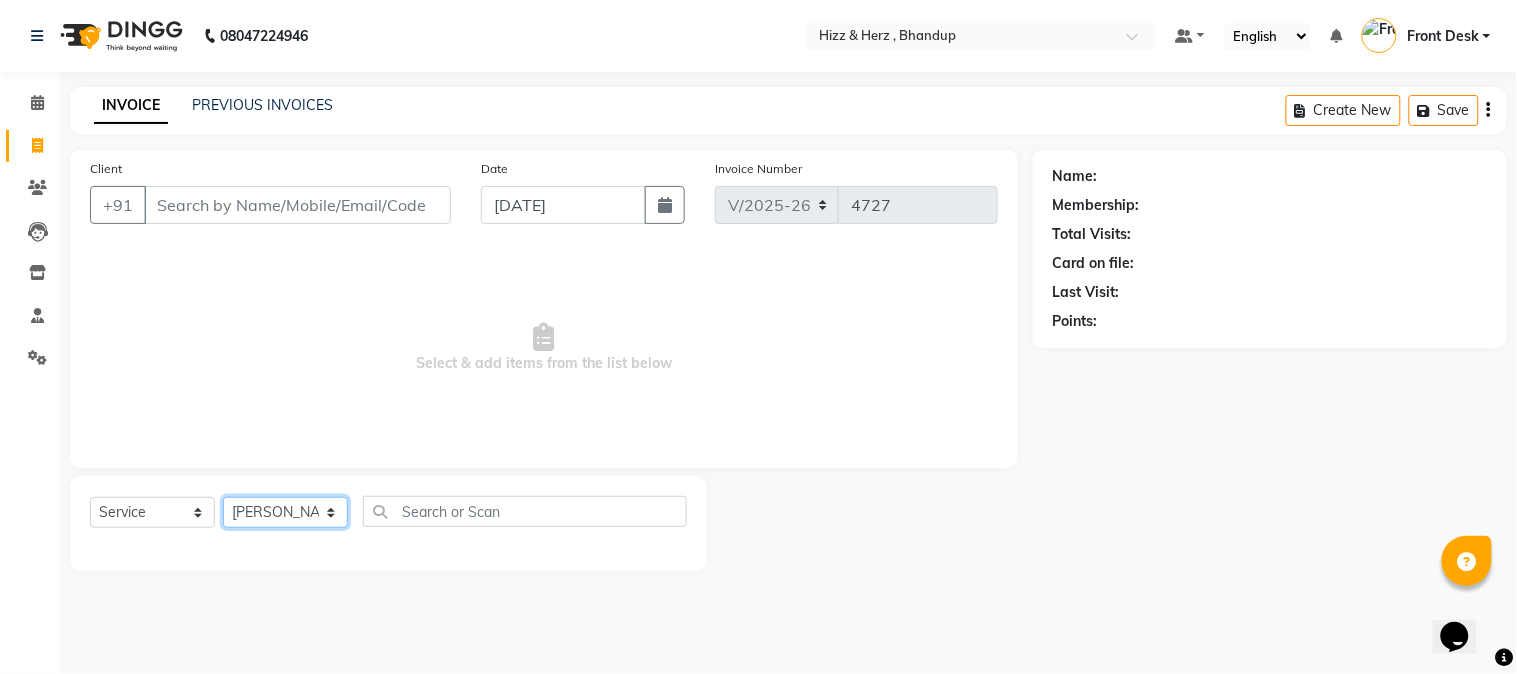 click on "Select Stylist Front Desk Gaurav Sharma HIZZ & HERZ 2 IRFAN AHMAD Jigna Goswami KHALID AHMAD Laxmi Mehboob MOHD PARVEJ NIZAM Salman Sangeeta  SUMITA  VEERENDRA SHARMA" 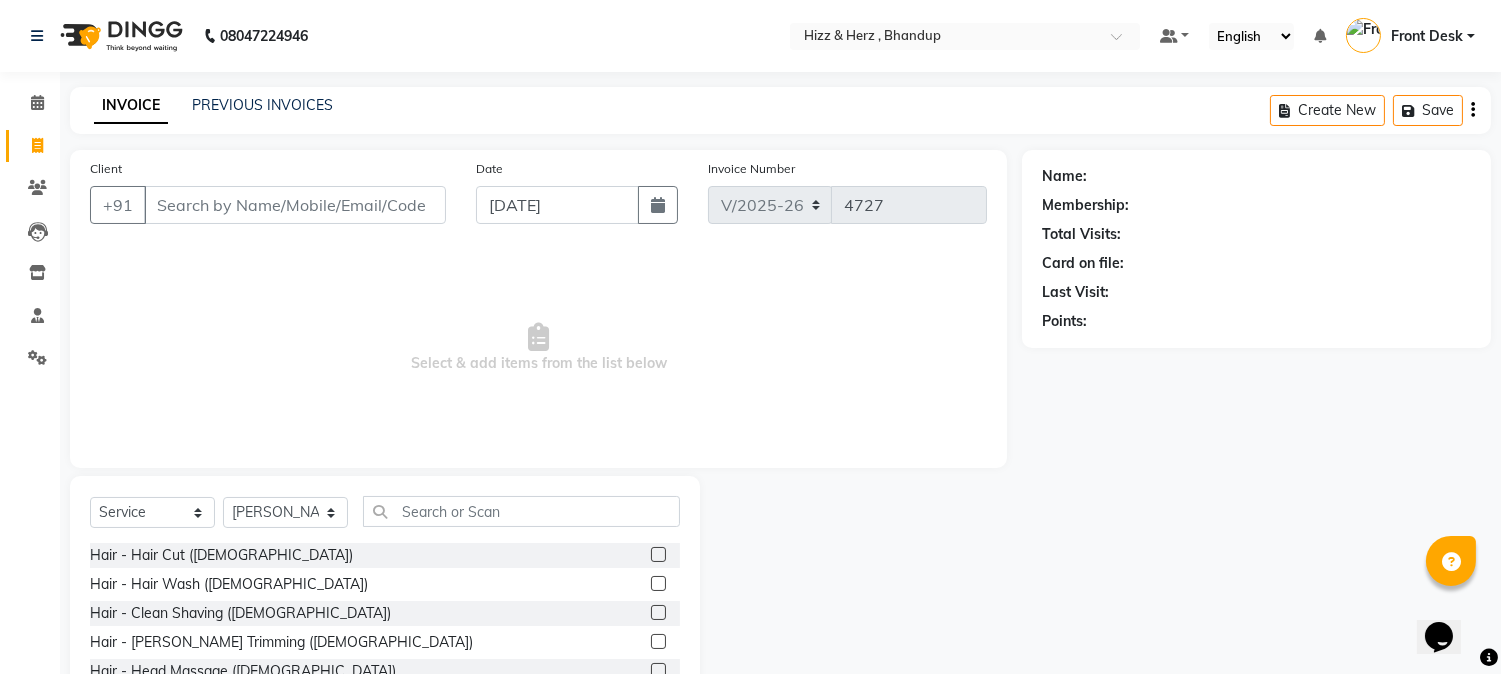 click 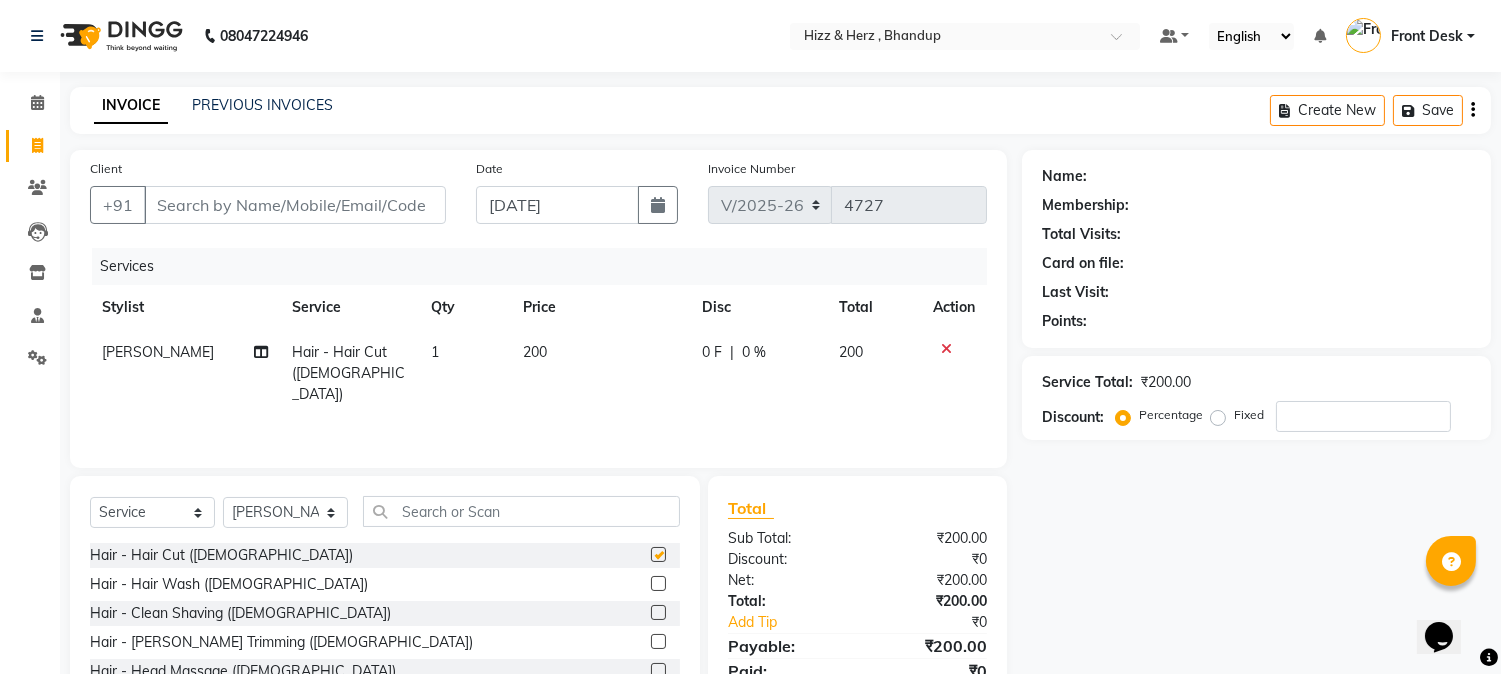 checkbox on "false" 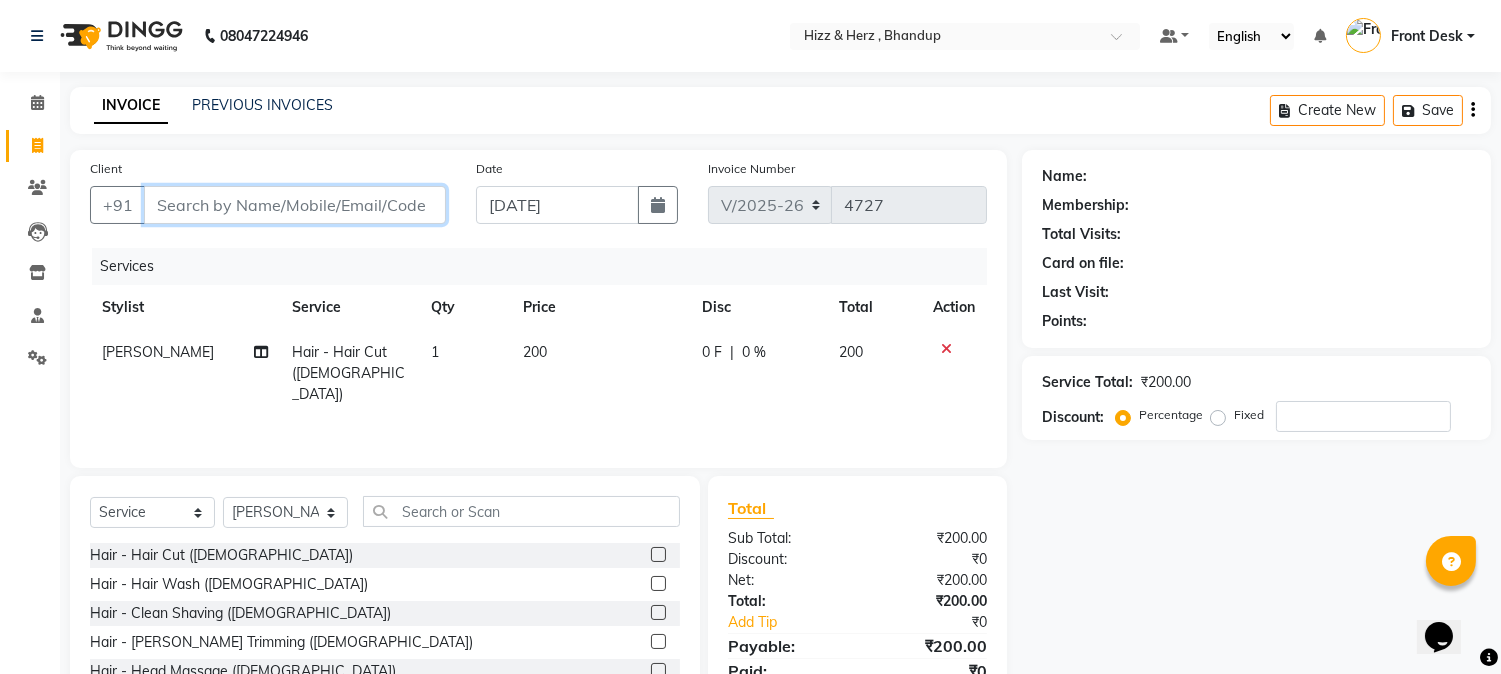 click on "Client" at bounding box center [295, 205] 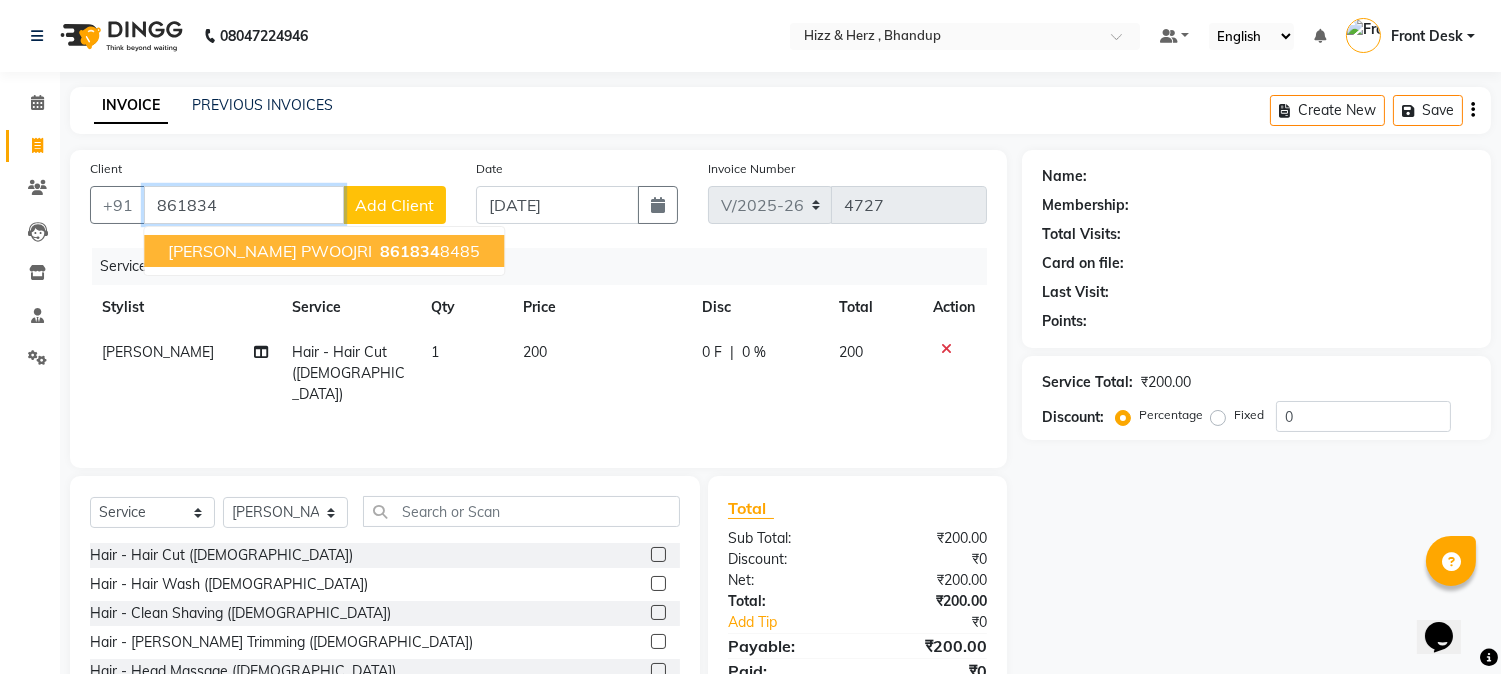 click on "861834" at bounding box center (410, 251) 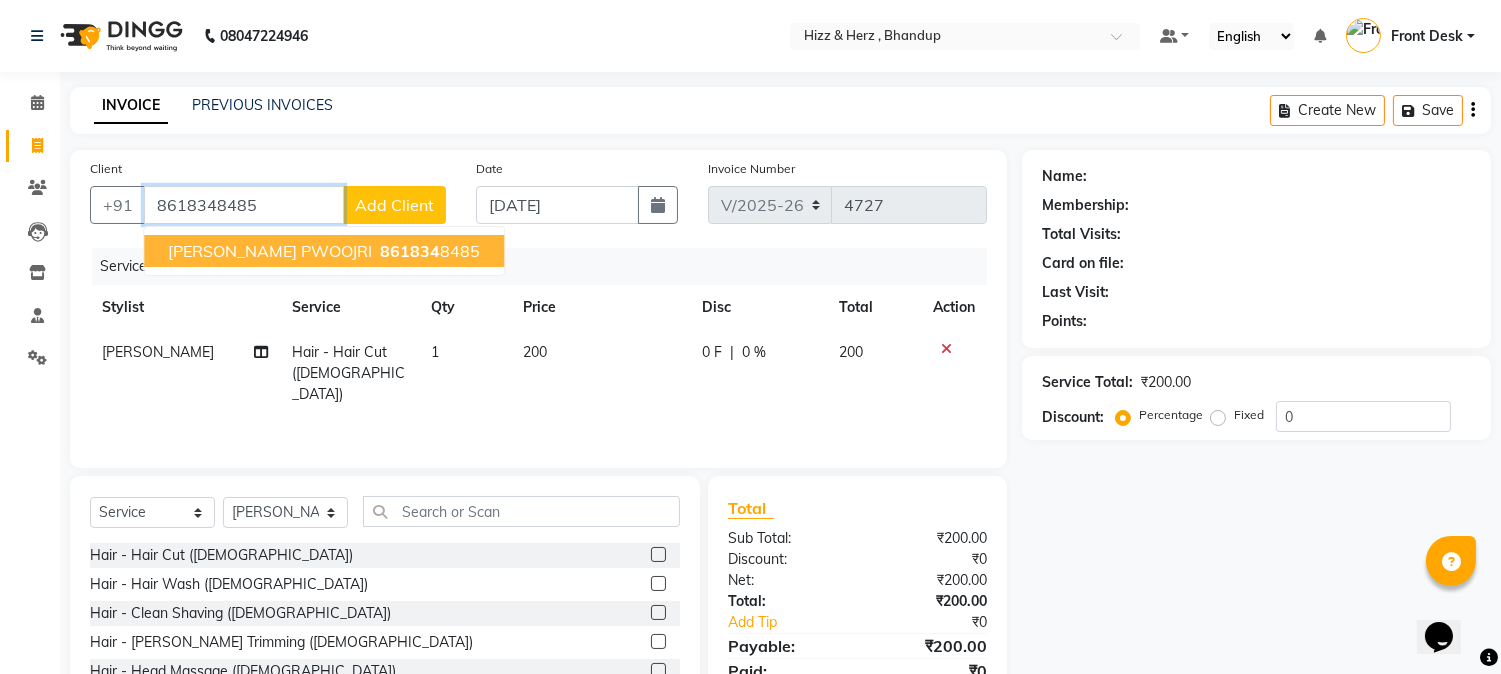 type on "8618348485" 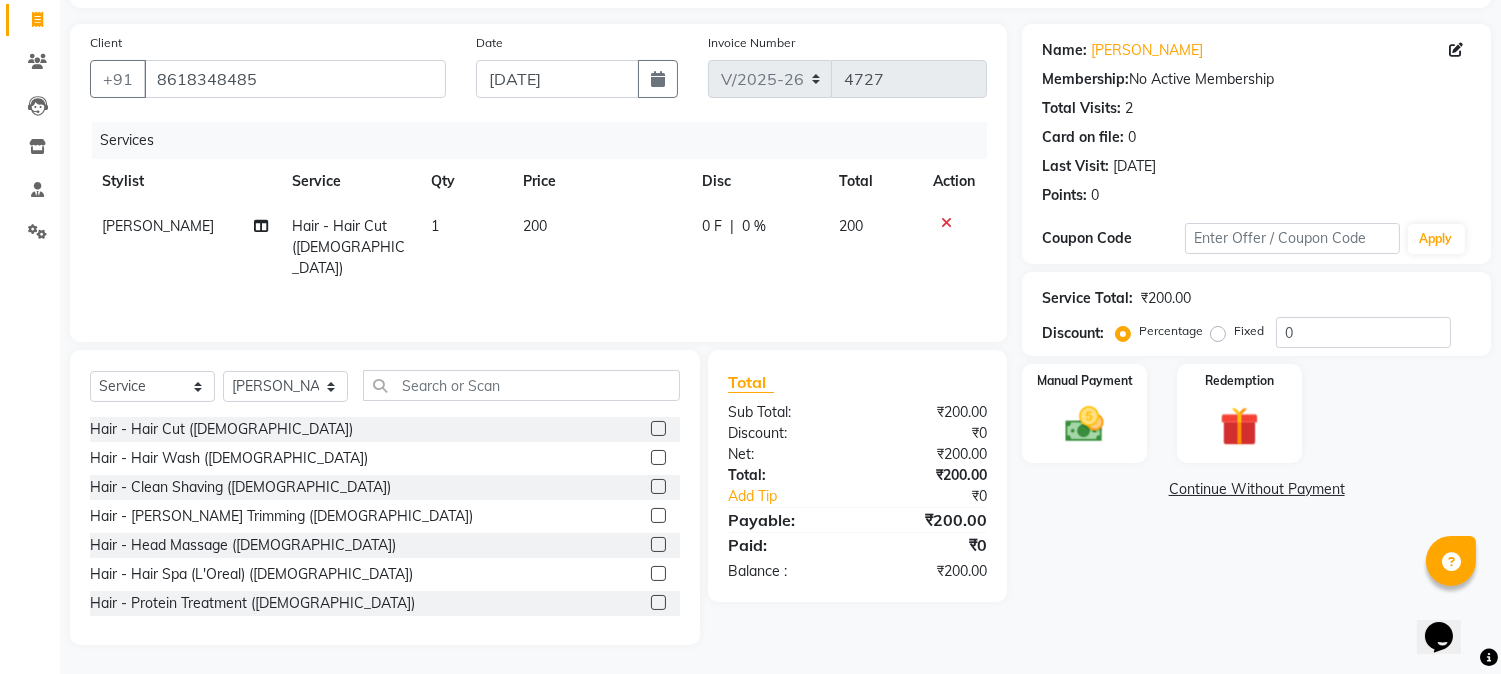 scroll, scrollTop: 15, scrollLeft: 0, axis: vertical 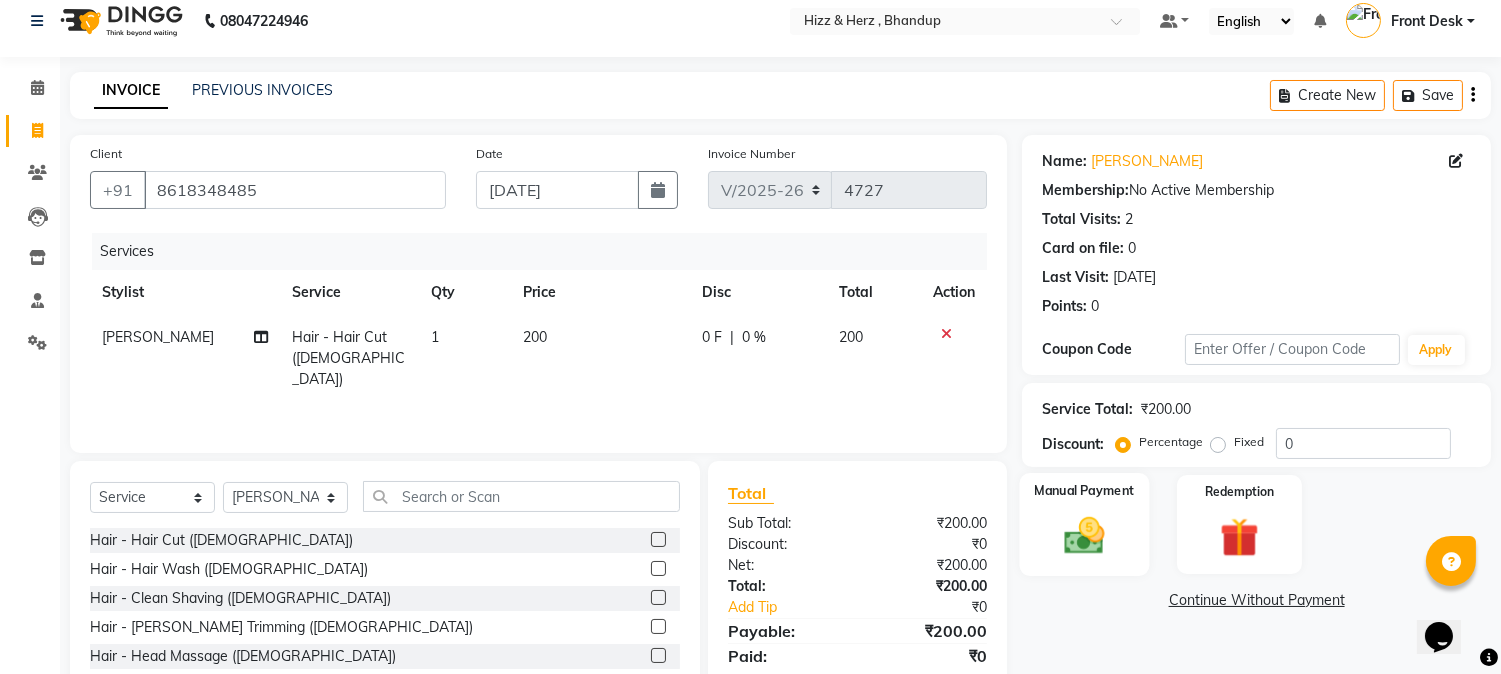 click 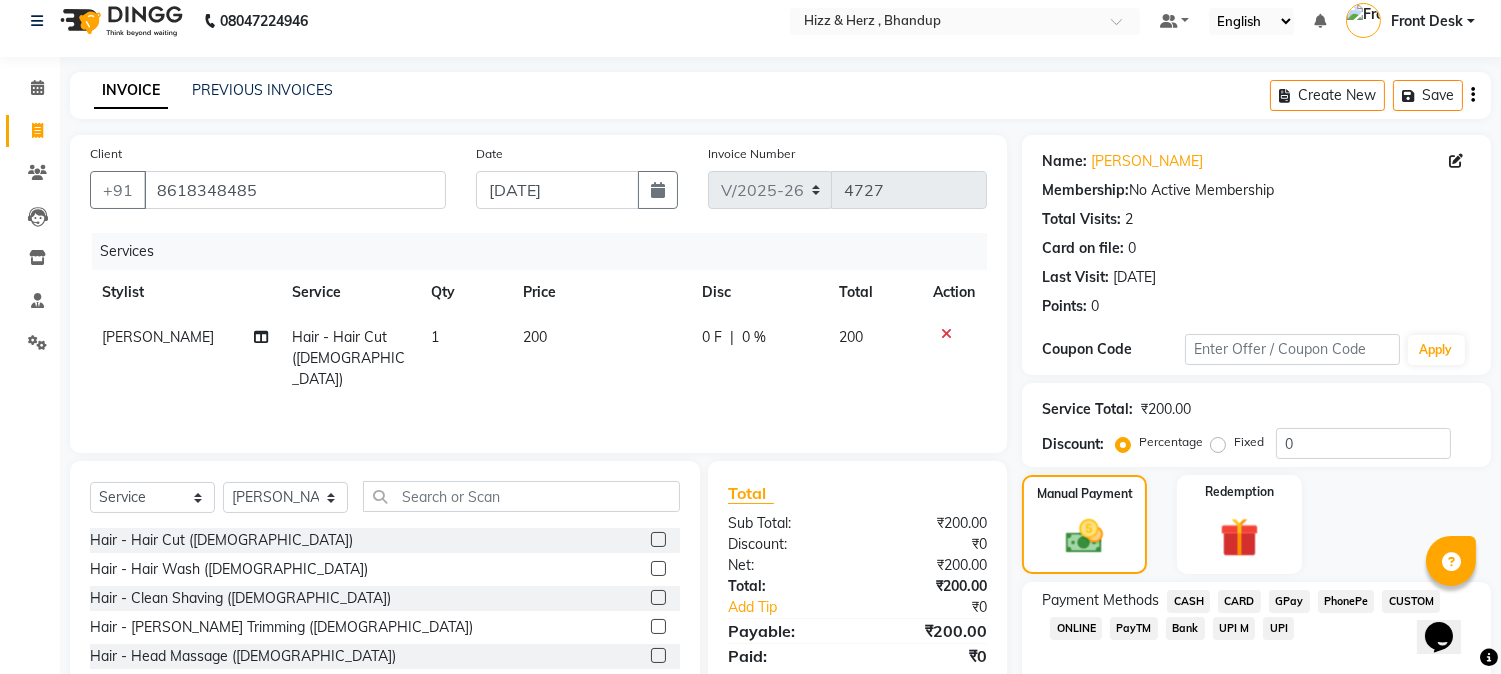 click on "GPay" 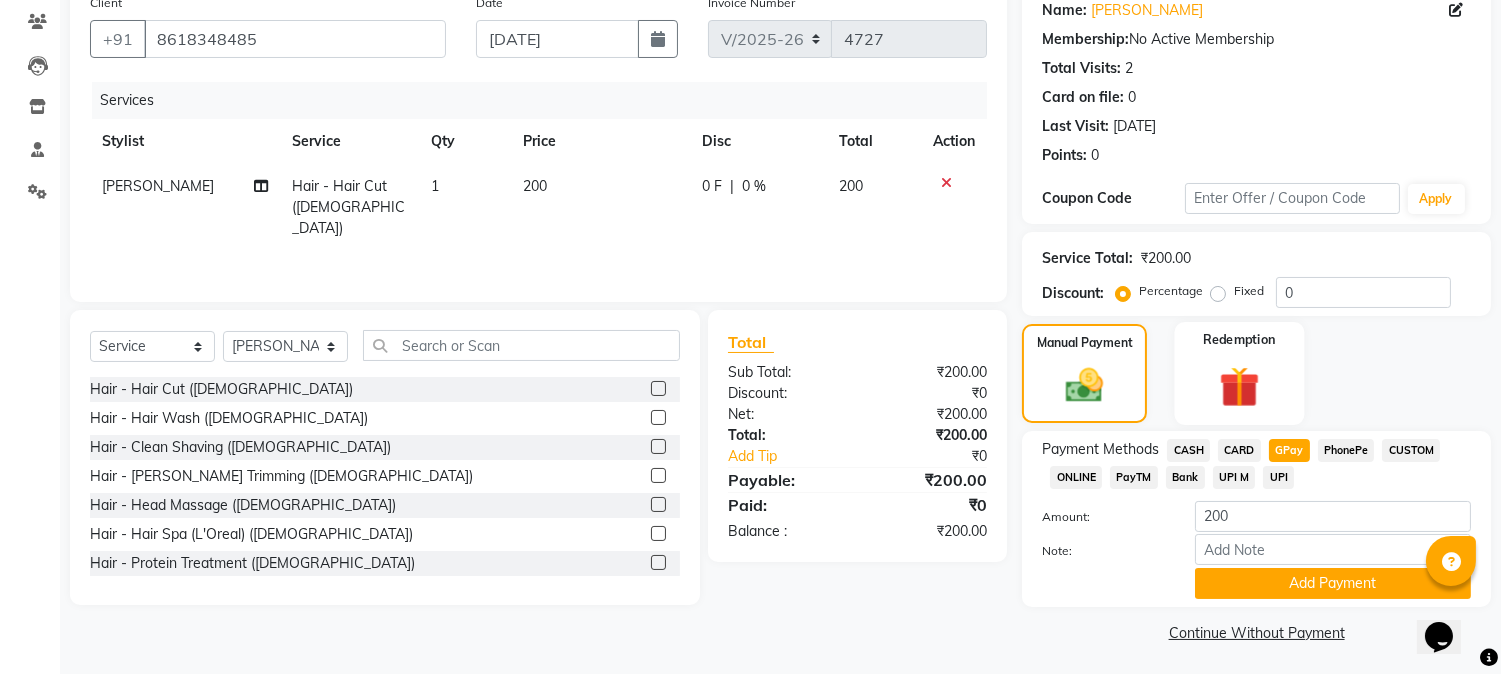 scroll, scrollTop: 170, scrollLeft: 0, axis: vertical 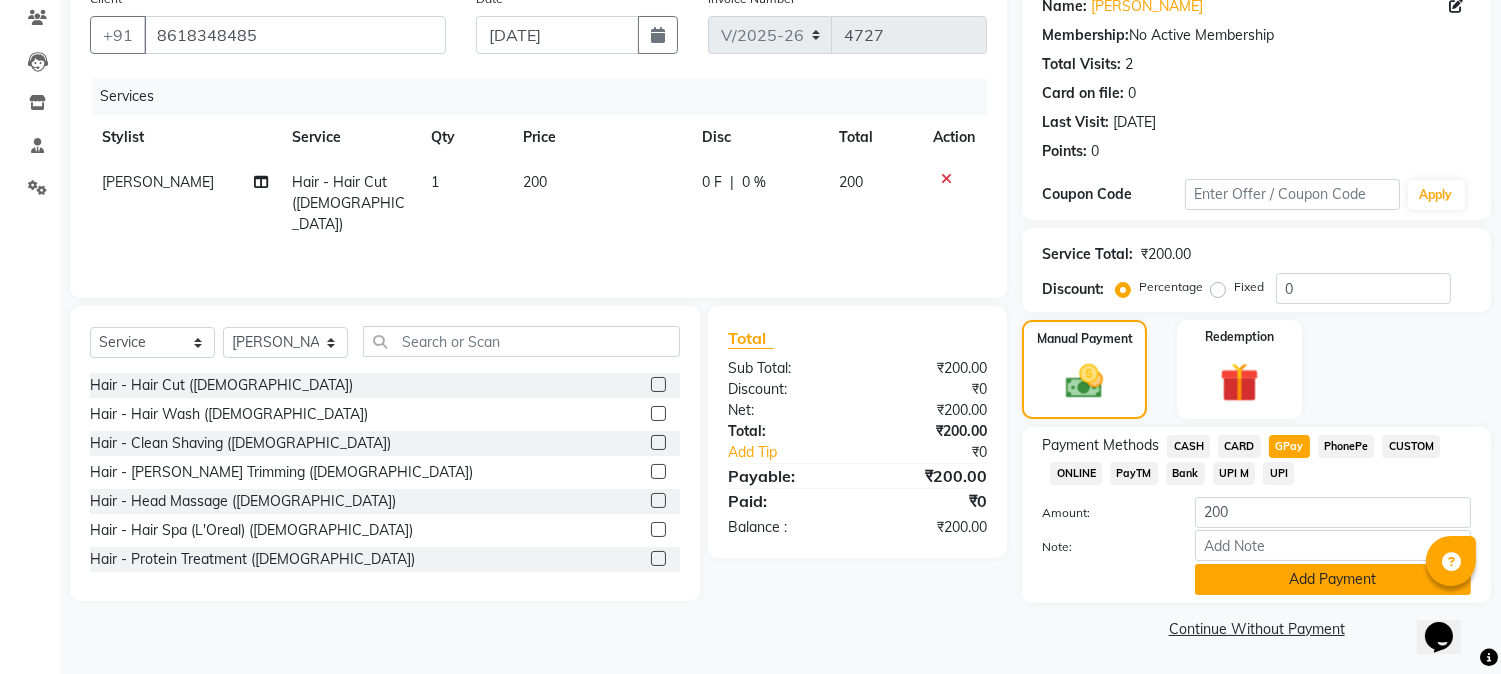 click on "Add Payment" 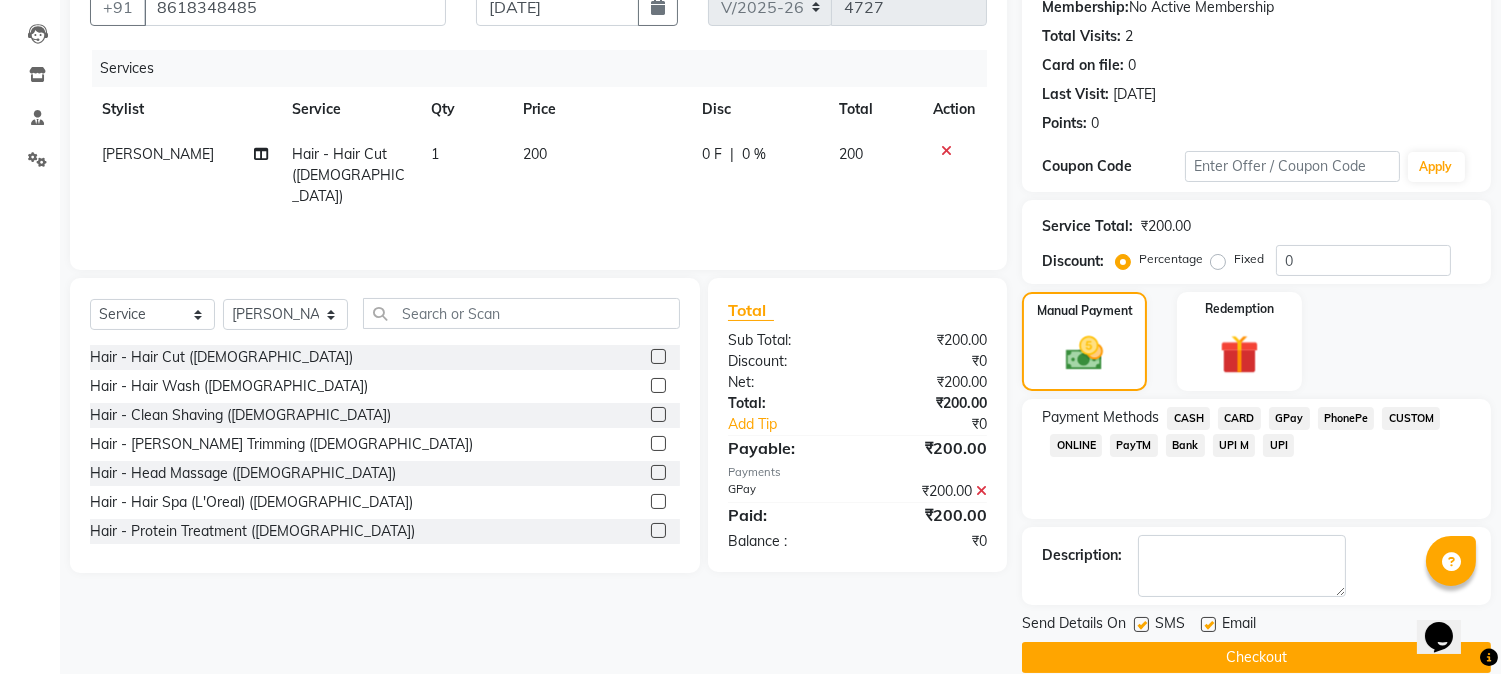 scroll, scrollTop: 225, scrollLeft: 0, axis: vertical 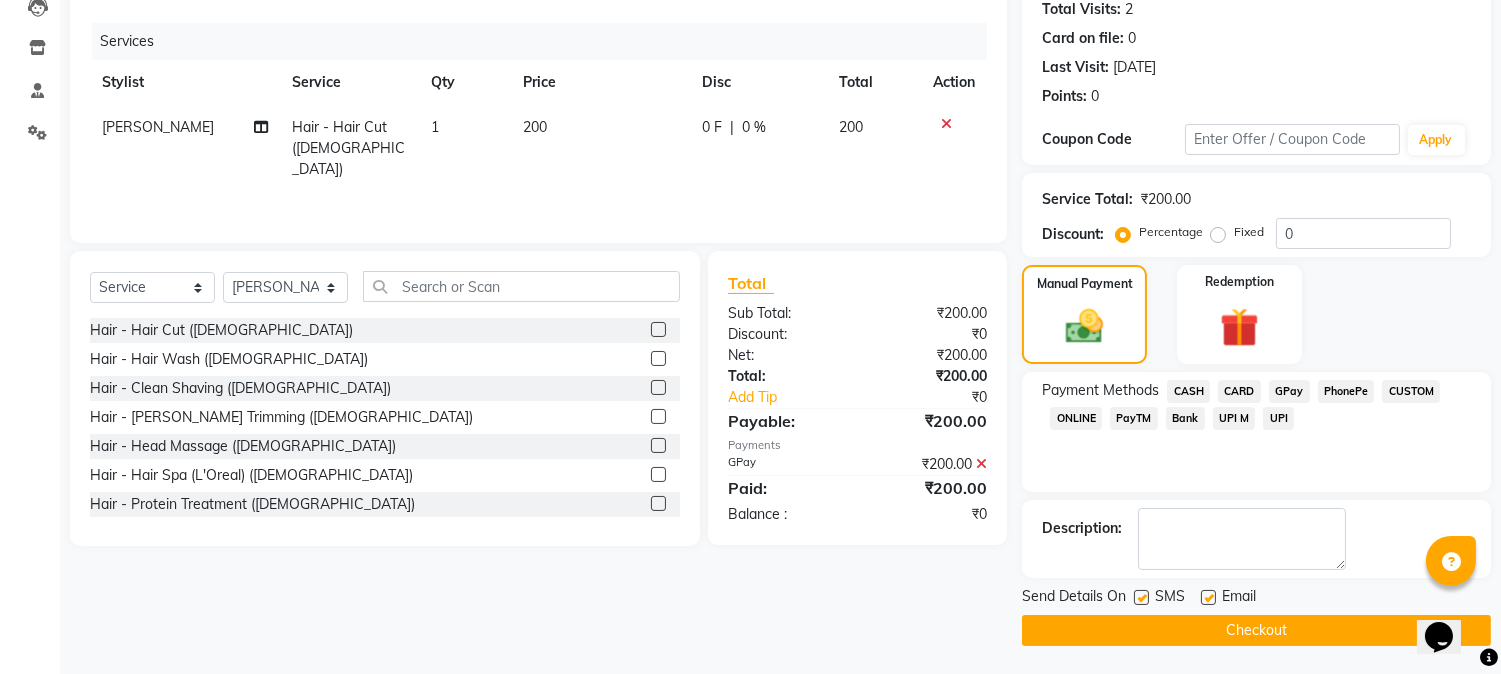 click on "Checkout" 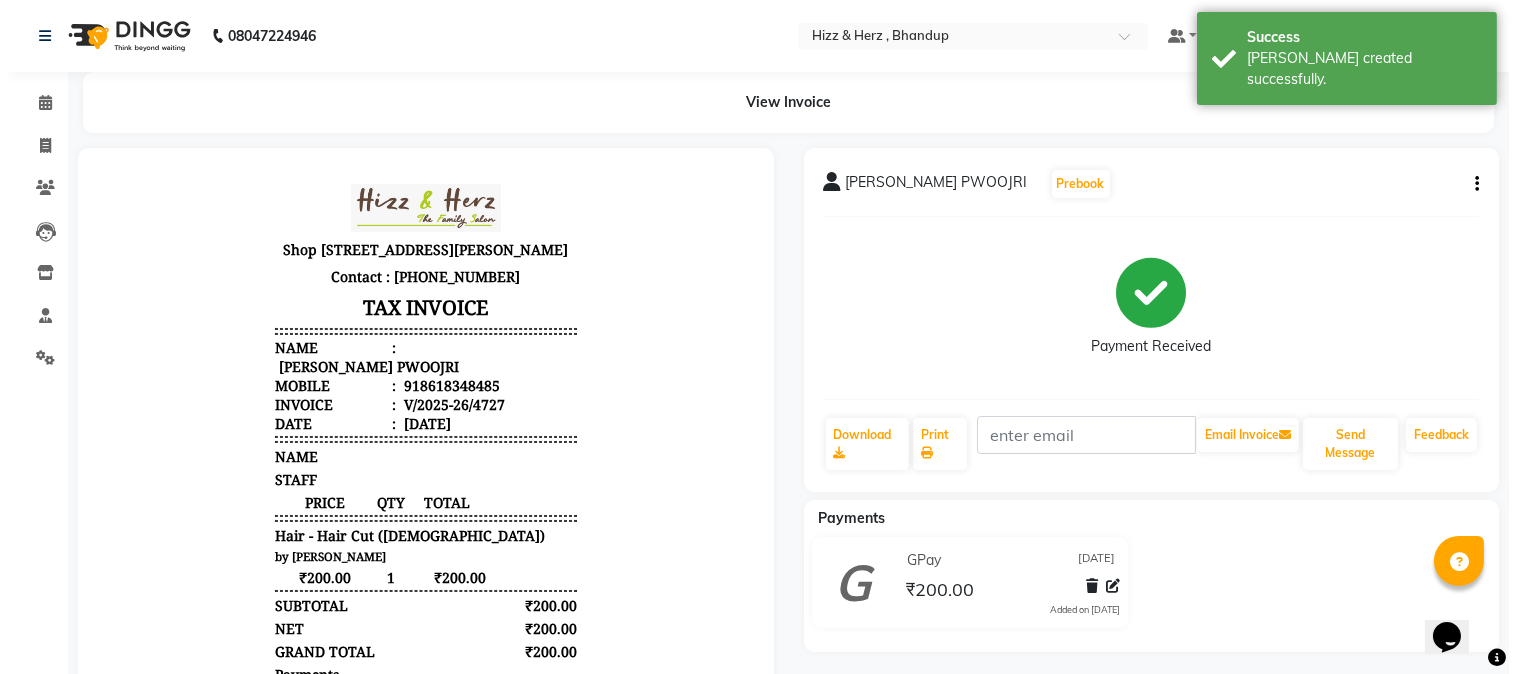 scroll, scrollTop: 0, scrollLeft: 0, axis: both 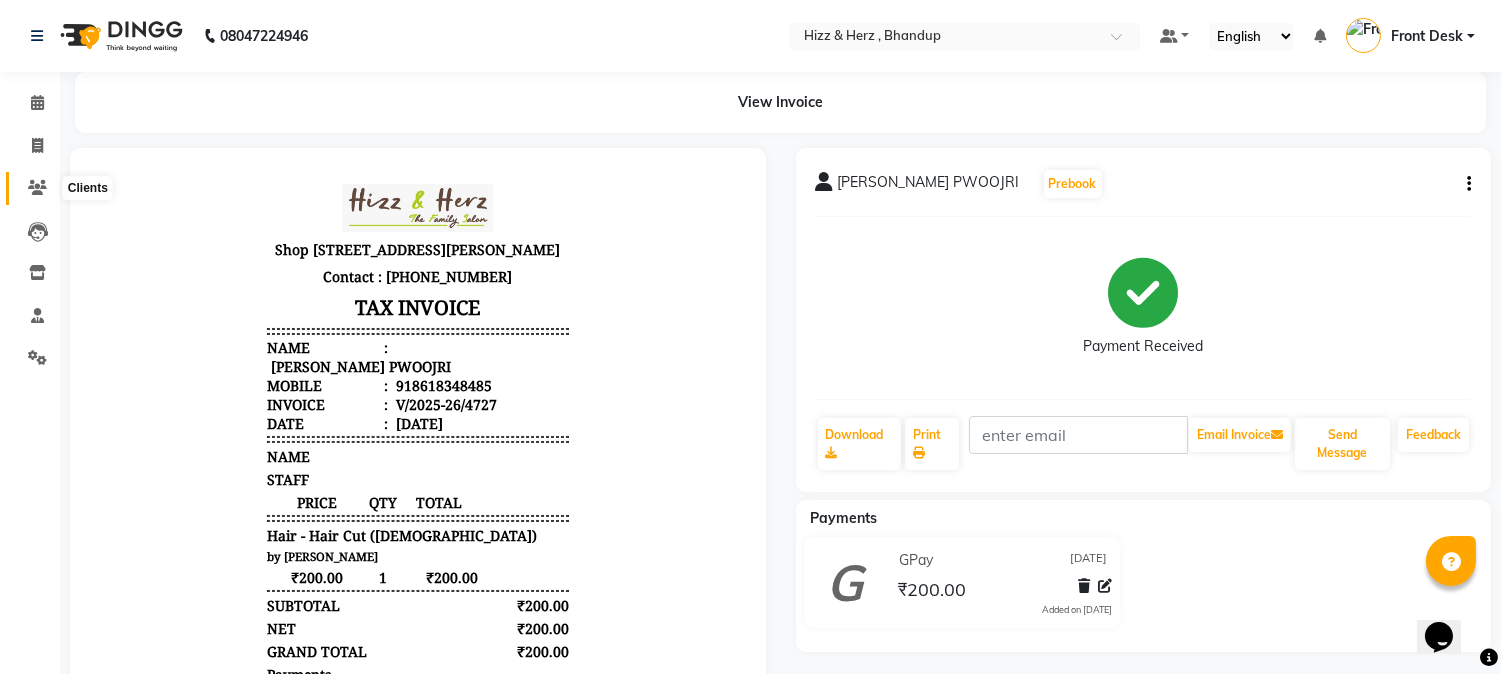 click 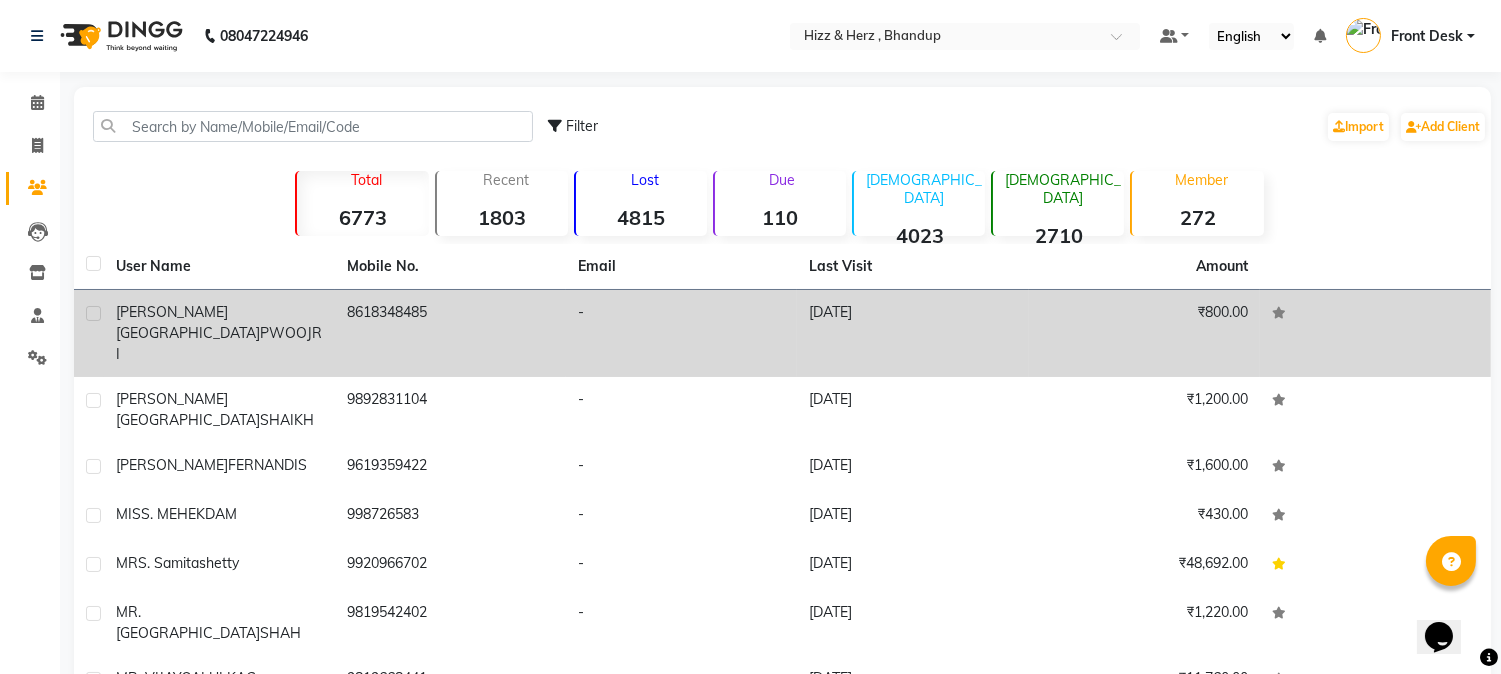 click 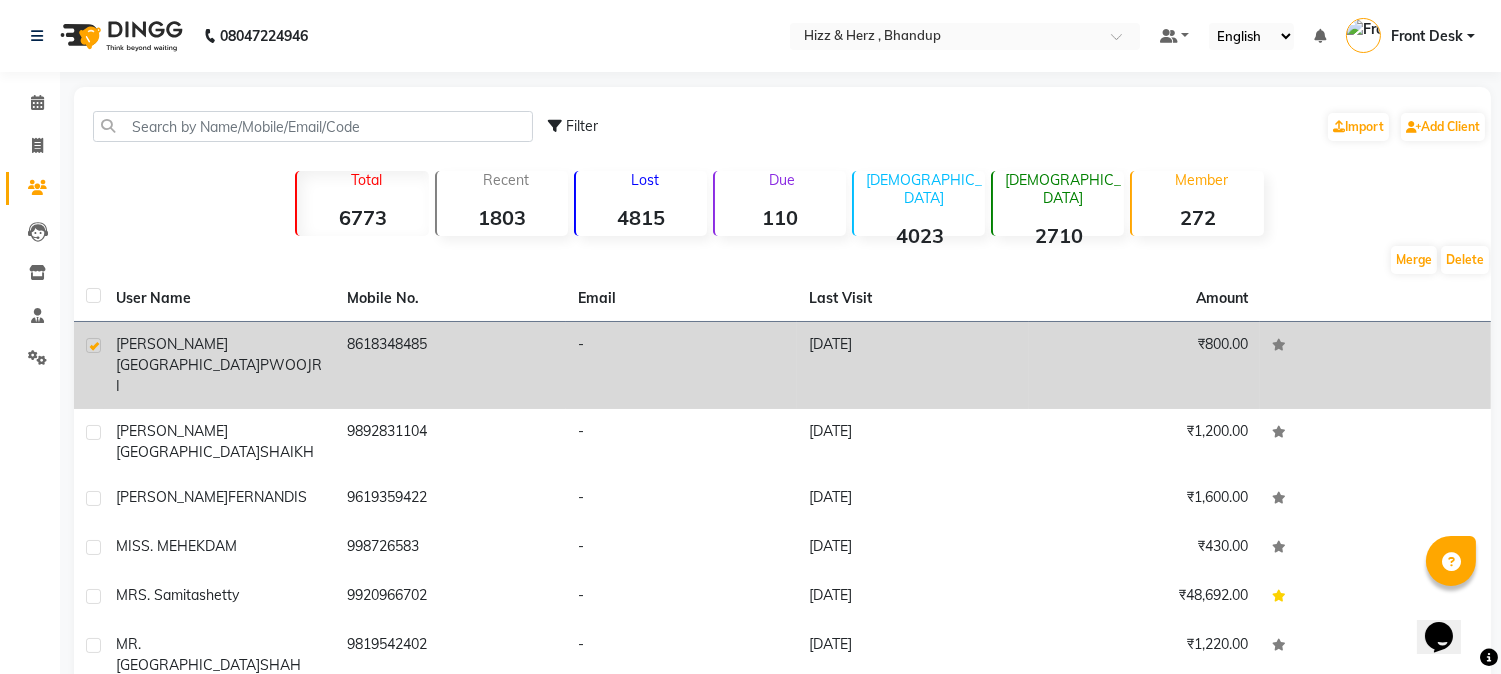 click on "MR. CHATHAN" 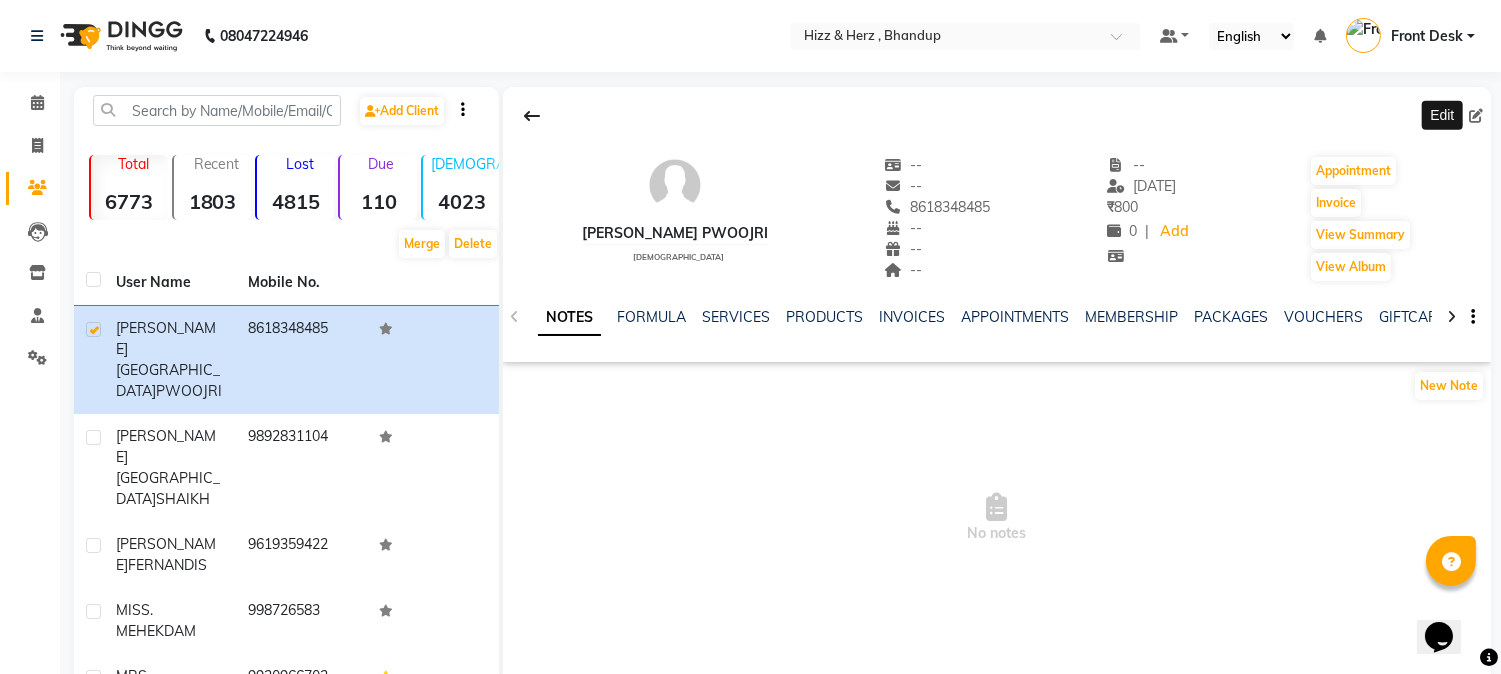 click 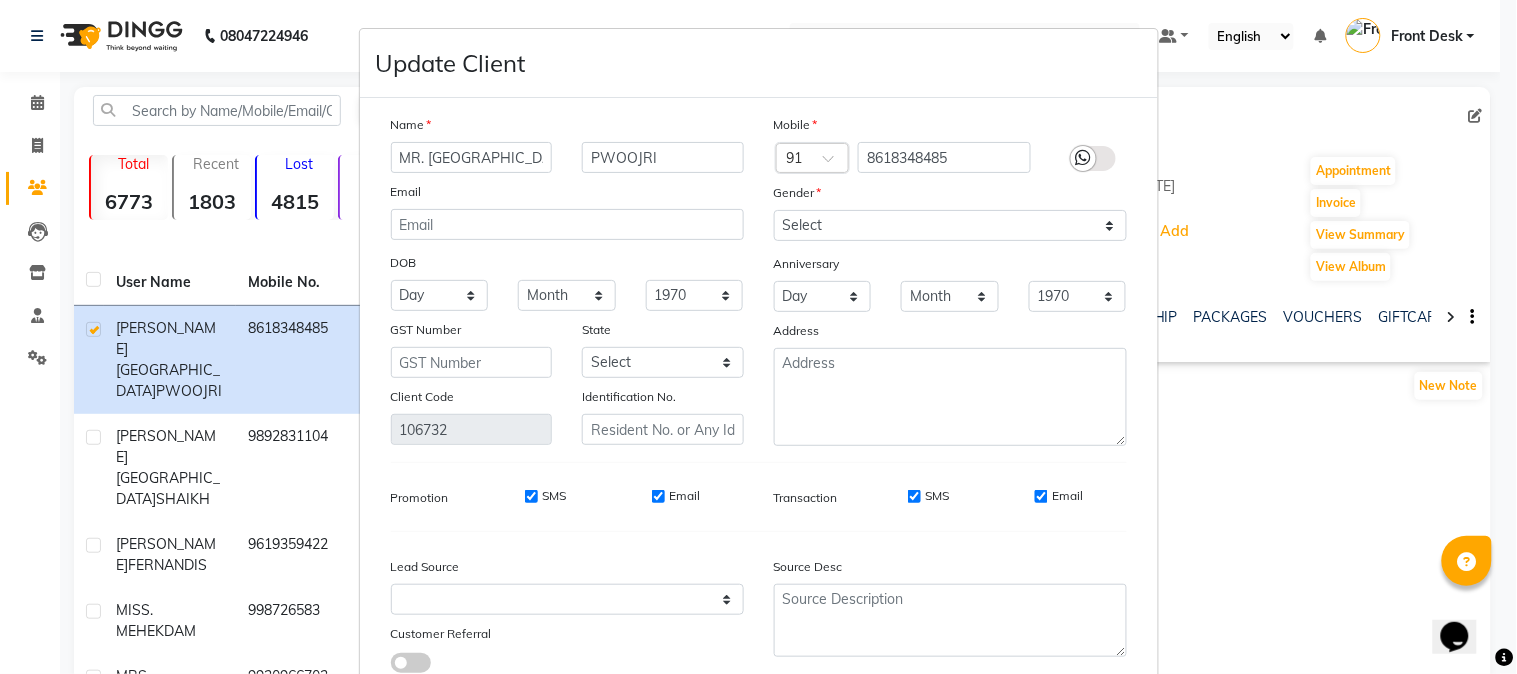 type on "MR. [GEOGRAPHIC_DATA]" 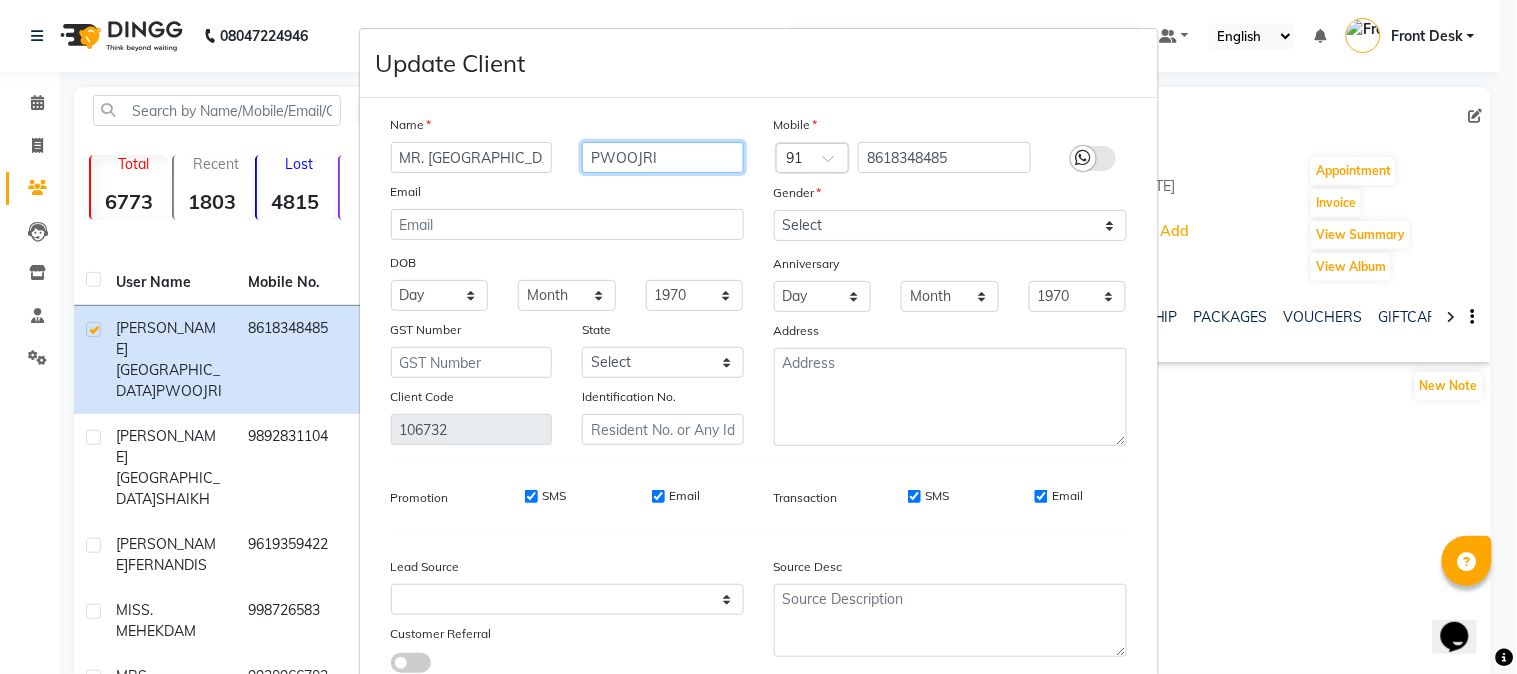 click on "PWOOJRI" at bounding box center (663, 157) 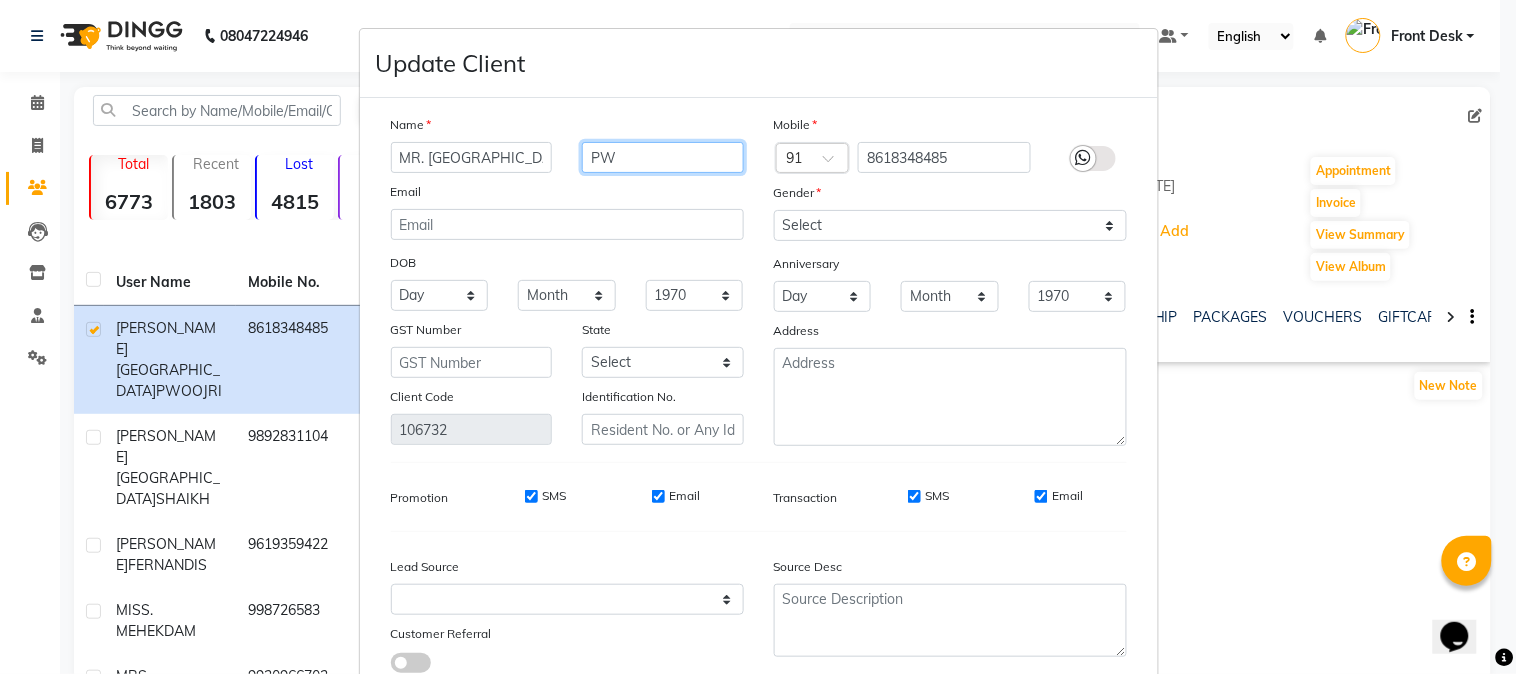 type on "P" 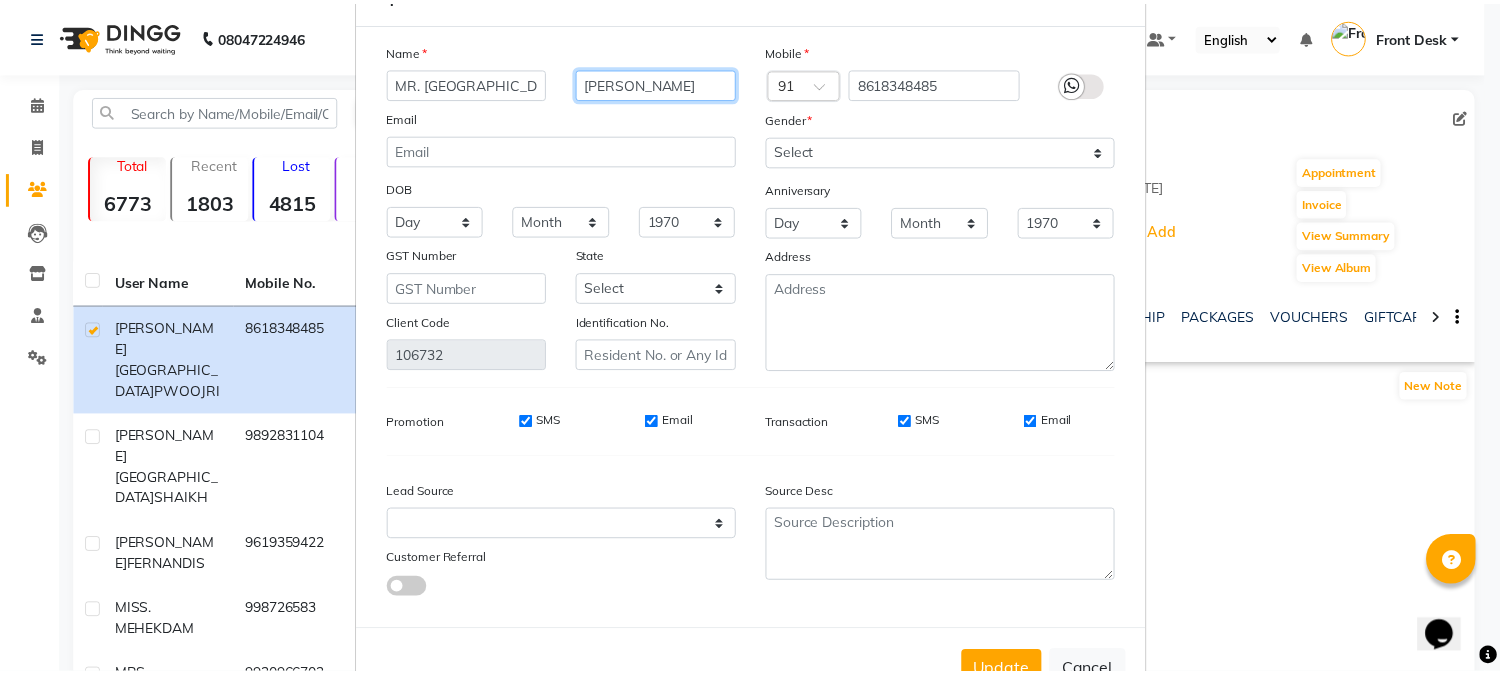 scroll, scrollTop: 141, scrollLeft: 0, axis: vertical 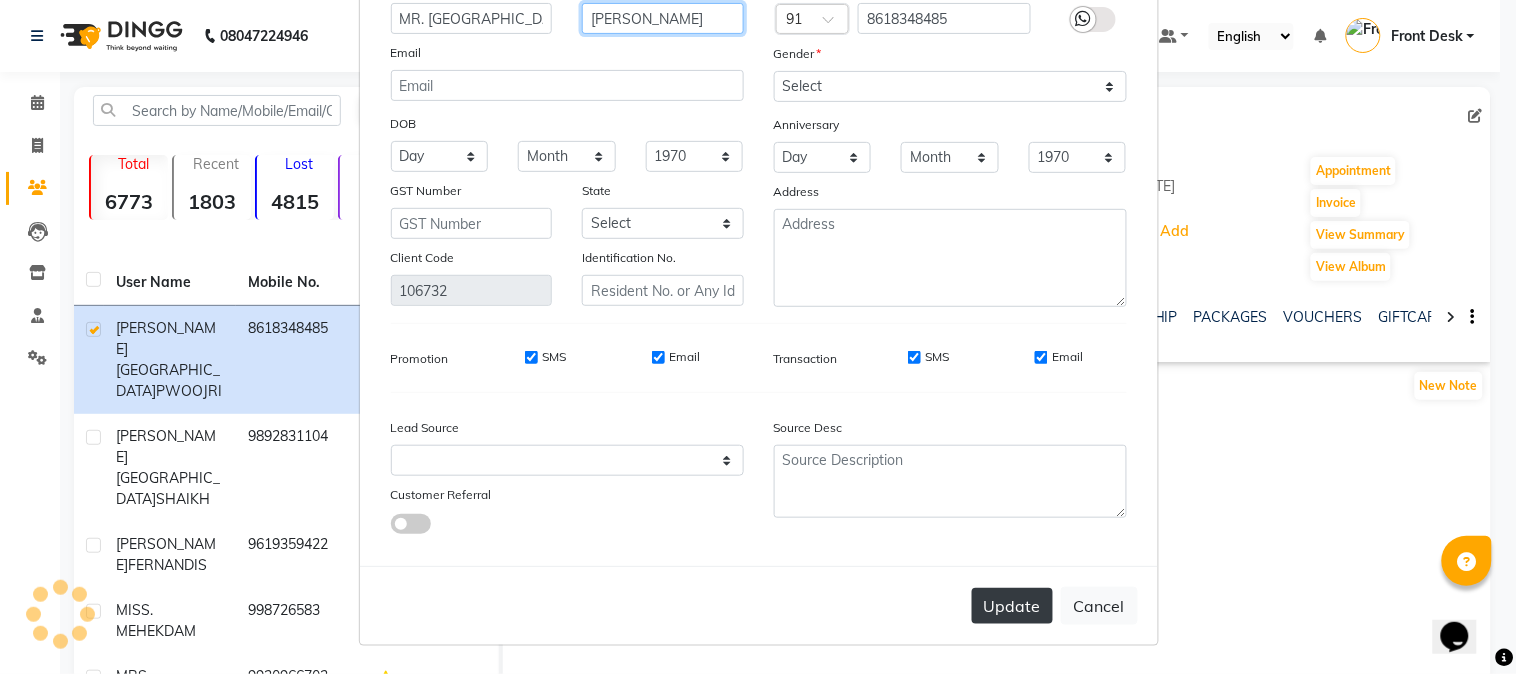 type on "[PERSON_NAME]" 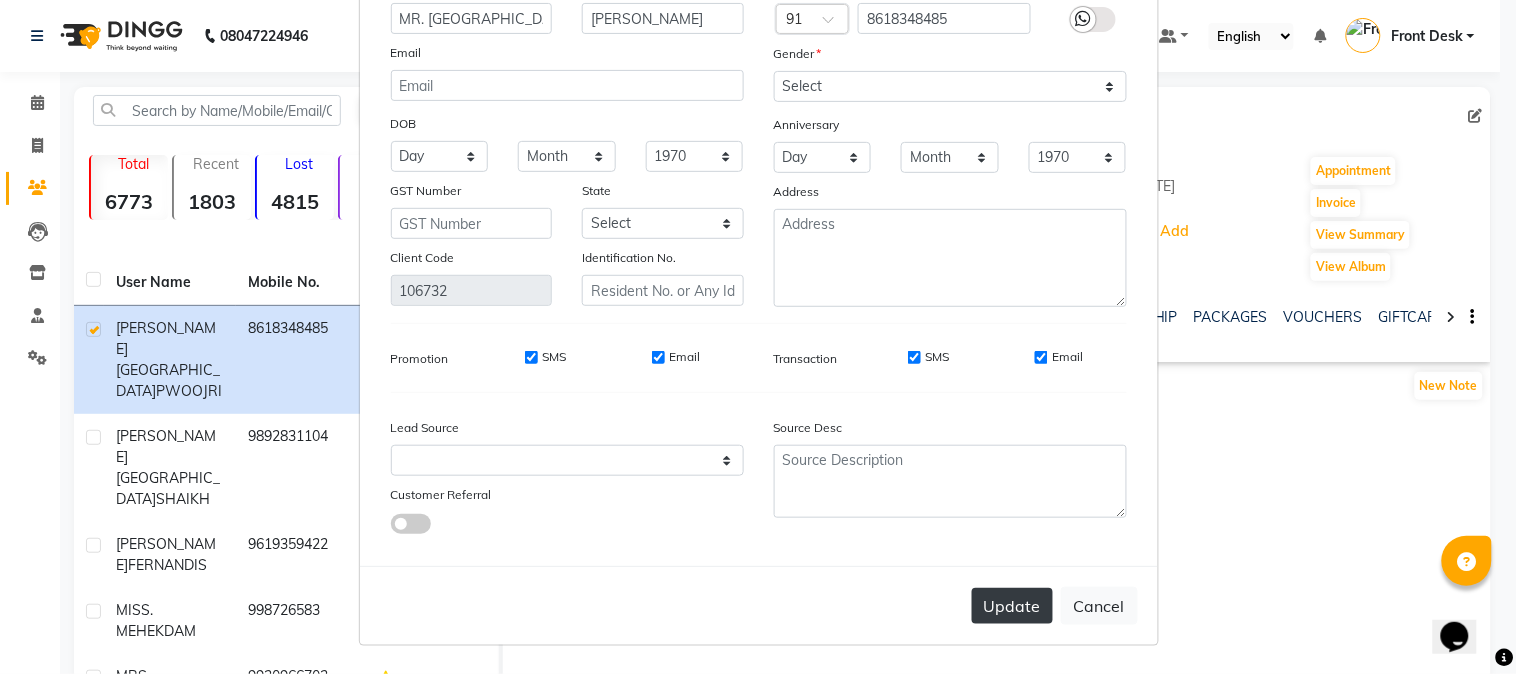 click on "Update" at bounding box center (1012, 606) 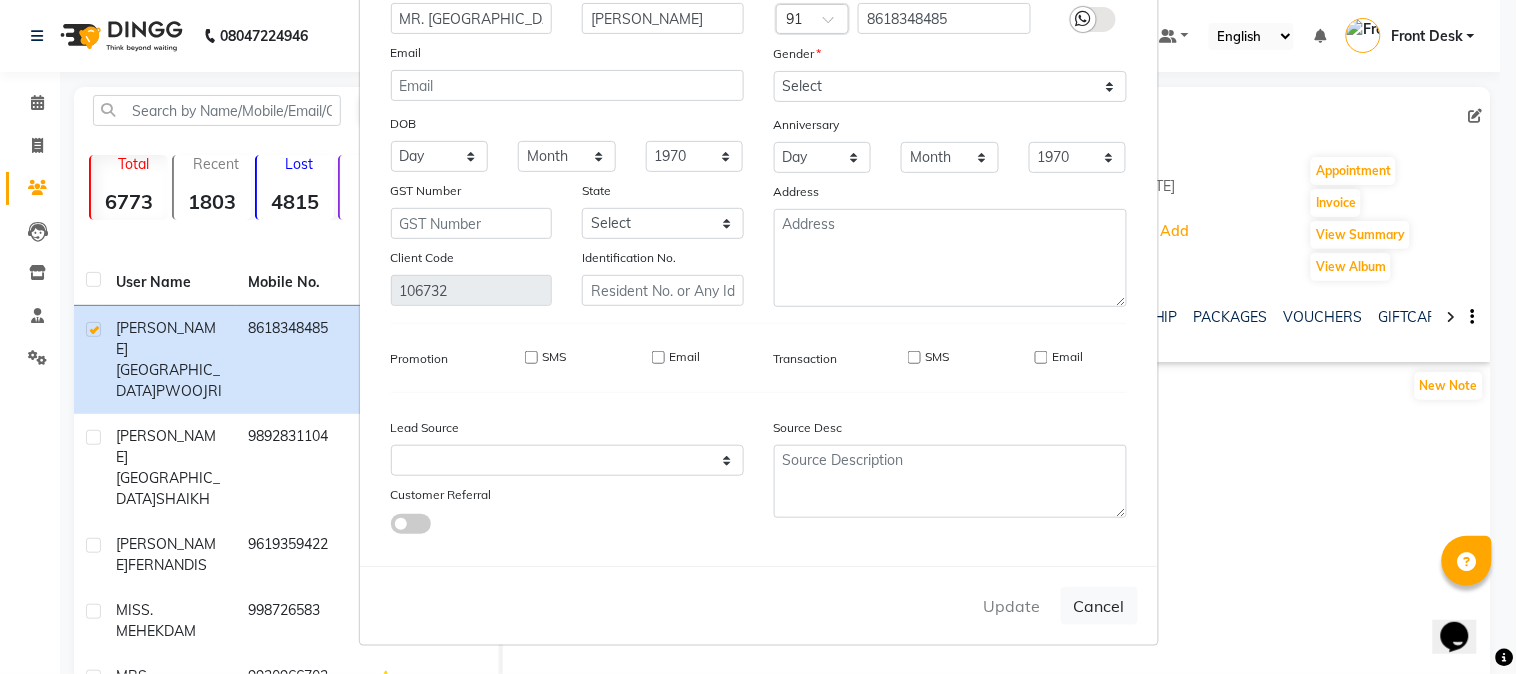 type 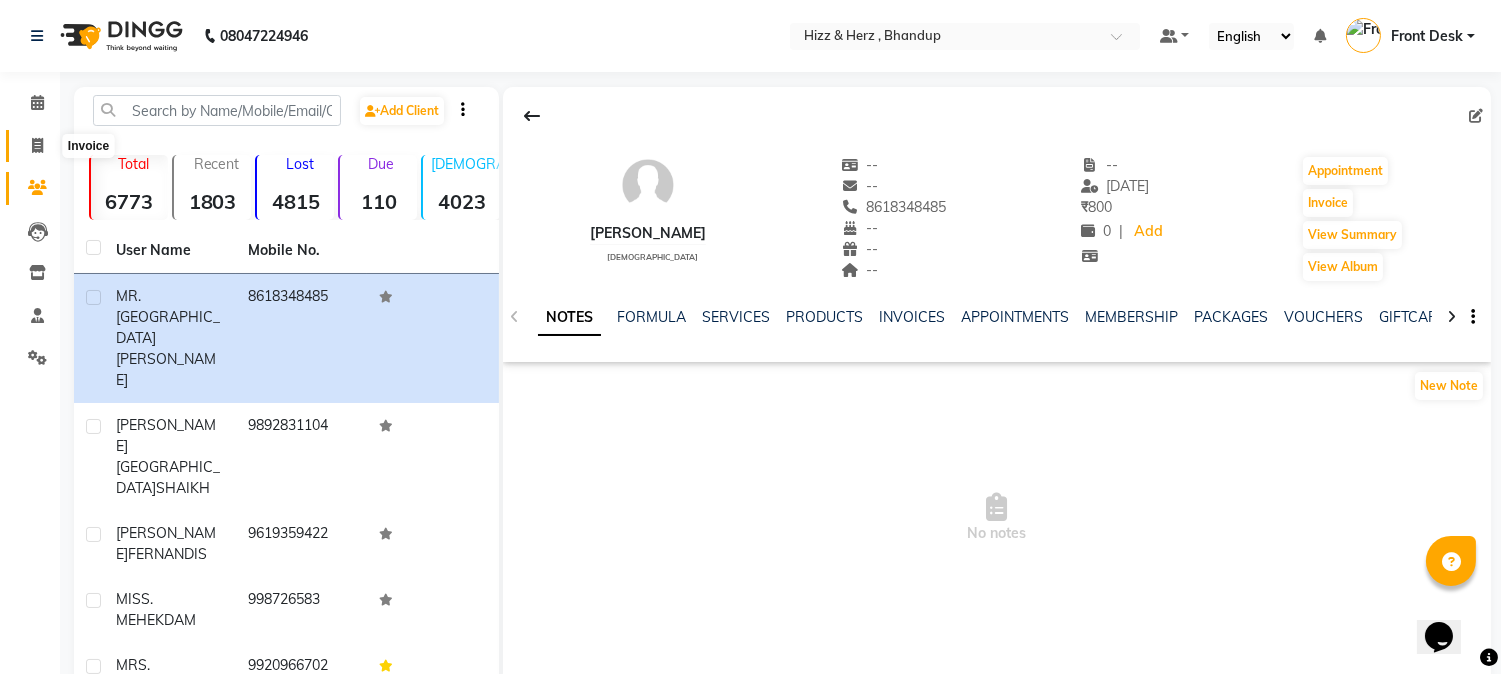 click 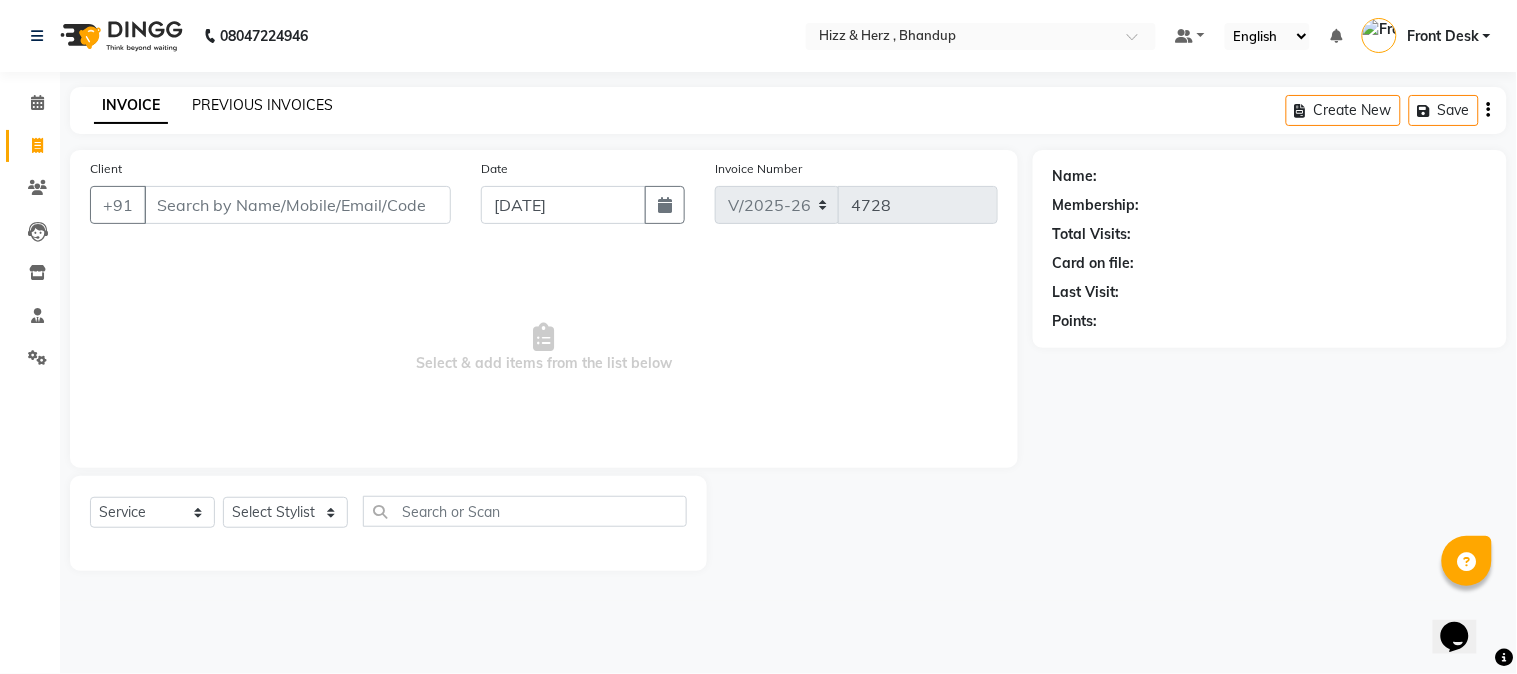 click on "PREVIOUS INVOICES" 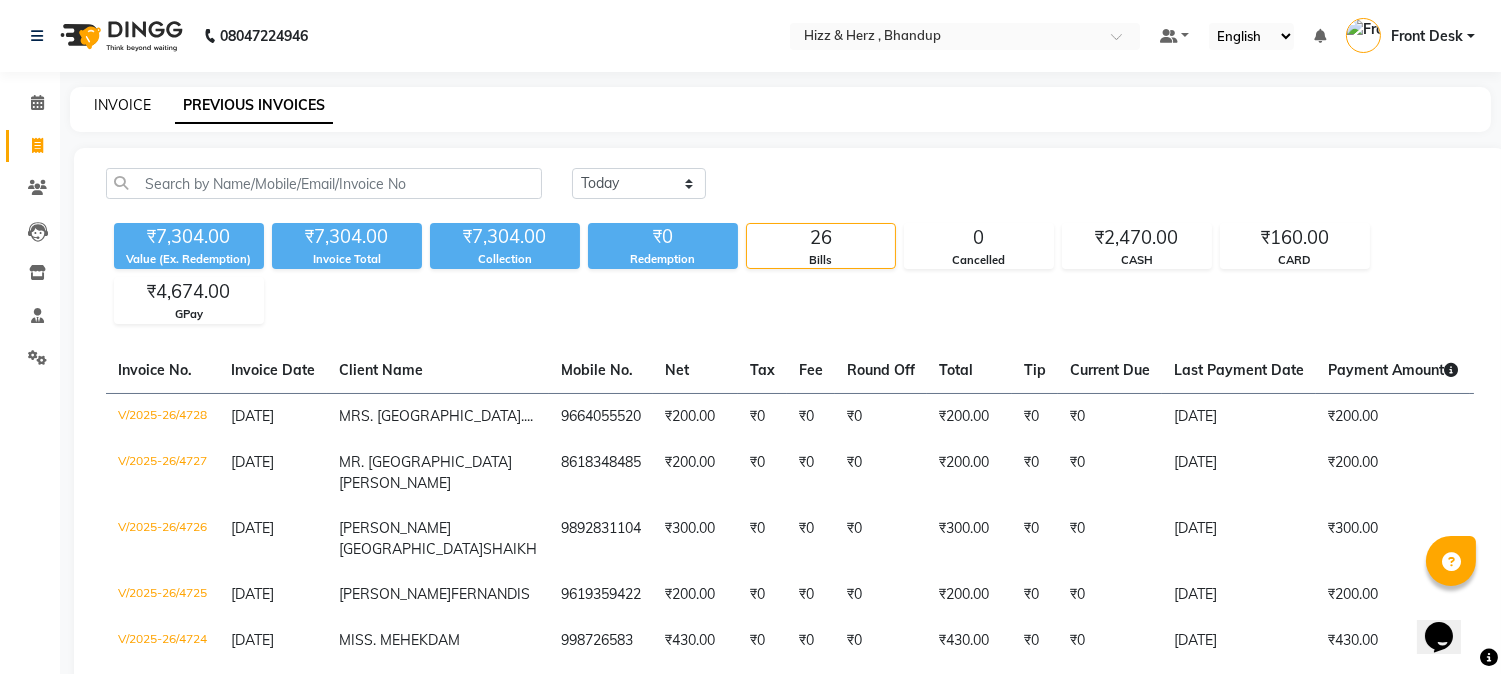 click on "INVOICE" 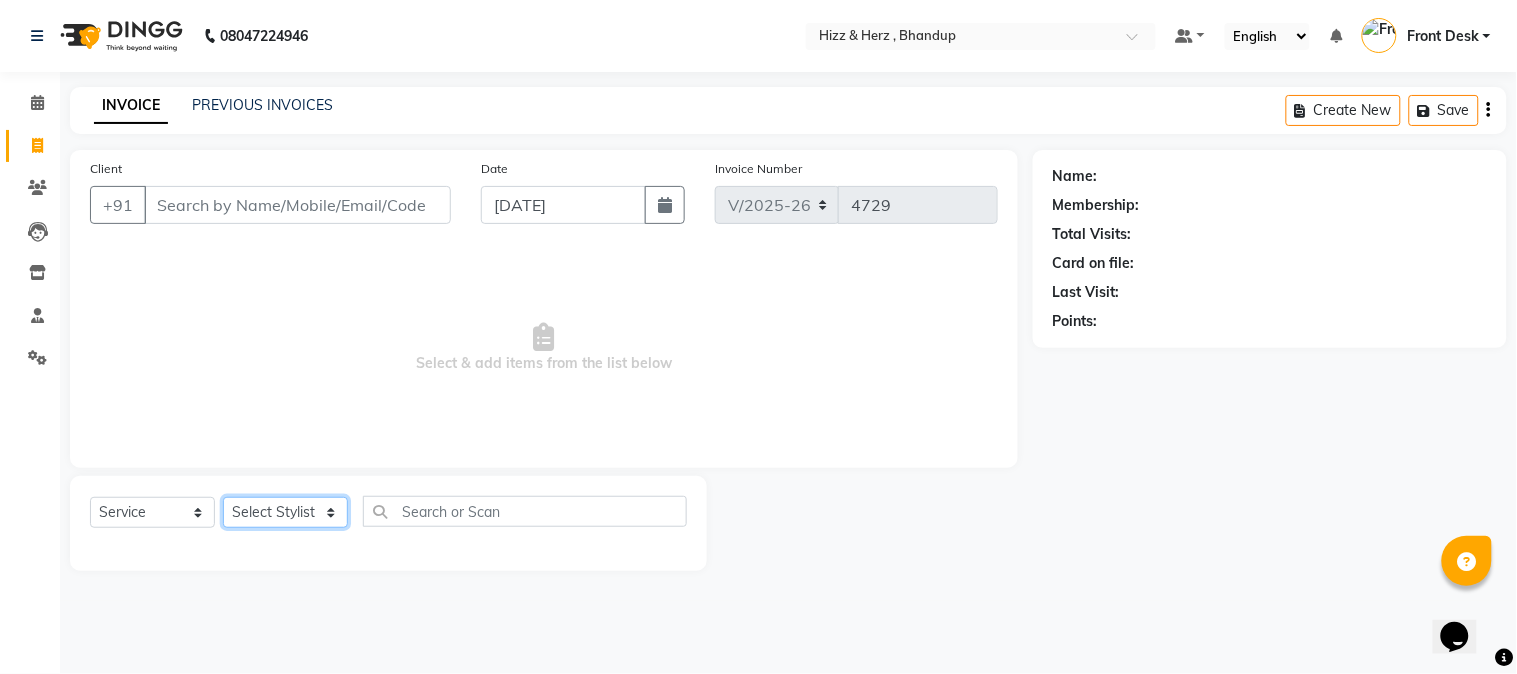 click on "Select Stylist Front Desk Gaurav Sharma HIZZ & HERZ 2 IRFAN AHMAD Jigna Goswami KHALID AHMAD Laxmi Mehboob MOHD PARVEJ NIZAM Salman Sangeeta  SUMITA  VEERENDRA SHARMA" 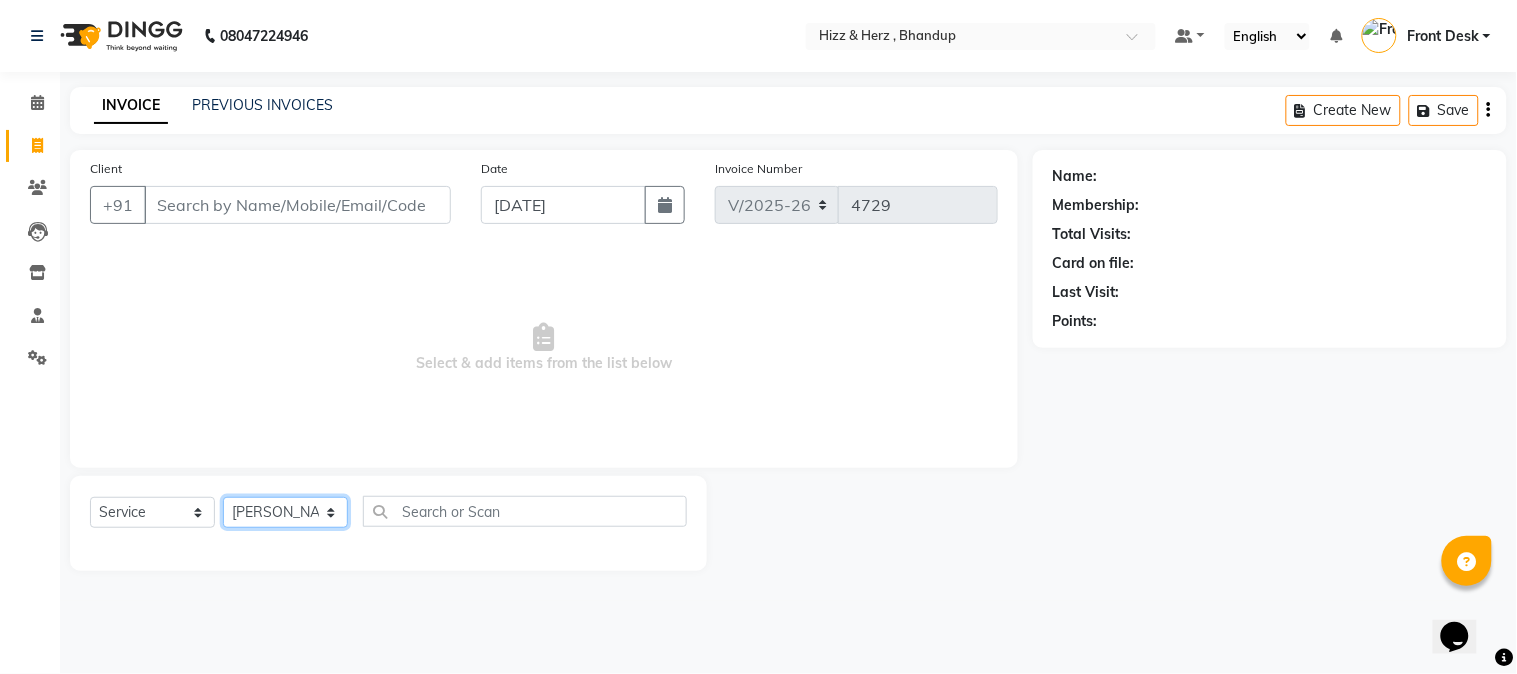 click on "Select Stylist Front Desk Gaurav Sharma HIZZ & HERZ 2 IRFAN AHMAD Jigna Goswami KHALID AHMAD Laxmi Mehboob MOHD PARVEJ NIZAM Salman Sangeeta  SUMITA  VEERENDRA SHARMA" 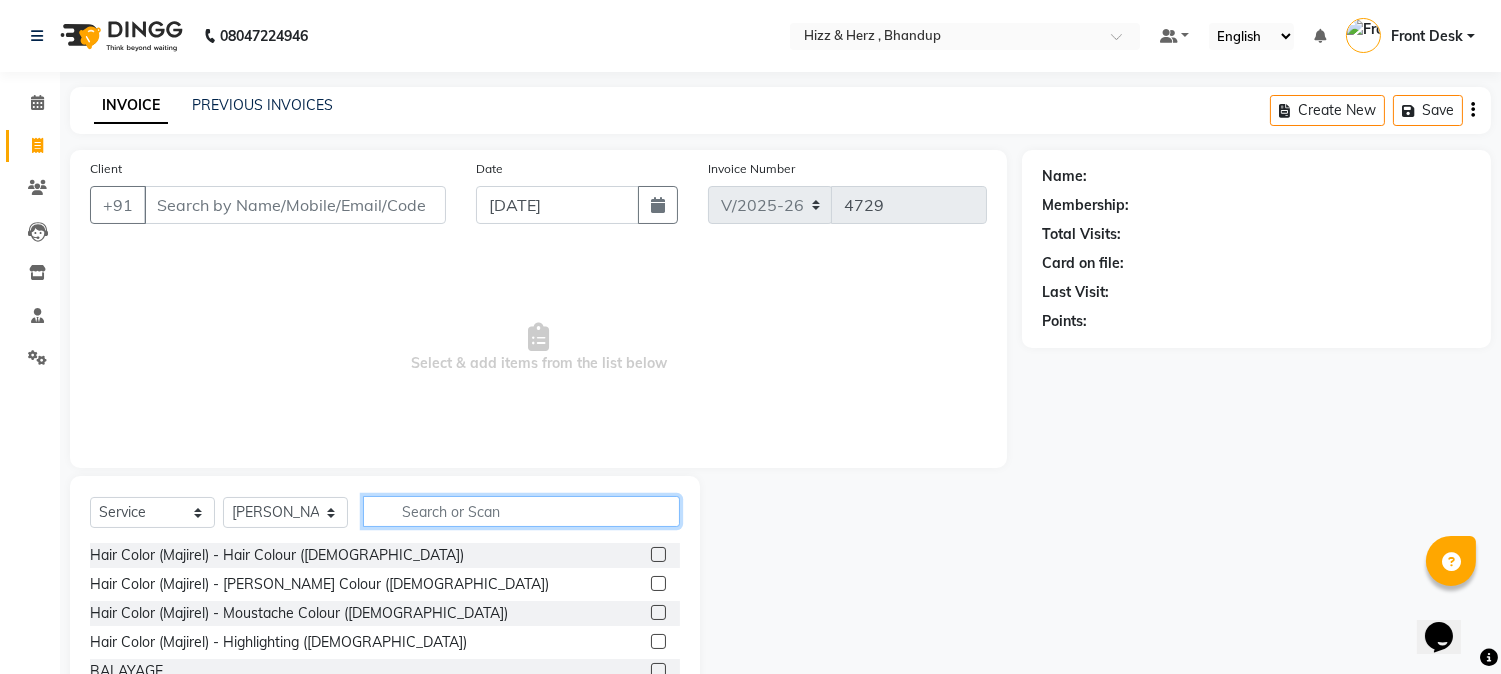 click 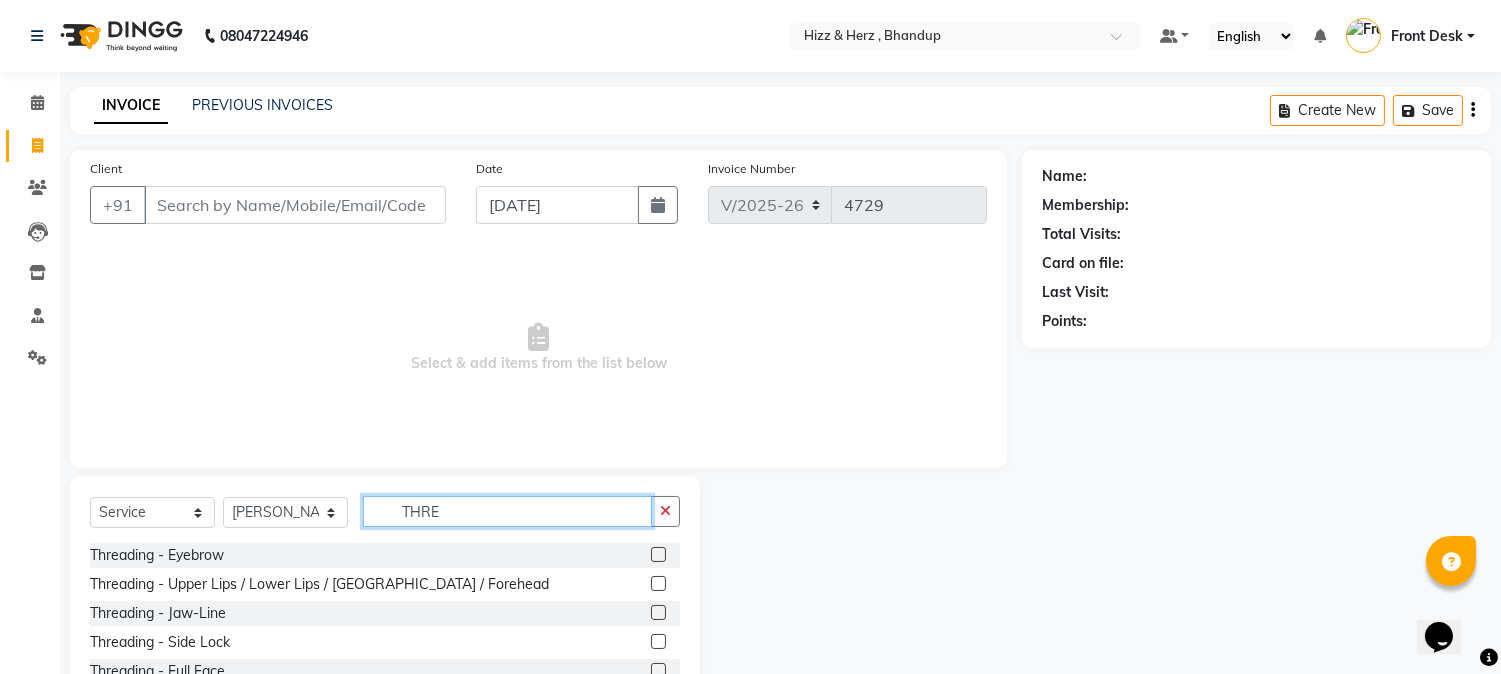 type on "THRE" 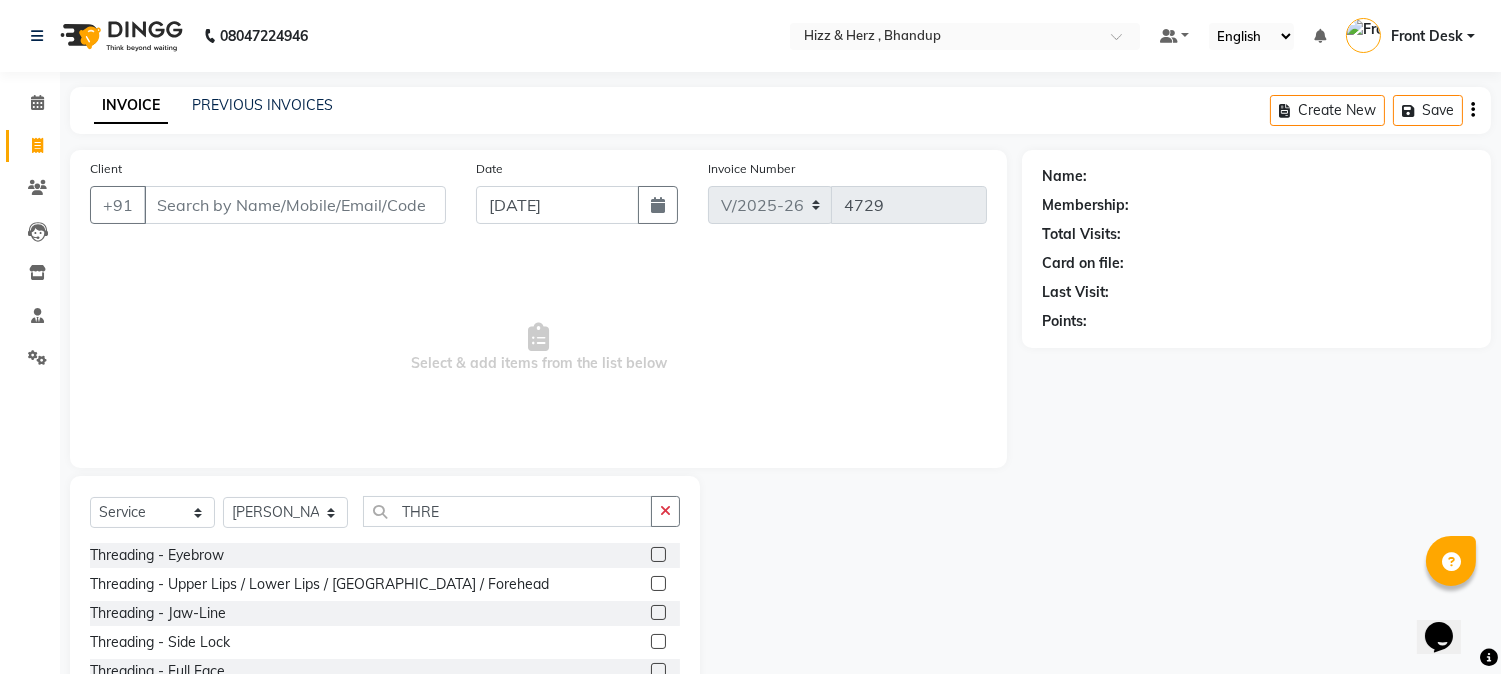 click 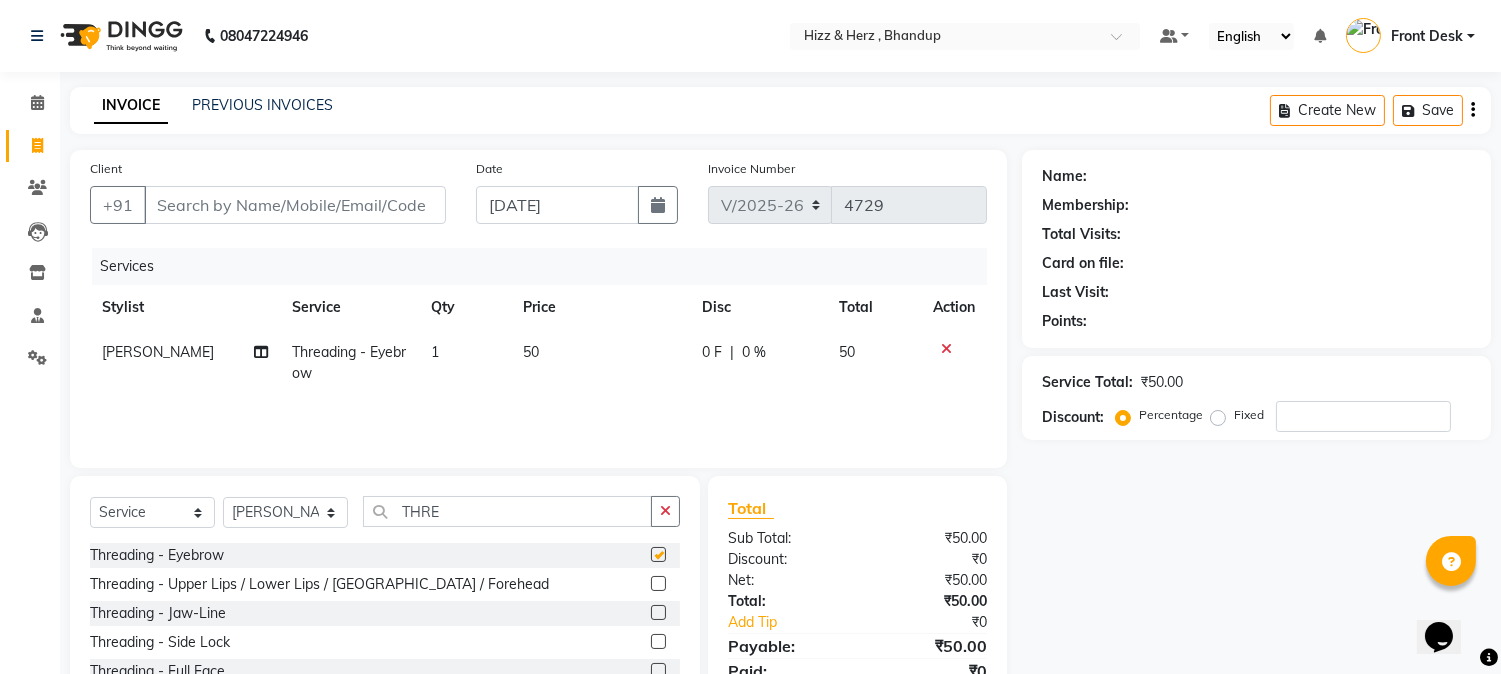 checkbox on "false" 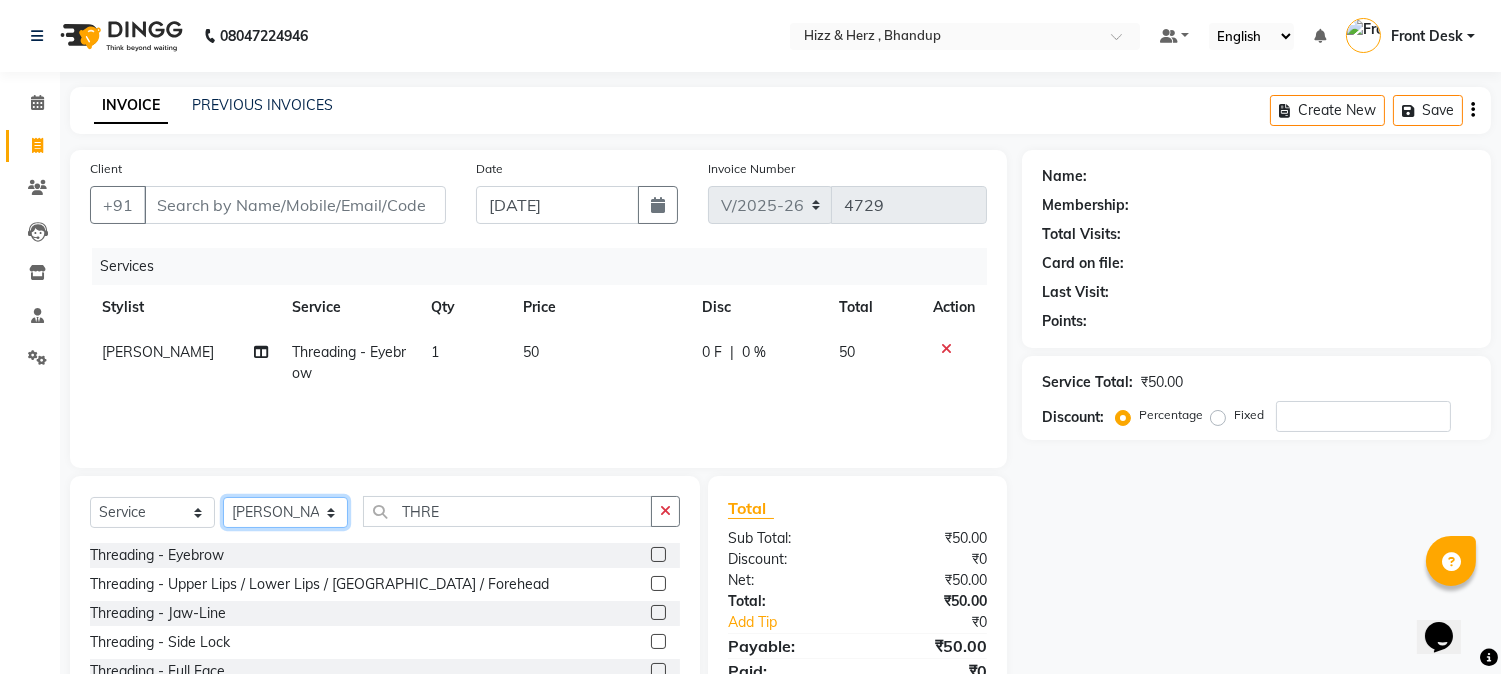 click on "Select Stylist Front Desk Gaurav Sharma HIZZ & HERZ 2 IRFAN AHMAD Jigna Goswami KHALID AHMAD Laxmi Mehboob MOHD PARVEJ NIZAM Salman Sangeeta  SUMITA  VEERENDRA SHARMA" 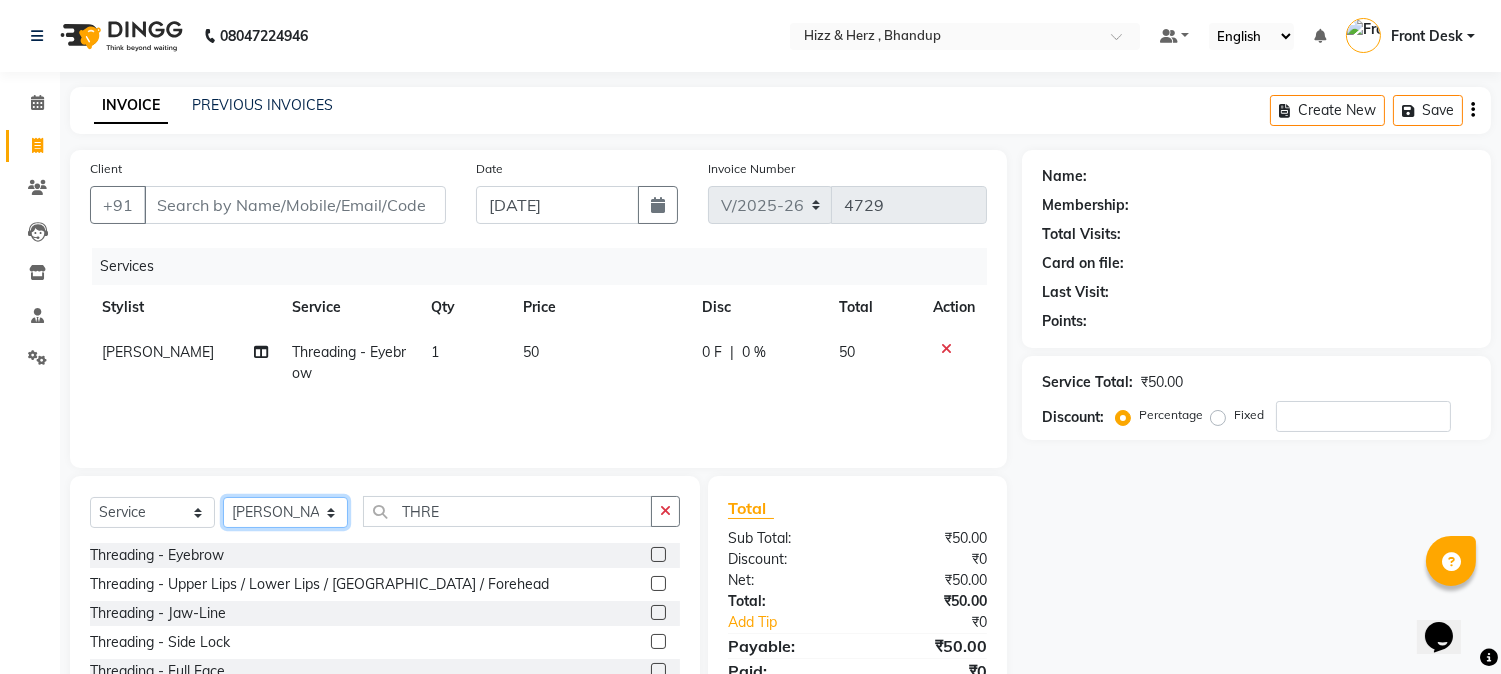 click on "Select Stylist Front Desk Gaurav Sharma HIZZ & HERZ 2 IRFAN AHMAD Jigna Goswami KHALID AHMAD Laxmi Mehboob MOHD PARVEJ NIZAM Salman Sangeeta  SUMITA  VEERENDRA SHARMA" 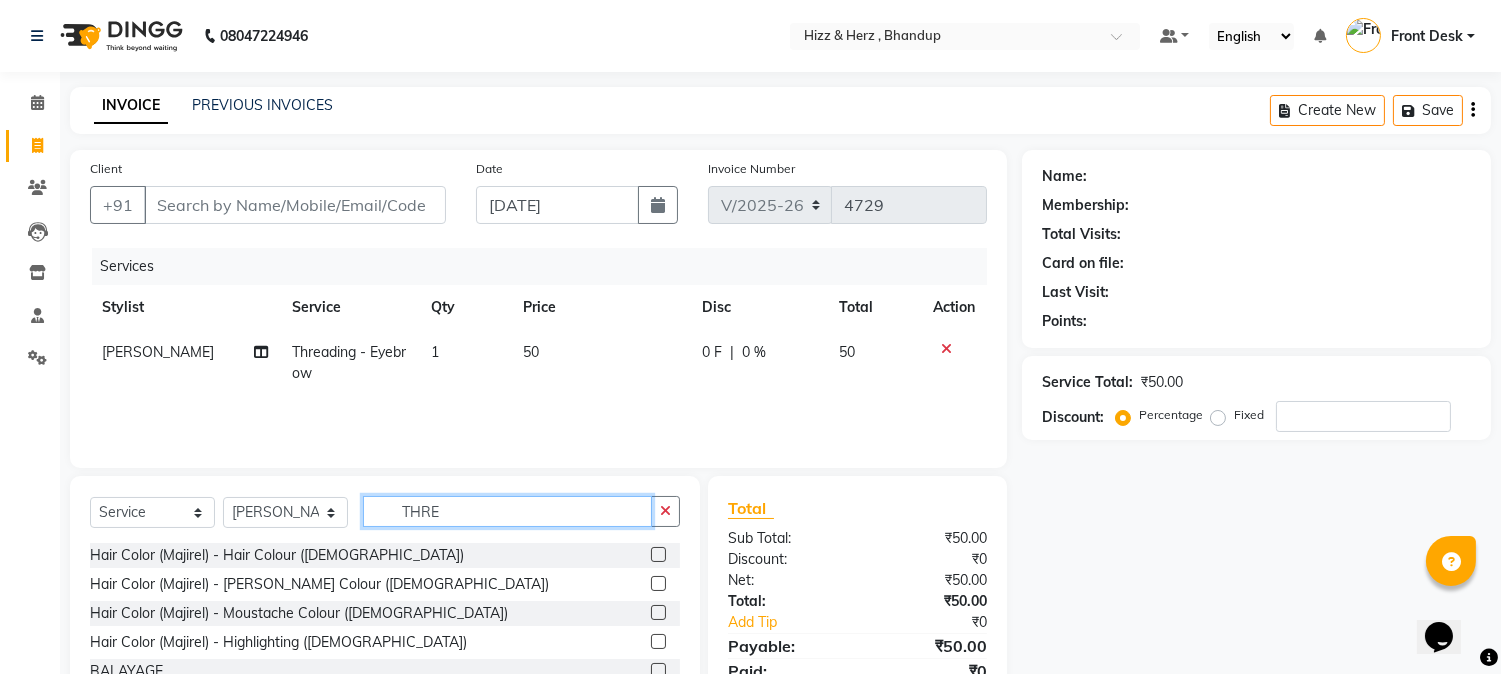 click on "THRE" 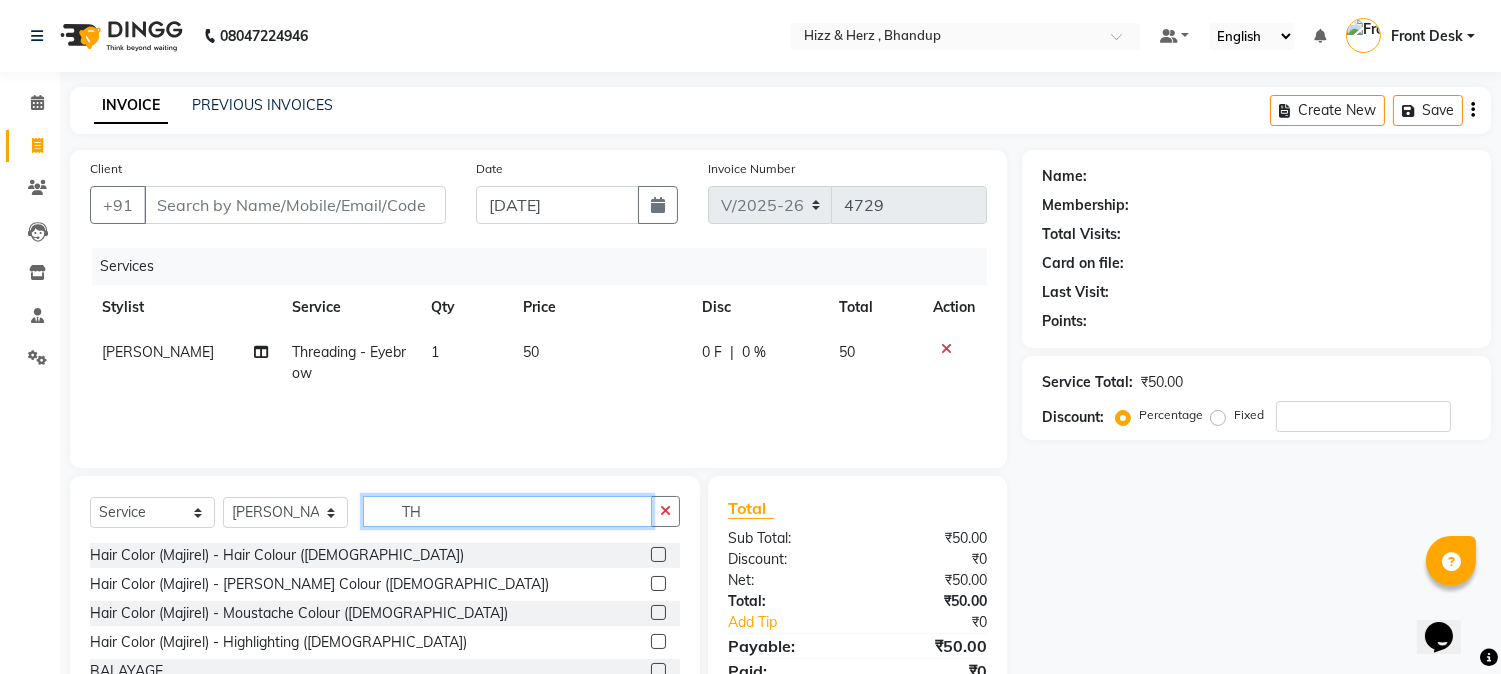 type on "T" 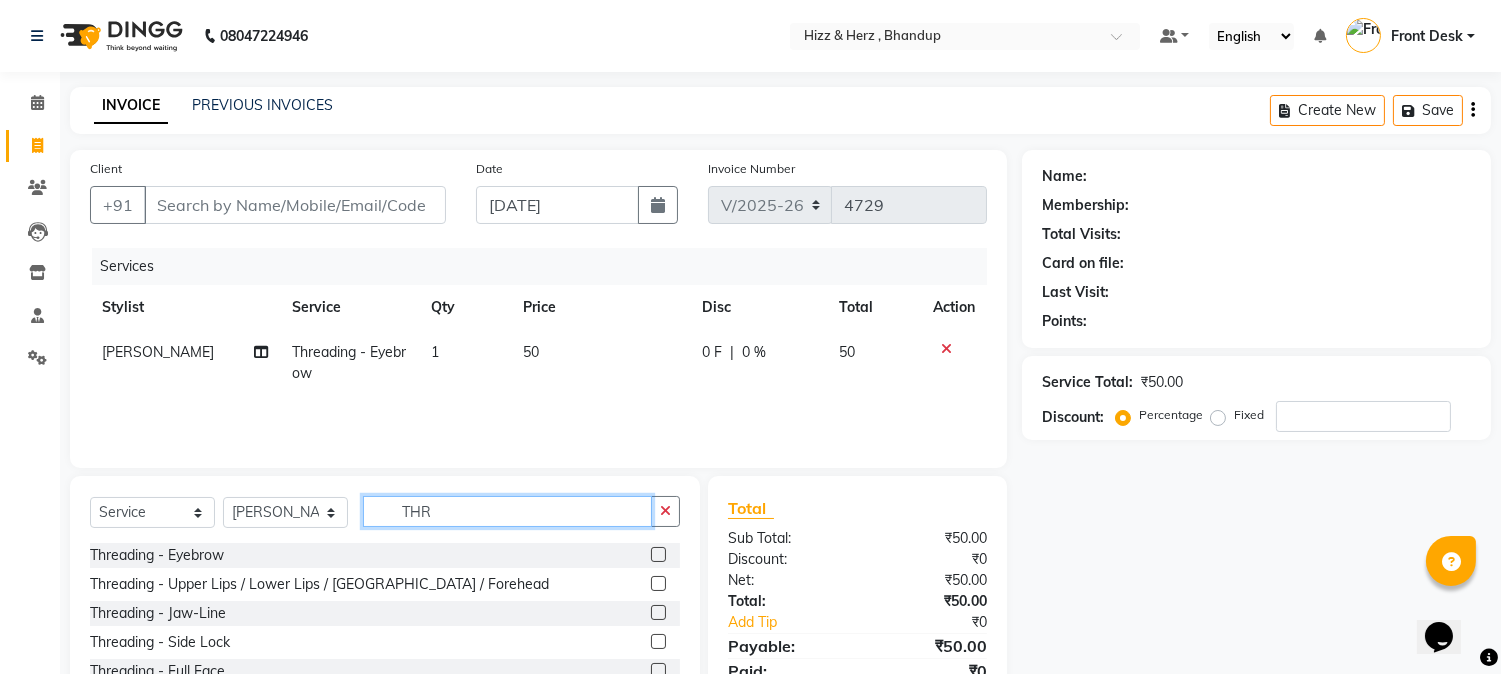 type on "THRE" 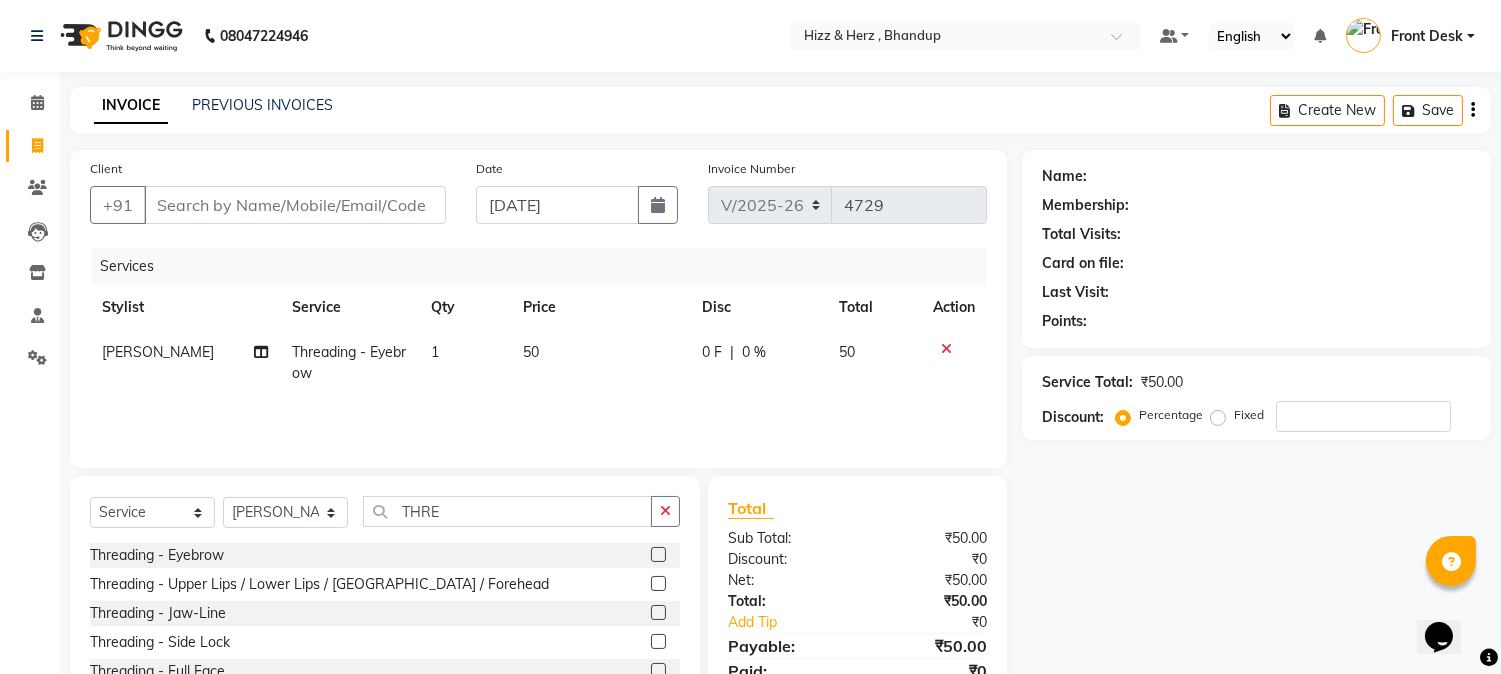 click 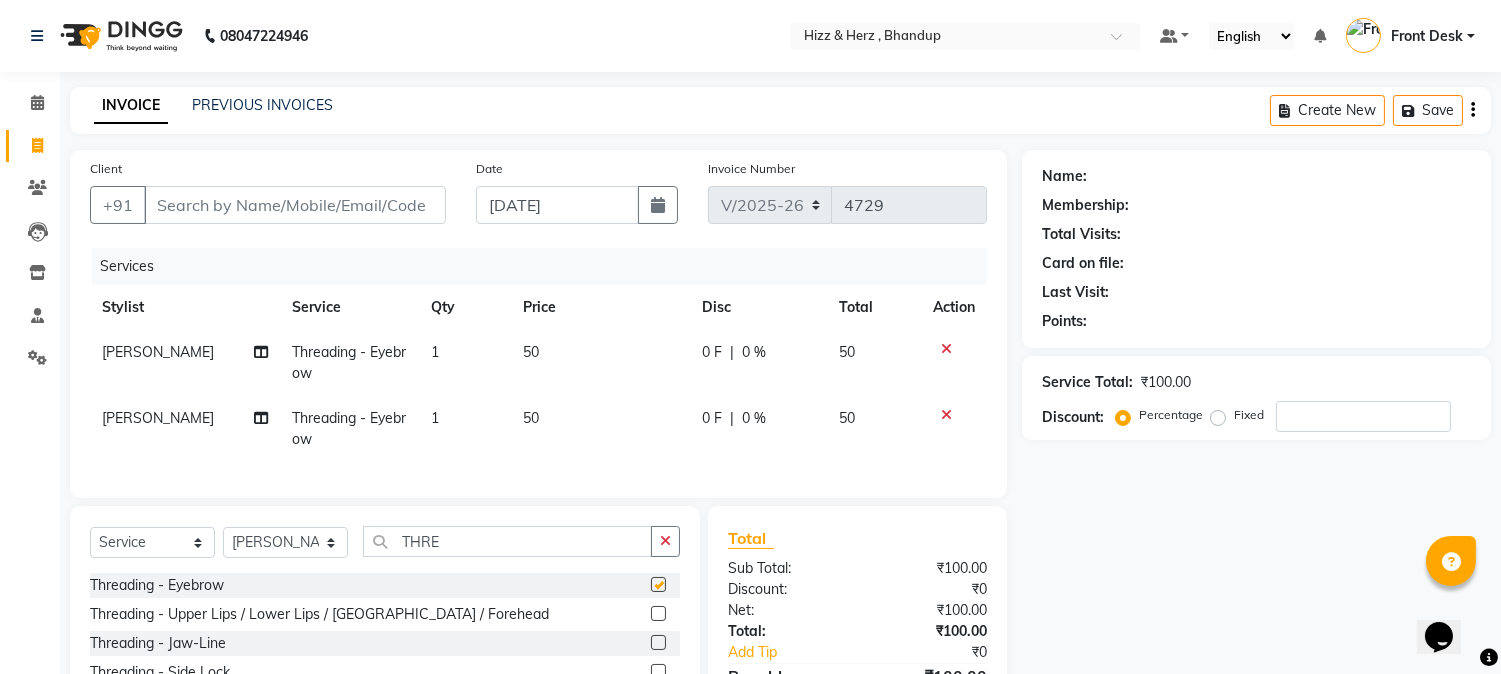 checkbox on "false" 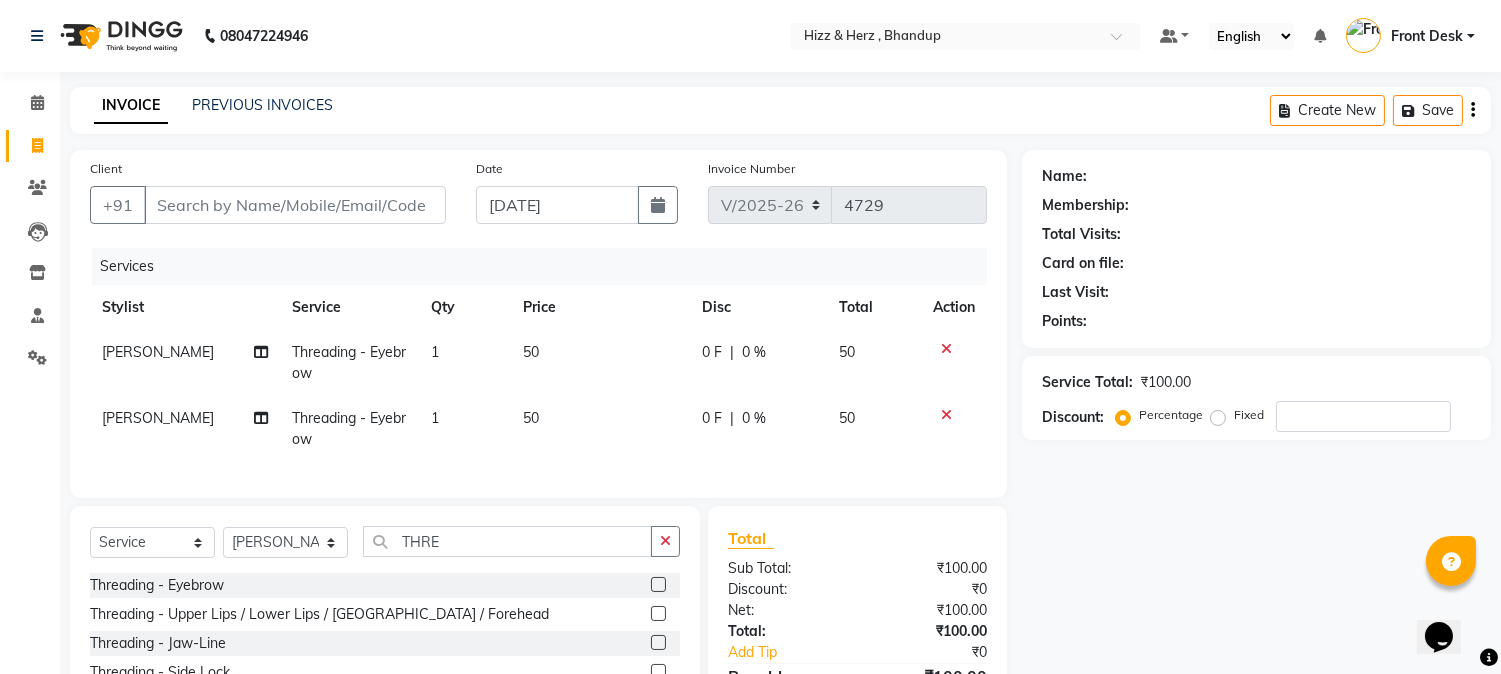 click 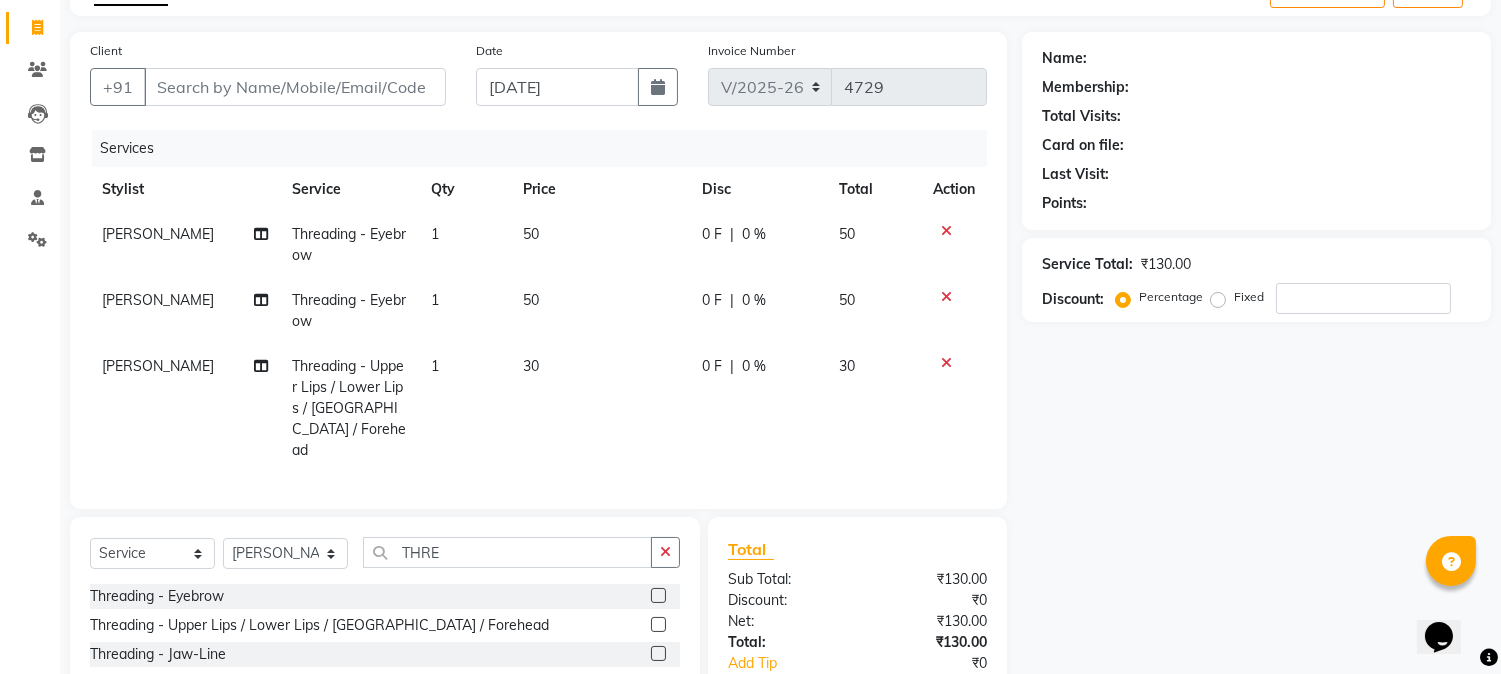 scroll, scrollTop: 238, scrollLeft: 0, axis: vertical 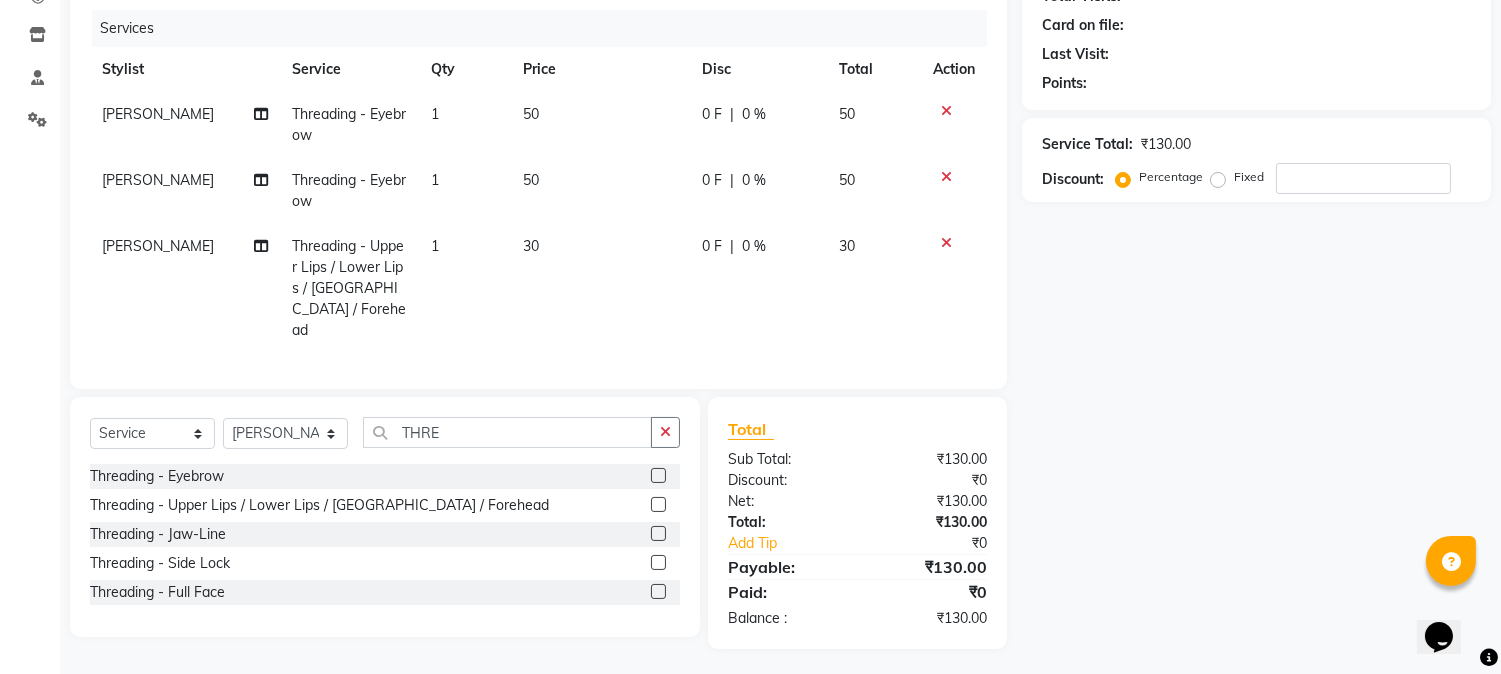 click 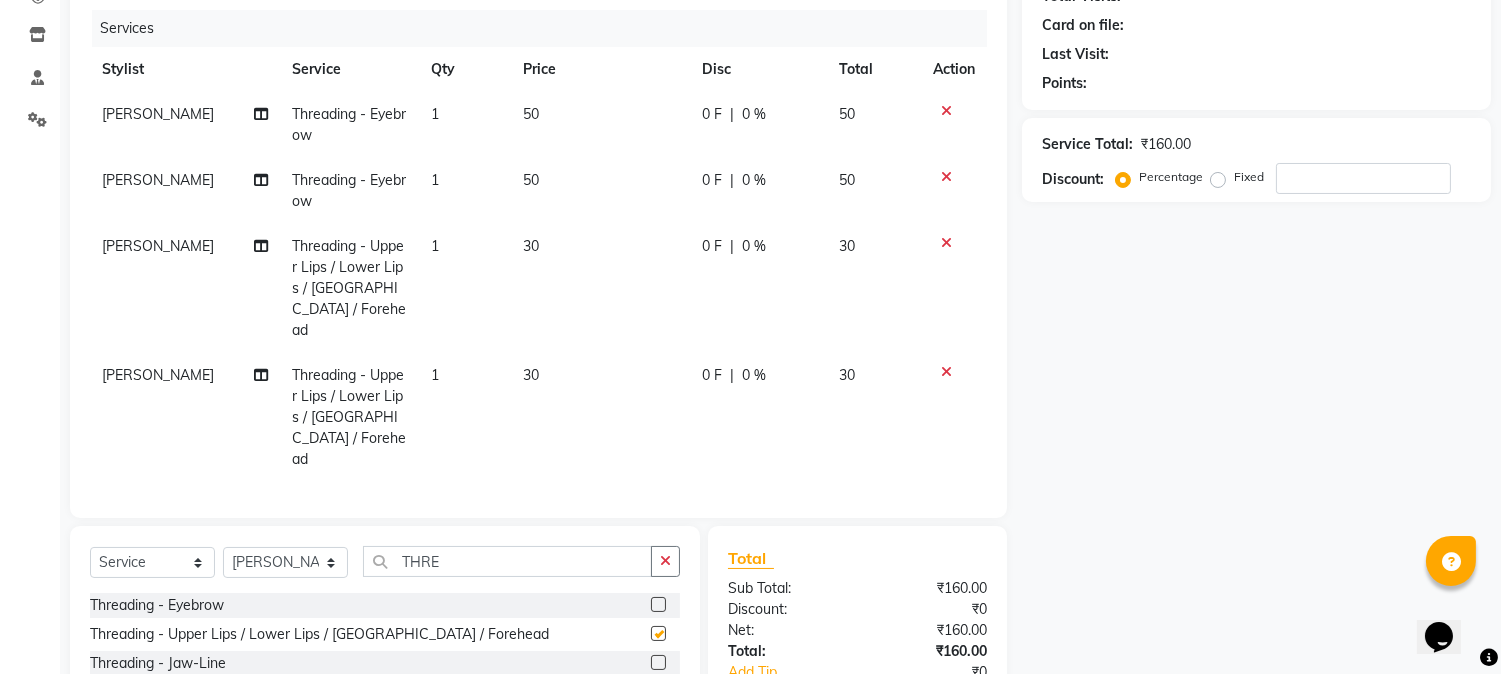 checkbox on "false" 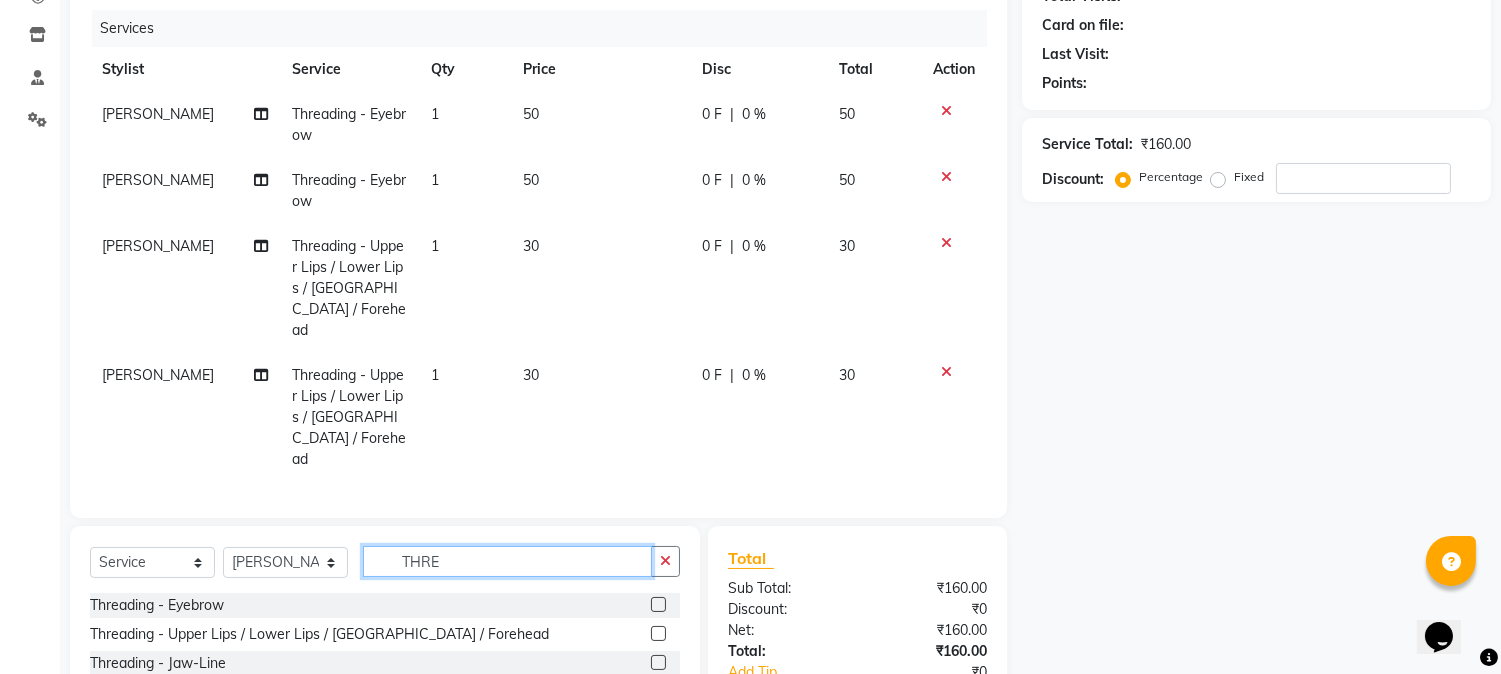 click on "THRE" 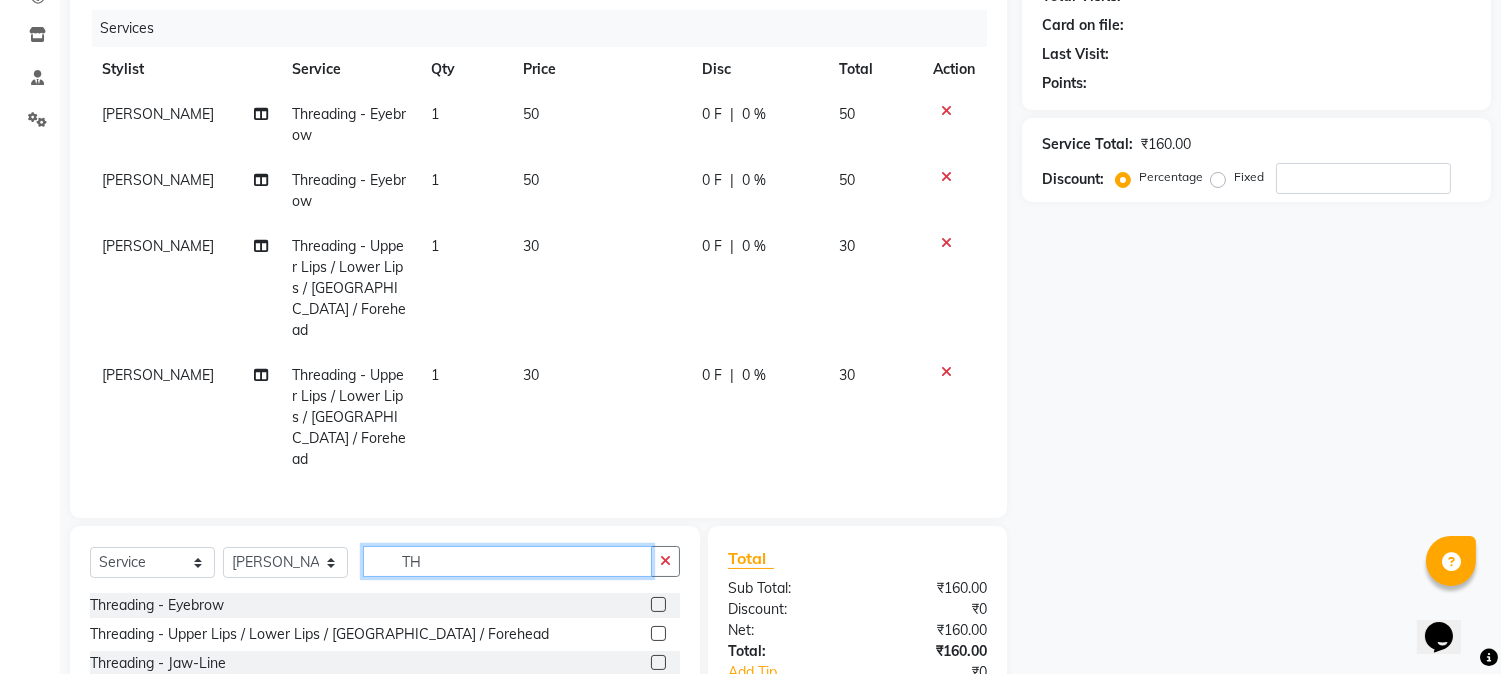 type on "T" 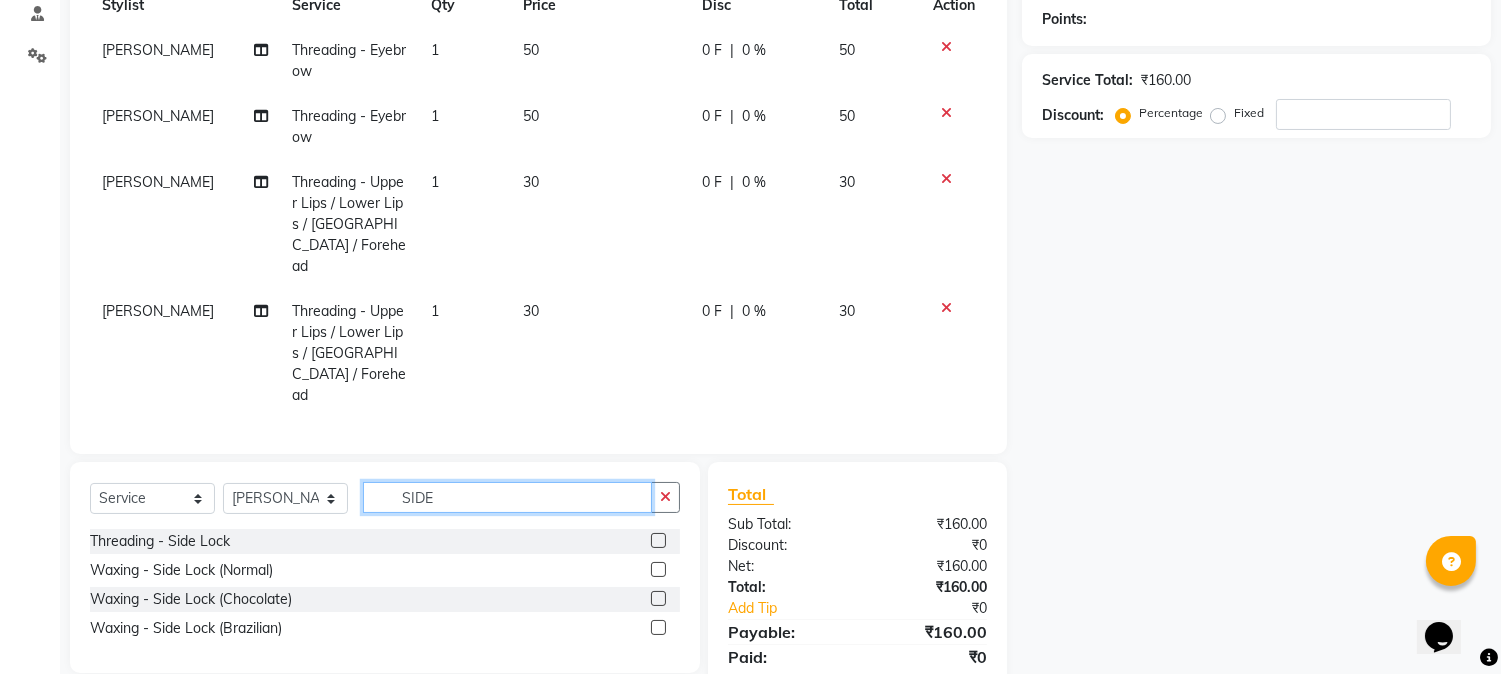 scroll, scrollTop: 346, scrollLeft: 0, axis: vertical 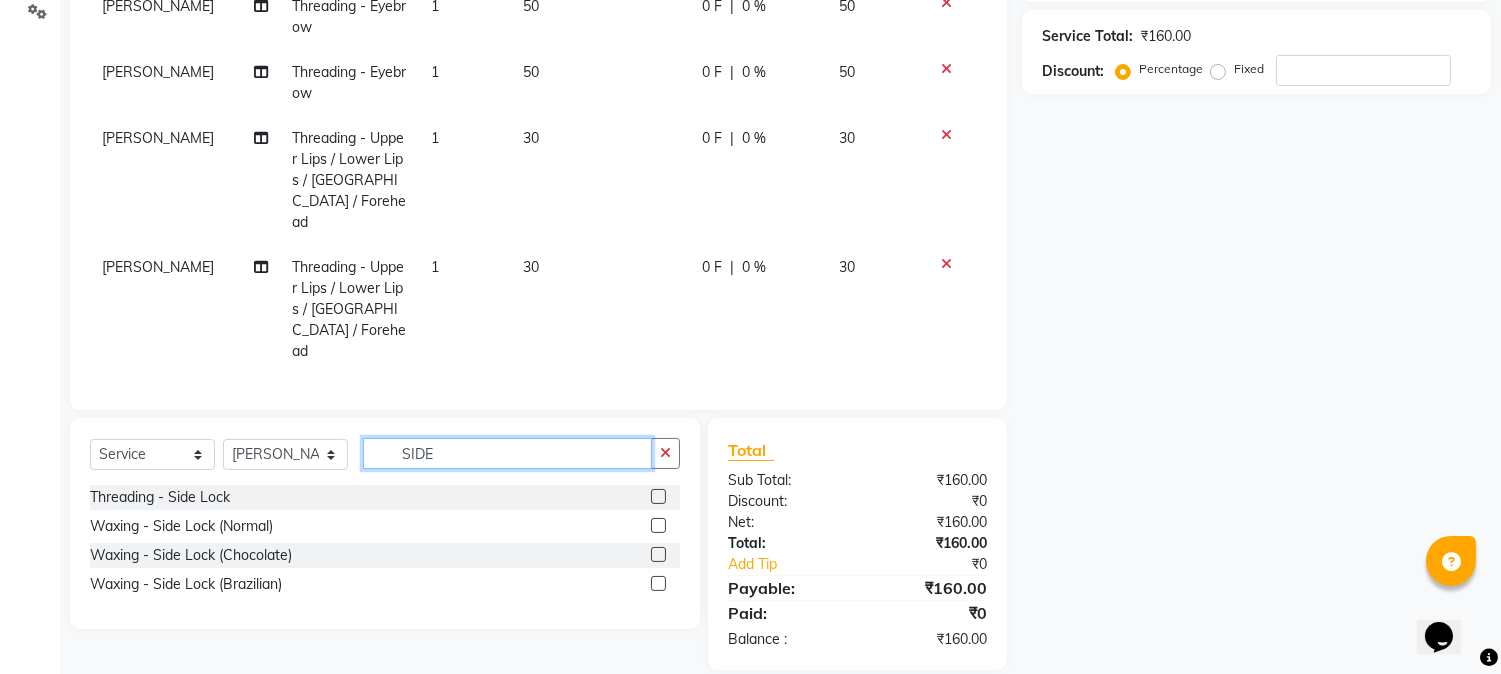 type on "SIDE" 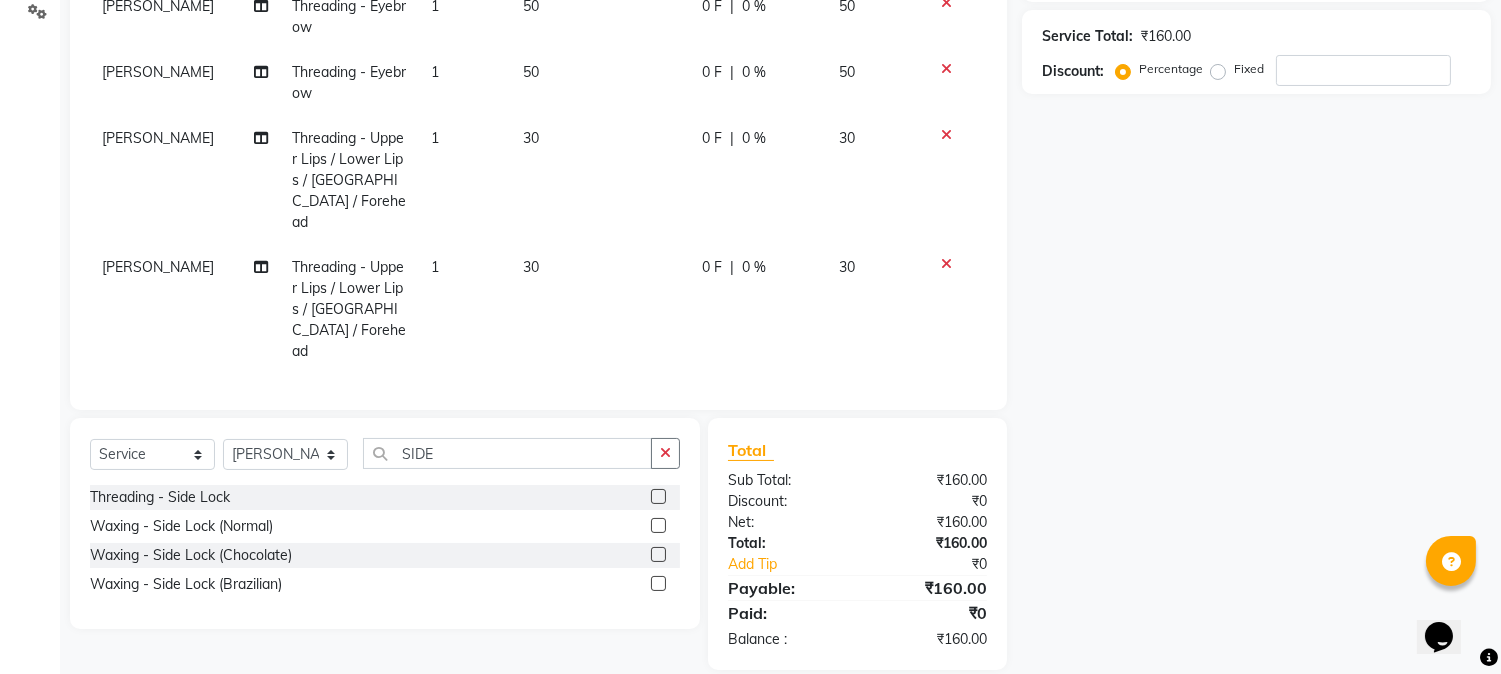 click 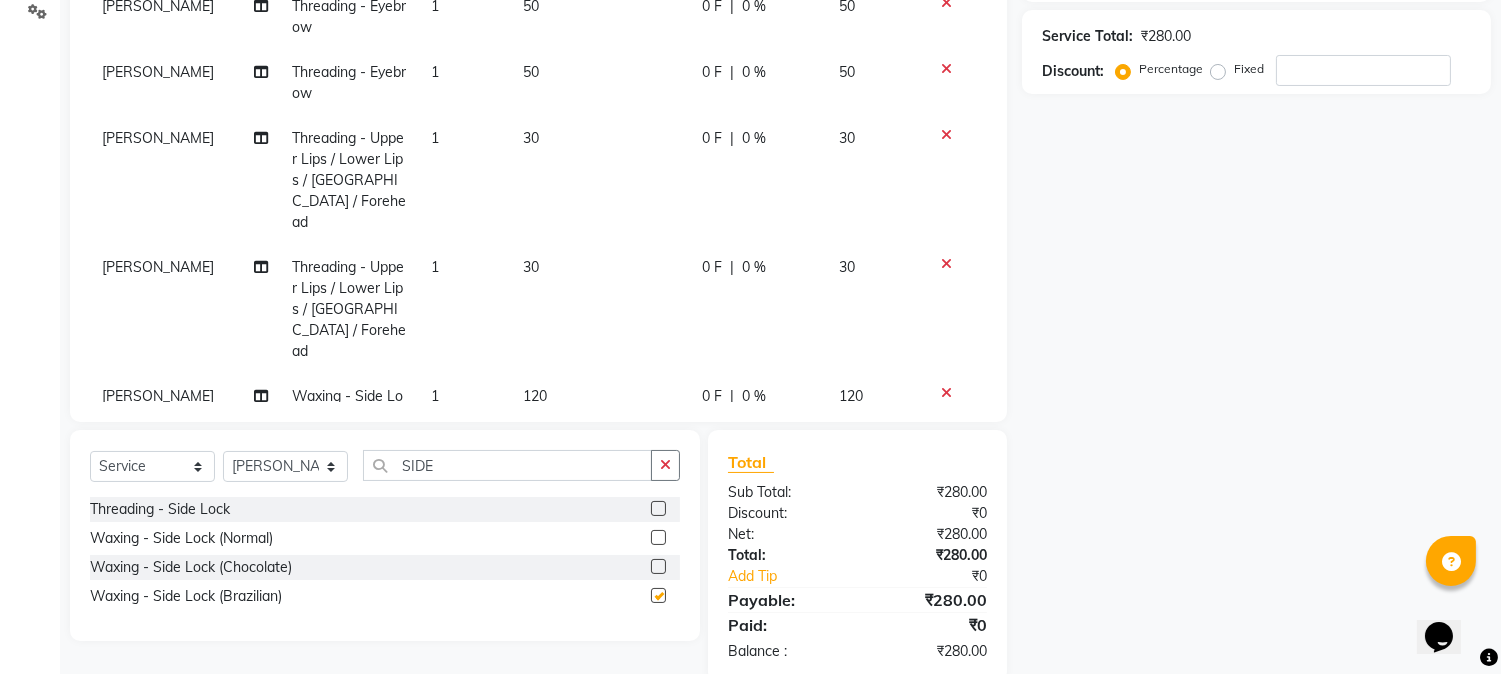 checkbox on "false" 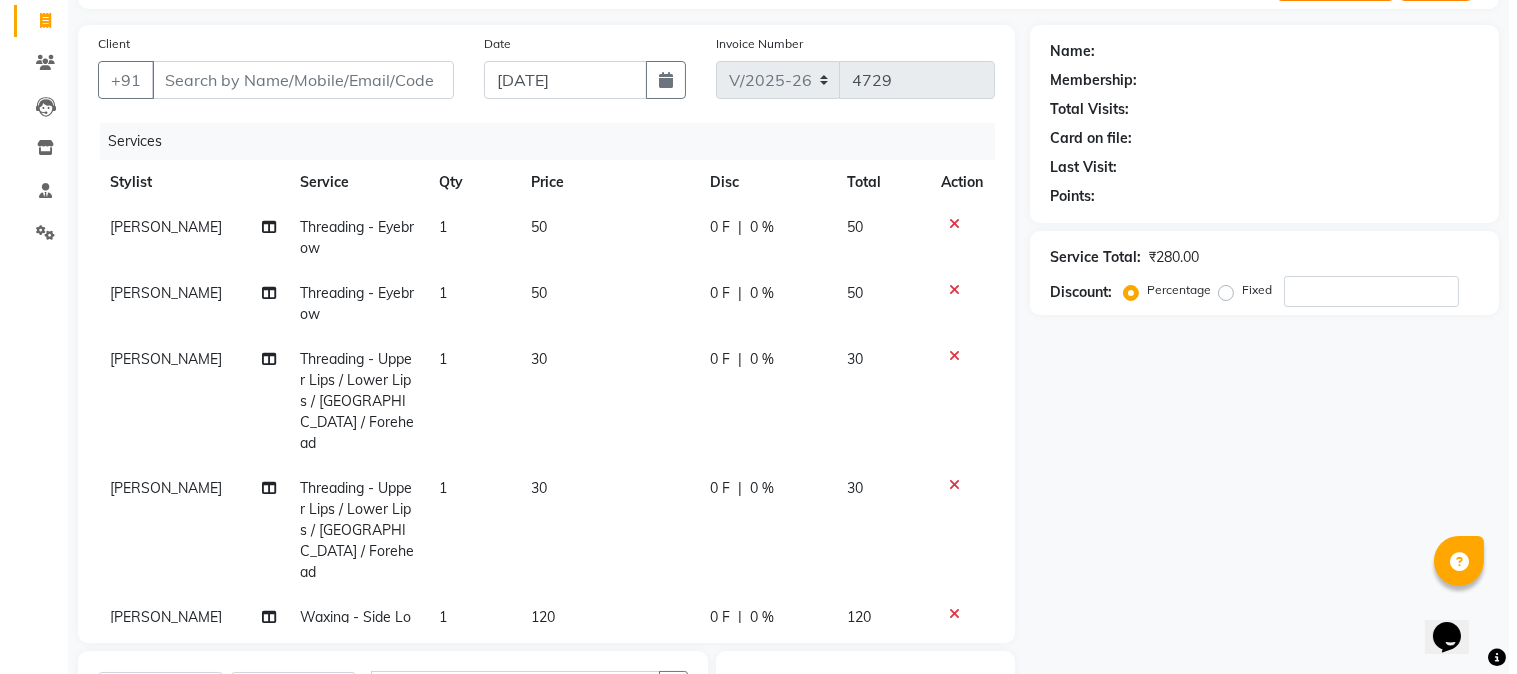 scroll, scrollTop: 0, scrollLeft: 0, axis: both 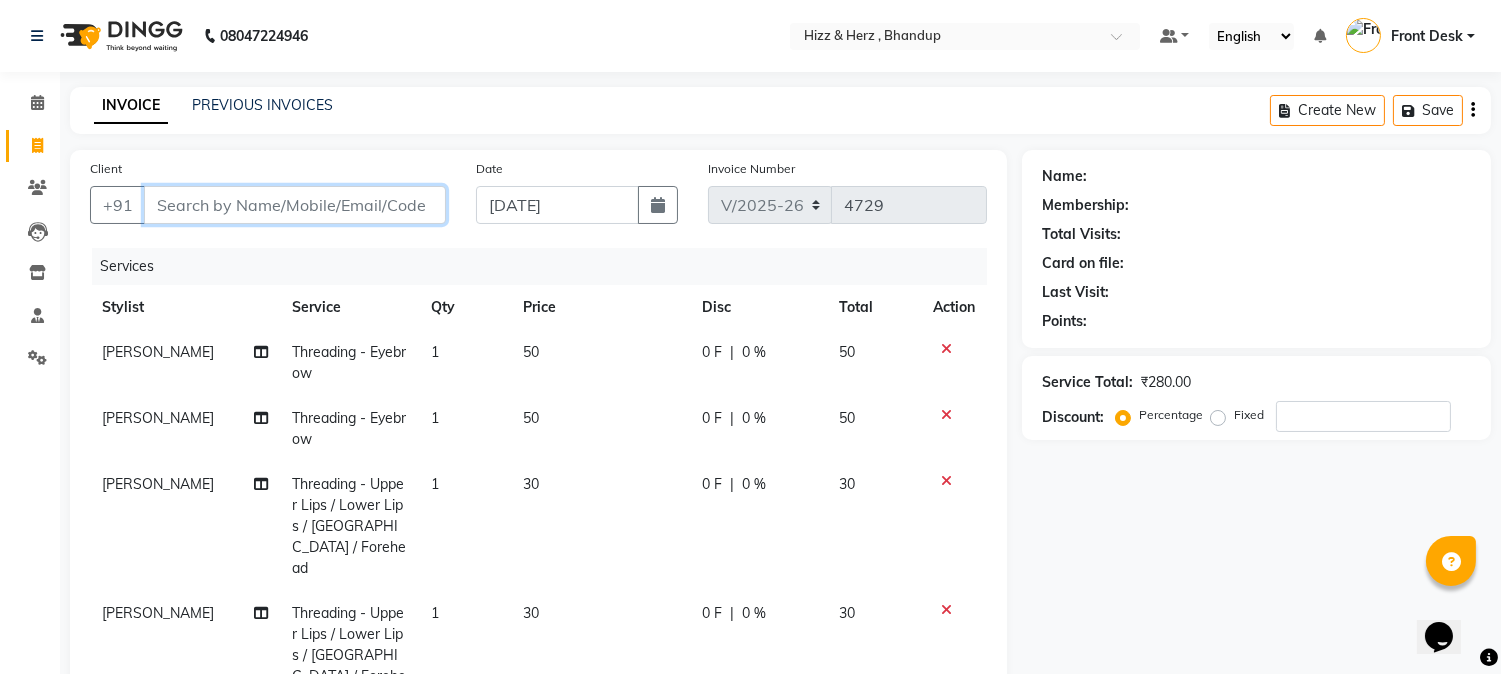 click on "Client" at bounding box center (295, 205) 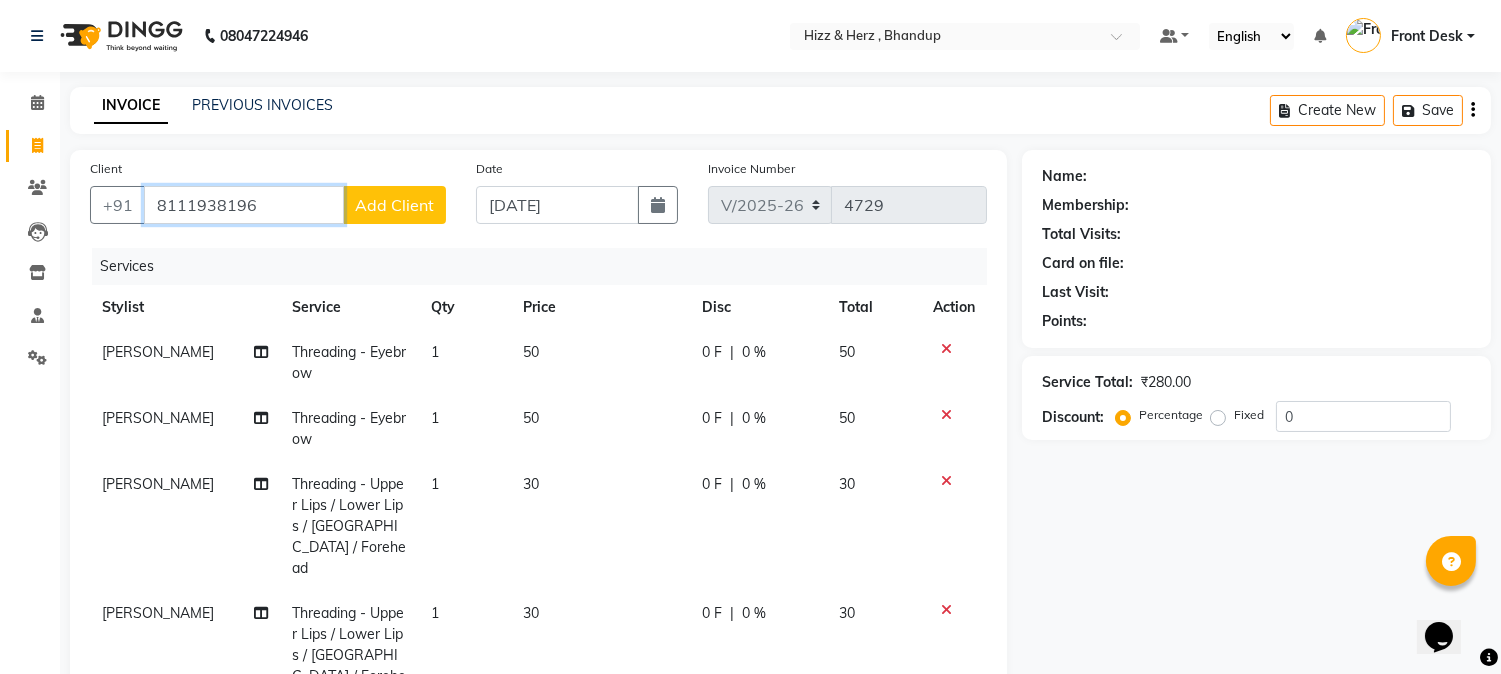 type on "8111938196" 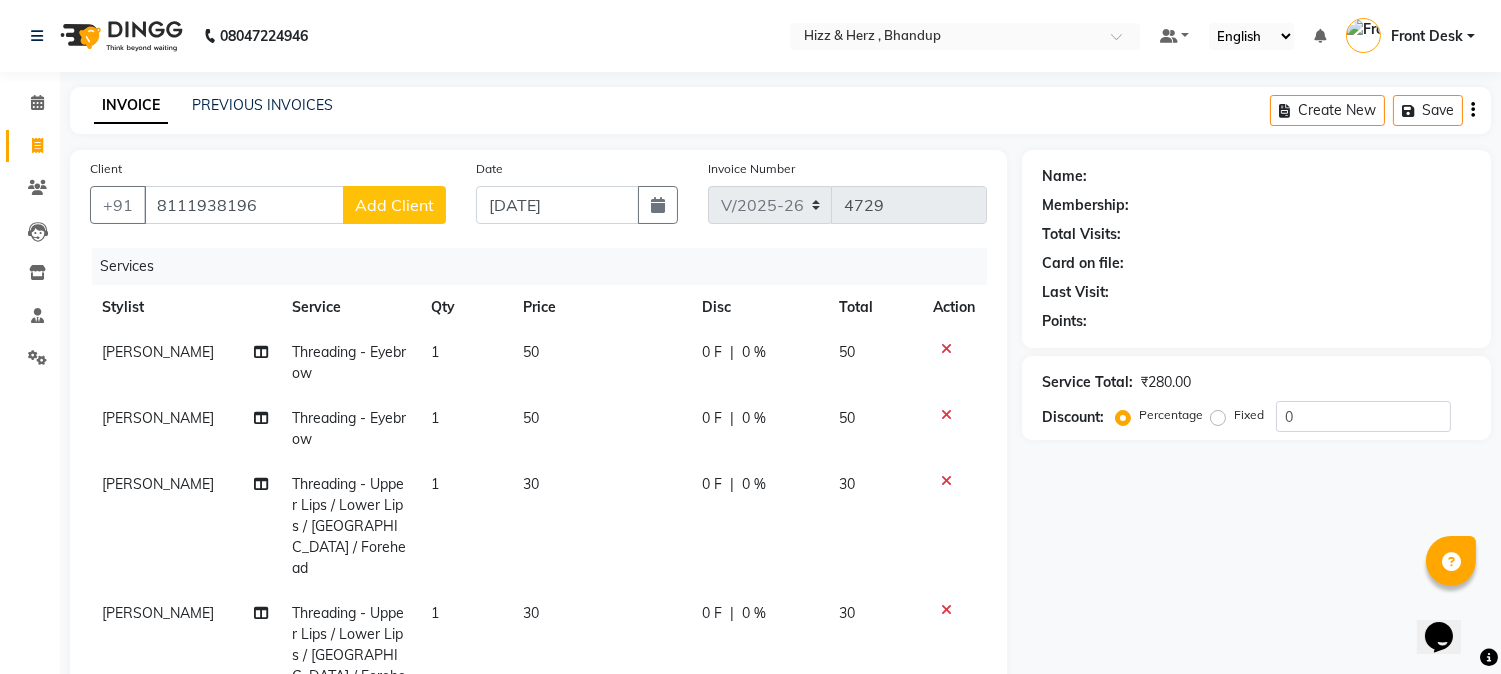 click on "Add Client" 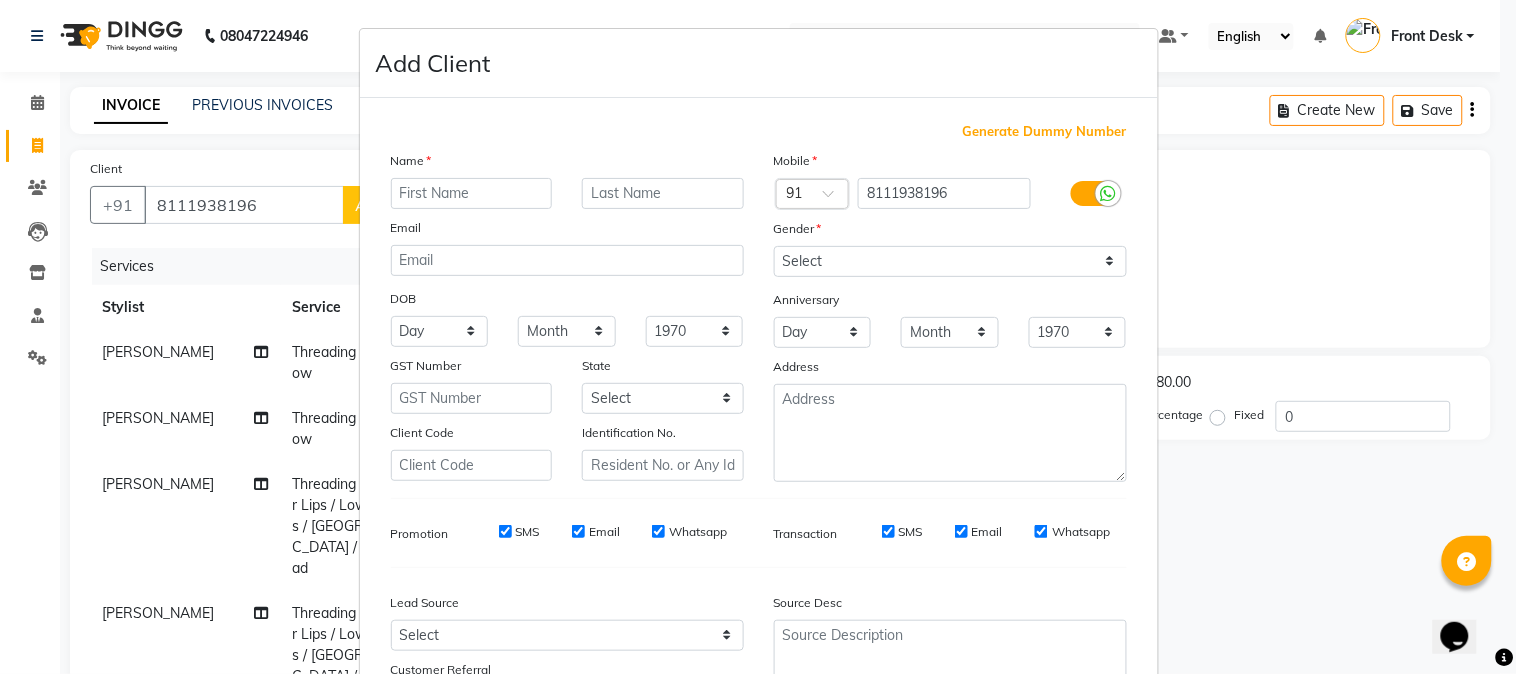 click at bounding box center (472, 193) 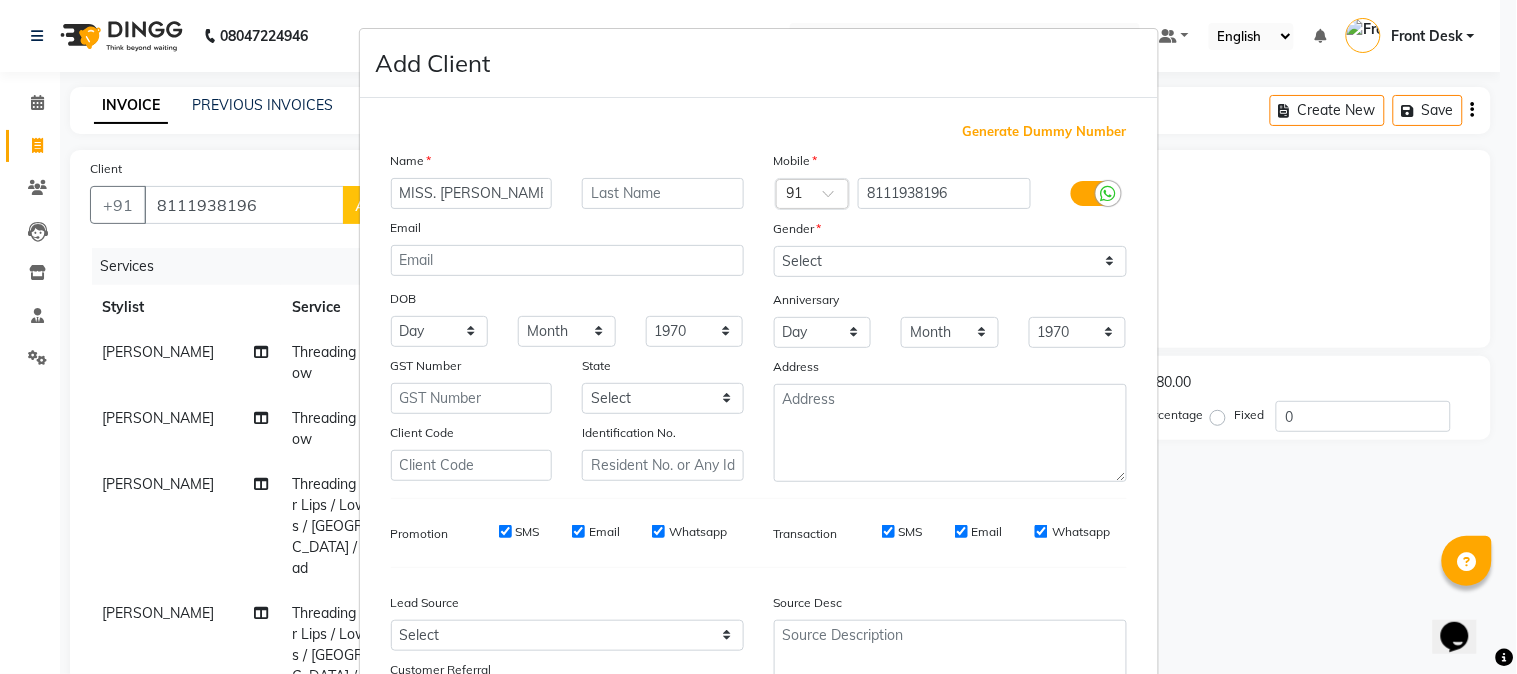 type on "MISS. [PERSON_NAME]" 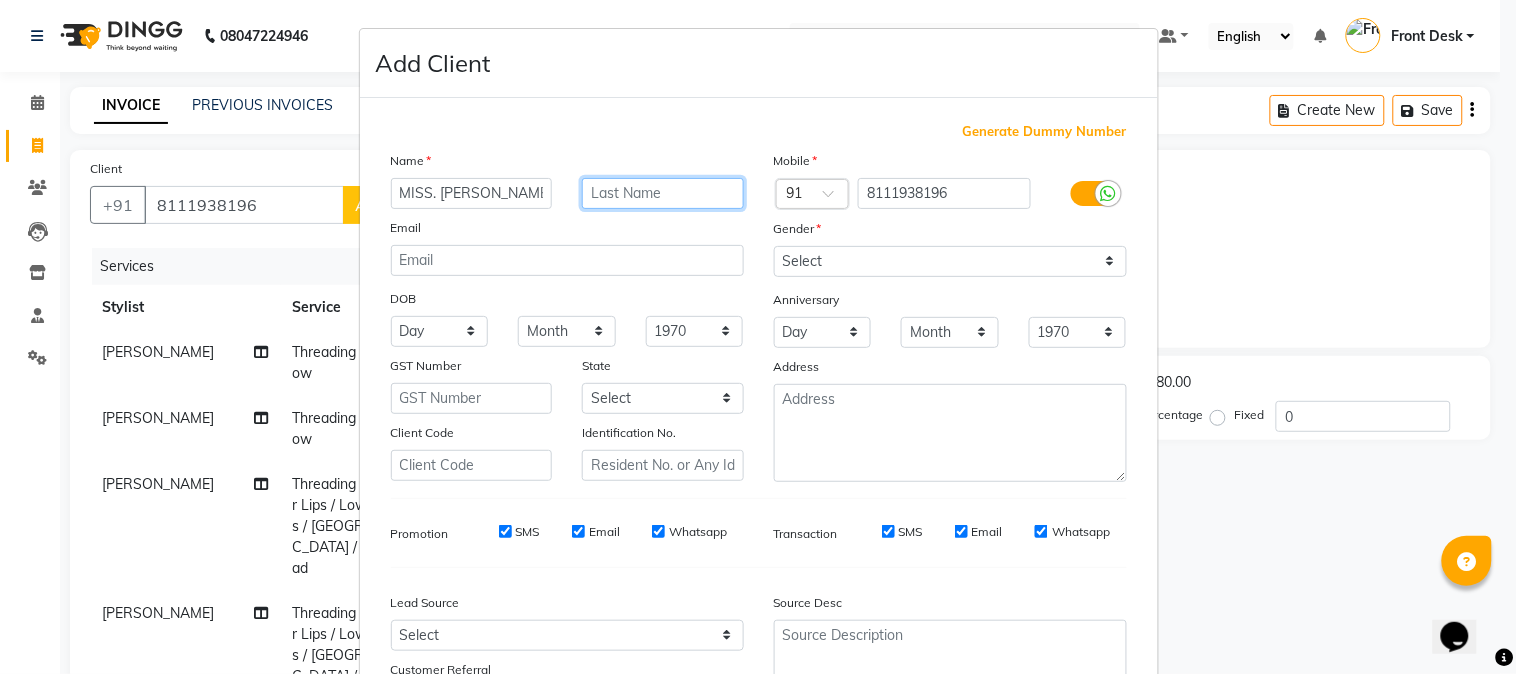 click at bounding box center (663, 193) 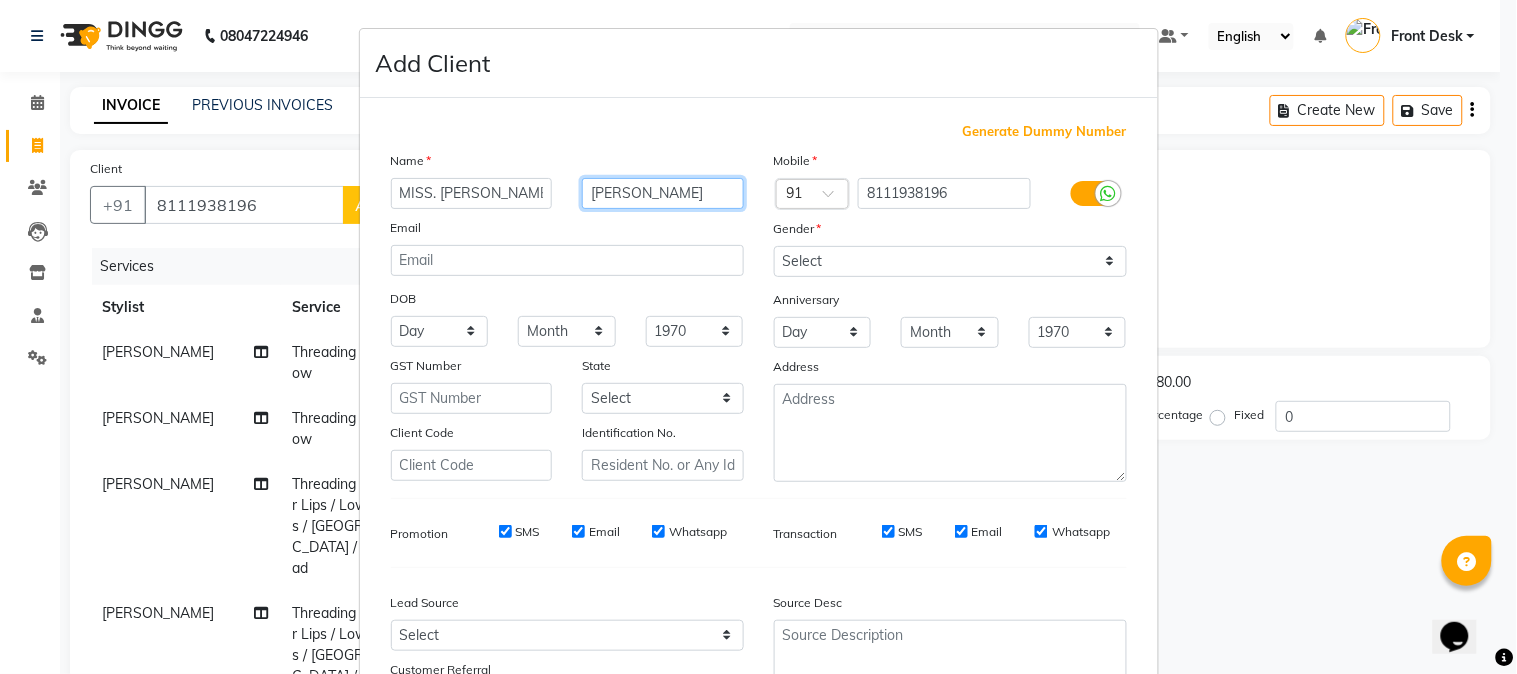 type on "[PERSON_NAME]" 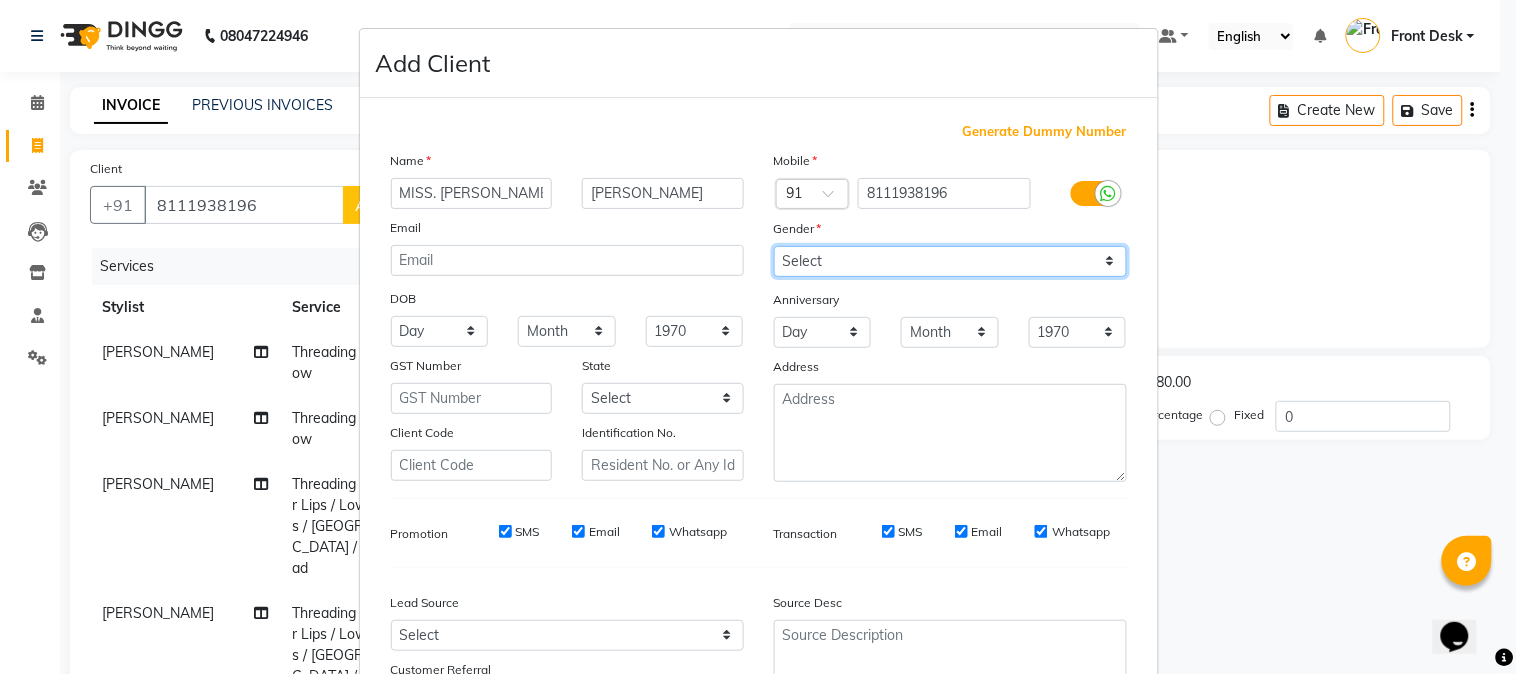 click on "Select Male Female Other Prefer Not To Say" at bounding box center [950, 261] 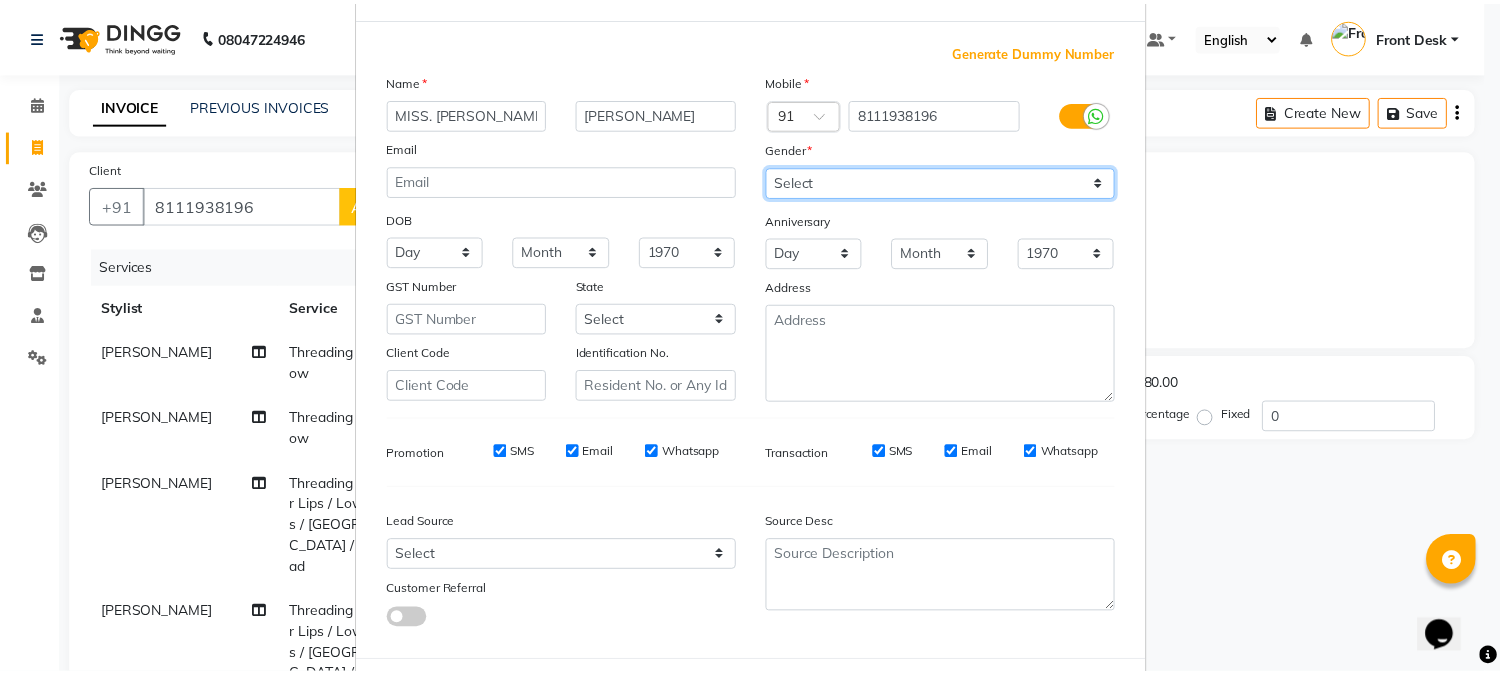 scroll, scrollTop: 176, scrollLeft: 0, axis: vertical 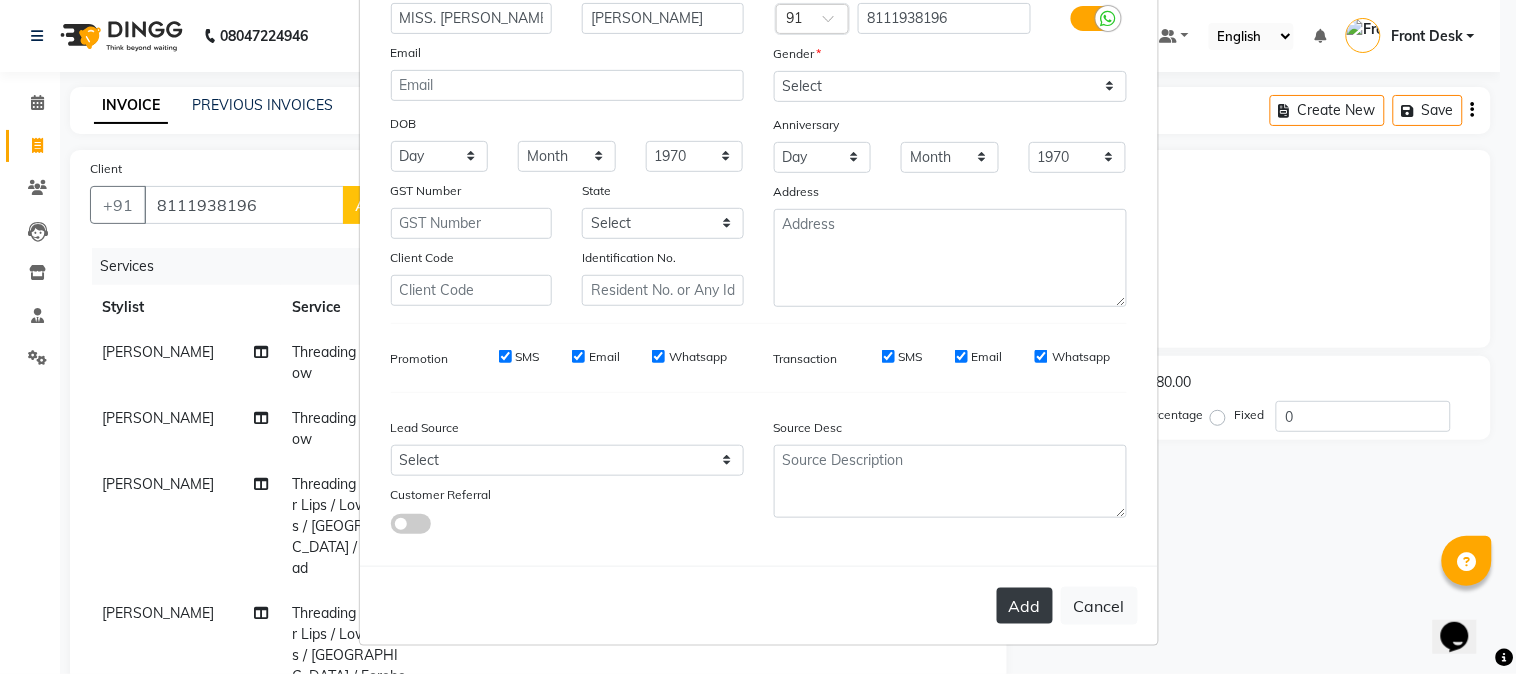 click on "Add" at bounding box center [1025, 606] 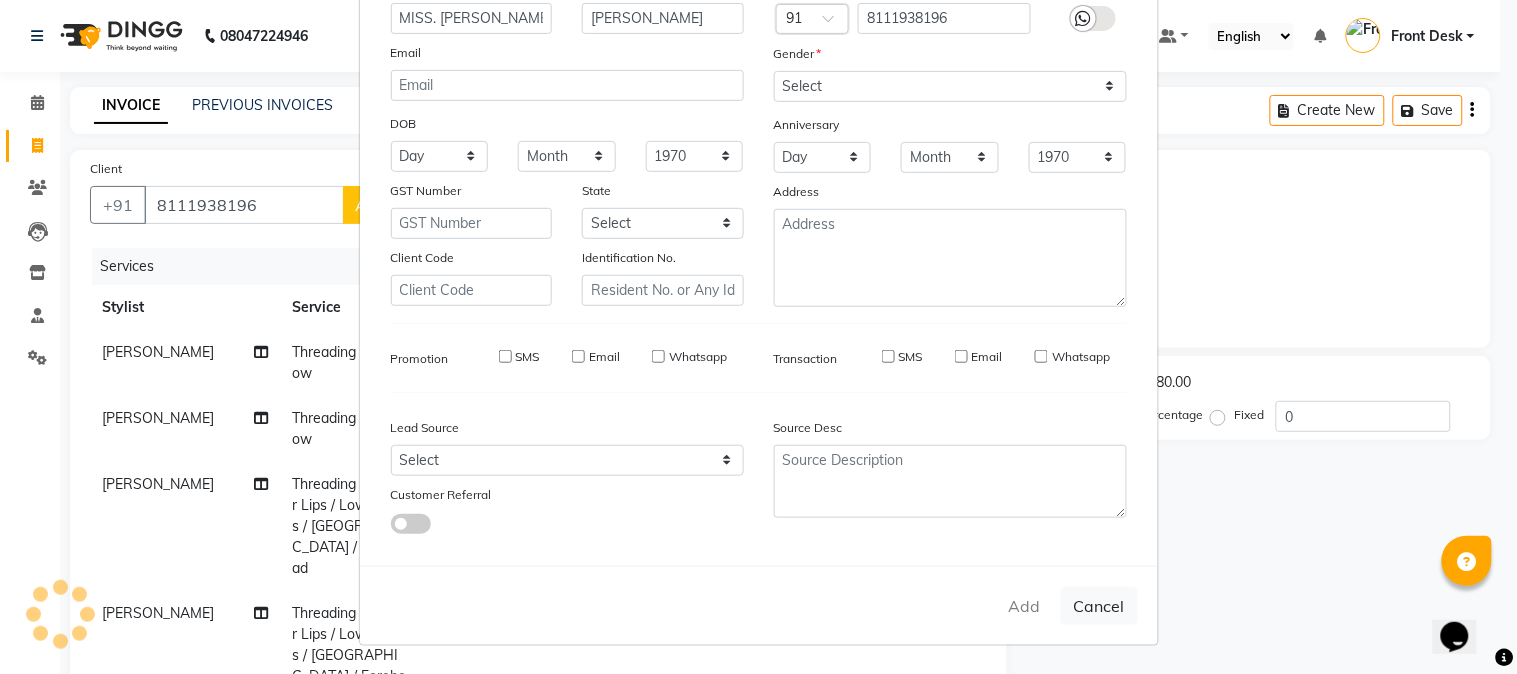 type 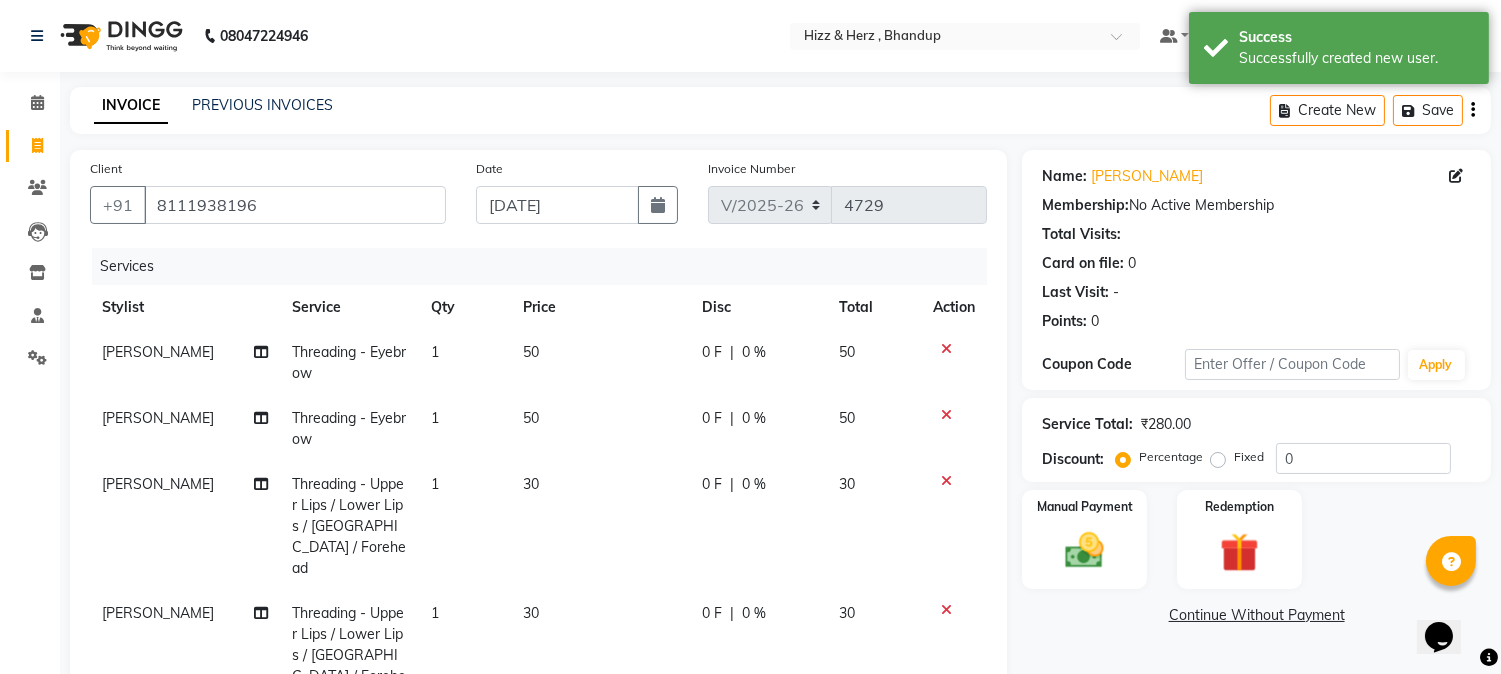 scroll, scrollTop: 384, scrollLeft: 0, axis: vertical 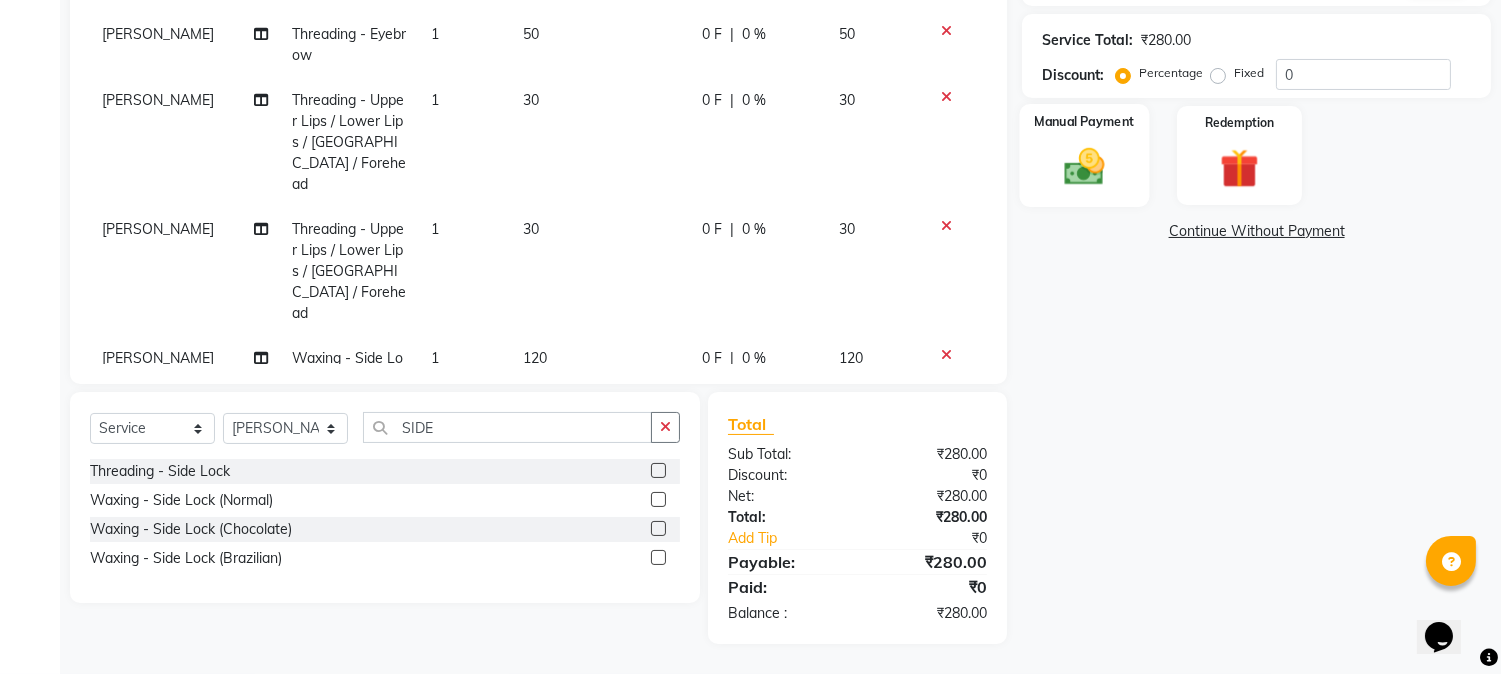 click 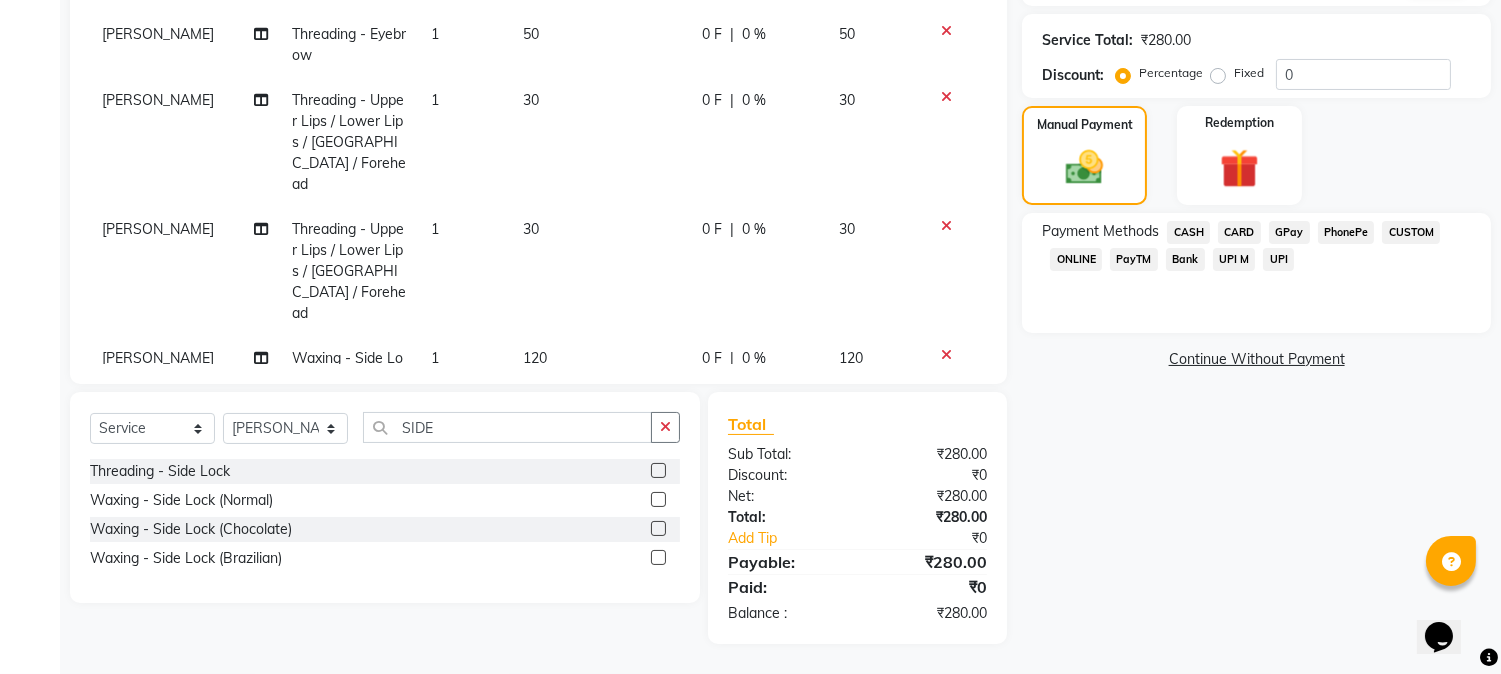 click on "GPay" 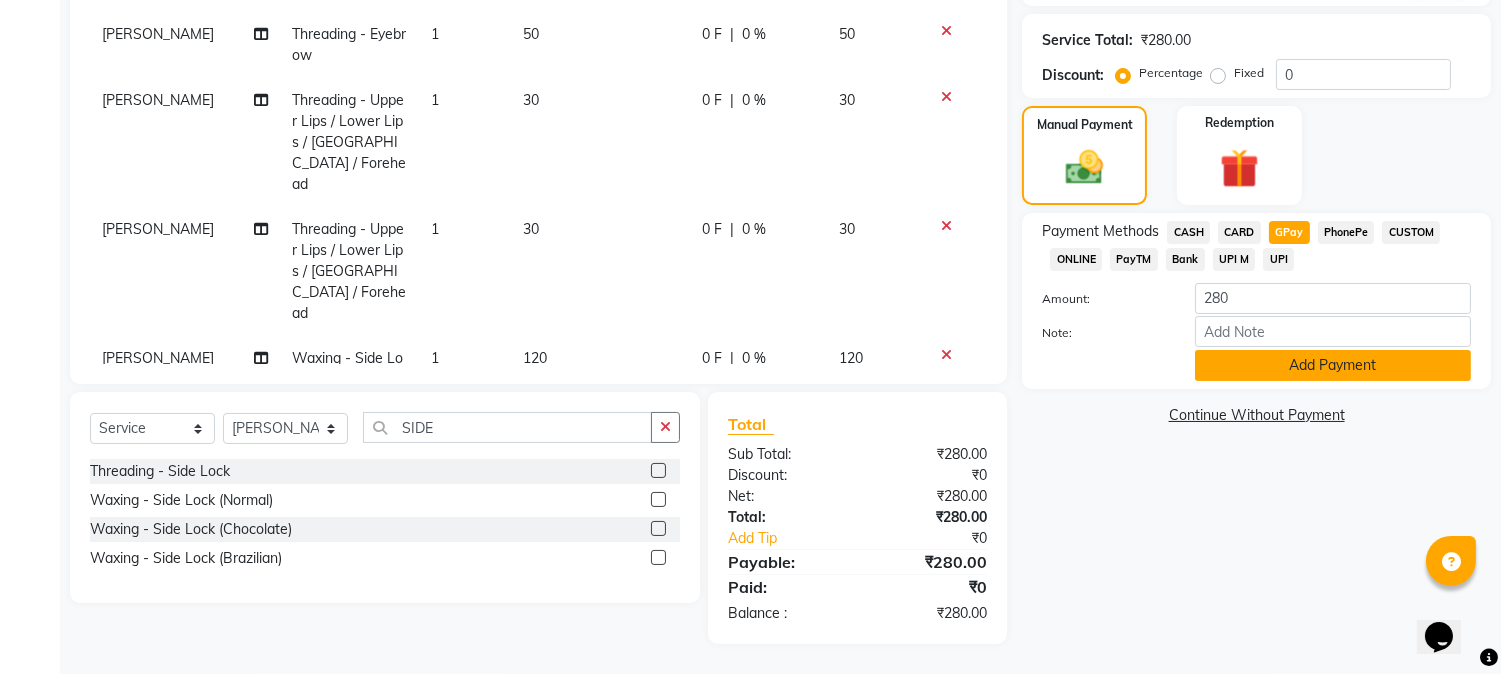 click on "Add Payment" 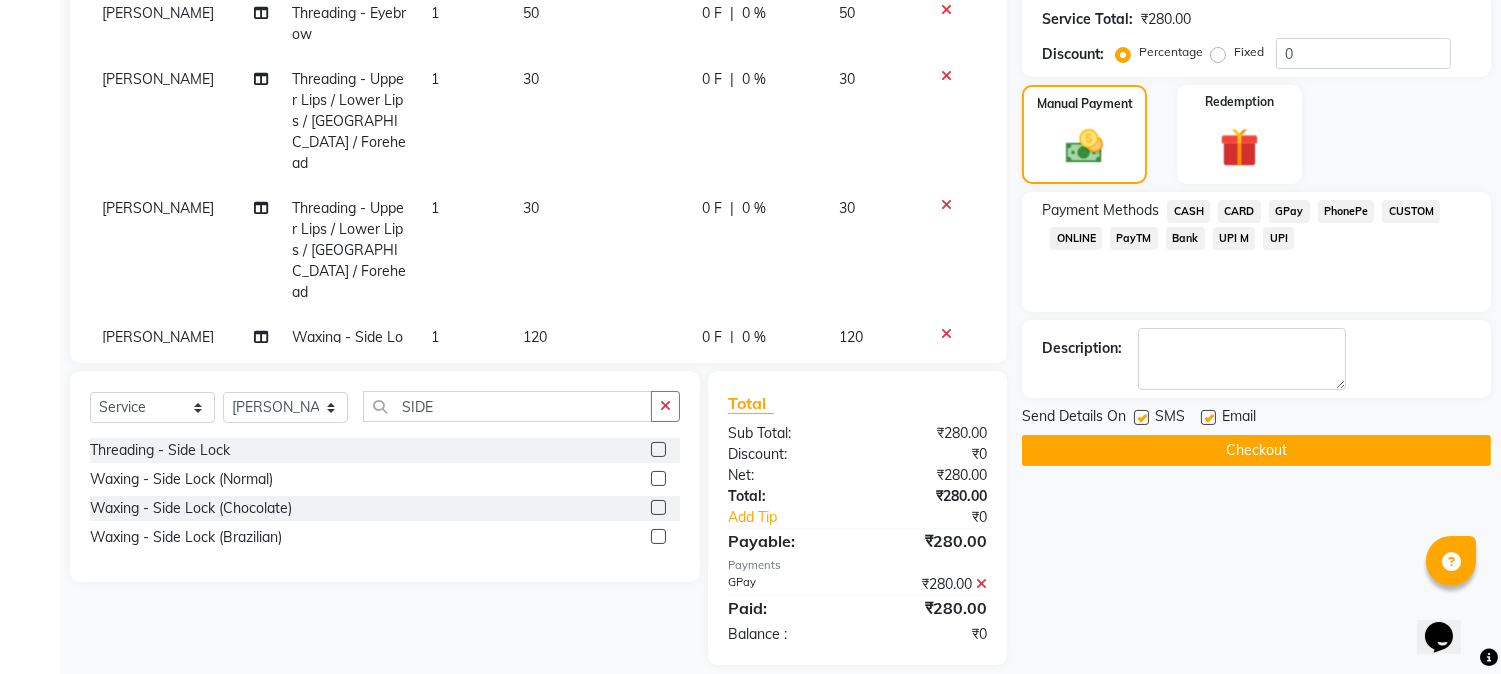 scroll, scrollTop: 425, scrollLeft: 0, axis: vertical 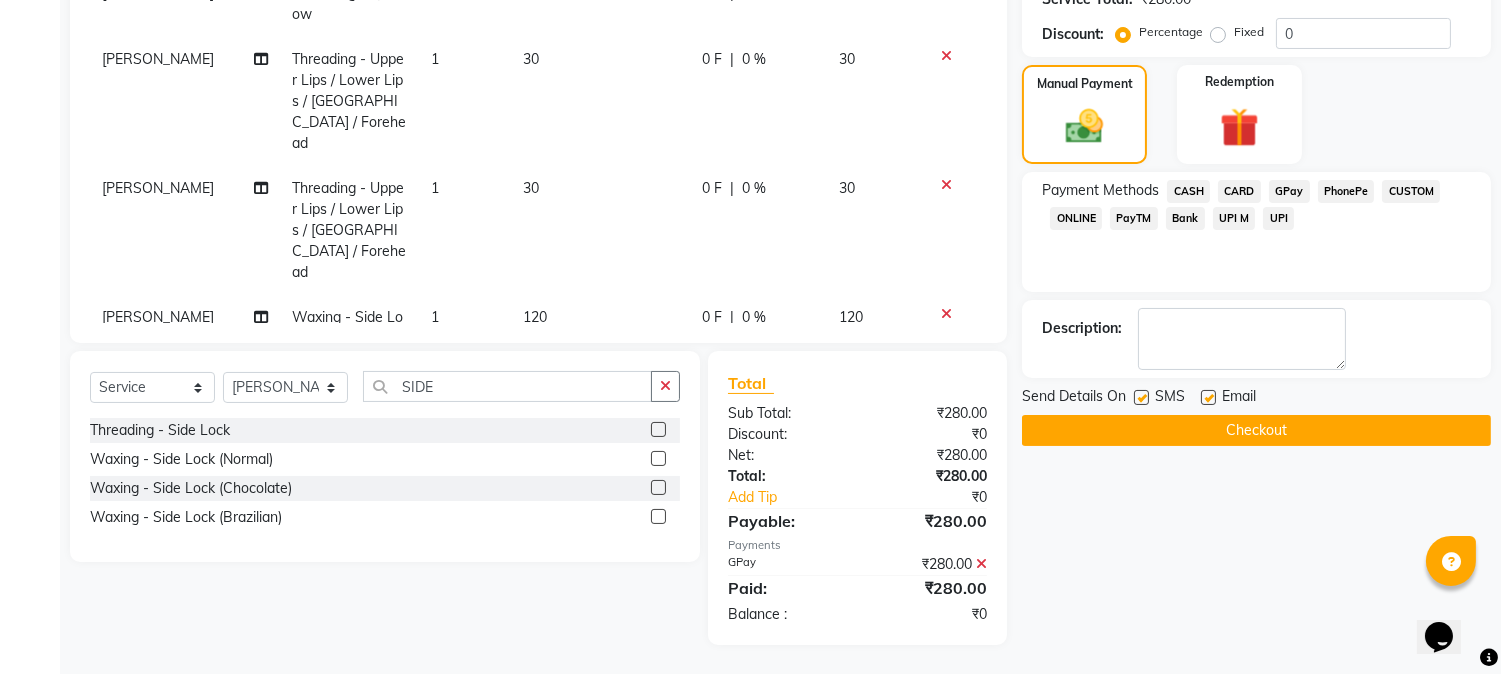 click on "Checkout" 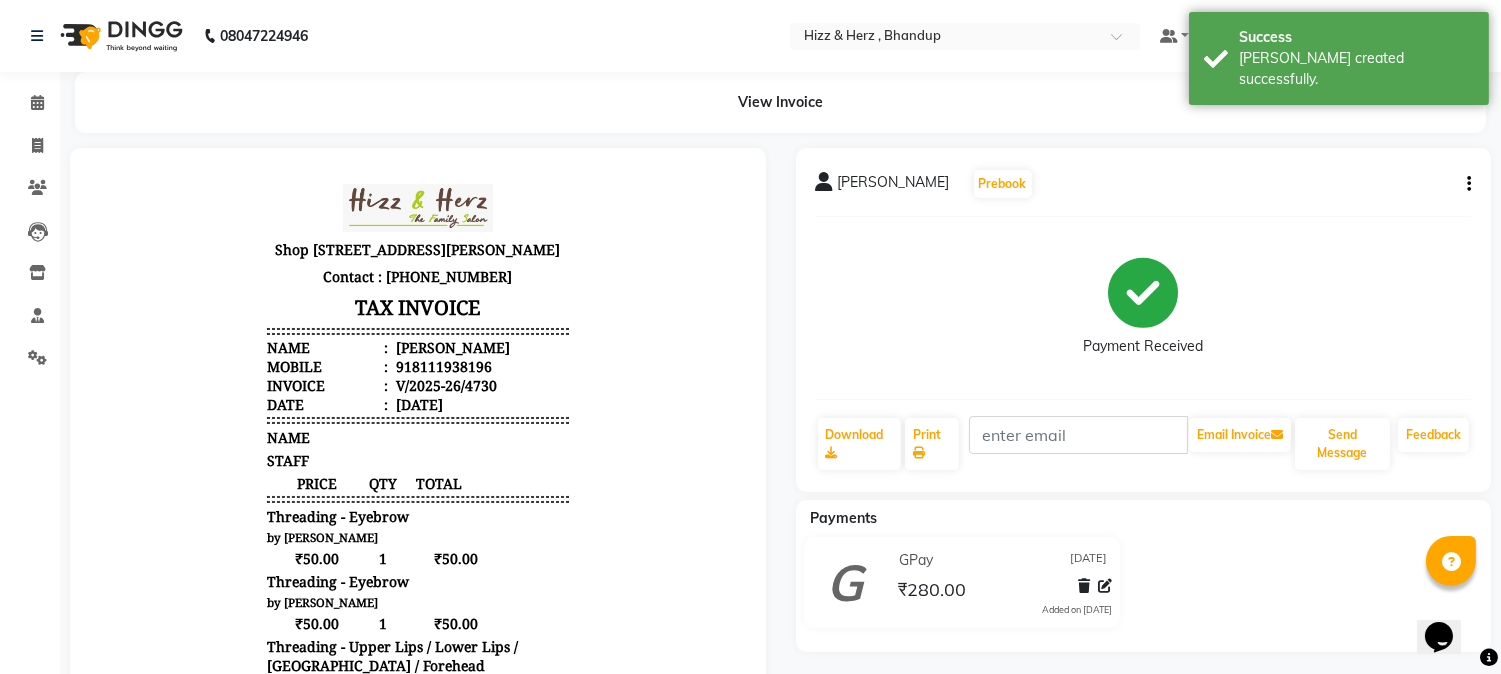 scroll, scrollTop: 0, scrollLeft: 0, axis: both 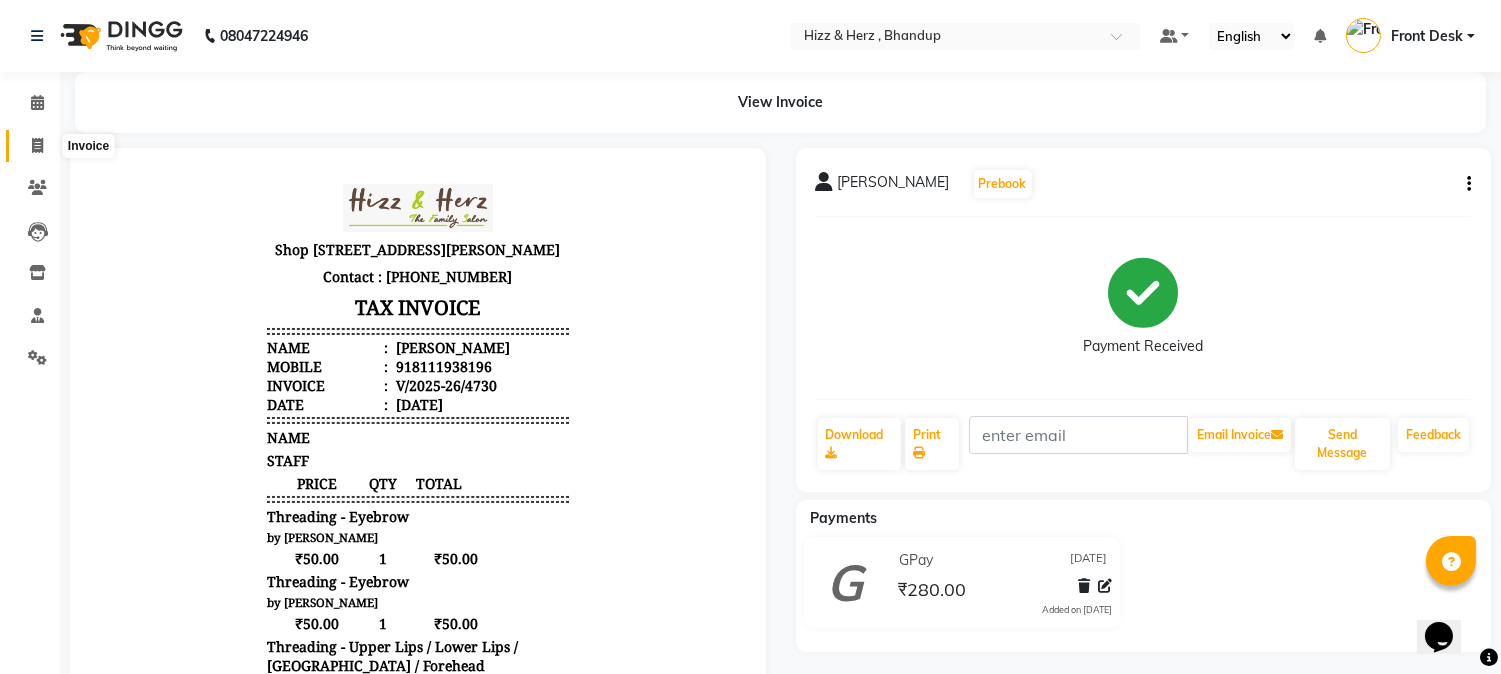 click 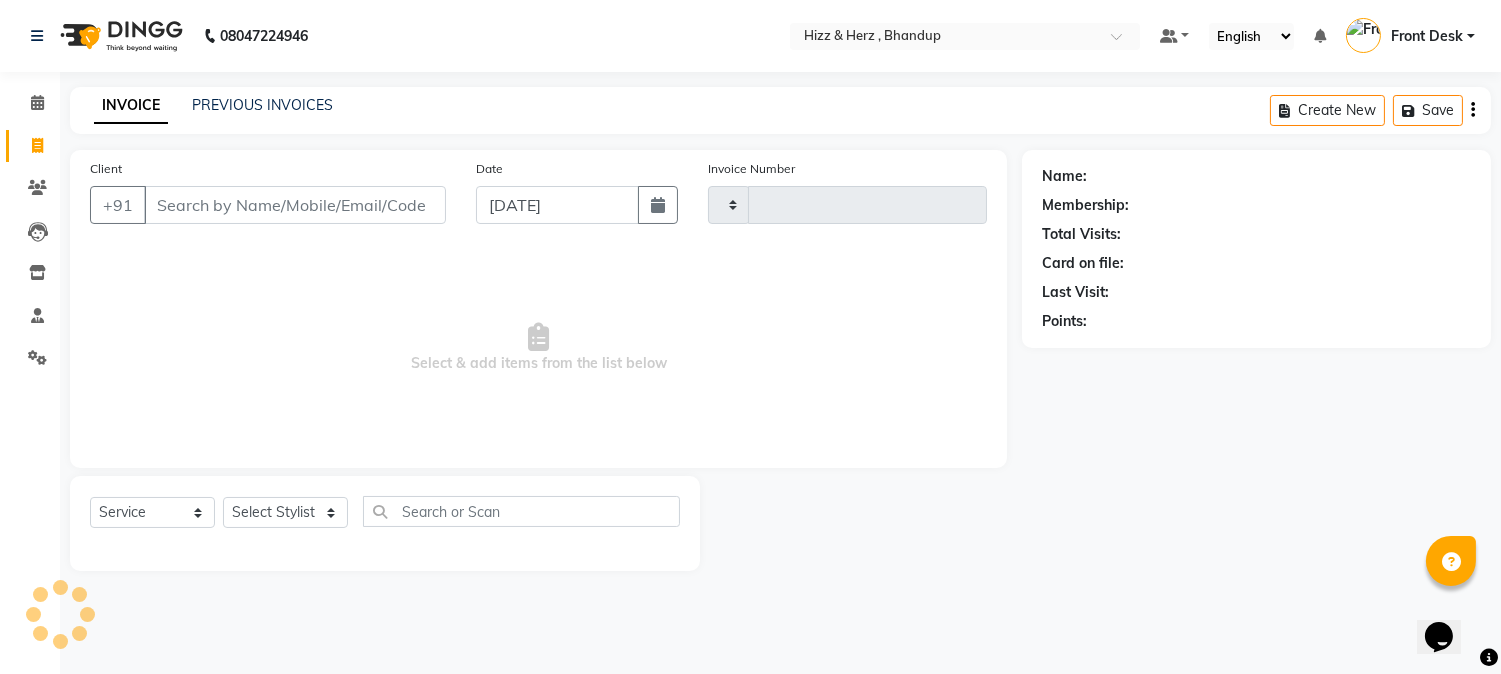 type on "4731" 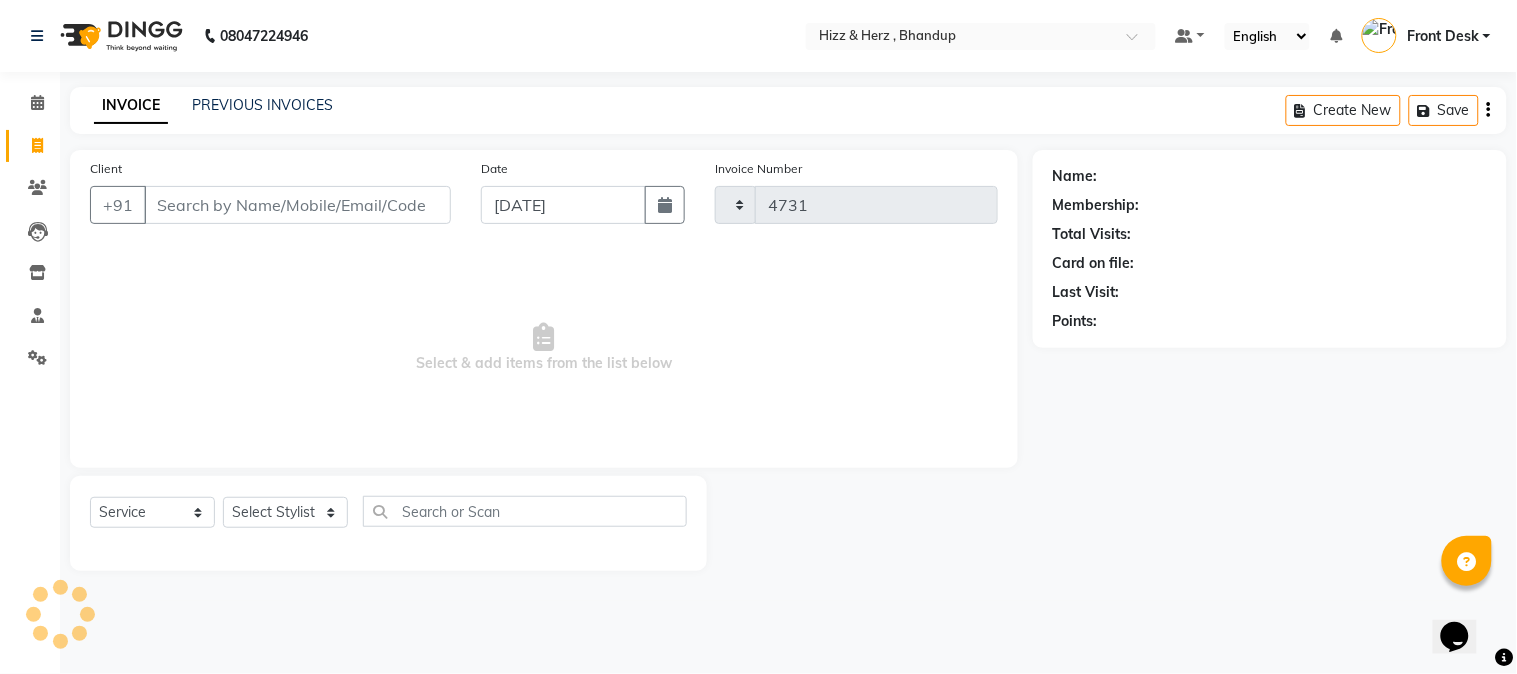 select on "629" 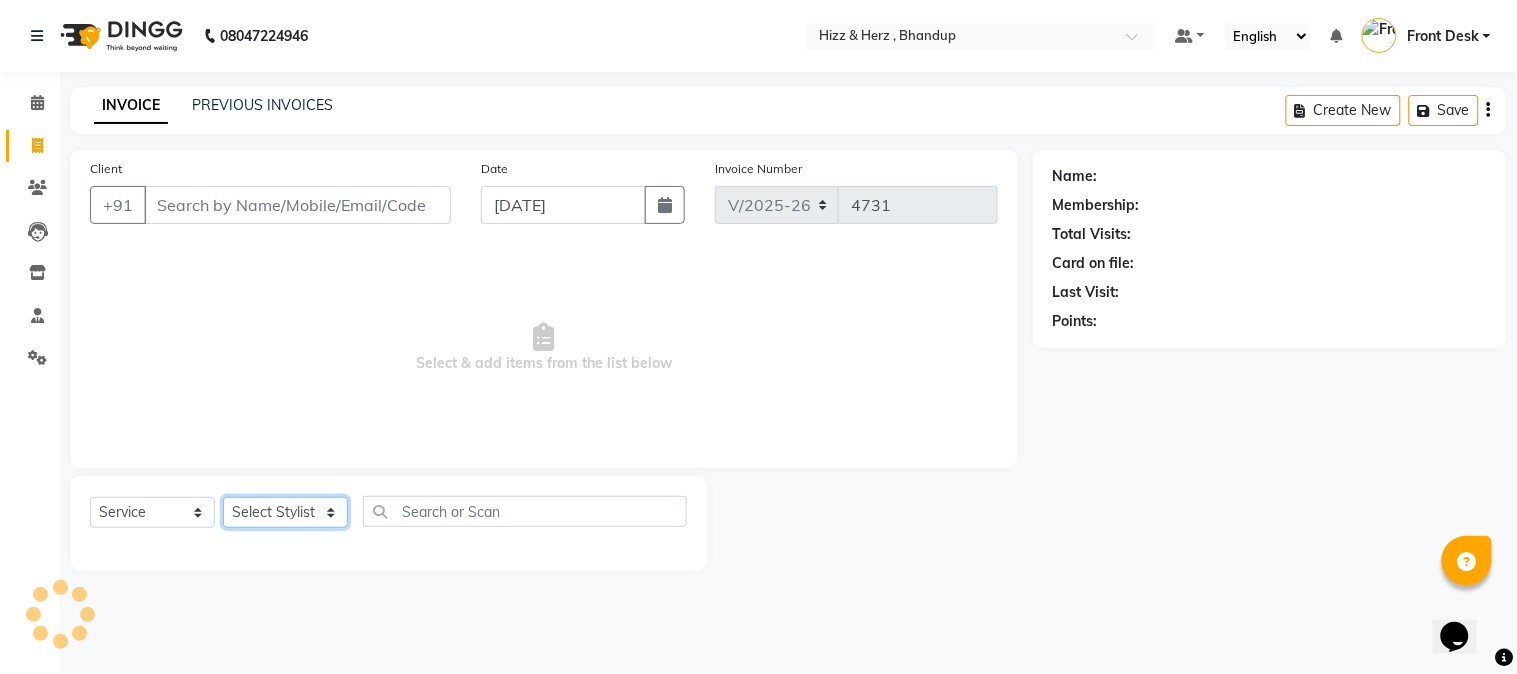 click on "Select Stylist" 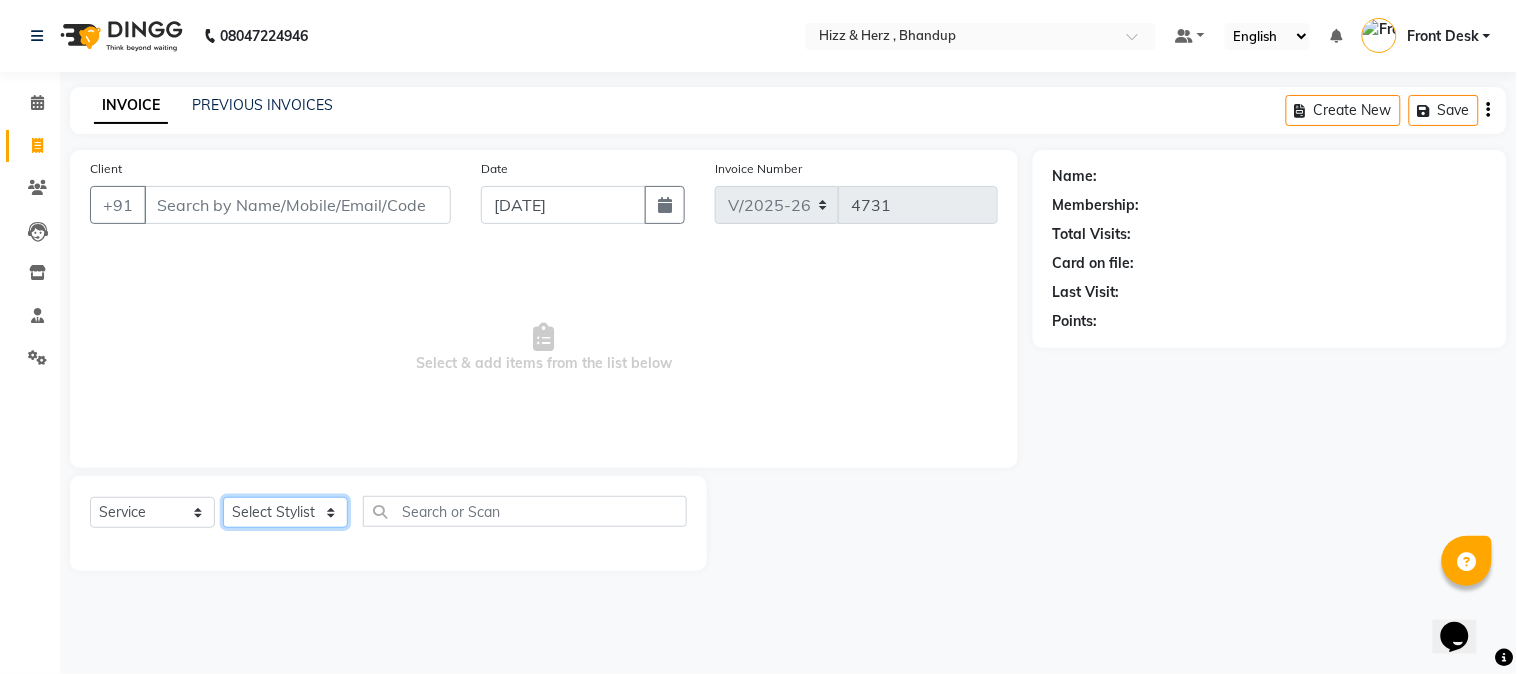 select on "9145" 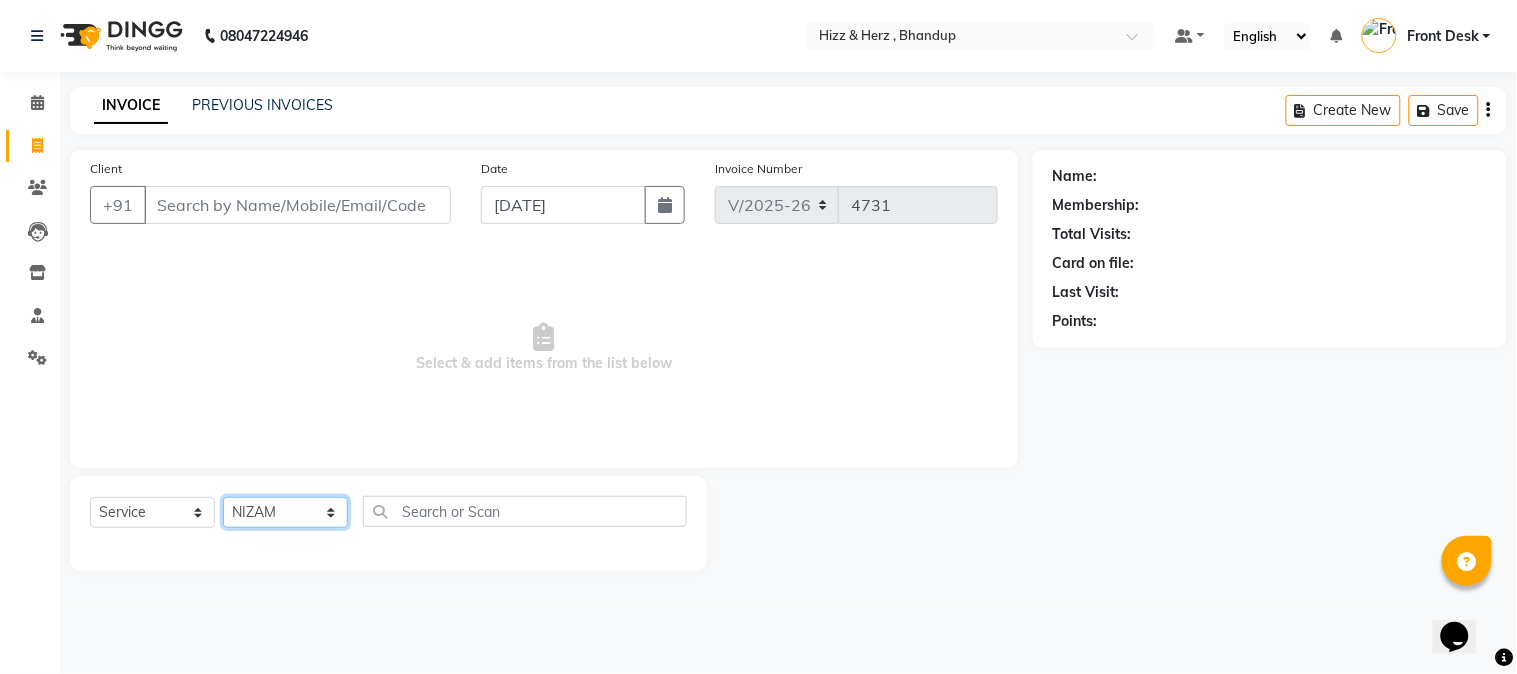 click on "Select Stylist Front Desk Gaurav Sharma HIZZ & HERZ 2 IRFAN AHMAD Jigna Goswami KHALID AHMAD Laxmi Mehboob MOHD PARVEJ NIZAM Salman Sangeeta  SUMITA  VEERENDRA SHARMA" 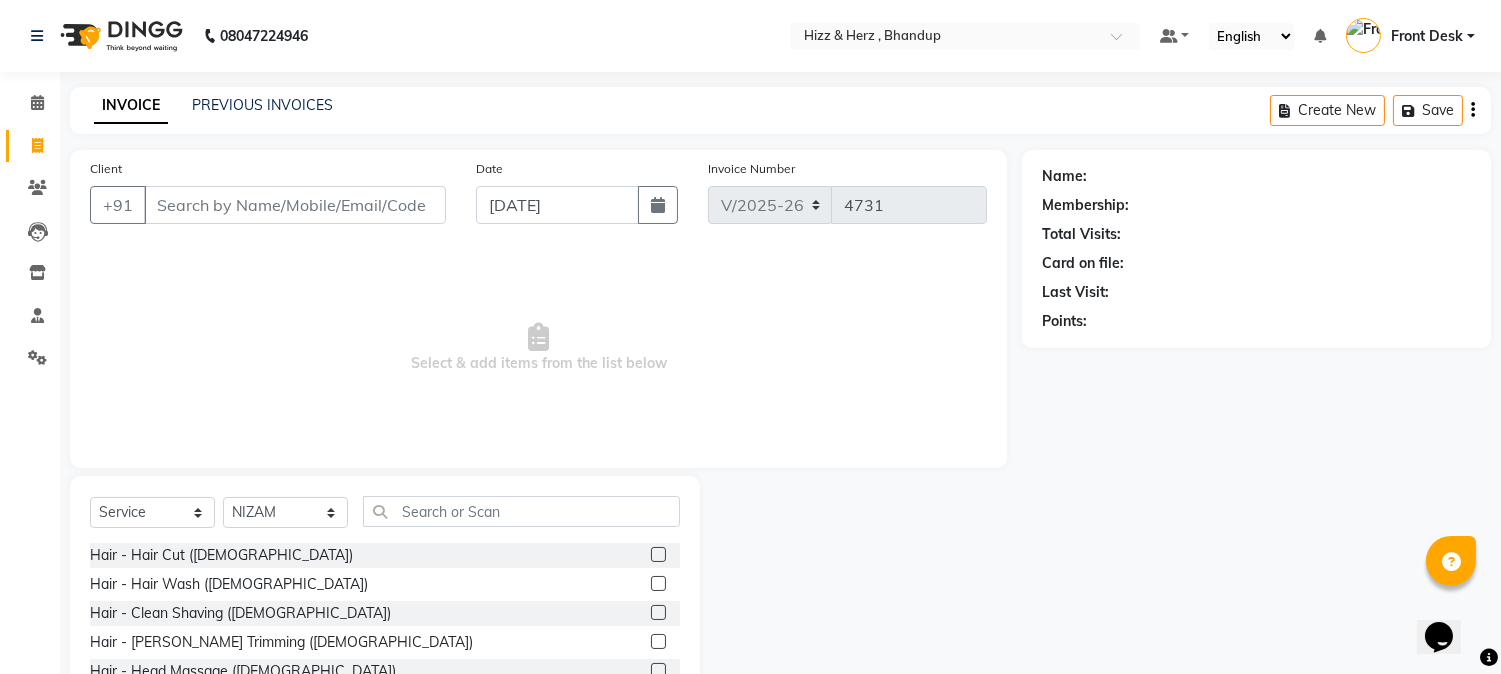 click 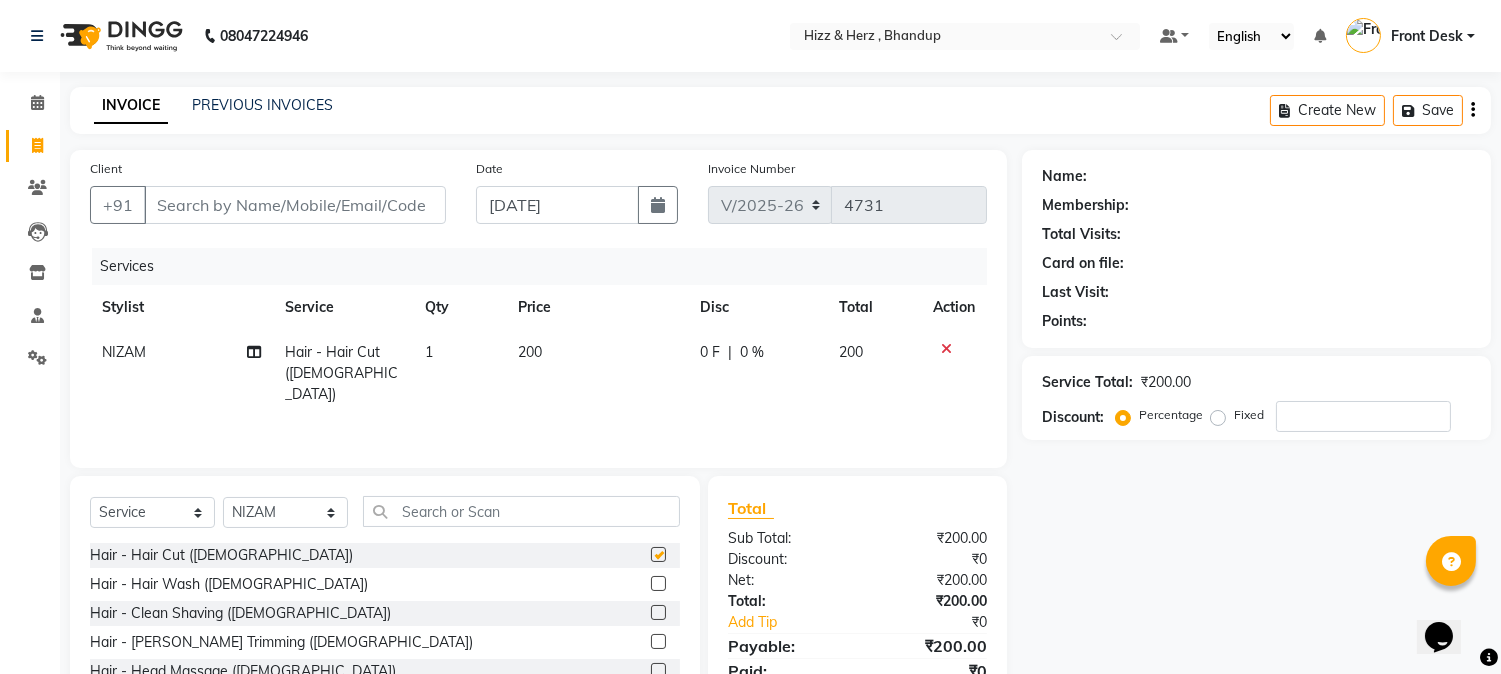 checkbox on "false" 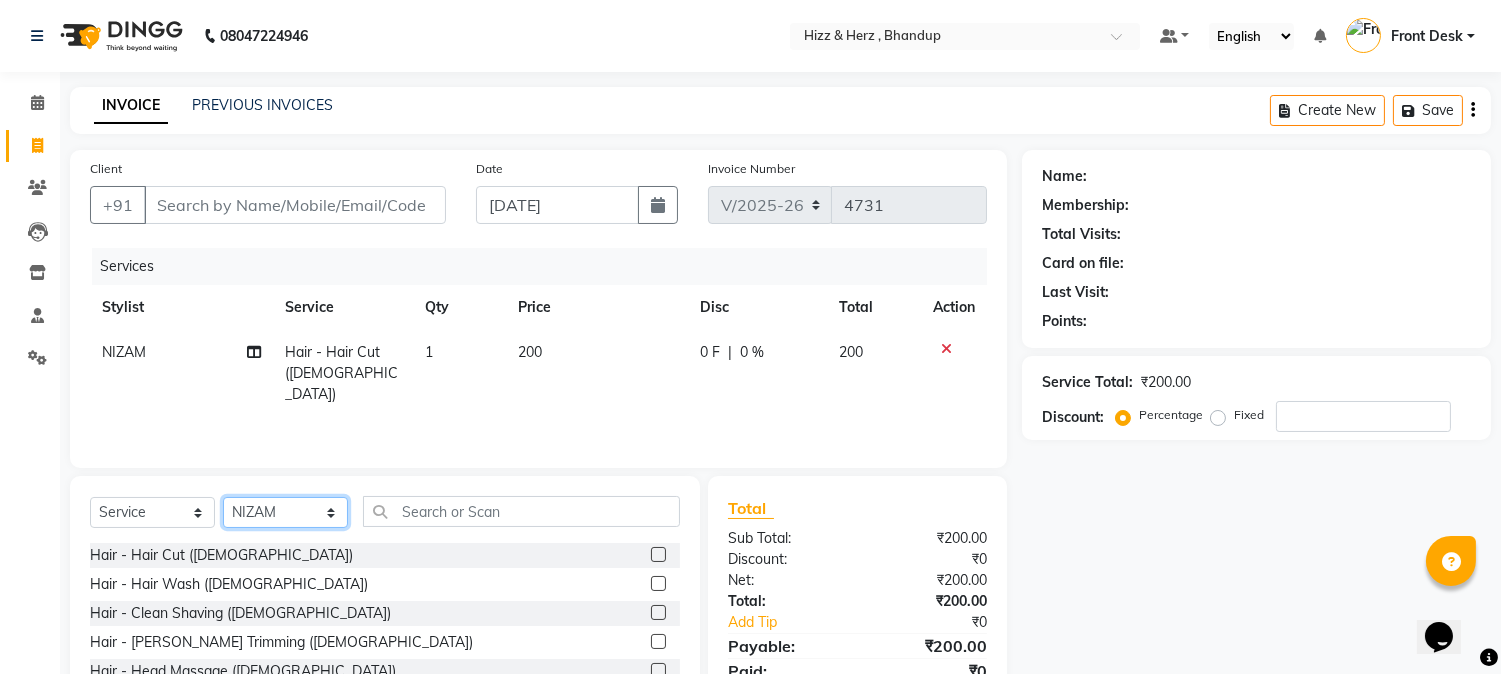 click on "Select Stylist Front Desk Gaurav Sharma HIZZ & HERZ 2 IRFAN AHMAD Jigna Goswami KHALID AHMAD Laxmi Mehboob MOHD PARVEJ NIZAM Salman Sangeeta  SUMITA  VEERENDRA SHARMA" 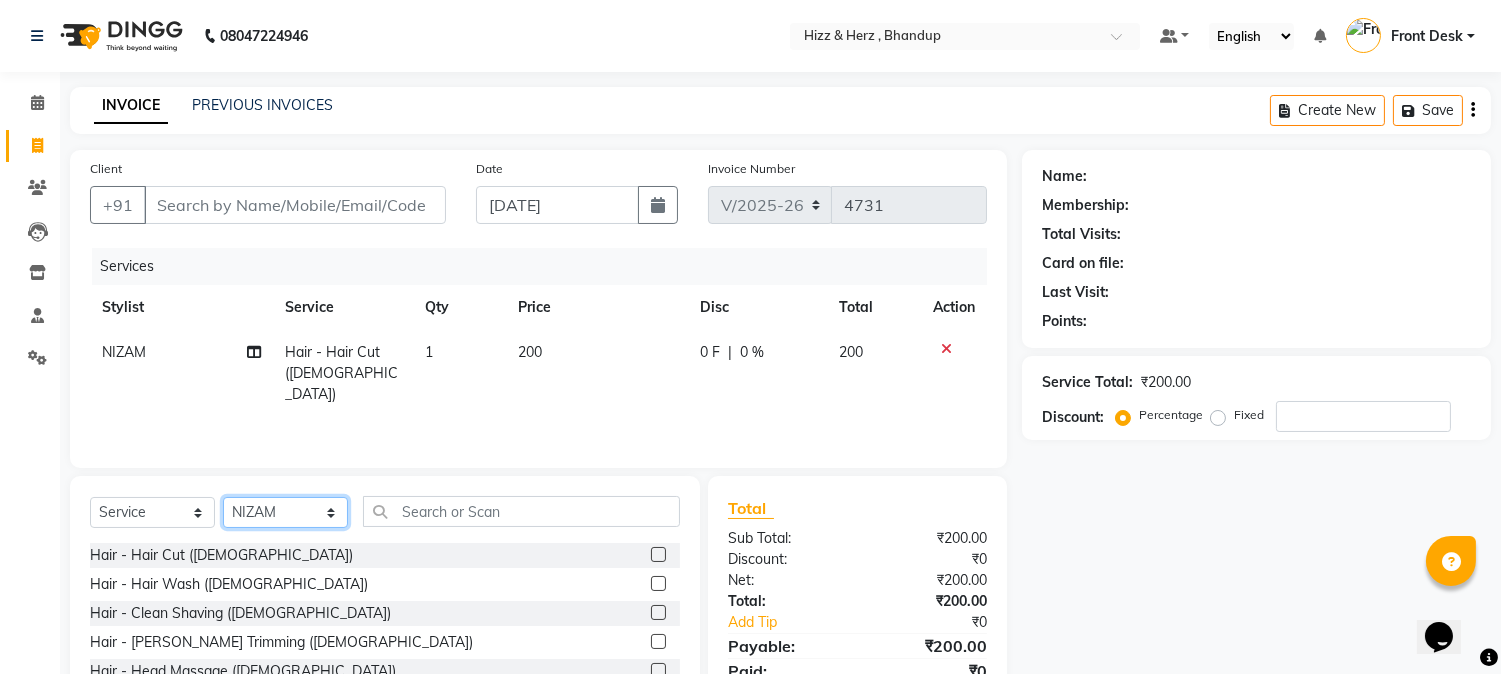 select on "11514" 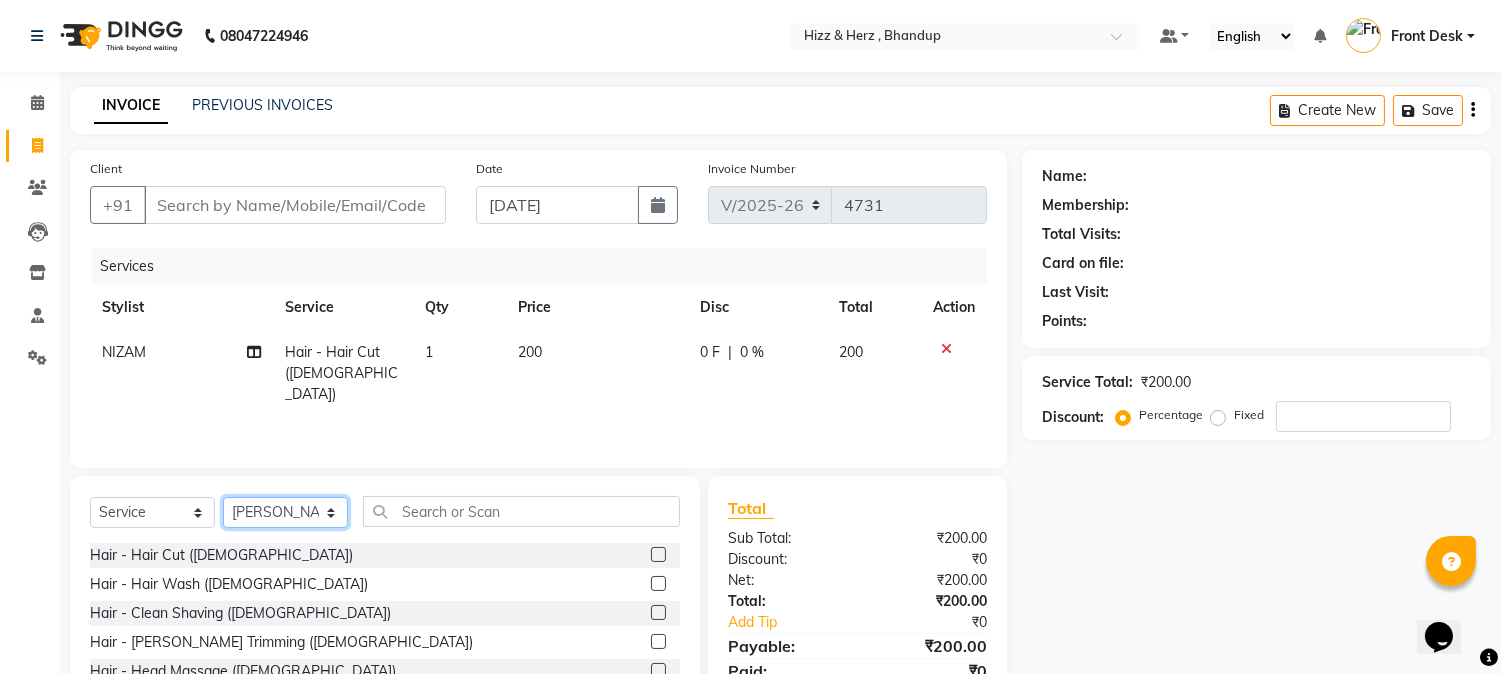 click on "Select Stylist Front Desk Gaurav Sharma HIZZ & HERZ 2 IRFAN AHMAD Jigna Goswami KHALID AHMAD Laxmi Mehboob MOHD PARVEJ NIZAM Salman Sangeeta  SUMITA  VEERENDRA SHARMA" 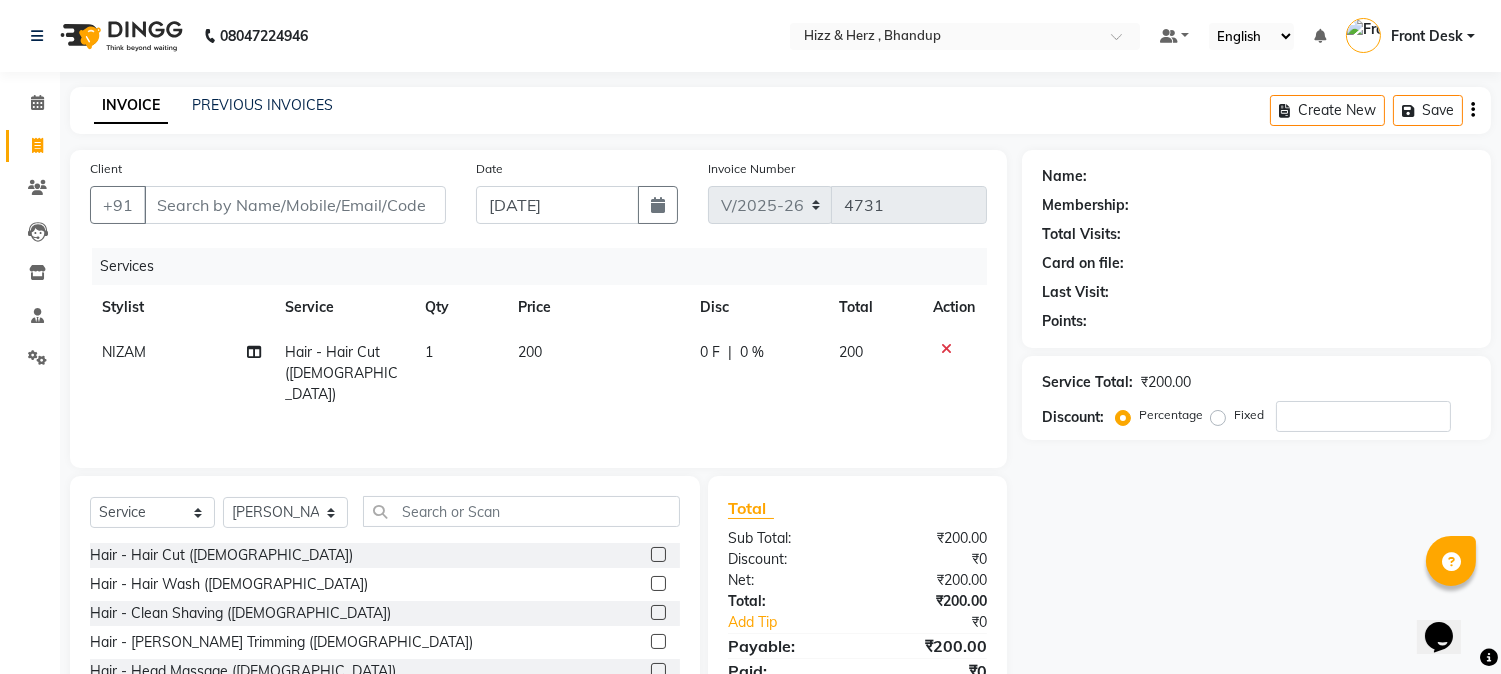 click 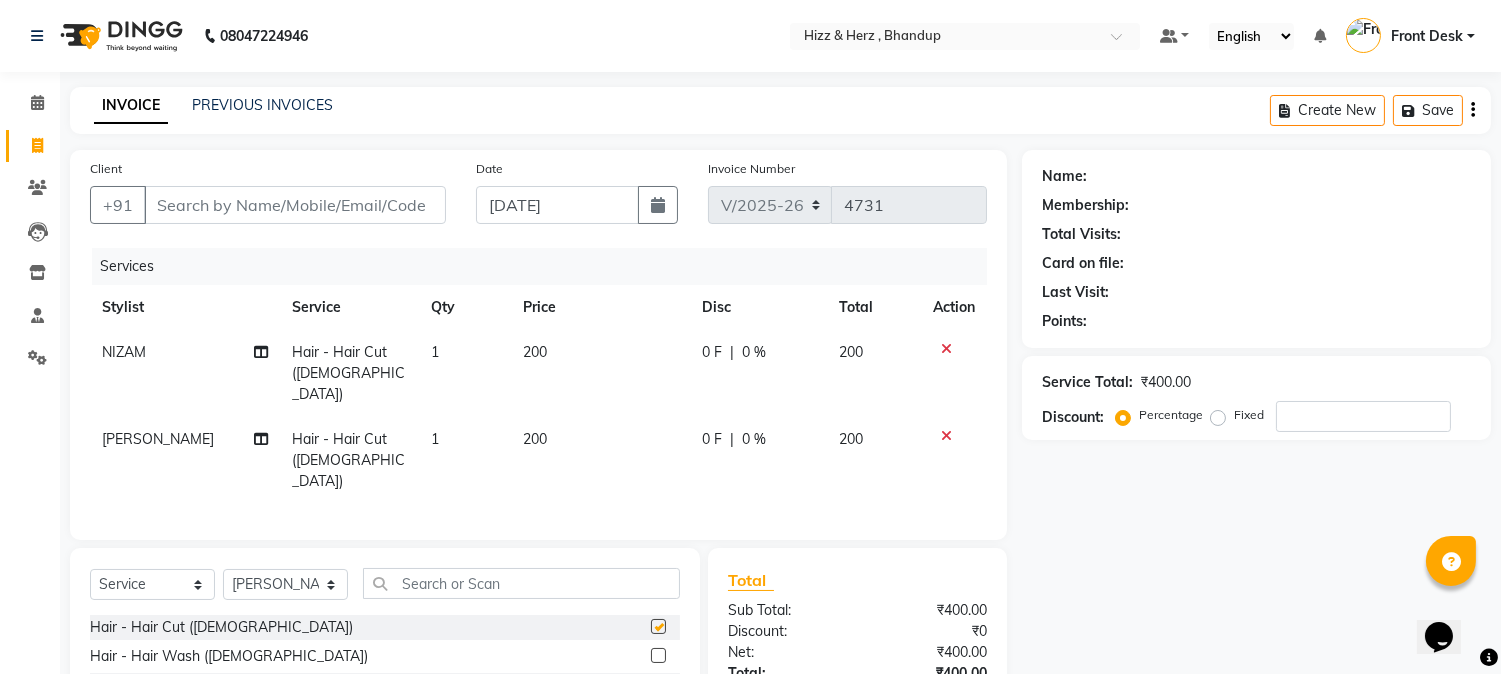 checkbox on "false" 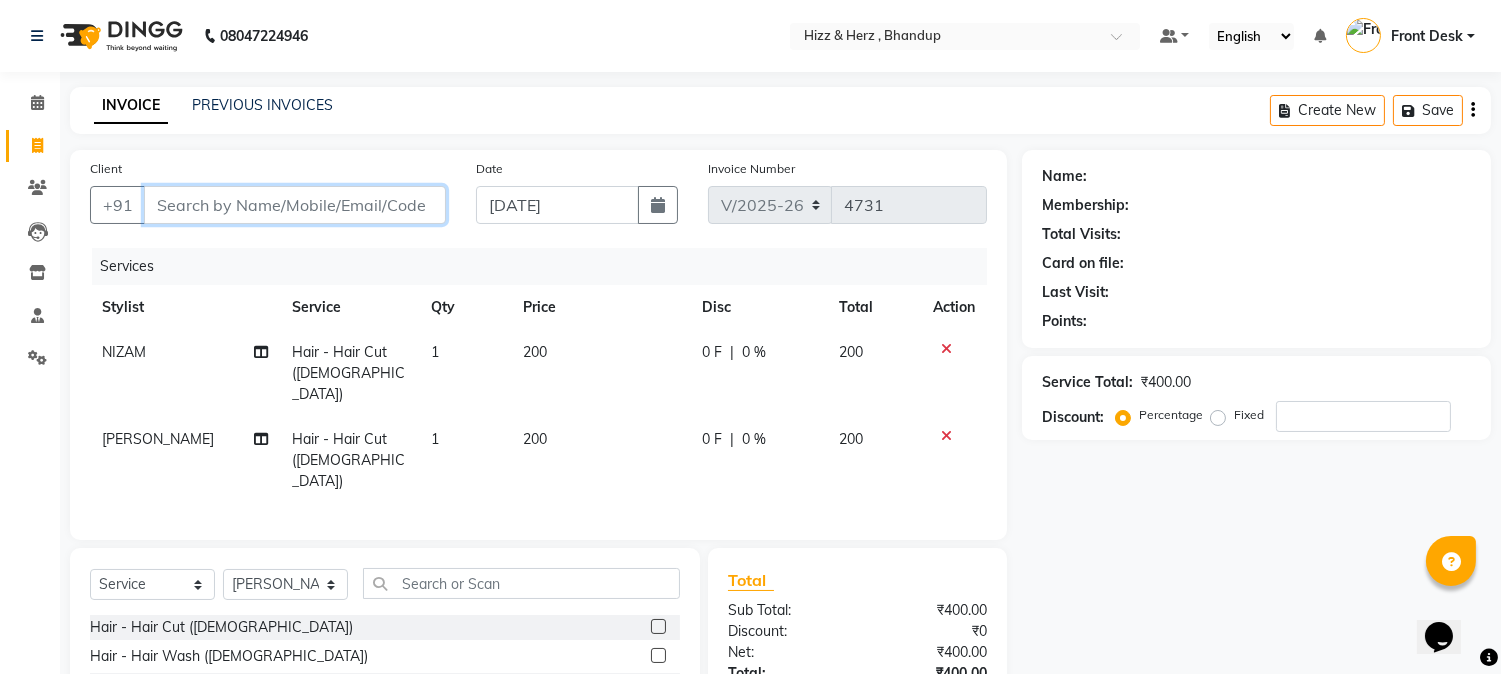 click on "Client" at bounding box center (295, 205) 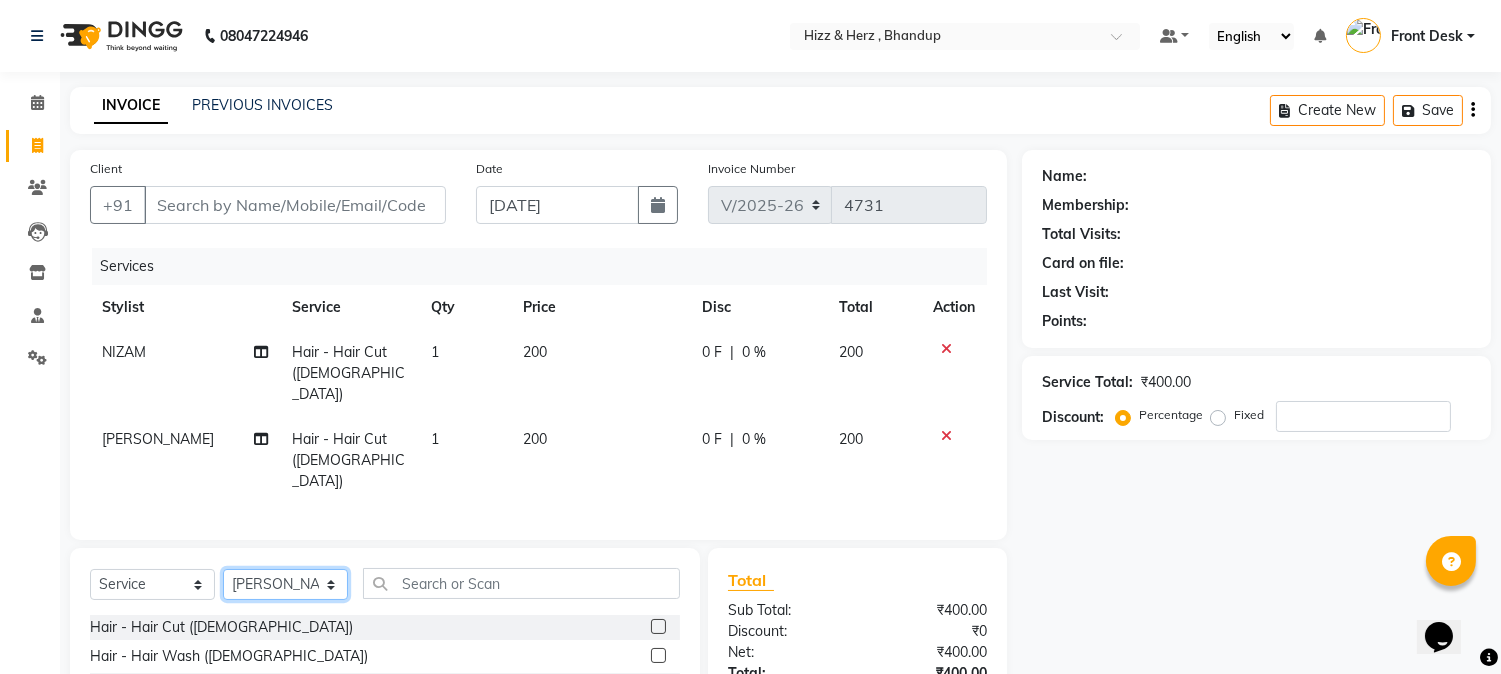 click on "Select Stylist Front Desk Gaurav Sharma HIZZ & HERZ 2 IRFAN AHMAD Jigna Goswami KHALID AHMAD Laxmi Mehboob MOHD PARVEJ NIZAM Salman Sangeeta  SUMITA  VEERENDRA SHARMA" 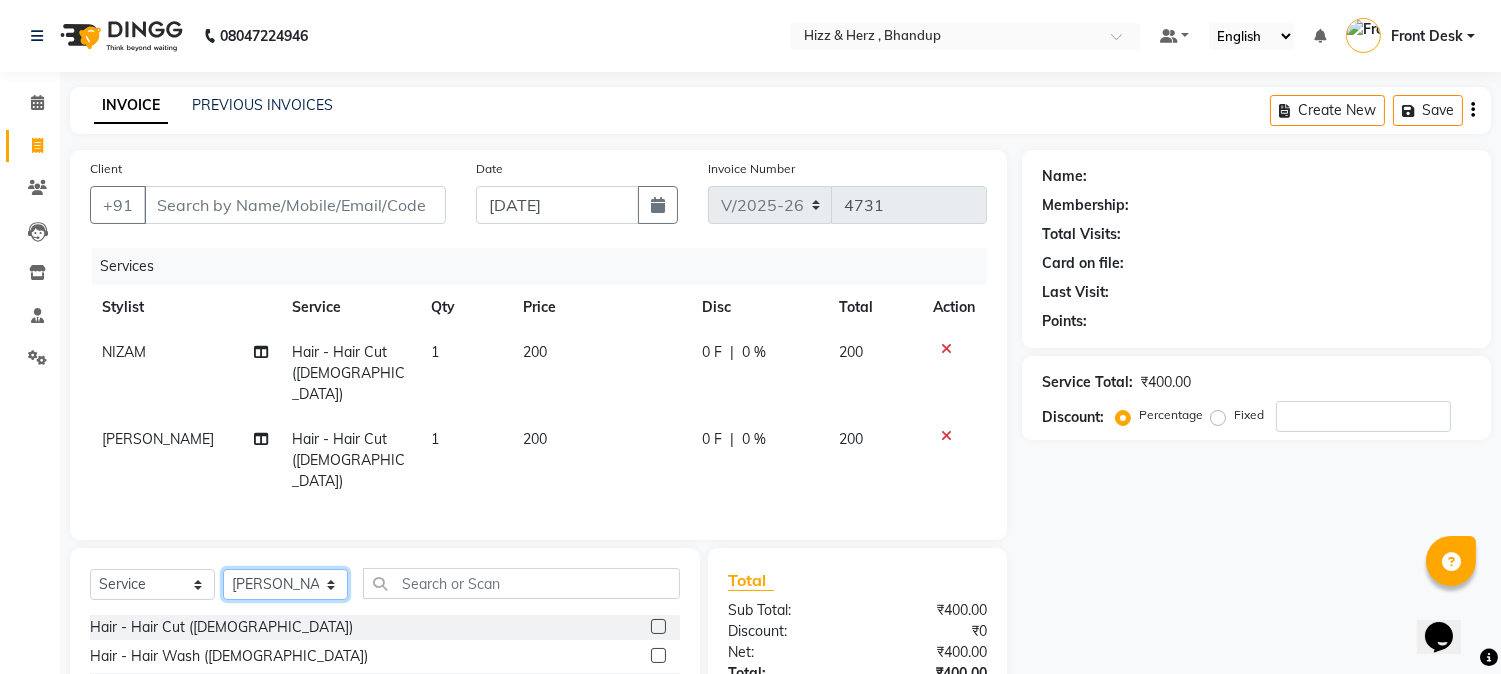 select on "24395" 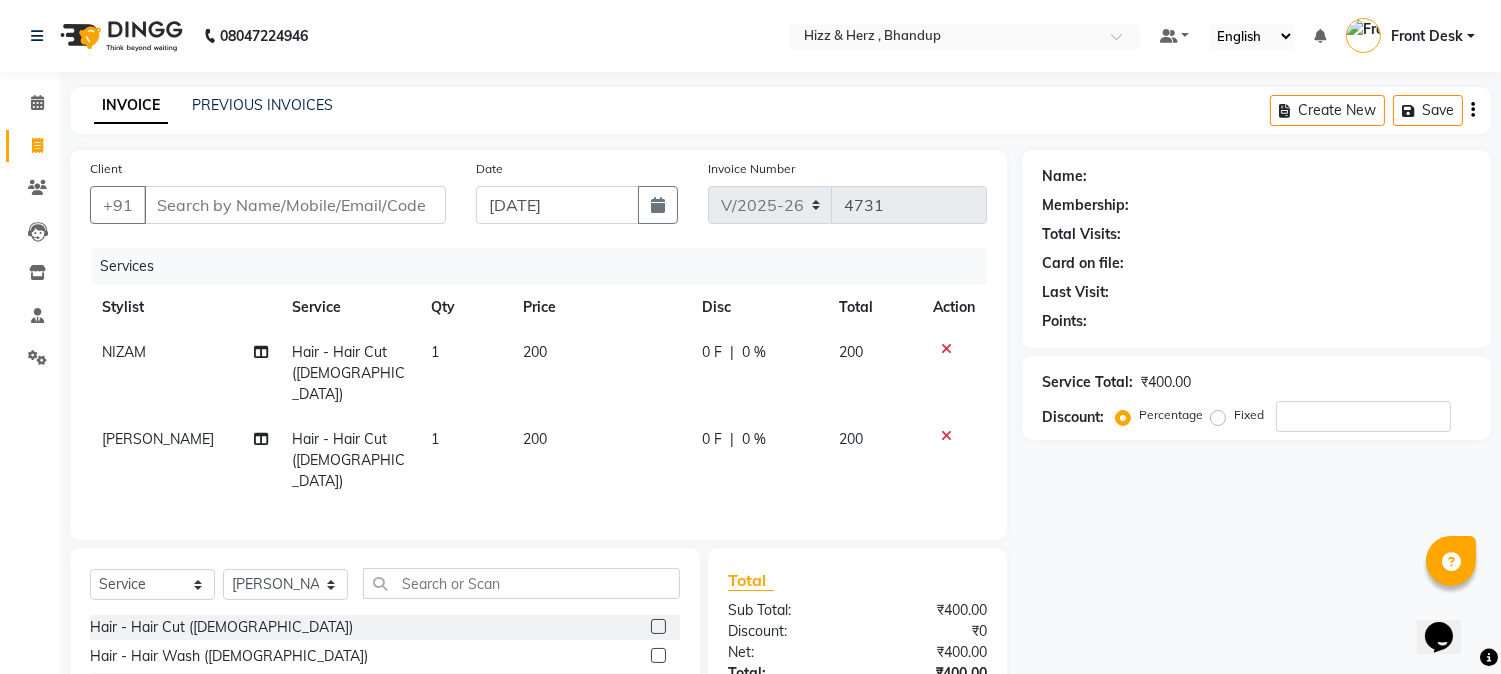 click 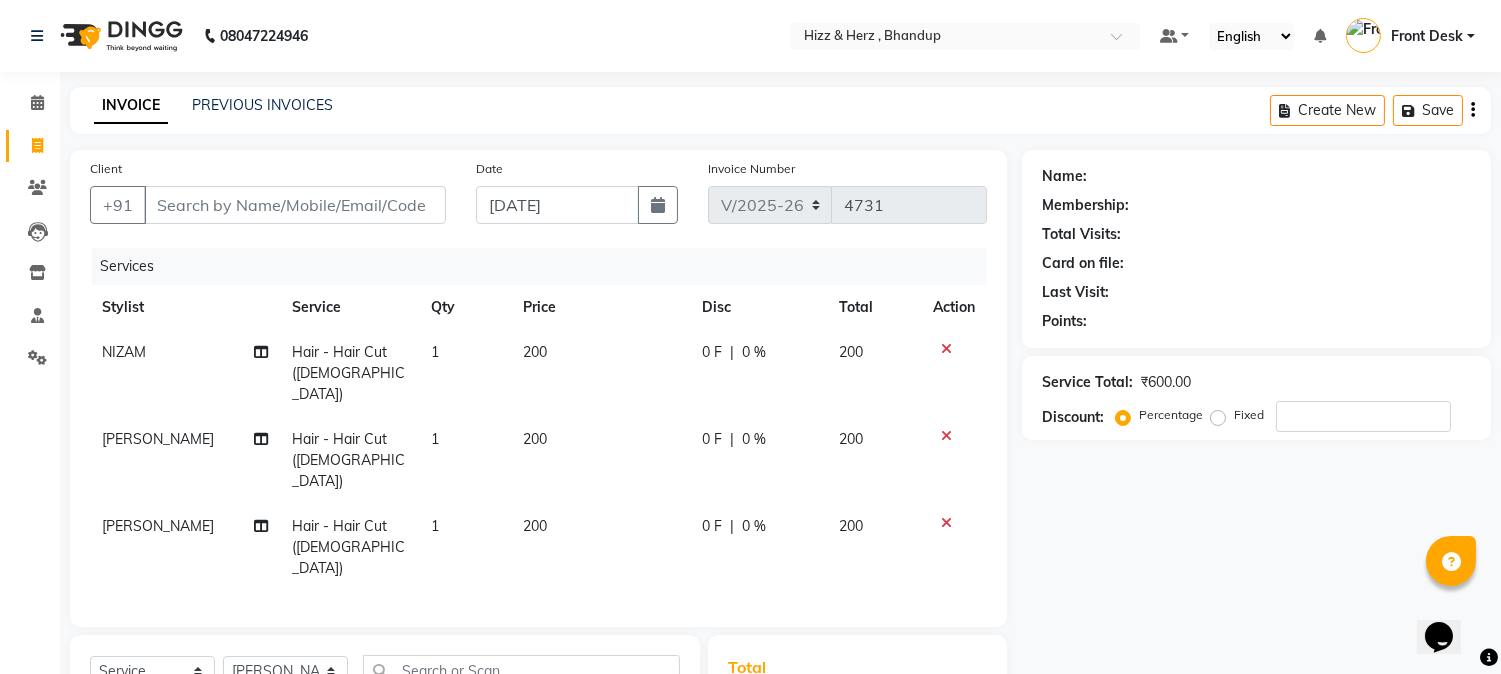 checkbox on "false" 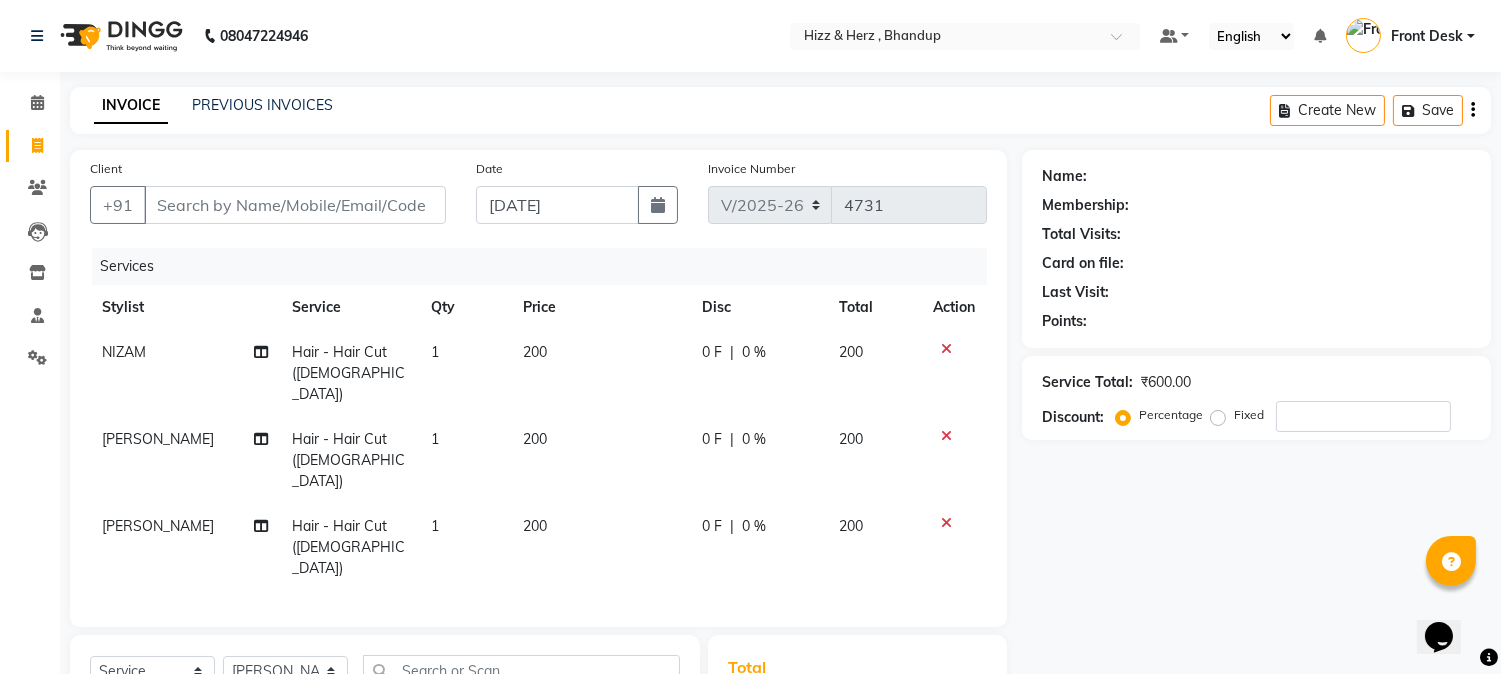 click 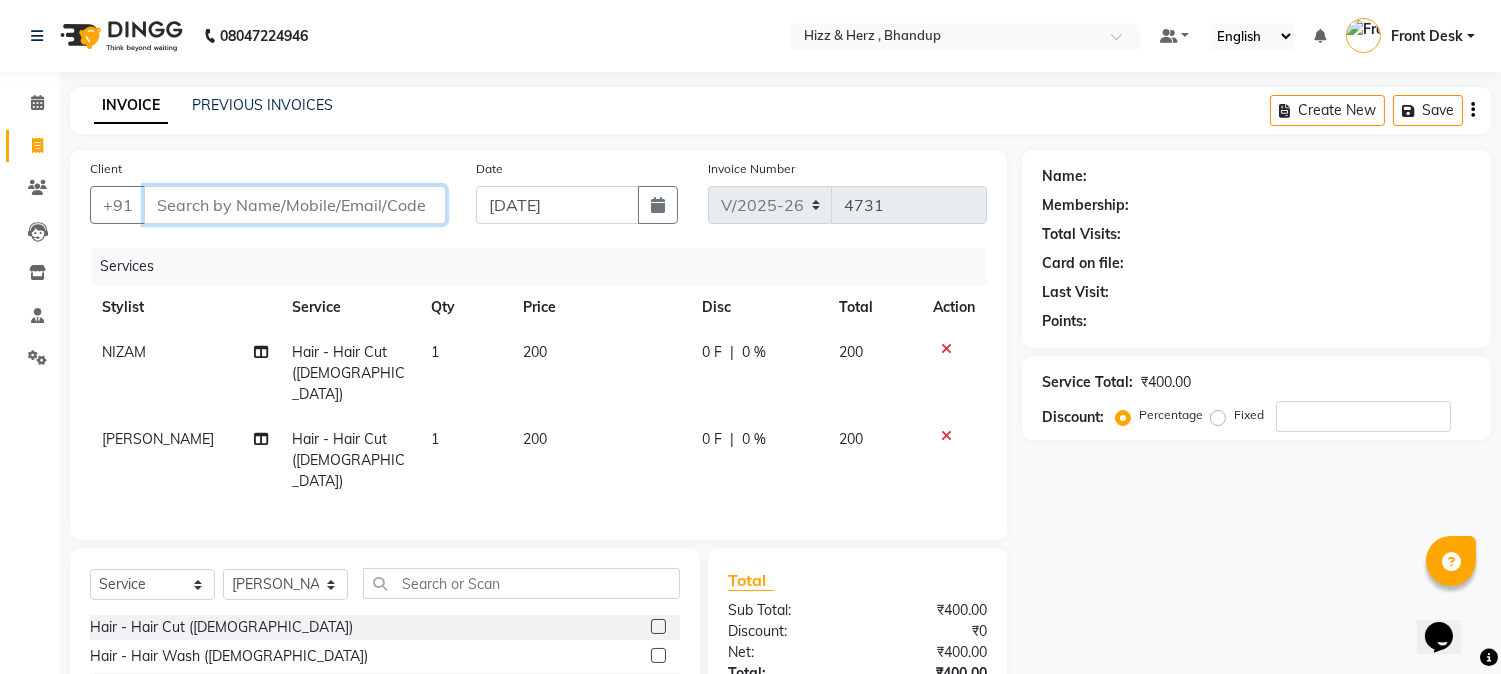 click on "Client" at bounding box center [295, 205] 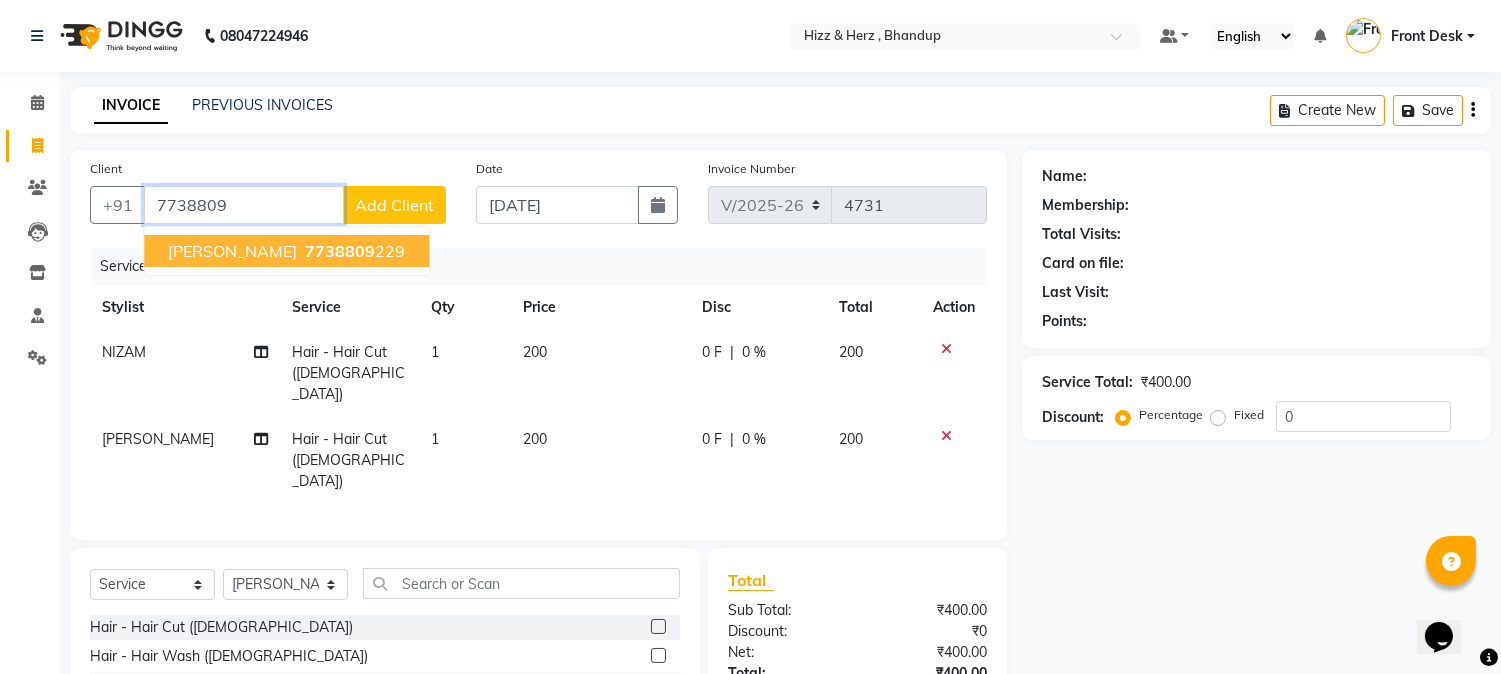 click on "7738809" at bounding box center (340, 251) 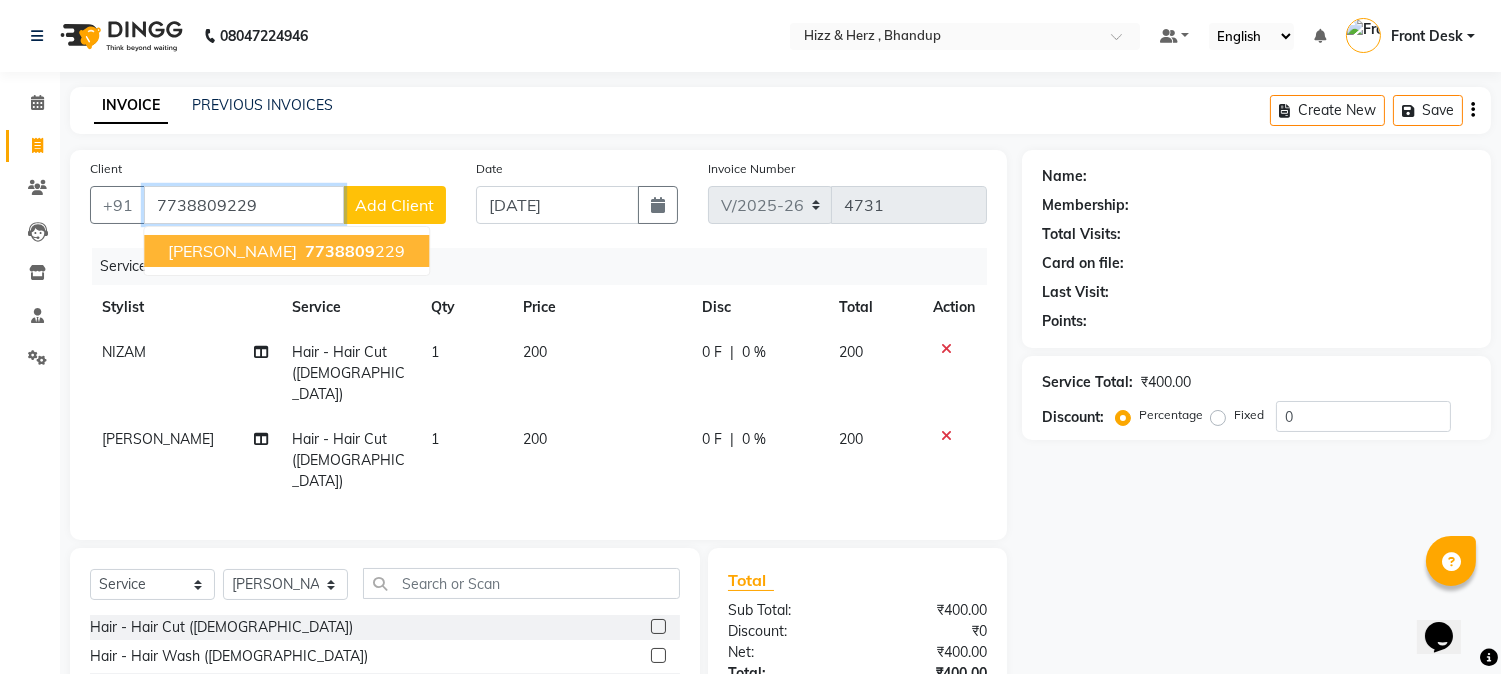 type on "7738809229" 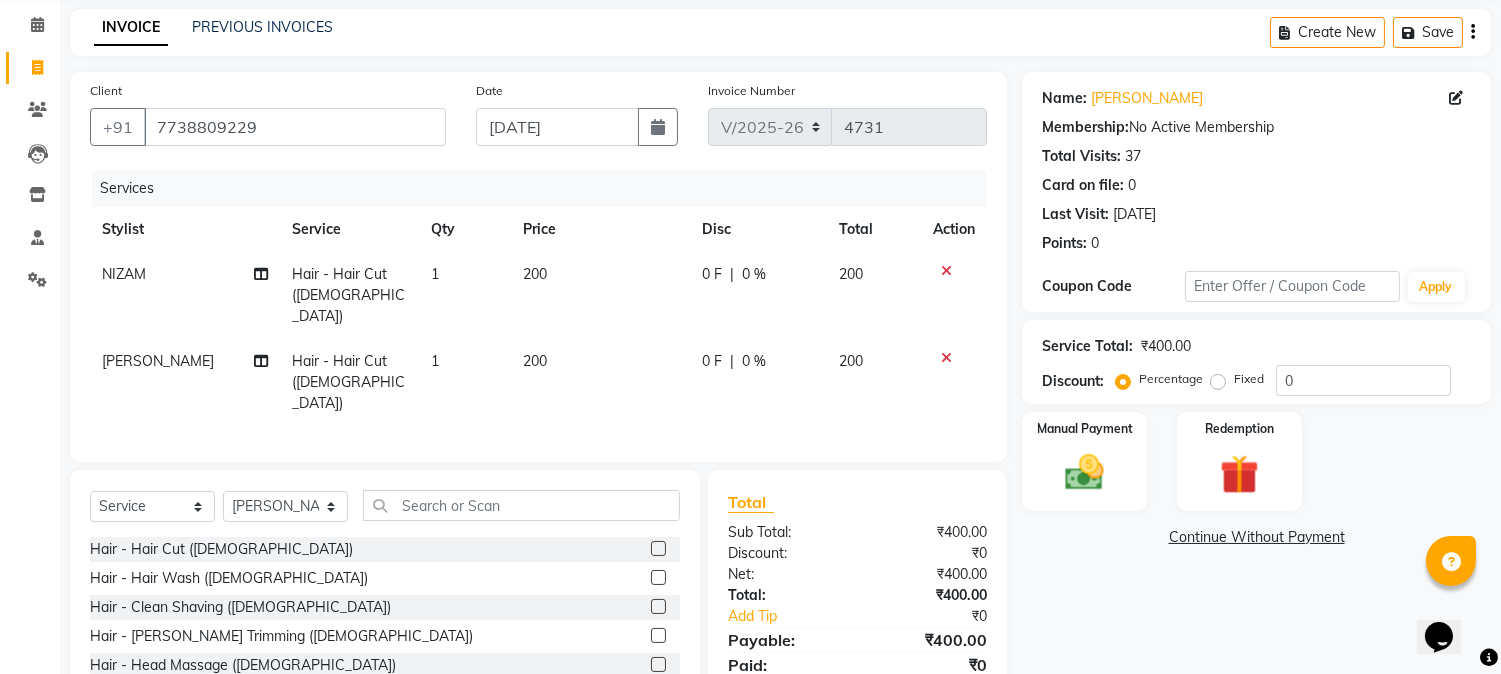 scroll, scrollTop: 173, scrollLeft: 0, axis: vertical 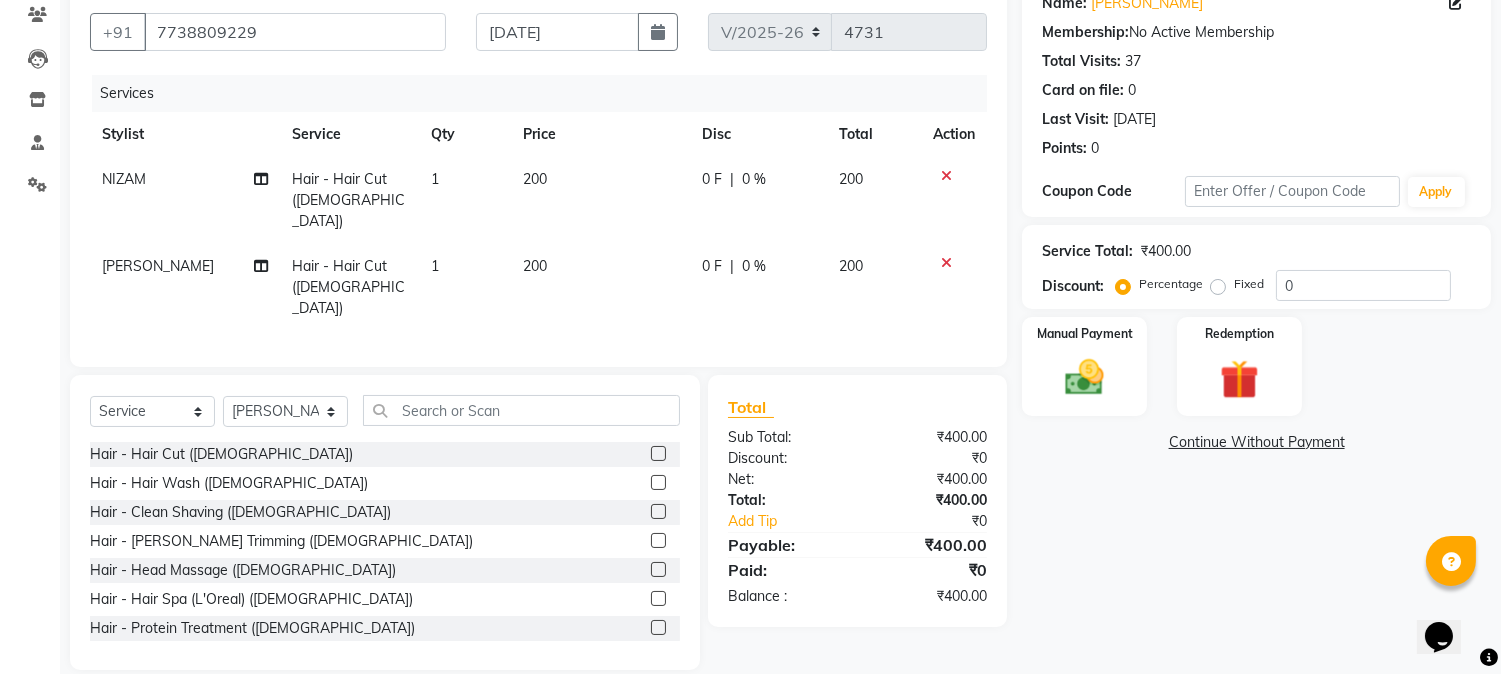 click 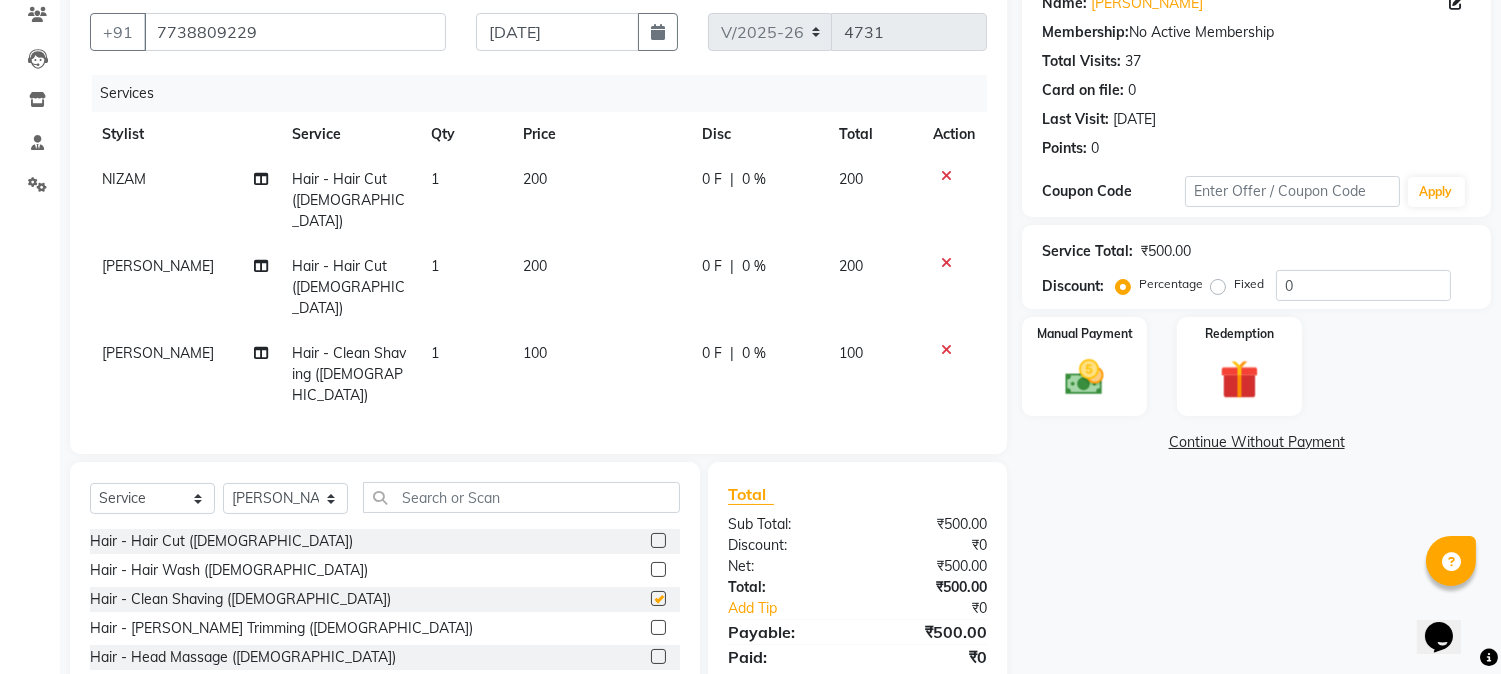 checkbox on "false" 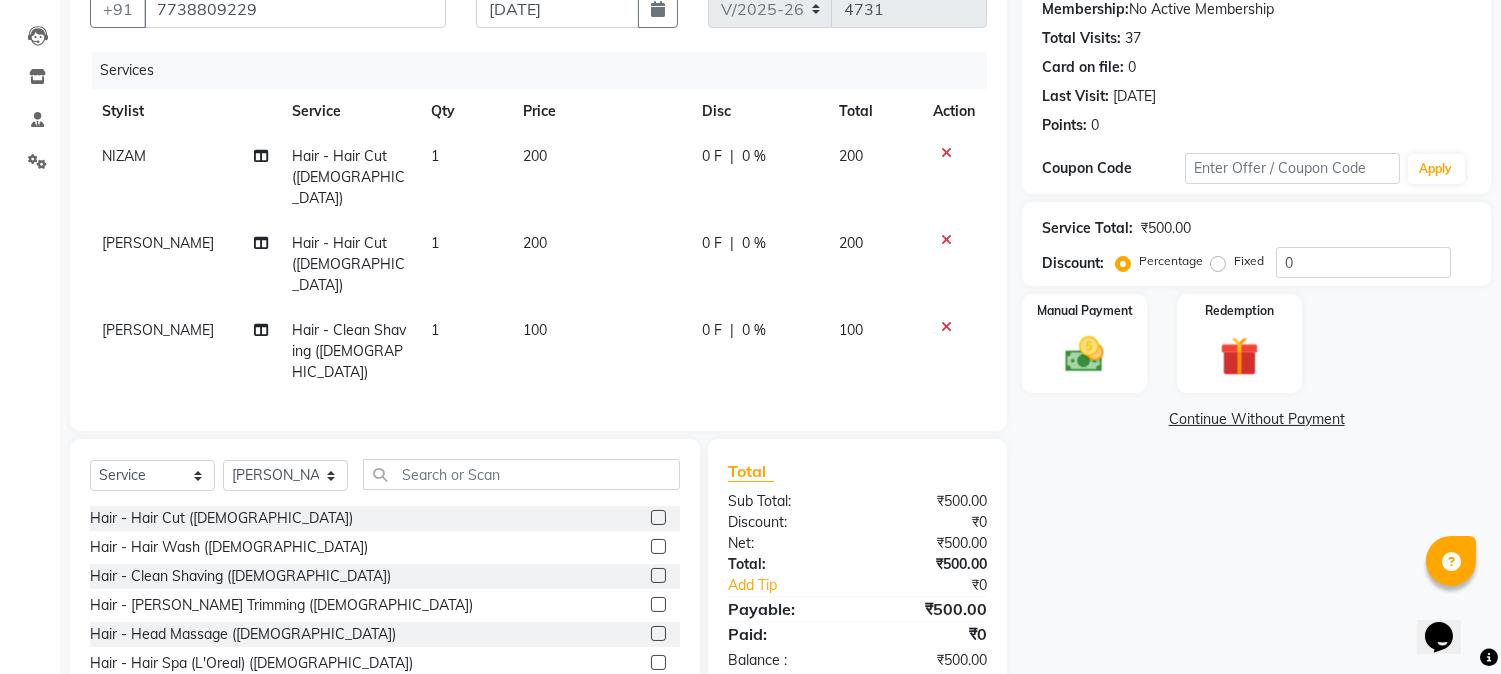 scroll, scrollTop: 238, scrollLeft: 0, axis: vertical 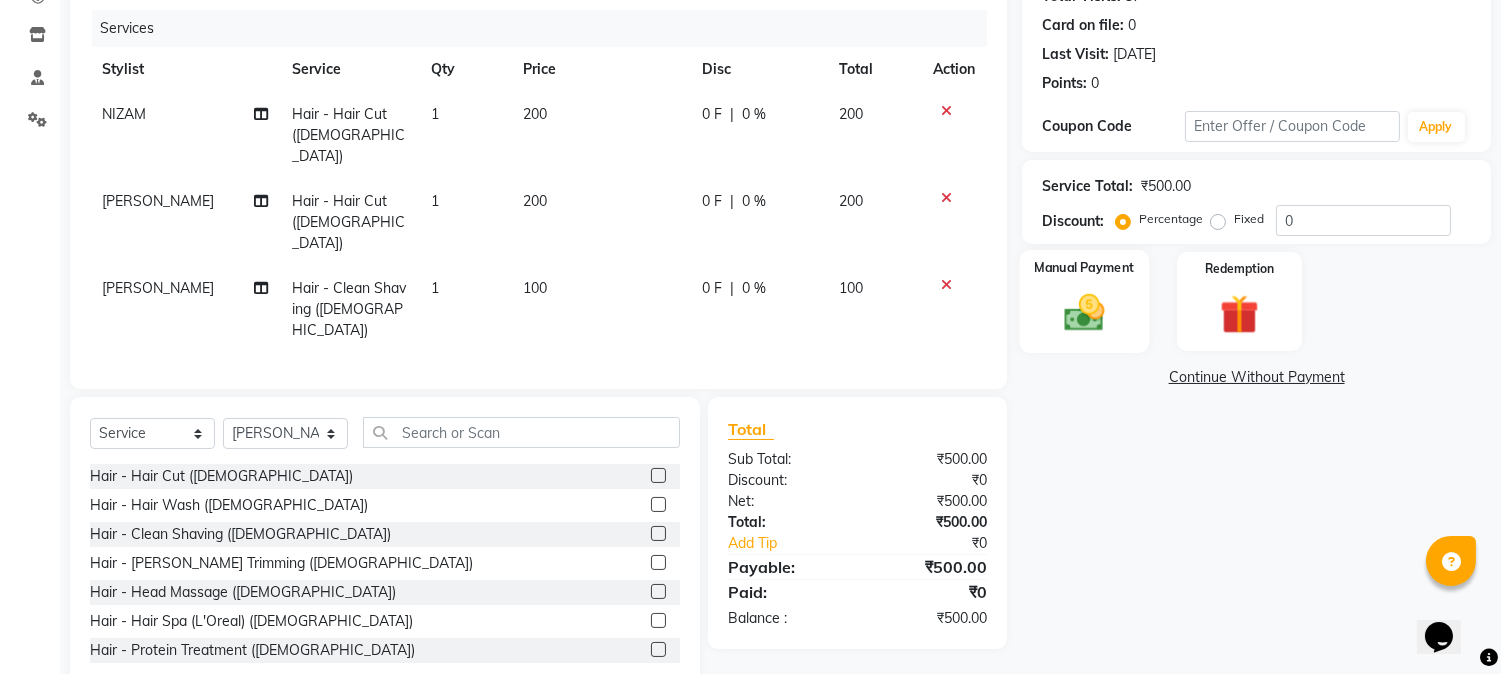 click 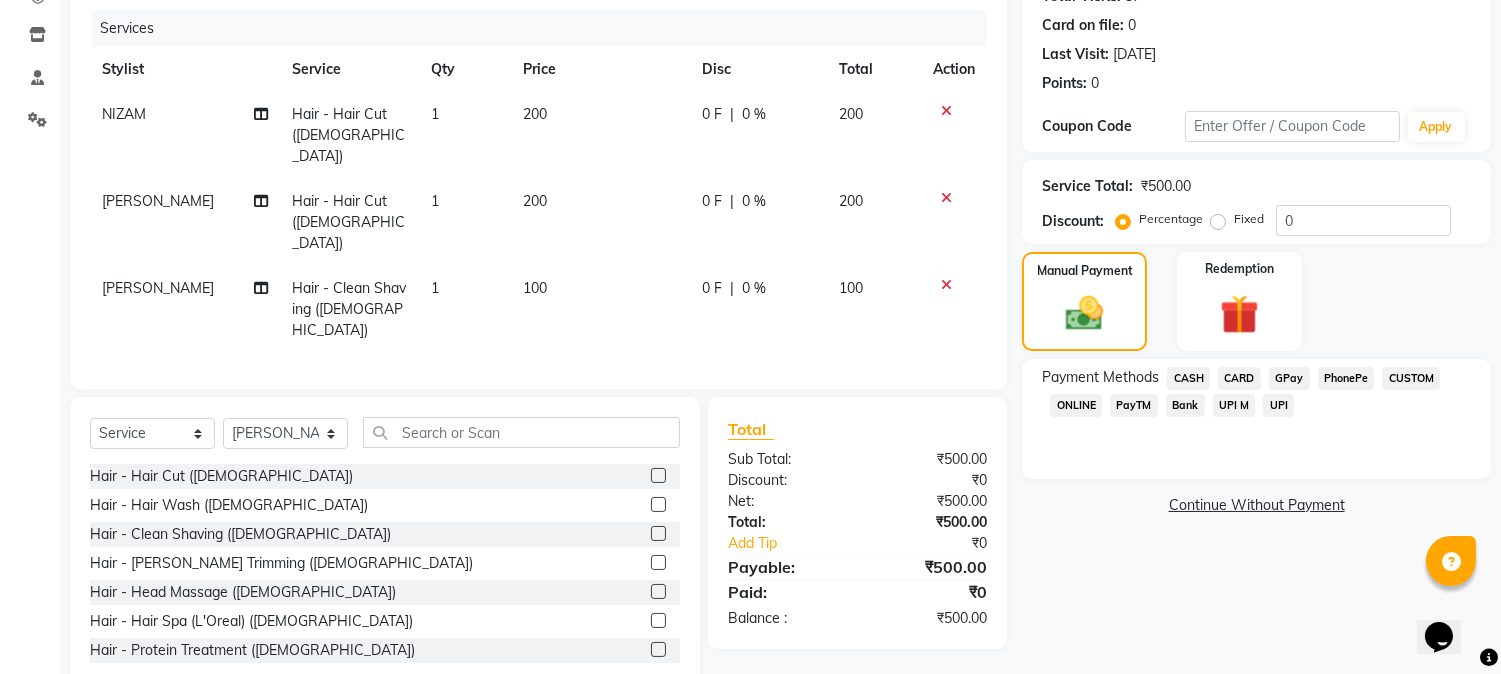 click on "CASH" 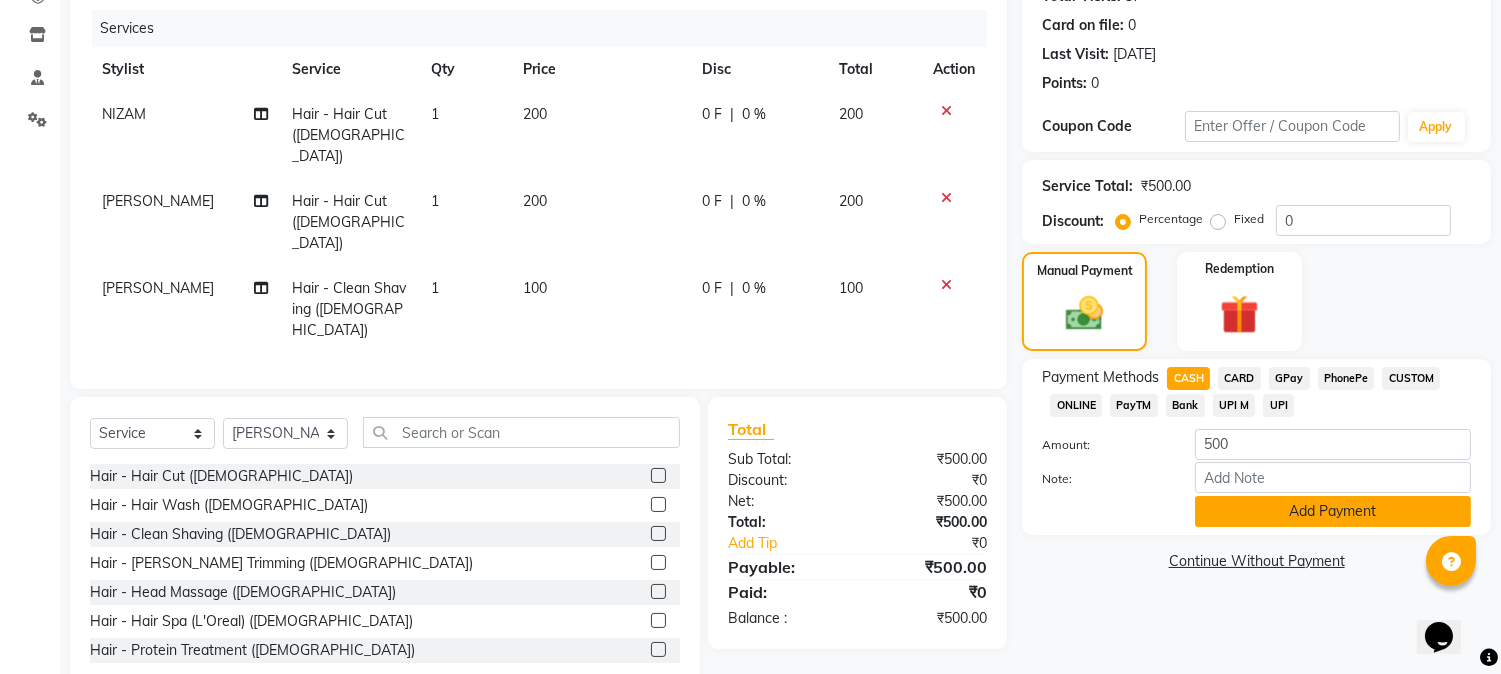 click on "Add Payment" 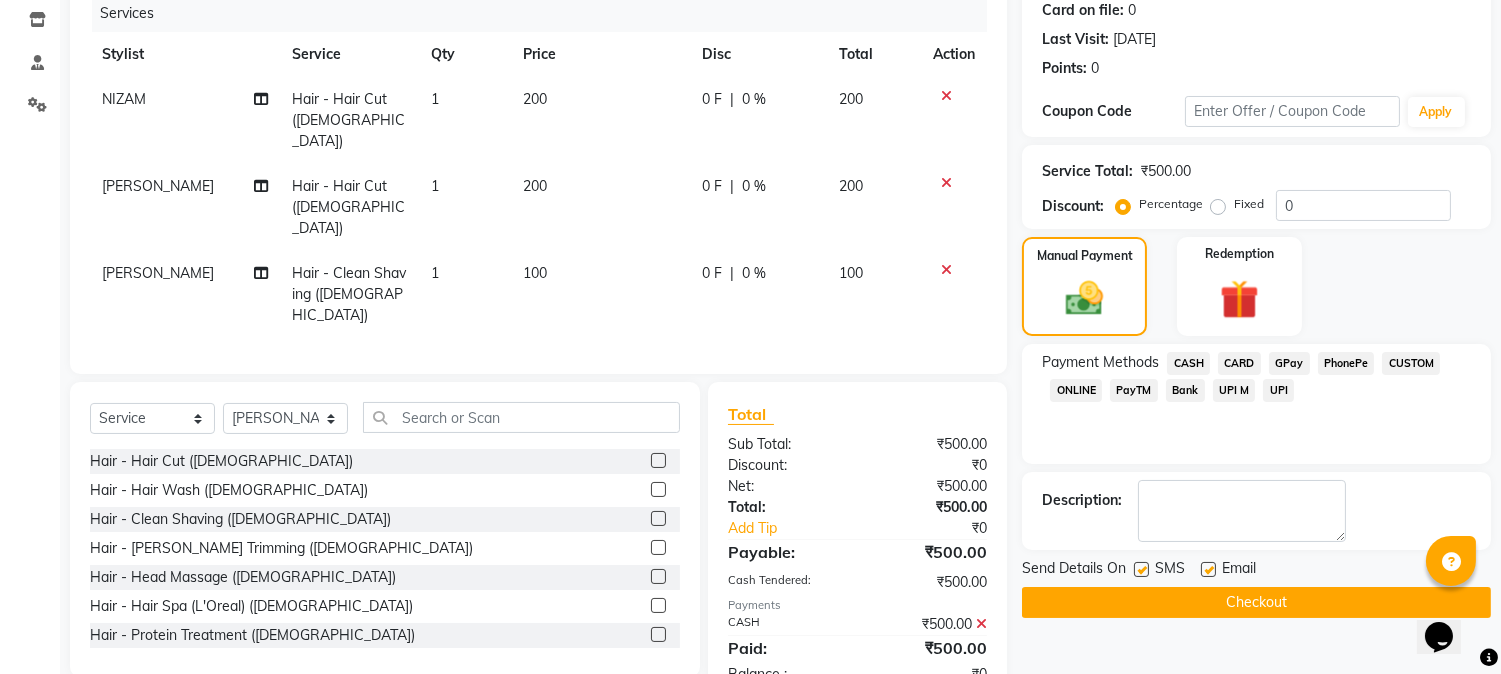 scroll, scrollTop: 267, scrollLeft: 0, axis: vertical 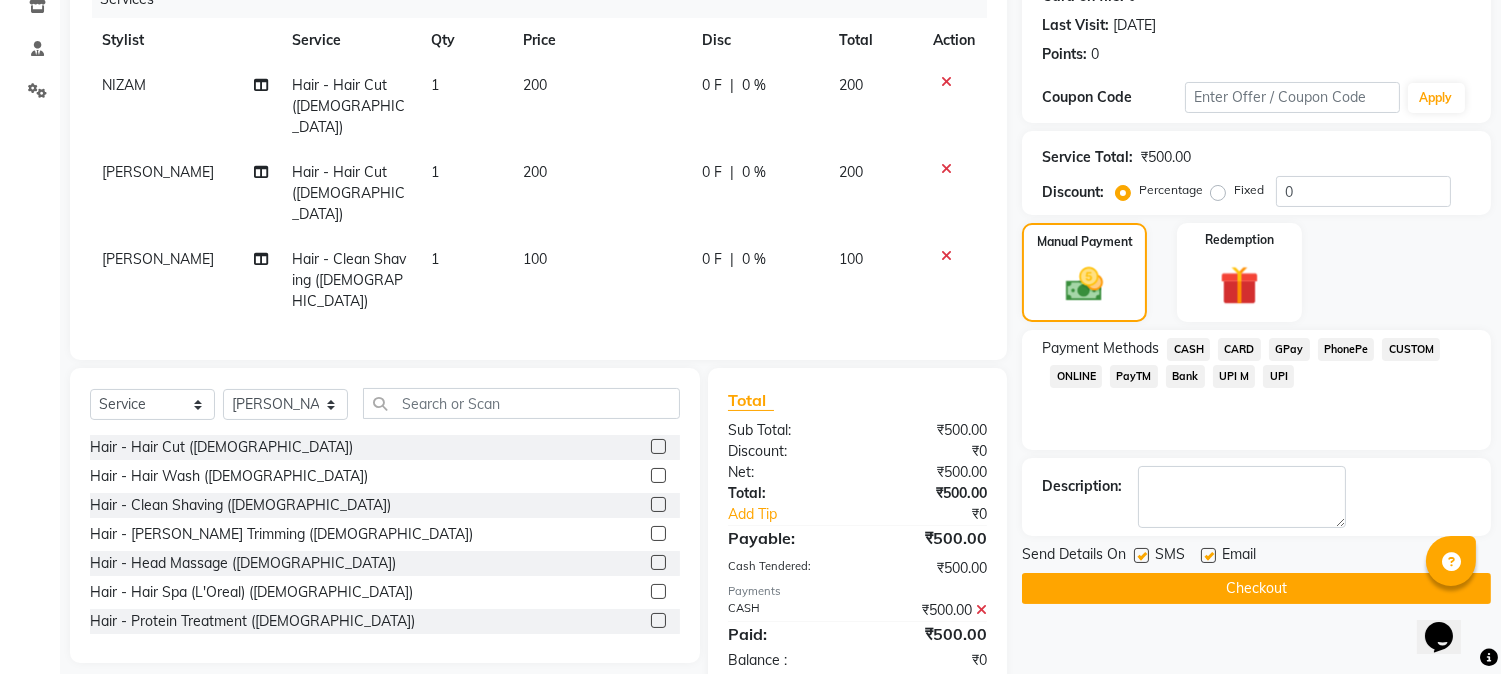 click on "Checkout" 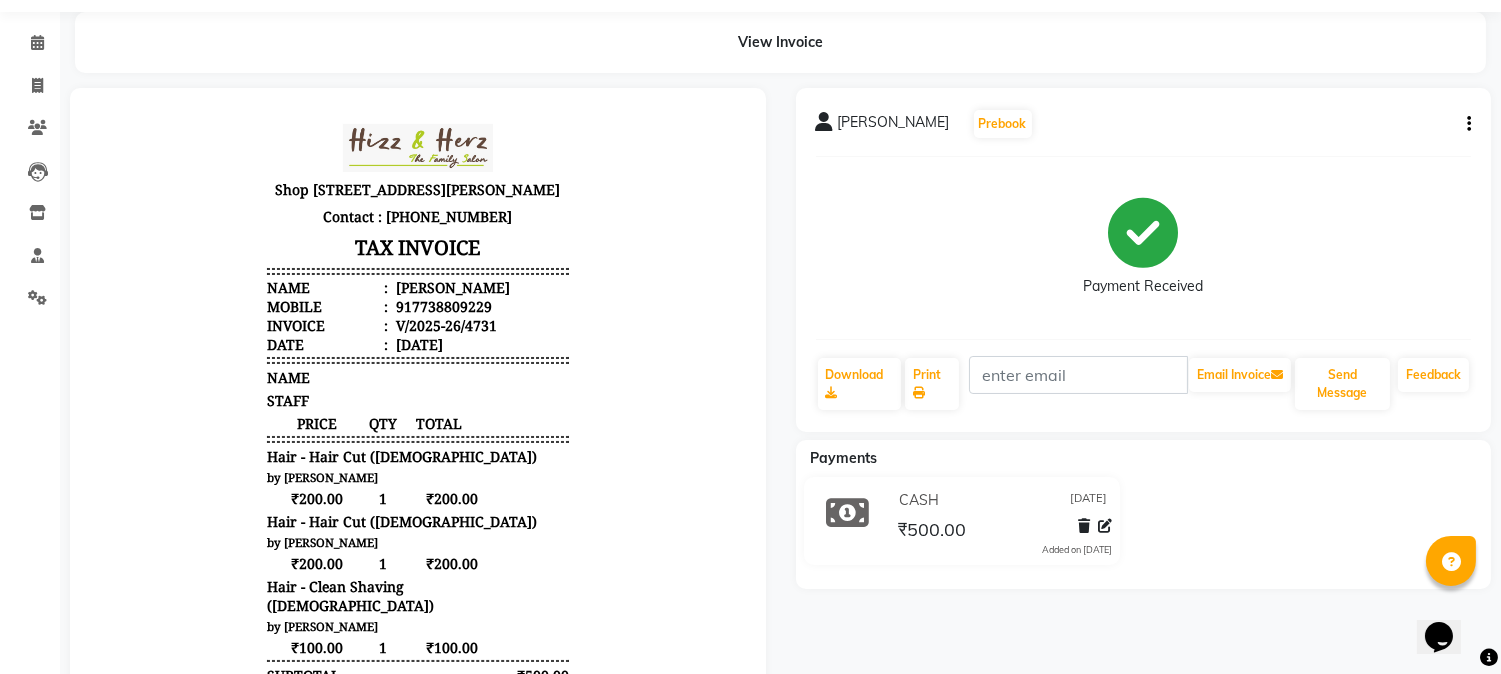 scroll, scrollTop: 111, scrollLeft: 0, axis: vertical 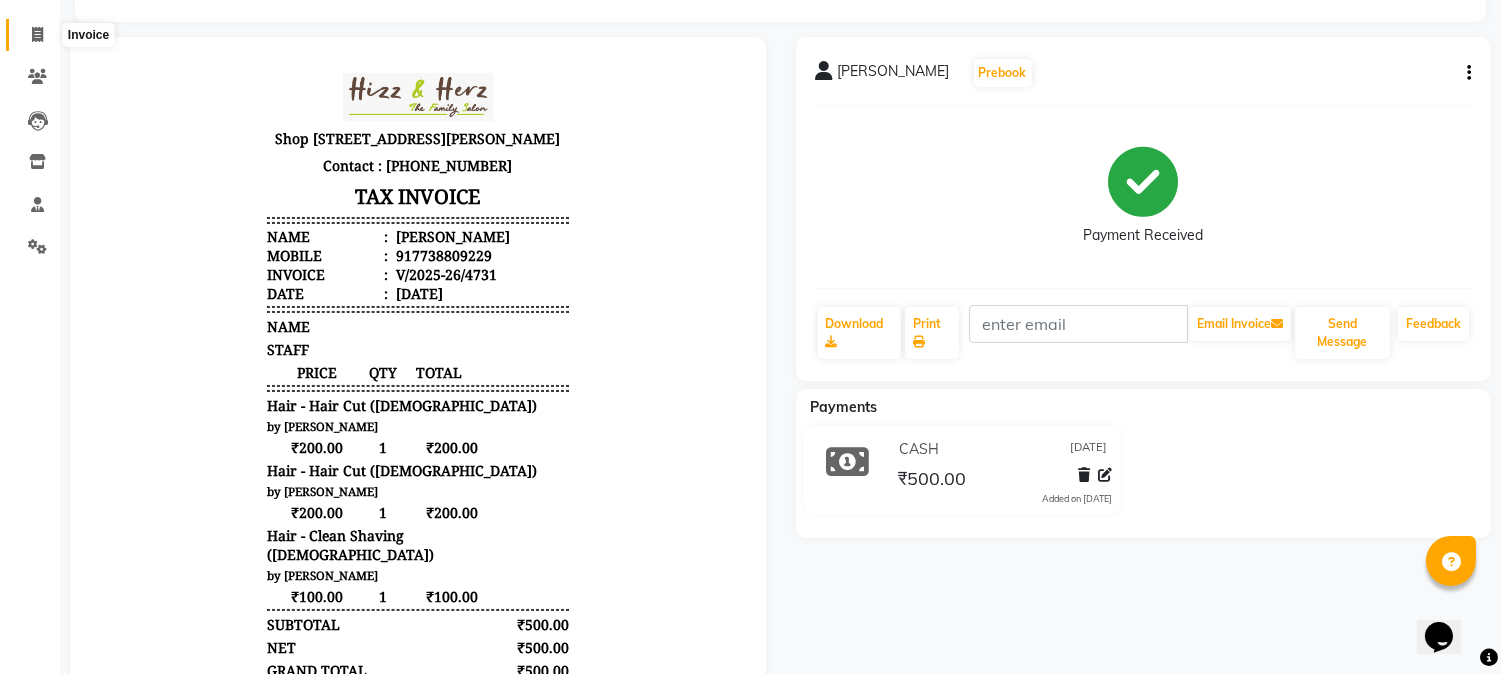 click 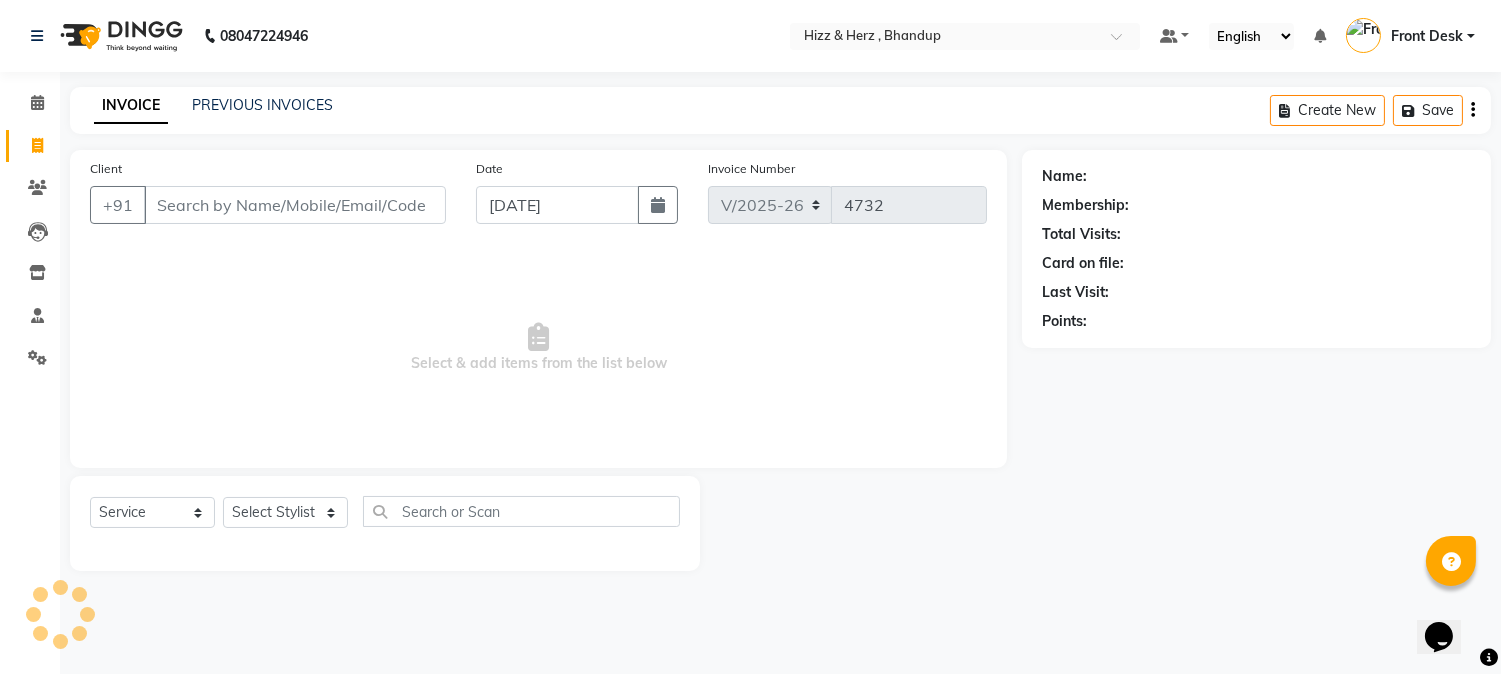 scroll, scrollTop: 0, scrollLeft: 0, axis: both 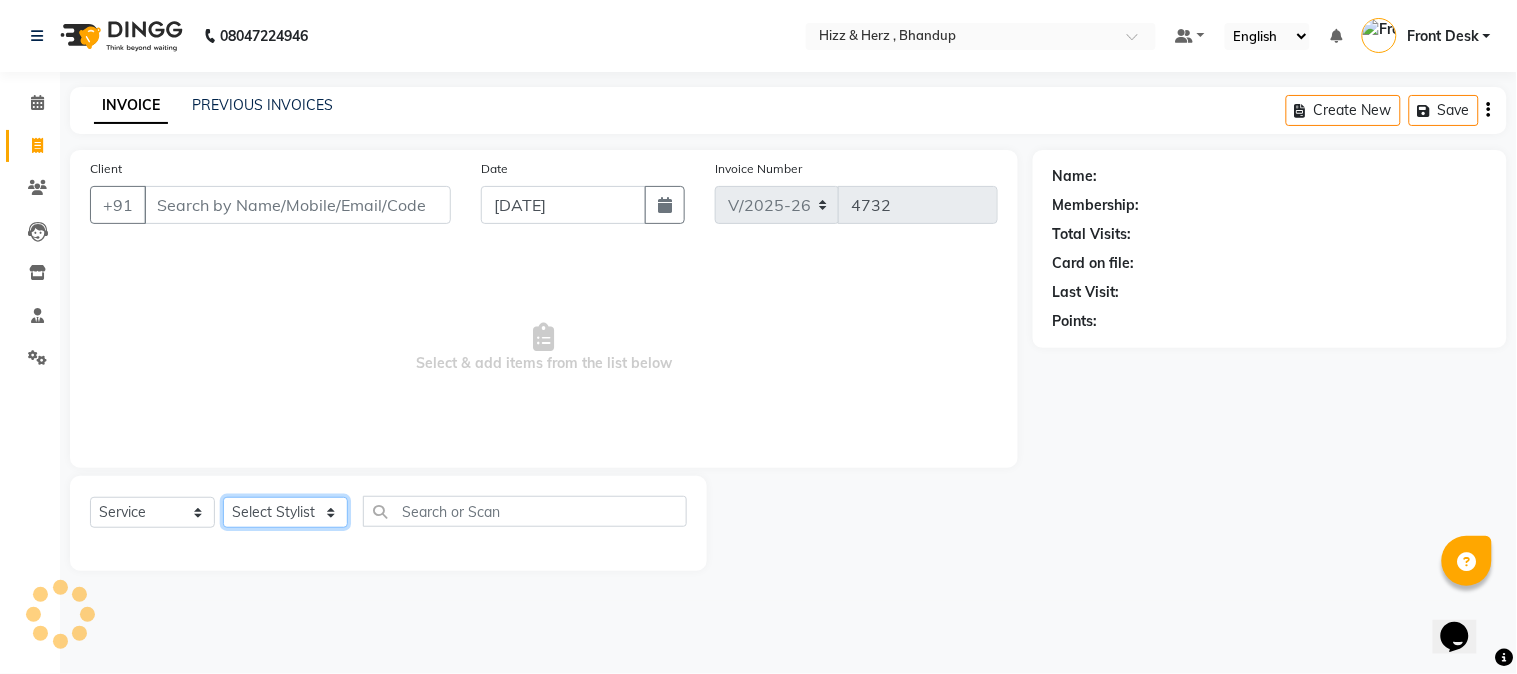 click on "Select Stylist Front Desk Gaurav Sharma HIZZ & HERZ 2 IRFAN AHMAD Jigna Goswami KHALID AHMAD Laxmi Mehboob MOHD PARVEJ NIZAM Salman Sangeeta  SUMITA  VEERENDRA SHARMA" 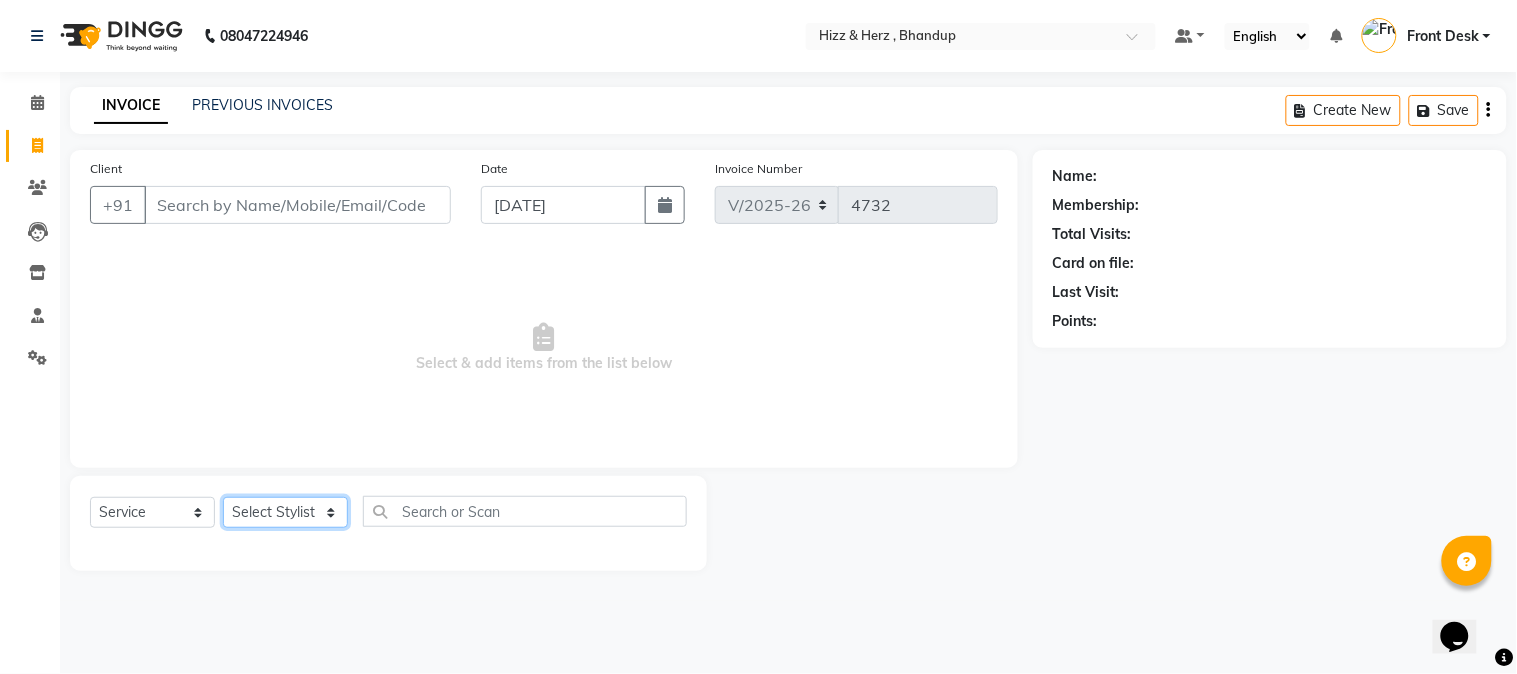 select on "33193" 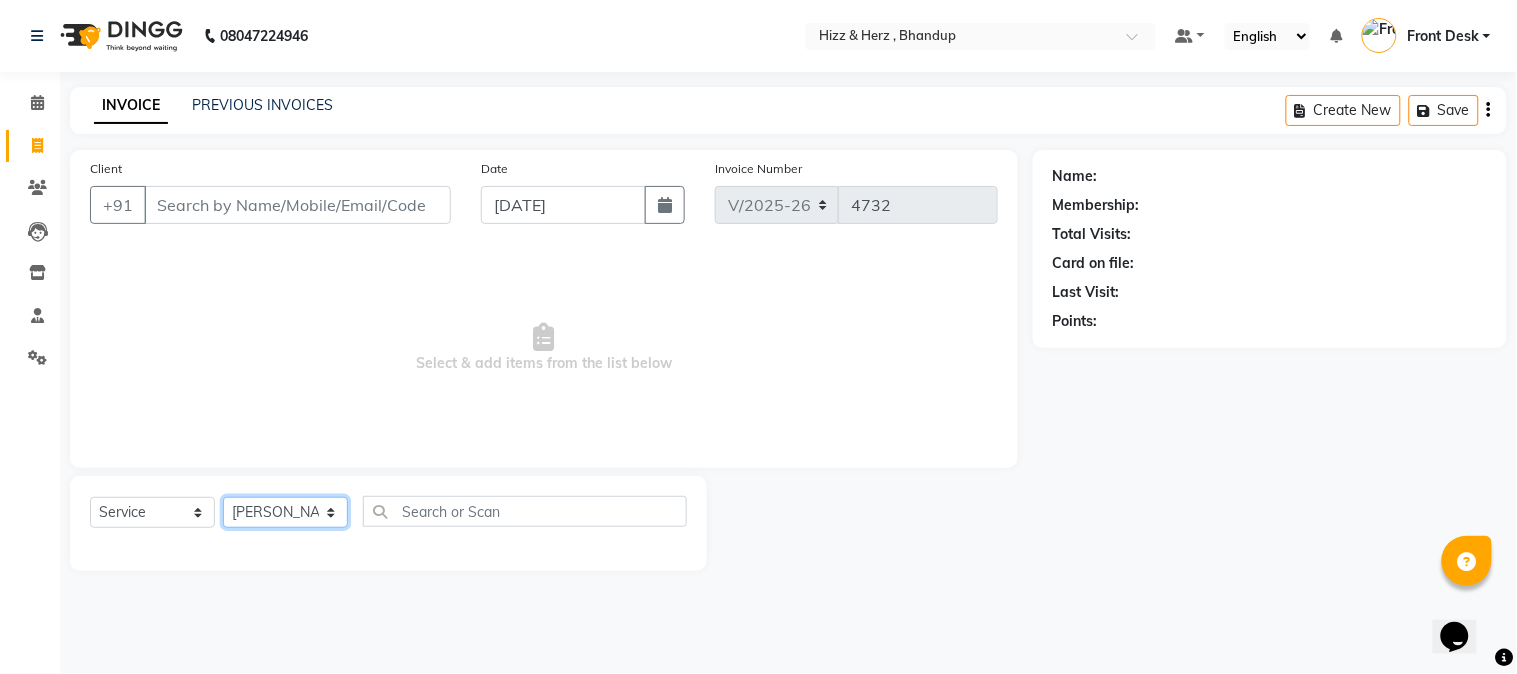 click on "Select Stylist Front Desk Gaurav Sharma HIZZ & HERZ 2 IRFAN AHMAD Jigna Goswami KHALID AHMAD Laxmi Mehboob MOHD PARVEJ NIZAM Salman Sangeeta  SUMITA  VEERENDRA SHARMA" 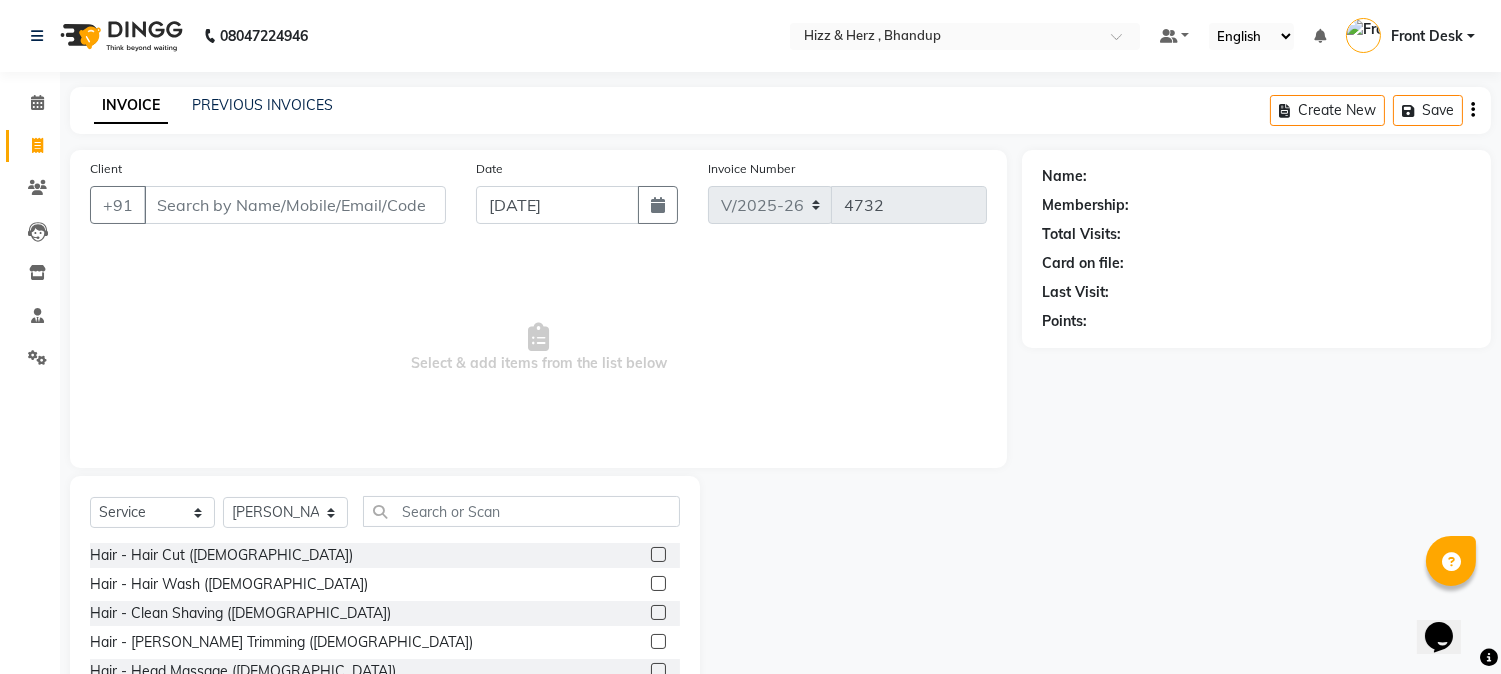 click 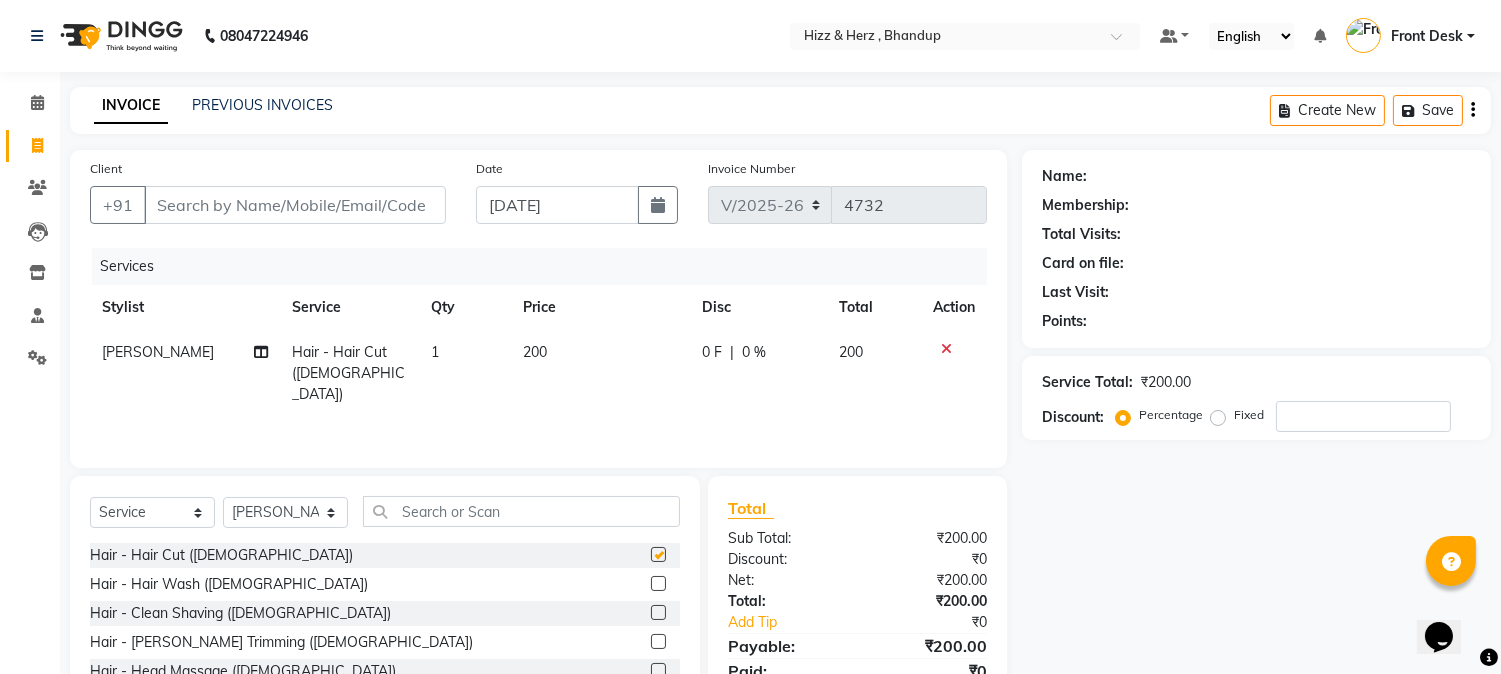 checkbox on "false" 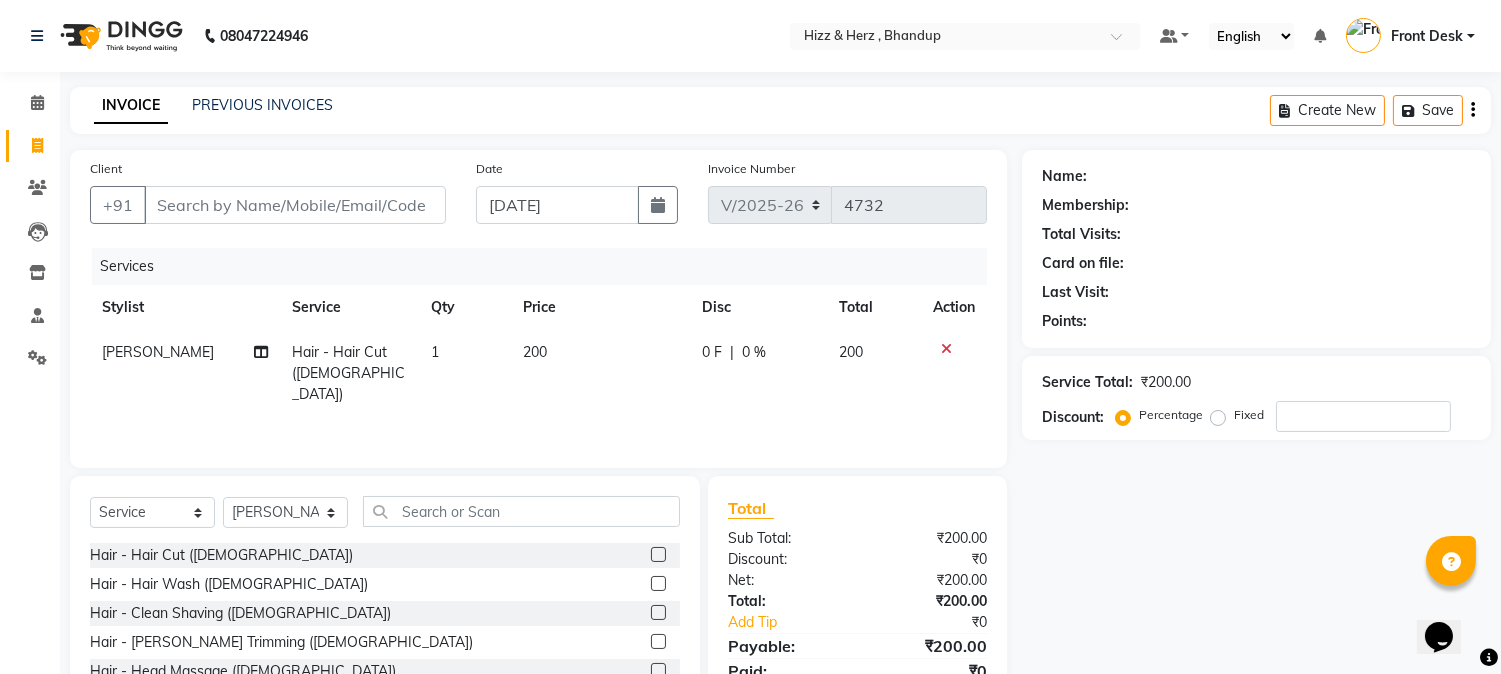 click 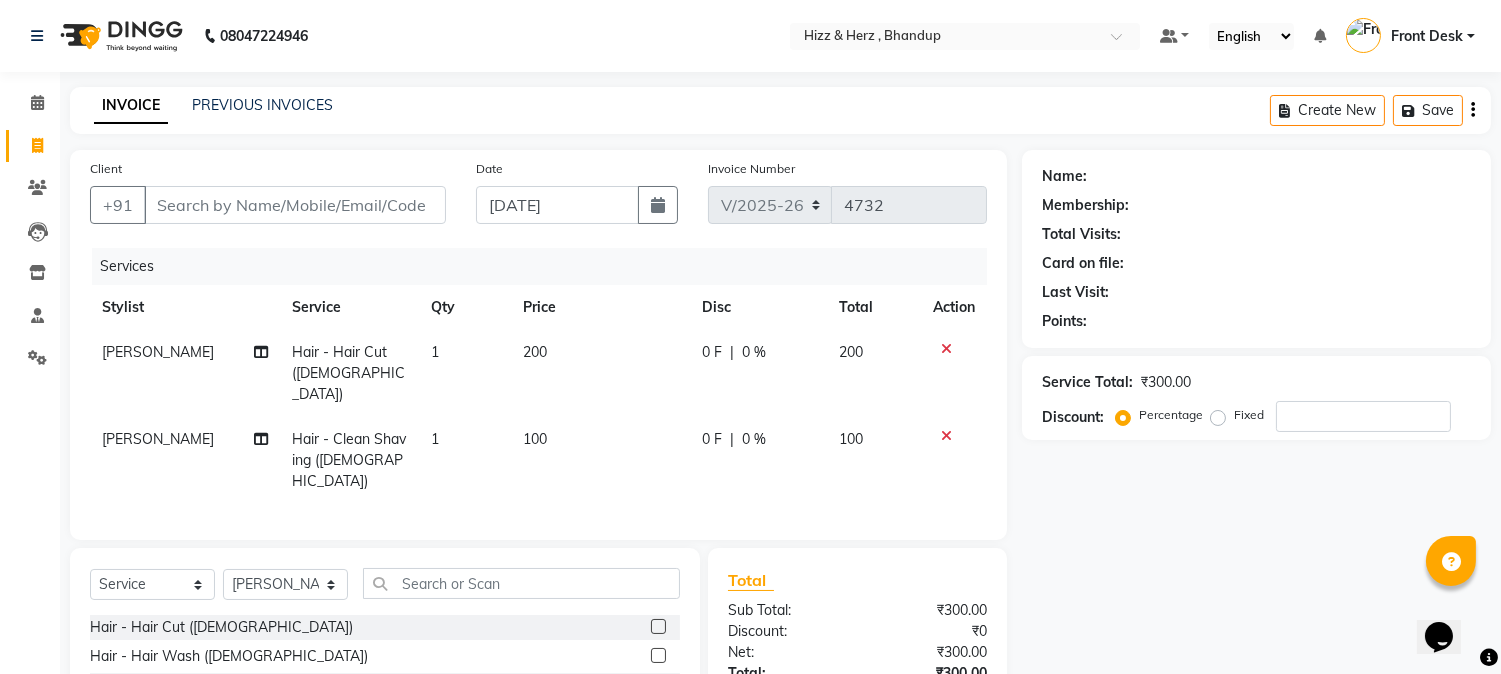checkbox on "false" 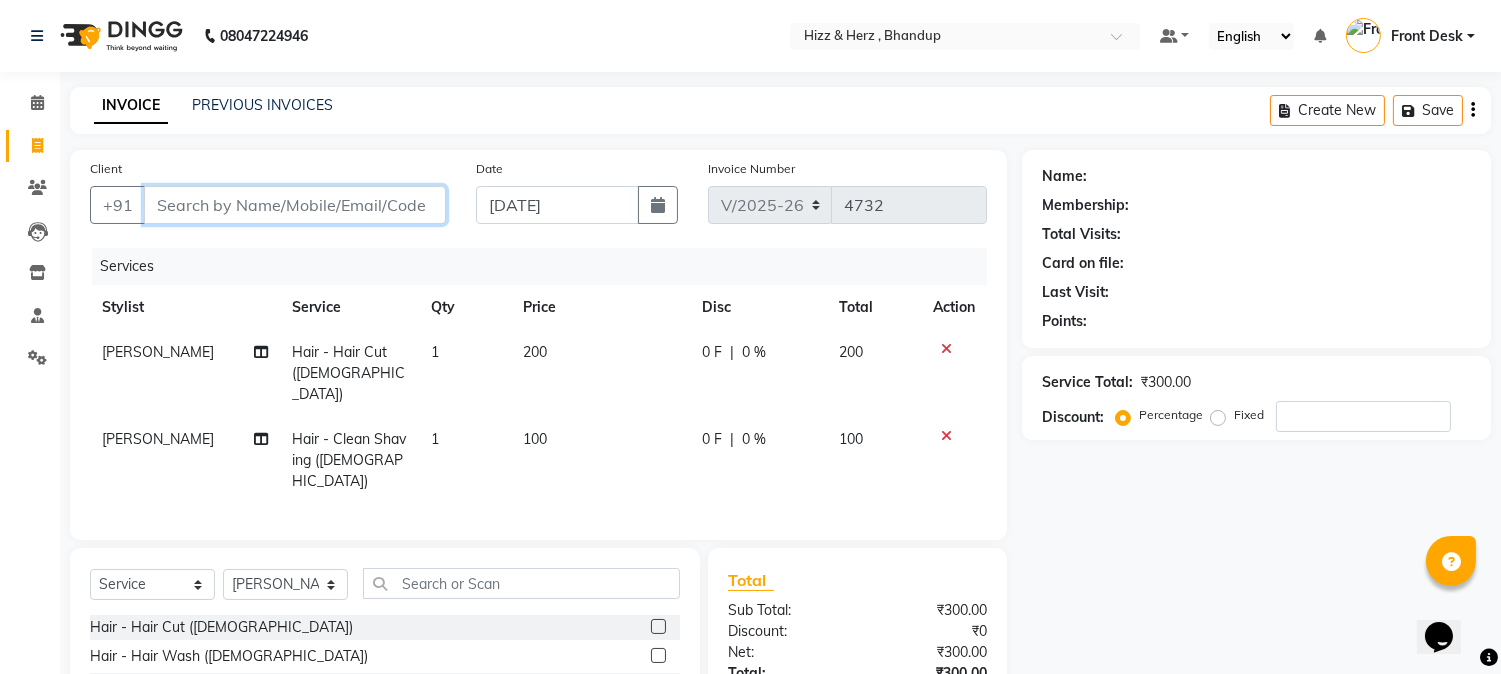 click on "Client" at bounding box center [295, 205] 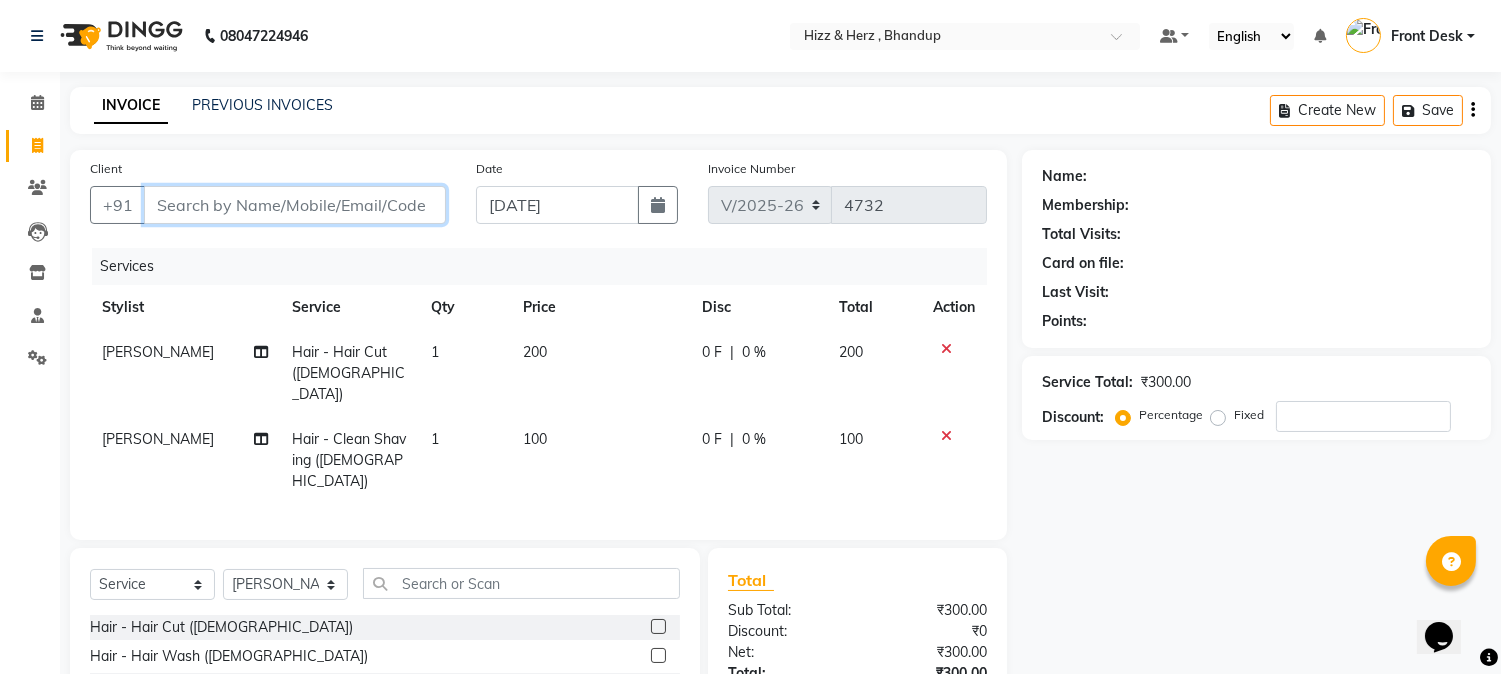 type on "P" 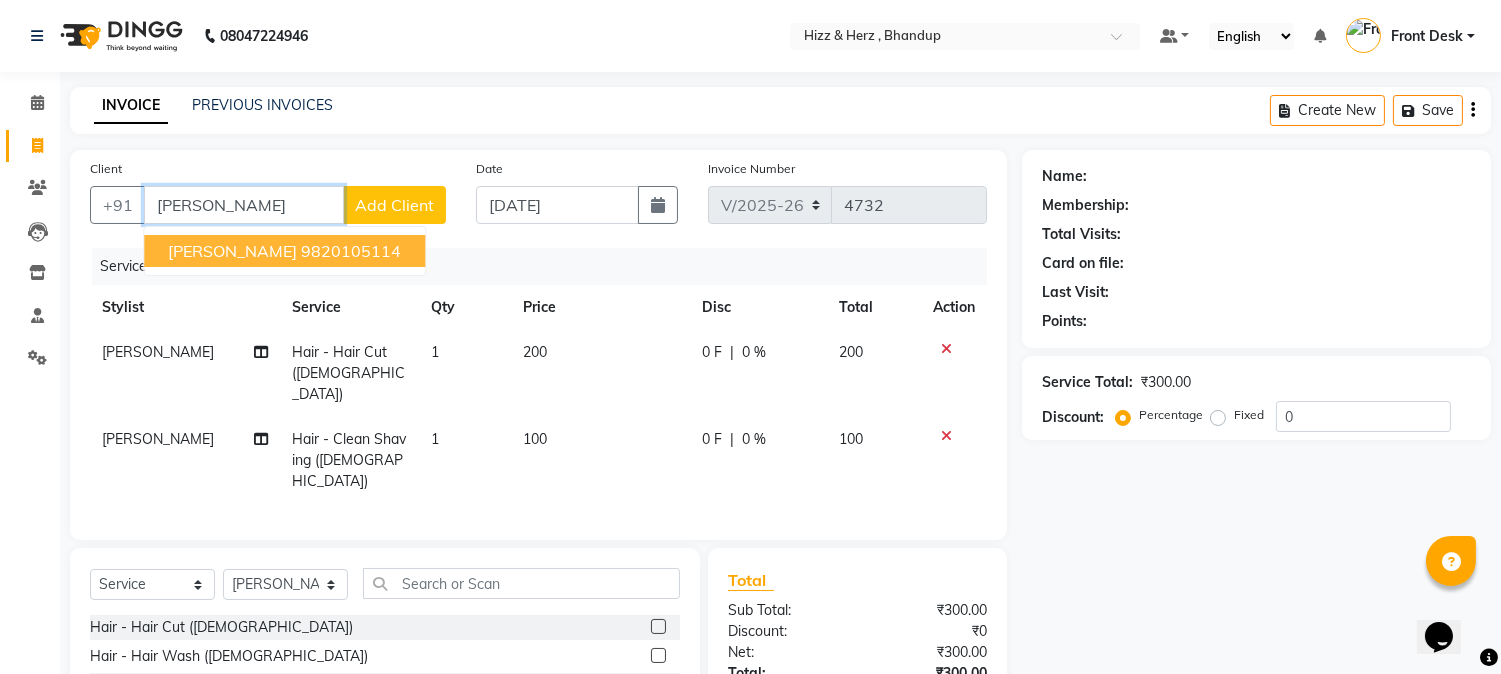 click on "9820105114" at bounding box center (351, 251) 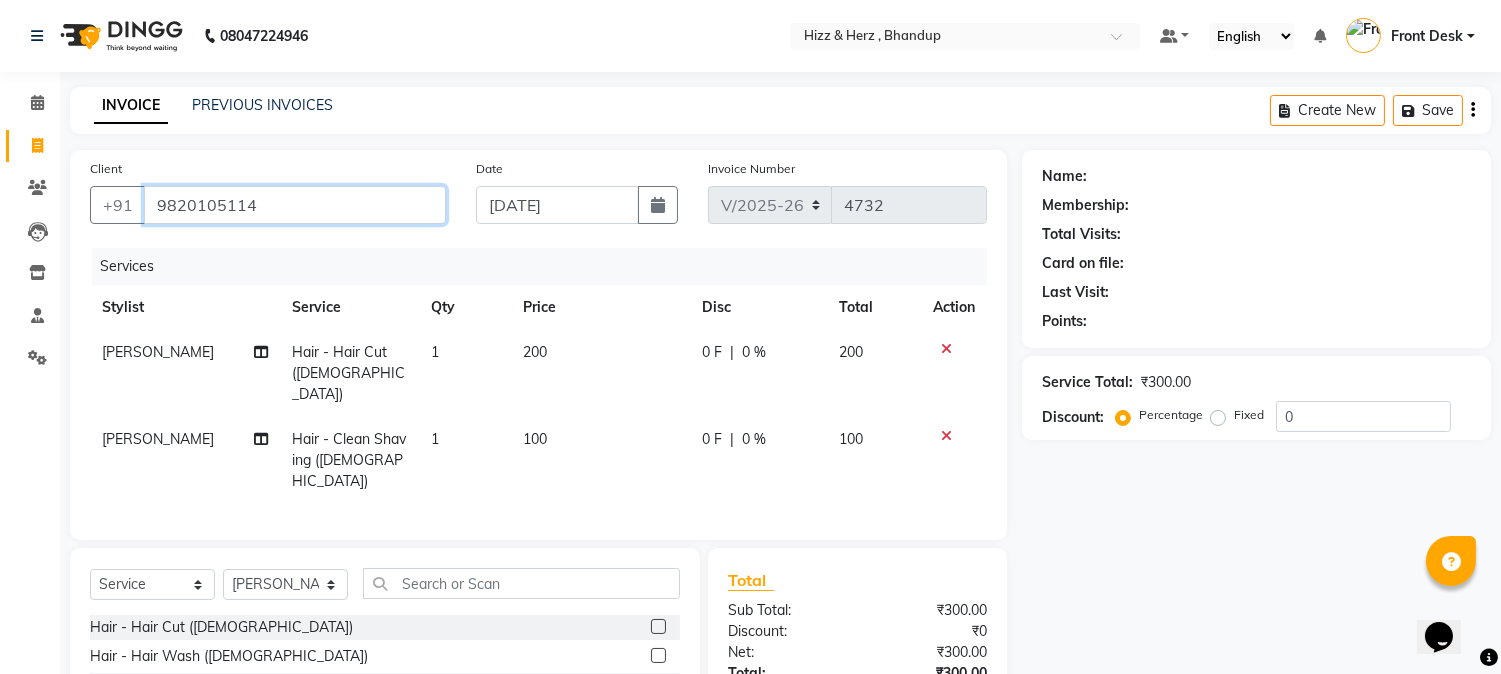 type on "9820105114" 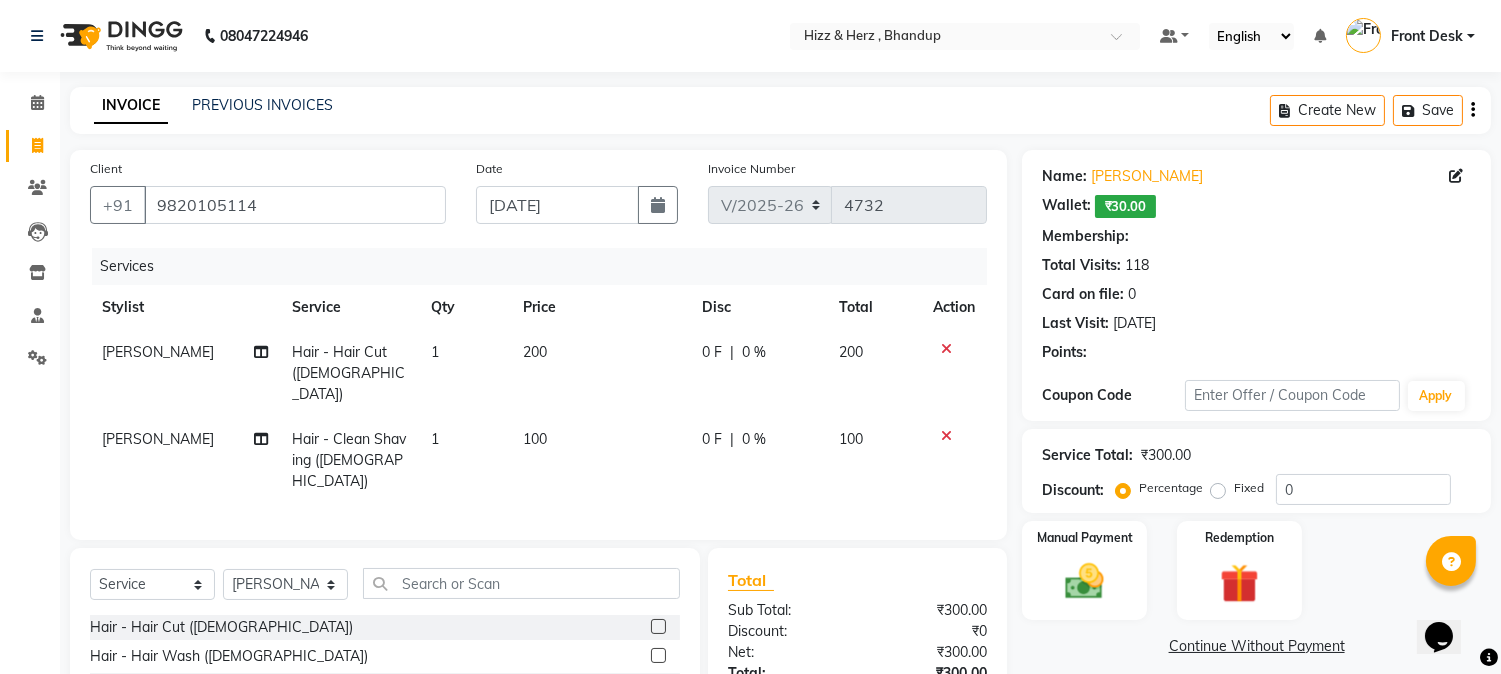 type on "20" 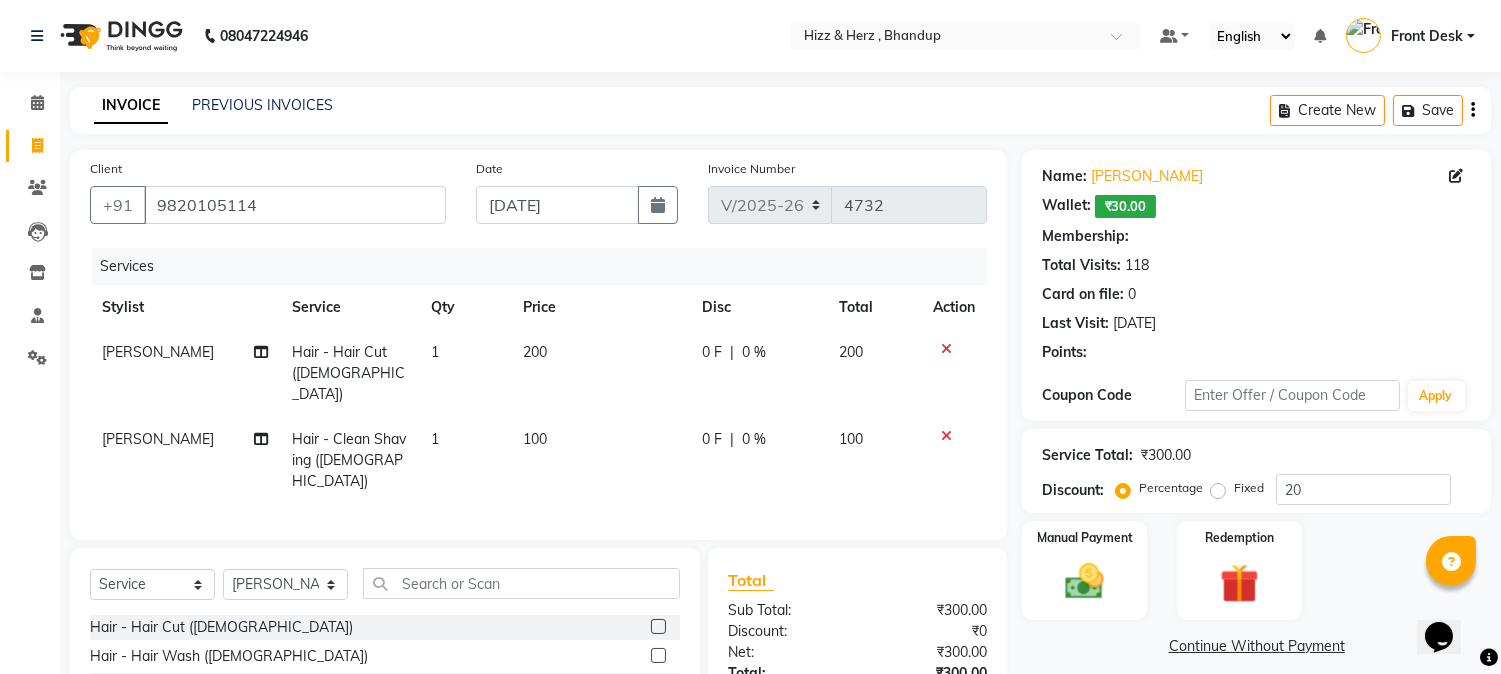 select on "1: Object" 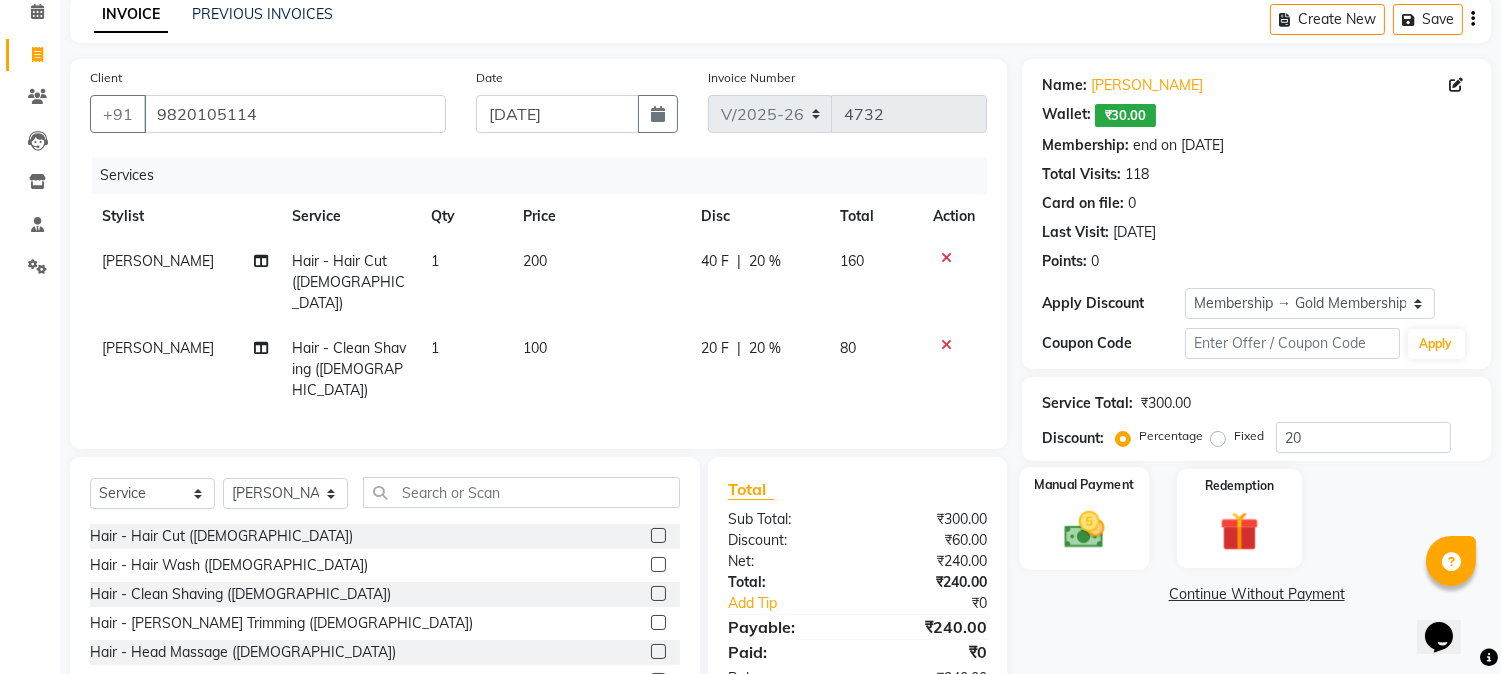scroll, scrollTop: 173, scrollLeft: 0, axis: vertical 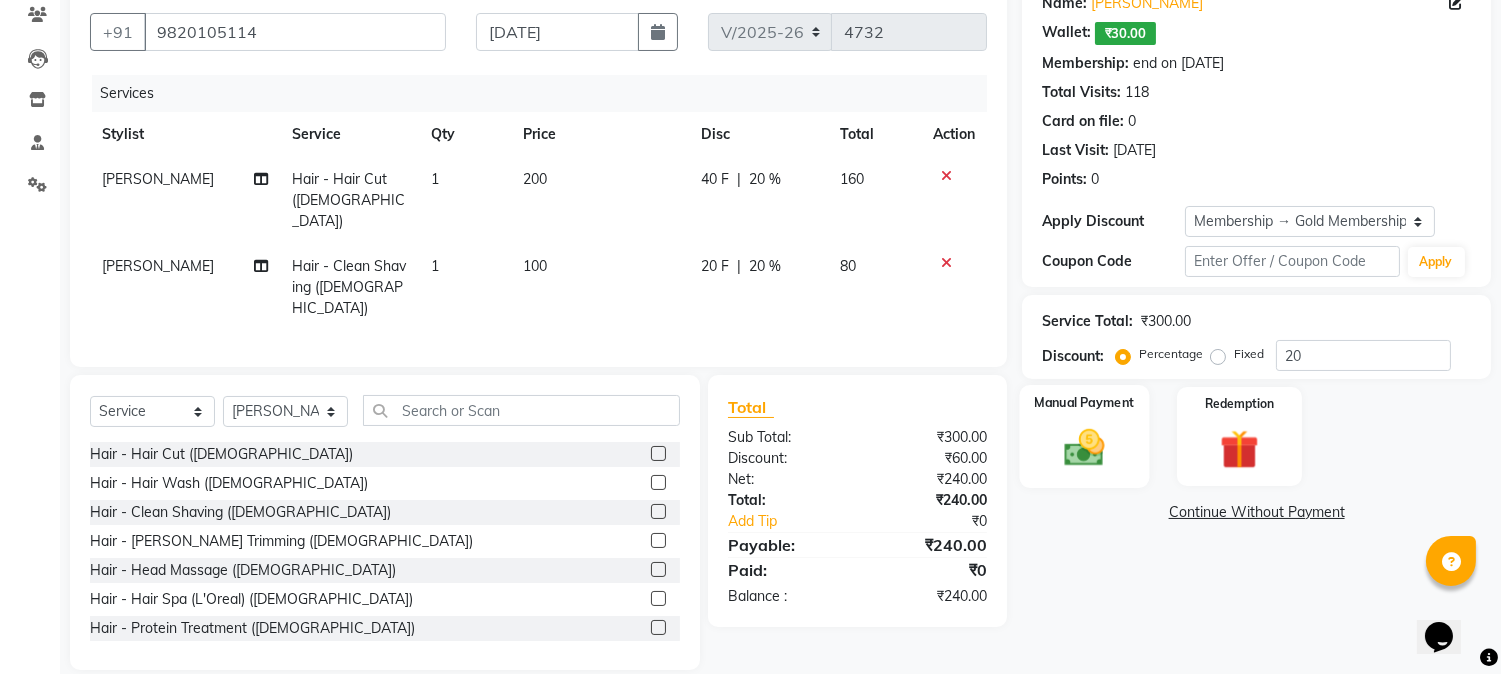 click 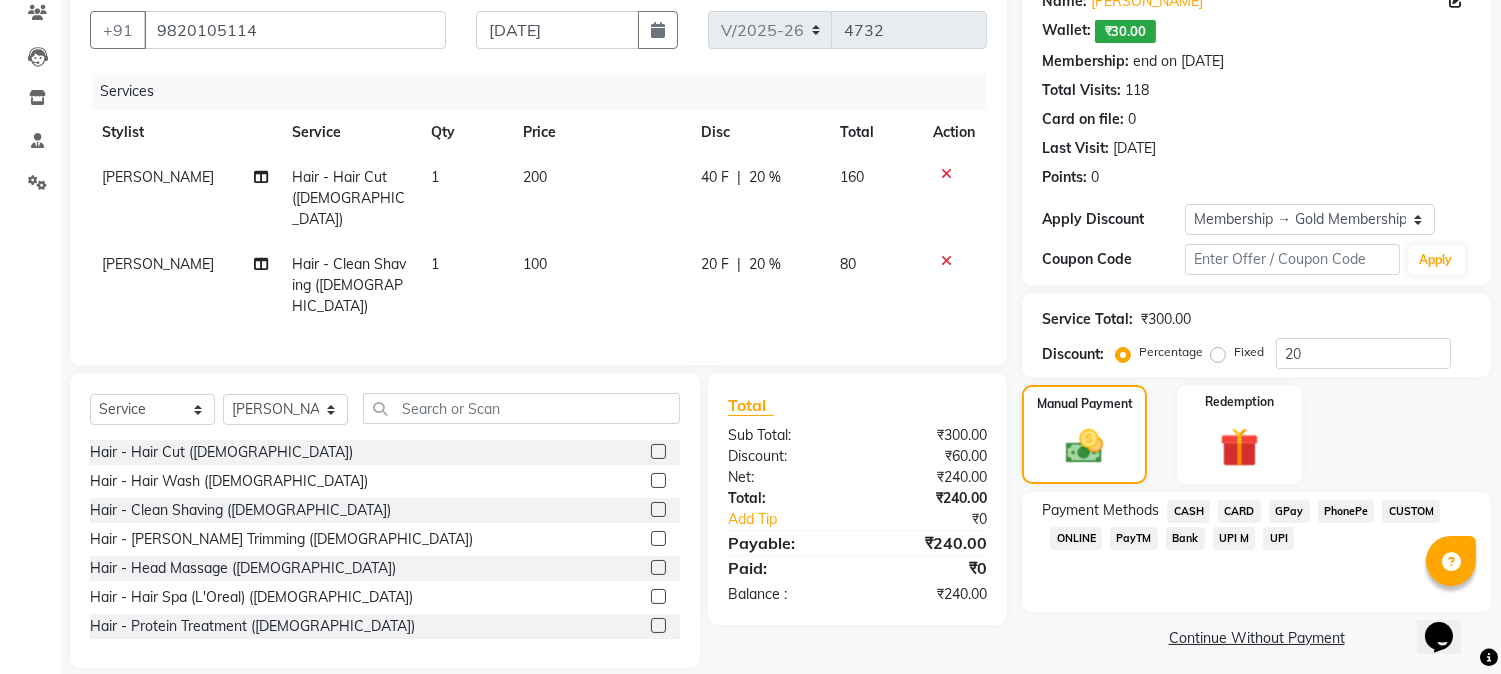 scroll, scrollTop: 182, scrollLeft: 0, axis: vertical 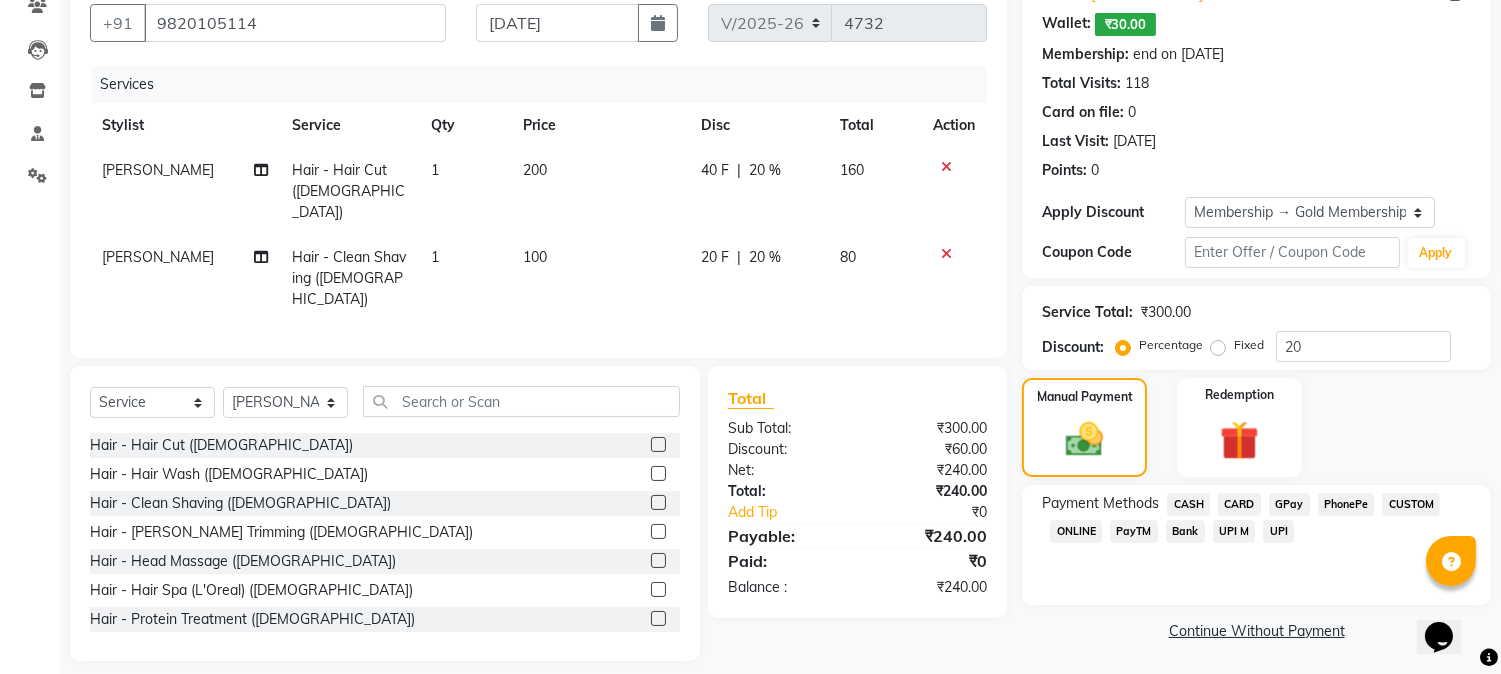 click on "GPay" 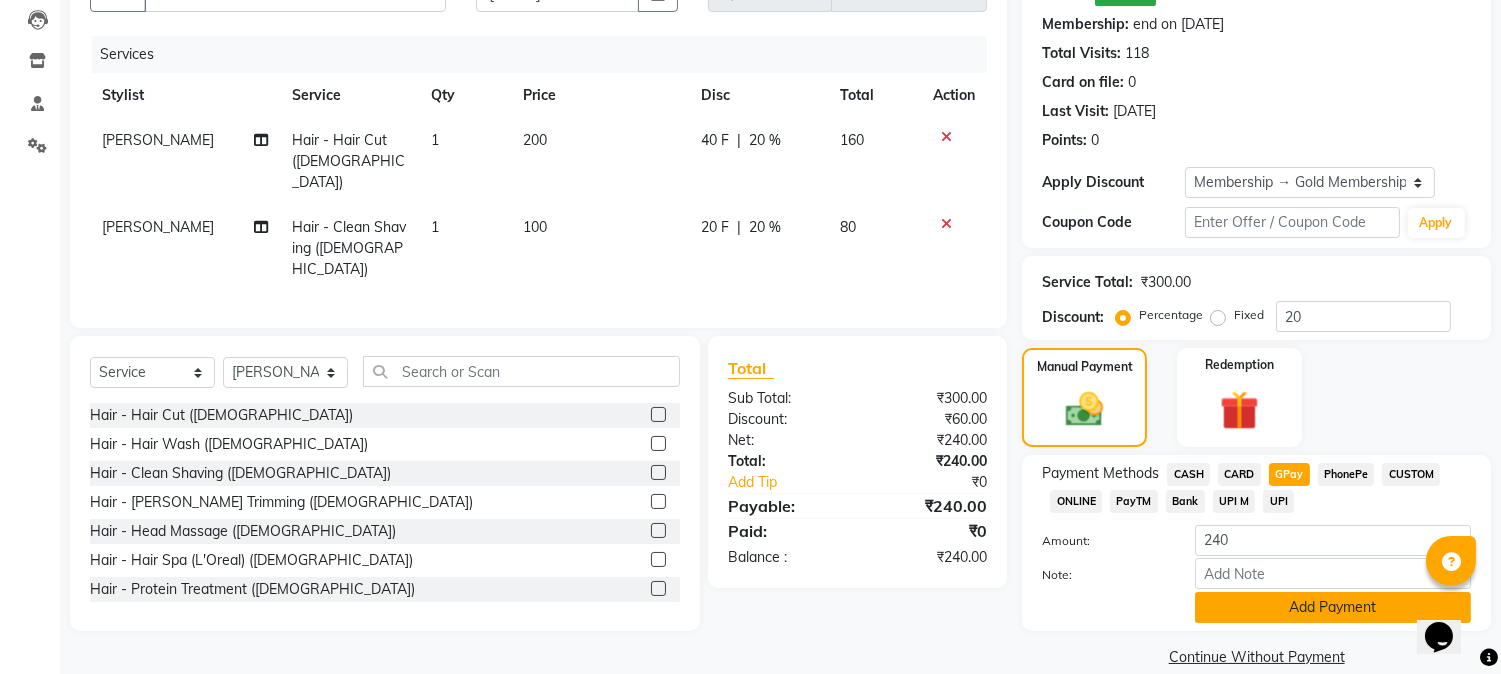 scroll, scrollTop: 240, scrollLeft: 0, axis: vertical 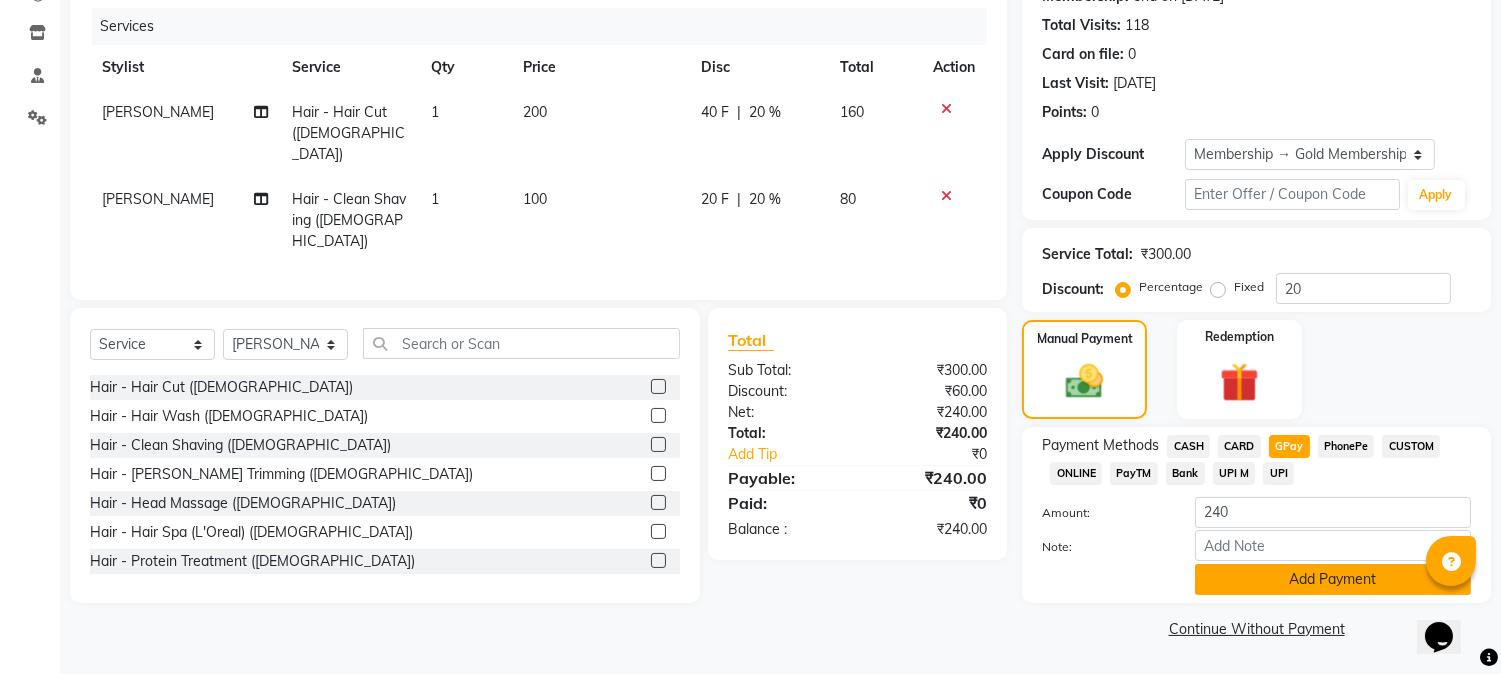 click on "Add Payment" 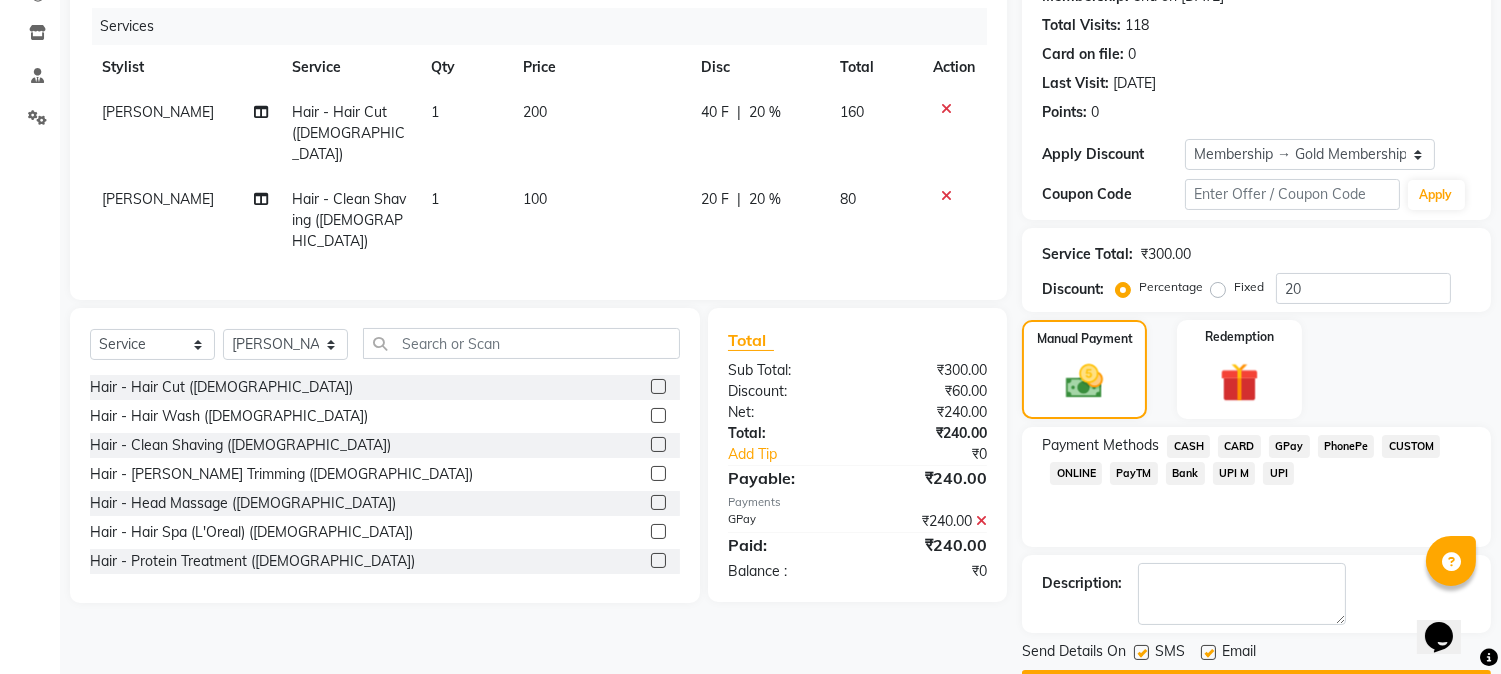 click 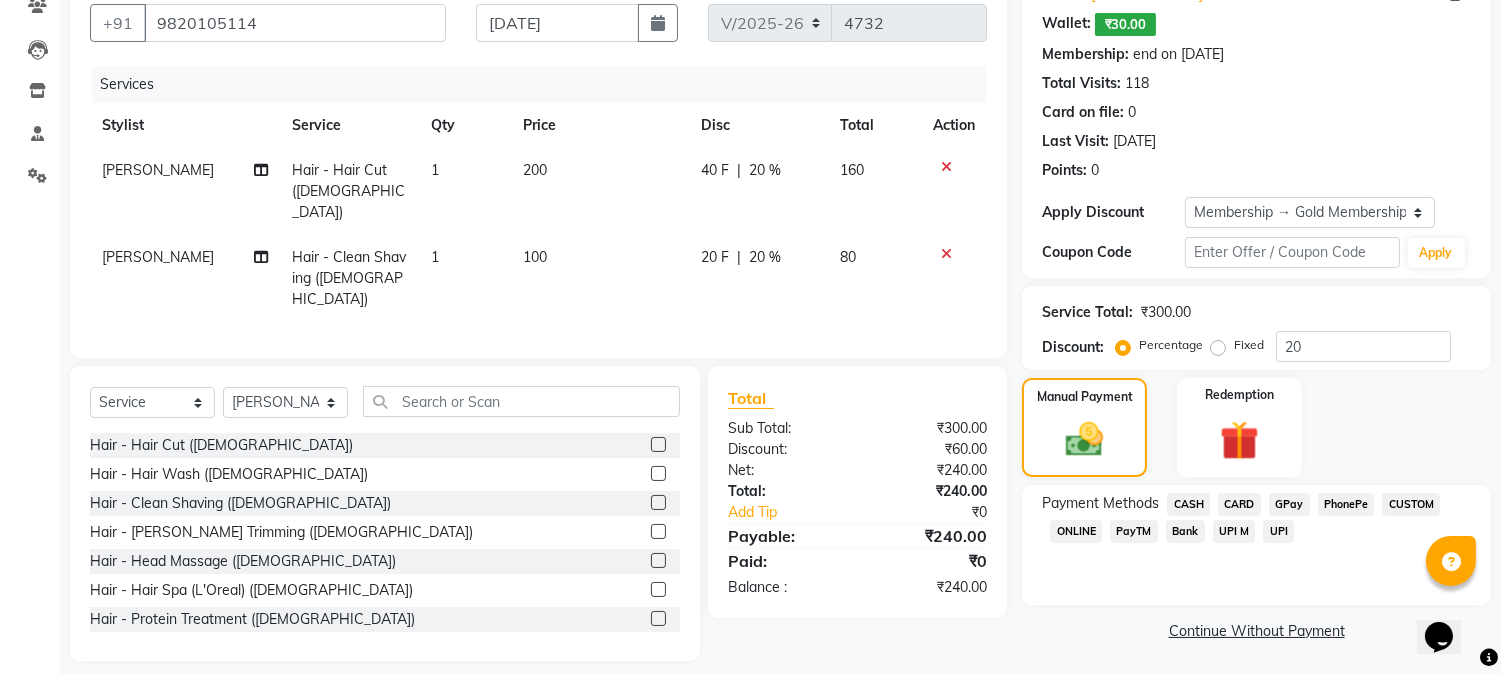 click on "CASH" 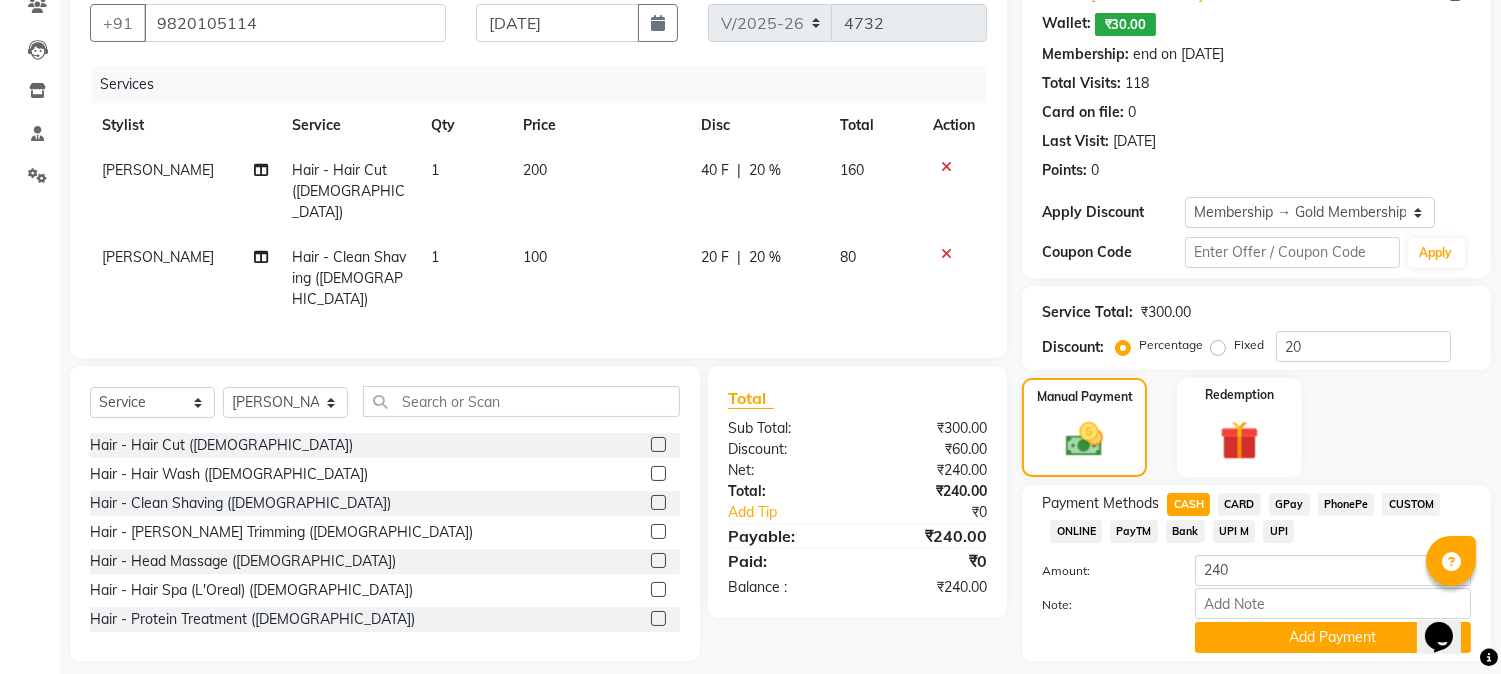scroll, scrollTop: 240, scrollLeft: 0, axis: vertical 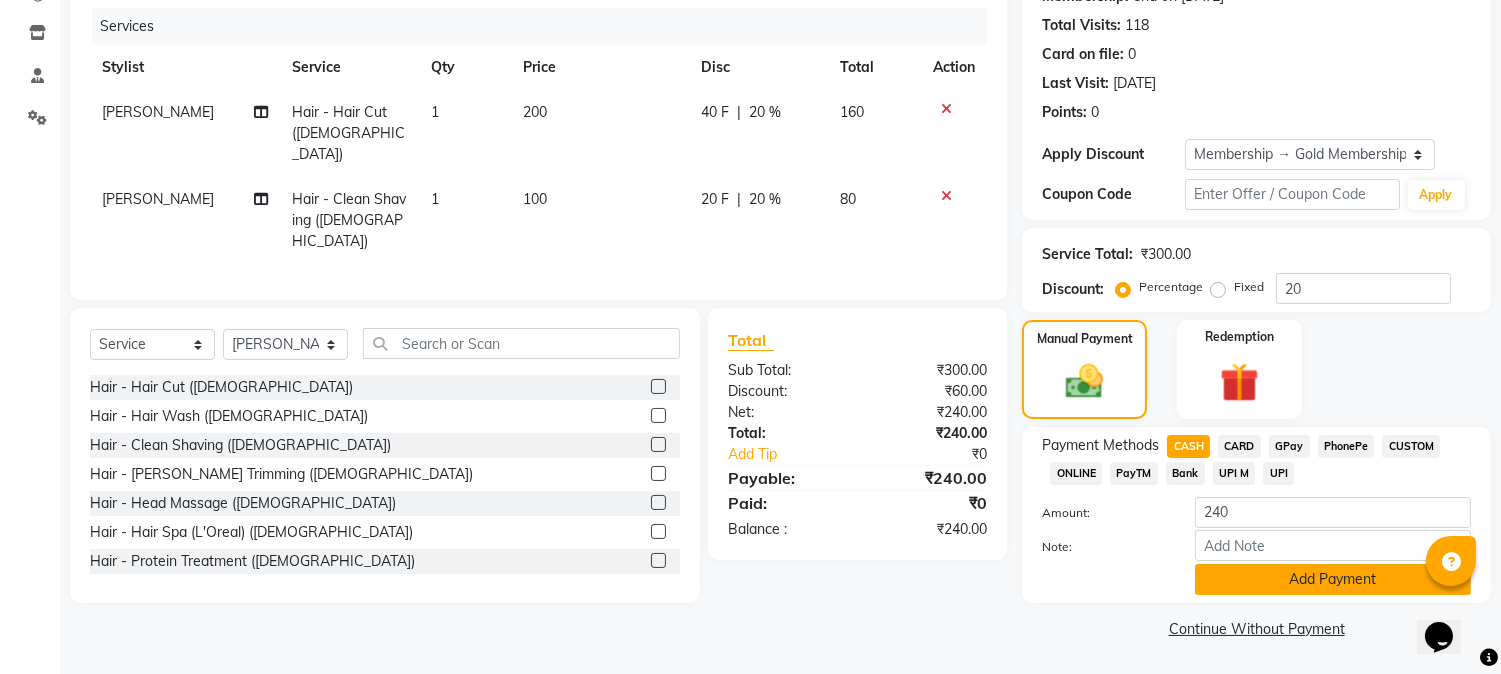 click on "Add Payment" 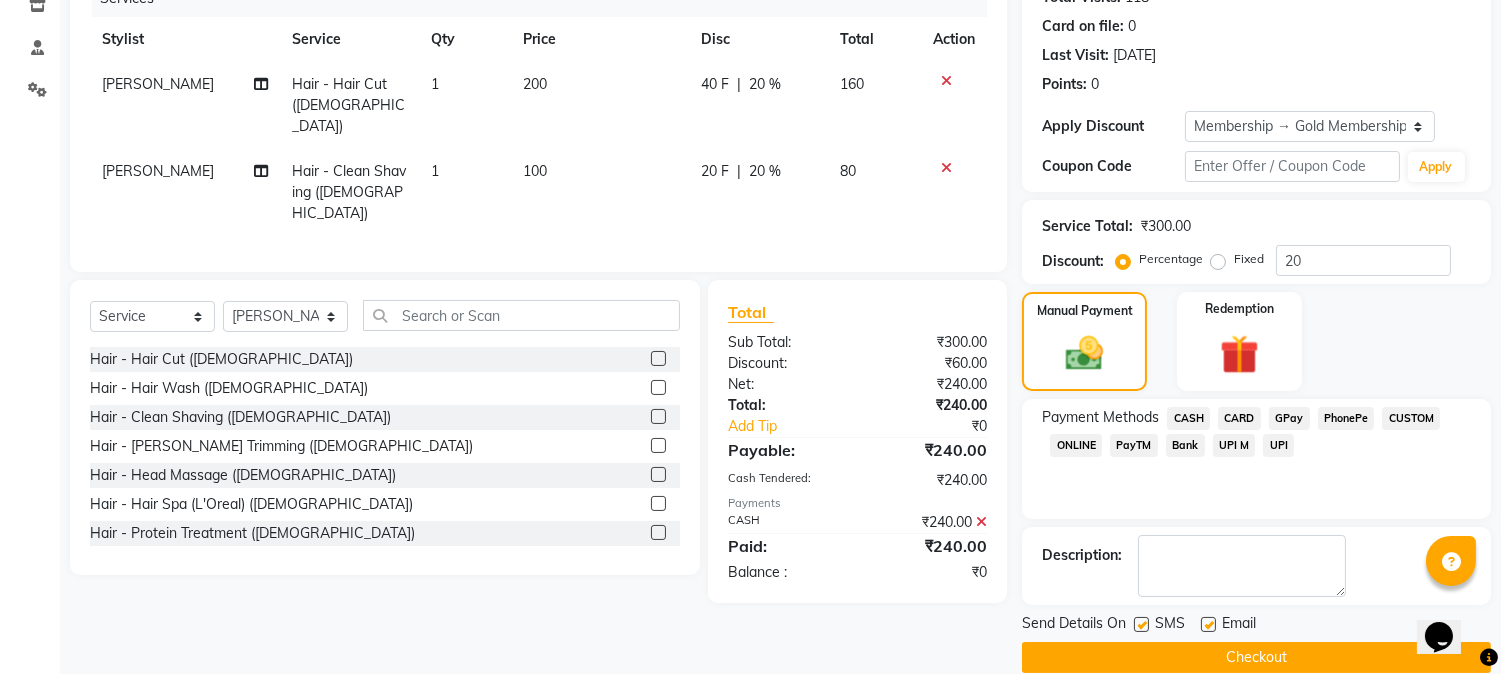 scroll, scrollTop: 295, scrollLeft: 0, axis: vertical 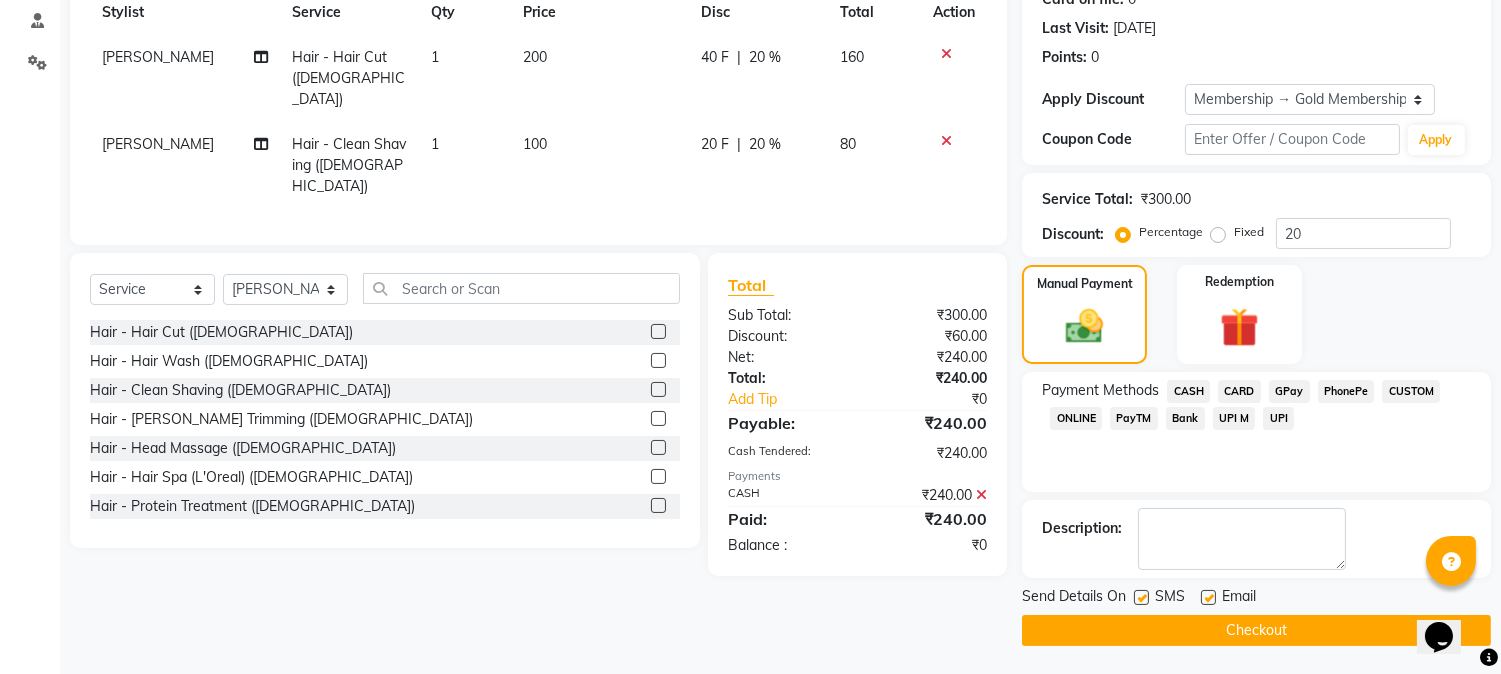 click on "Checkout" 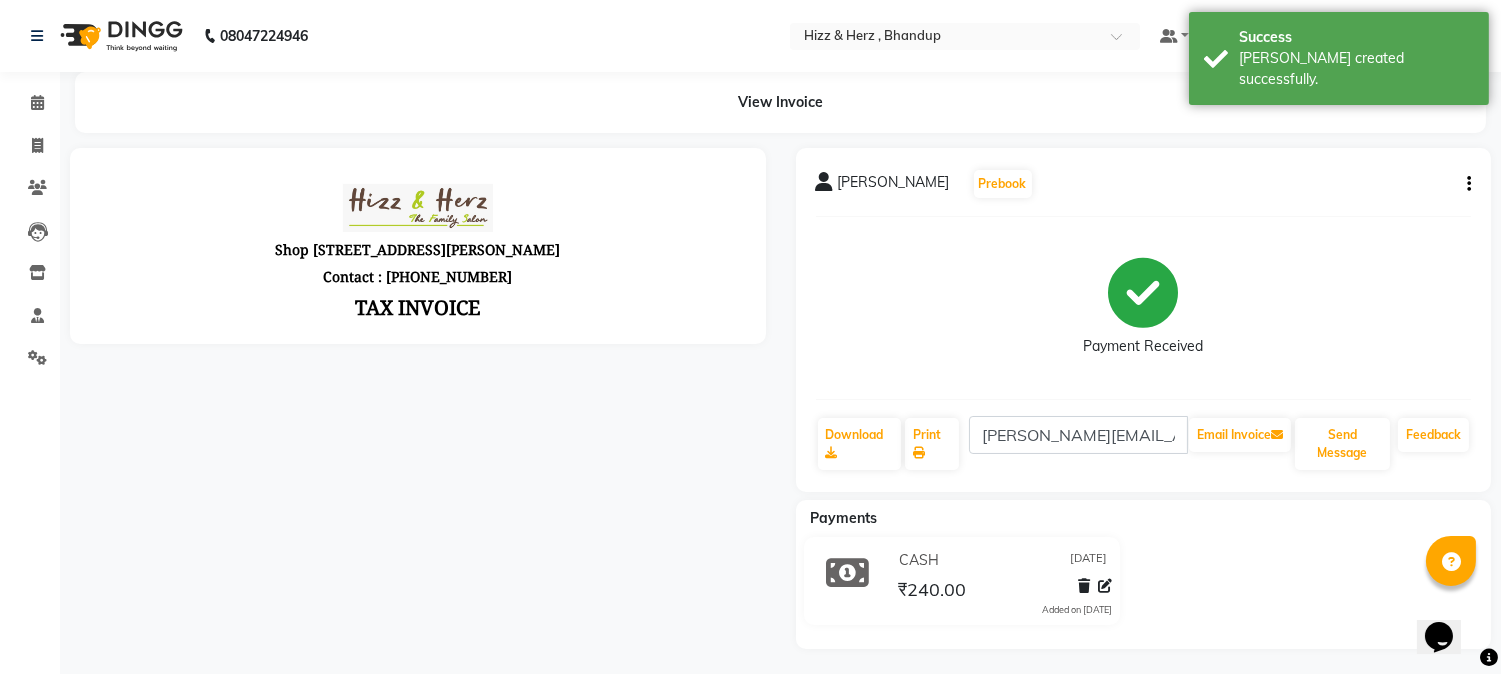 scroll, scrollTop: 0, scrollLeft: 0, axis: both 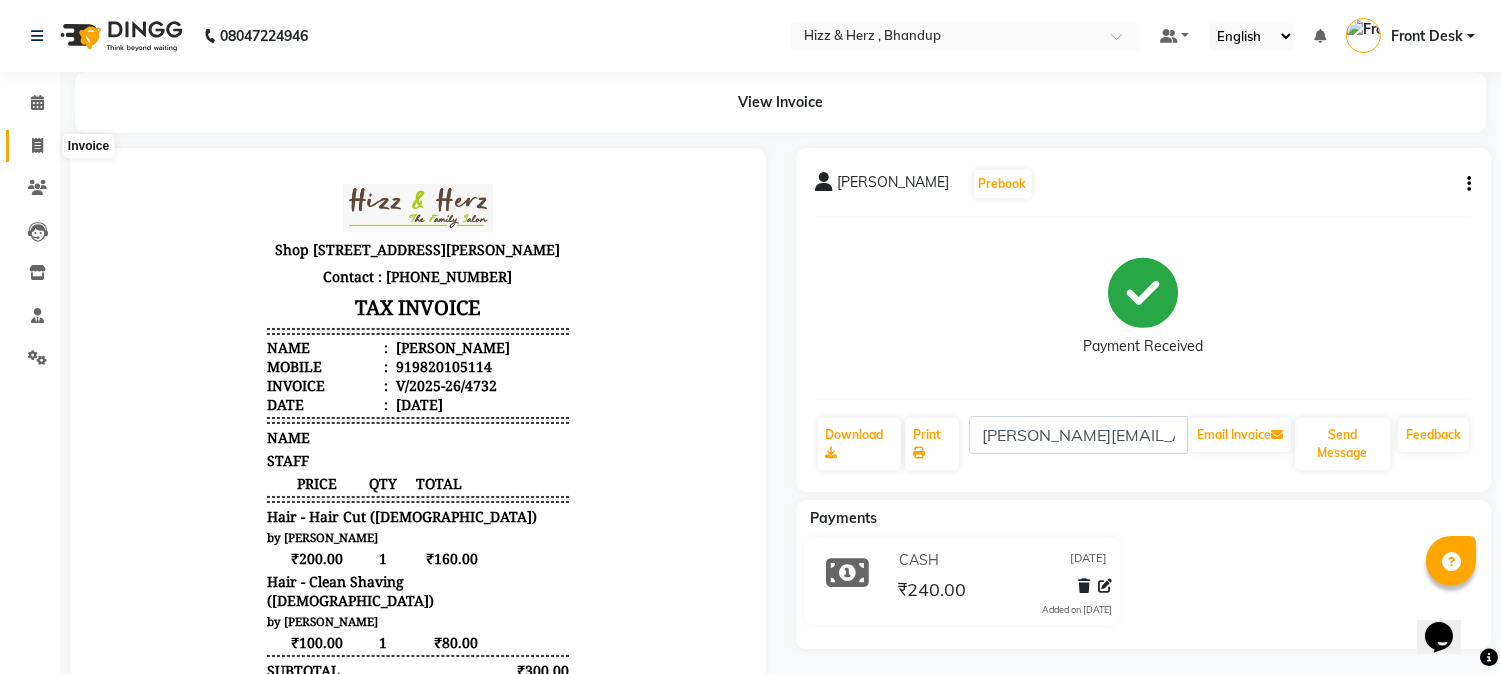 click 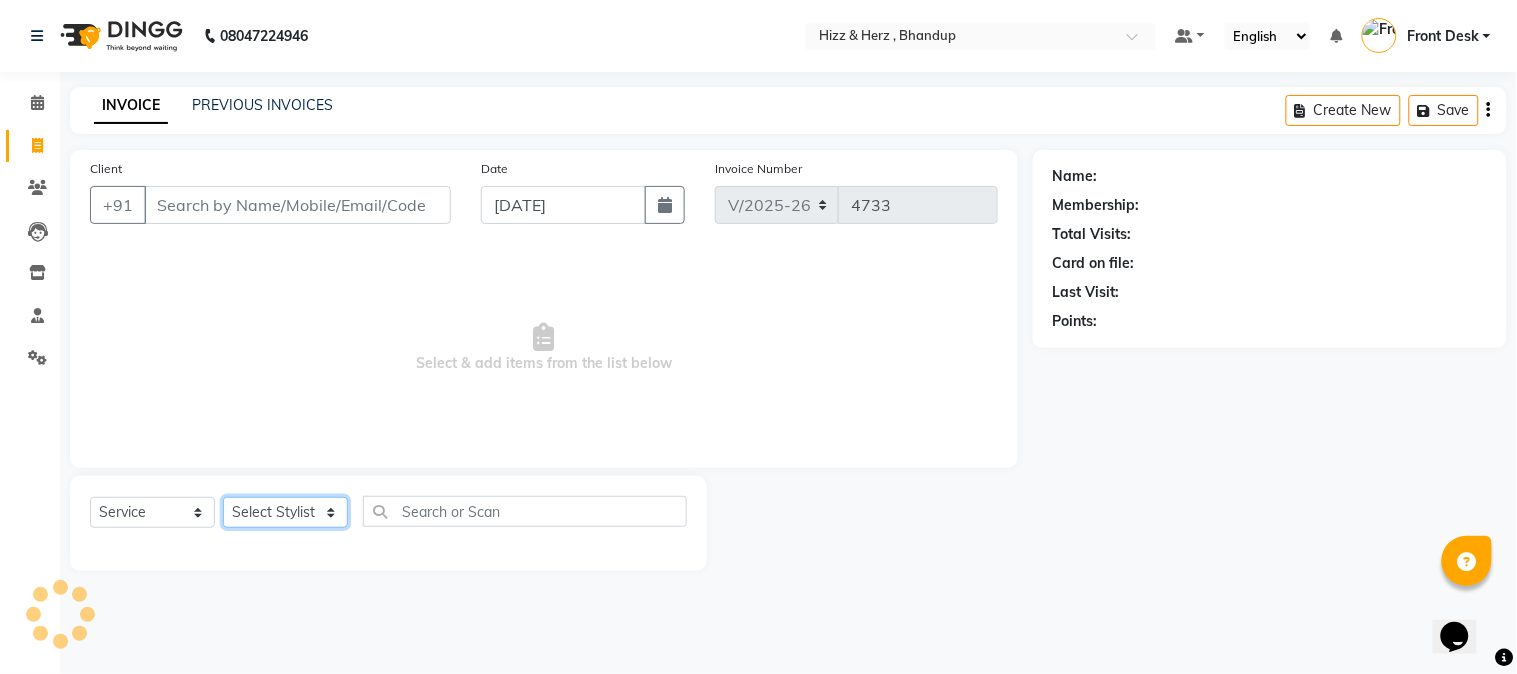 click on "Select Stylist Front Desk Gaurav Sharma HIZZ & HERZ 2 IRFAN AHMAD Jigna Goswami KHALID AHMAD Laxmi Mehboob MOHD PARVEJ NIZAM Salman Sangeeta  SUMITA  VEERENDRA SHARMA" 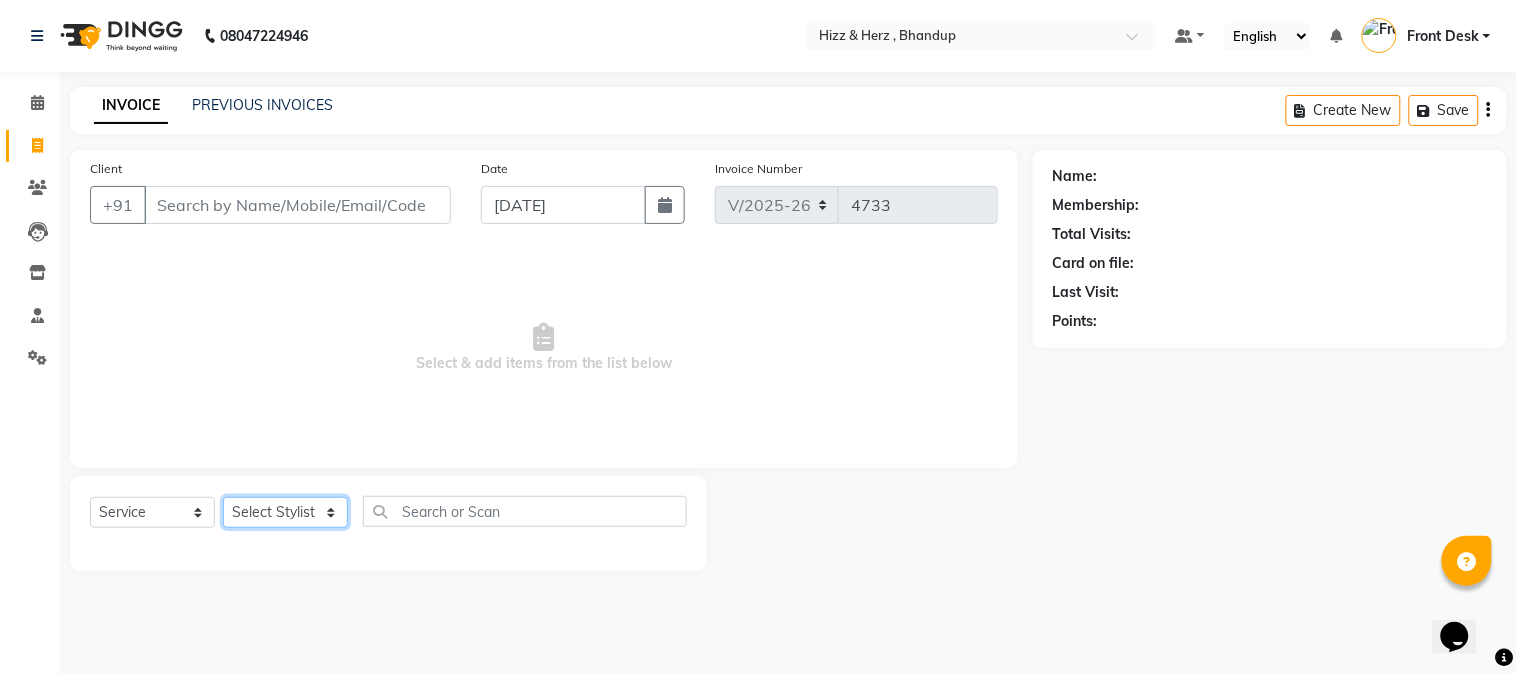 select on "26430" 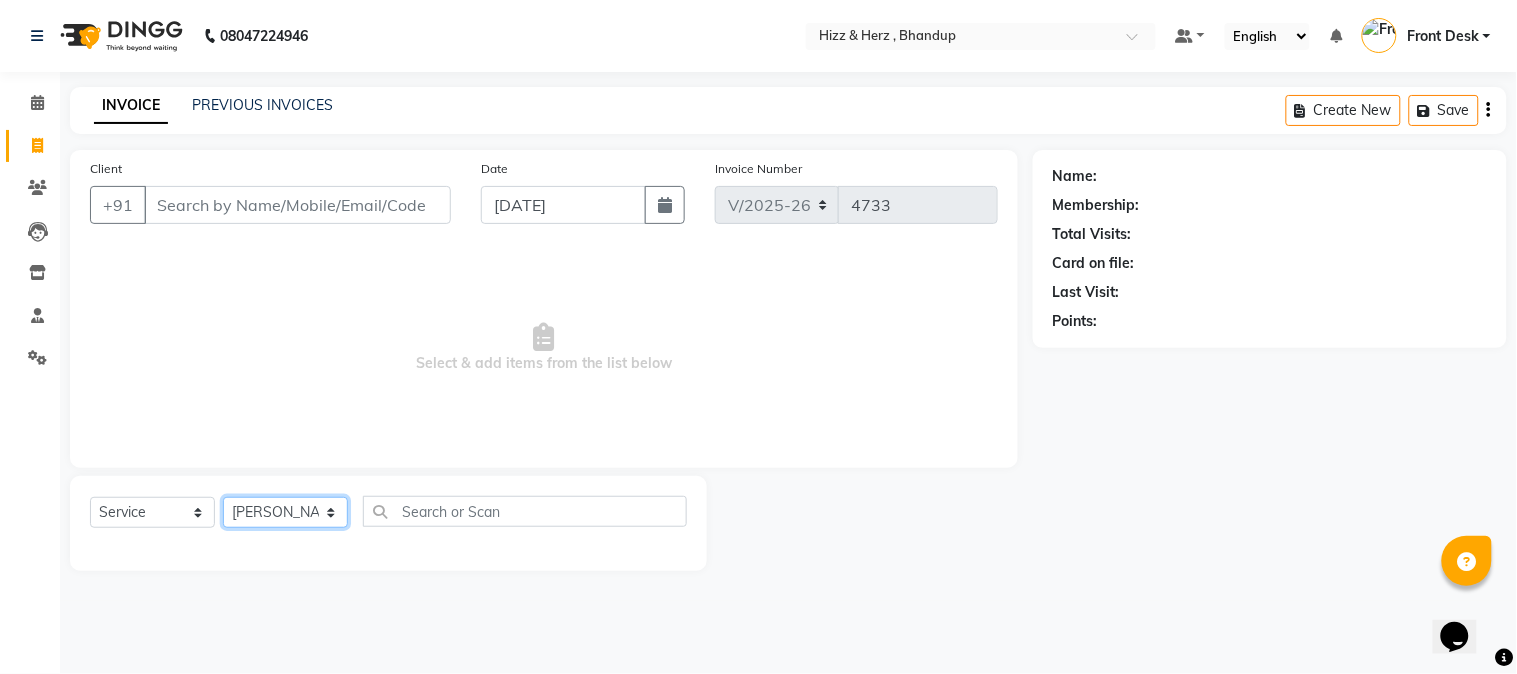 click on "Select Stylist Front Desk Gaurav Sharma HIZZ & HERZ 2 IRFAN AHMAD Jigna Goswami KHALID AHMAD Laxmi Mehboob MOHD PARVEJ NIZAM Salman Sangeeta  SUMITA  VEERENDRA SHARMA" 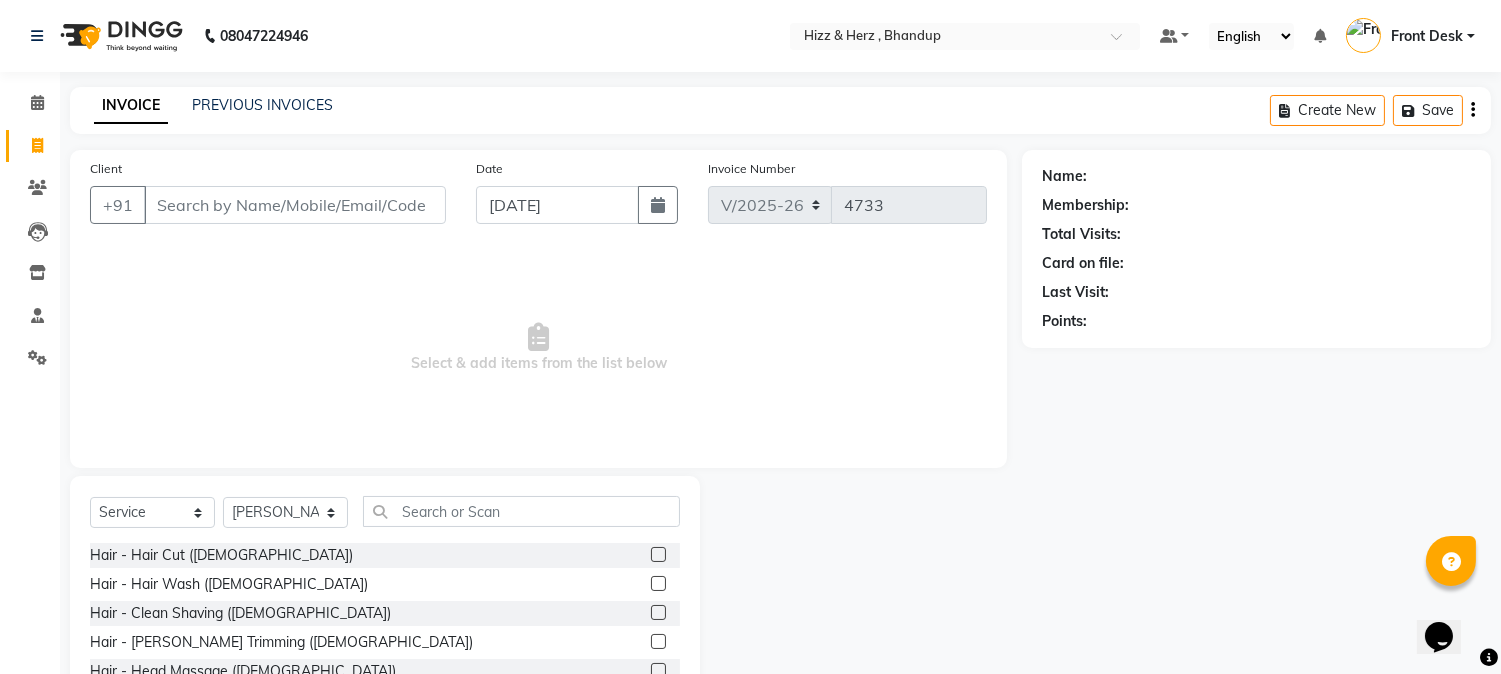 click 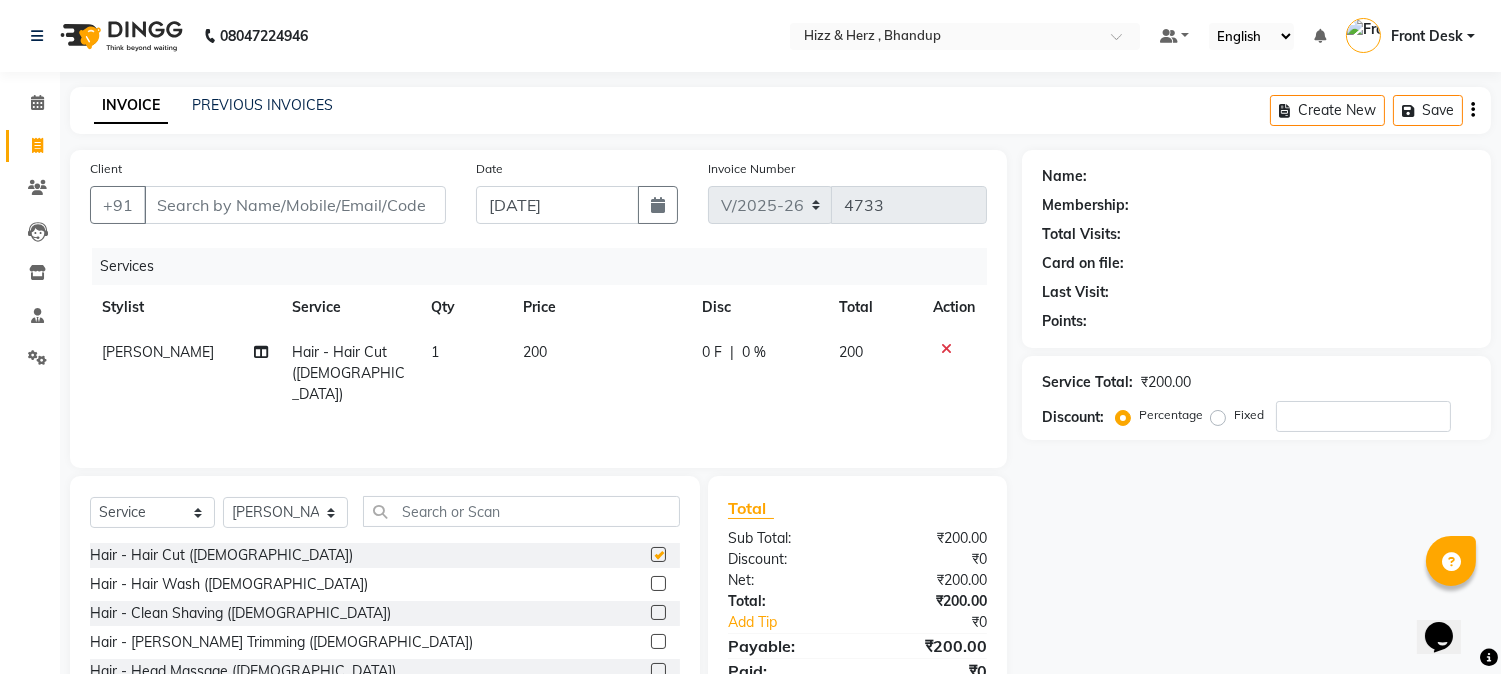 checkbox on "false" 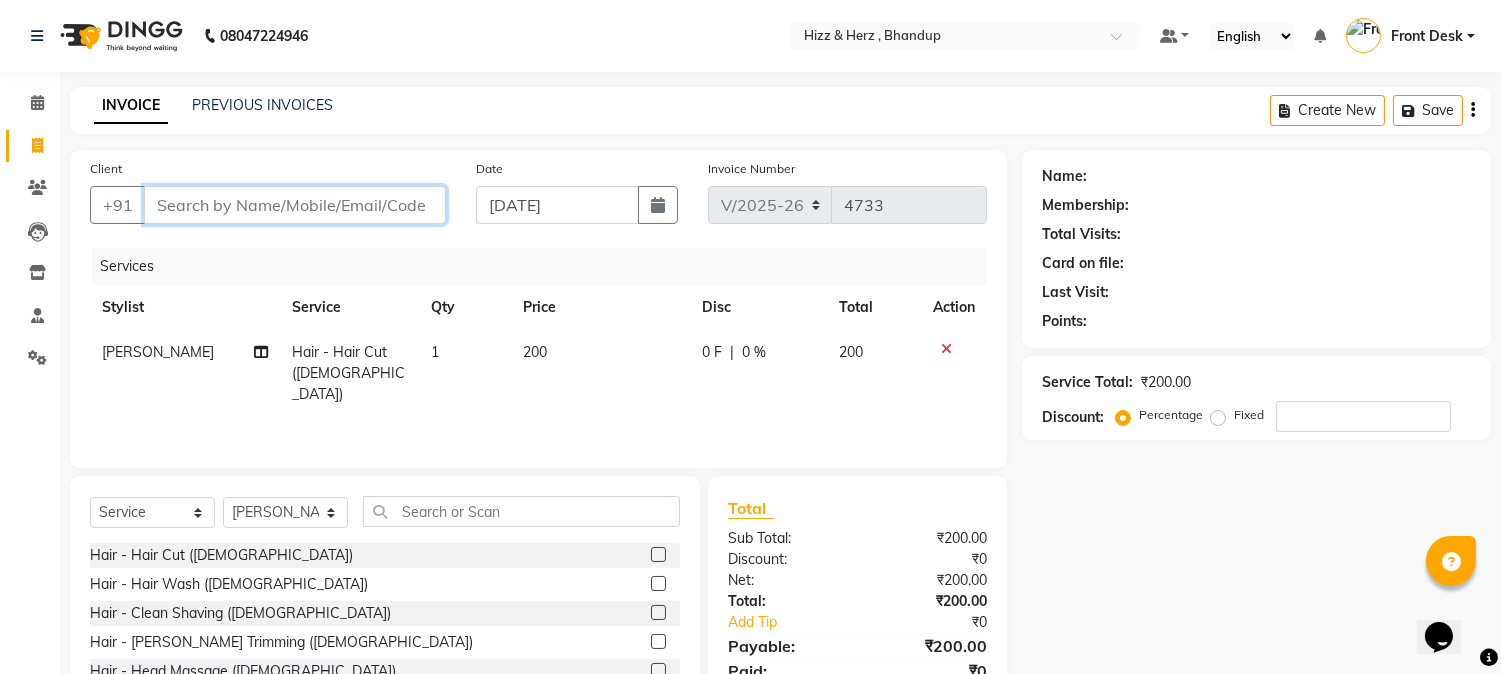click on "Client" at bounding box center (295, 205) 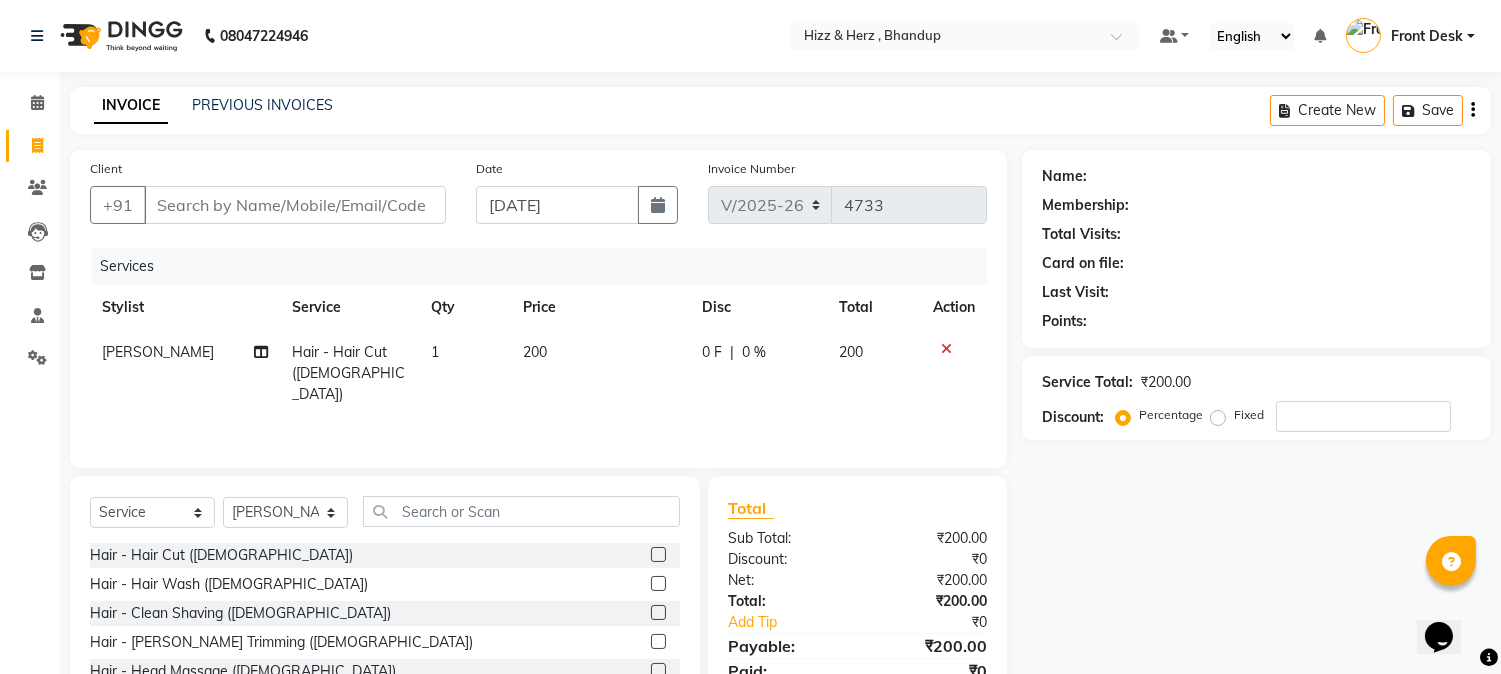click 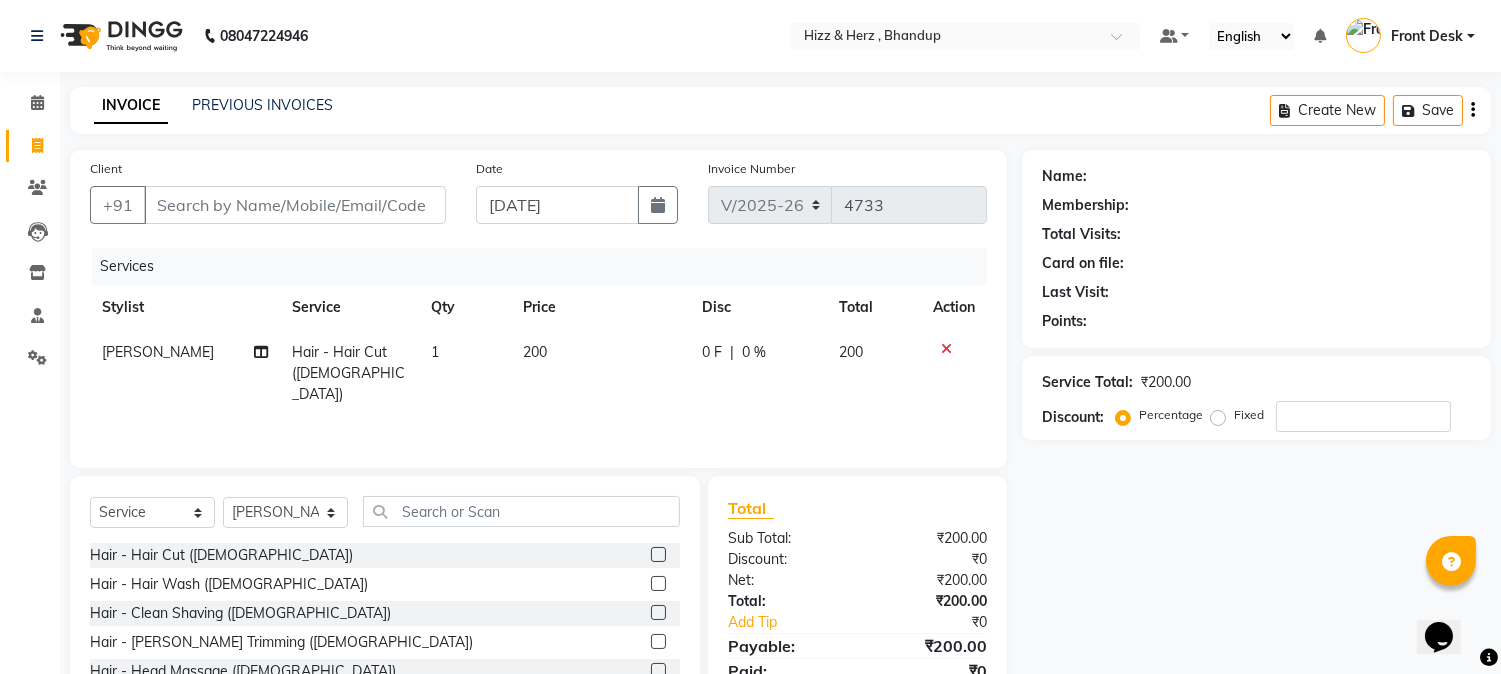 select on "629" 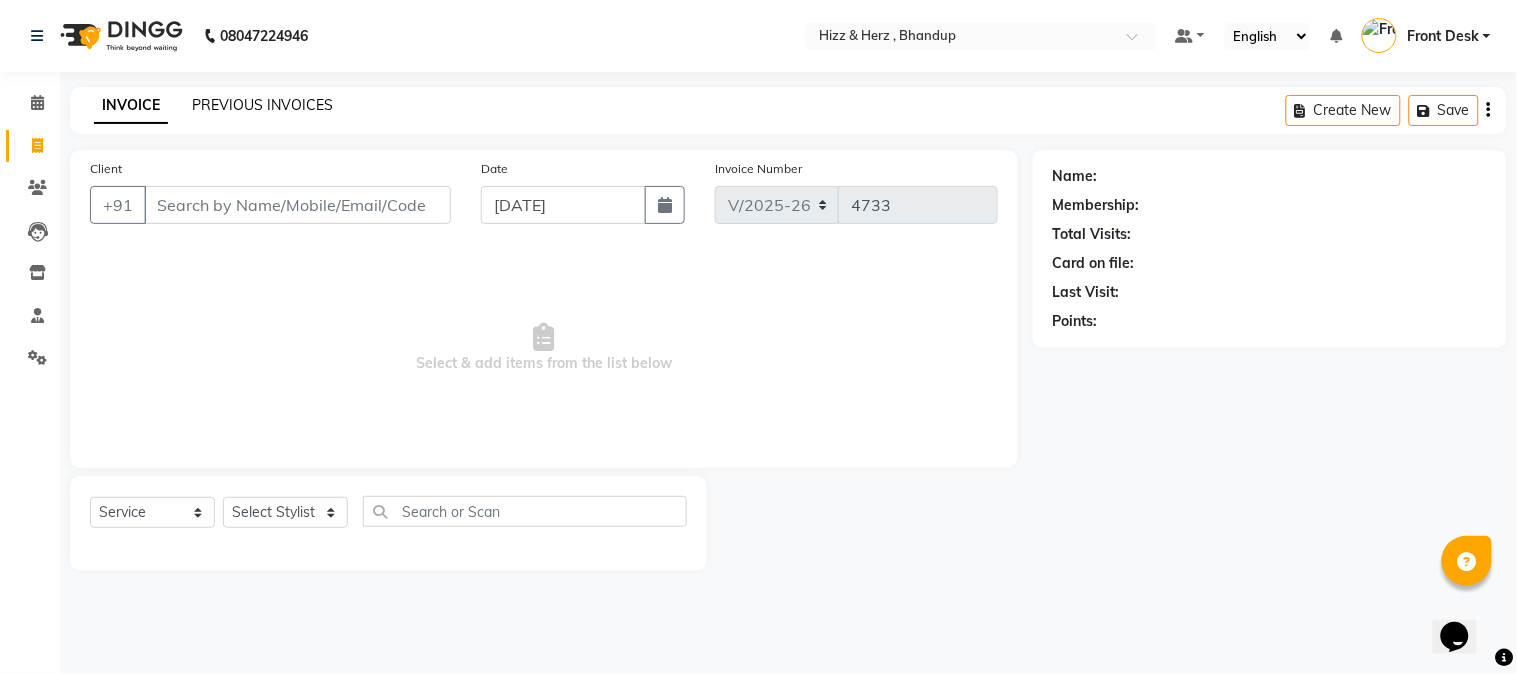 click on "PREVIOUS INVOICES" 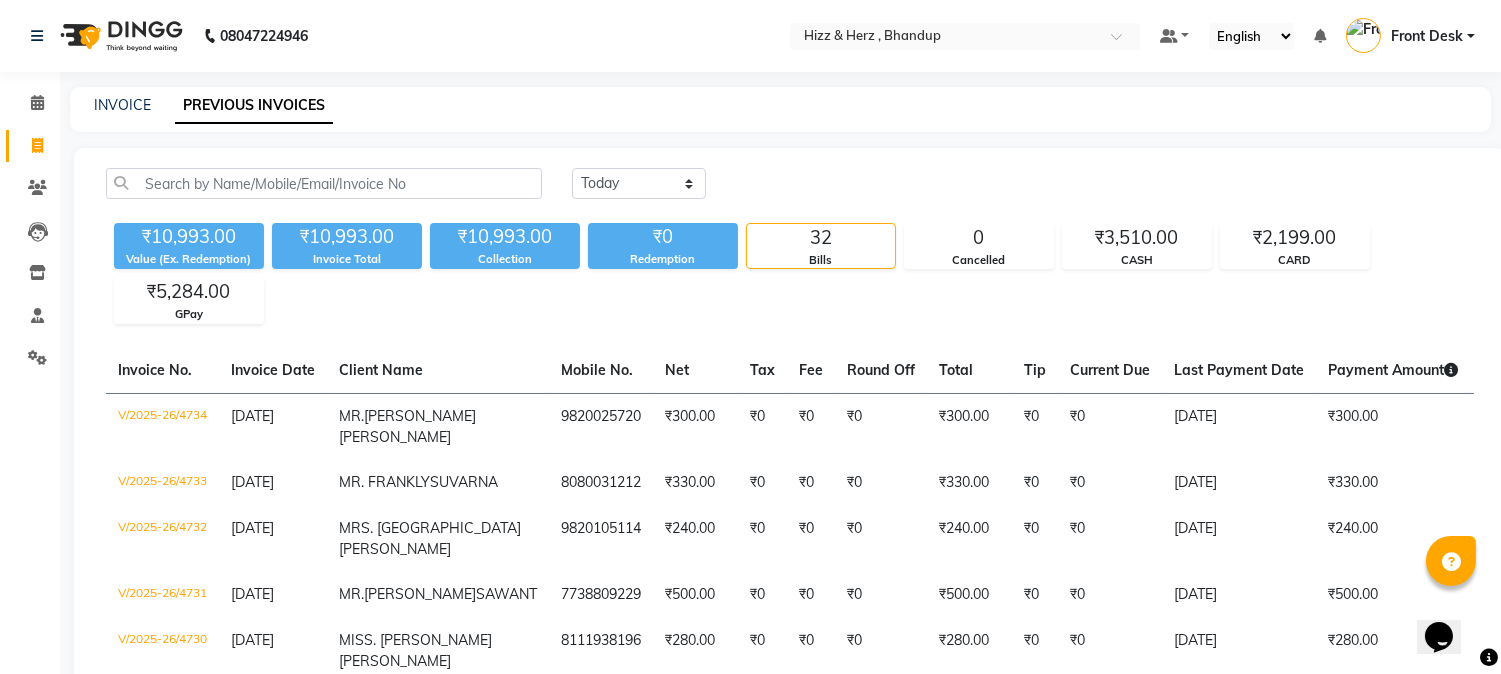 click on "PREVIOUS INVOICES" 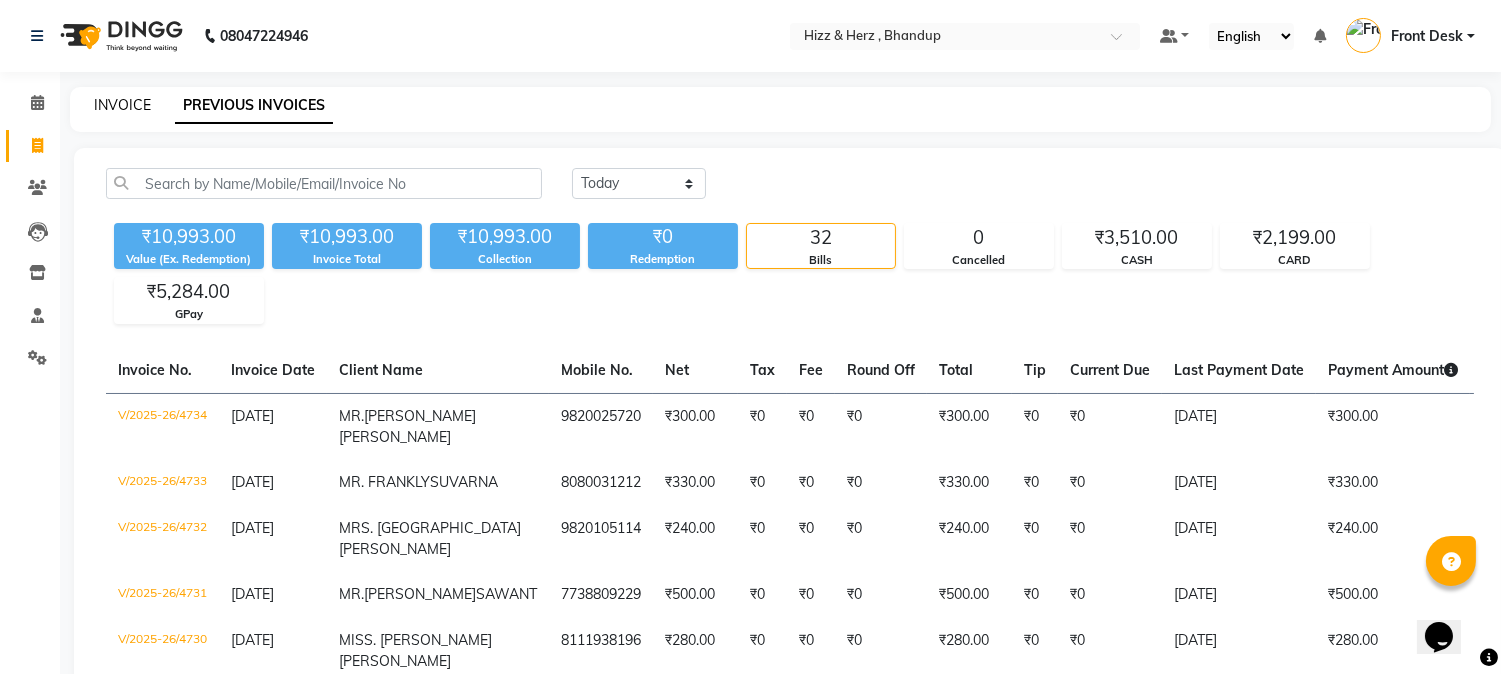 click on "INVOICE" 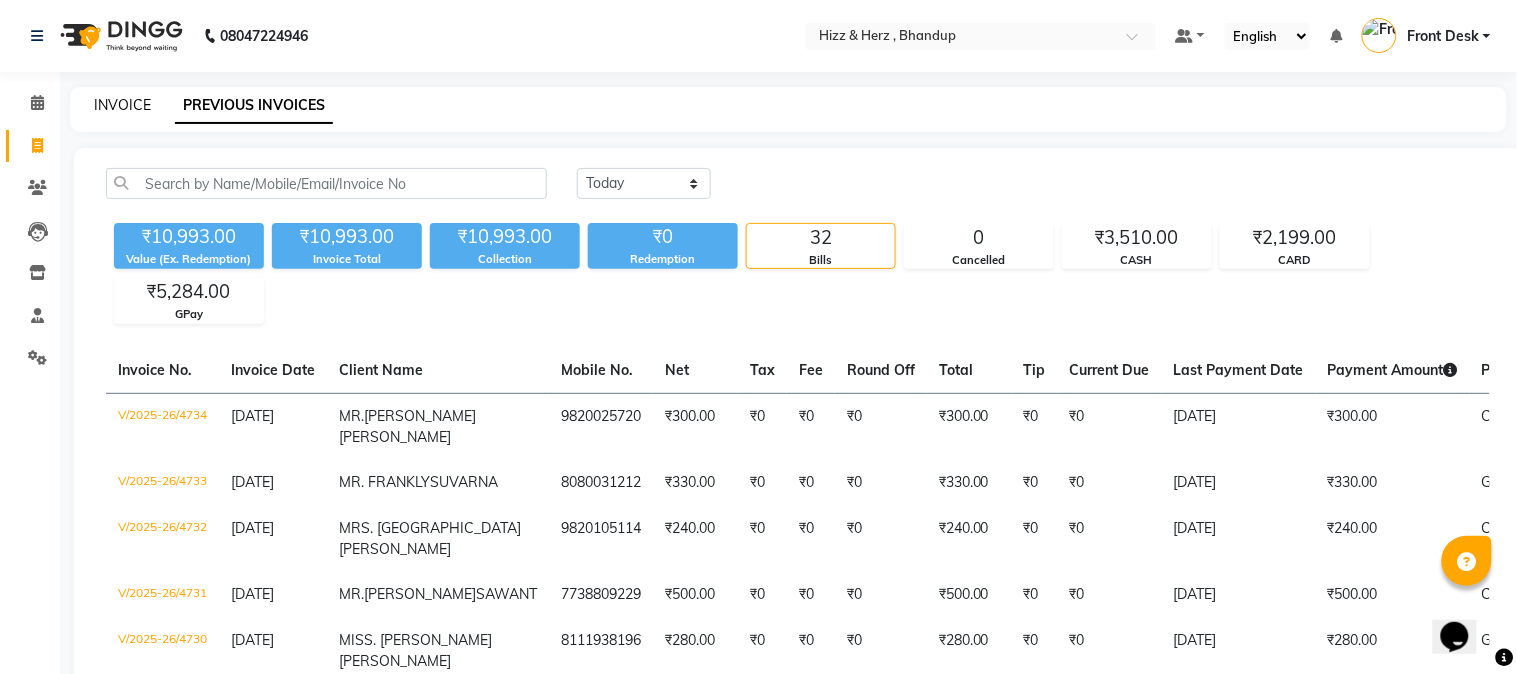 select on "629" 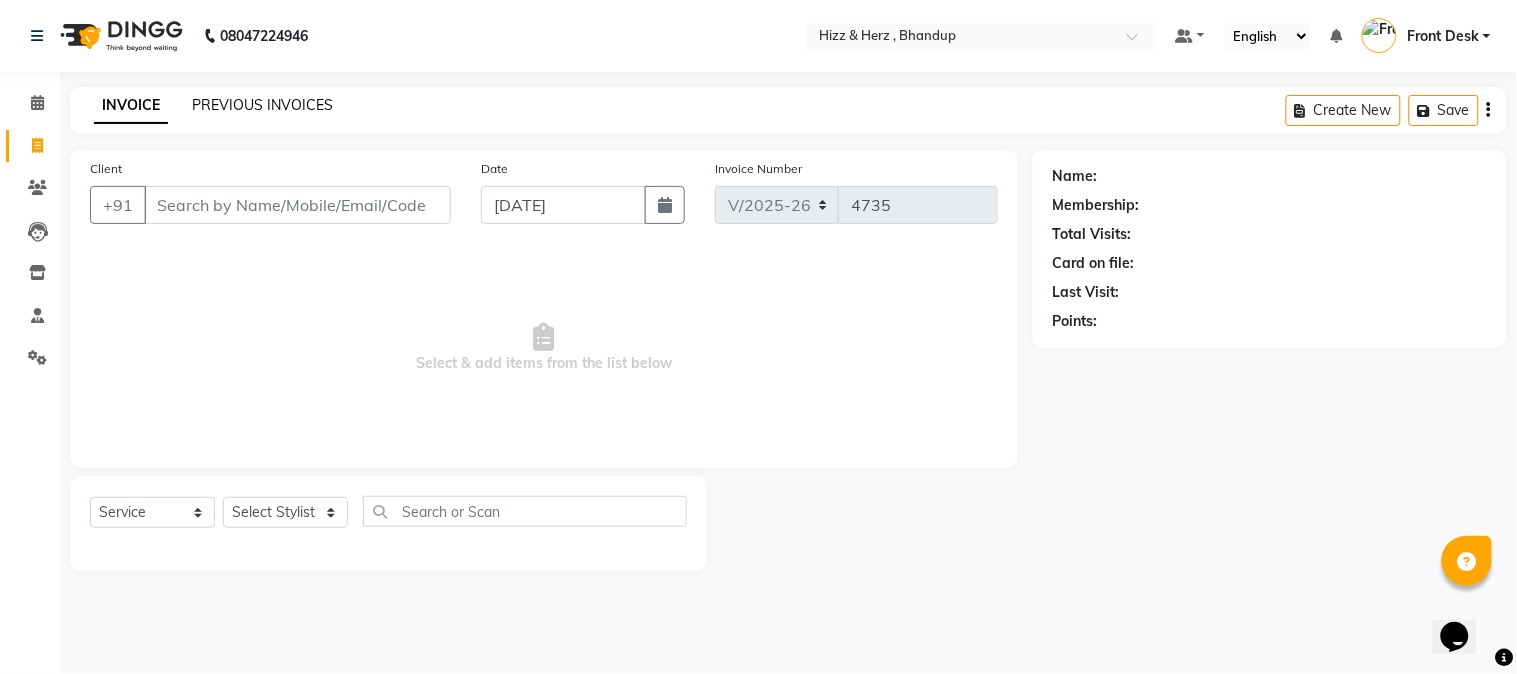 click on "PREVIOUS INVOICES" 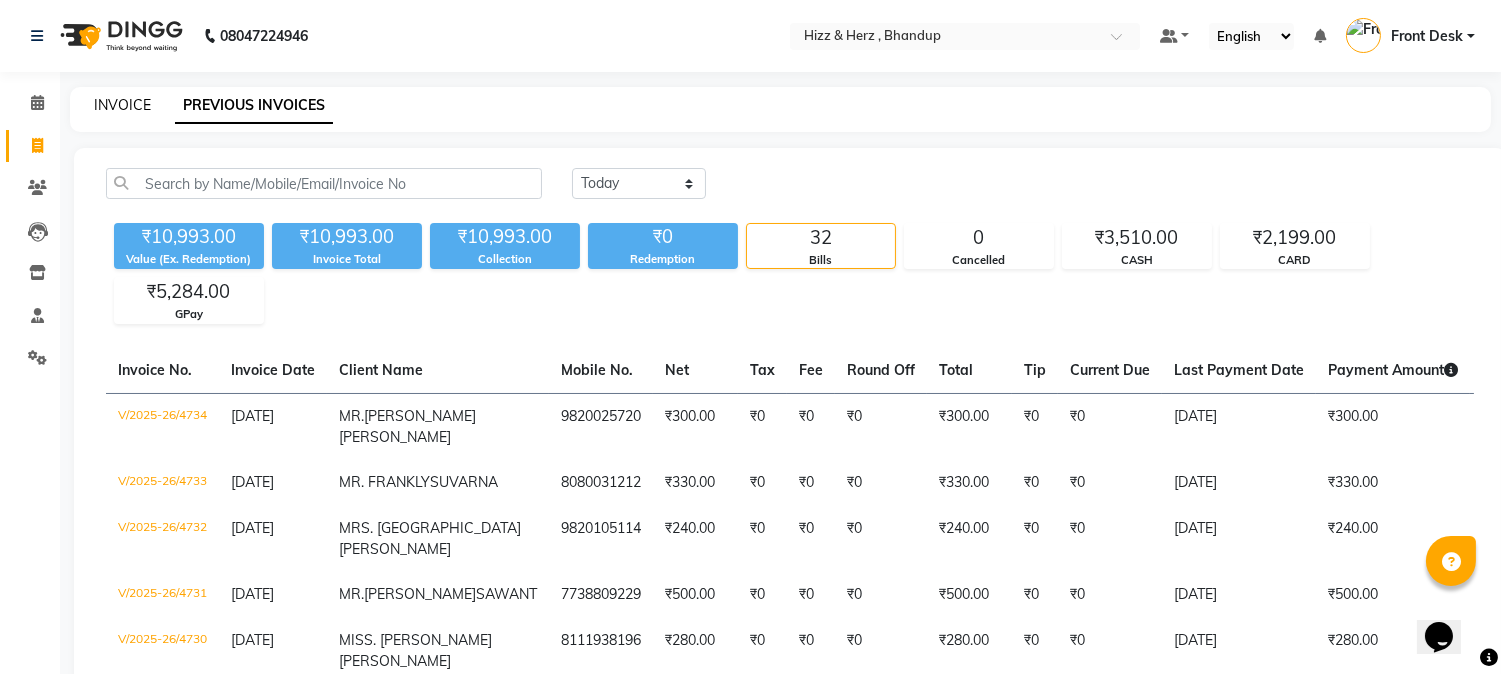 click on "INVOICE" 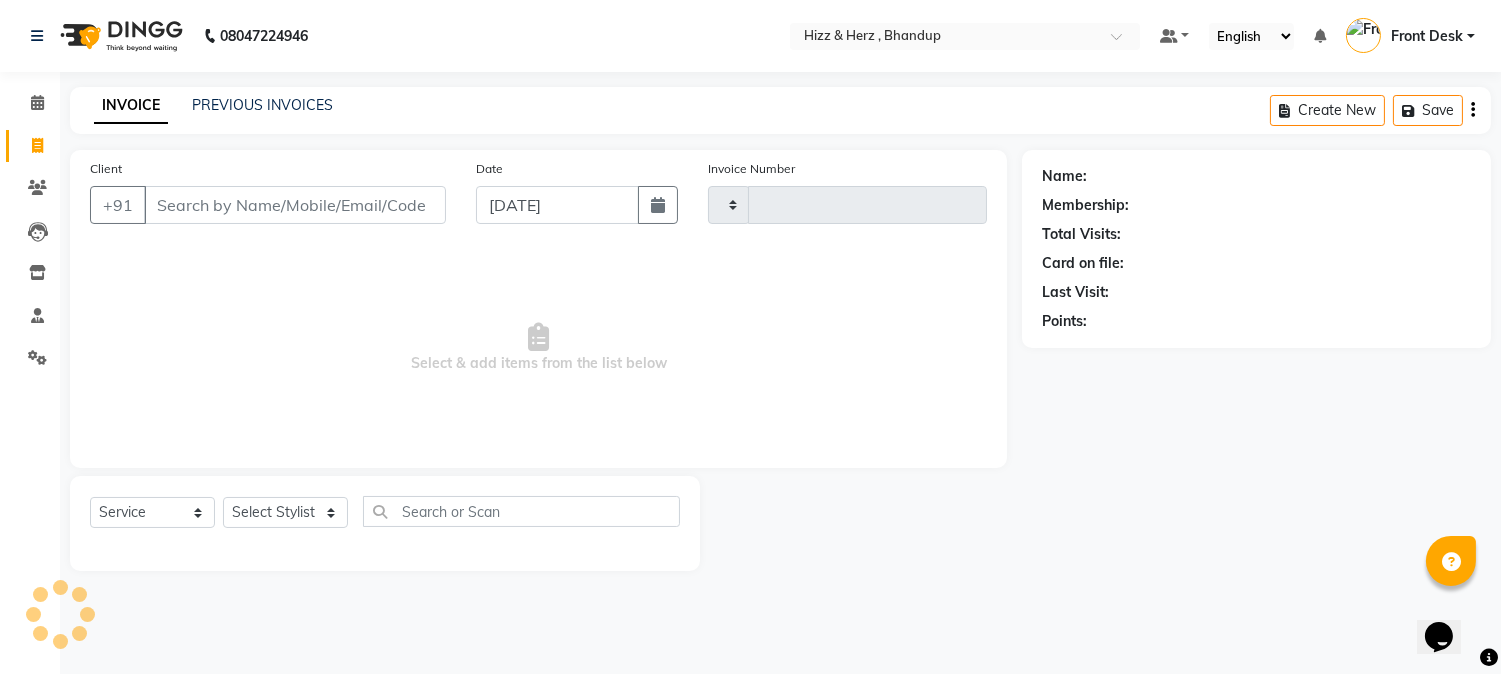 type on "4735" 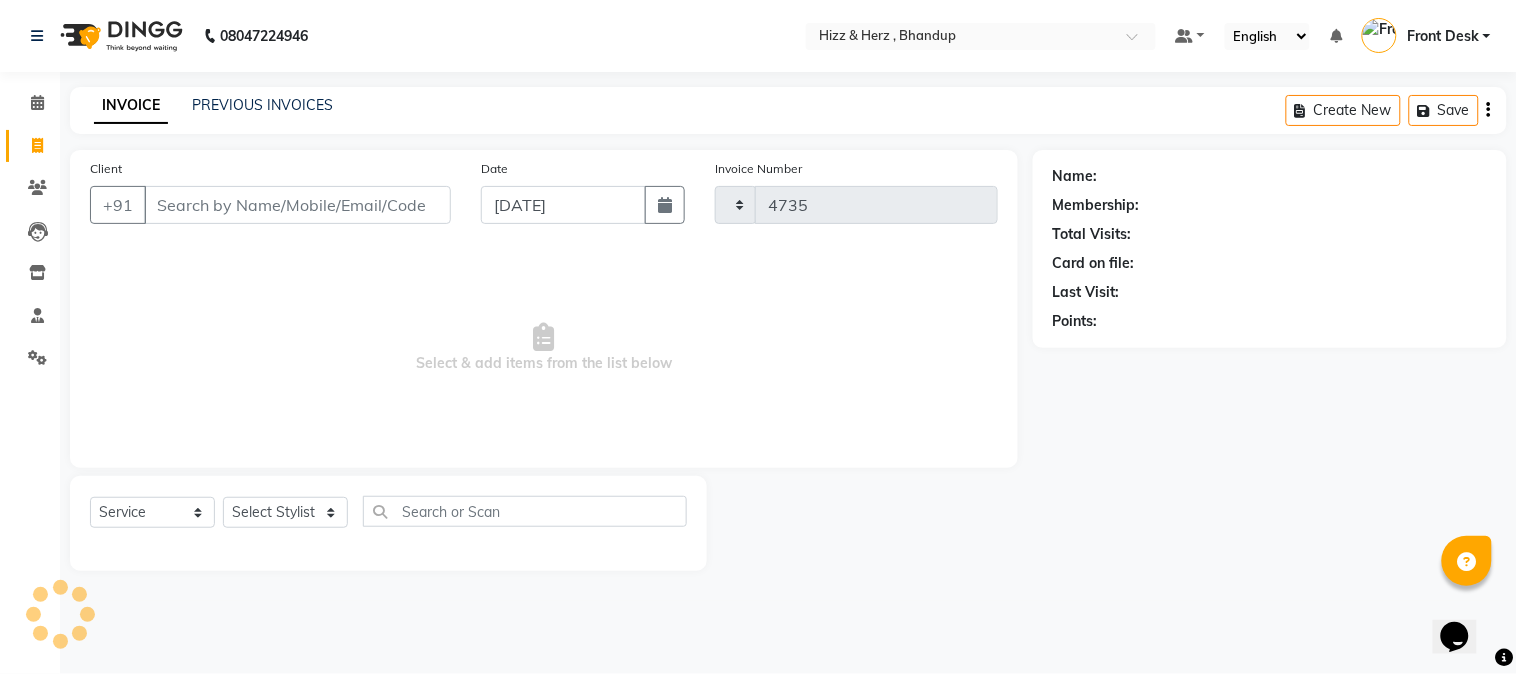 select on "629" 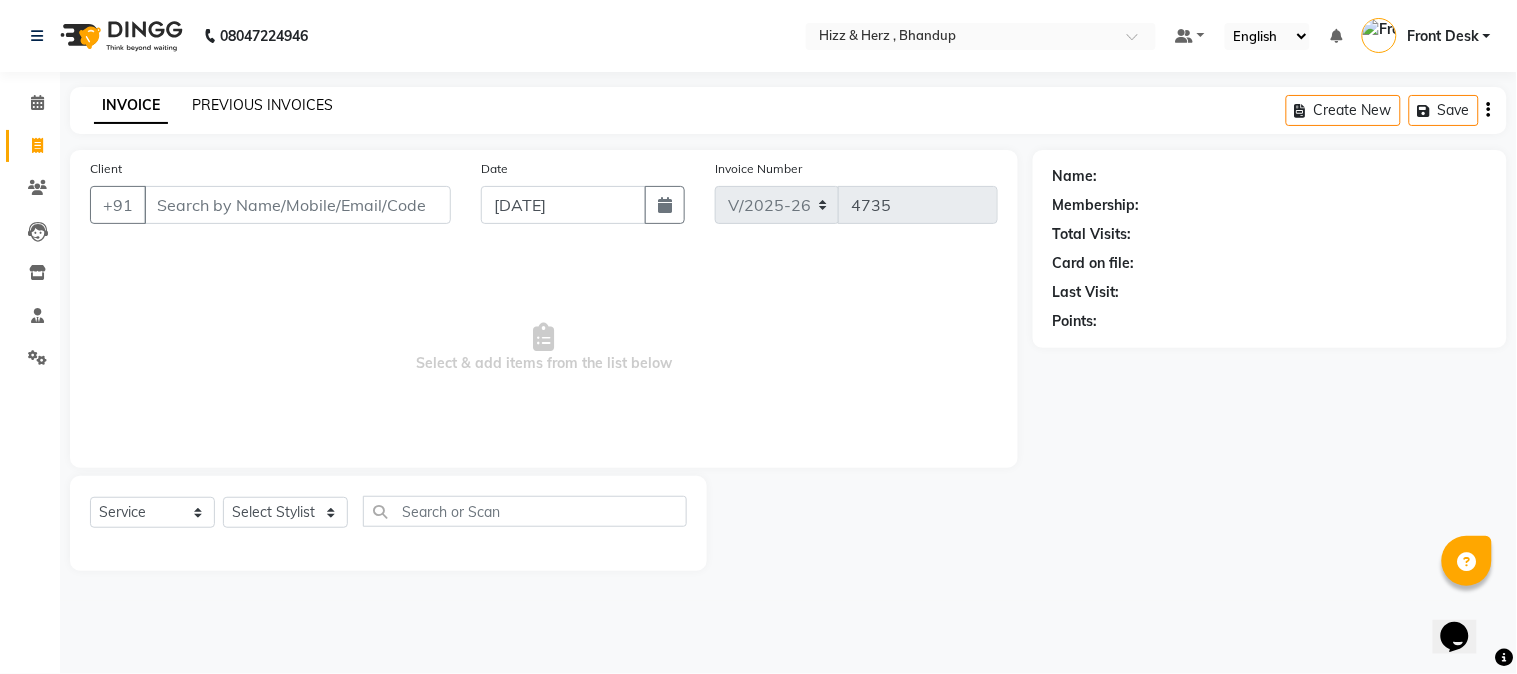 click on "PREVIOUS INVOICES" 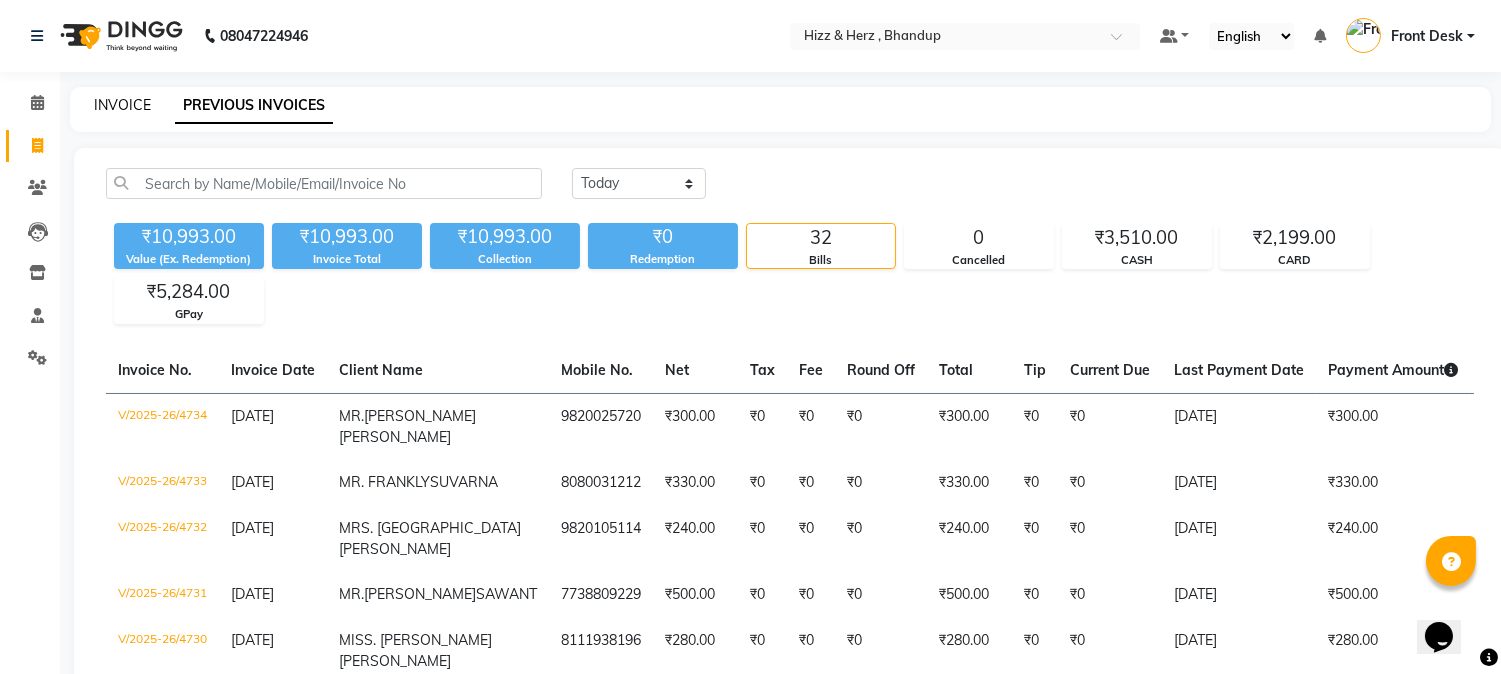 click on "INVOICE" 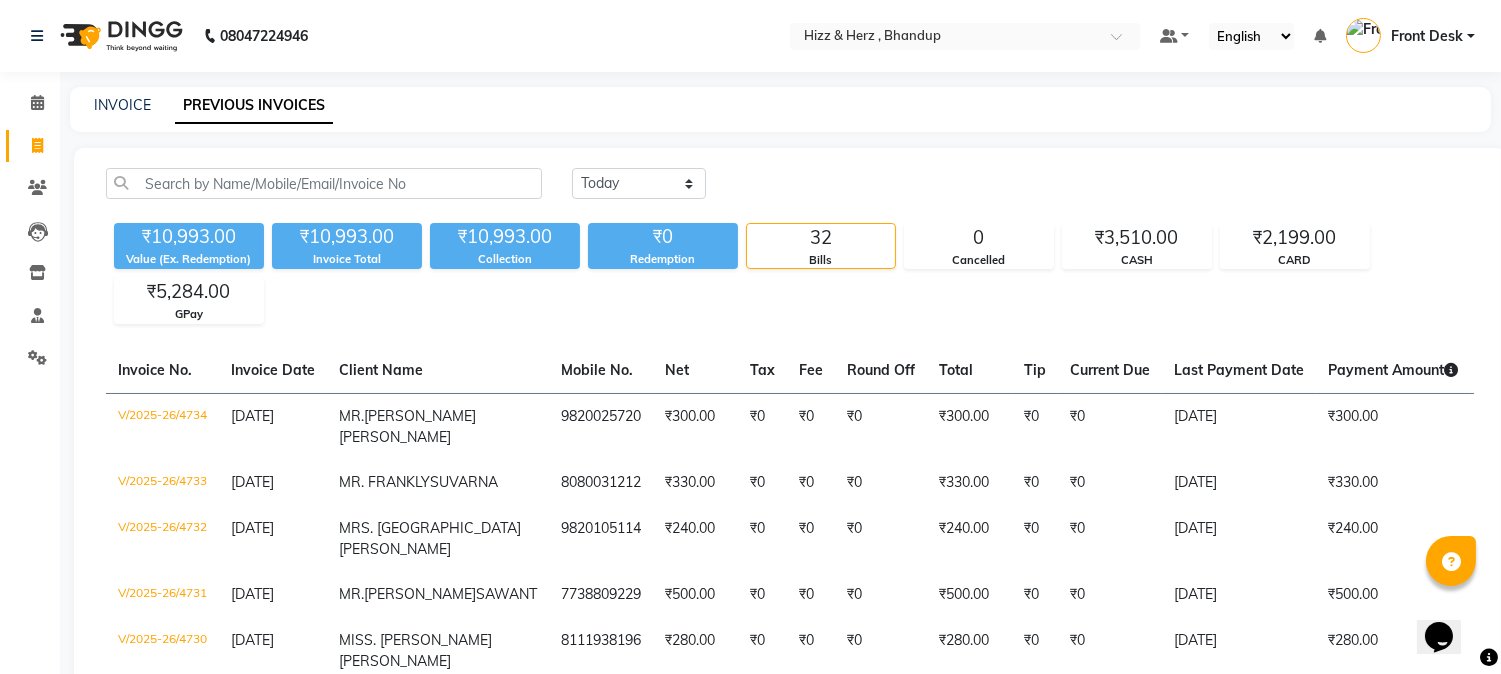 select on "629" 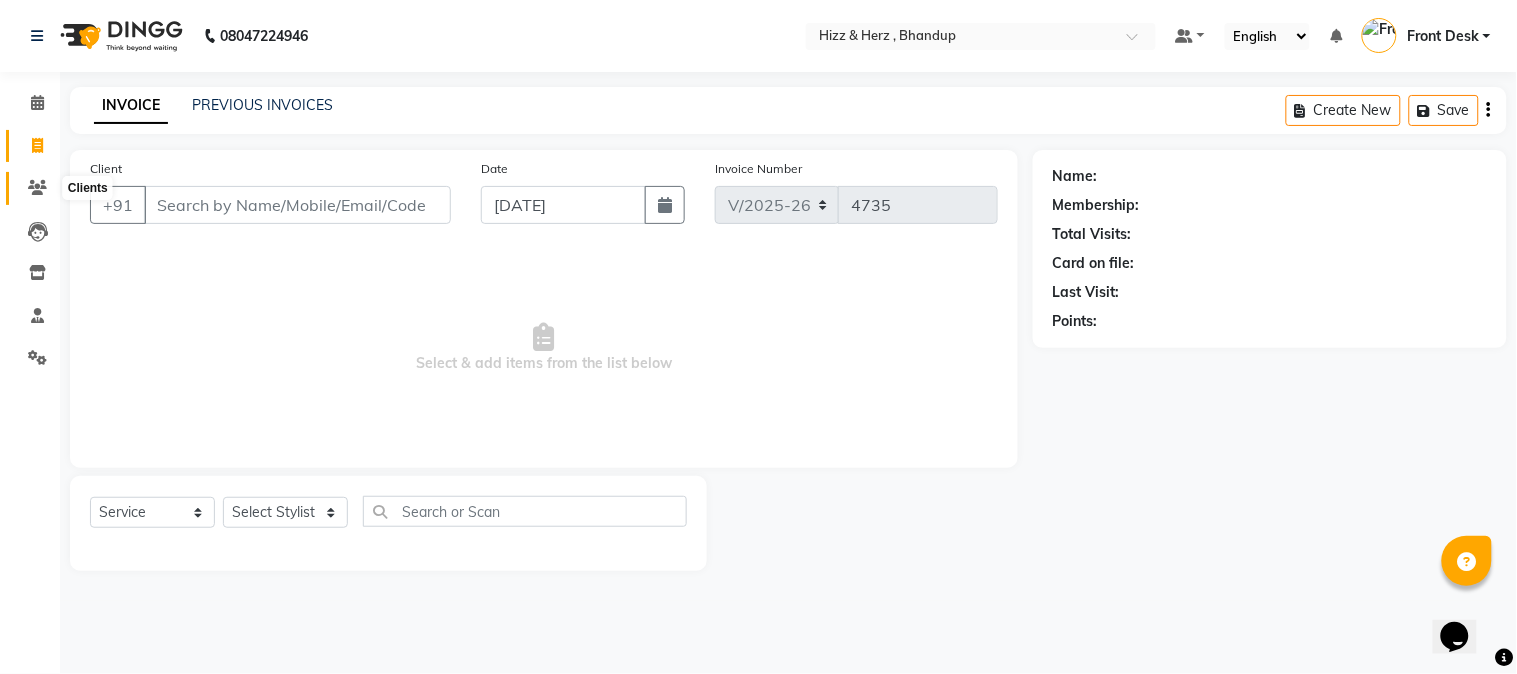 click 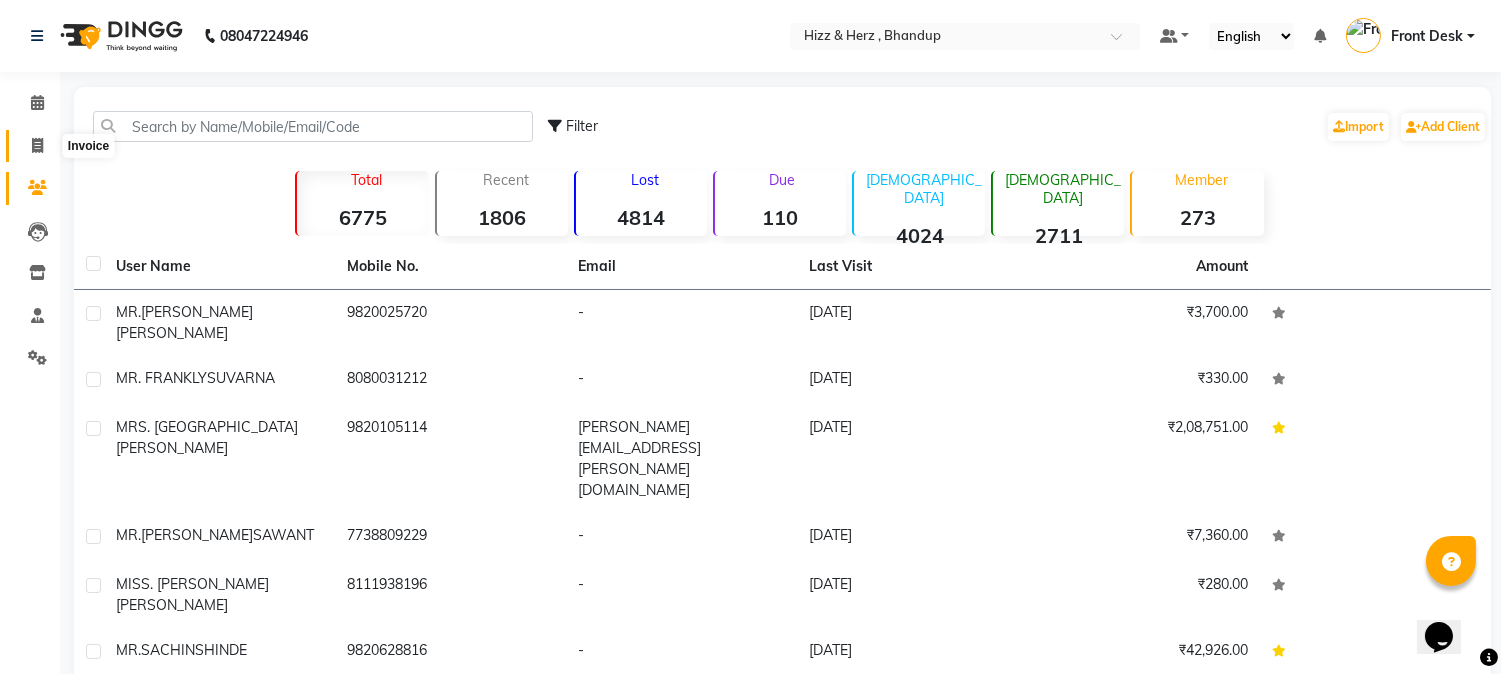 click 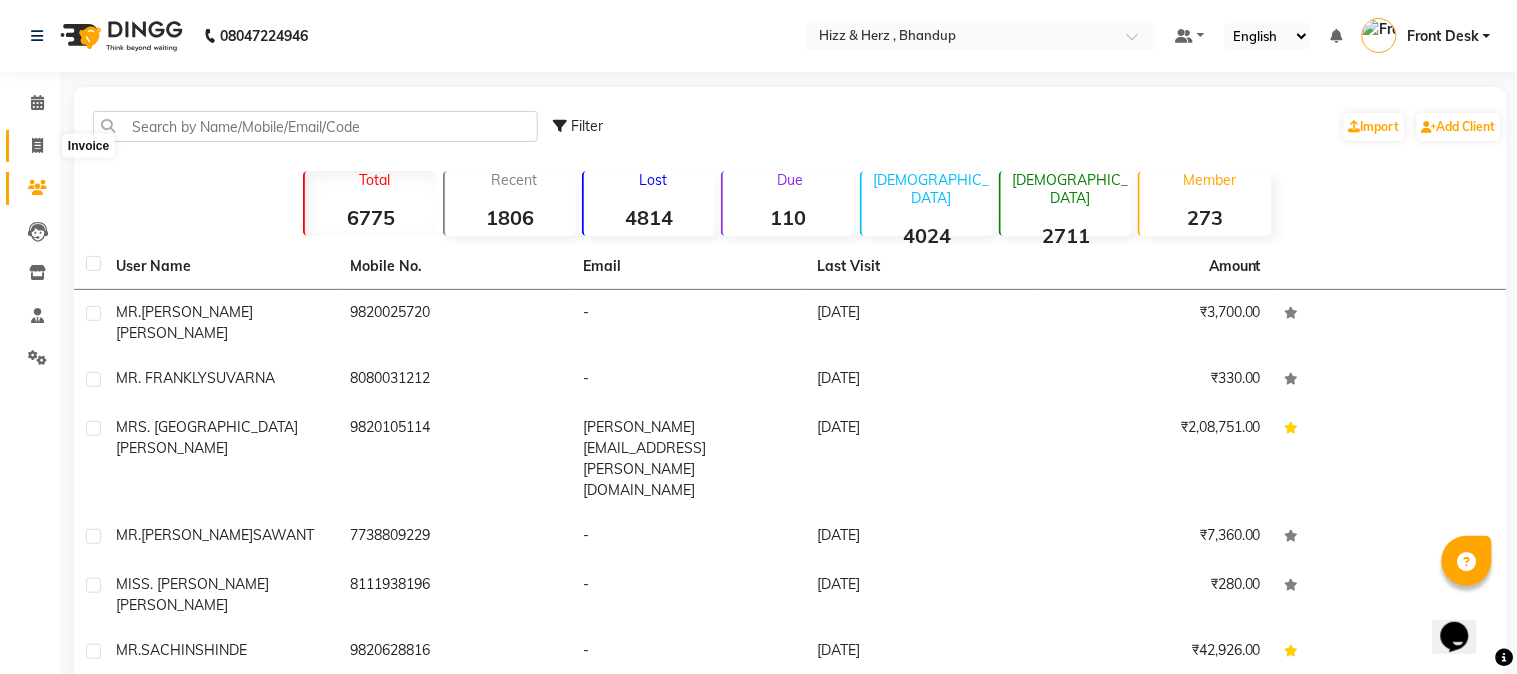 select on "629" 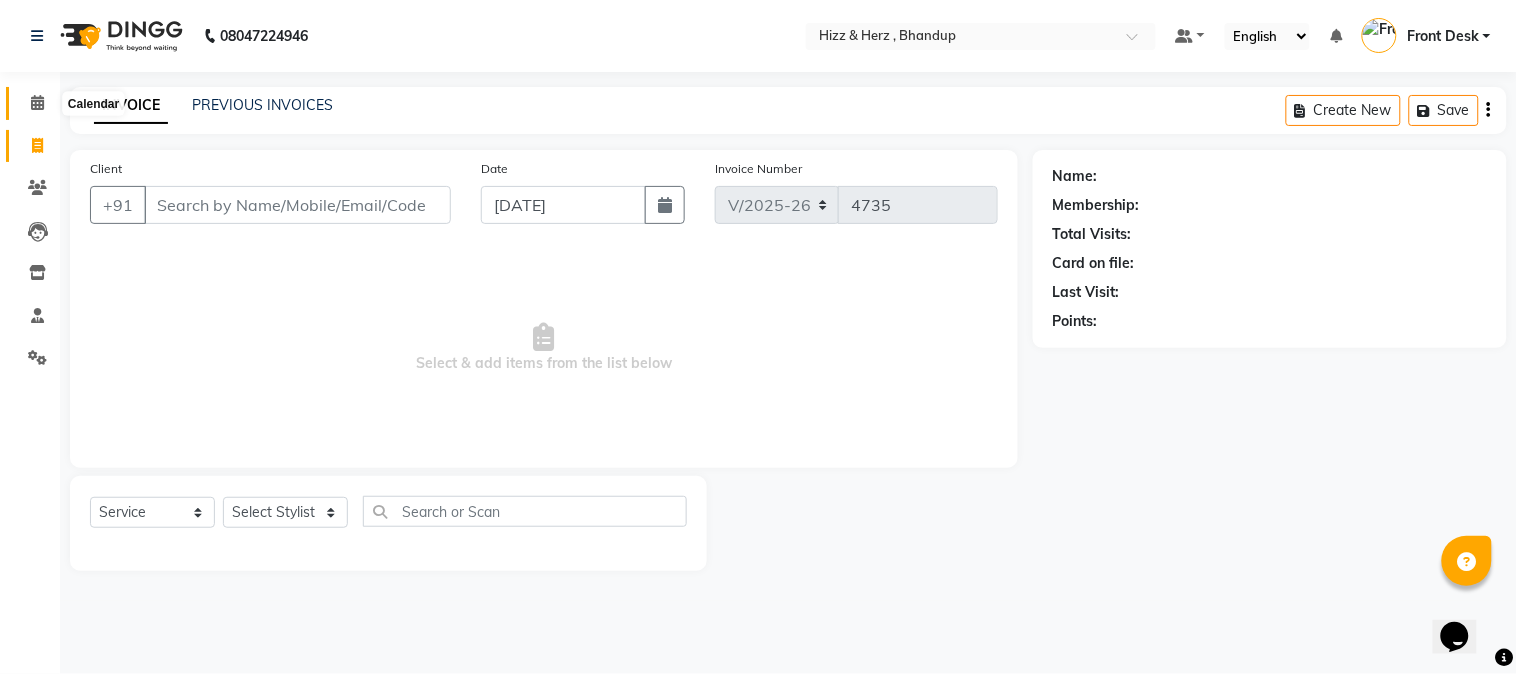 click 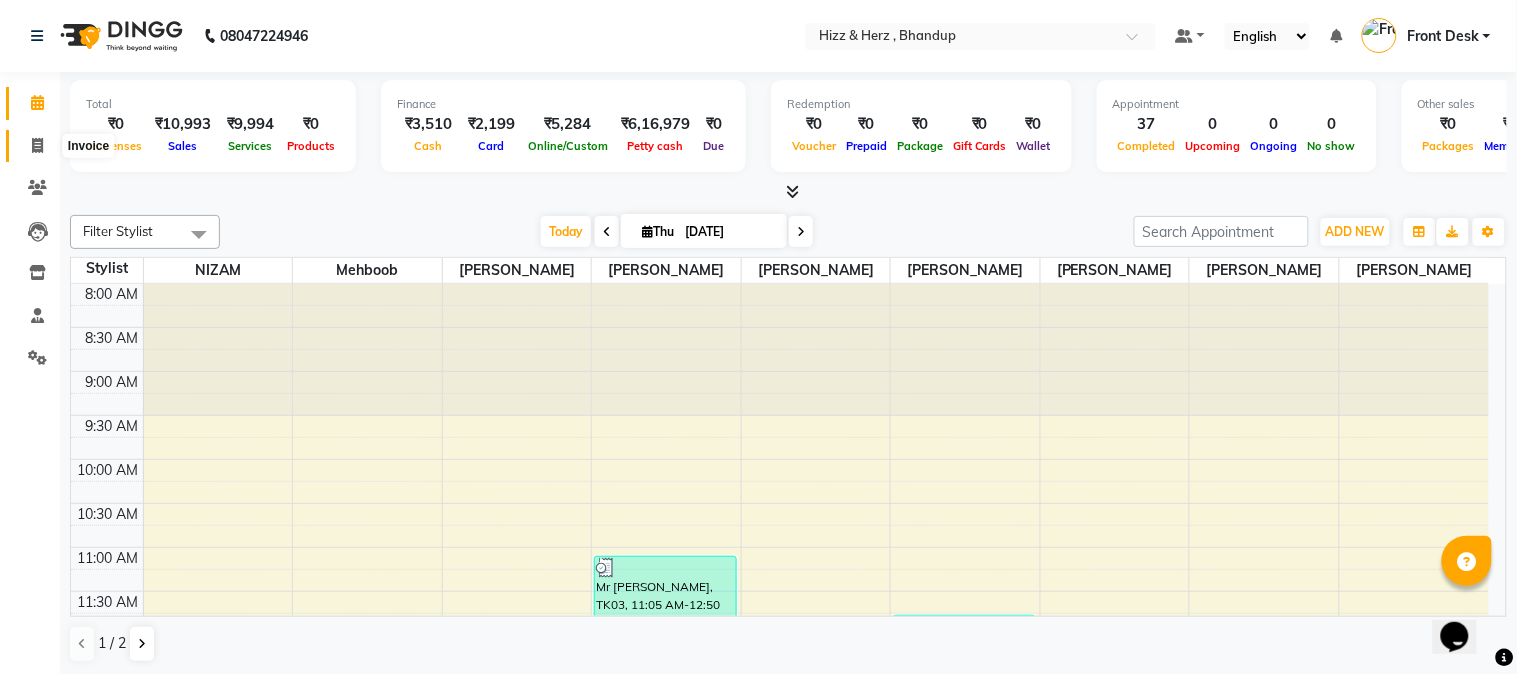 click 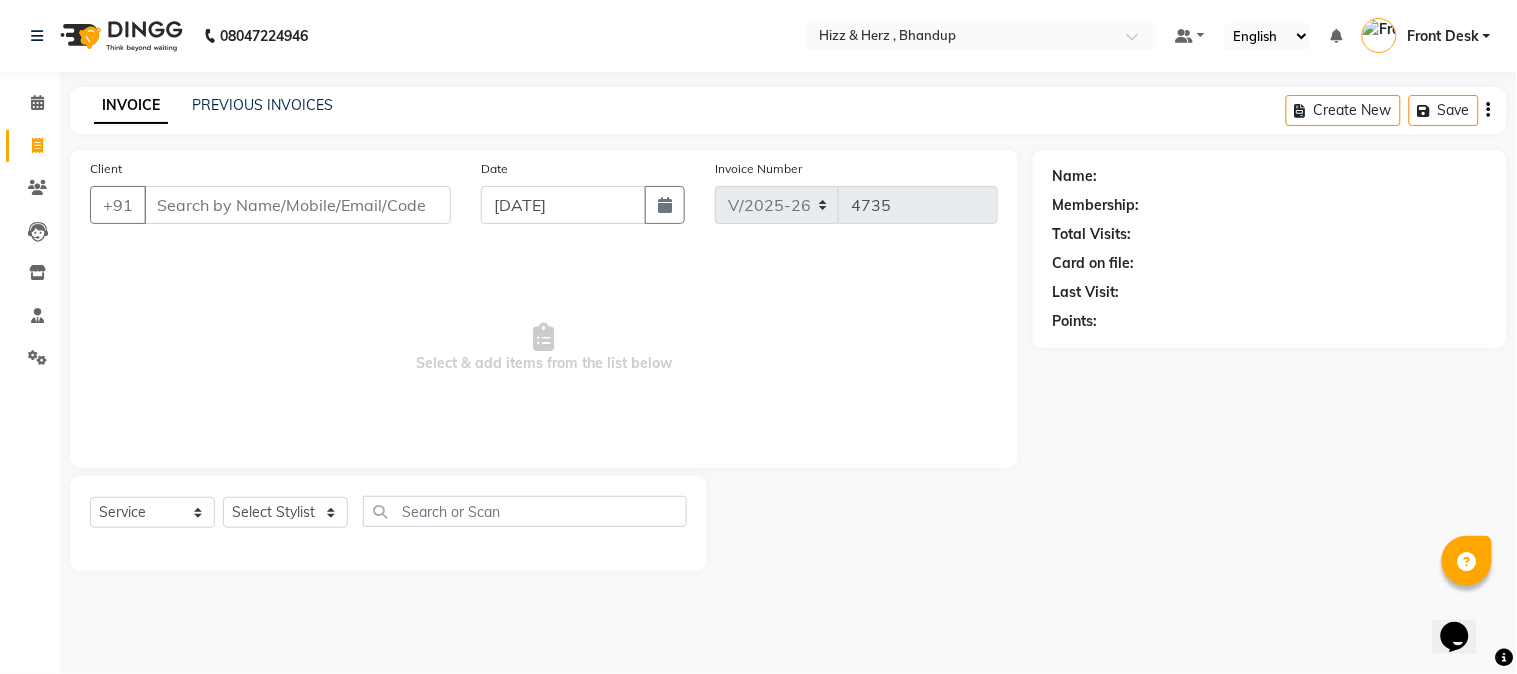 drag, startPoint x: 273, startPoint y: 483, endPoint x: 274, endPoint y: 494, distance: 11.045361 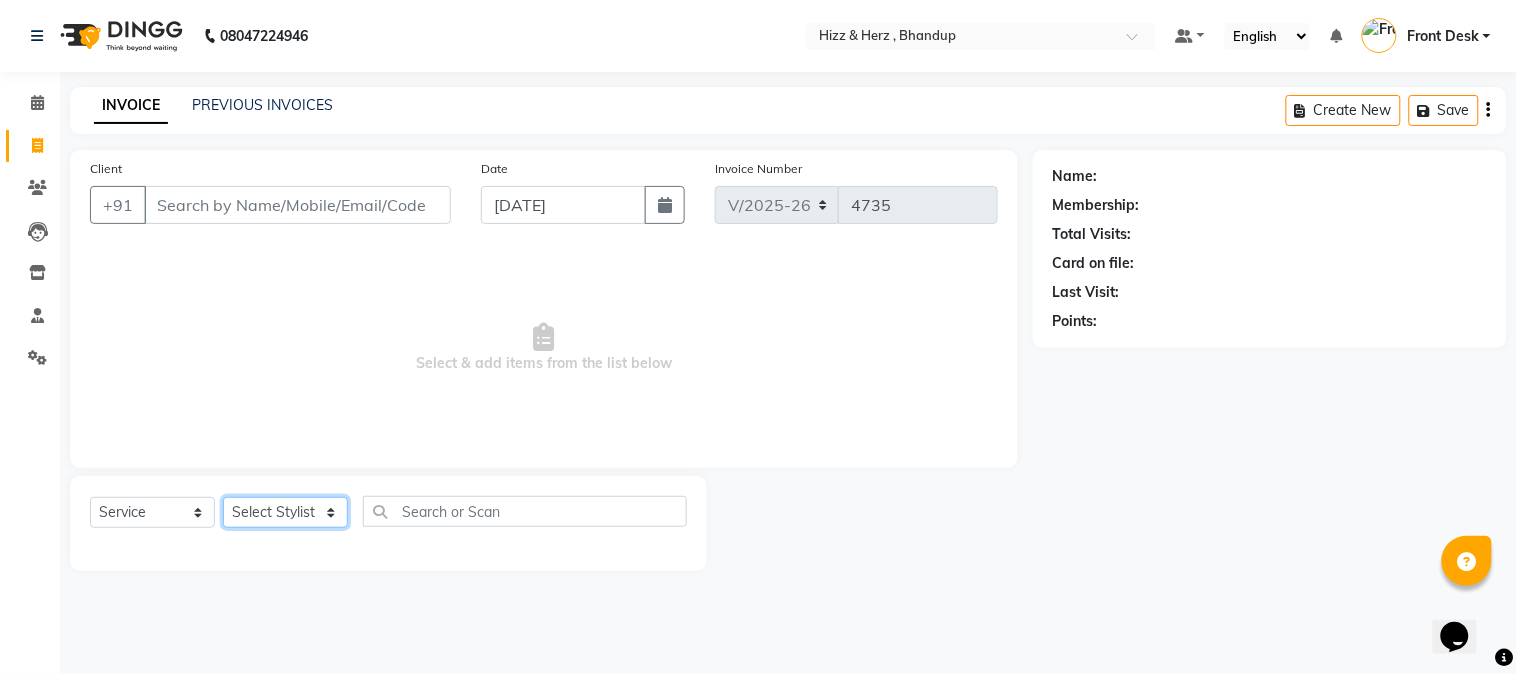 click on "Select Stylist Front Desk Gaurav Sharma HIZZ & HERZ 2 IRFAN AHMAD Jigna Goswami KHALID AHMAD Laxmi Mehboob MOHD PARVEJ NIZAM Salman Sangeeta  SUMITA  VEERENDRA SHARMA" 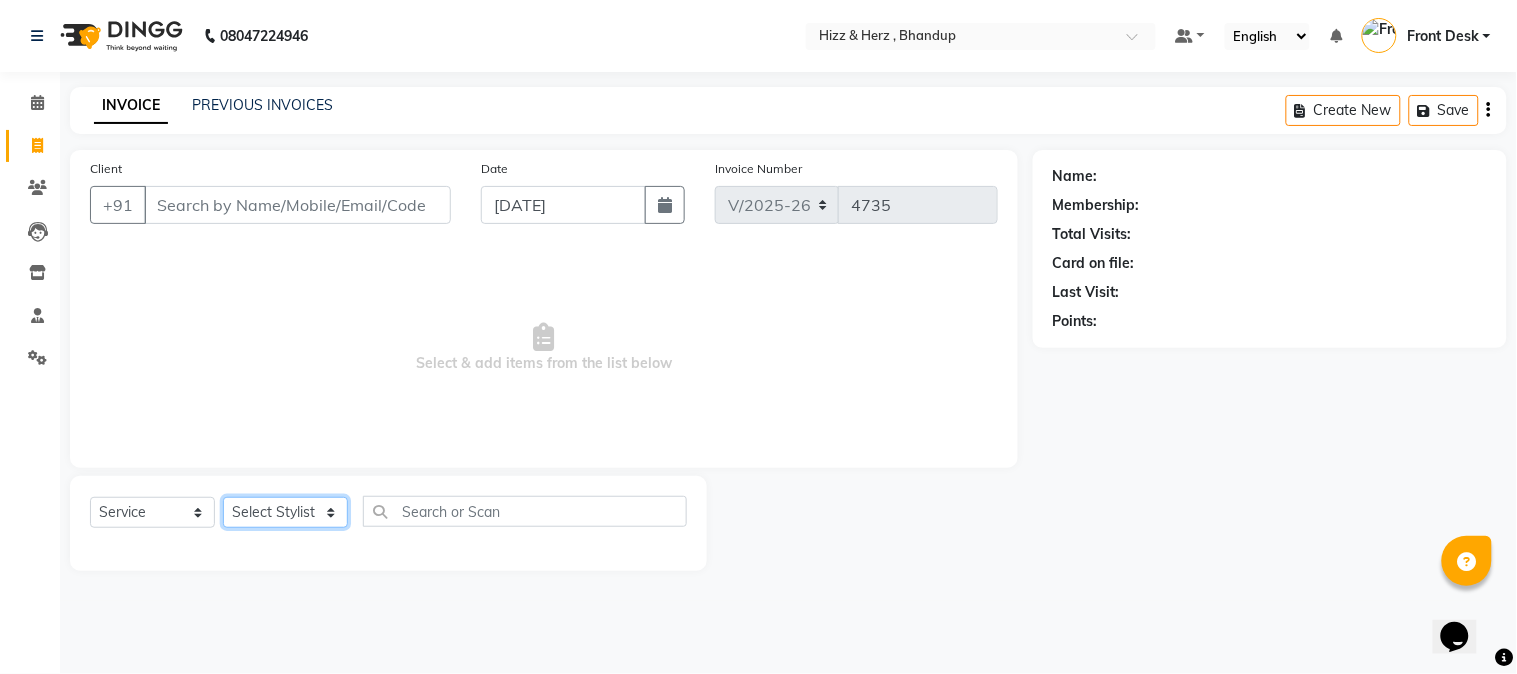 select on "11514" 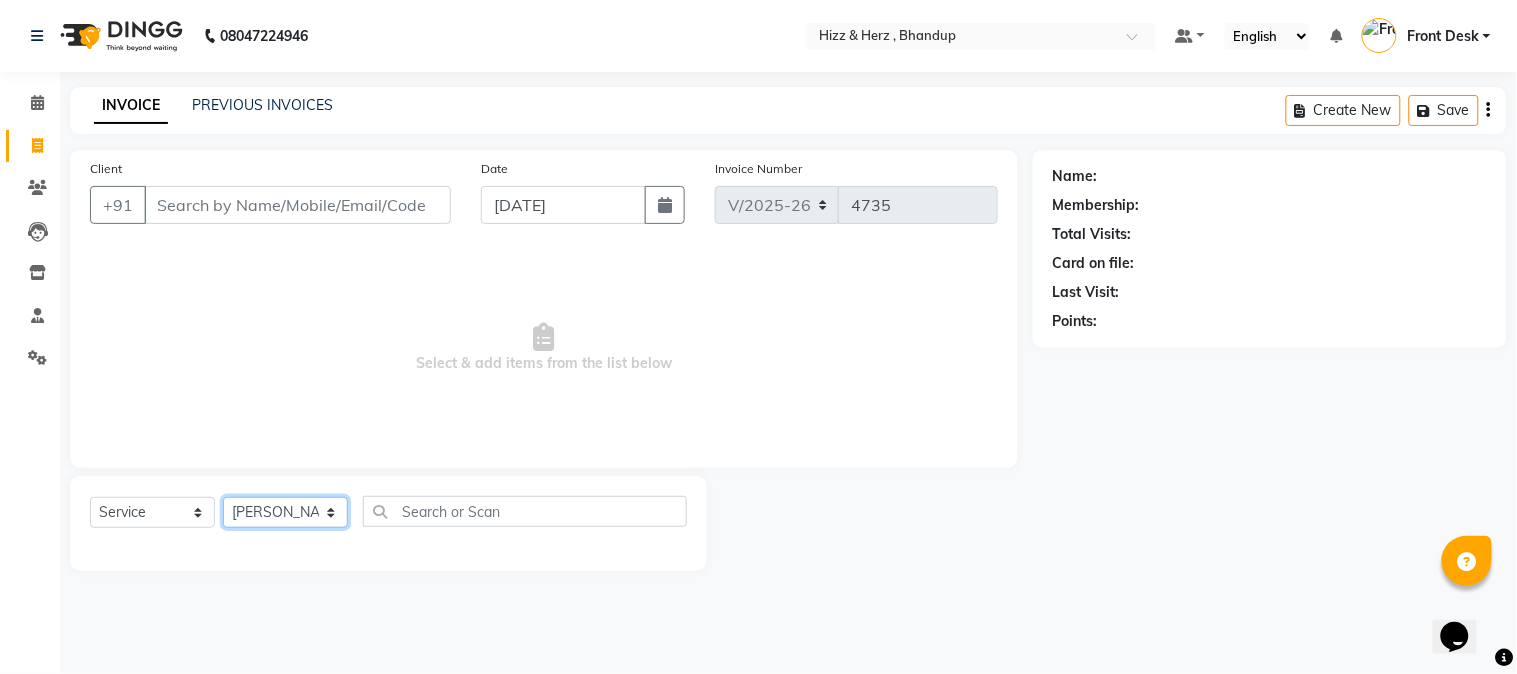 click on "Select Stylist Front Desk Gaurav Sharma HIZZ & HERZ 2 IRFAN AHMAD Jigna Goswami KHALID AHMAD Laxmi Mehboob MOHD PARVEJ NIZAM Salman Sangeeta  SUMITA  VEERENDRA SHARMA" 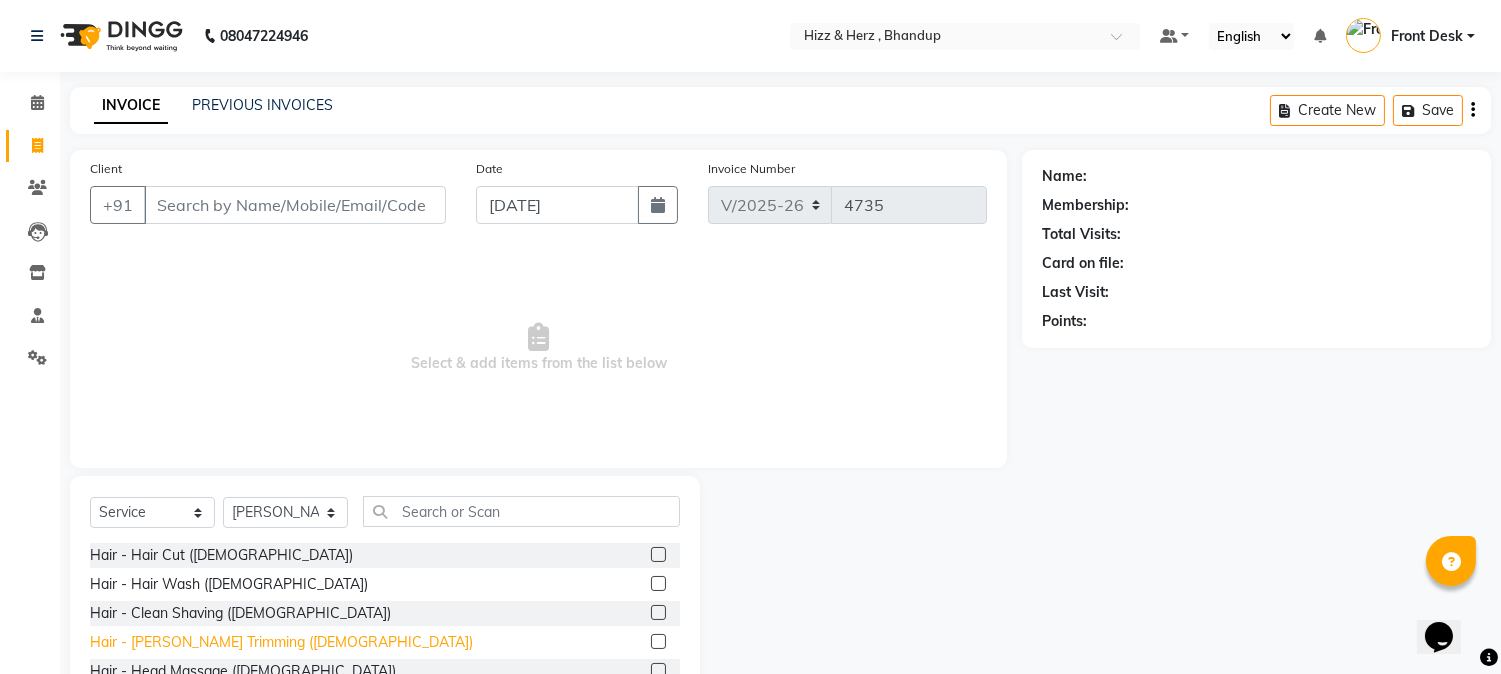 click on "Hair - Beard Trimming (Male)" 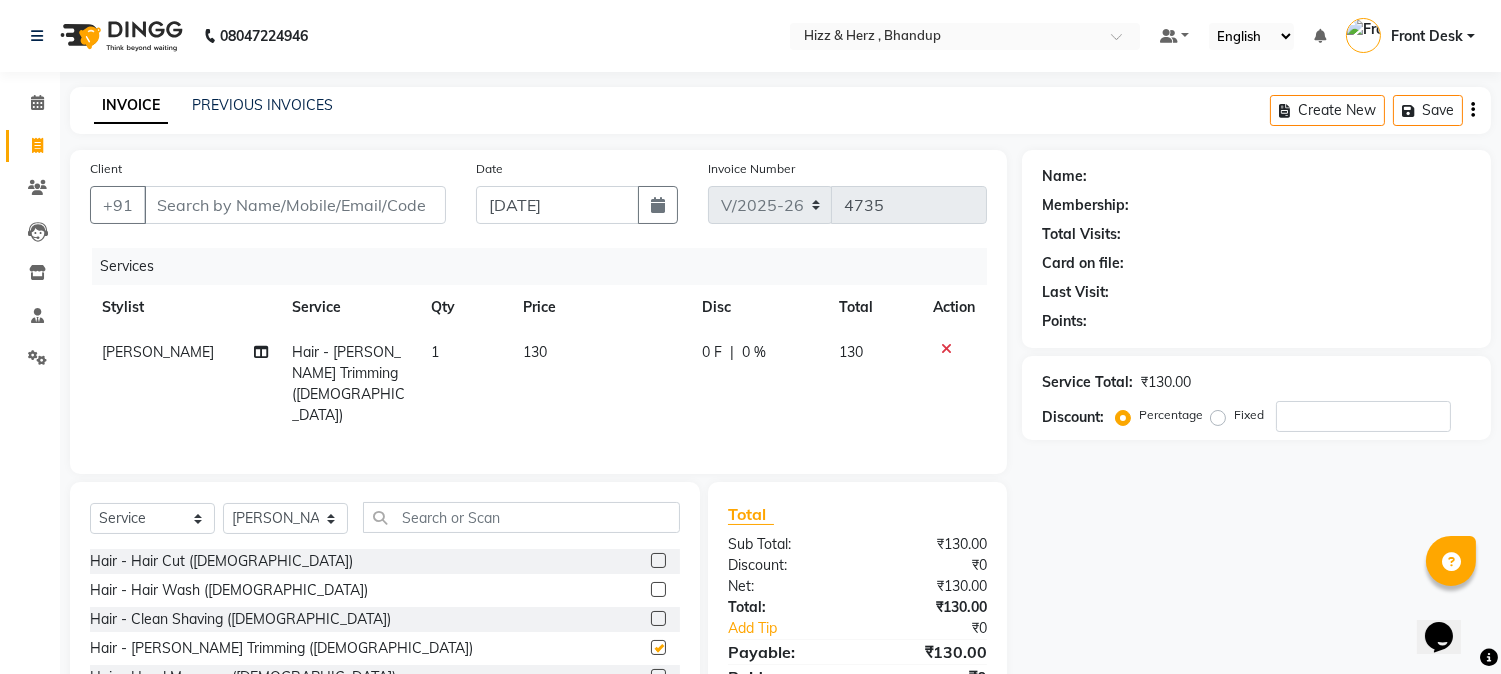 checkbox on "false" 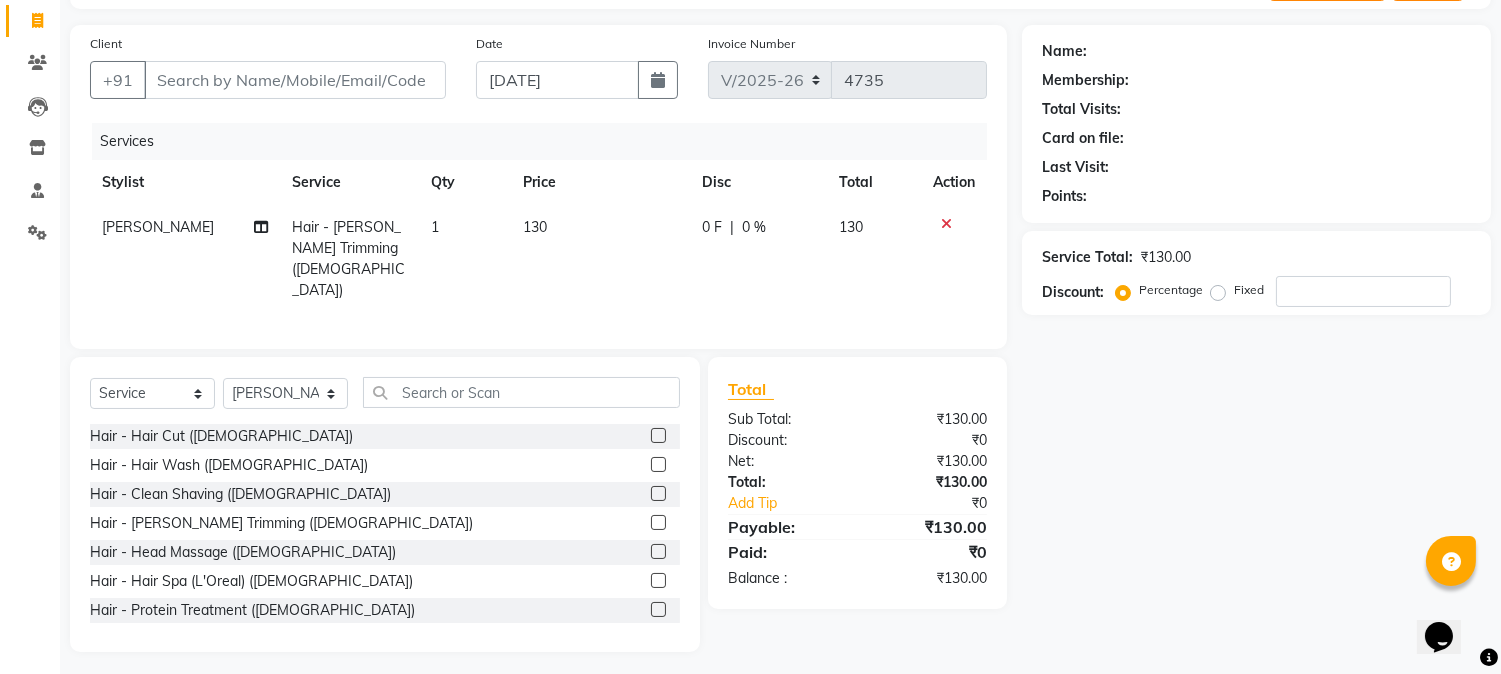 scroll, scrollTop: 126, scrollLeft: 0, axis: vertical 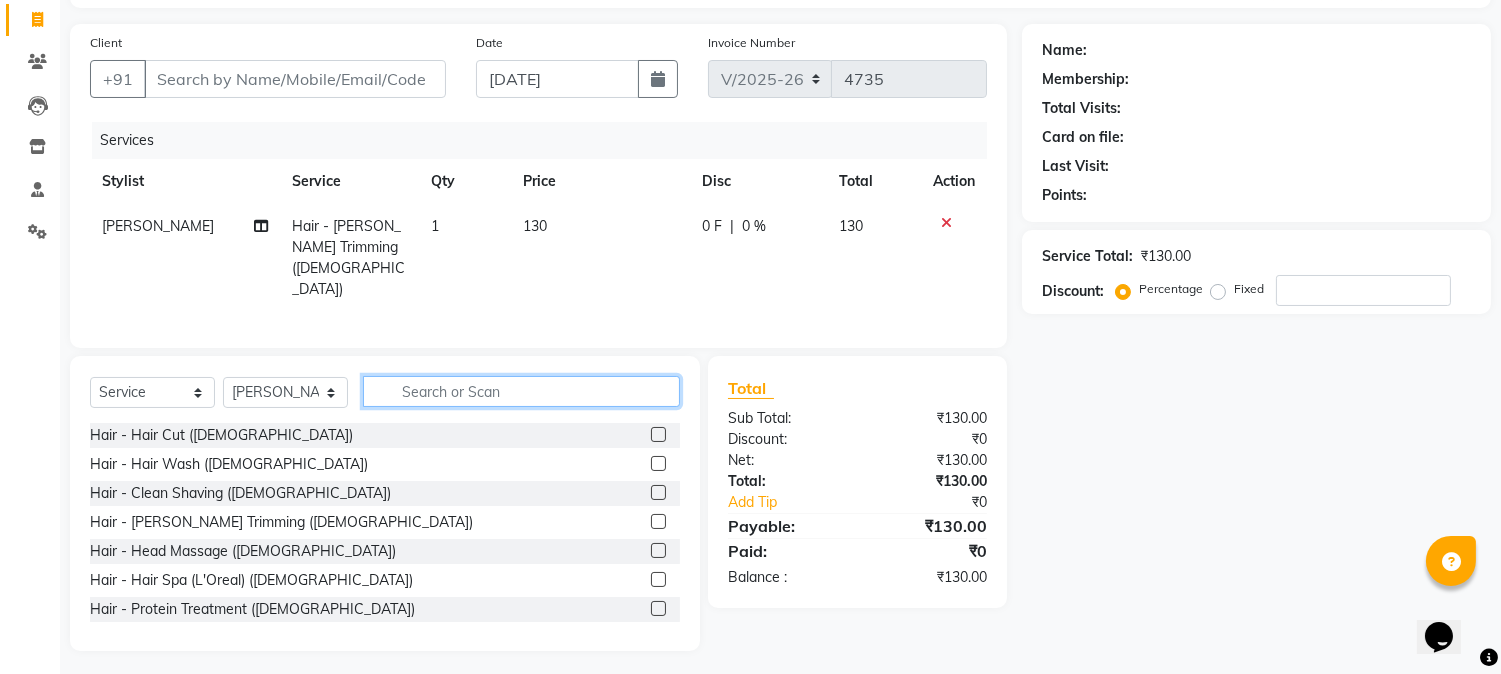 drag, startPoint x: 438, startPoint y: 392, endPoint x: 447, endPoint y: 350, distance: 42.953465 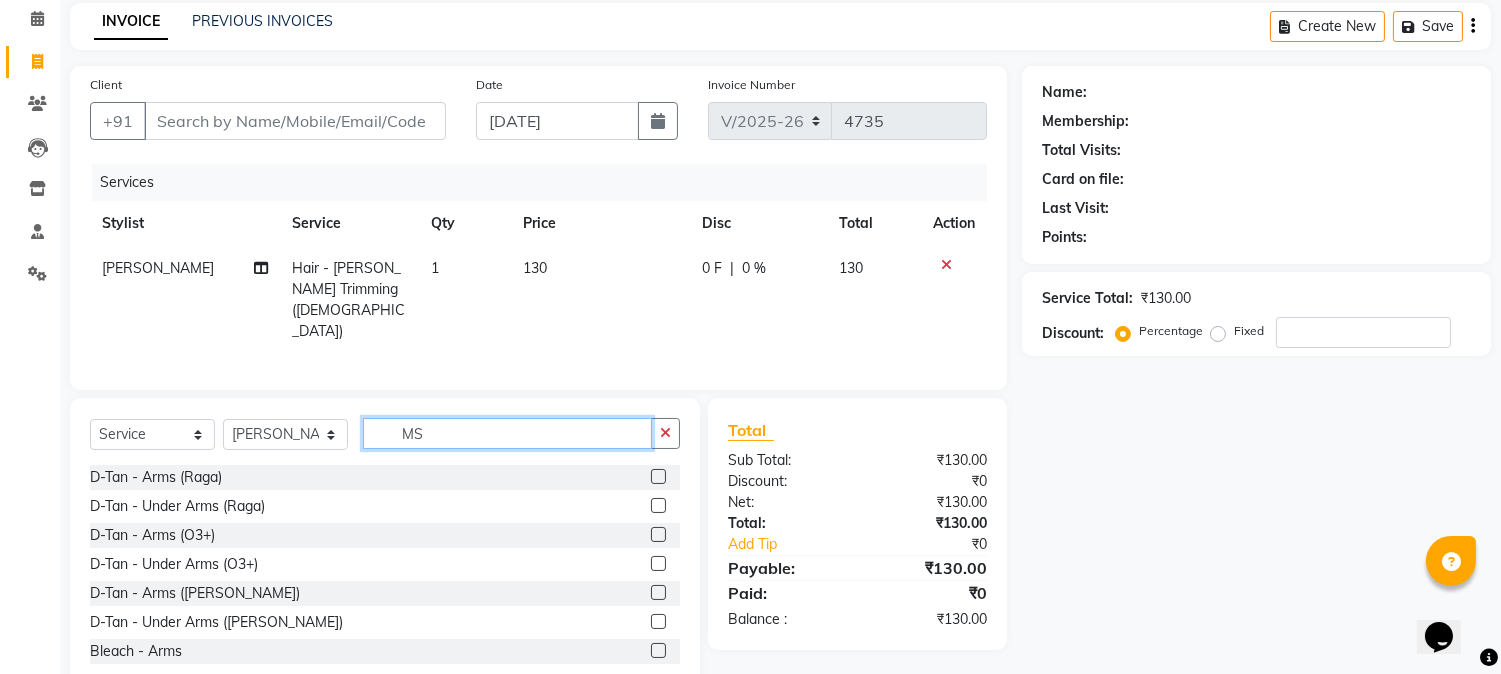 scroll, scrollTop: 126, scrollLeft: 0, axis: vertical 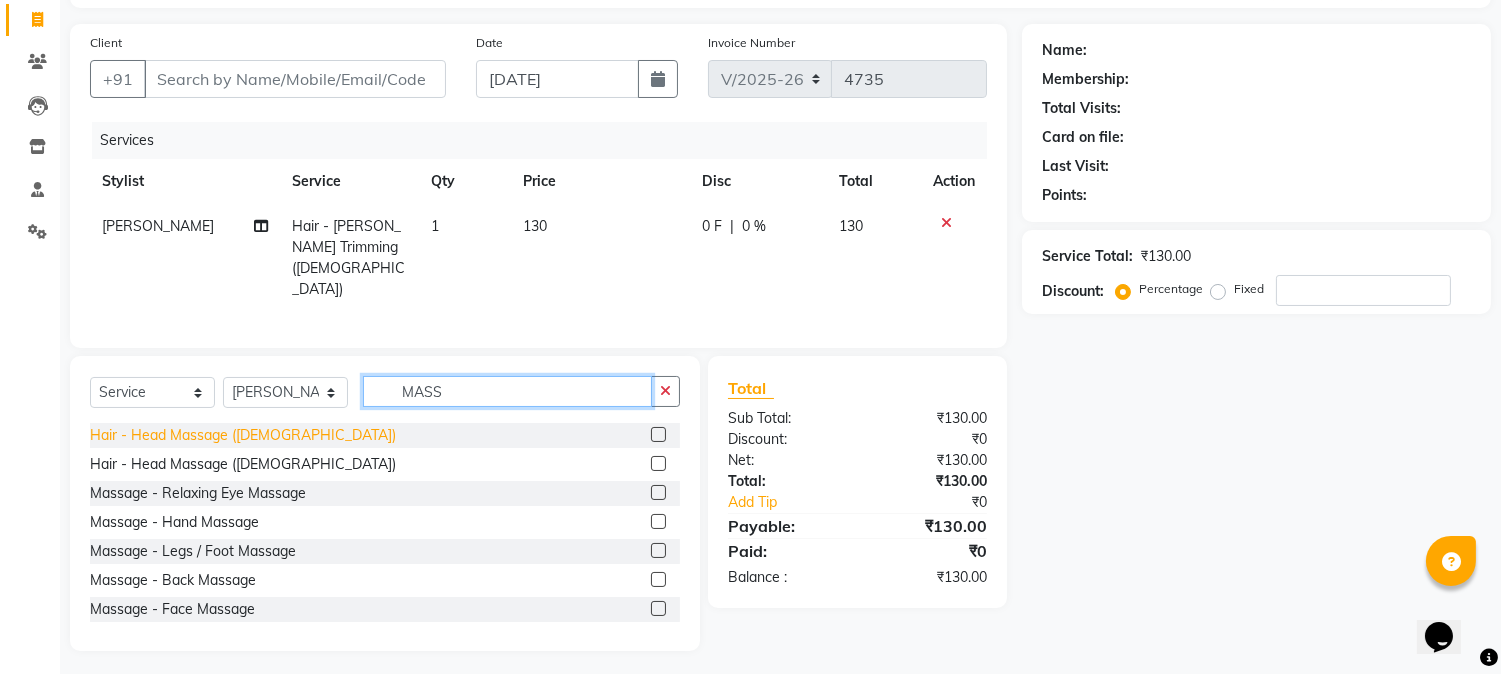 type on "MASS" 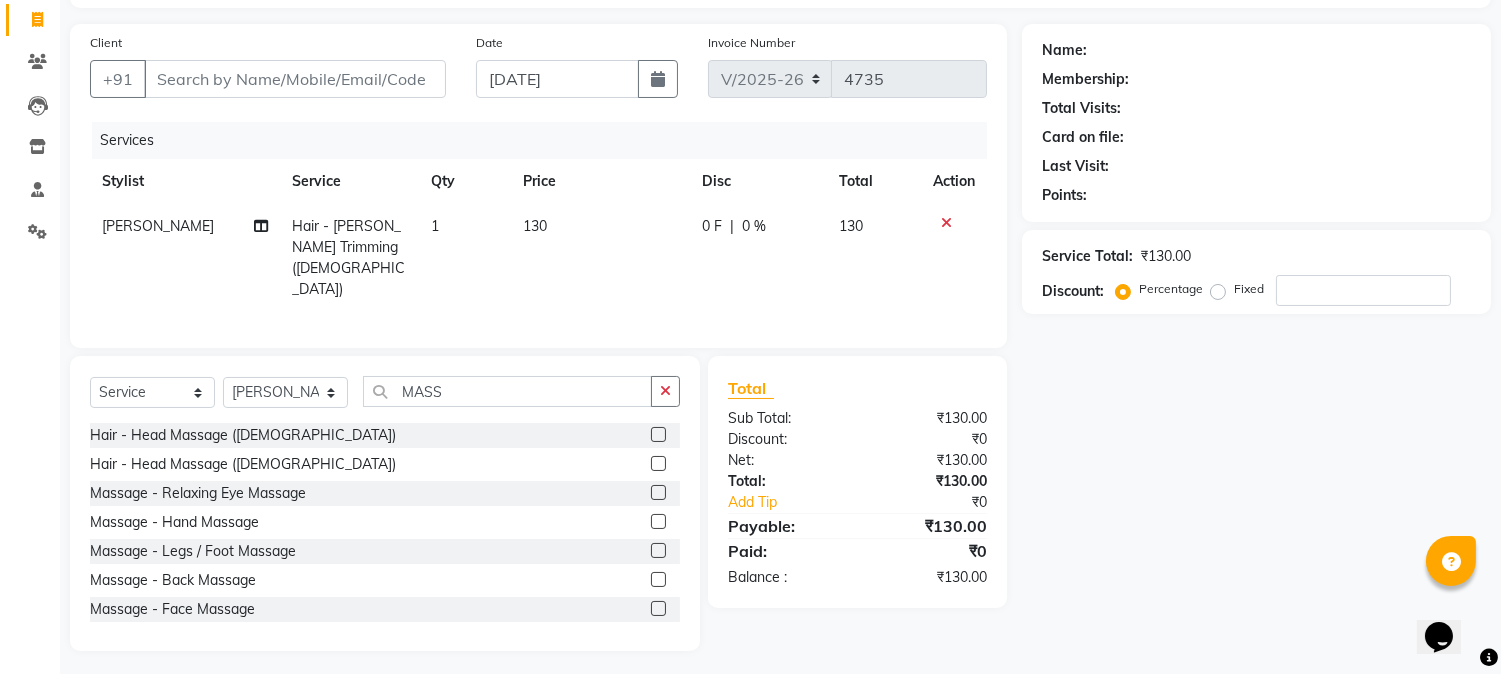drag, startPoint x: 186, startPoint y: 417, endPoint x: 180, endPoint y: 430, distance: 14.3178215 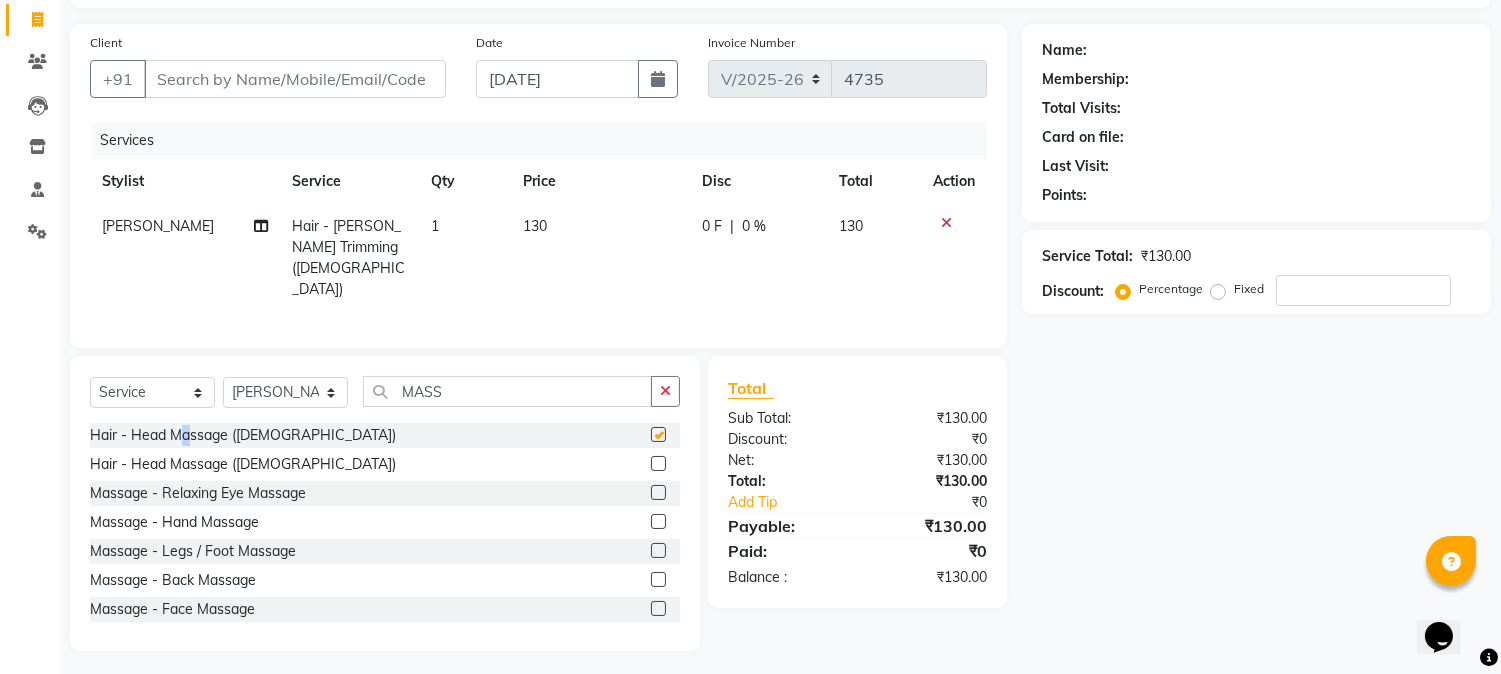 checkbox on "false" 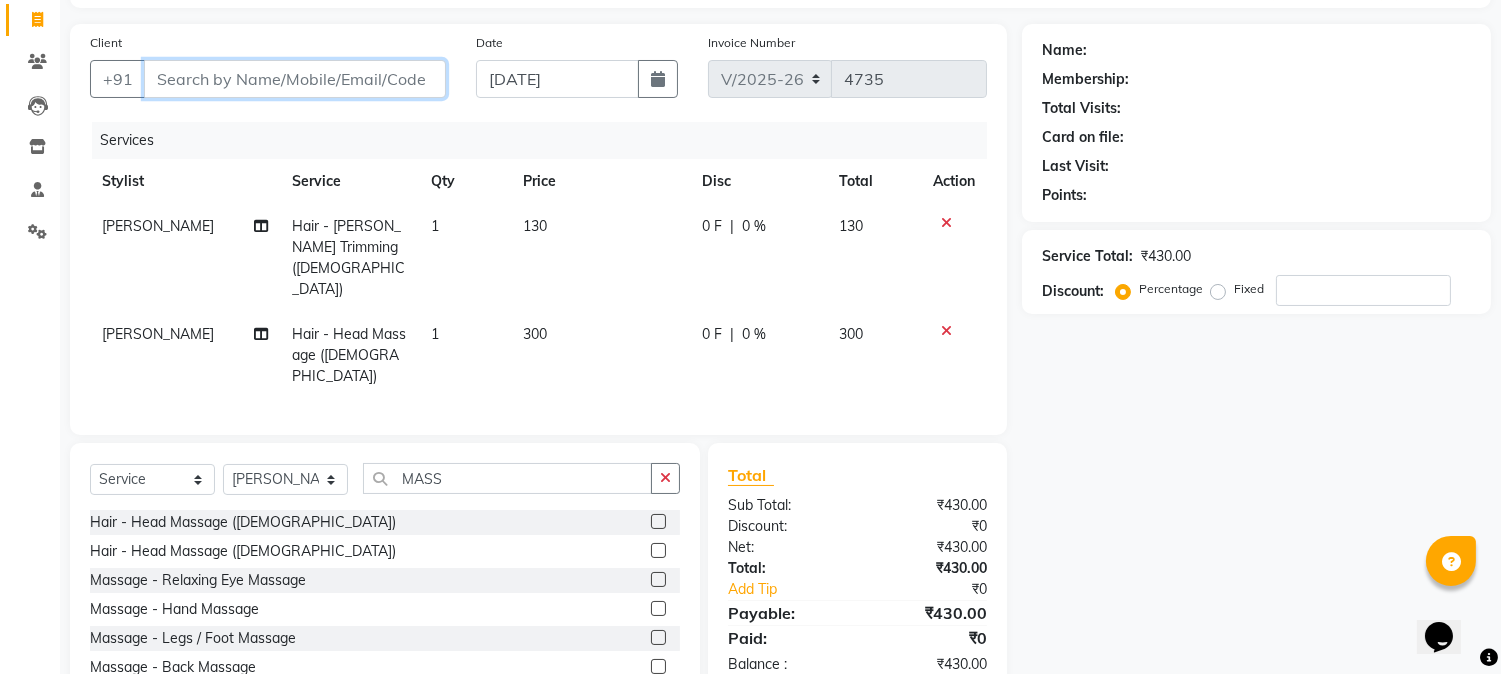click on "Client" at bounding box center (295, 79) 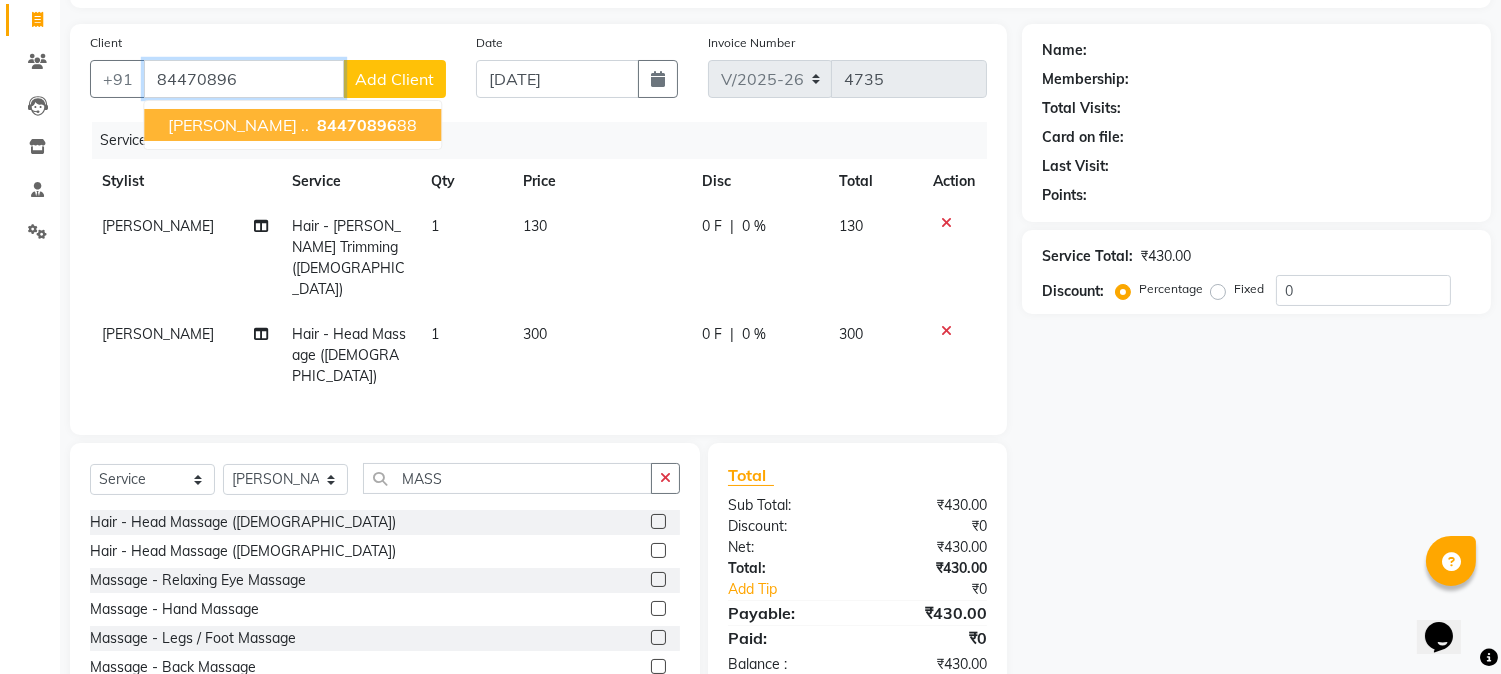 click on "MR.PRAKASH .." at bounding box center (238, 125) 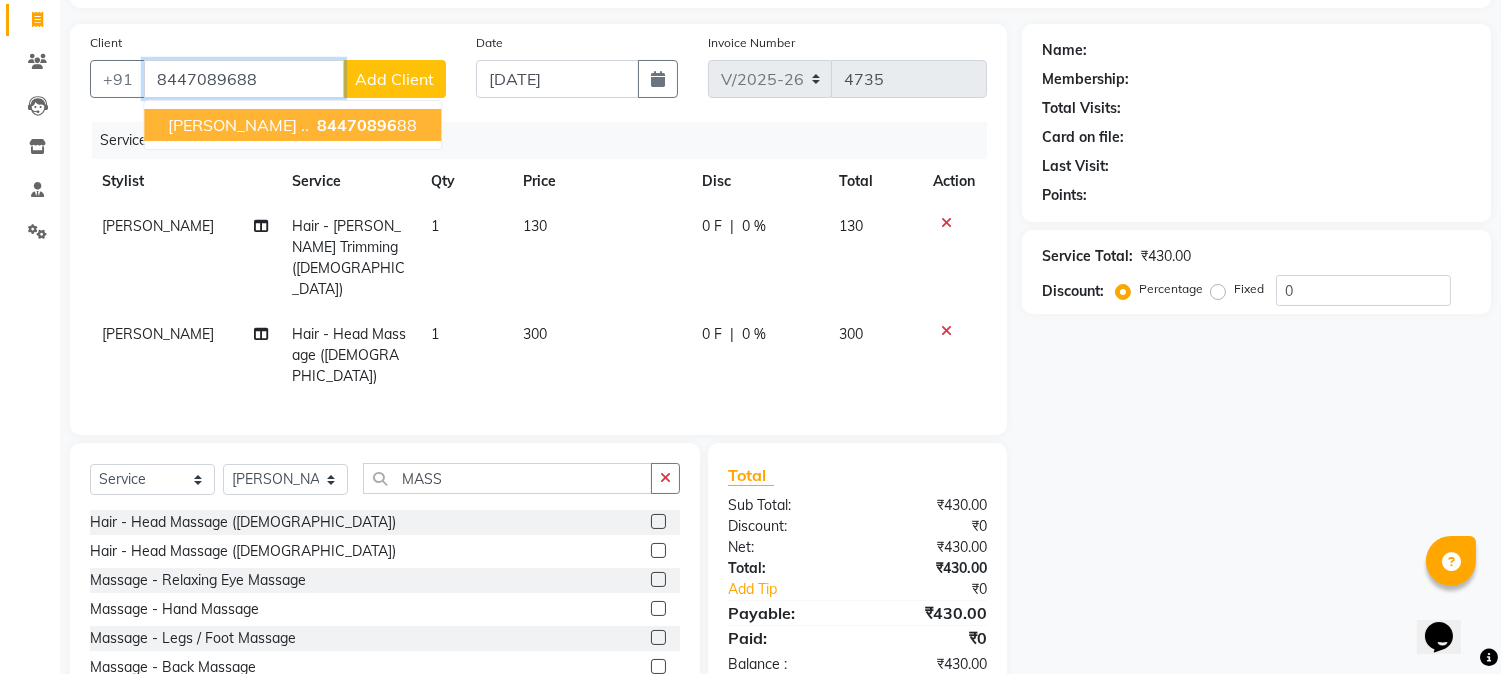 type on "8447089688" 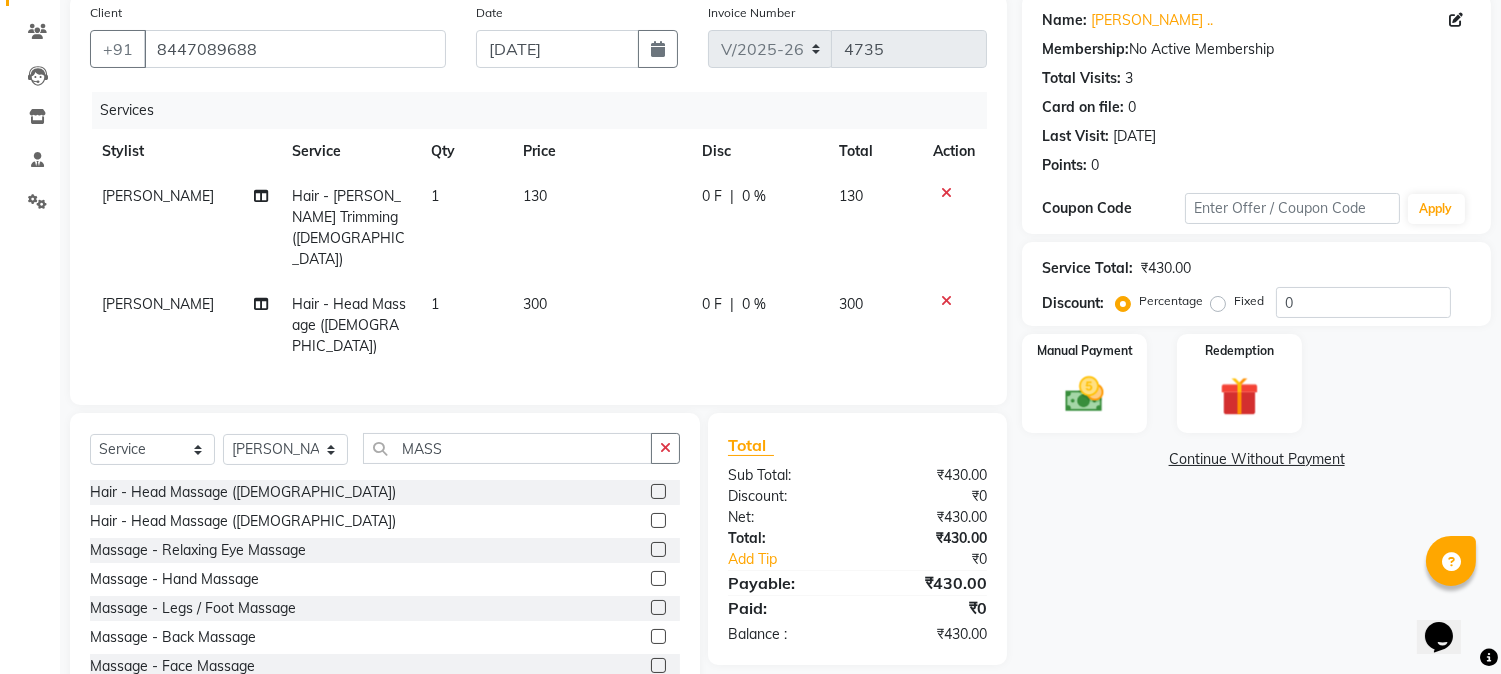 scroll, scrollTop: 173, scrollLeft: 0, axis: vertical 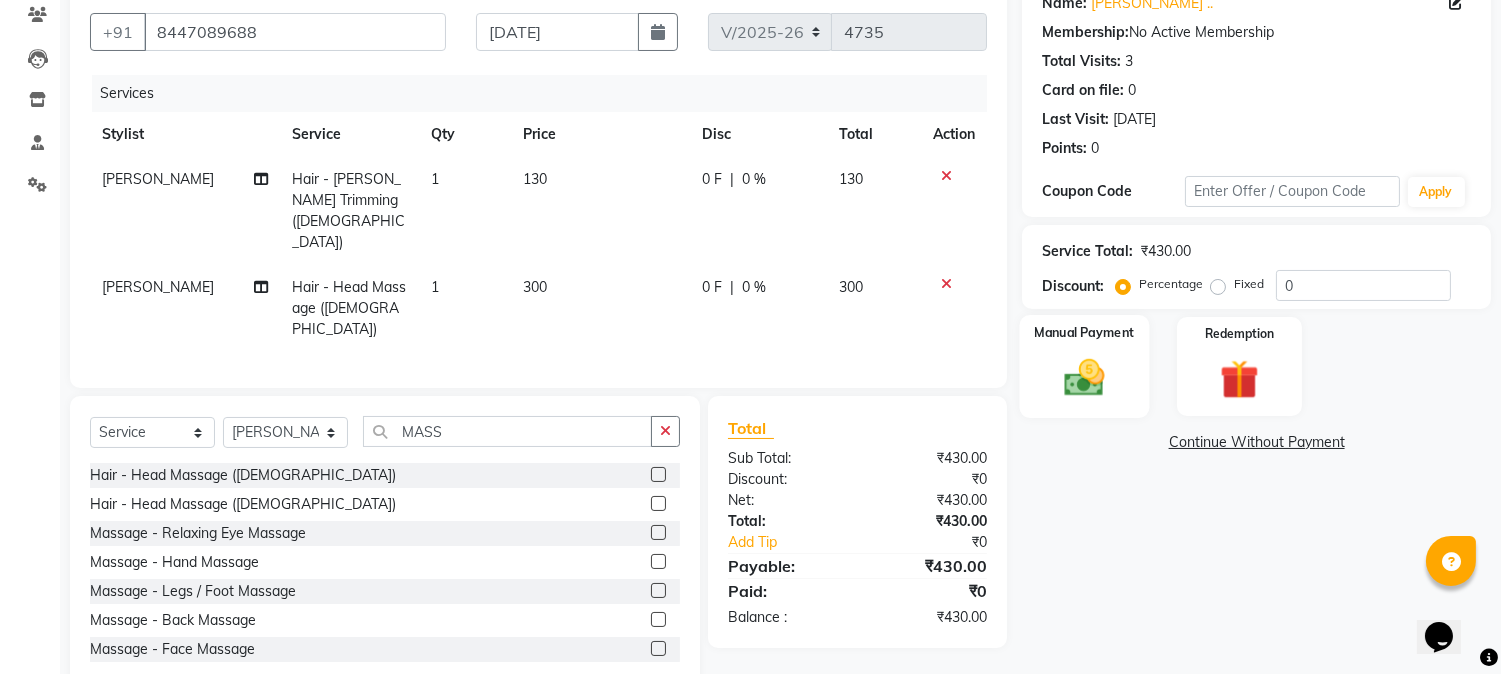 click 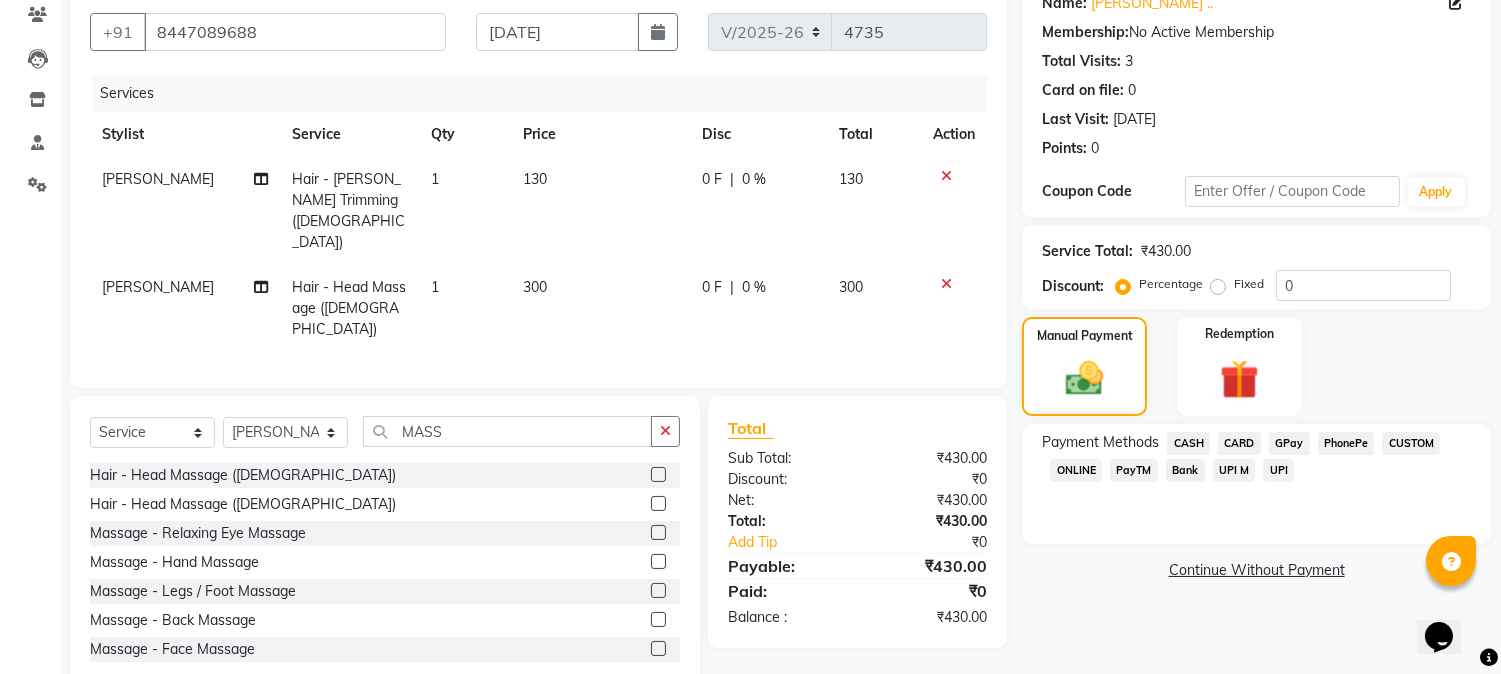 click on "GPay" 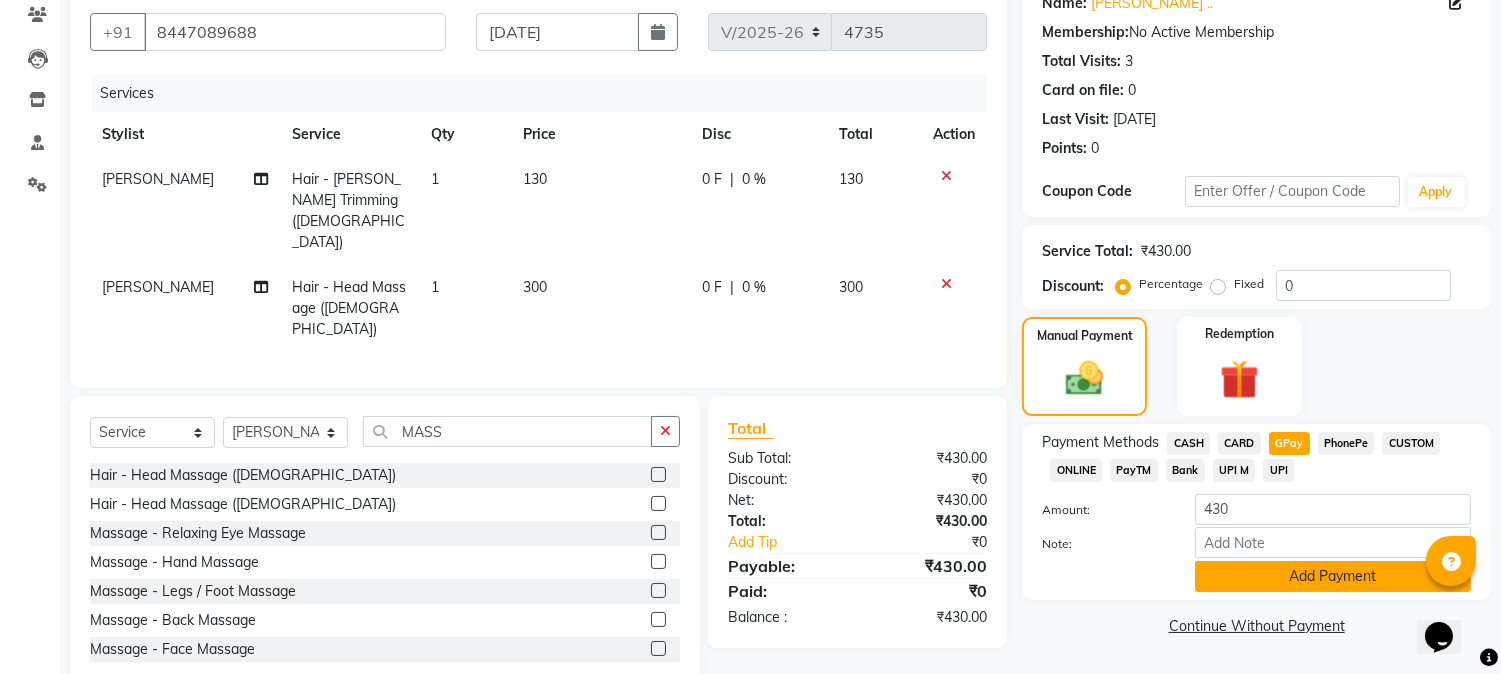 click on "Add Payment" 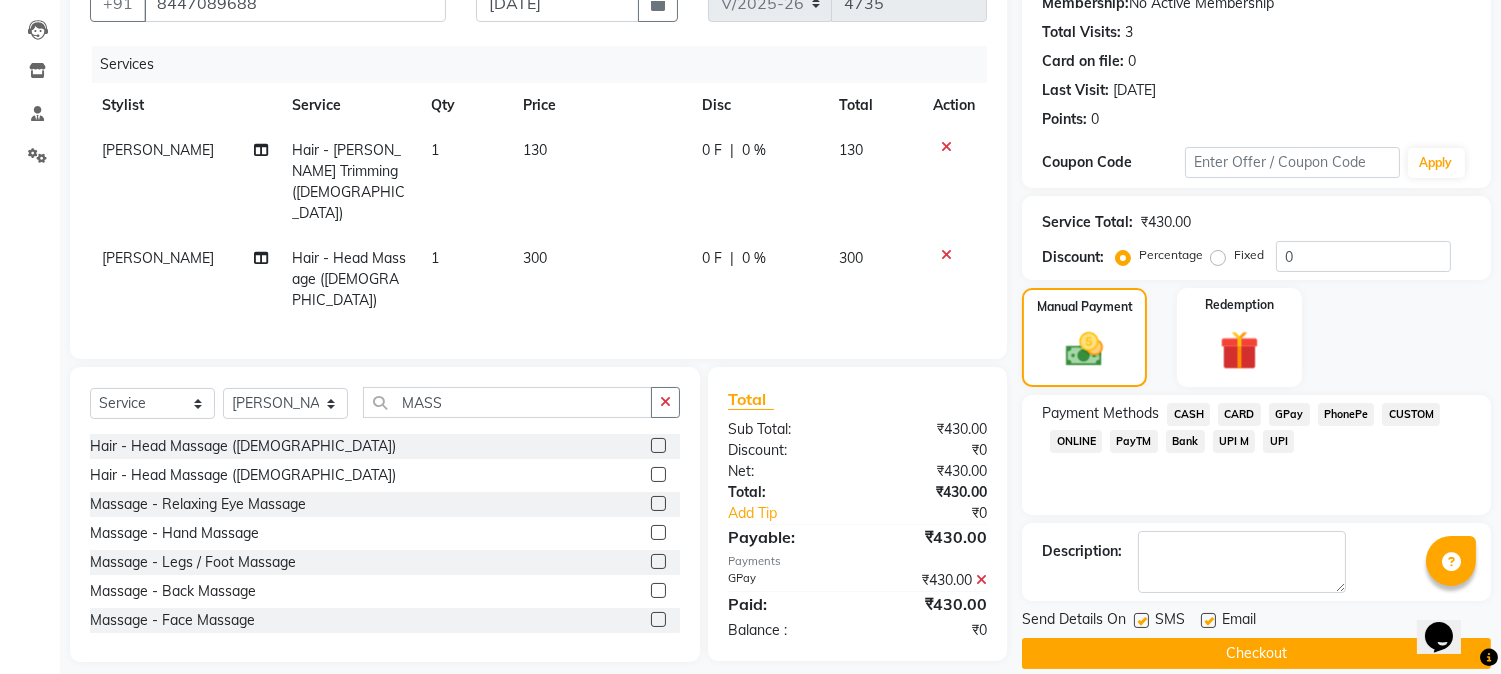 scroll, scrollTop: 225, scrollLeft: 0, axis: vertical 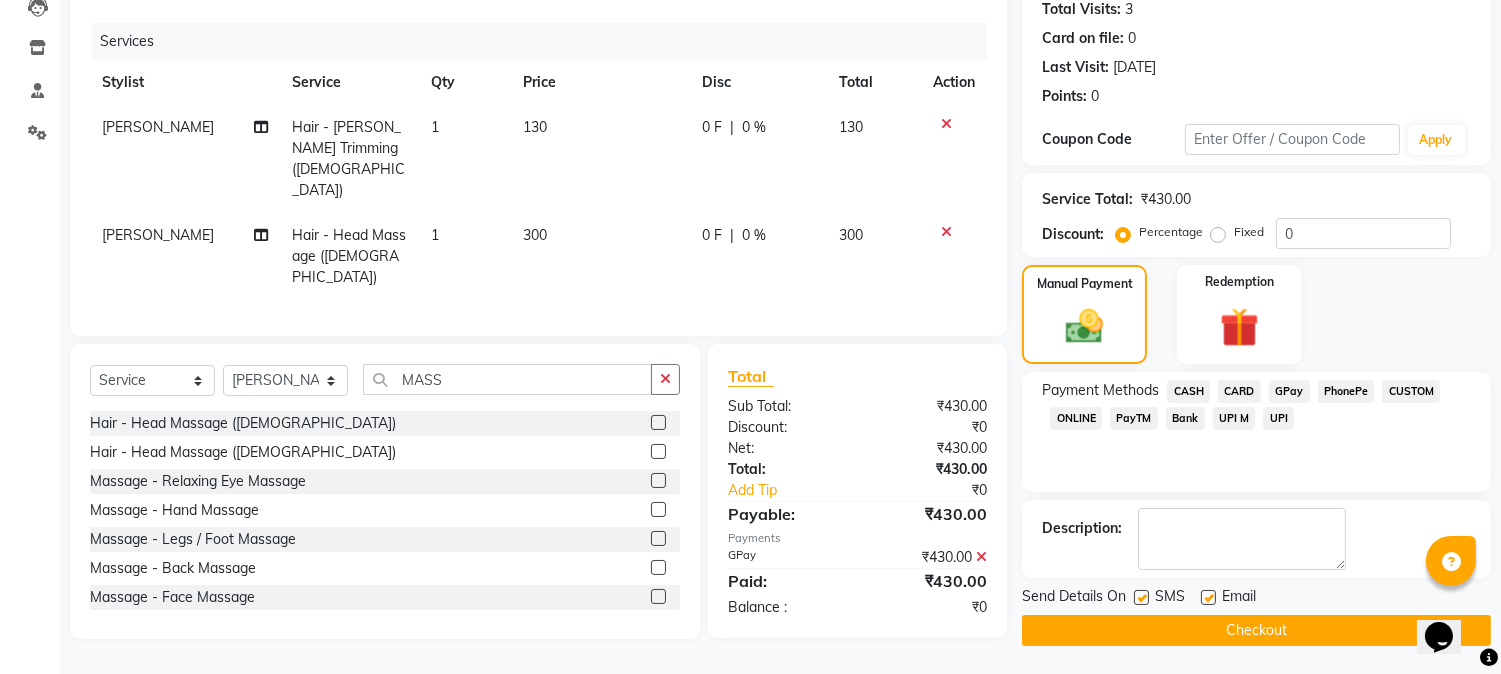 click on "Checkout" 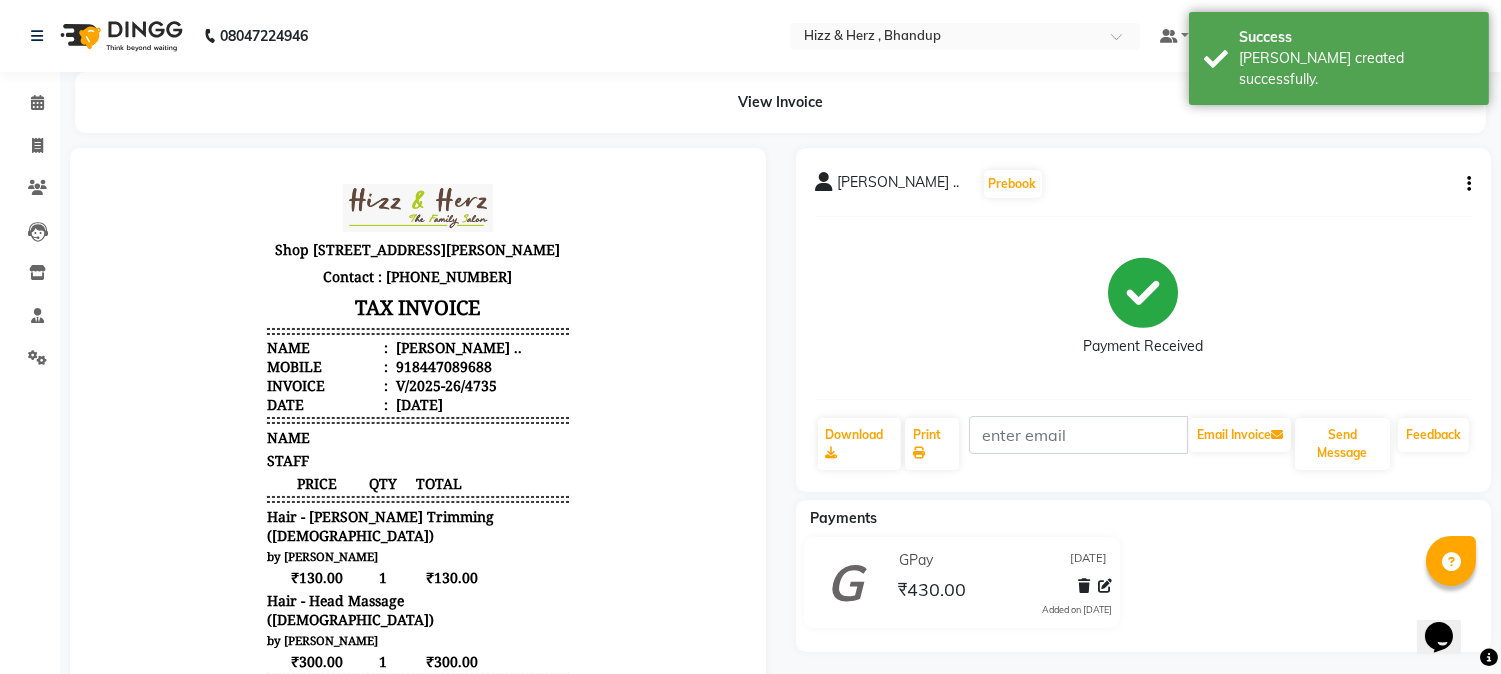 scroll, scrollTop: 0, scrollLeft: 0, axis: both 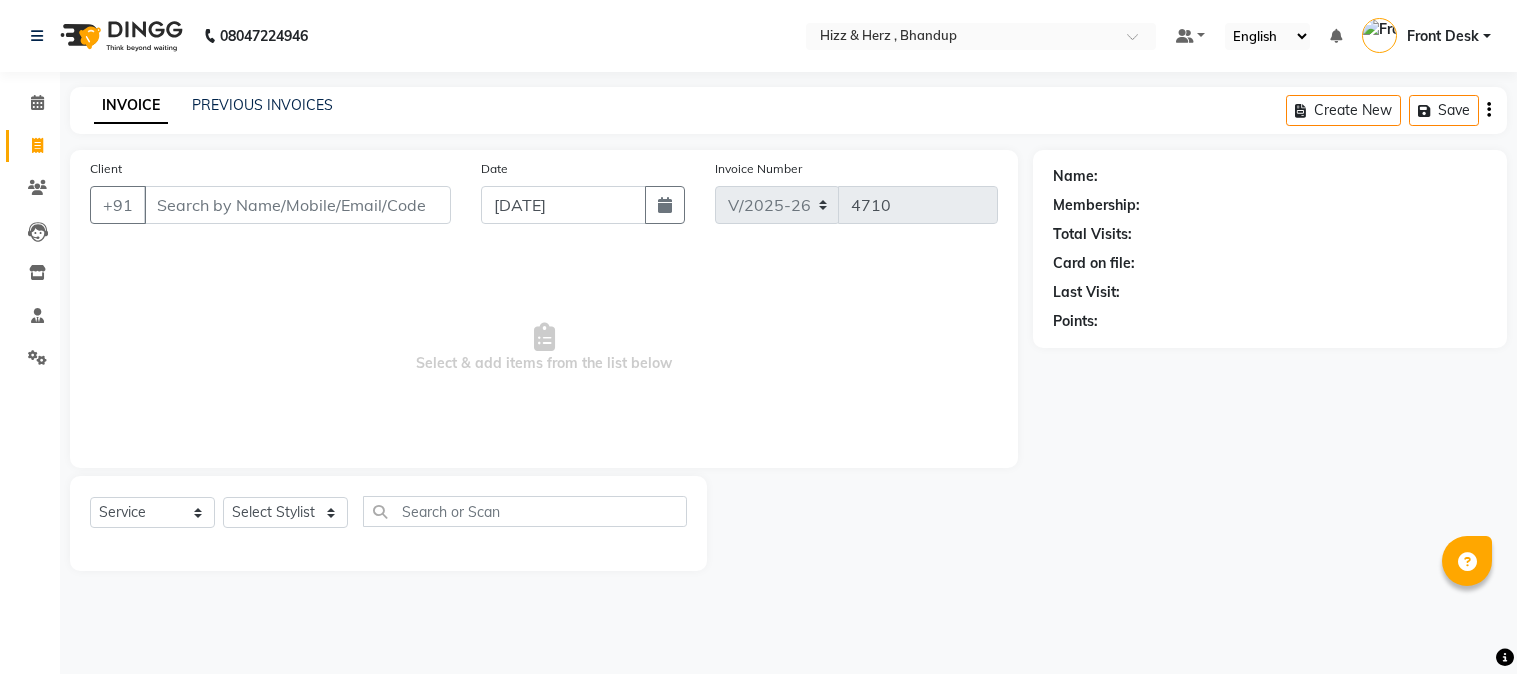 select on "629" 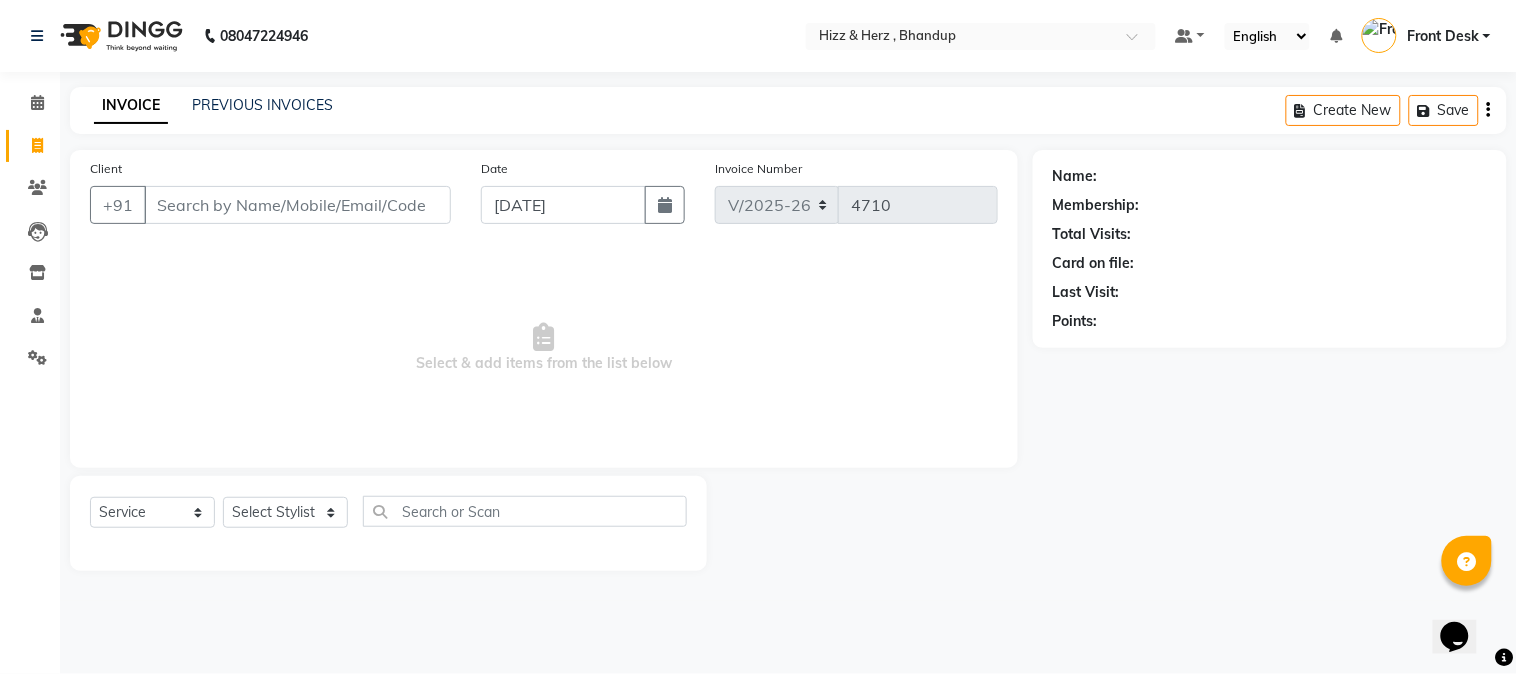 scroll, scrollTop: 0, scrollLeft: 0, axis: both 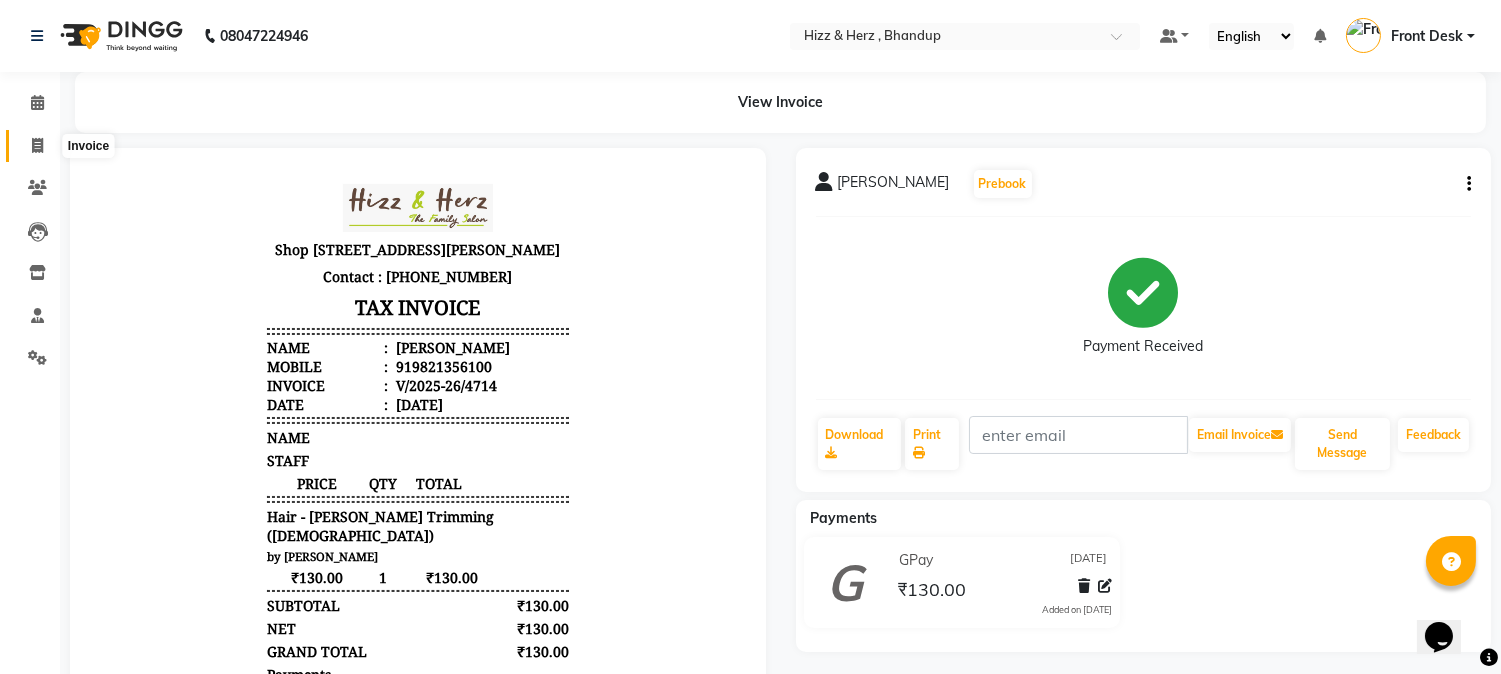 click 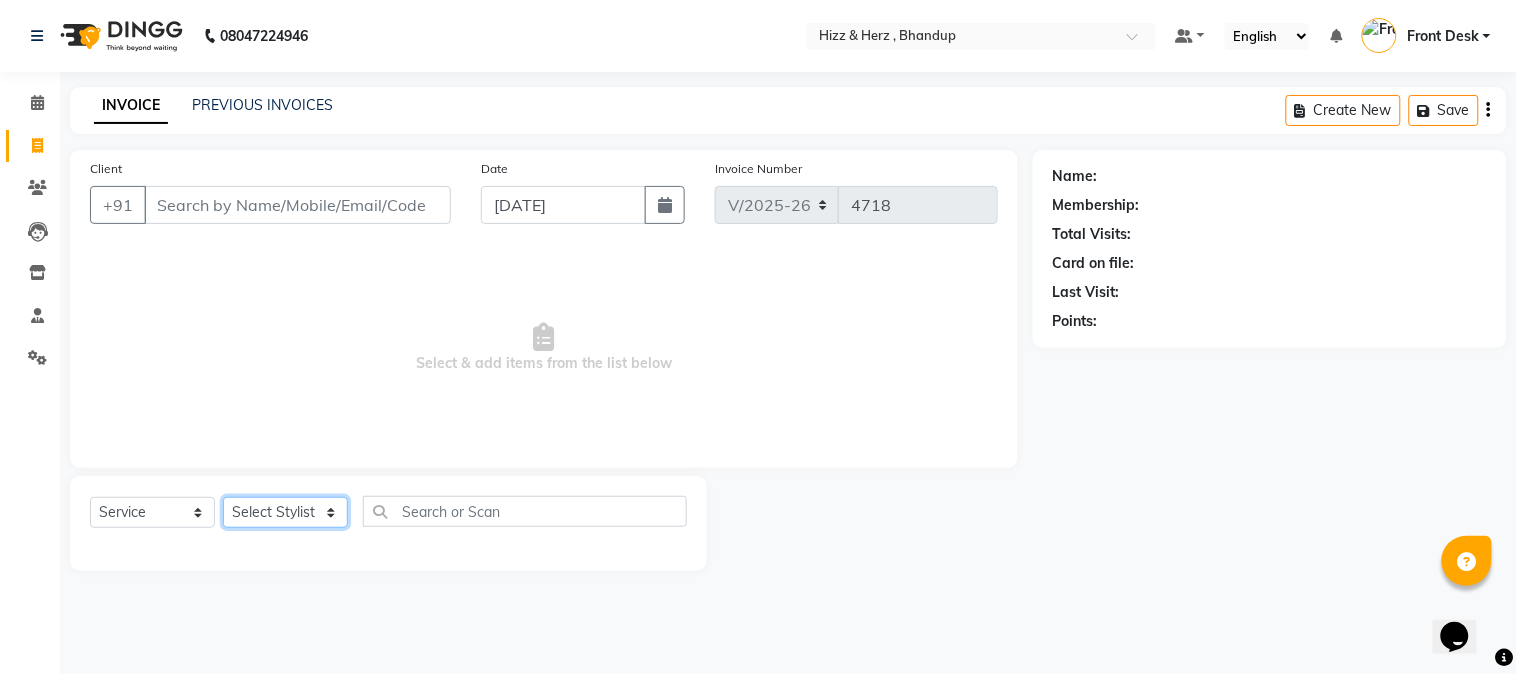 click on "Select Stylist Front Desk [PERSON_NAME] HIZZ & HERZ 2 [PERSON_NAME] [PERSON_NAME] [PERSON_NAME] [PERSON_NAME] MOHD [PERSON_NAME] [PERSON_NAME] [PERSON_NAME]  [PERSON_NAME]" 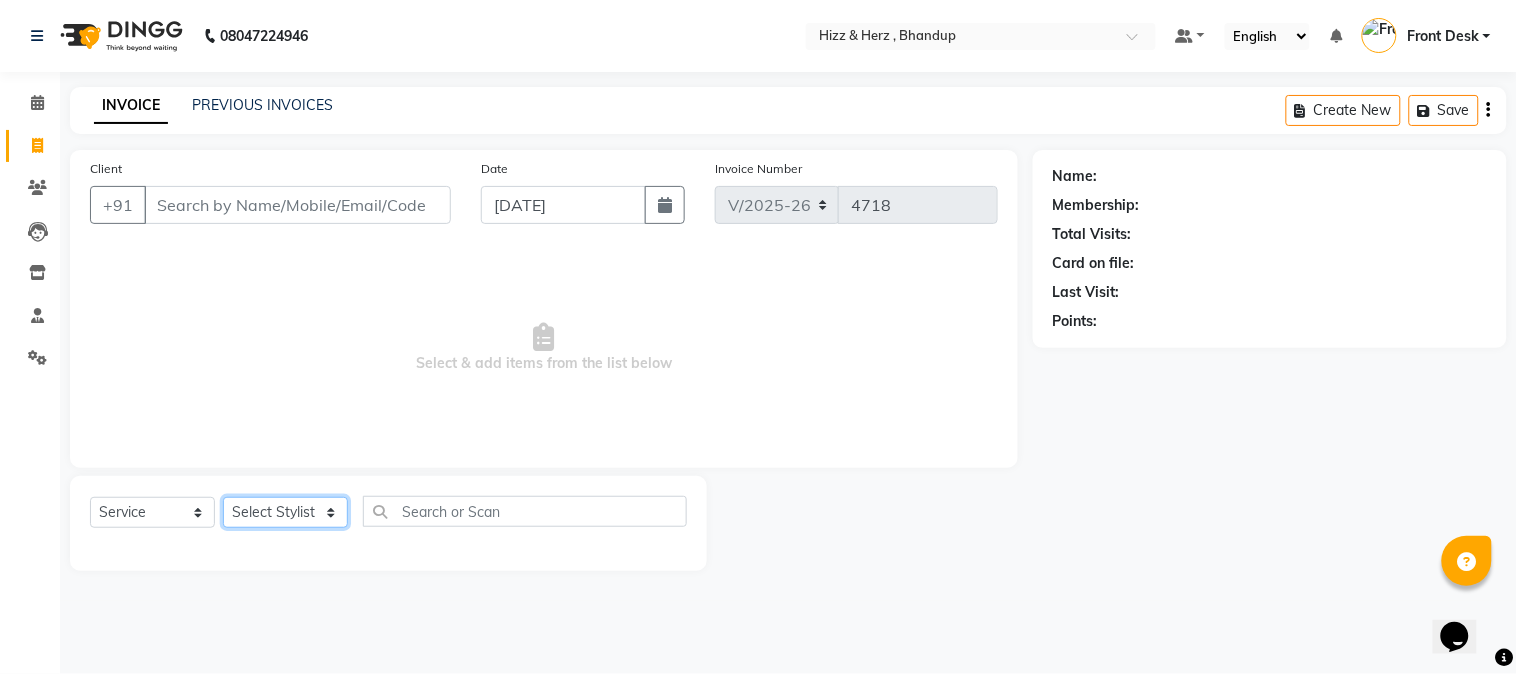 select on "33193" 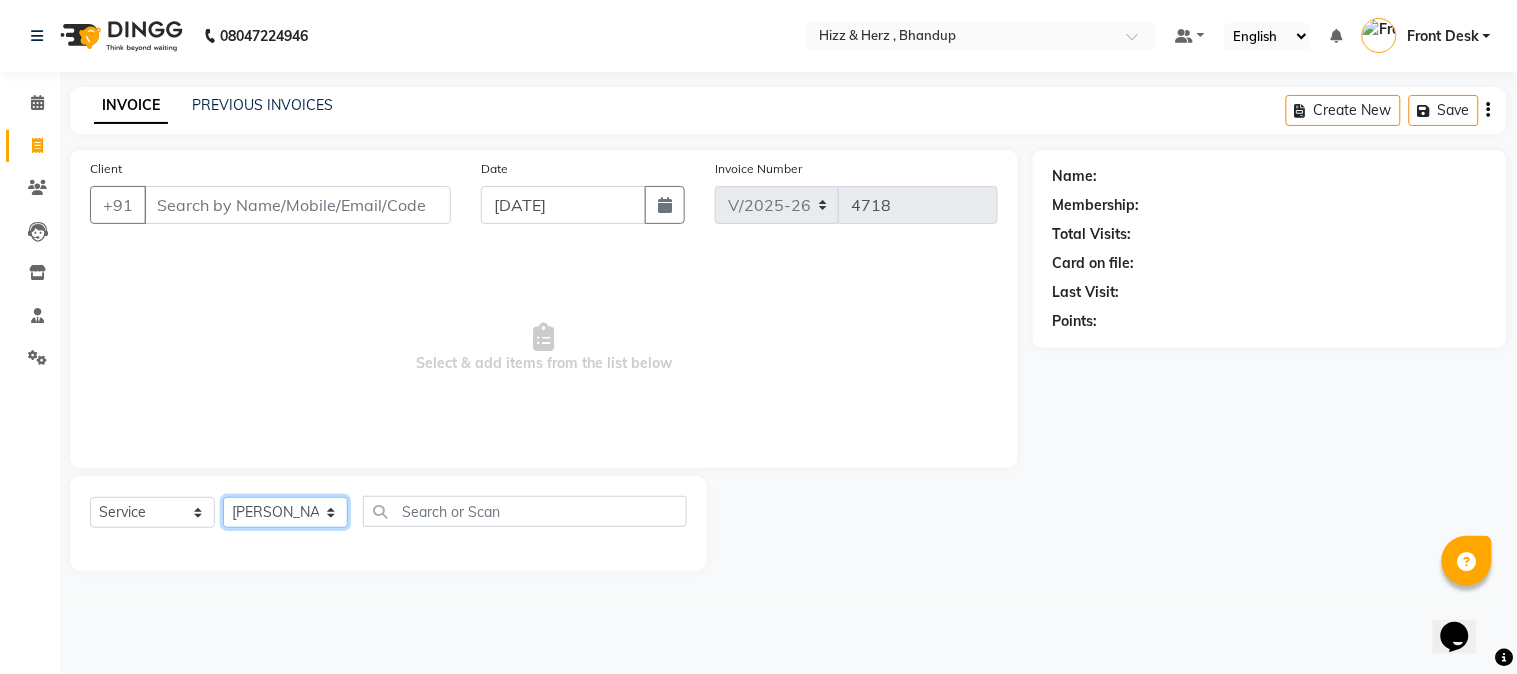 click on "Select Stylist Front Desk [PERSON_NAME] HIZZ & HERZ 2 [PERSON_NAME] [PERSON_NAME] [PERSON_NAME] [PERSON_NAME] MOHD [PERSON_NAME] [PERSON_NAME] [PERSON_NAME]  [PERSON_NAME]" 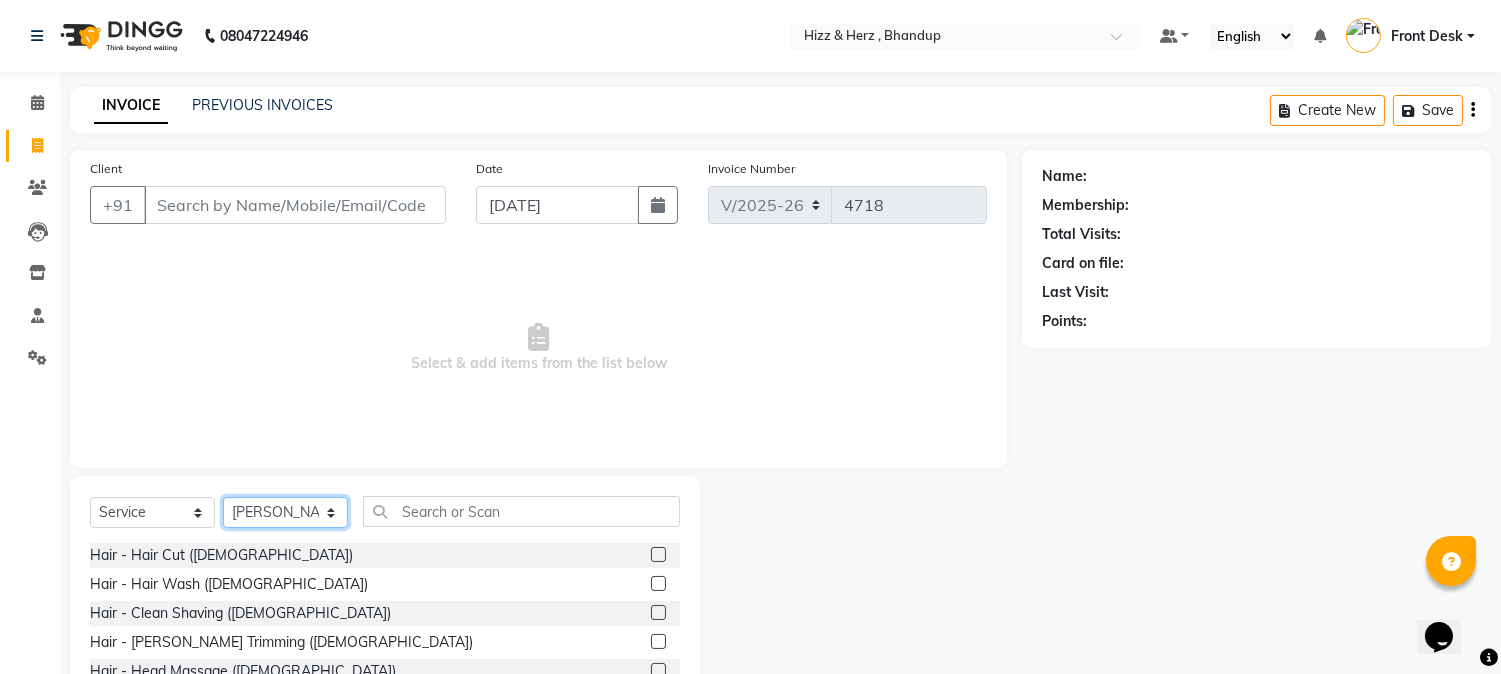 scroll, scrollTop: 111, scrollLeft: 0, axis: vertical 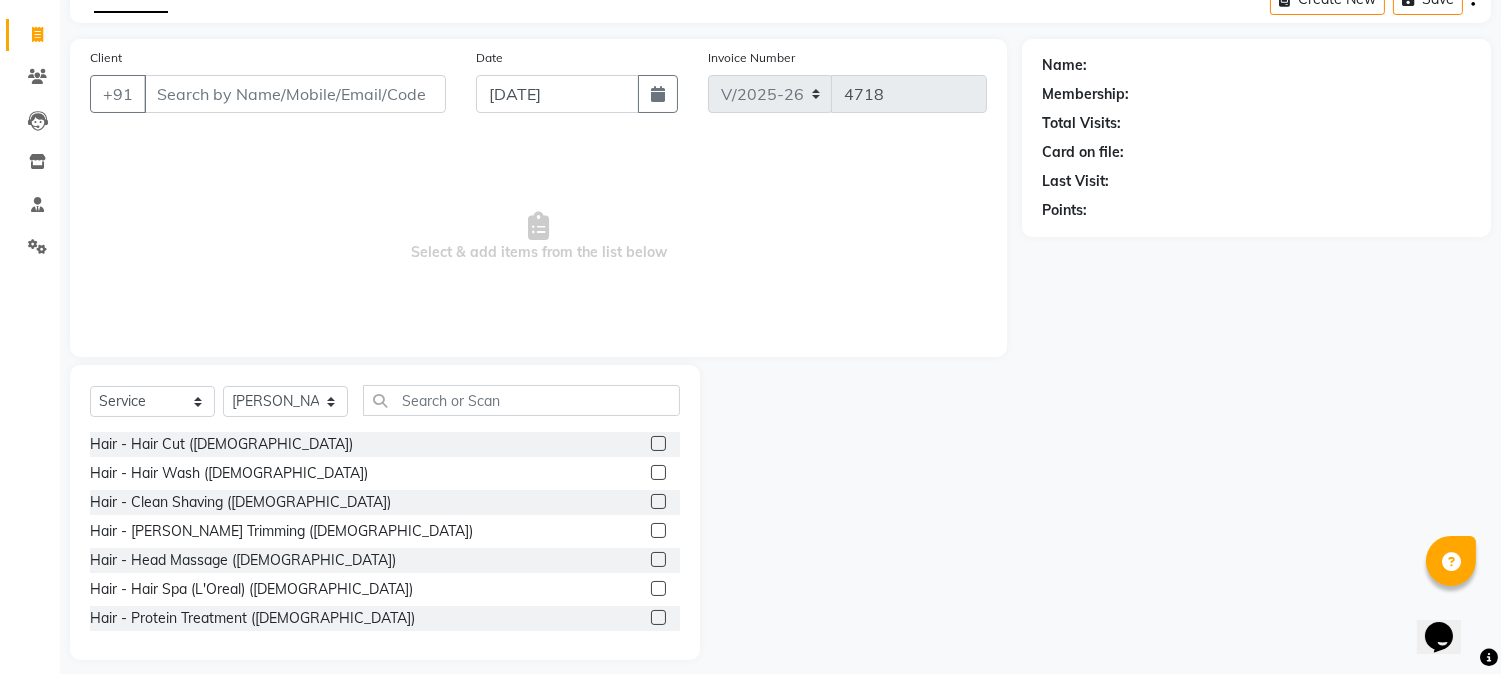 click 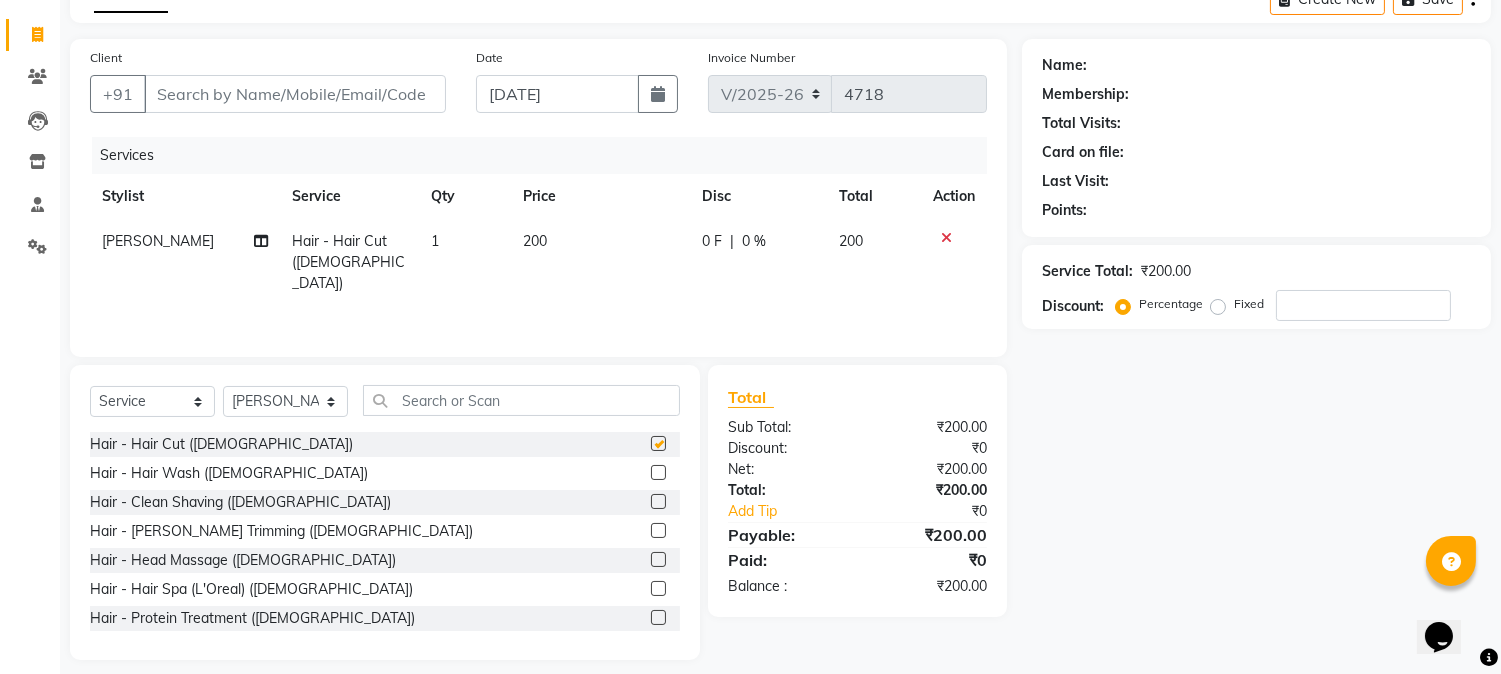 checkbox on "false" 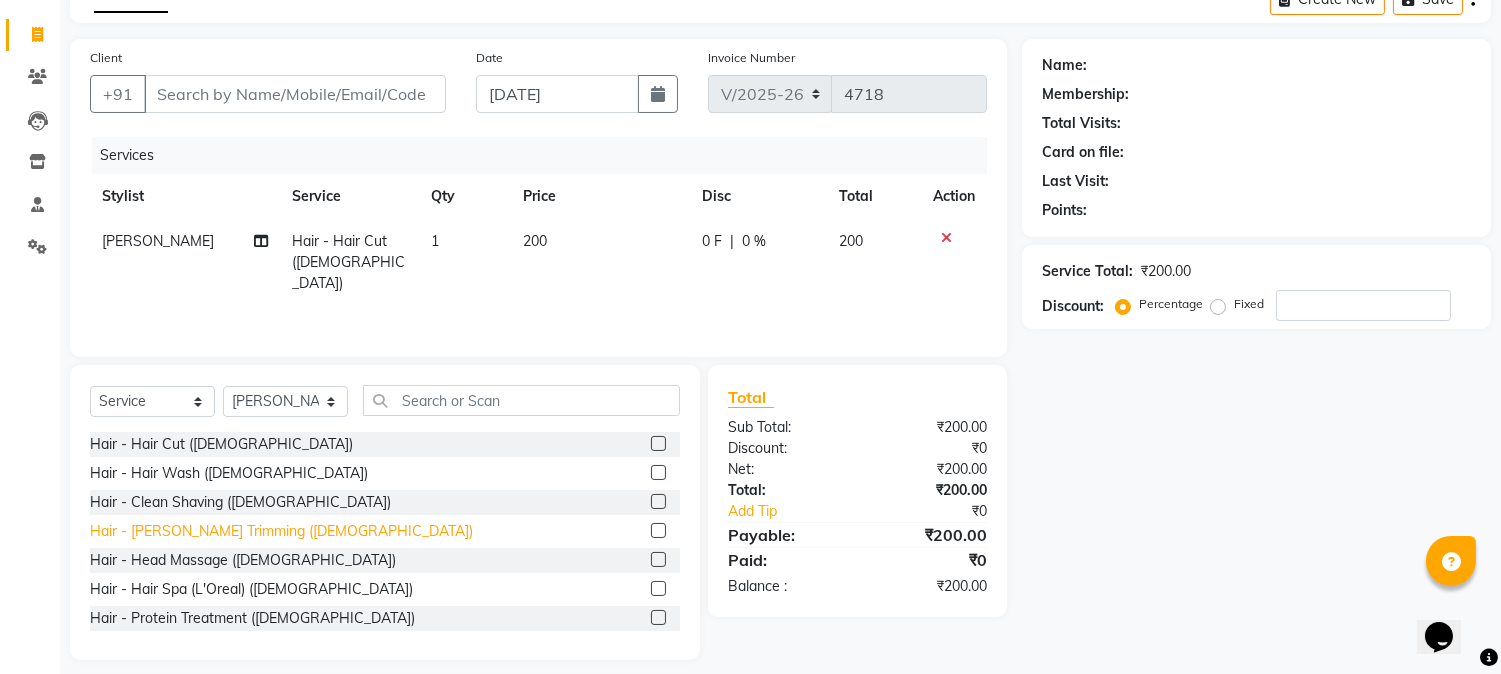 click on "Hair - [PERSON_NAME] Trimming ([DEMOGRAPHIC_DATA])" 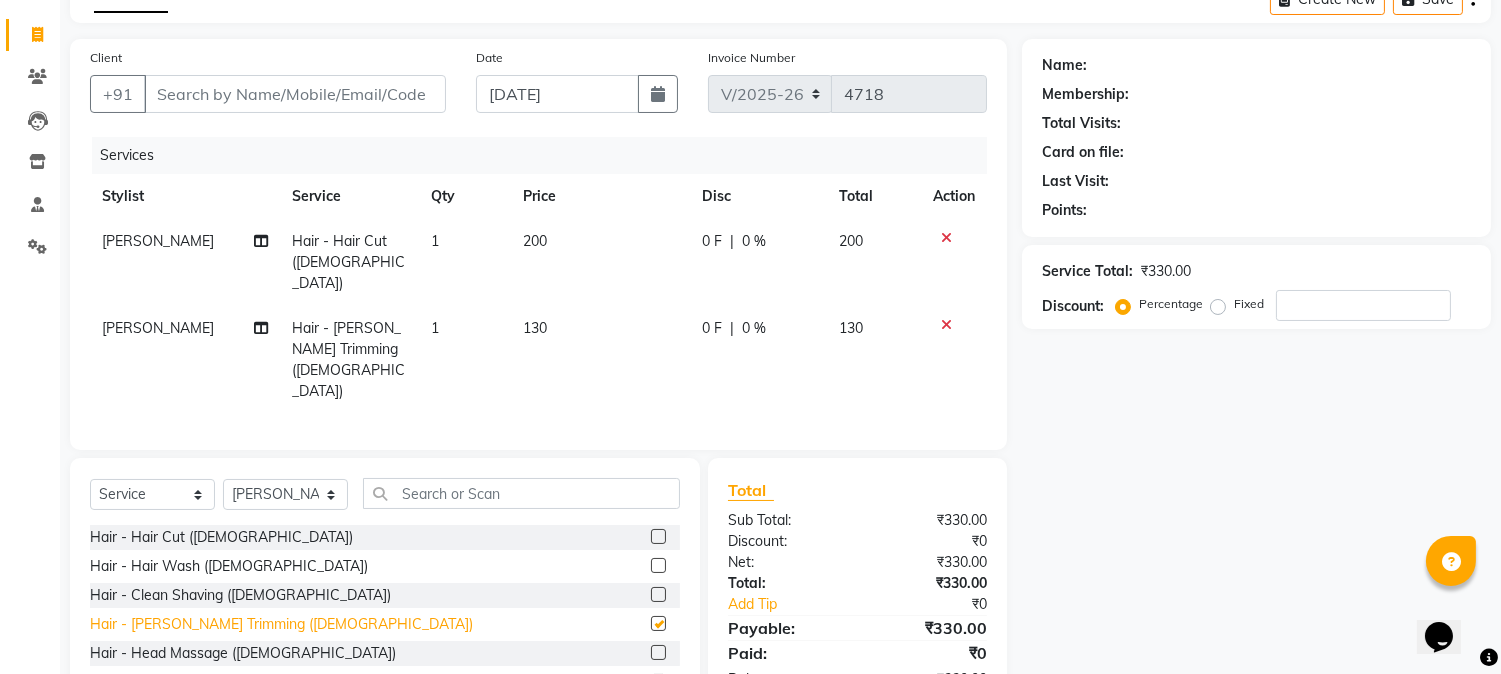 checkbox on "false" 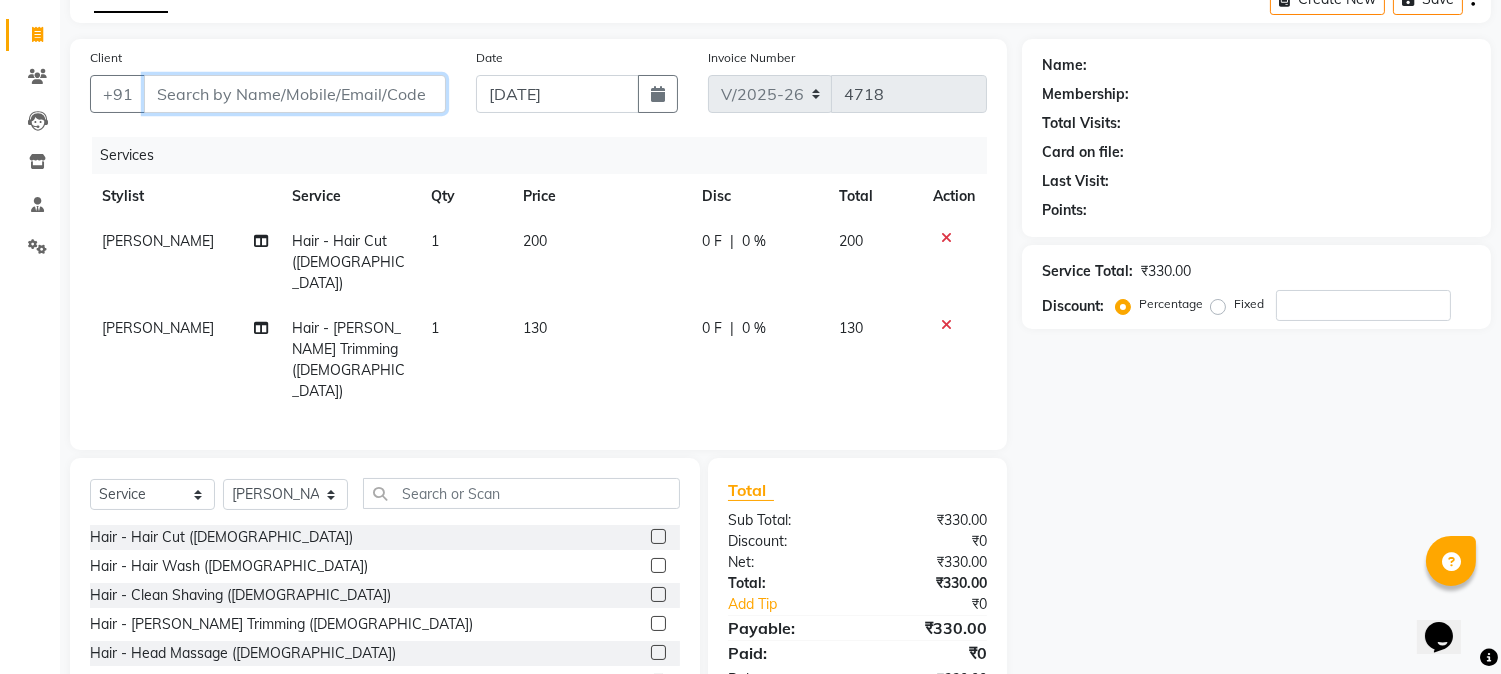 click on "Client" at bounding box center [295, 94] 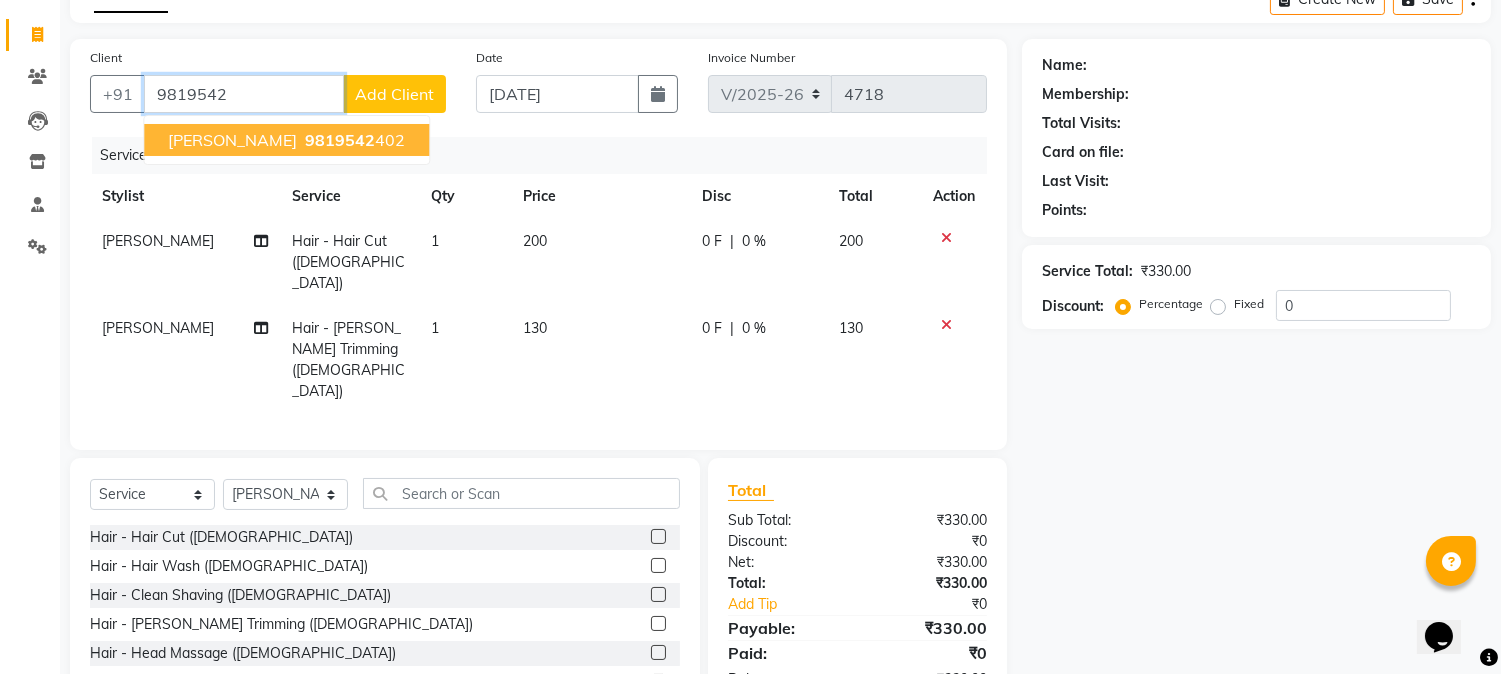 click on "9819542" at bounding box center [340, 140] 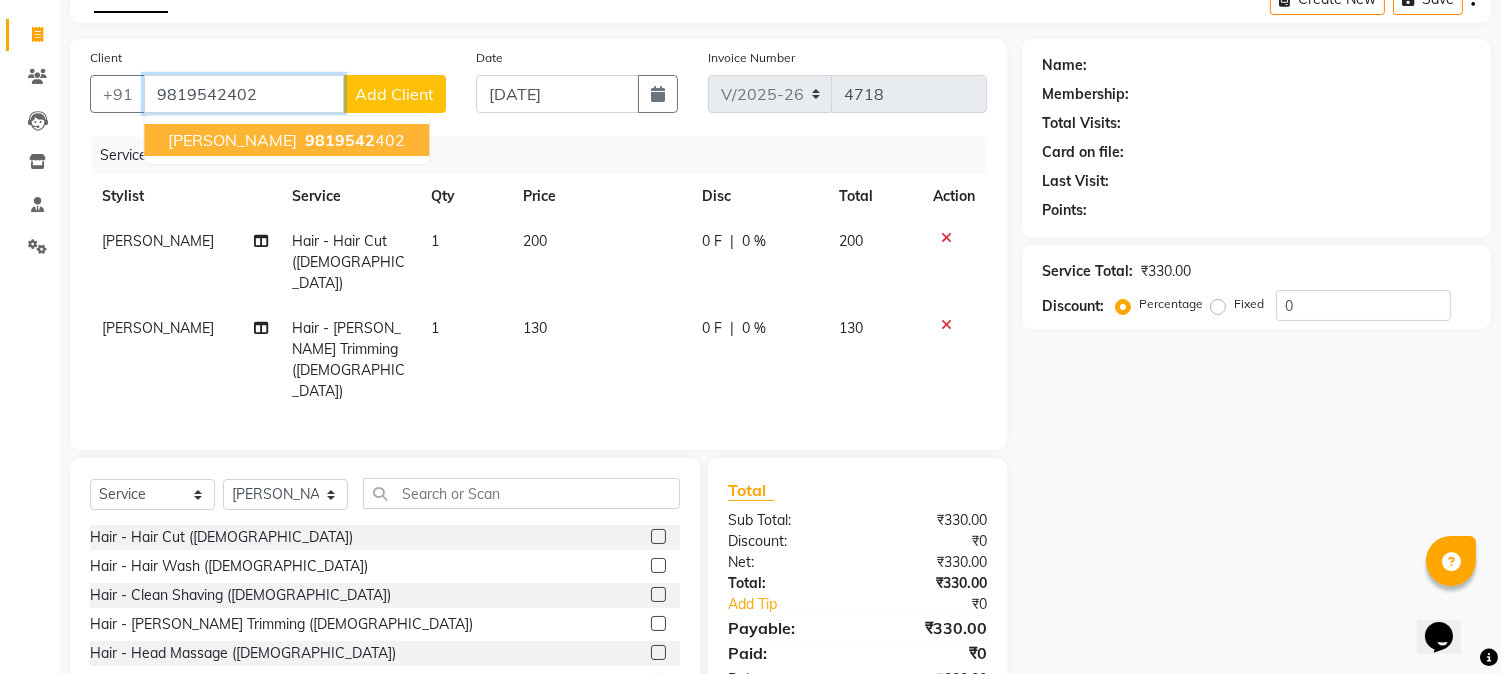 type on "9819542402" 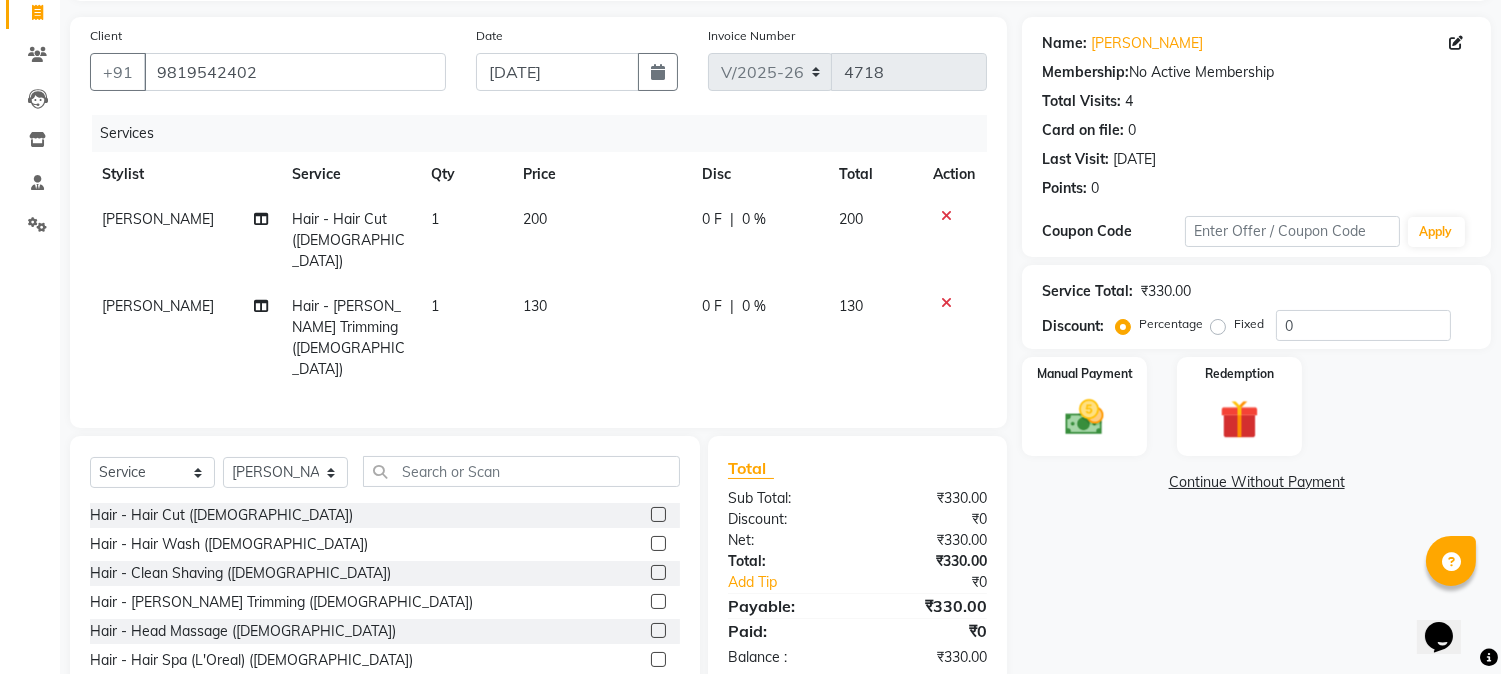 scroll, scrollTop: 173, scrollLeft: 0, axis: vertical 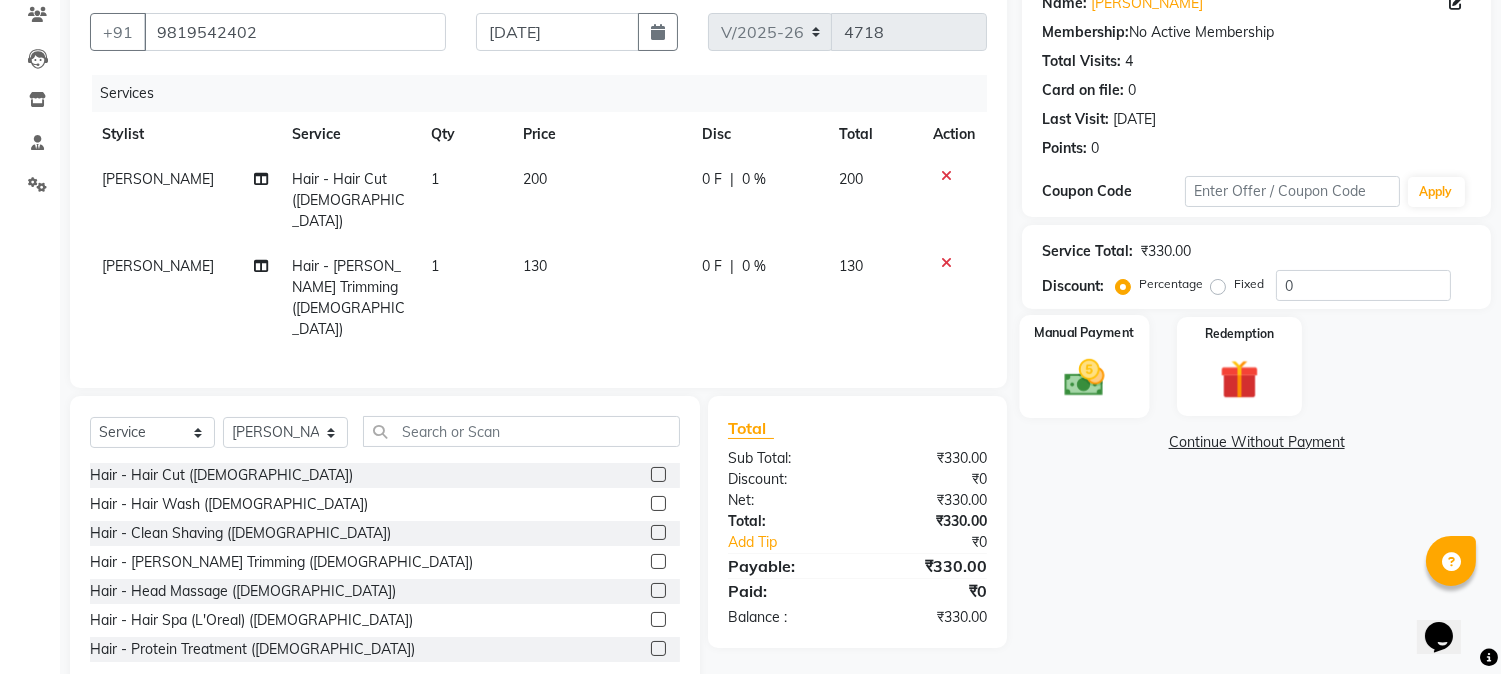click 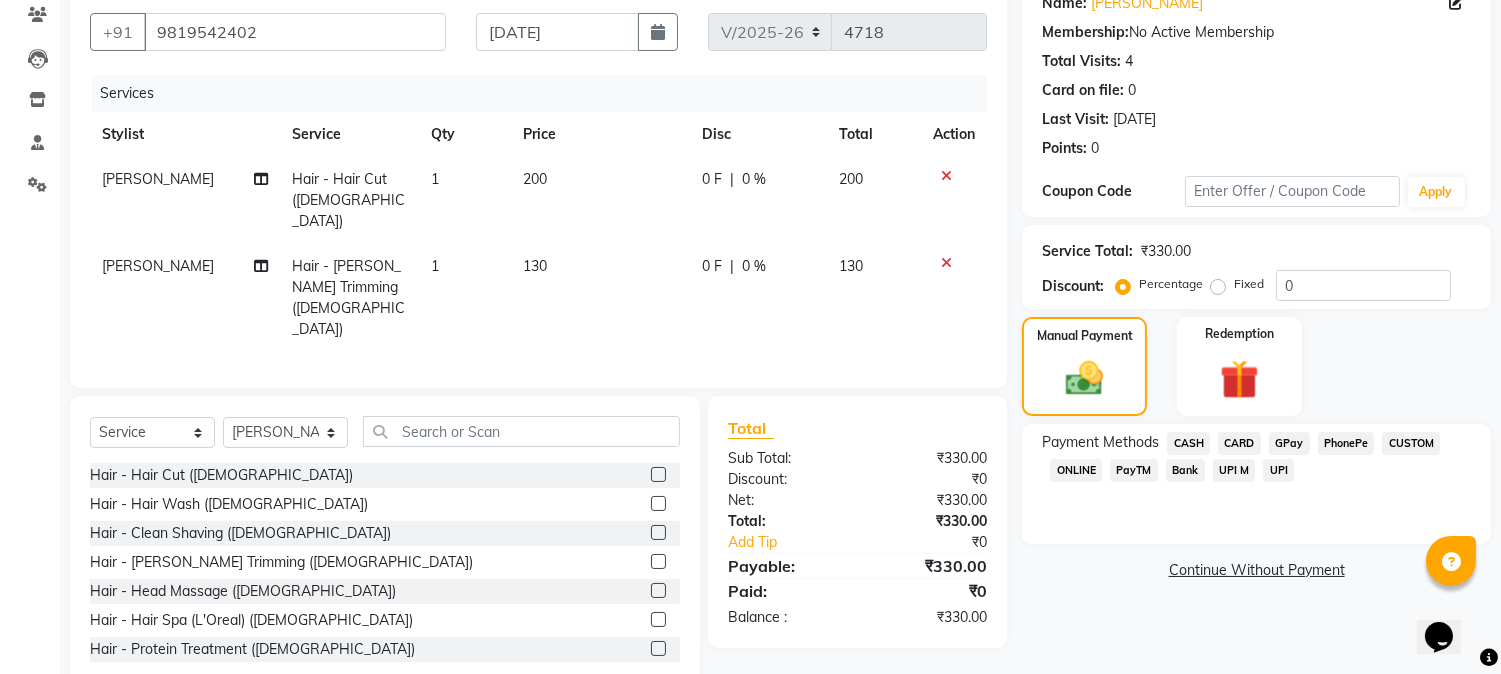 click on "GPay" 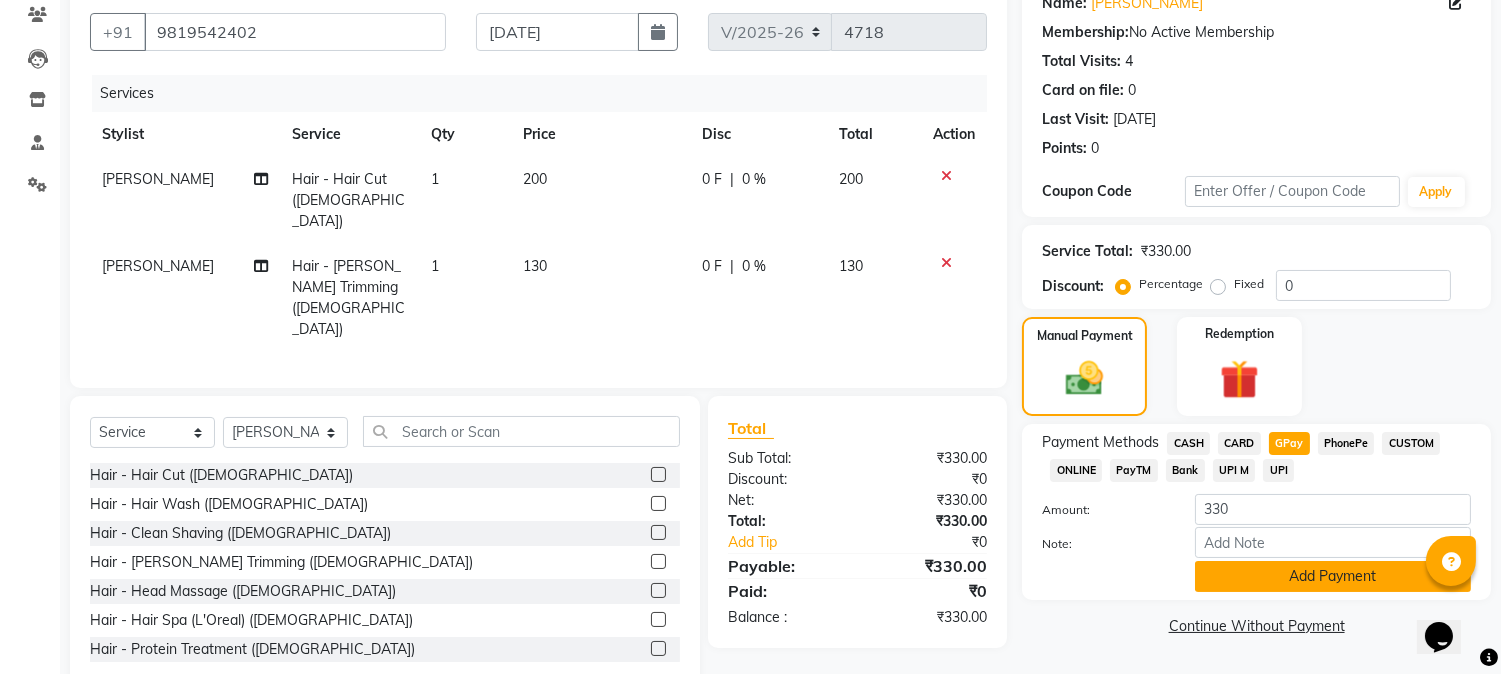 click on "Add Payment" 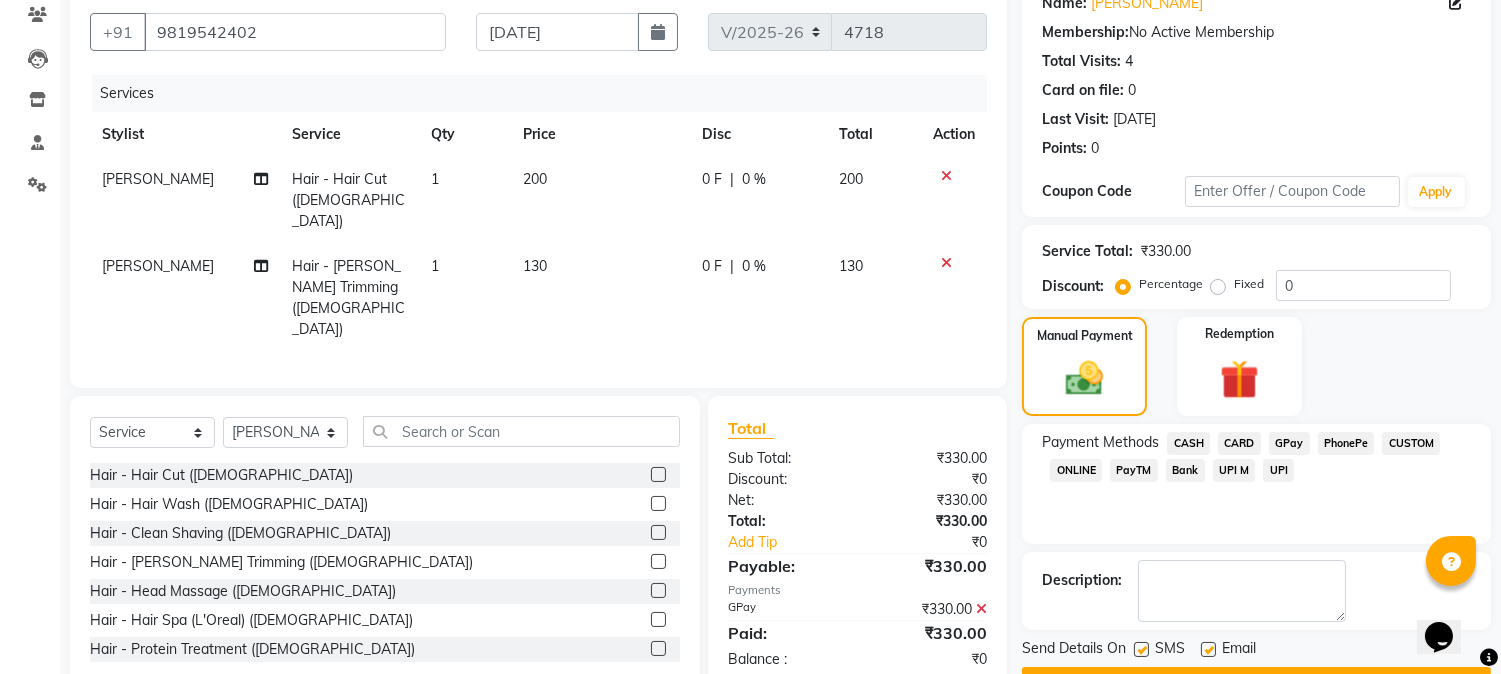 scroll, scrollTop: 225, scrollLeft: 0, axis: vertical 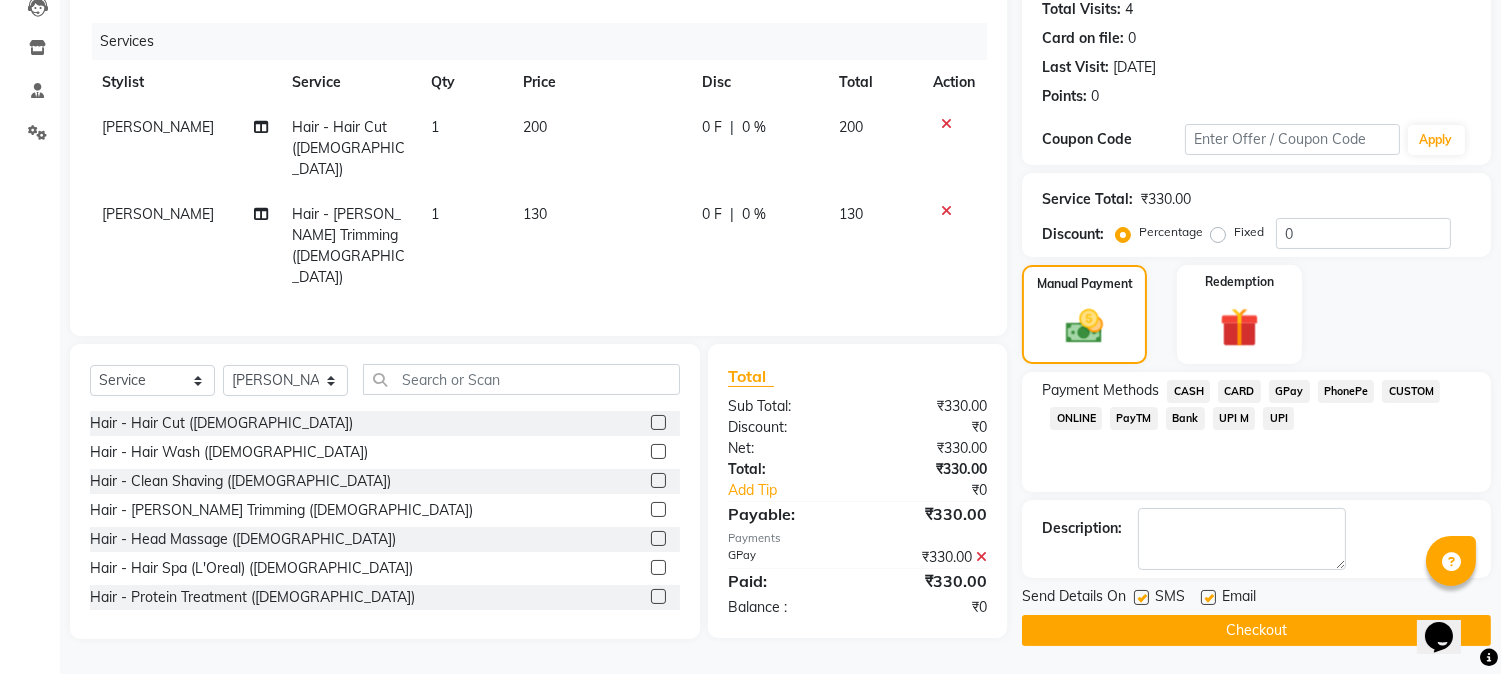 click on "Checkout" 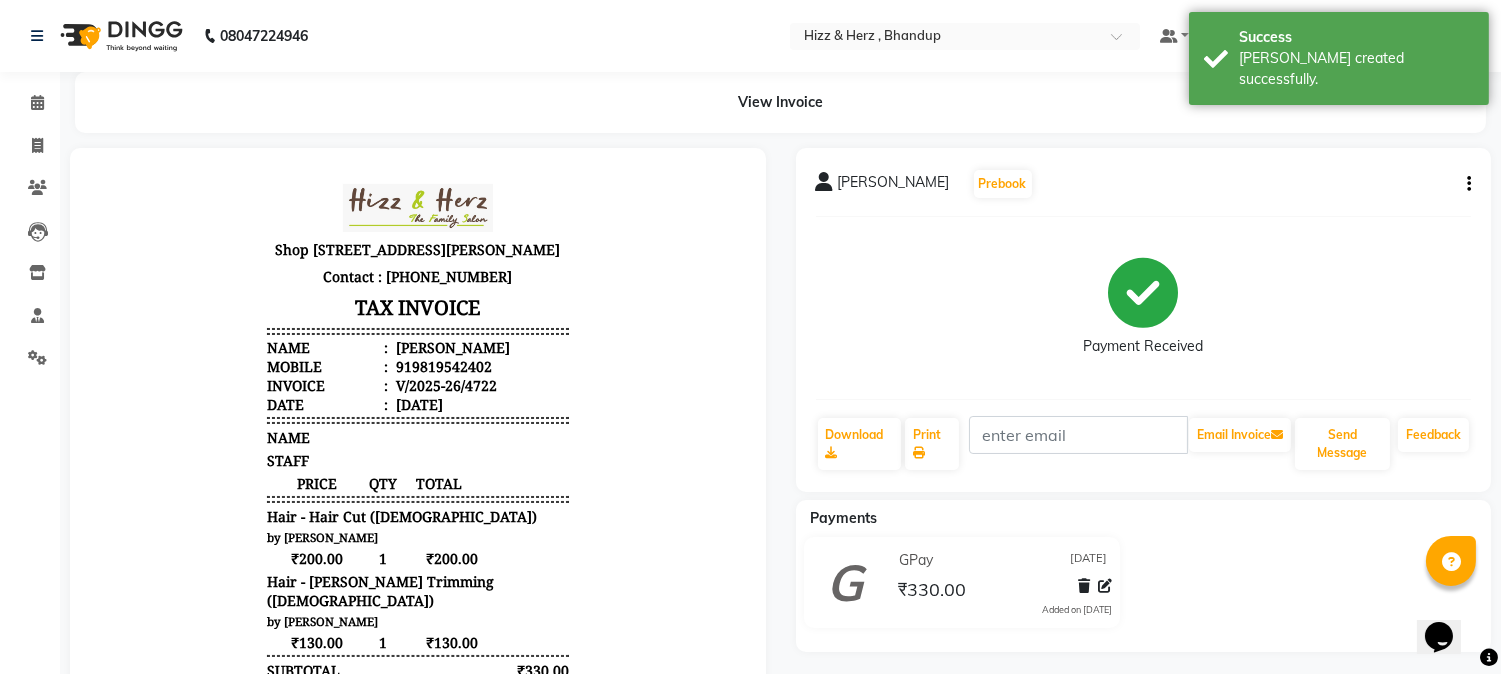 scroll, scrollTop: 0, scrollLeft: 0, axis: both 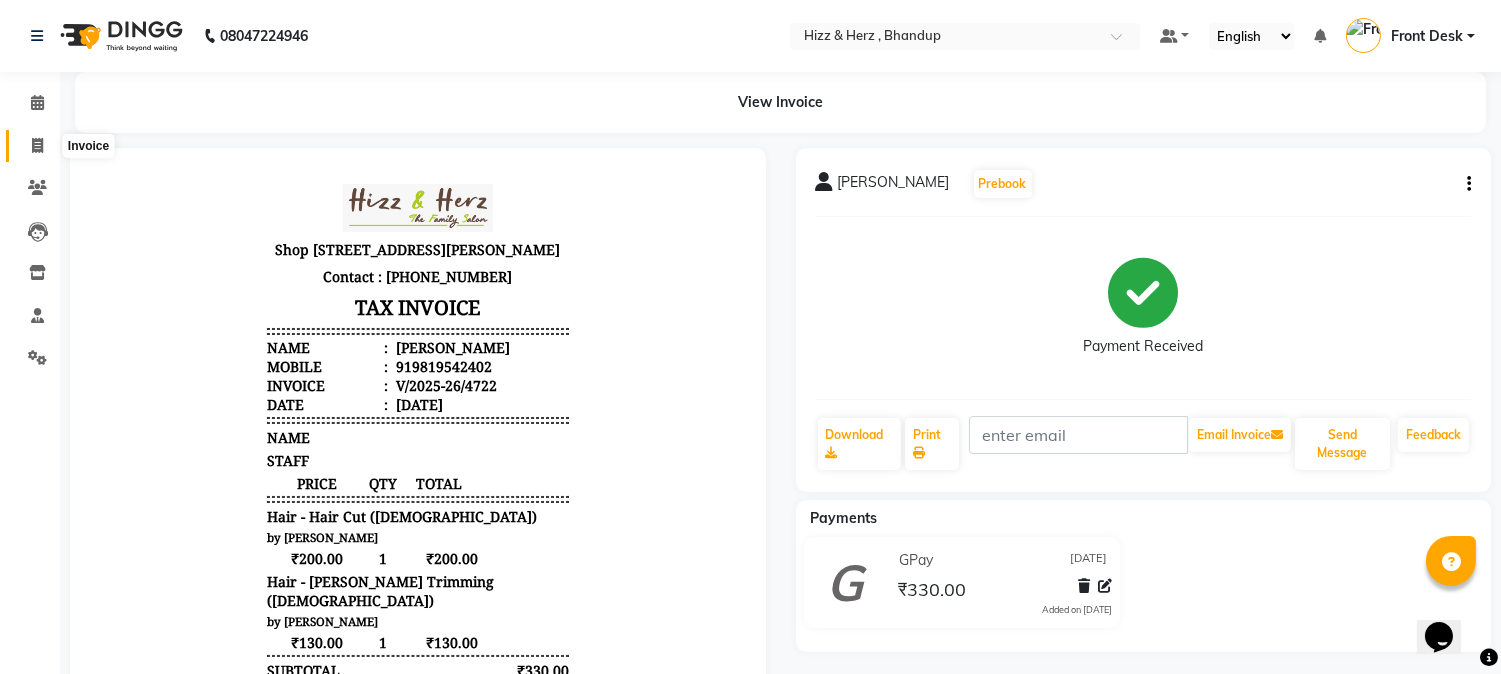 click 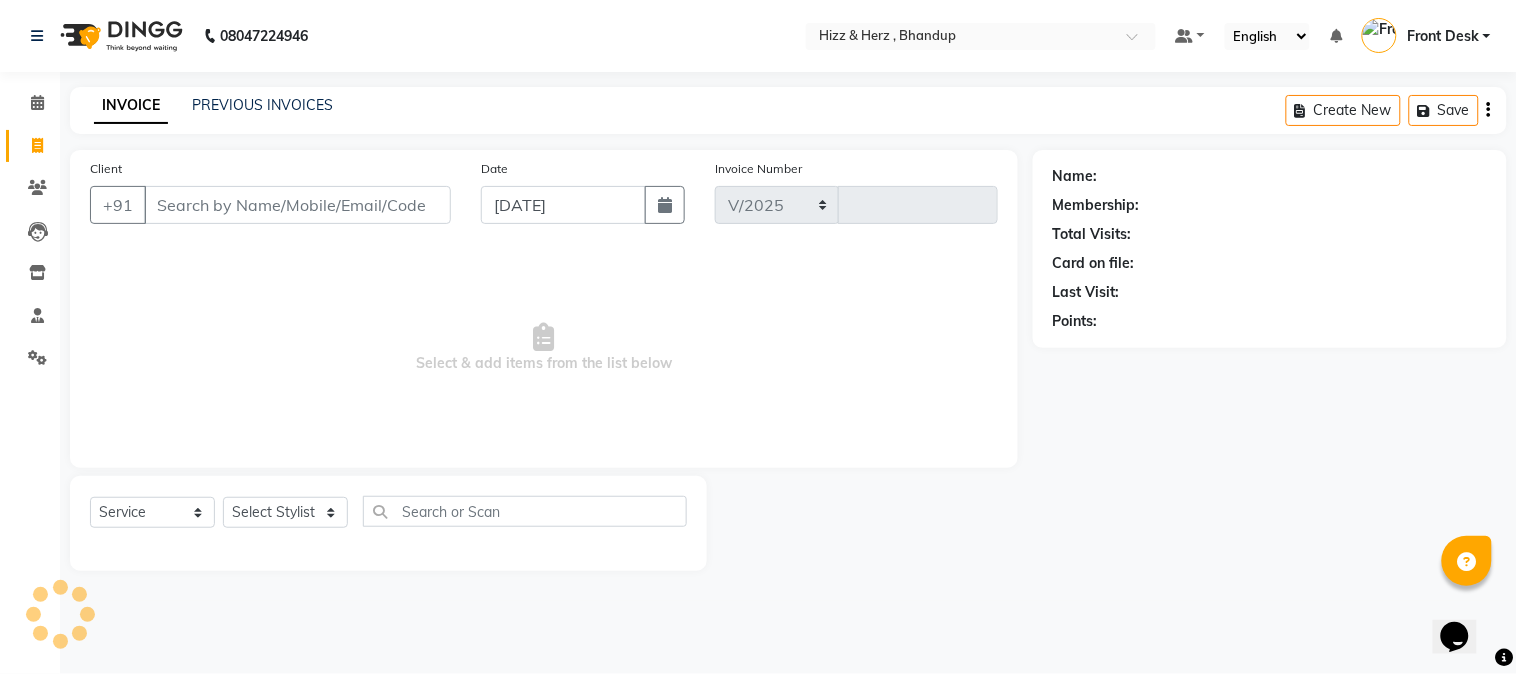 select on "629" 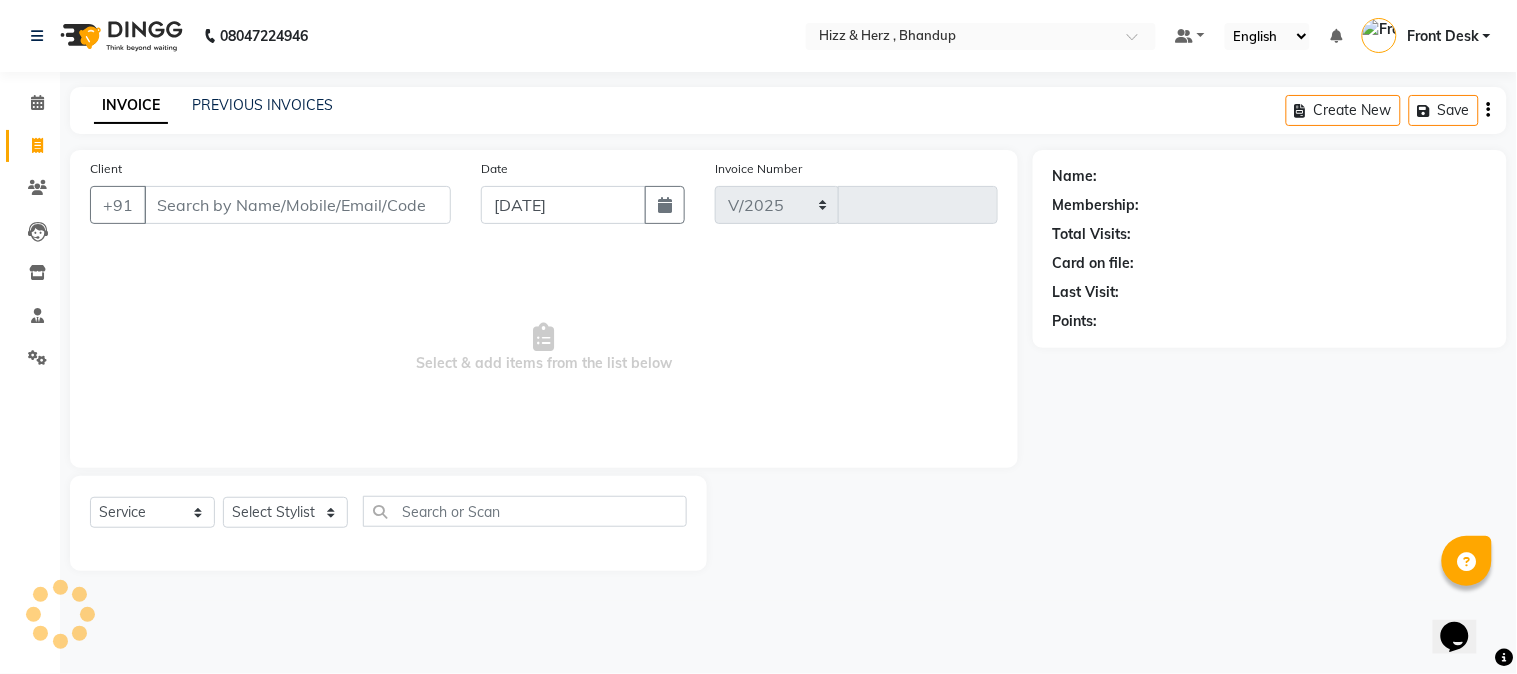 type on "4723" 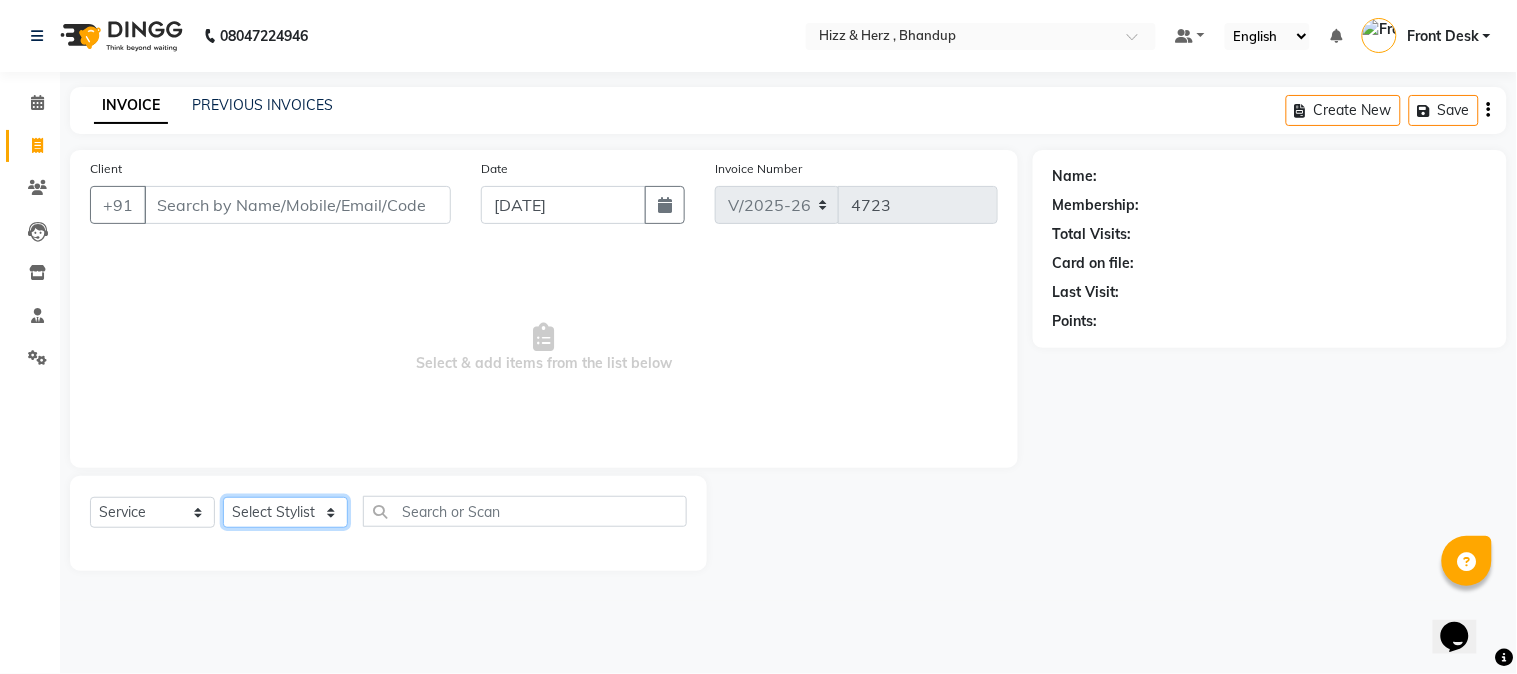 click on "Select Stylist Front Desk [PERSON_NAME] HIZZ & HERZ 2 [PERSON_NAME] [PERSON_NAME] [PERSON_NAME] [PERSON_NAME] MOHD [PERSON_NAME] [PERSON_NAME] [PERSON_NAME]  [PERSON_NAME]" 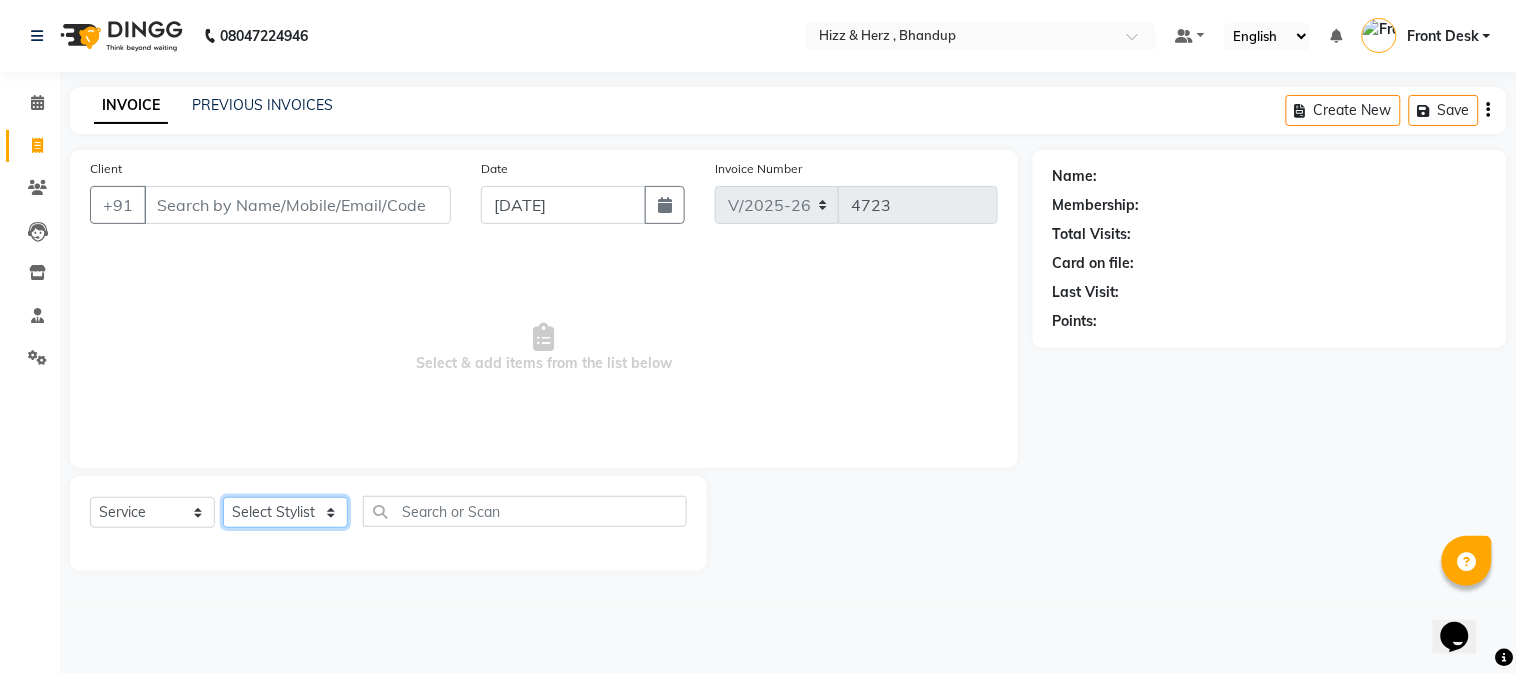 select on "9145" 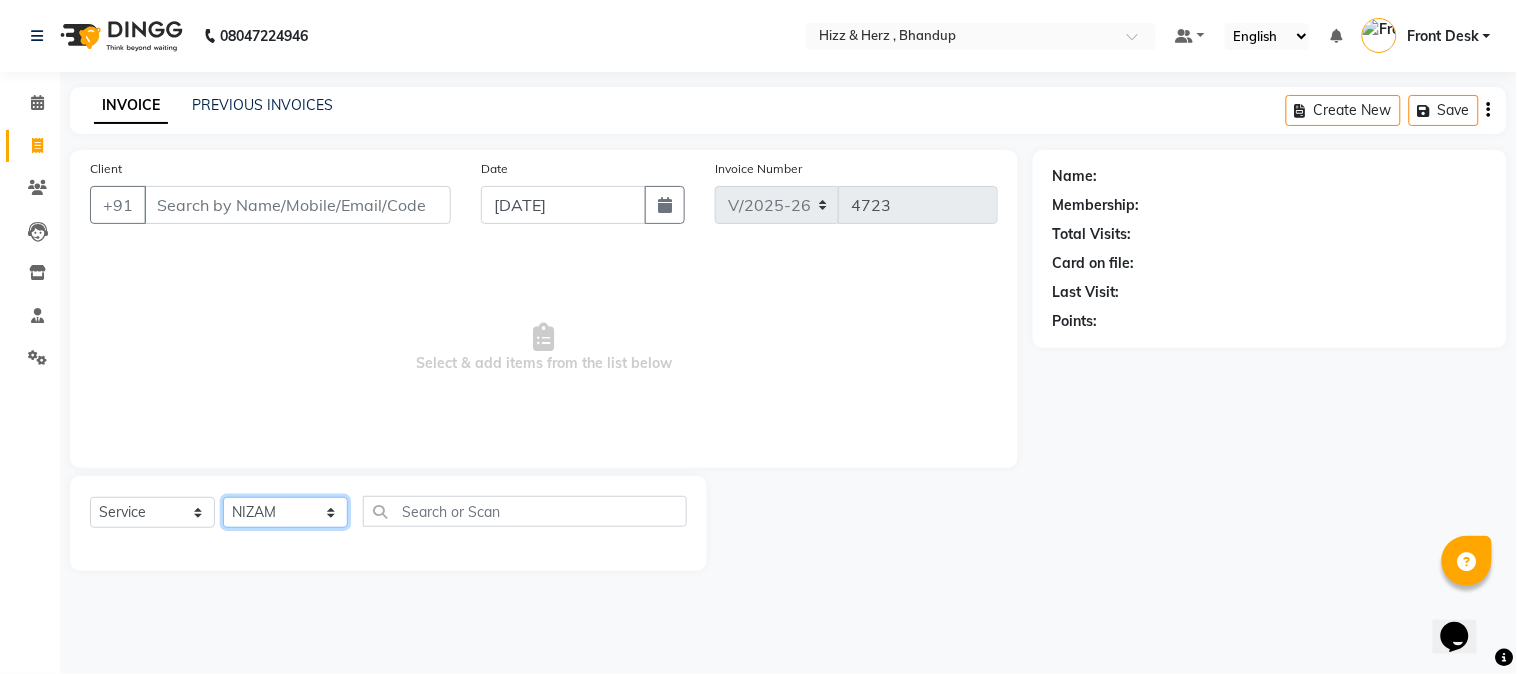 click on "Select Stylist Front Desk [PERSON_NAME] HIZZ & HERZ 2 [PERSON_NAME] [PERSON_NAME] [PERSON_NAME] [PERSON_NAME] MOHD [PERSON_NAME] [PERSON_NAME] [PERSON_NAME]  [PERSON_NAME]" 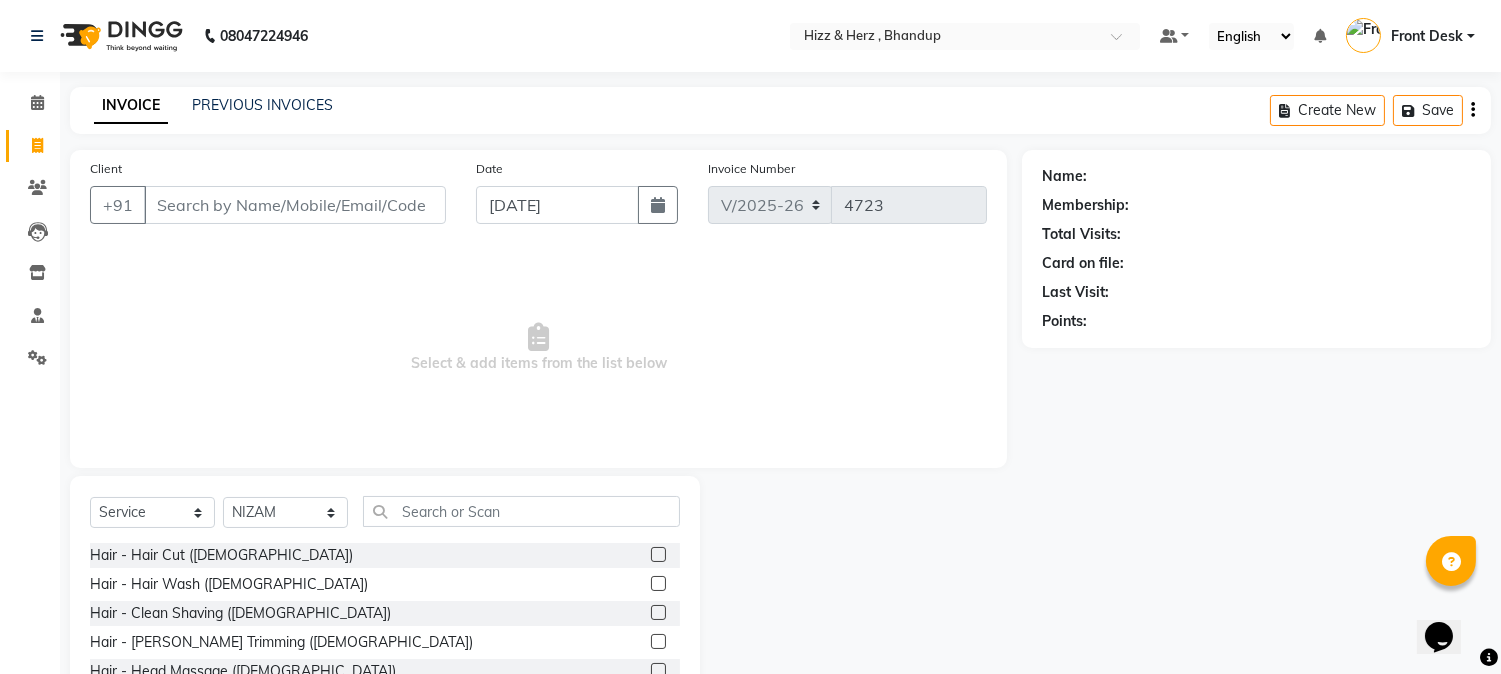 click 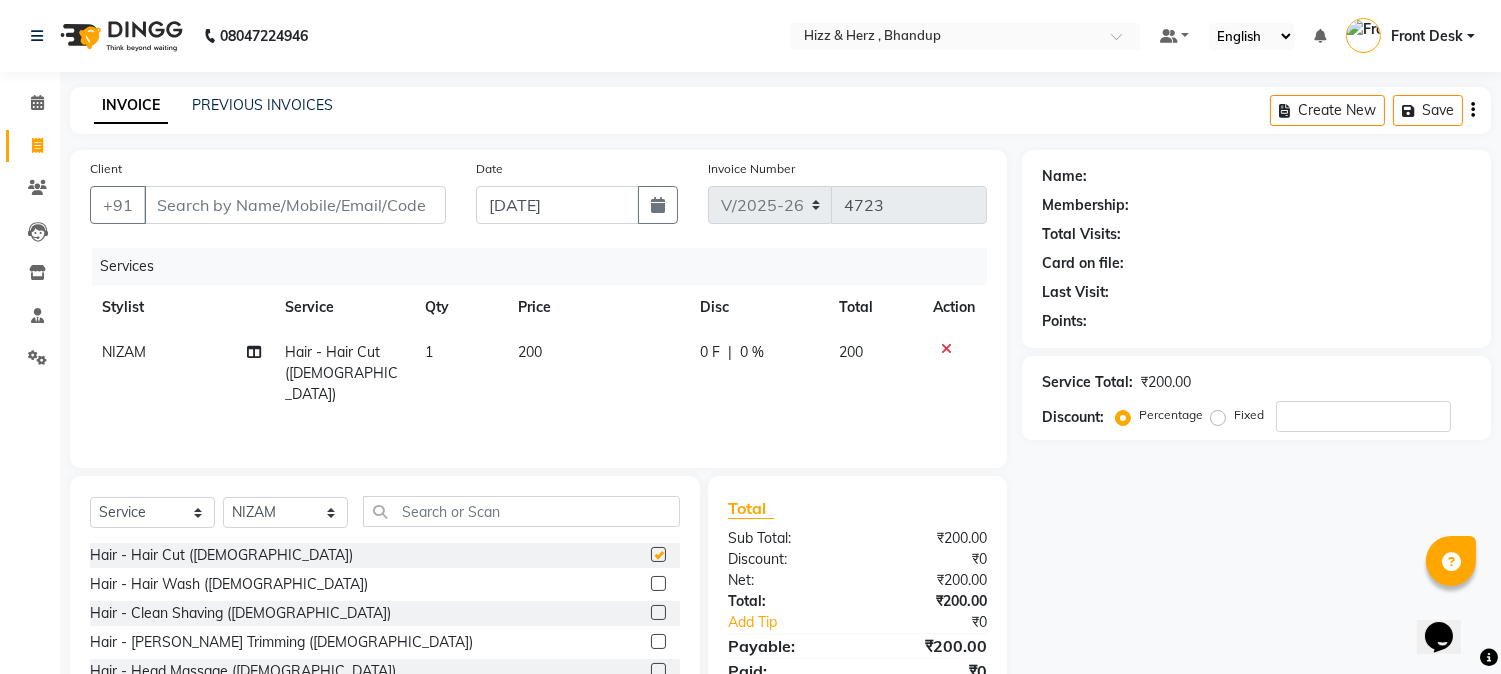 checkbox on "false" 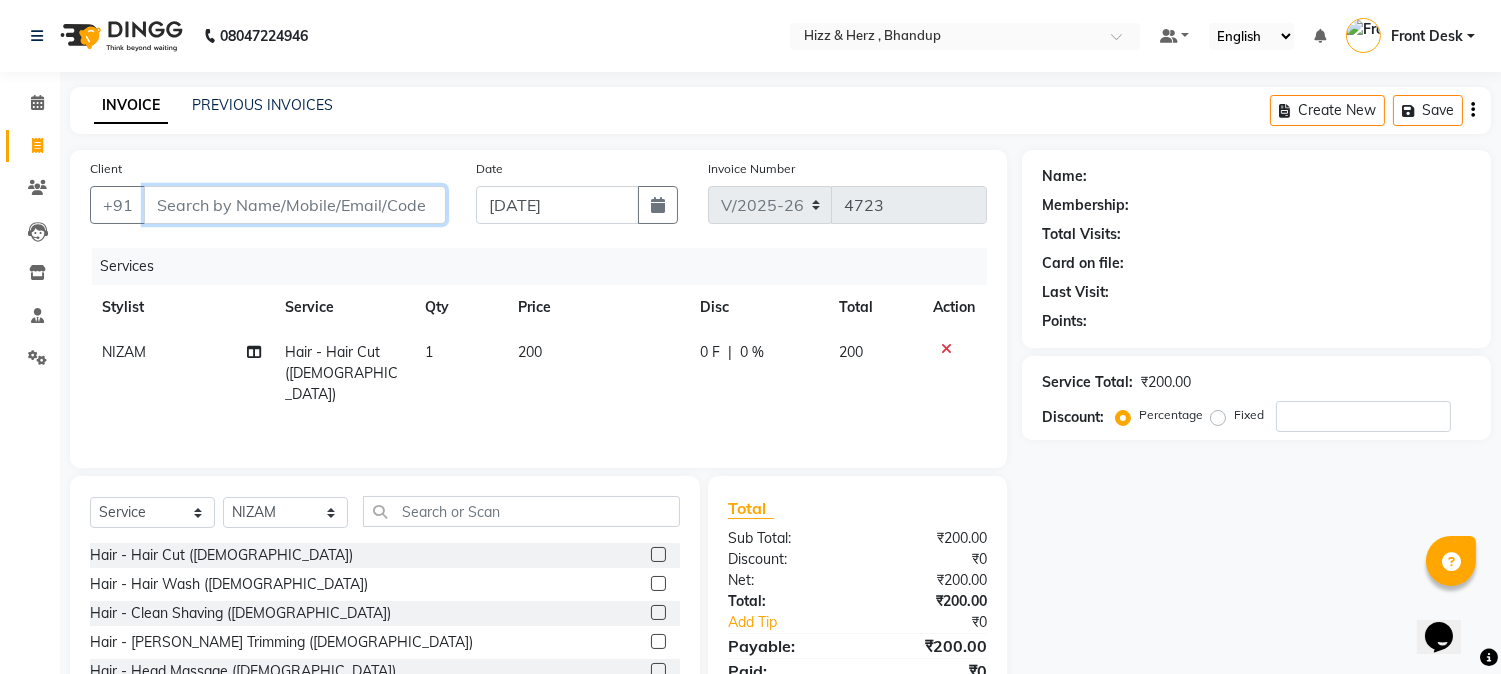 click on "Client" at bounding box center (295, 205) 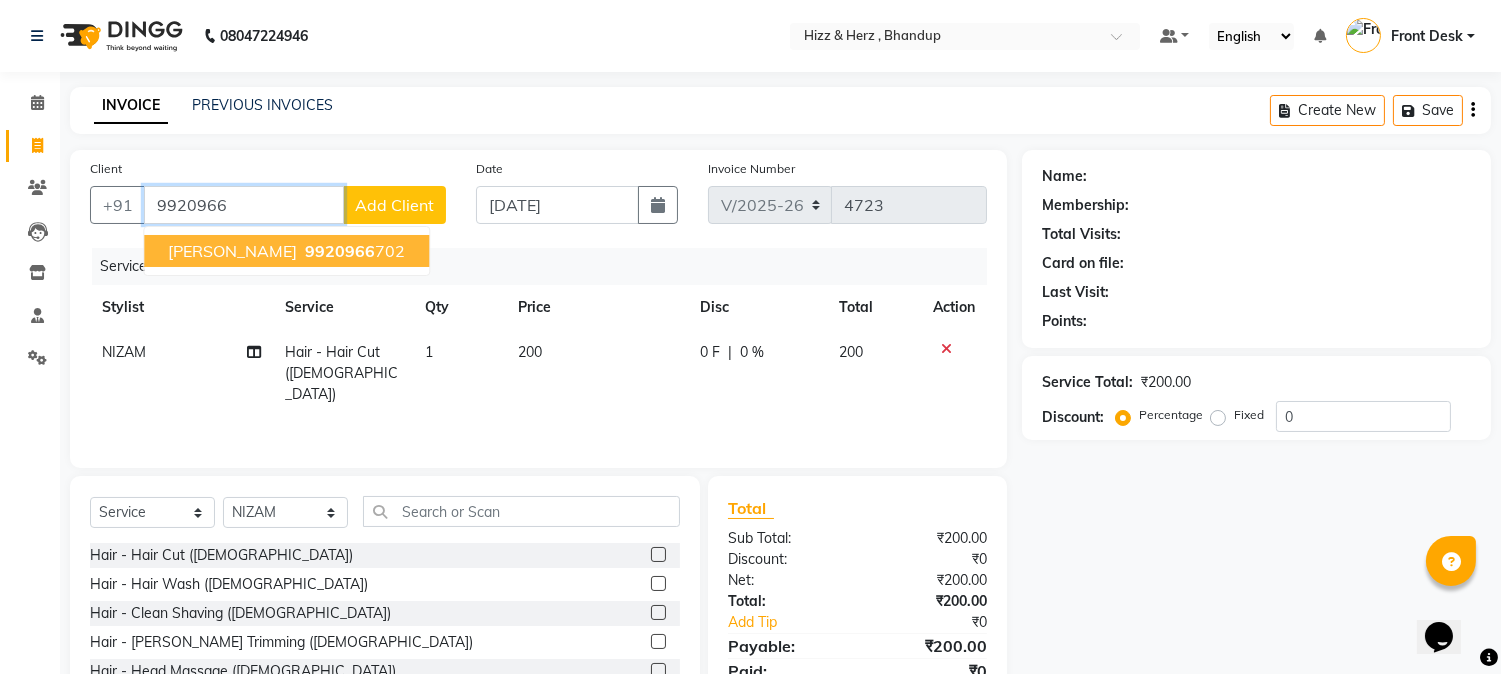 drag, startPoint x: 370, startPoint y: 245, endPoint x: 387, endPoint y: 251, distance: 18.027756 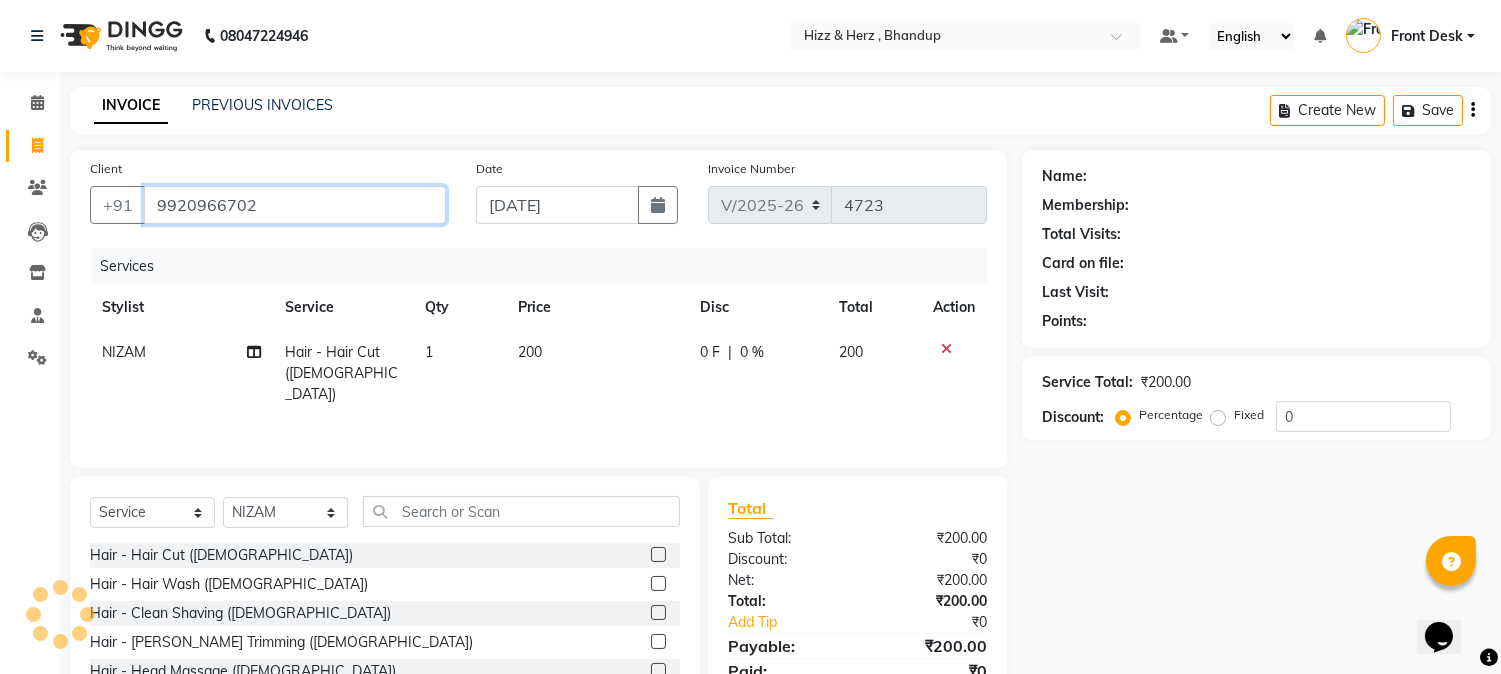 type on "9920966702" 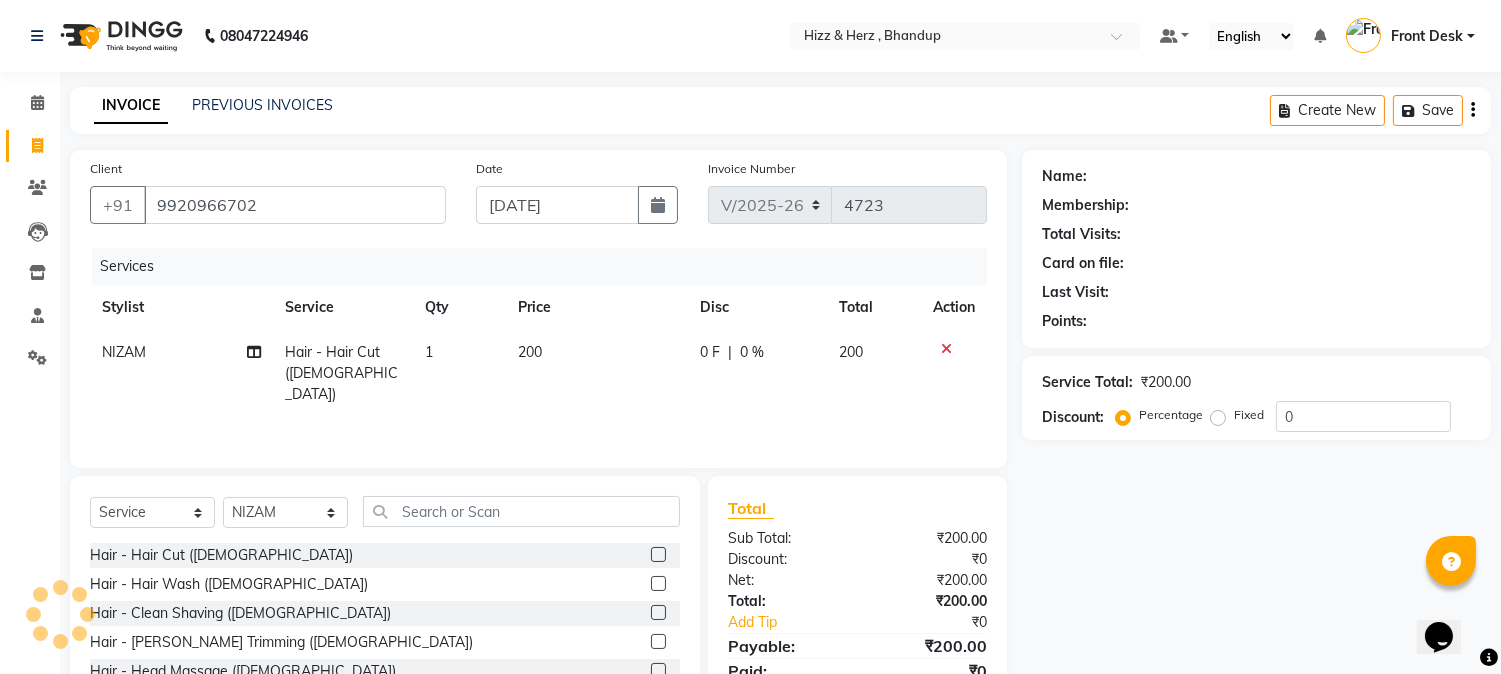 type on "20" 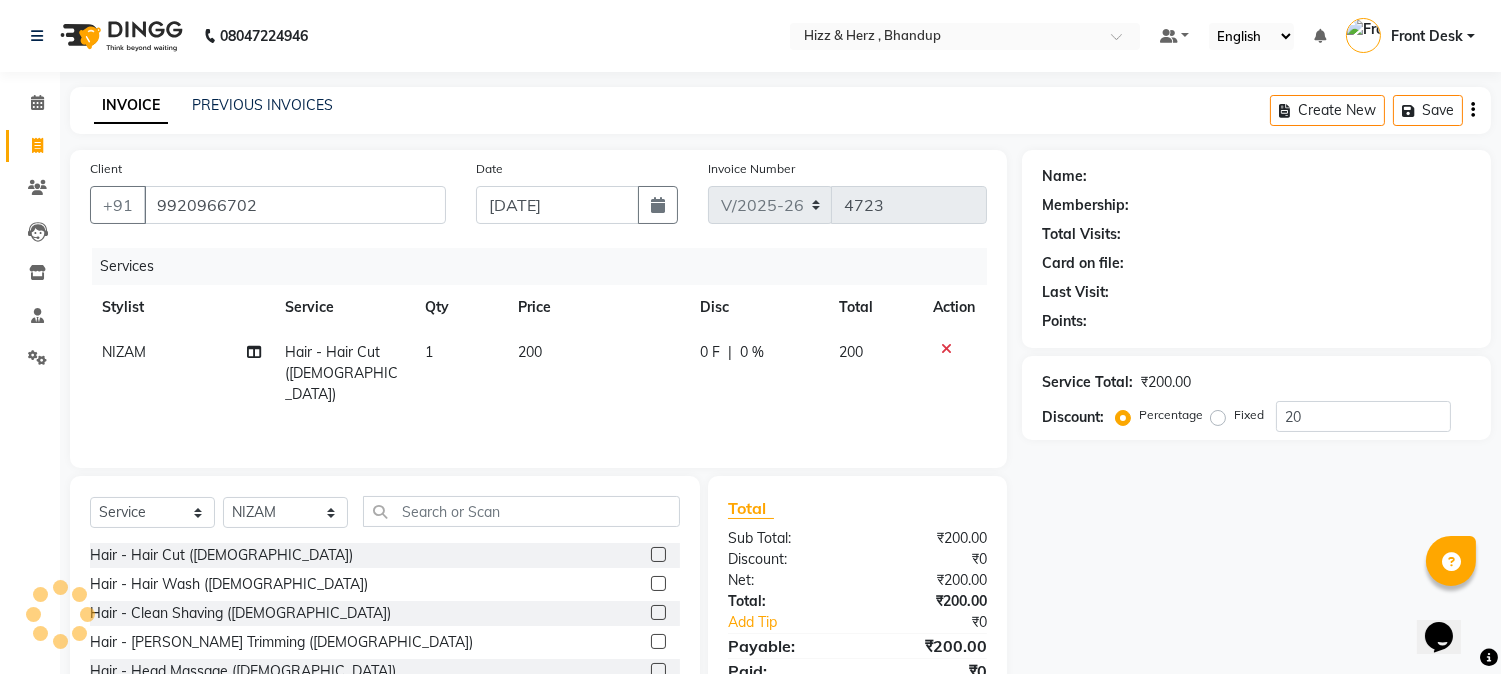select on "1: Object" 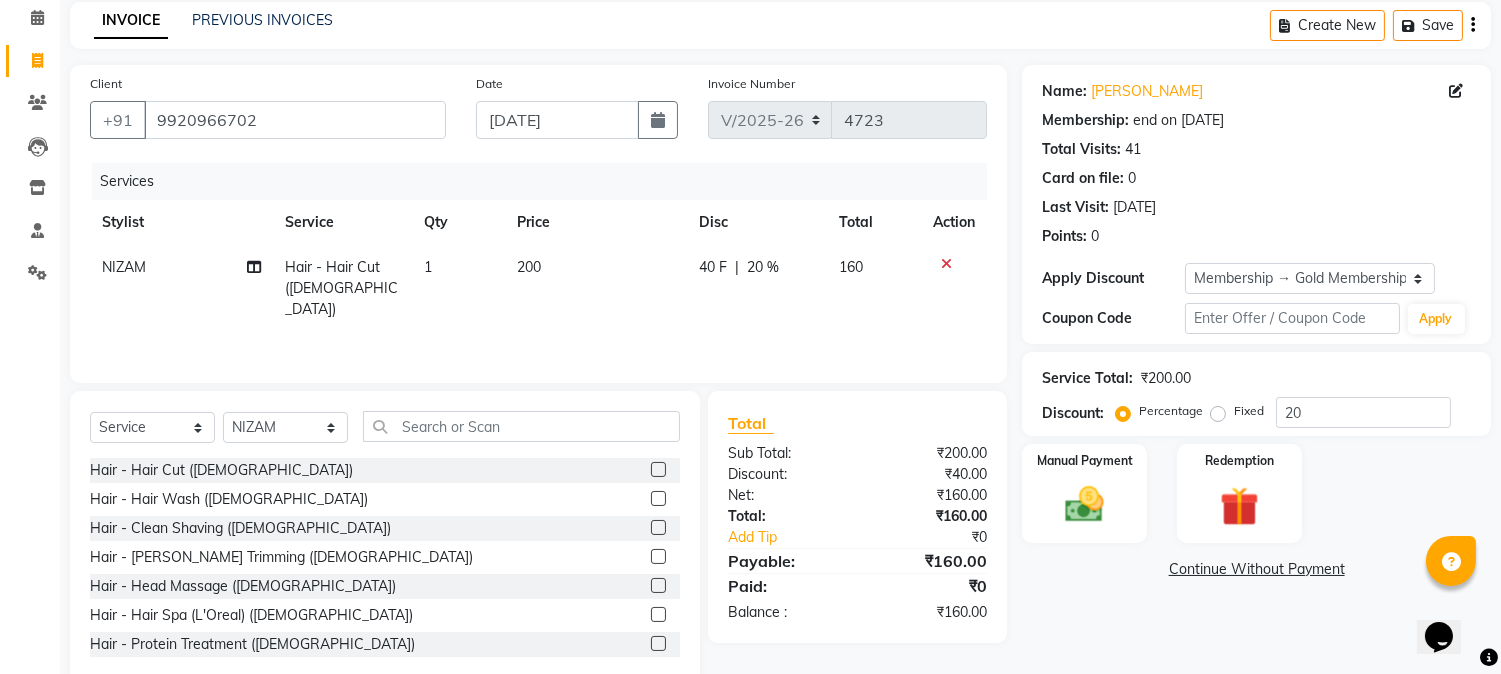 scroll, scrollTop: 126, scrollLeft: 0, axis: vertical 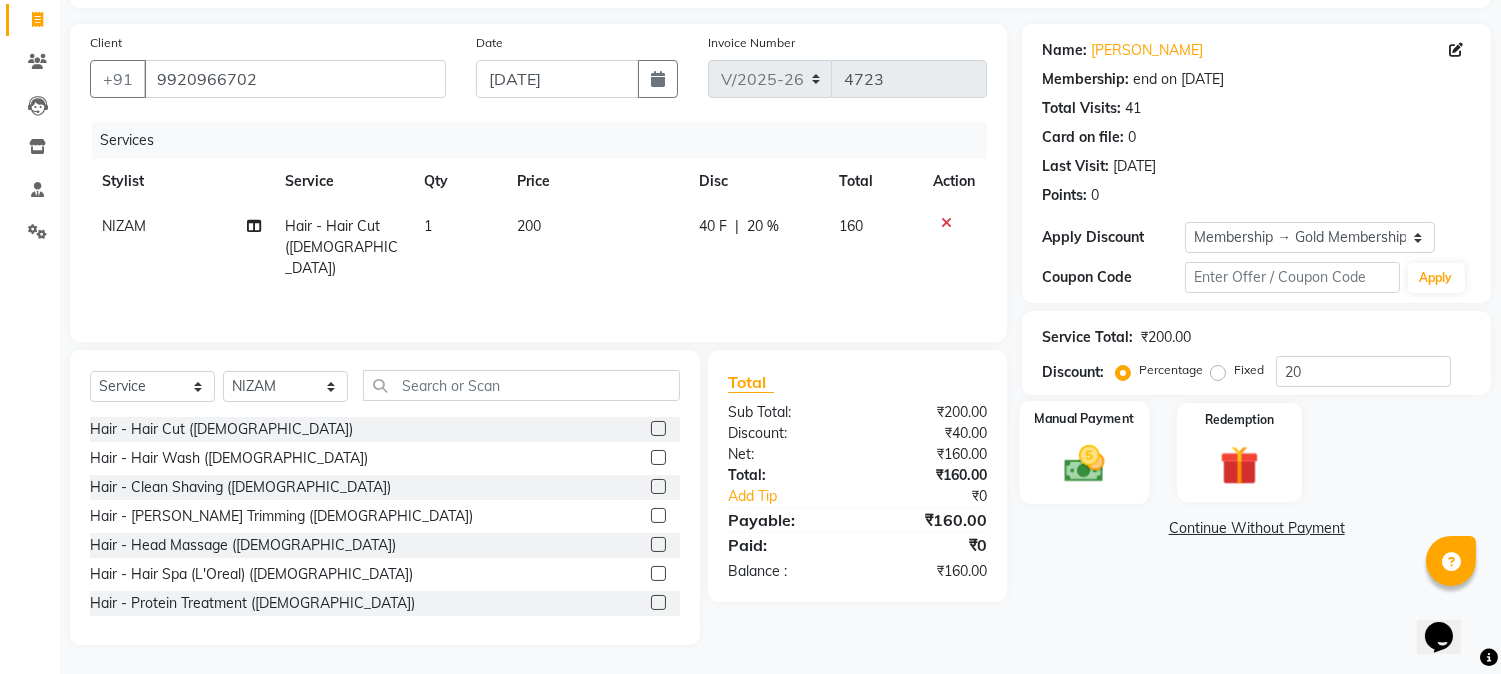 click 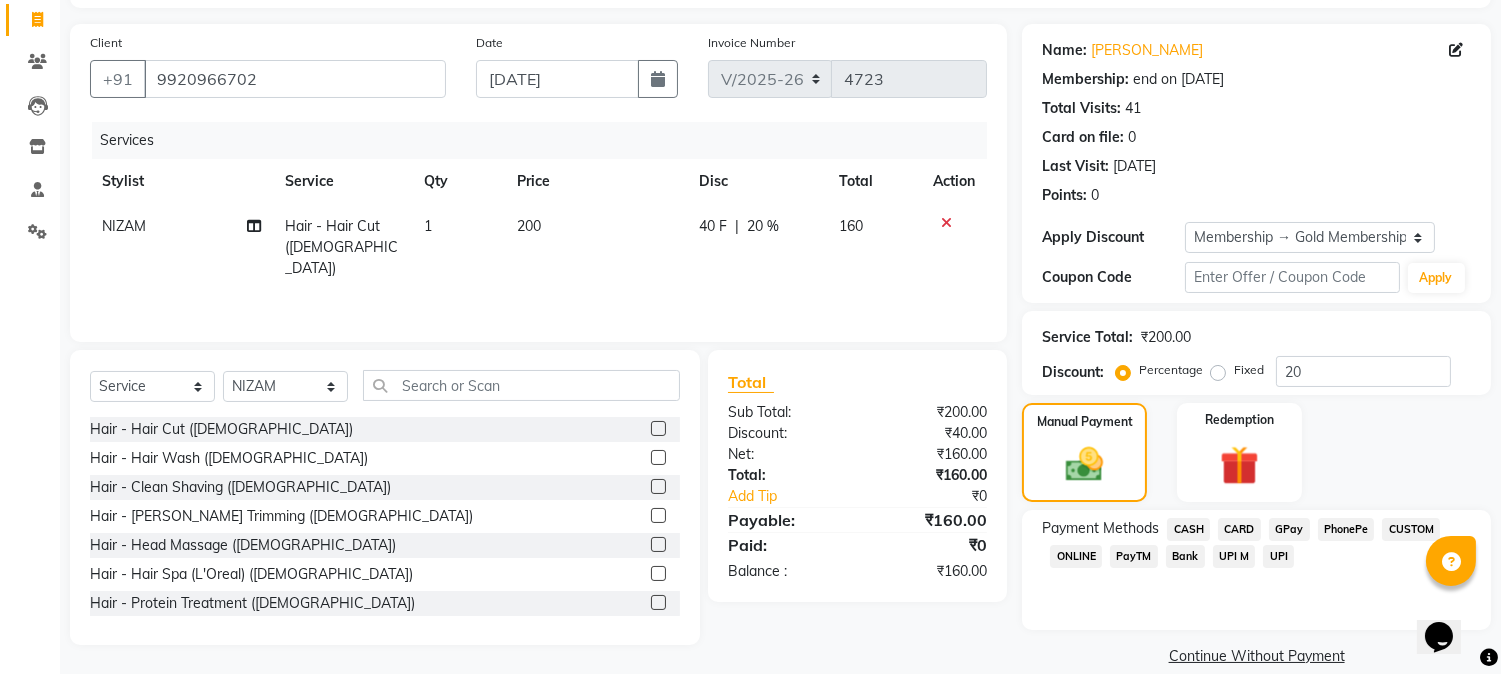 click on "CARD" 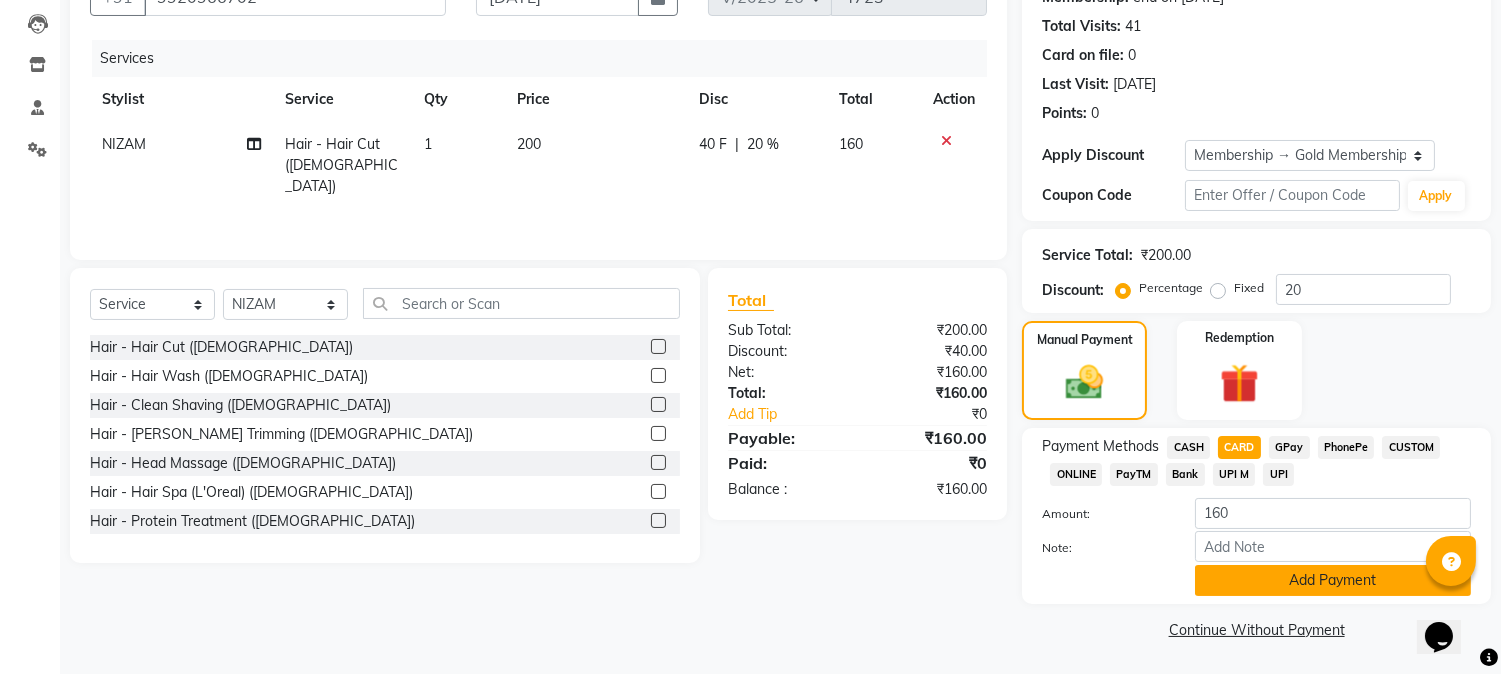 click on "Add Payment" 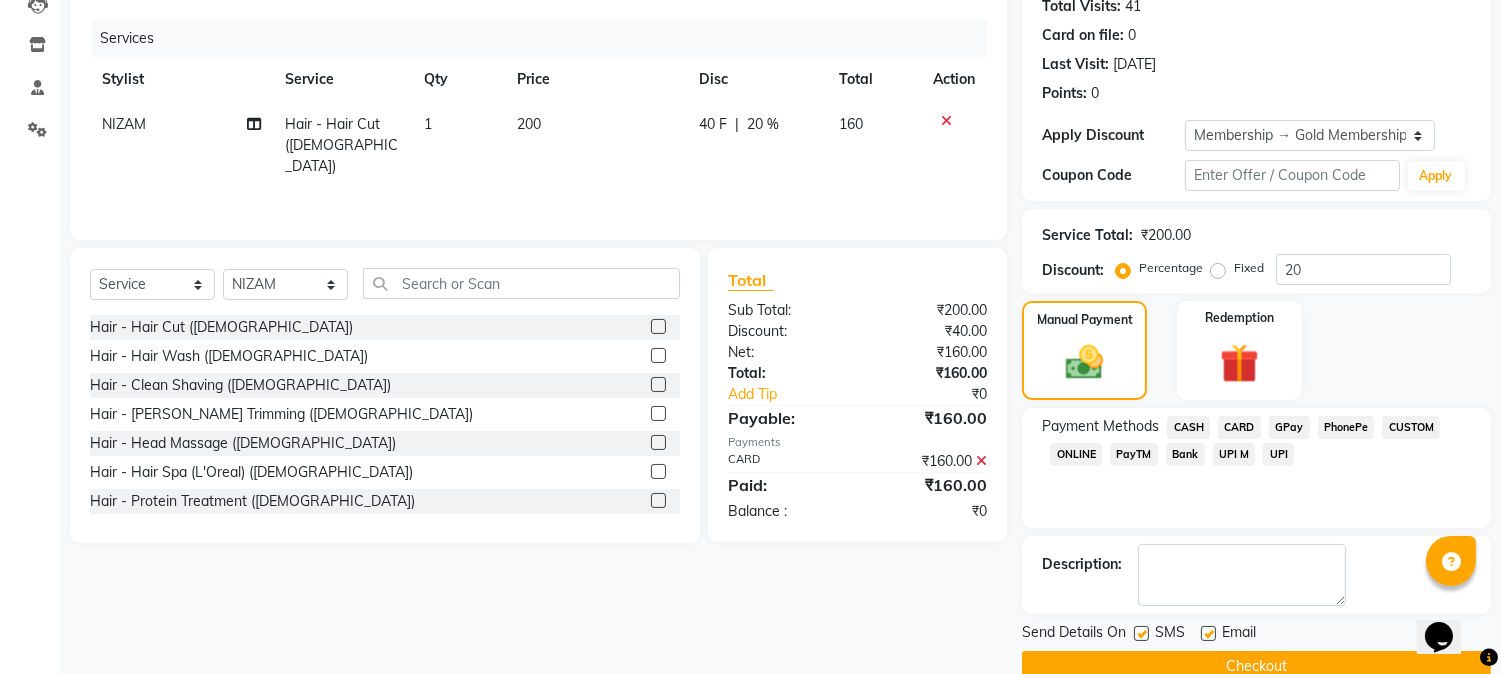 scroll, scrollTop: 265, scrollLeft: 0, axis: vertical 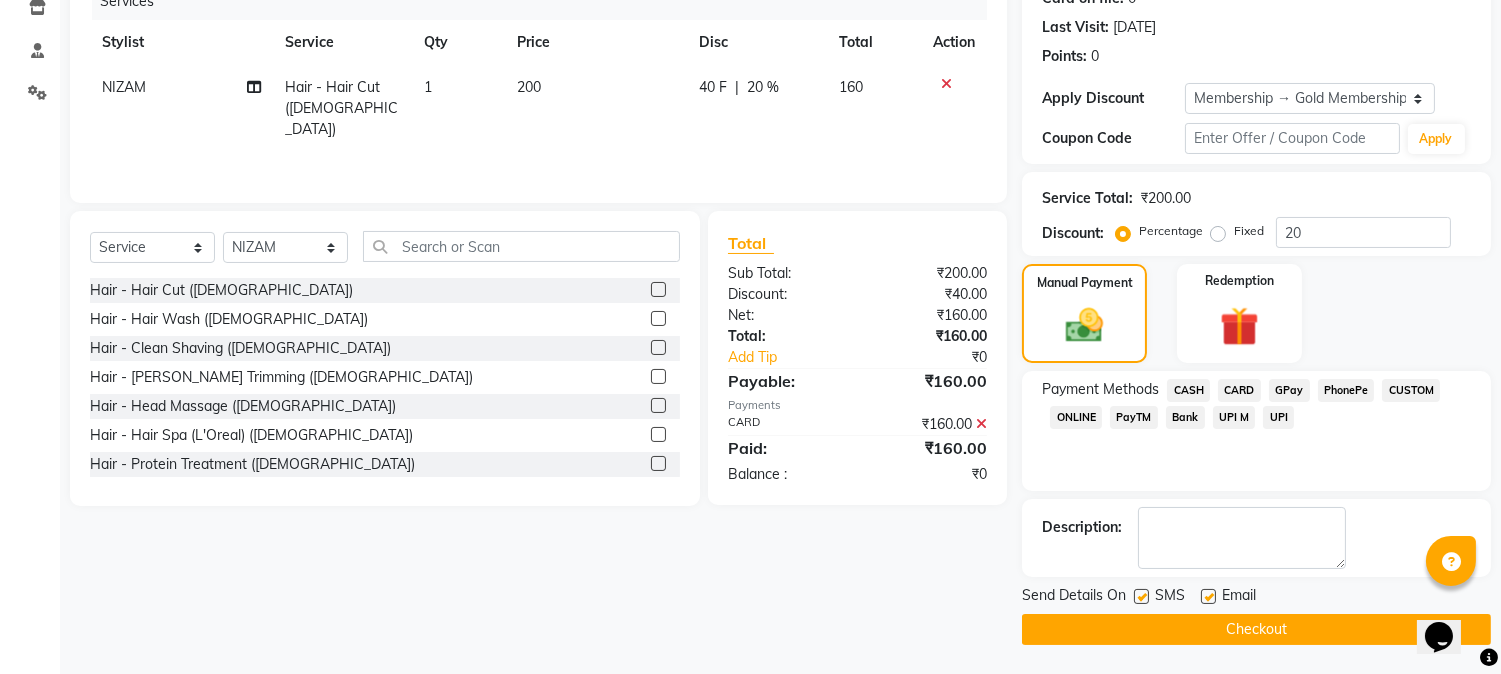 click on "Checkout" 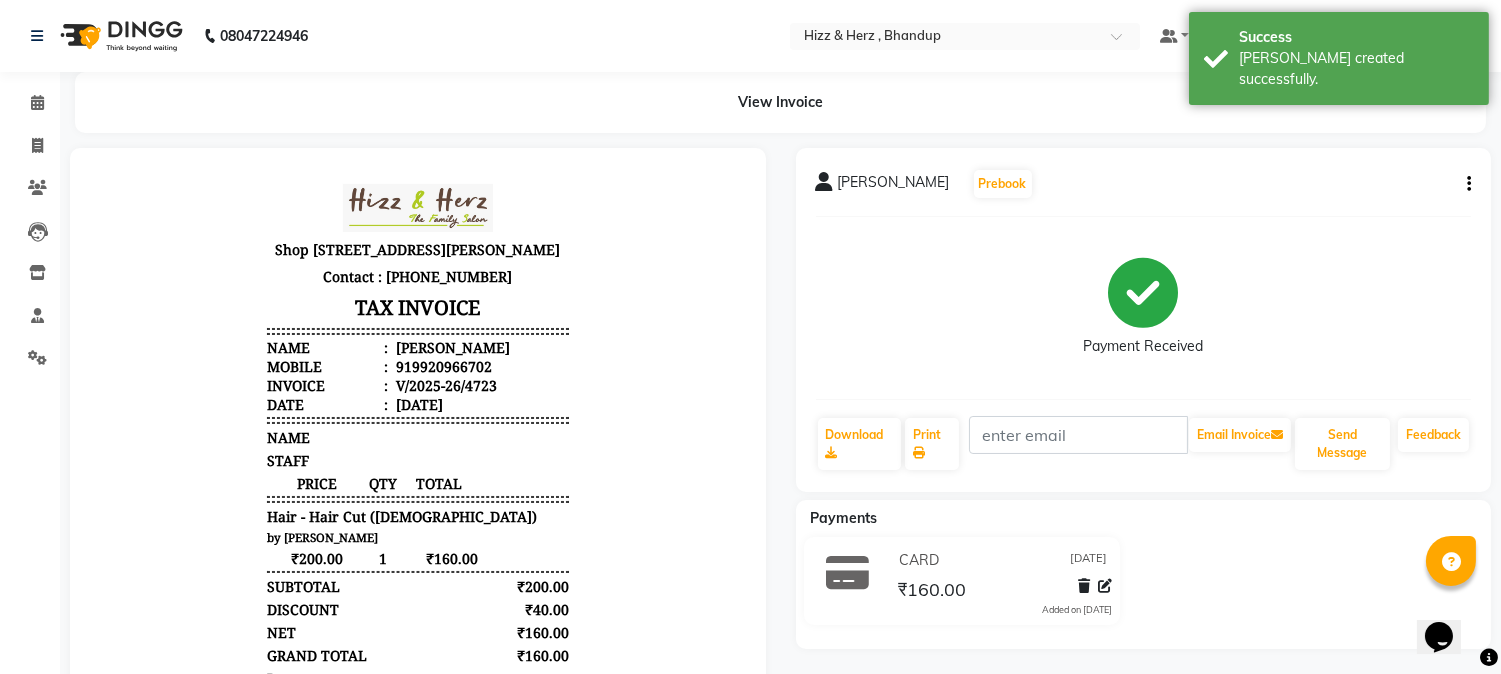 scroll, scrollTop: 0, scrollLeft: 0, axis: both 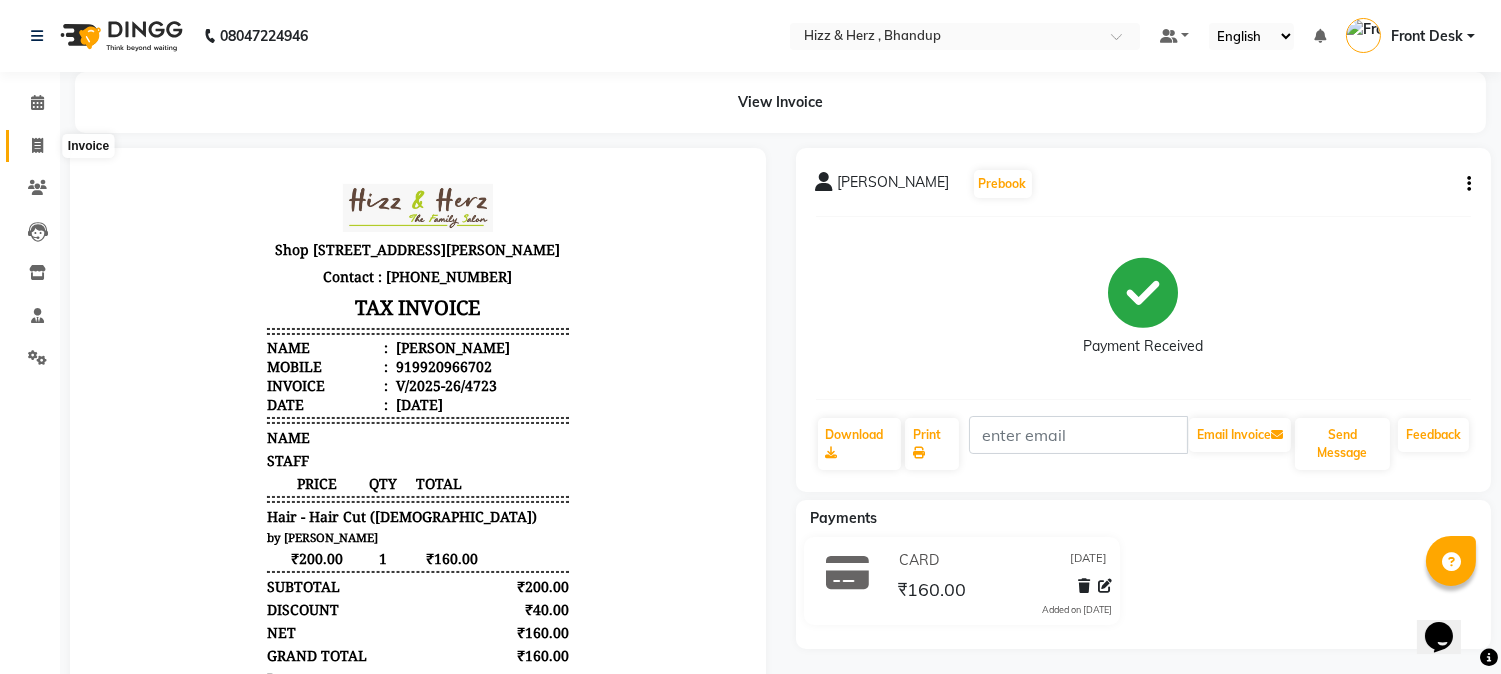 click 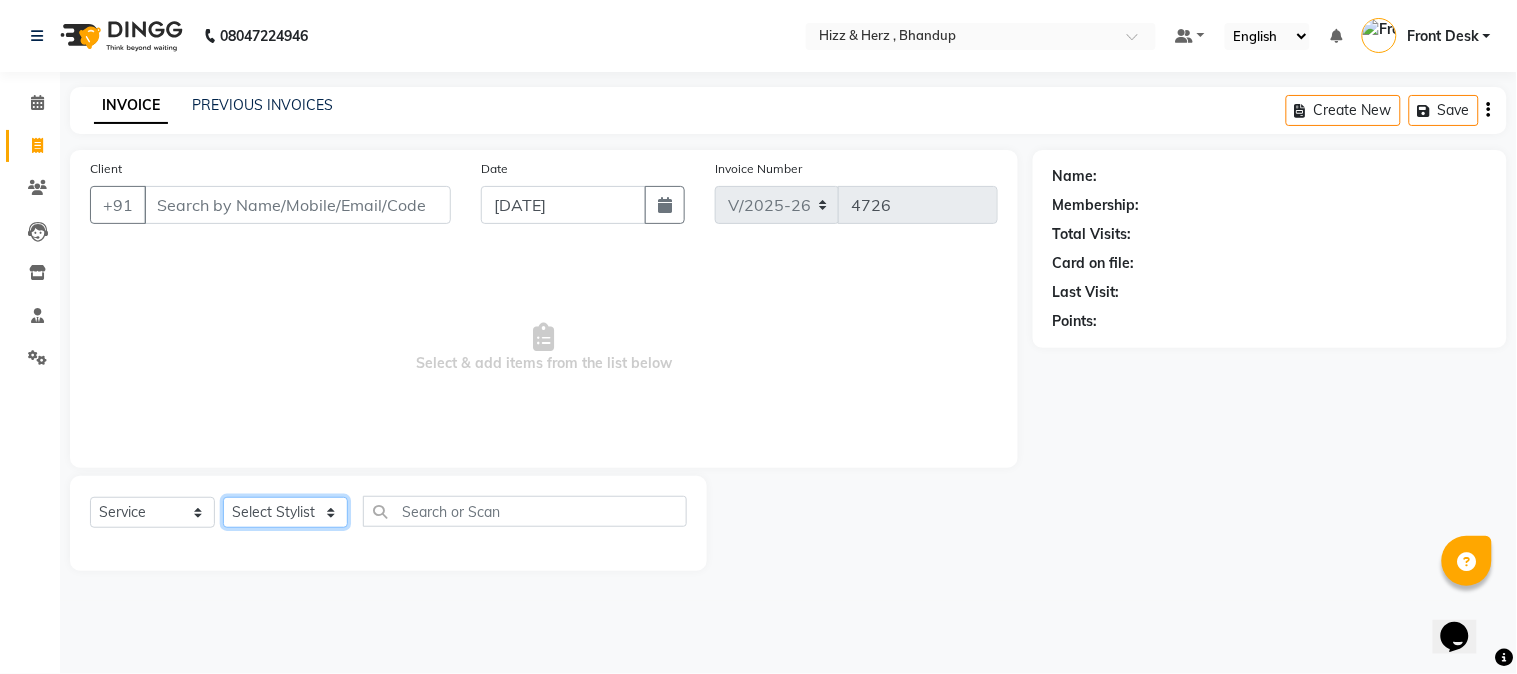 click on "Select Stylist Front Desk [PERSON_NAME] HIZZ & HERZ 2 [PERSON_NAME] [PERSON_NAME] [PERSON_NAME] [PERSON_NAME] MOHD [PERSON_NAME] [PERSON_NAME] [PERSON_NAME]  [PERSON_NAME]" 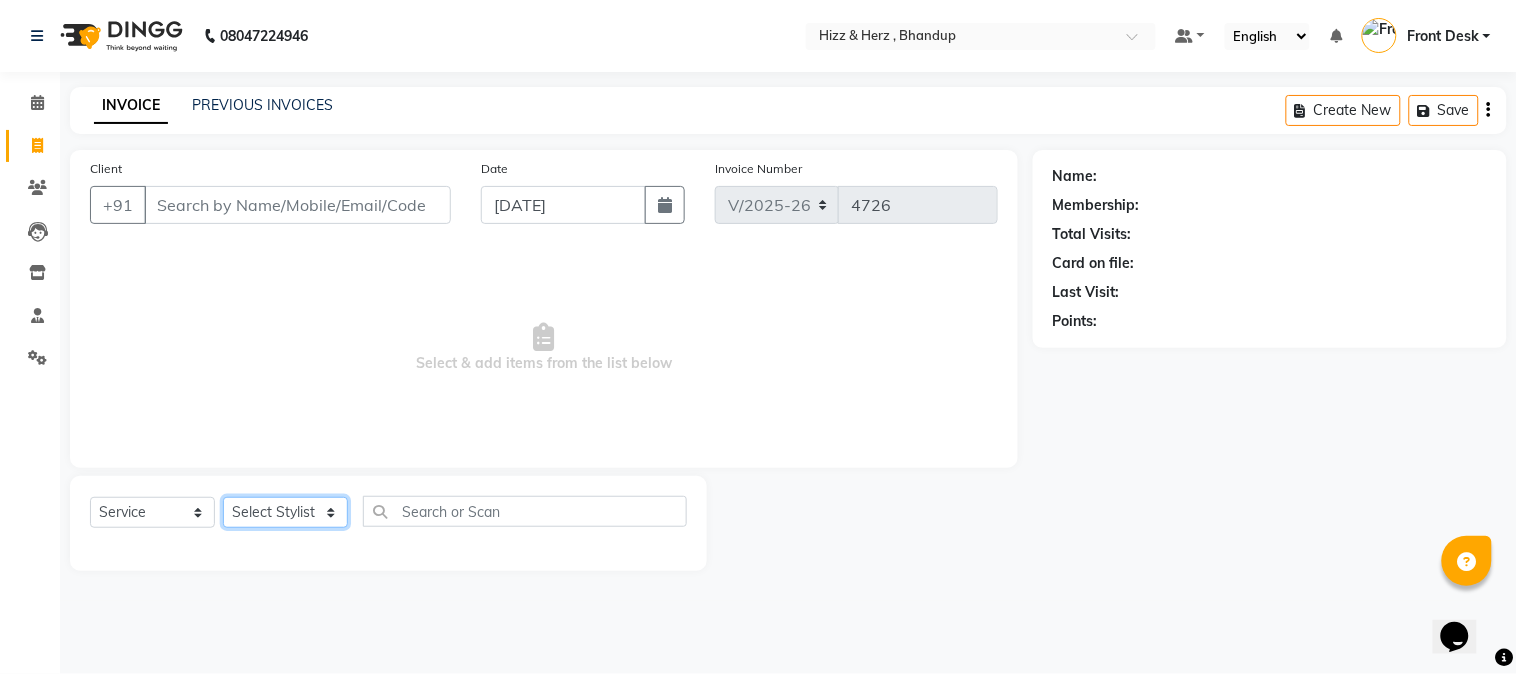 select on "9145" 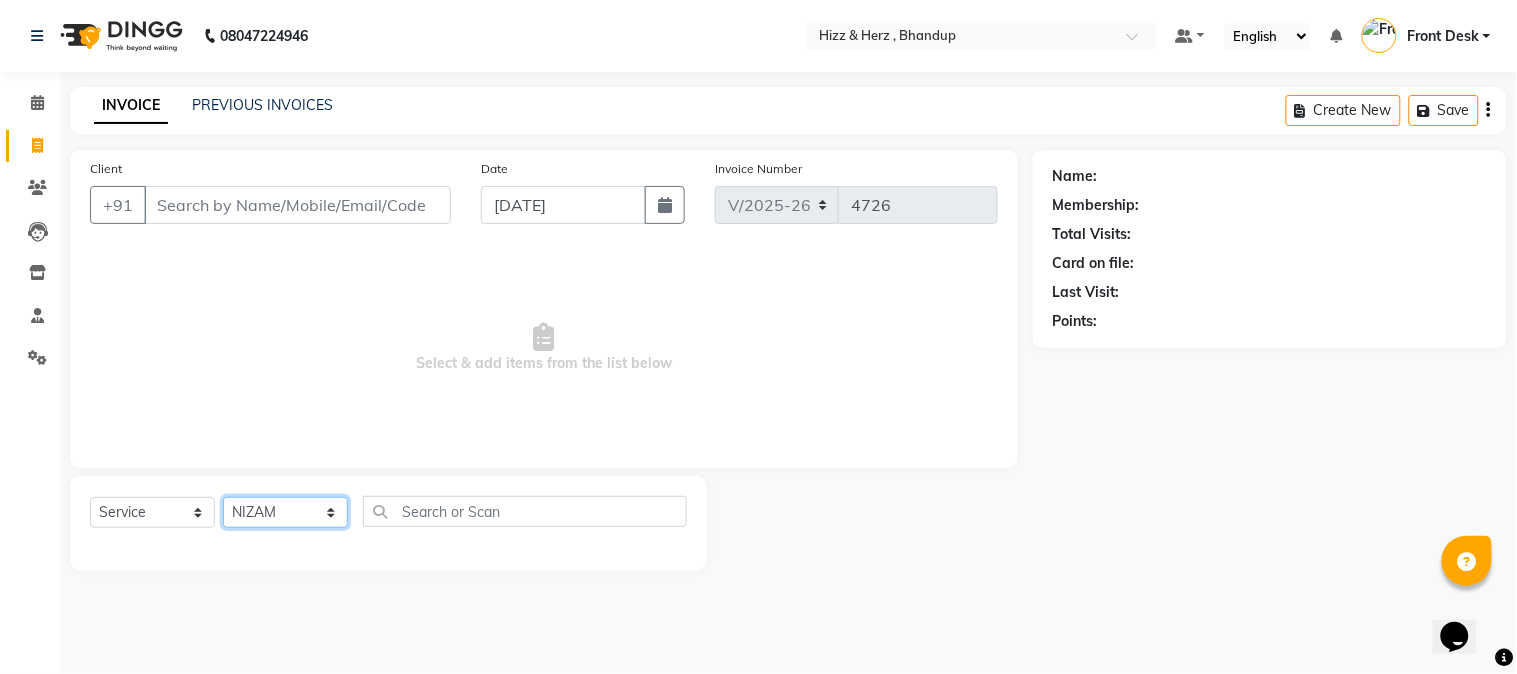 click on "Select Stylist Front Desk [PERSON_NAME] HIZZ & HERZ 2 [PERSON_NAME] [PERSON_NAME] [PERSON_NAME] [PERSON_NAME] MOHD [PERSON_NAME] [PERSON_NAME] [PERSON_NAME]  [PERSON_NAME]" 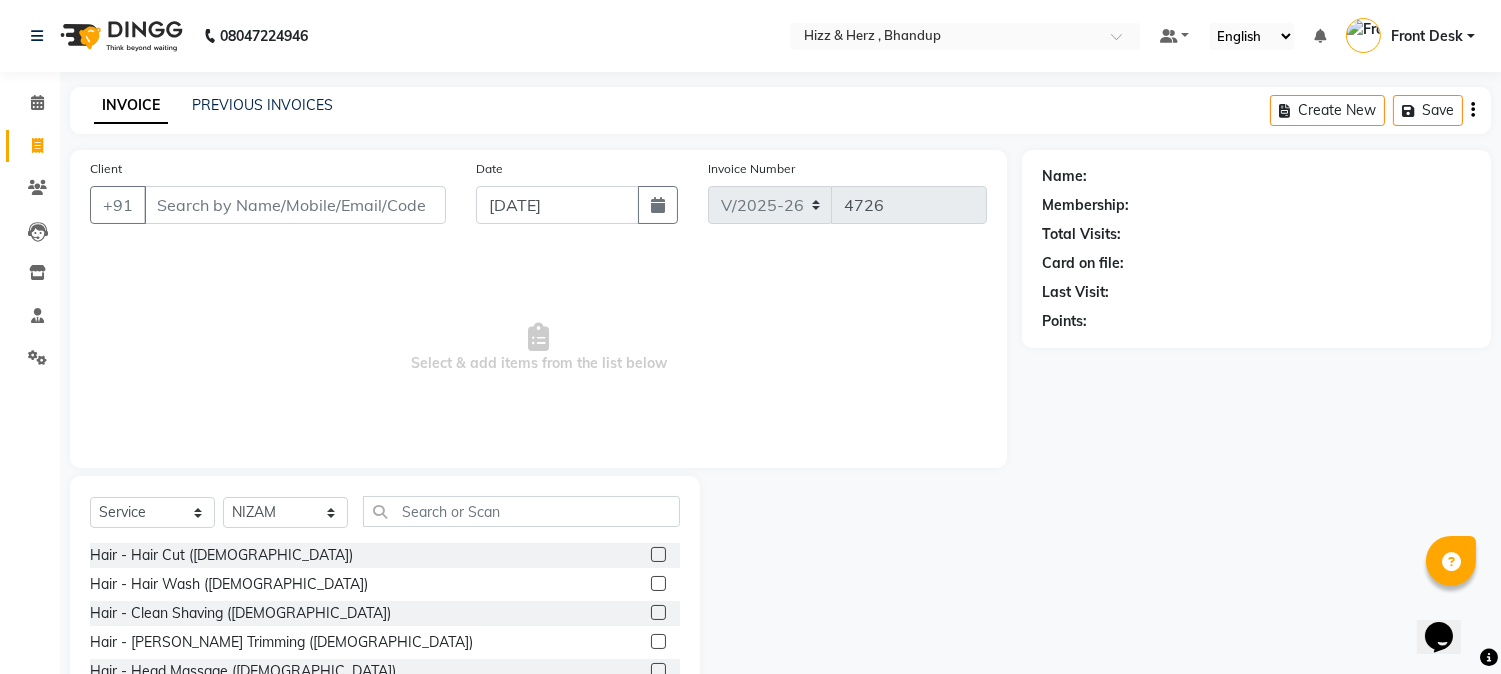 click 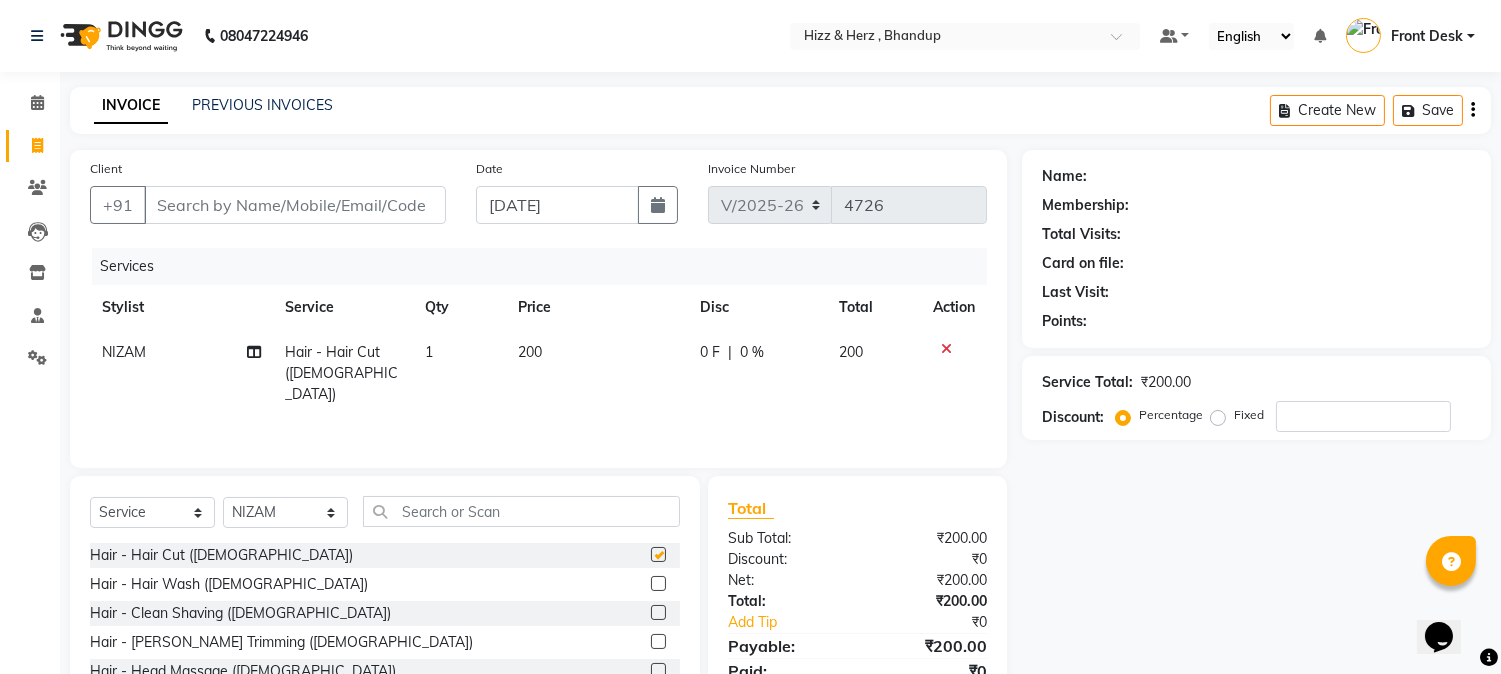 checkbox on "false" 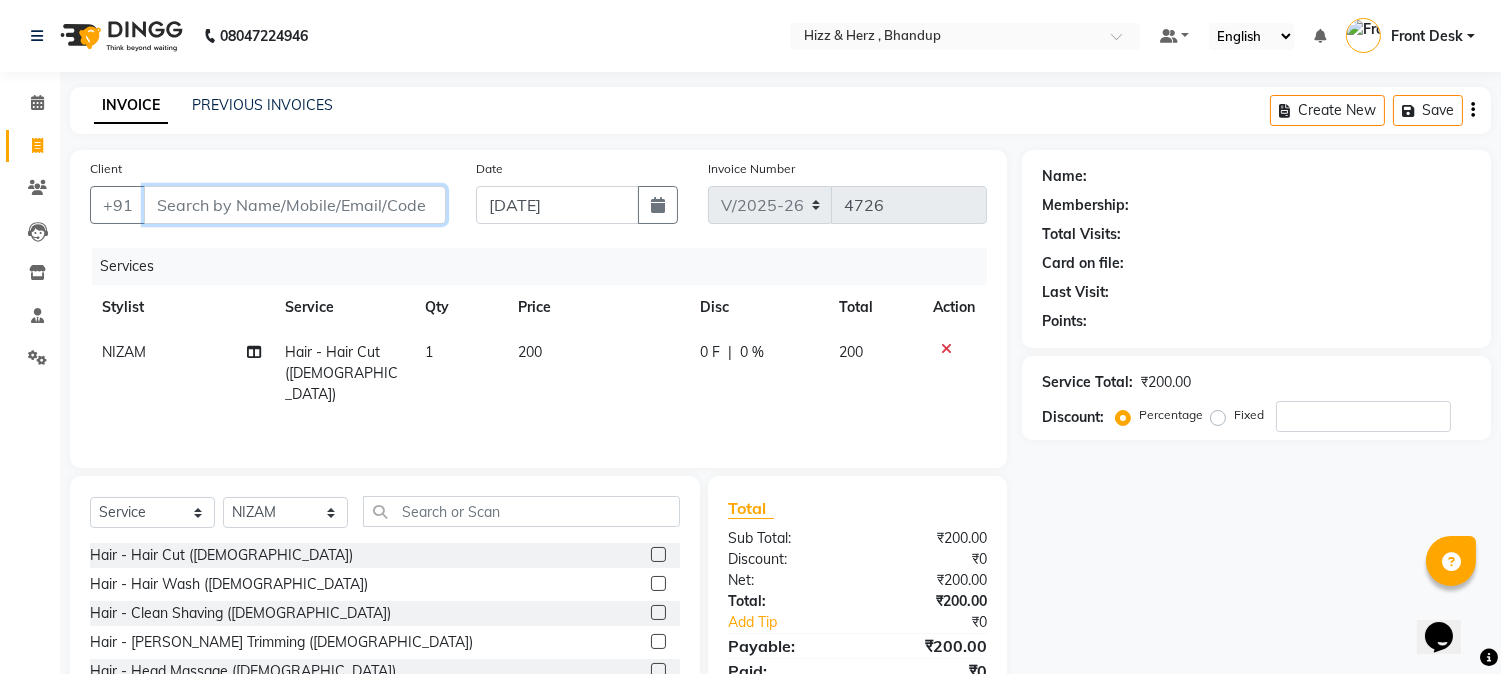 click on "Client" at bounding box center [295, 205] 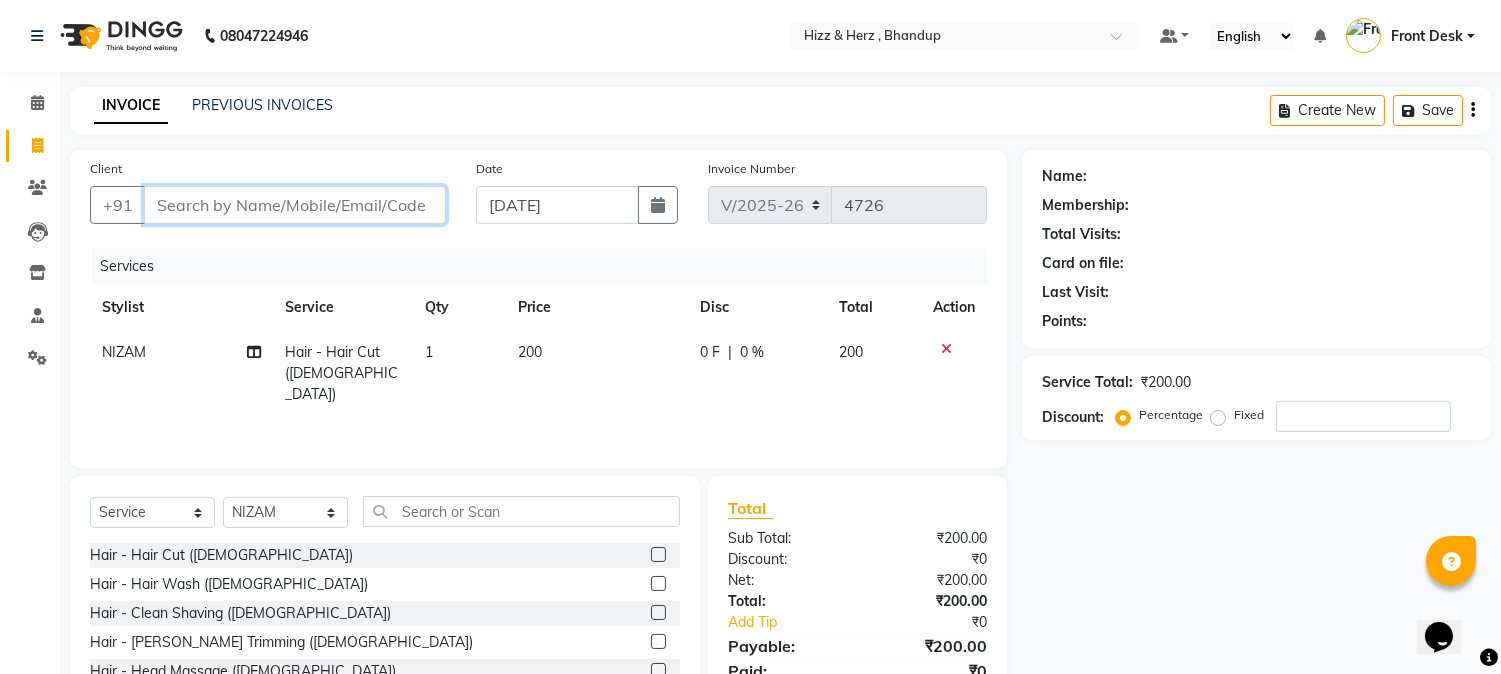 click on "Client" at bounding box center [295, 205] 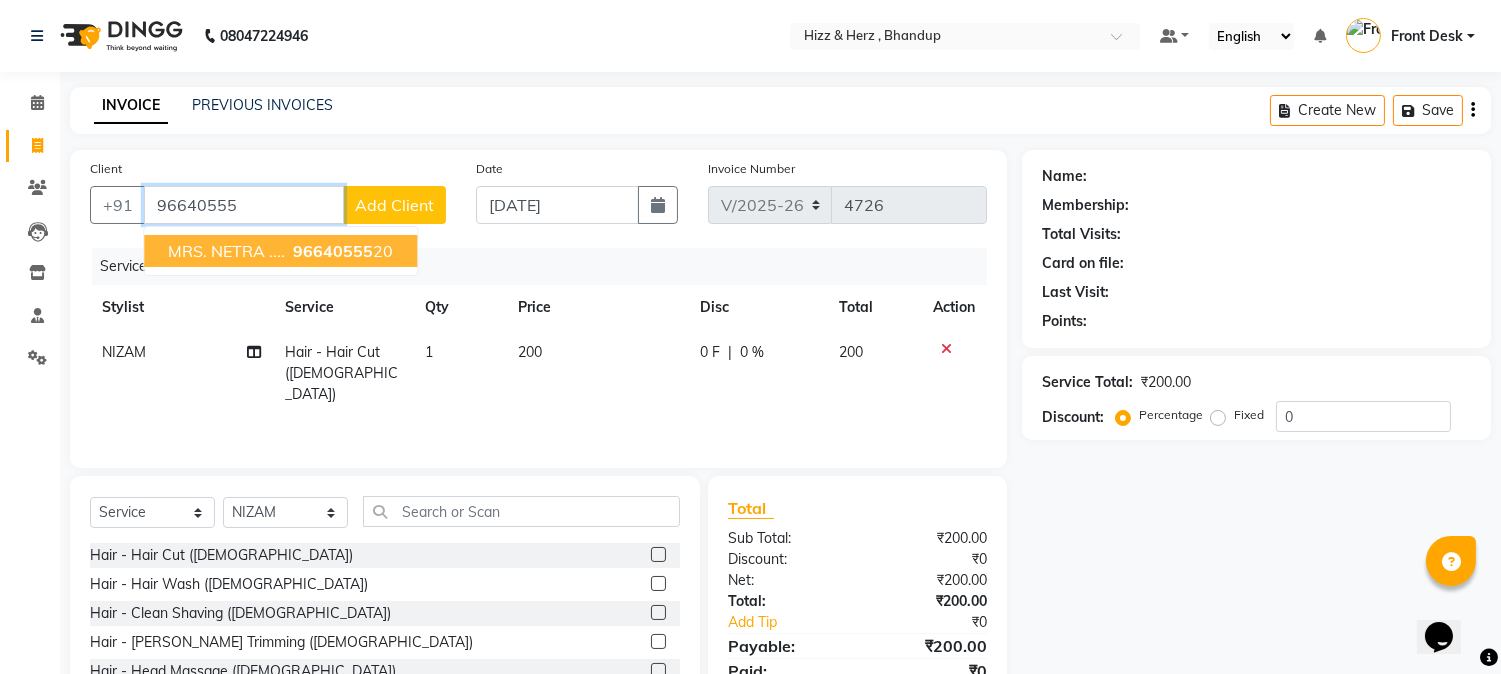 click on "96640555" at bounding box center [333, 251] 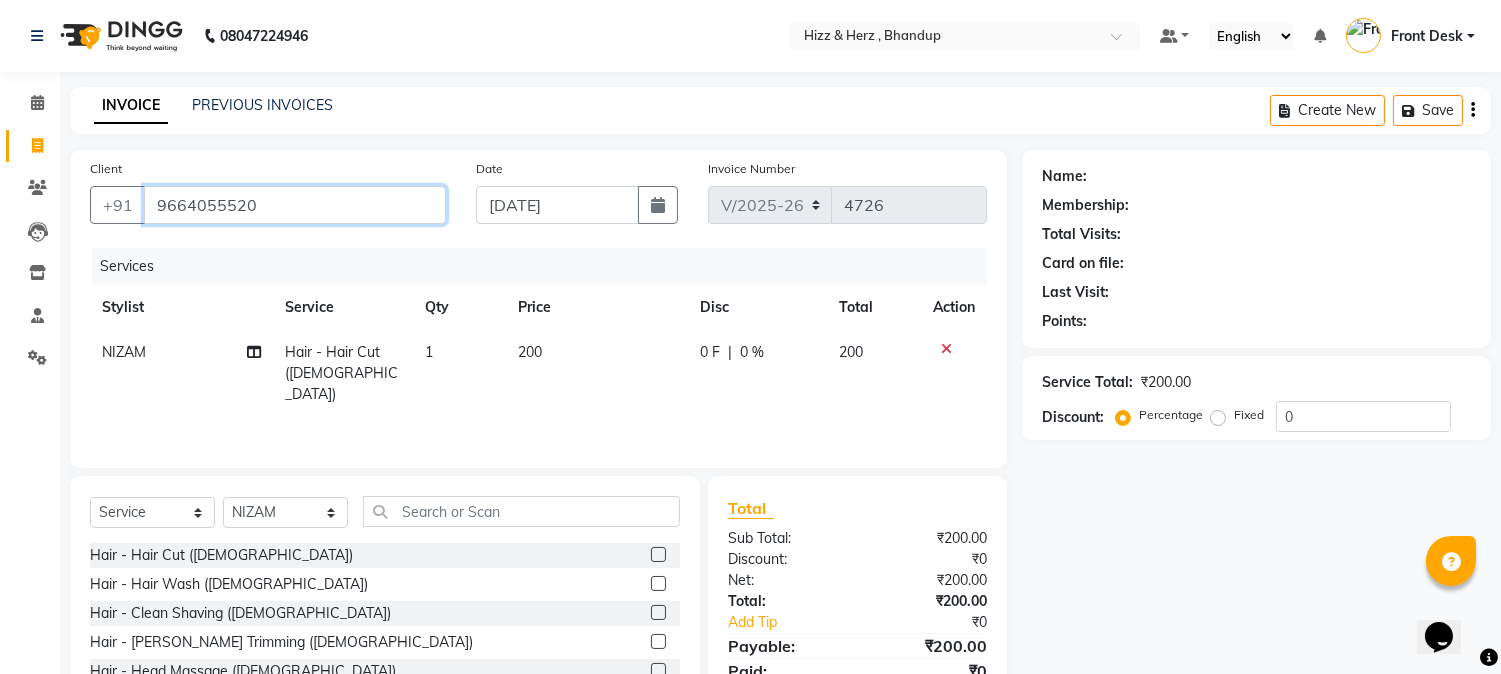 type on "9664055520" 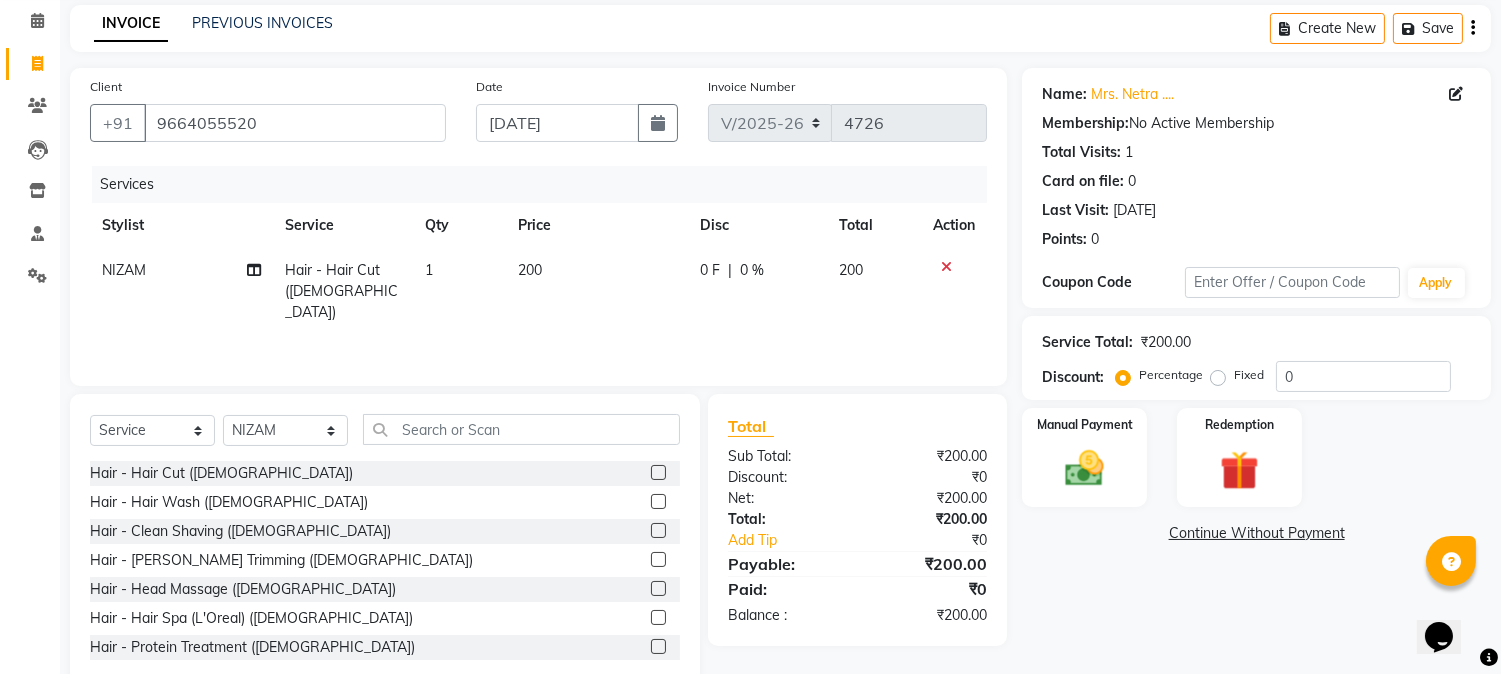 scroll, scrollTop: 126, scrollLeft: 0, axis: vertical 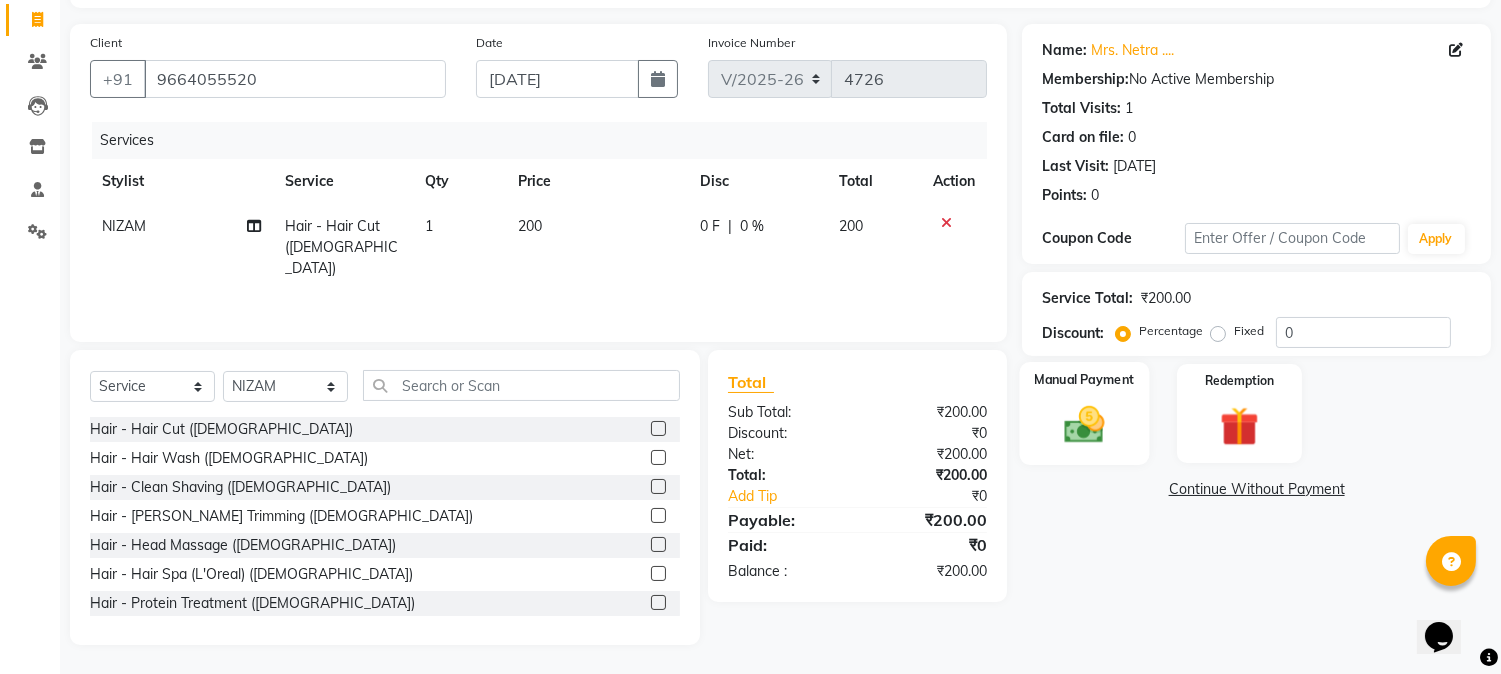 click 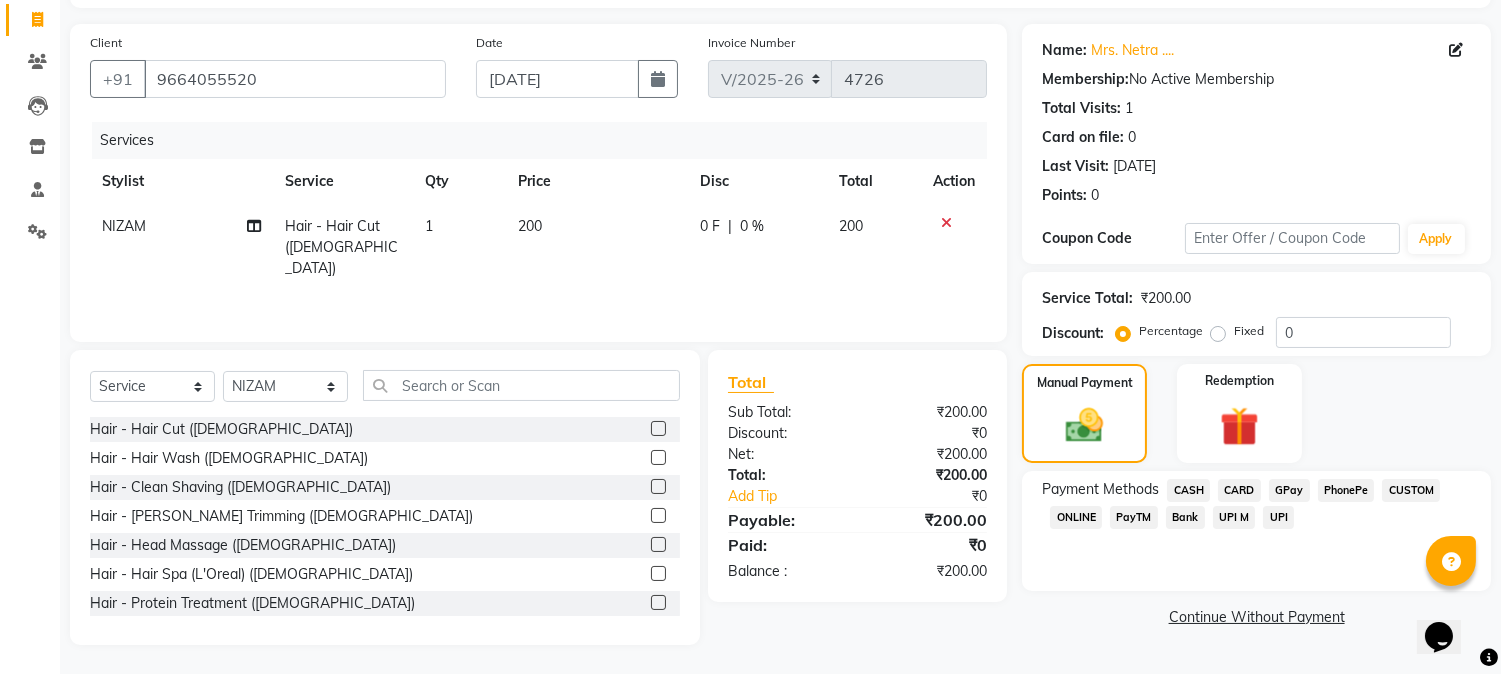 click on "GPay" 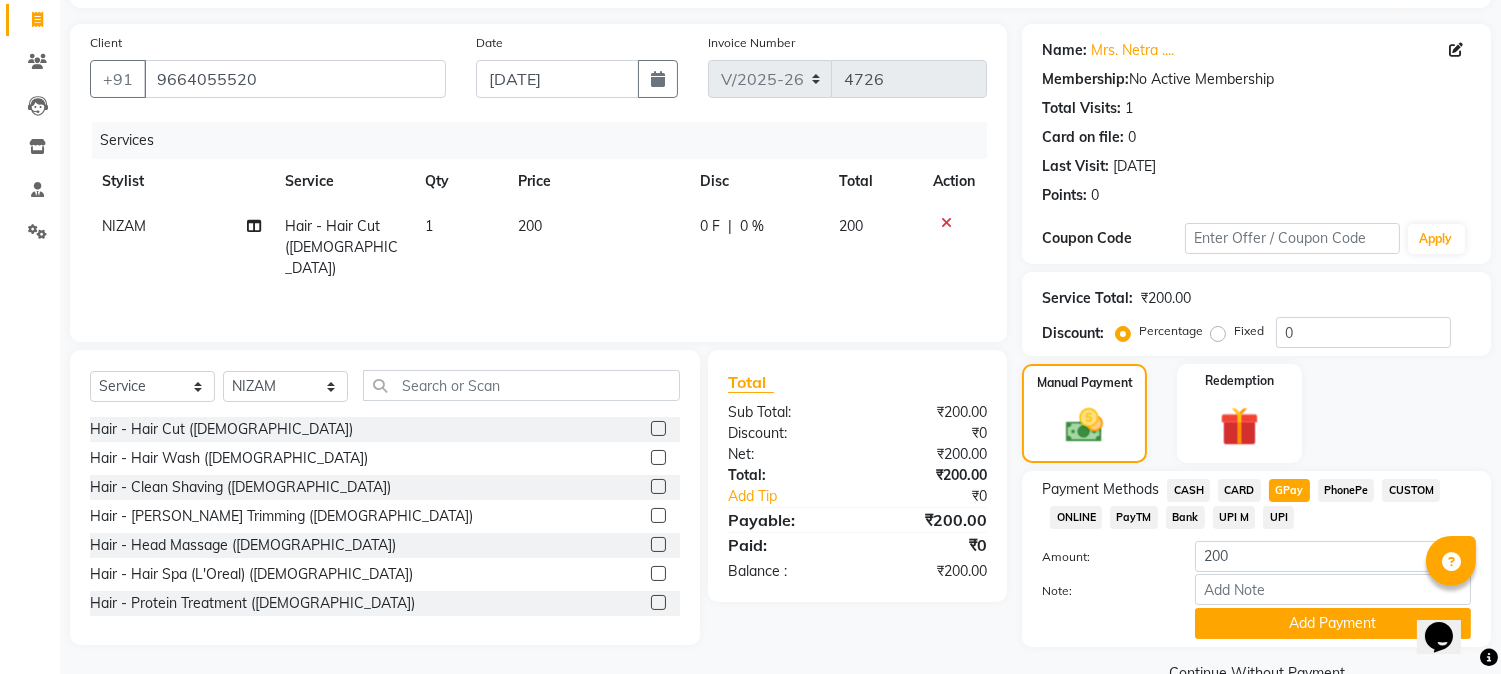 scroll, scrollTop: 170, scrollLeft: 0, axis: vertical 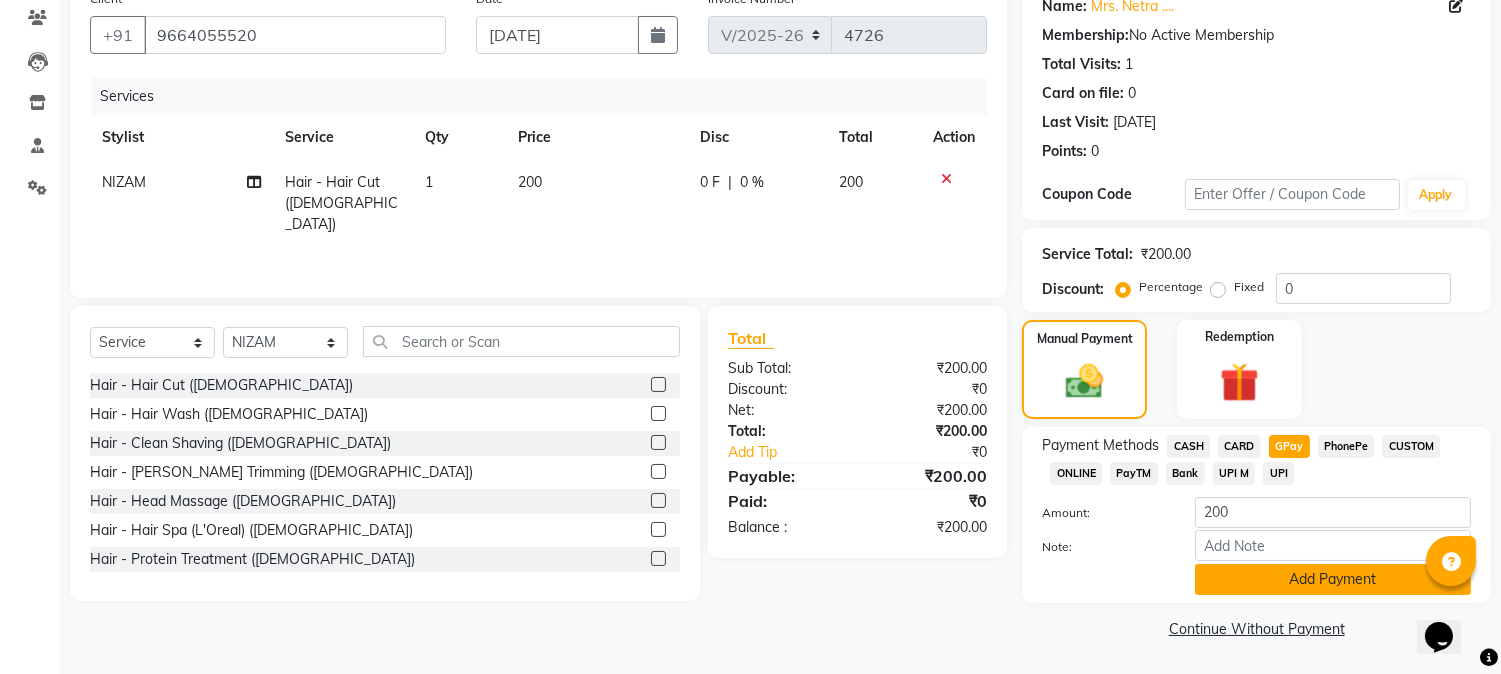 click on "Add Payment" 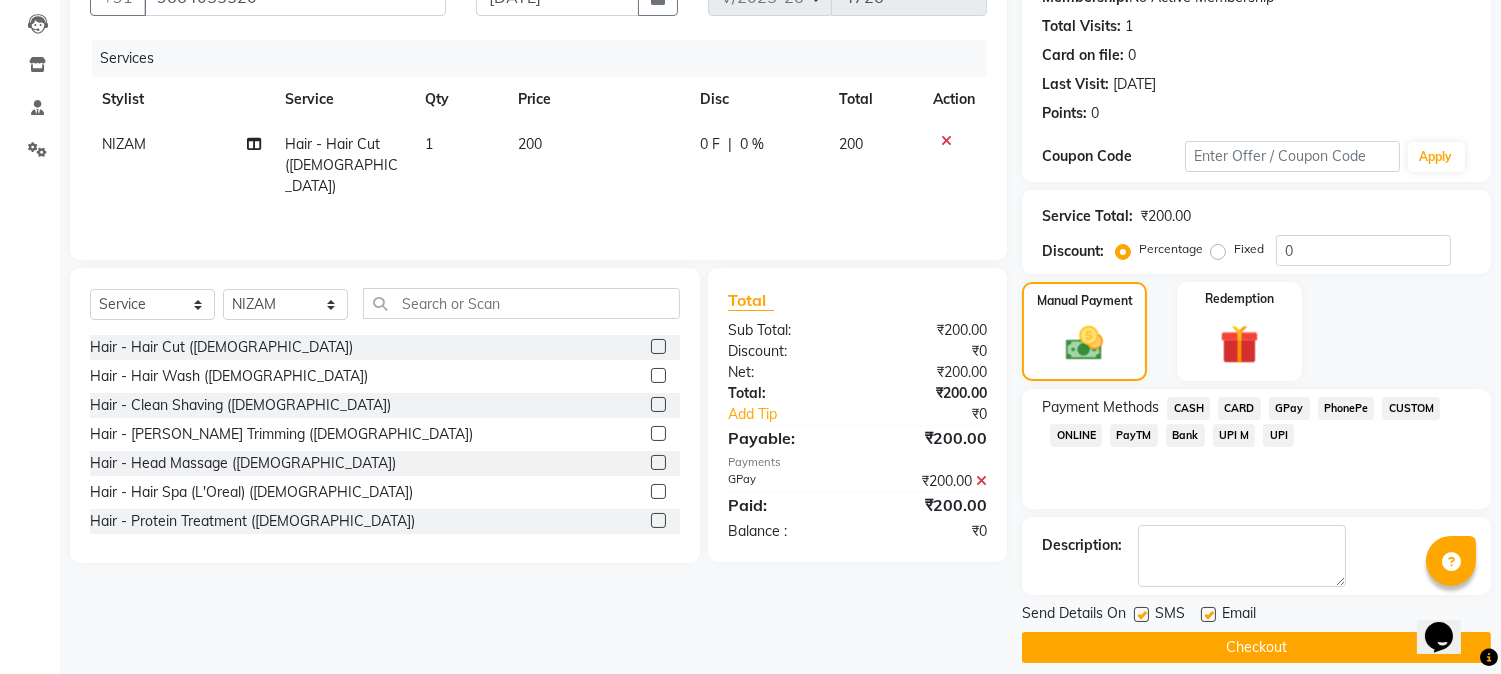 scroll, scrollTop: 225, scrollLeft: 0, axis: vertical 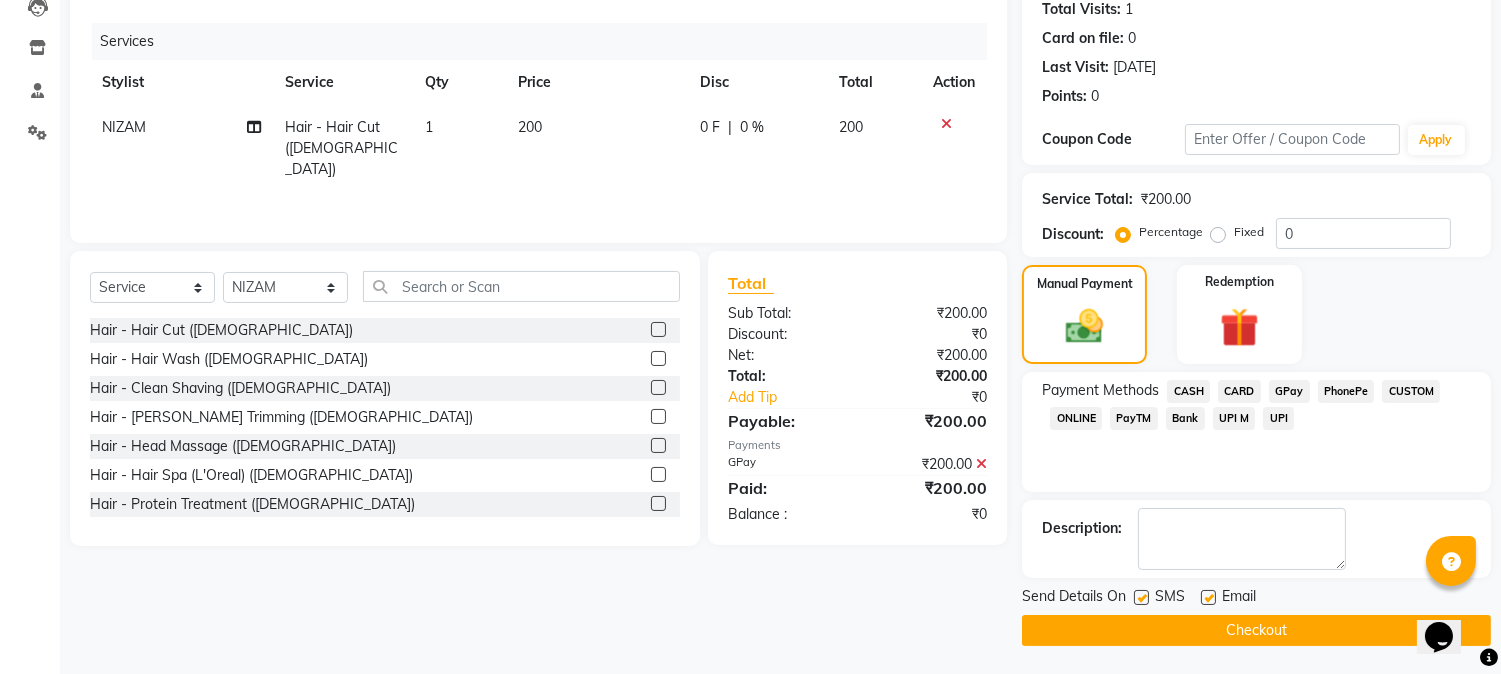 click on "Checkout" 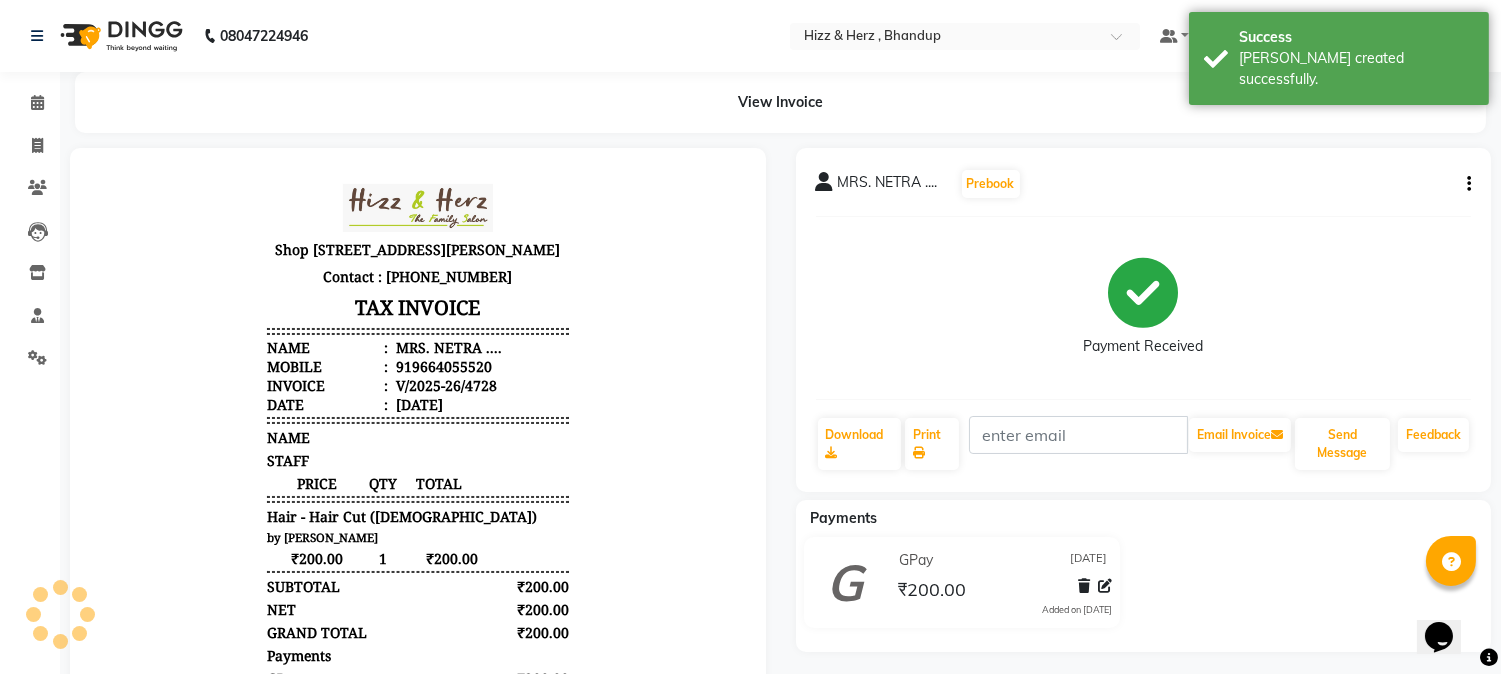 scroll, scrollTop: 0, scrollLeft: 0, axis: both 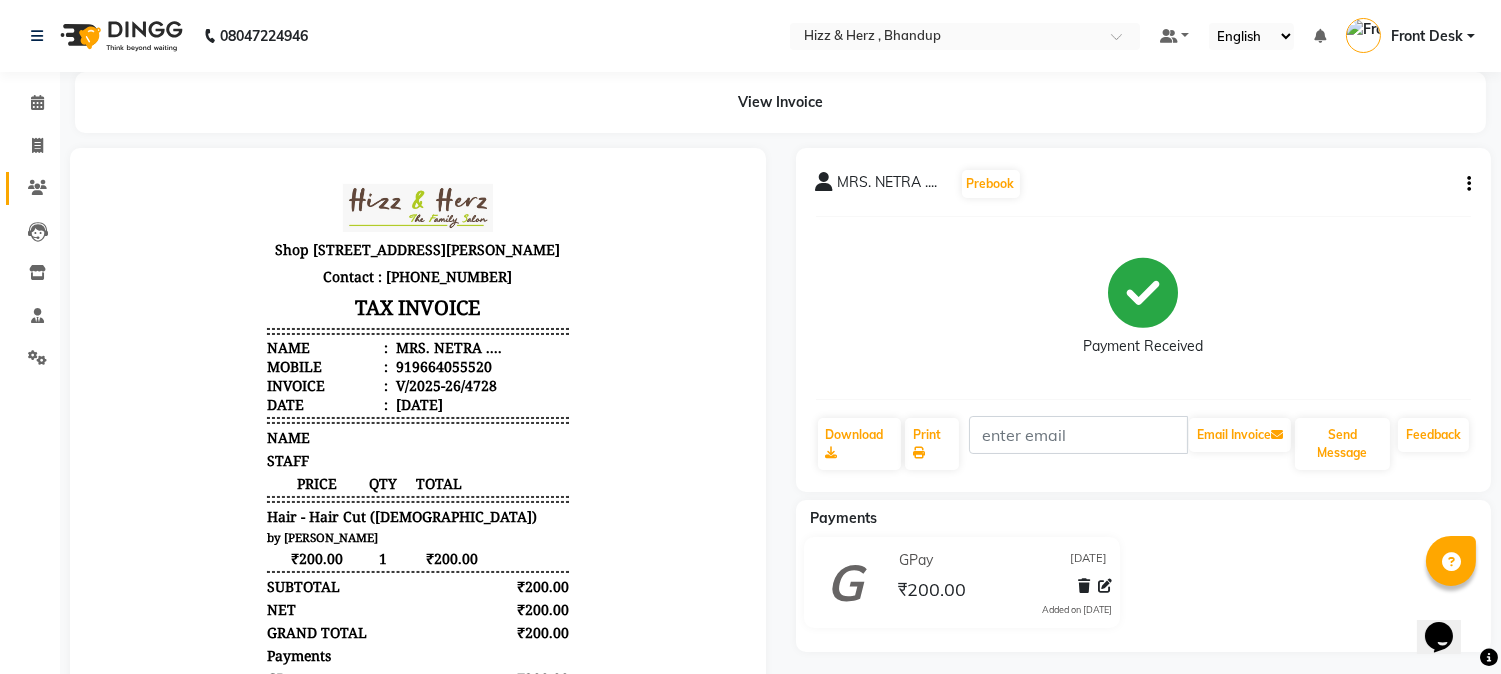 click on "Clients" 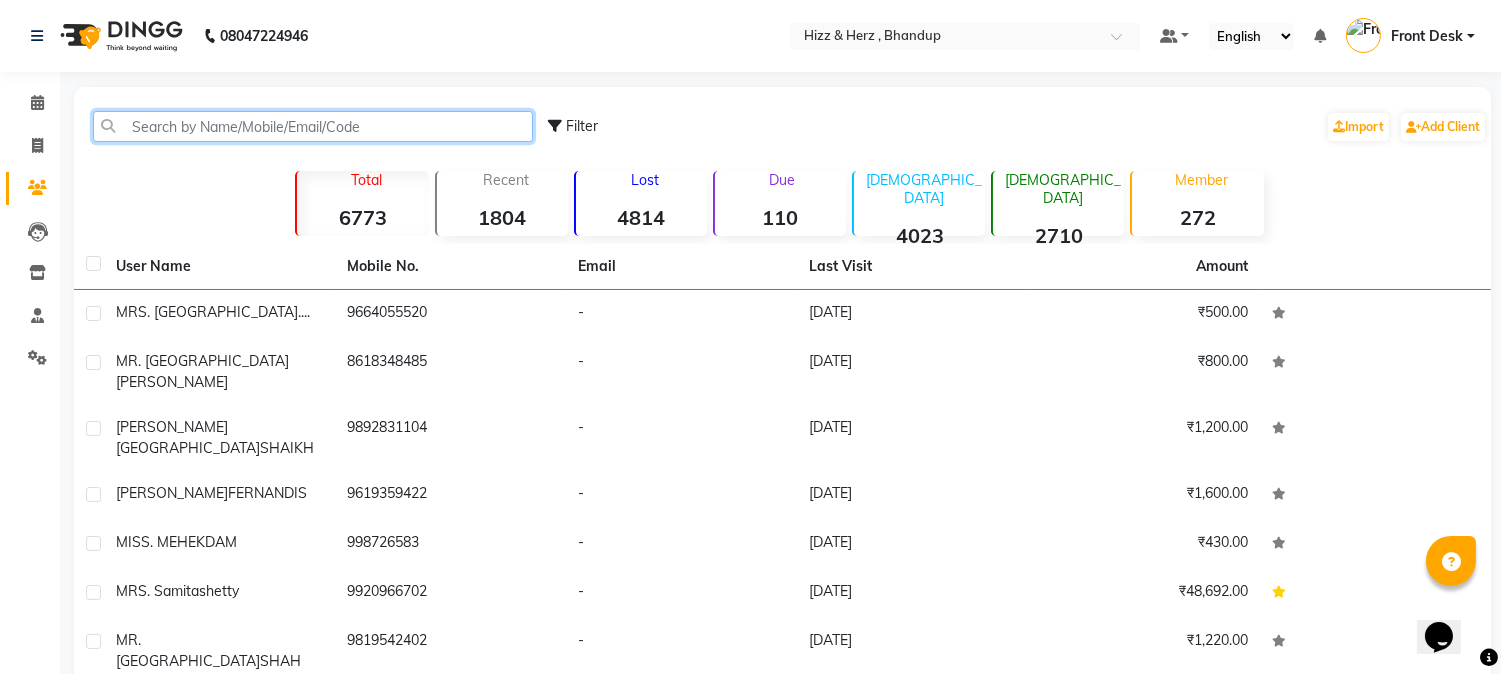 click 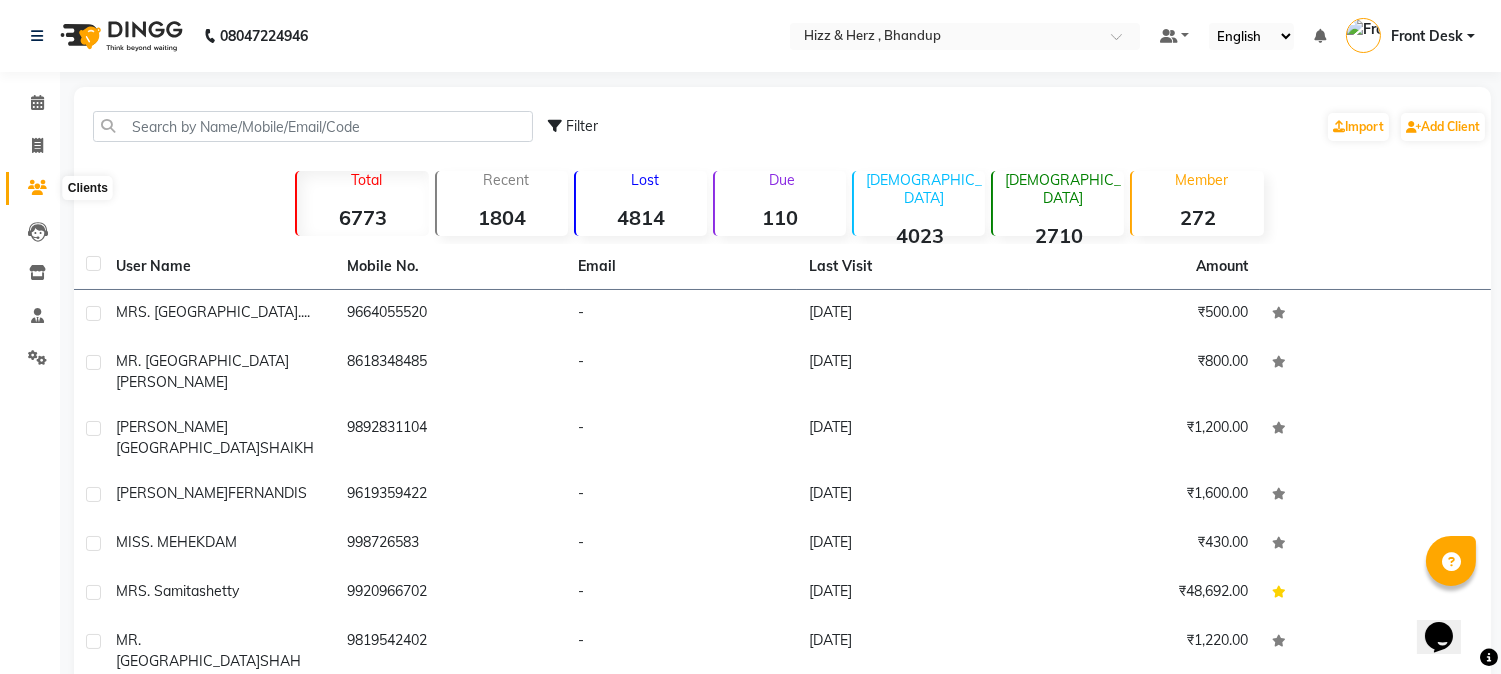 click 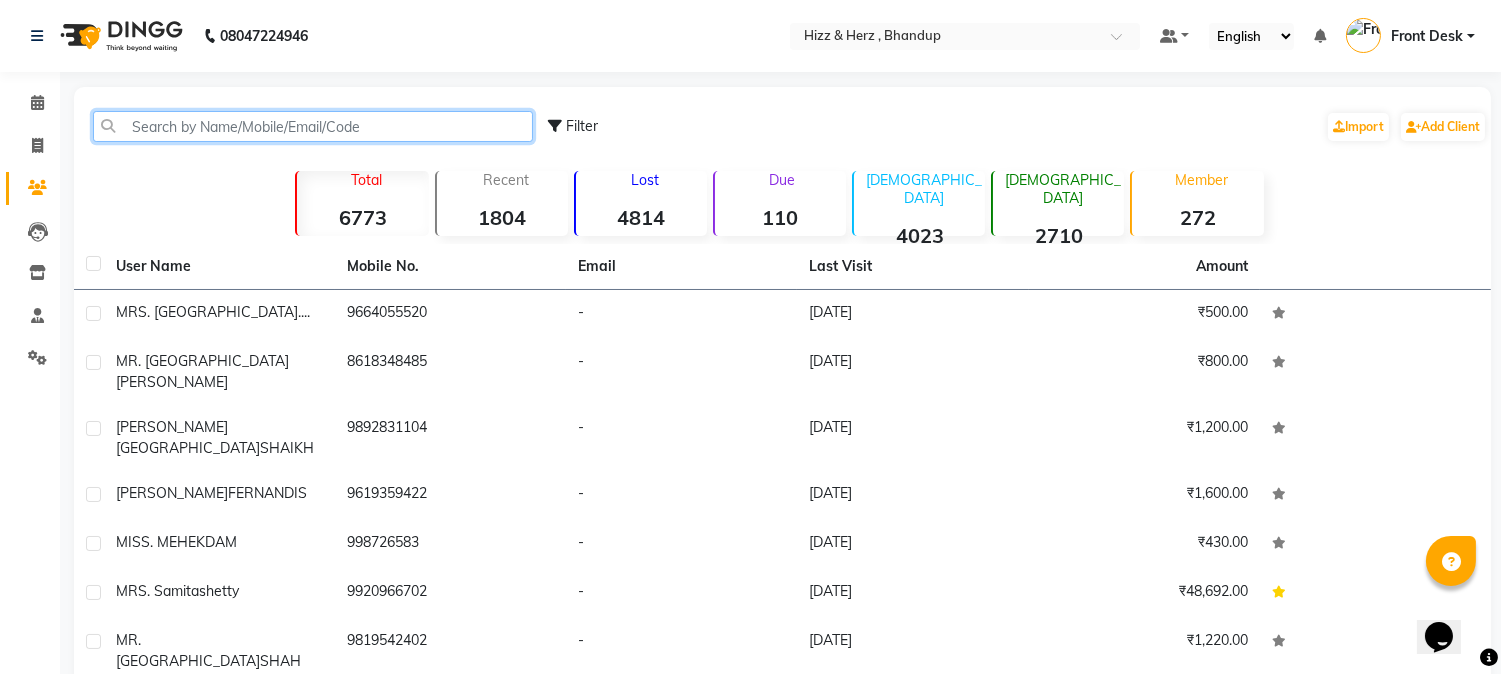 click 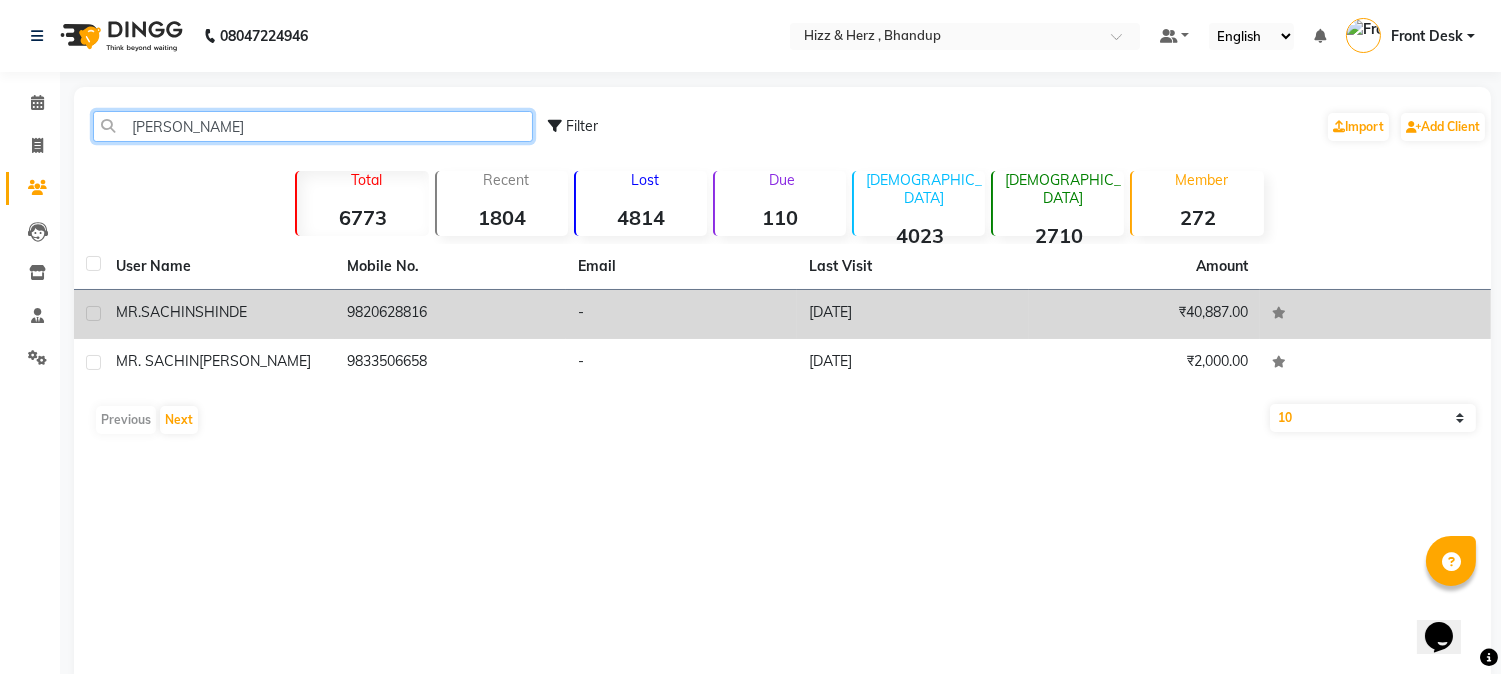 type on "SACHIN SHI" 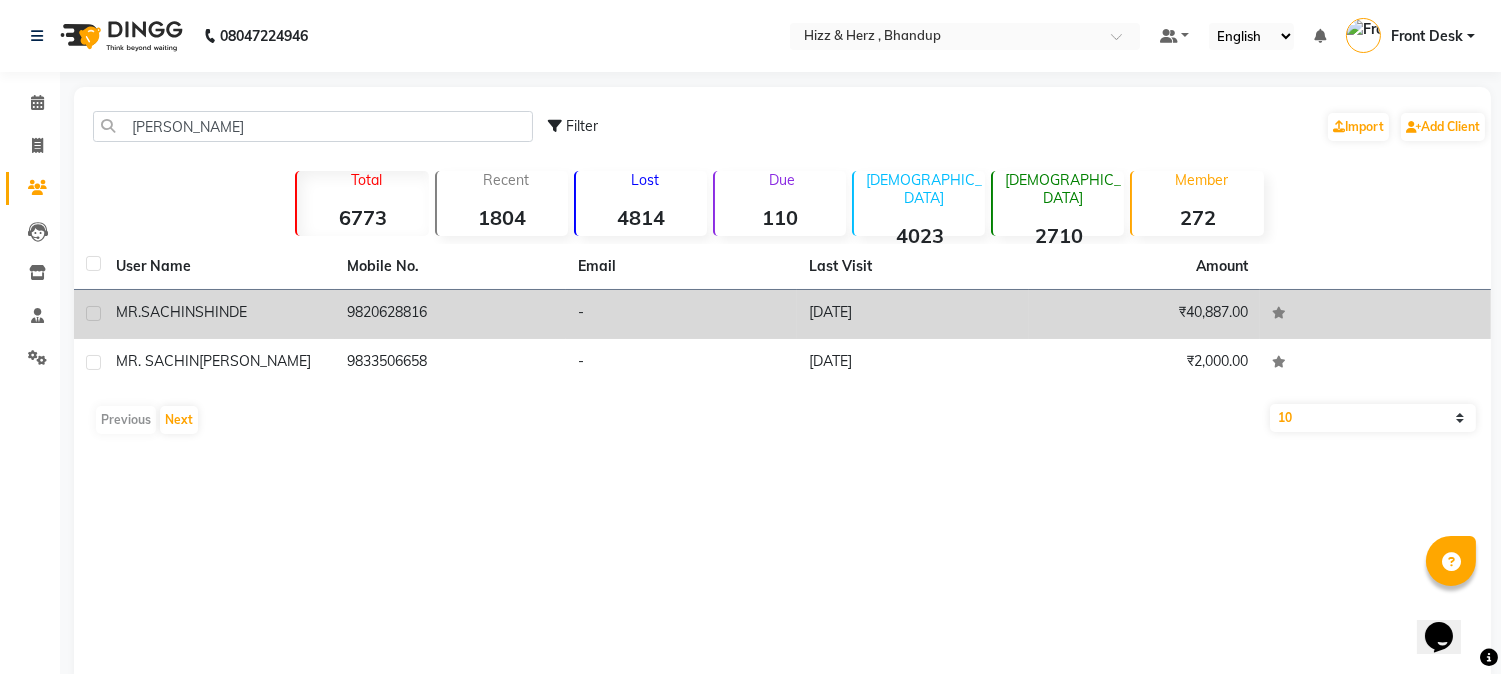 click on "MR.SACHIN  SHINDE" 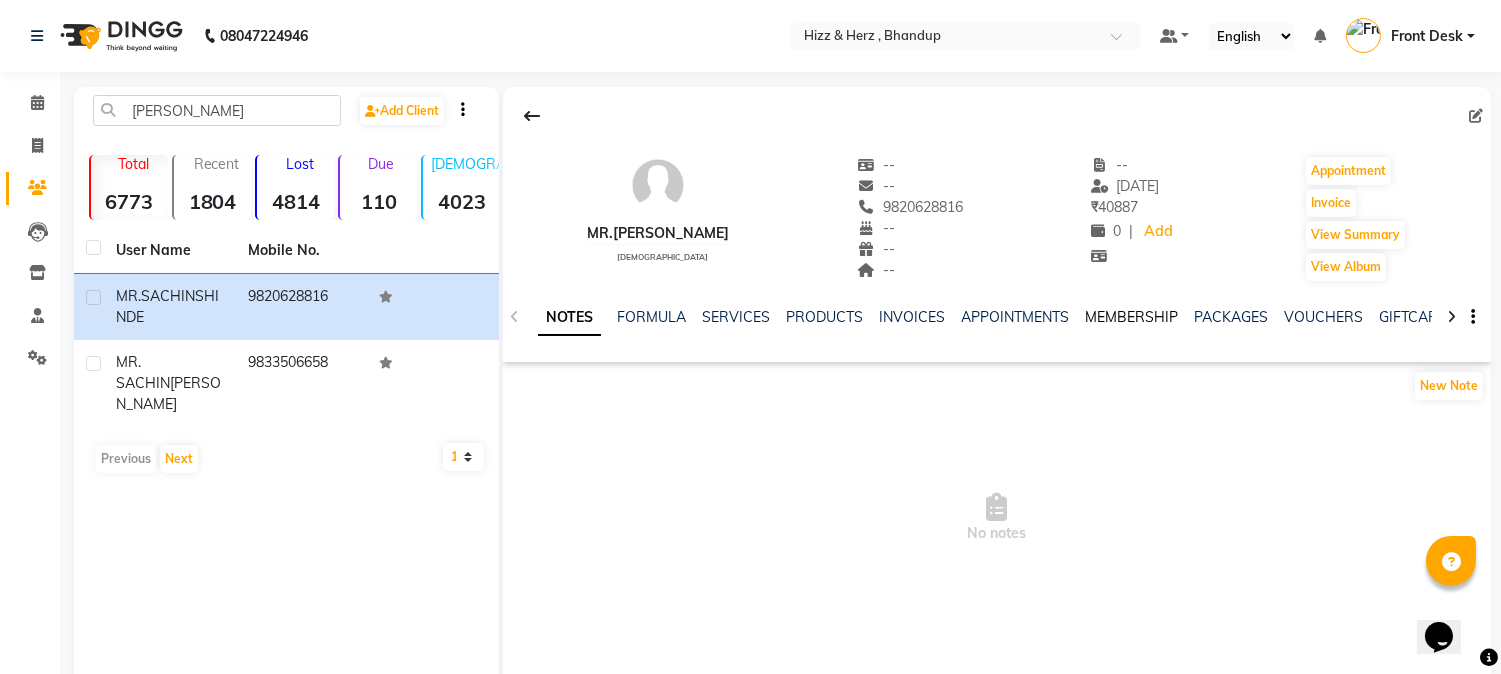 click on "MEMBERSHIP" 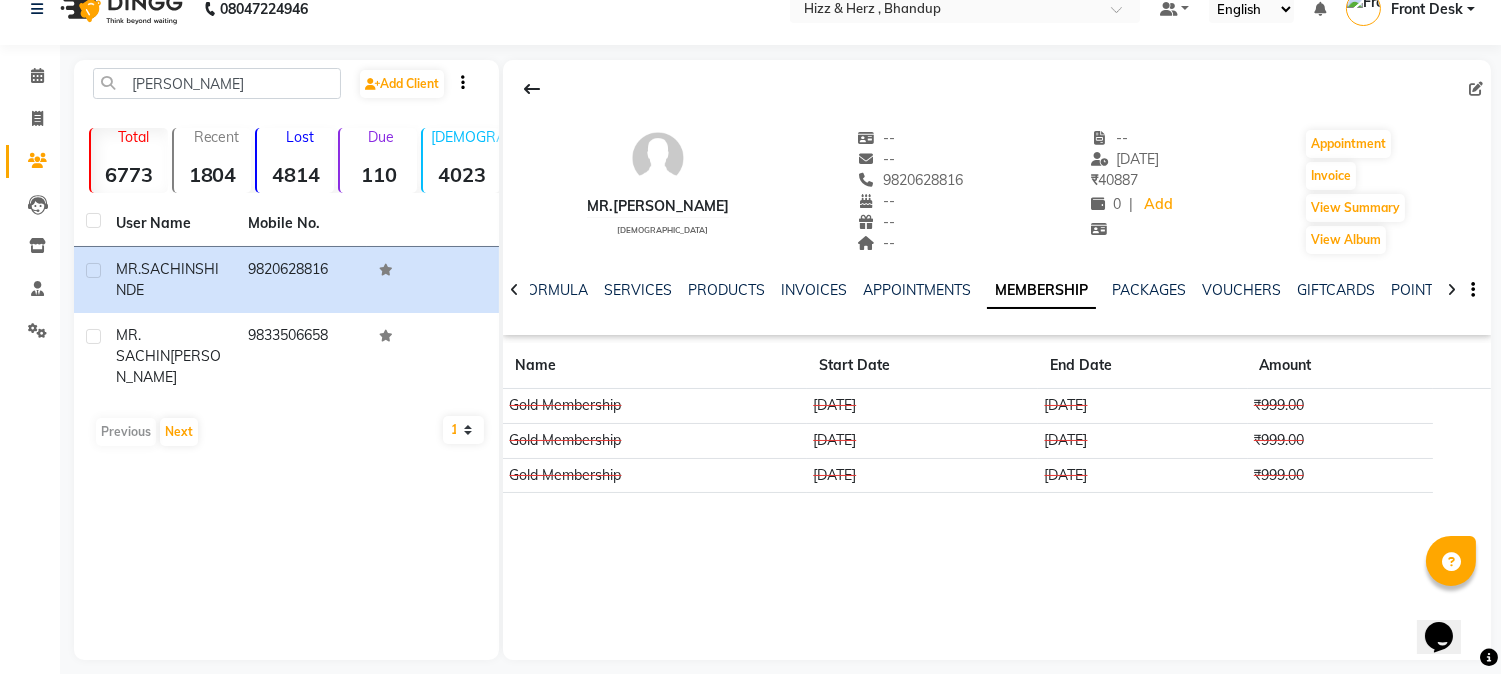 scroll, scrollTop: 42, scrollLeft: 0, axis: vertical 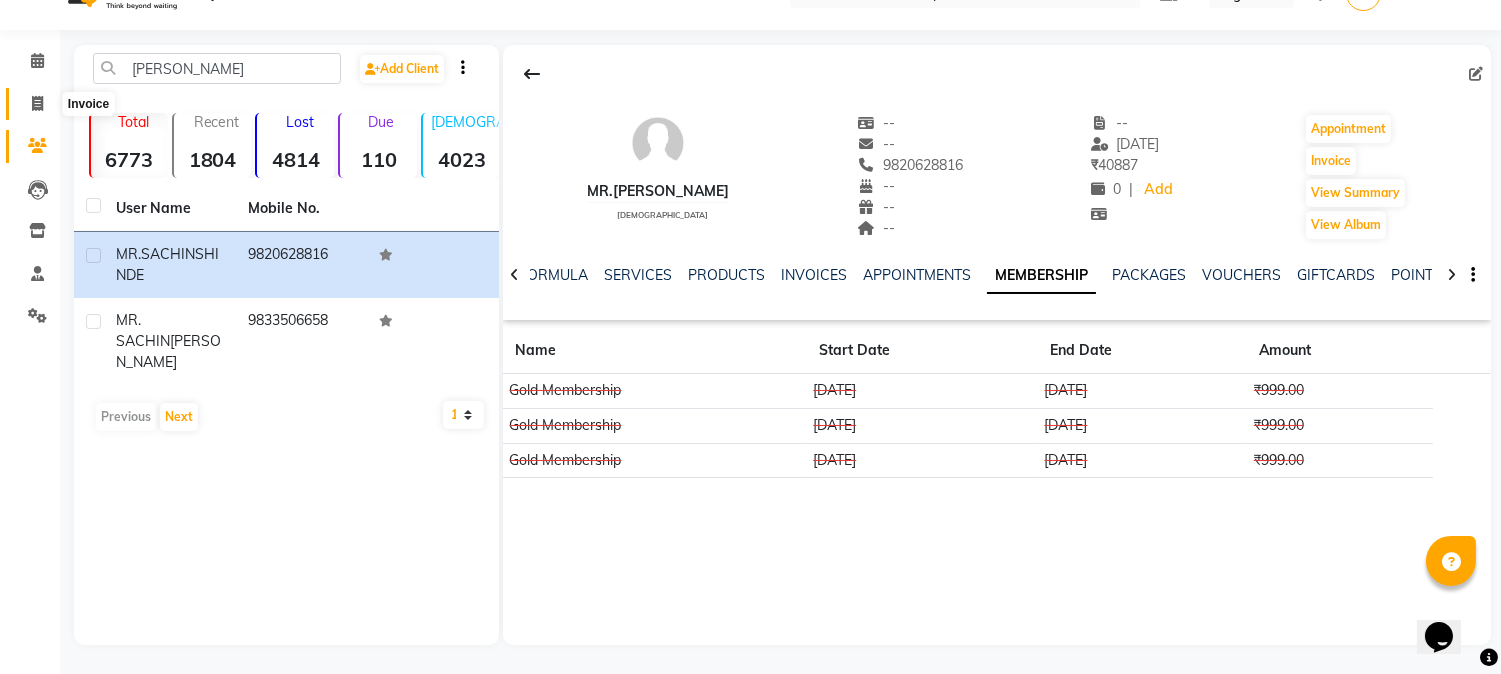 click 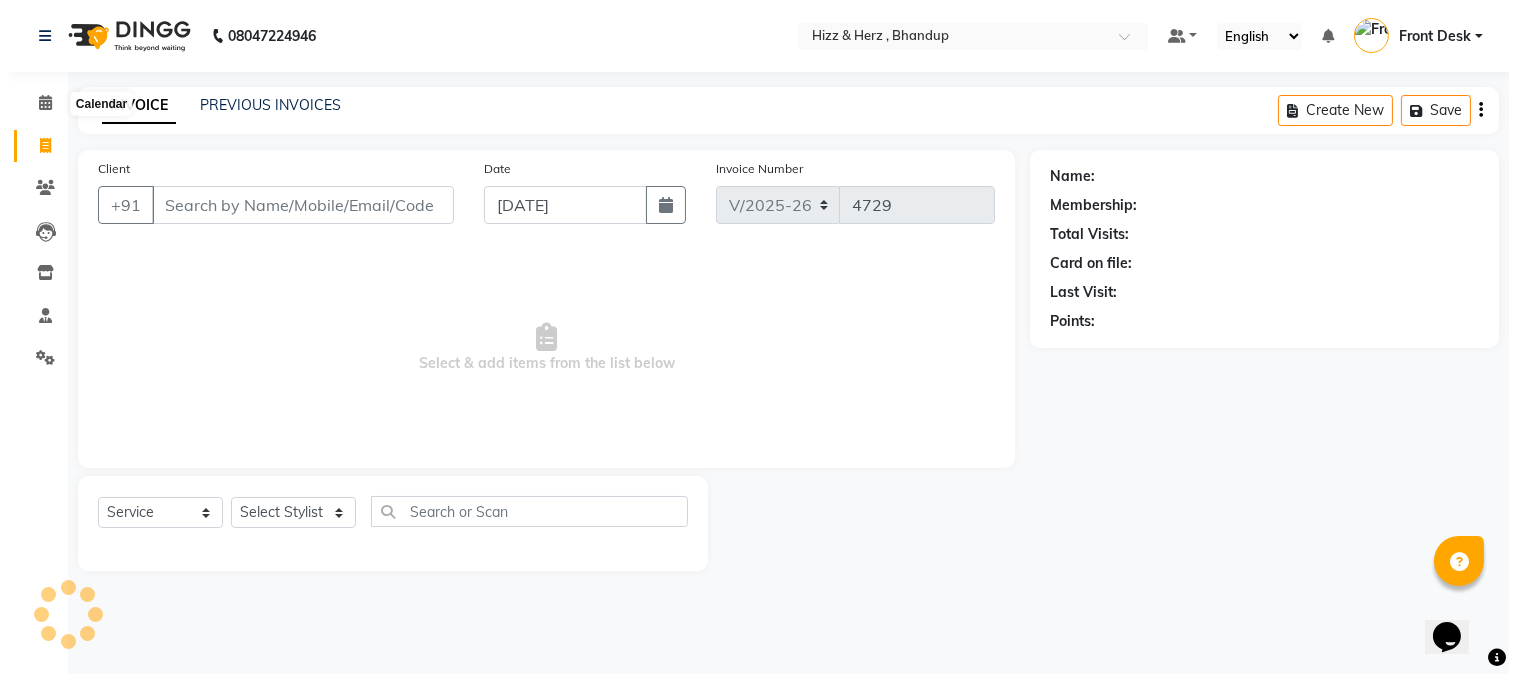 scroll, scrollTop: 0, scrollLeft: 0, axis: both 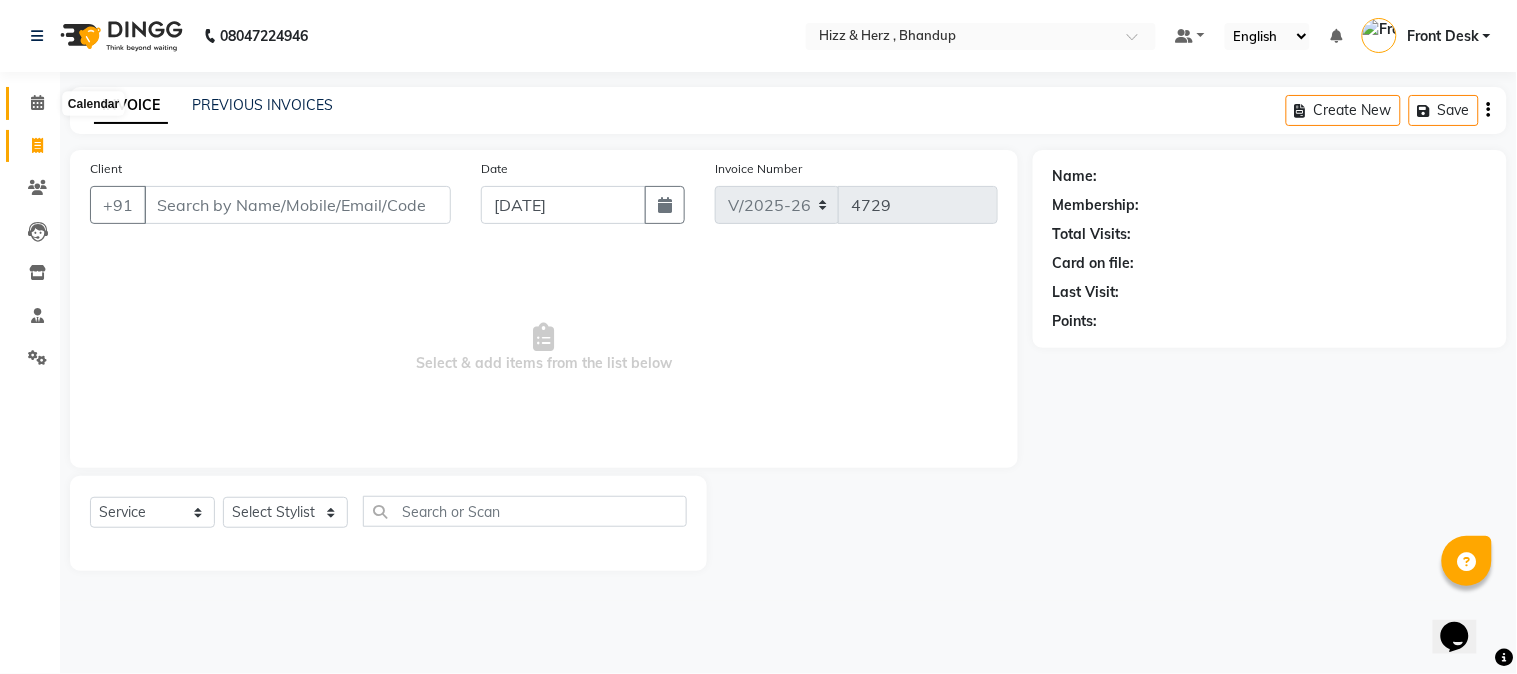 click 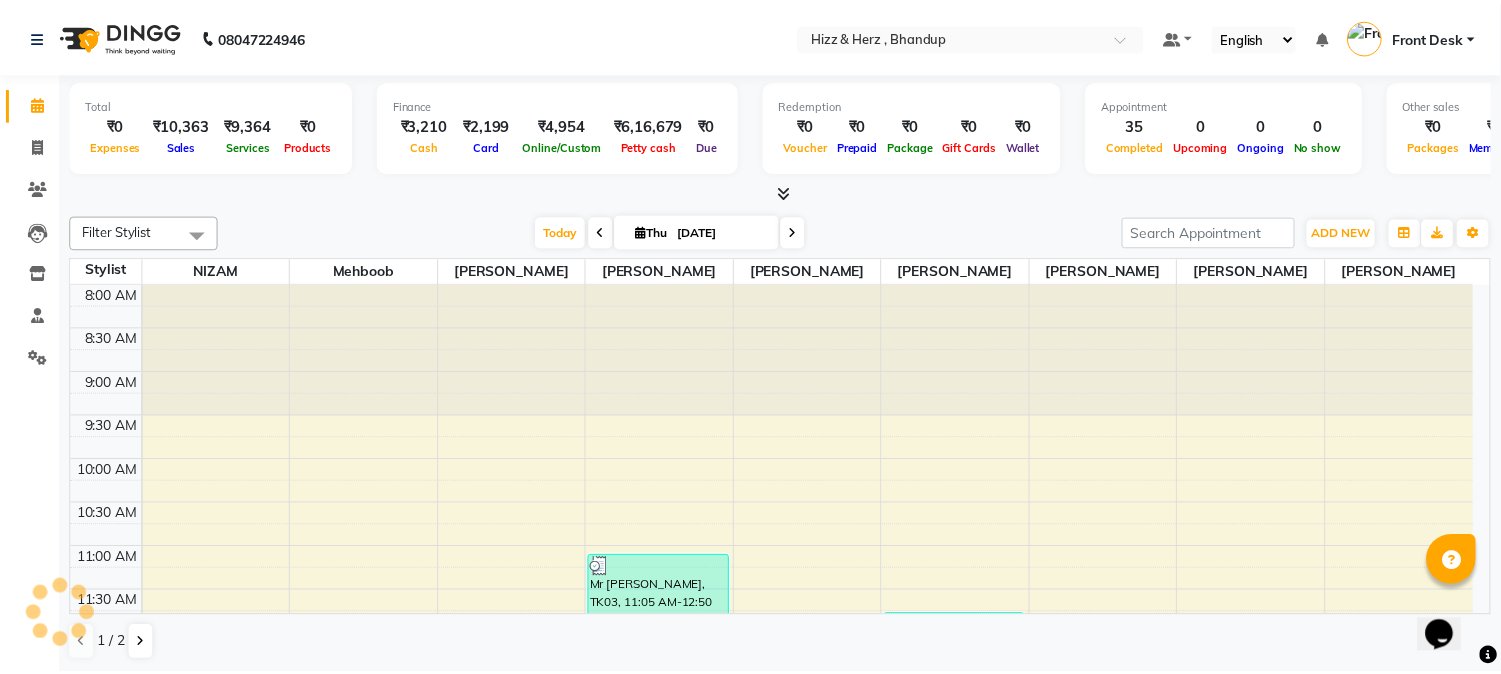scroll, scrollTop: 0, scrollLeft: 0, axis: both 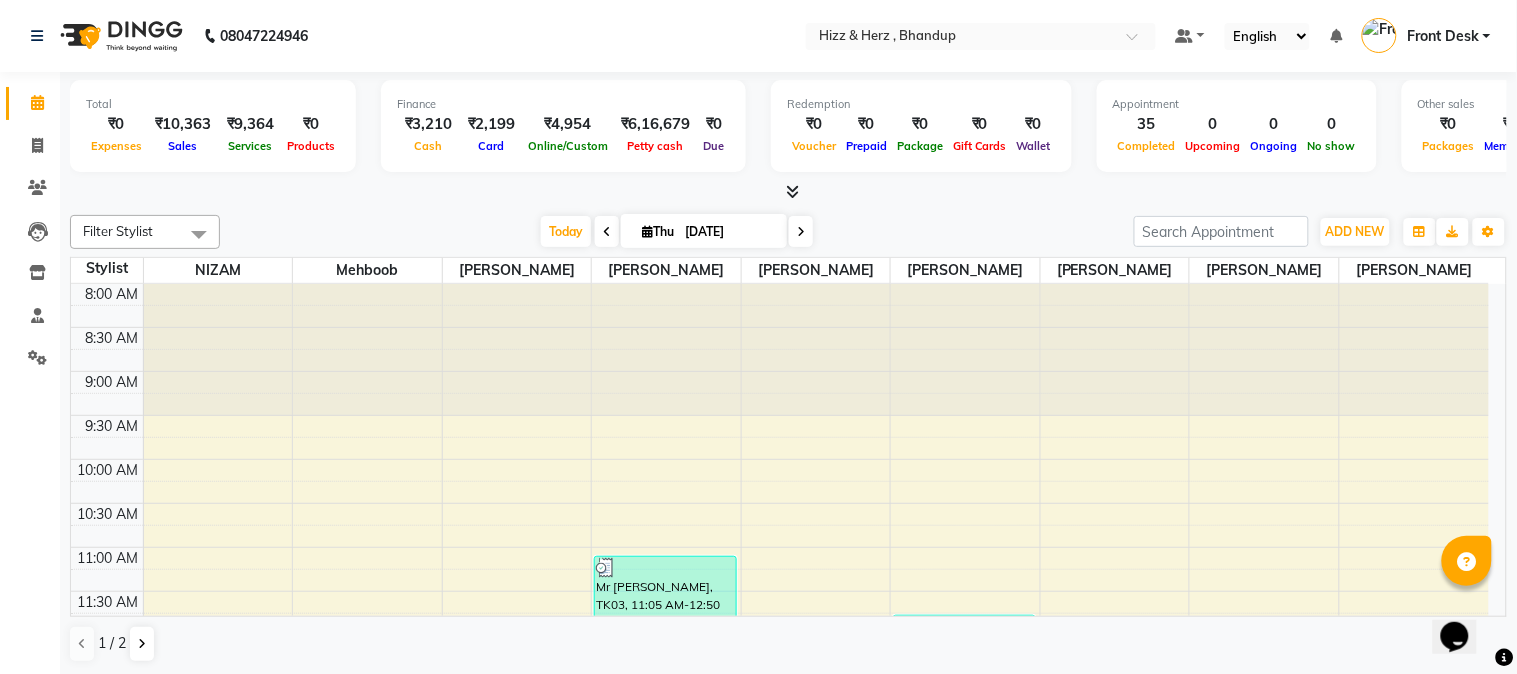 click 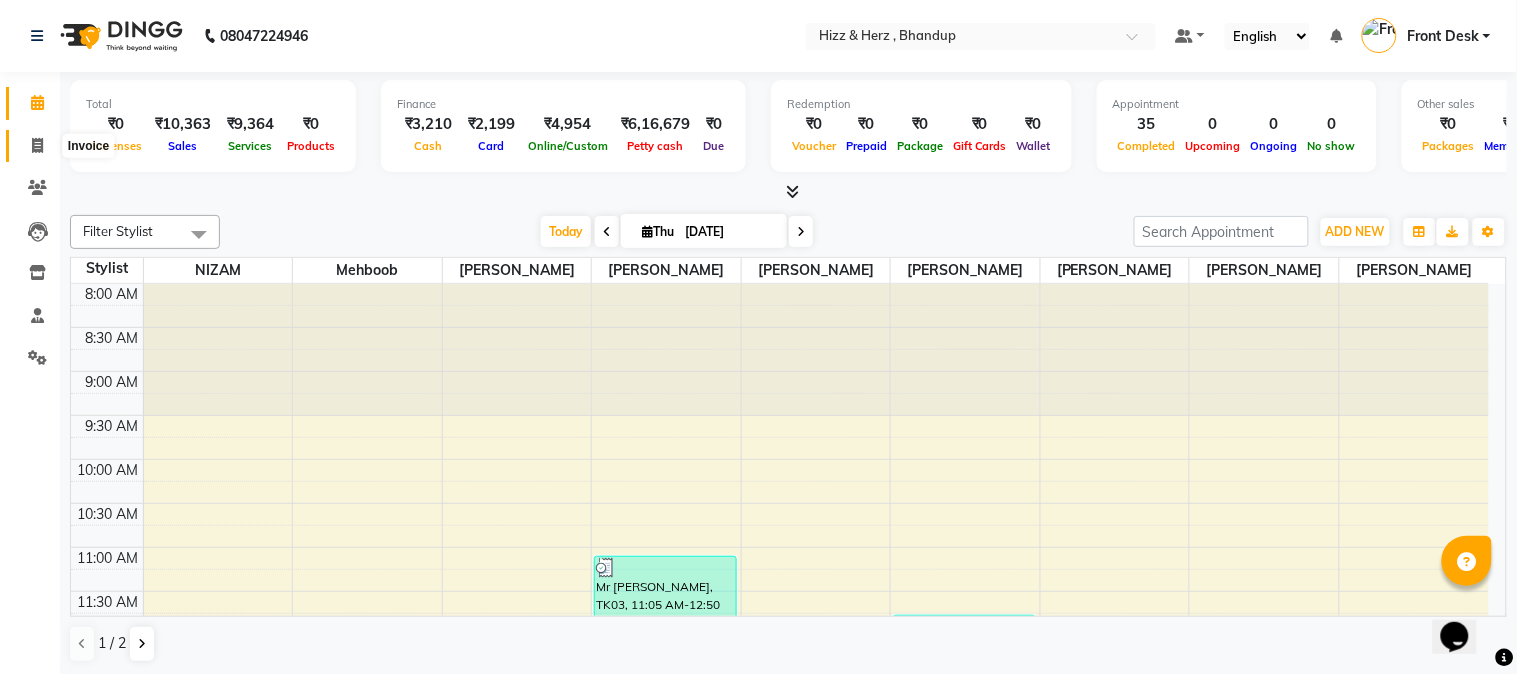 click 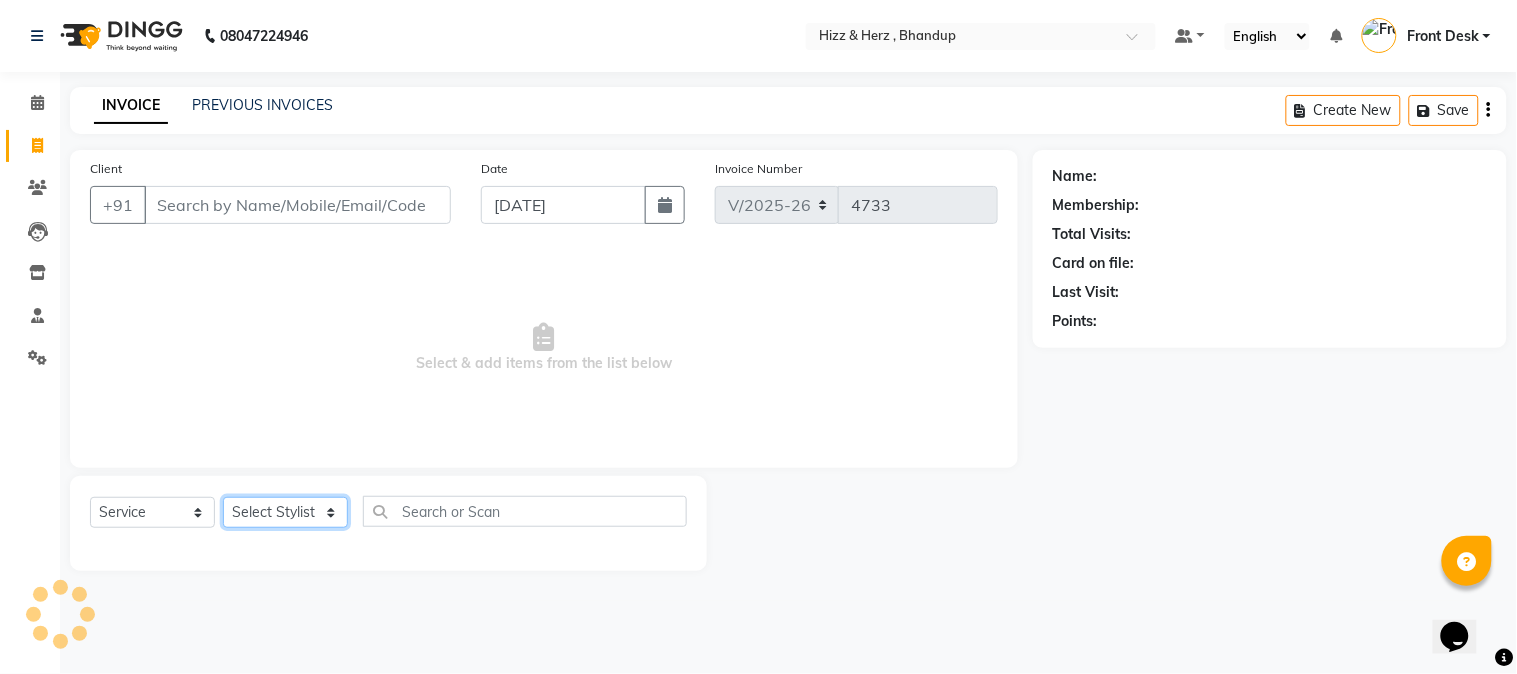 click on "Select Stylist Front Desk [PERSON_NAME] HIZZ & HERZ 2 [PERSON_NAME] [PERSON_NAME] [PERSON_NAME] [PERSON_NAME] MOHD [PERSON_NAME] [PERSON_NAME] [PERSON_NAME]  [PERSON_NAME]" 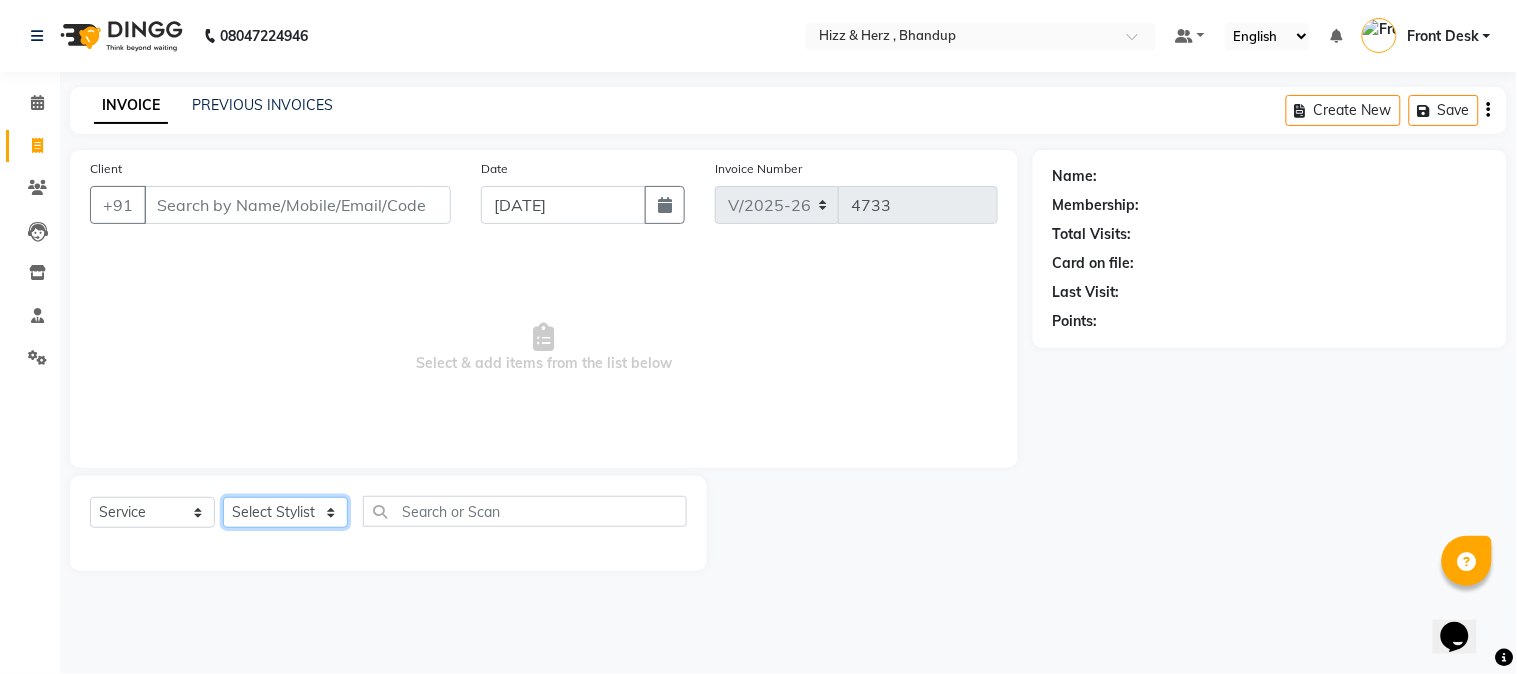 select on "26430" 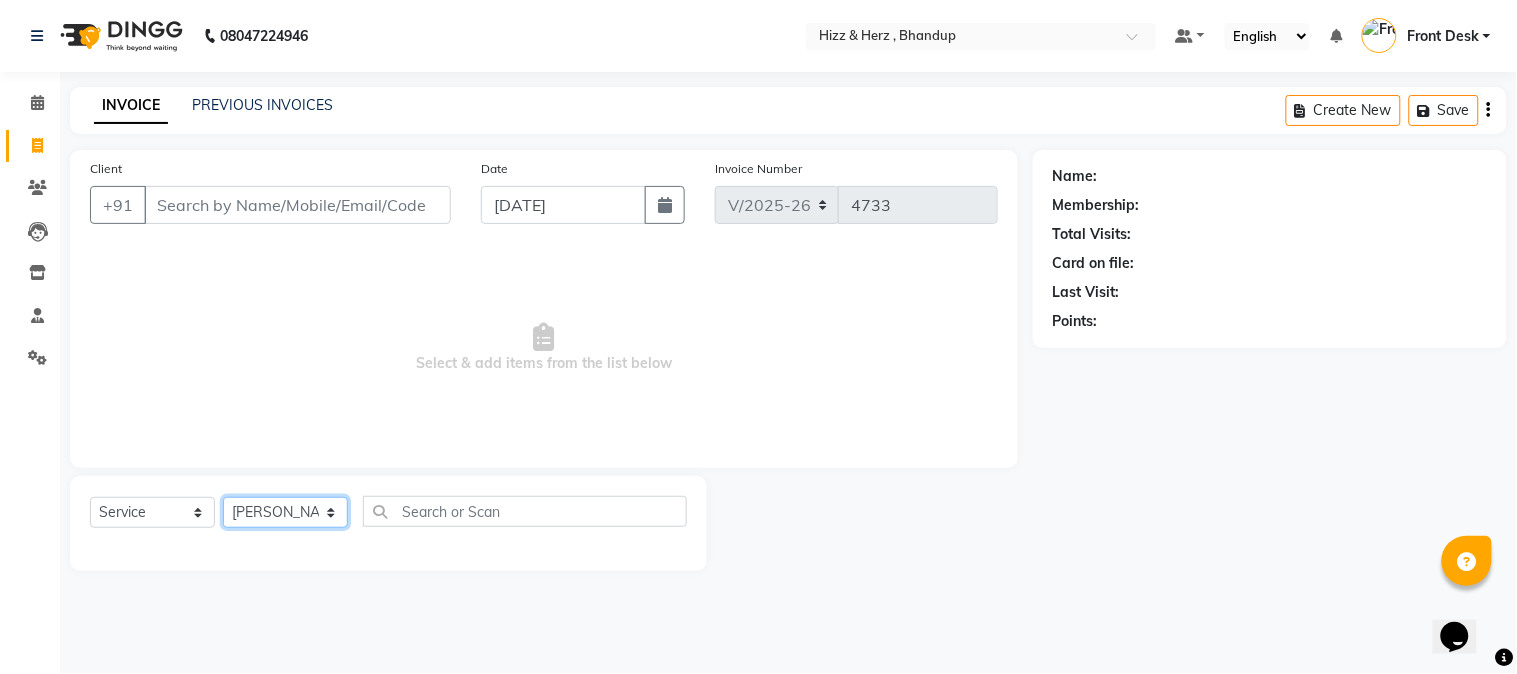 click on "Select Stylist Front Desk [PERSON_NAME] HIZZ & HERZ 2 [PERSON_NAME] [PERSON_NAME] [PERSON_NAME] [PERSON_NAME] MOHD [PERSON_NAME] [PERSON_NAME] [PERSON_NAME]  [PERSON_NAME]" 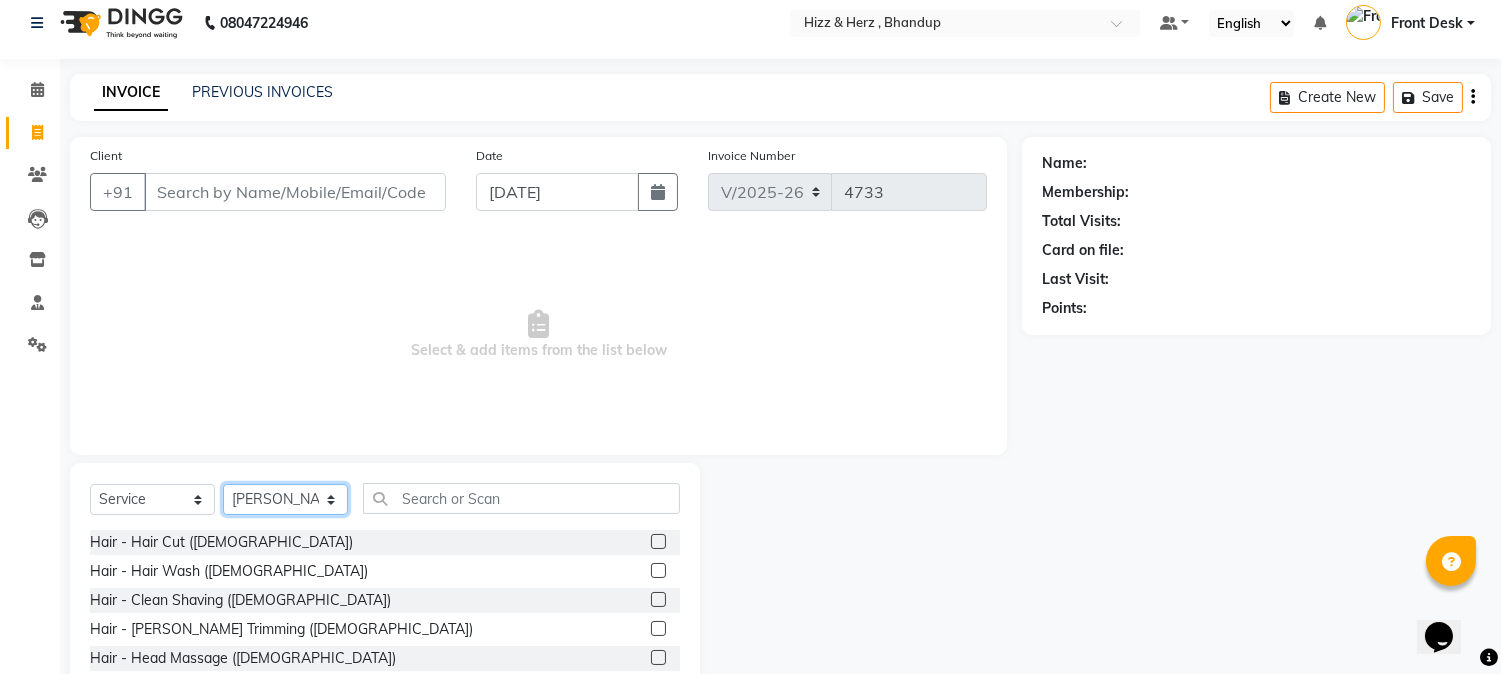 scroll, scrollTop: 126, scrollLeft: 0, axis: vertical 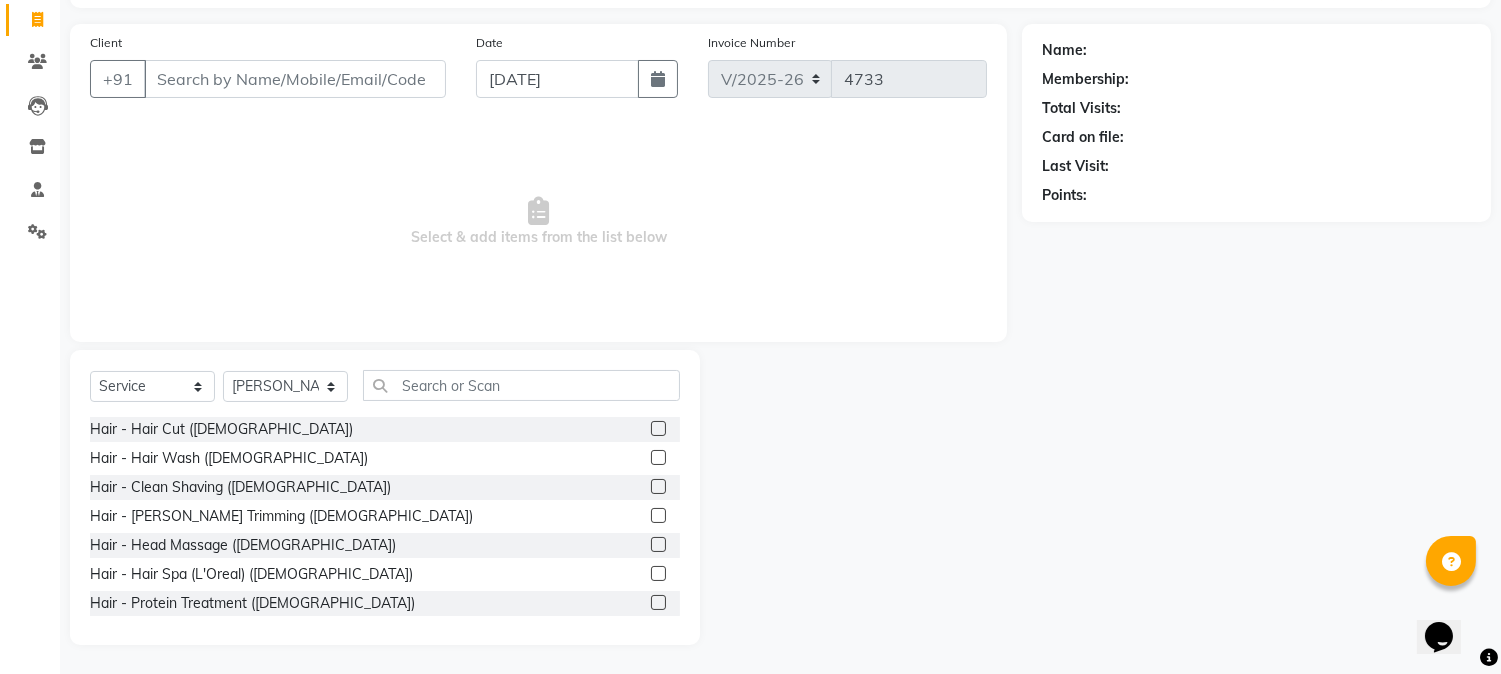 click 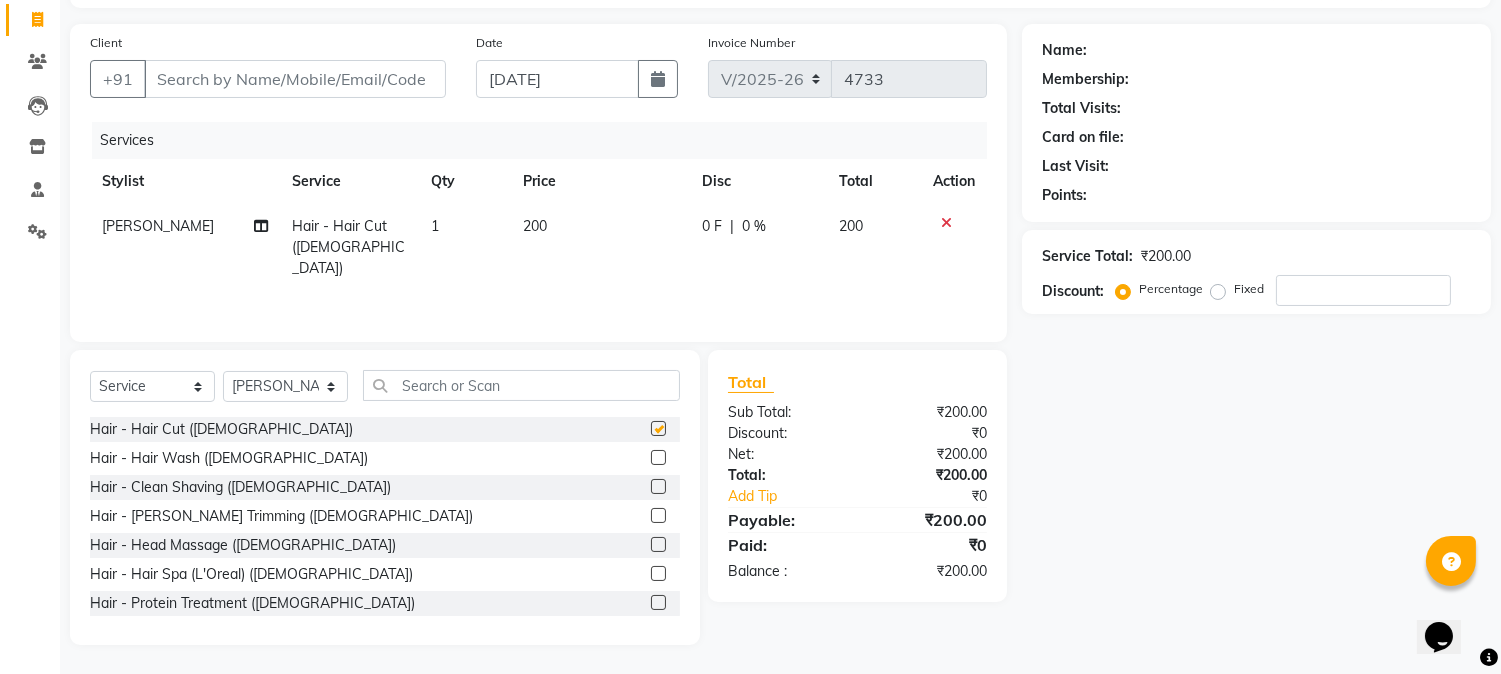 checkbox on "false" 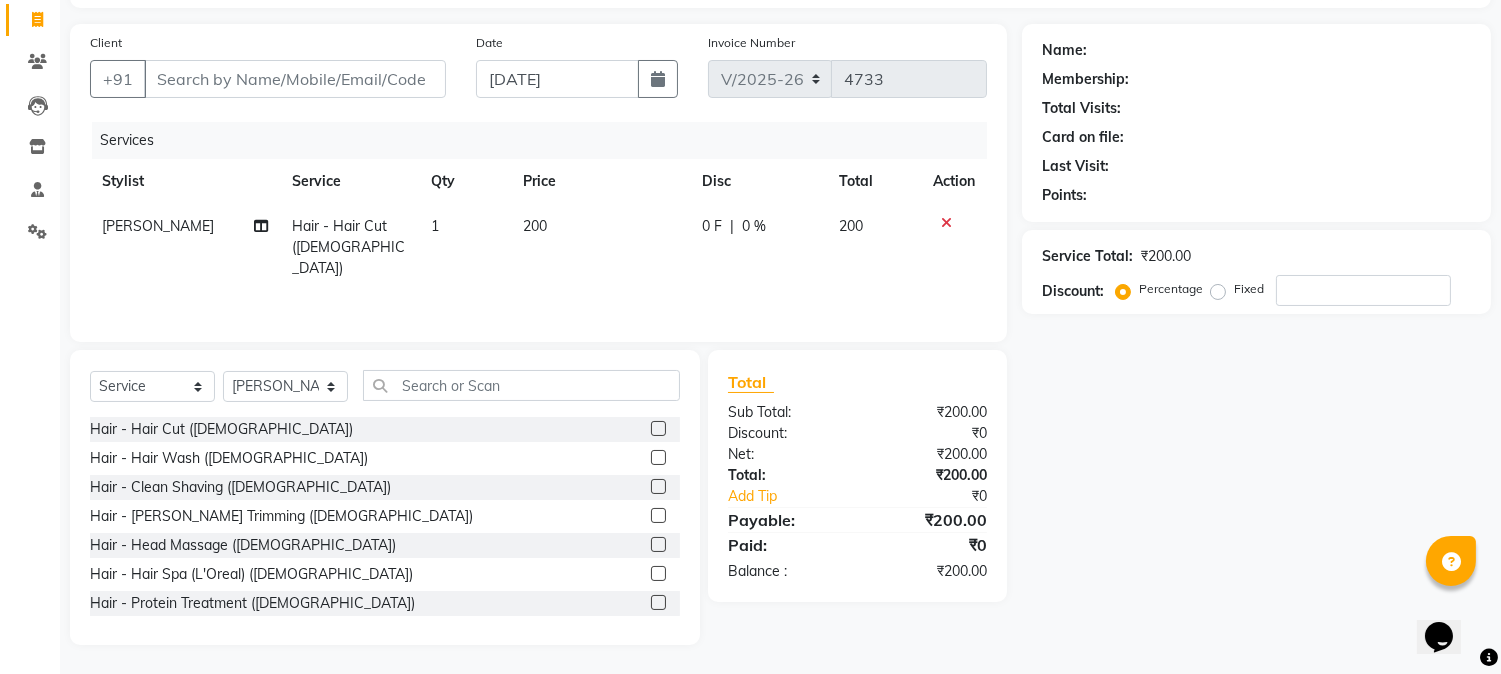 click 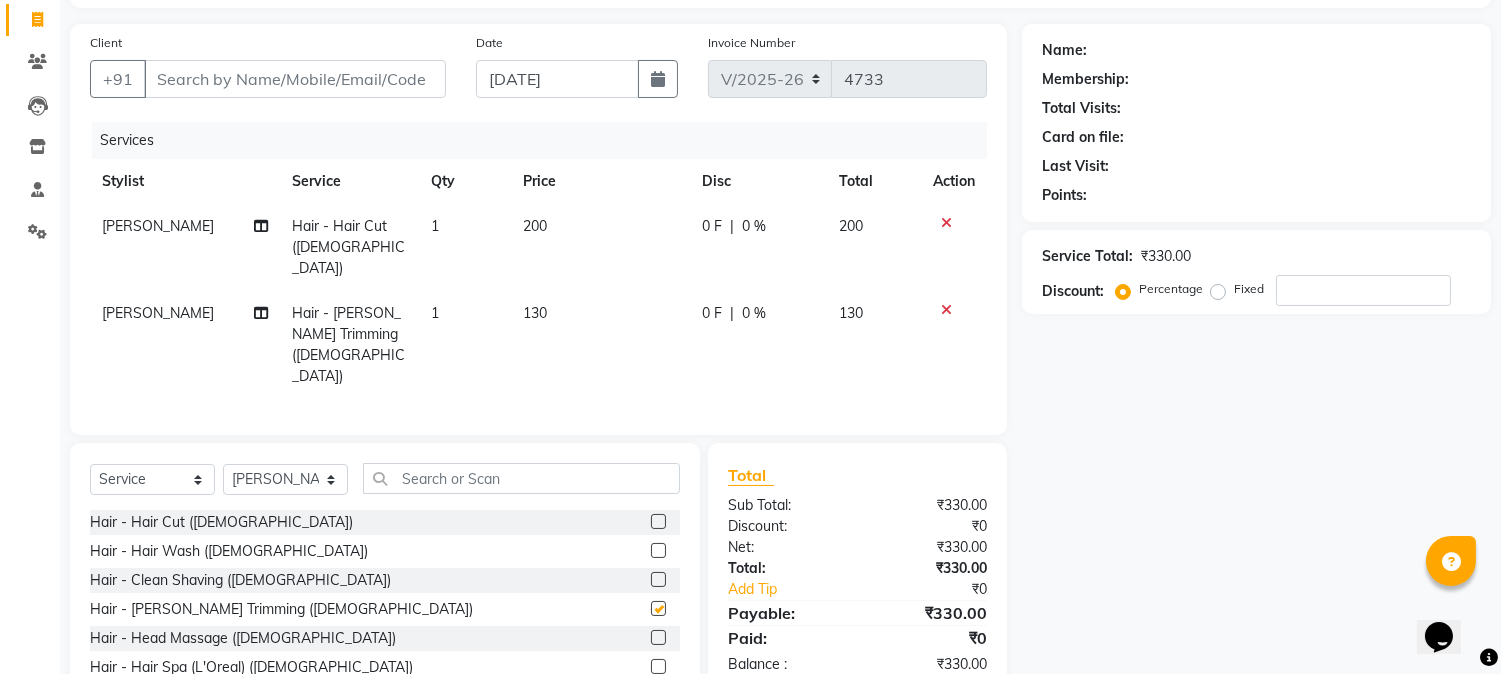 scroll, scrollTop: 56, scrollLeft: 0, axis: vertical 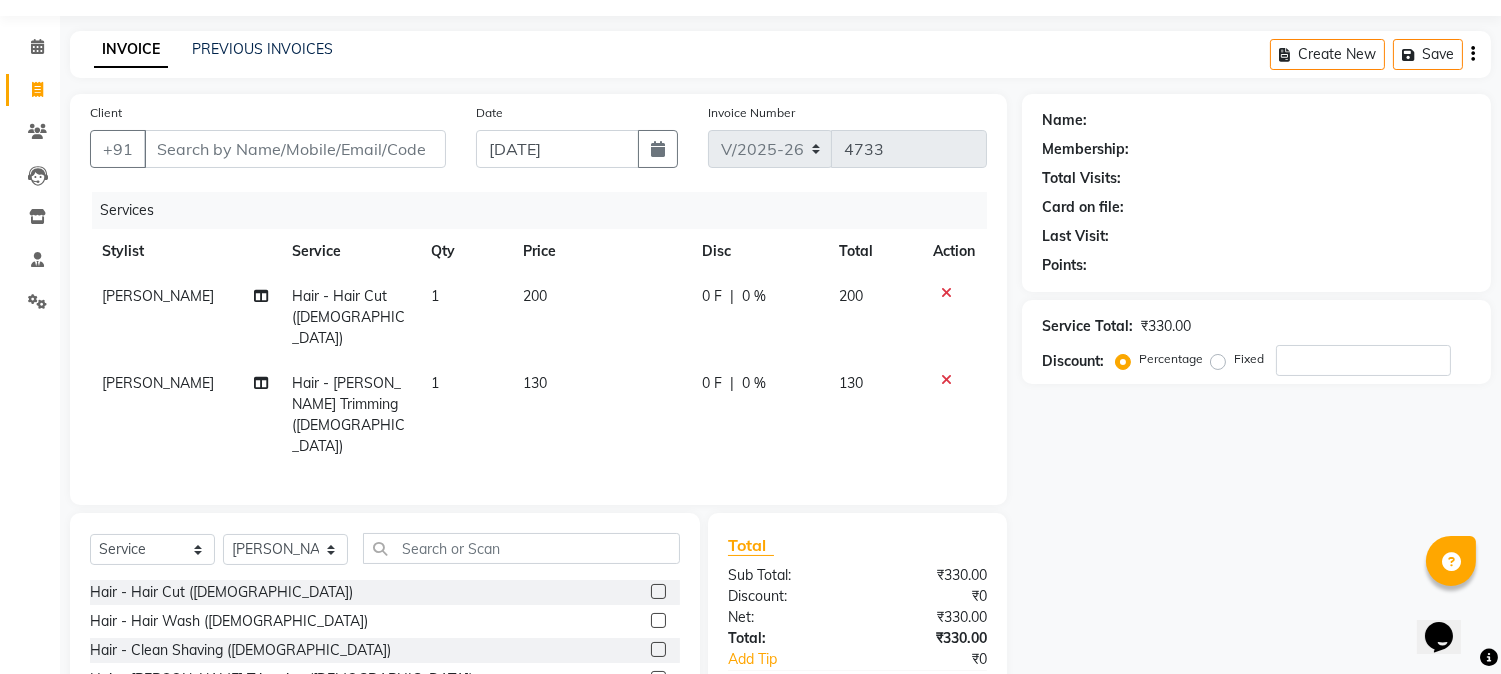 checkbox on "false" 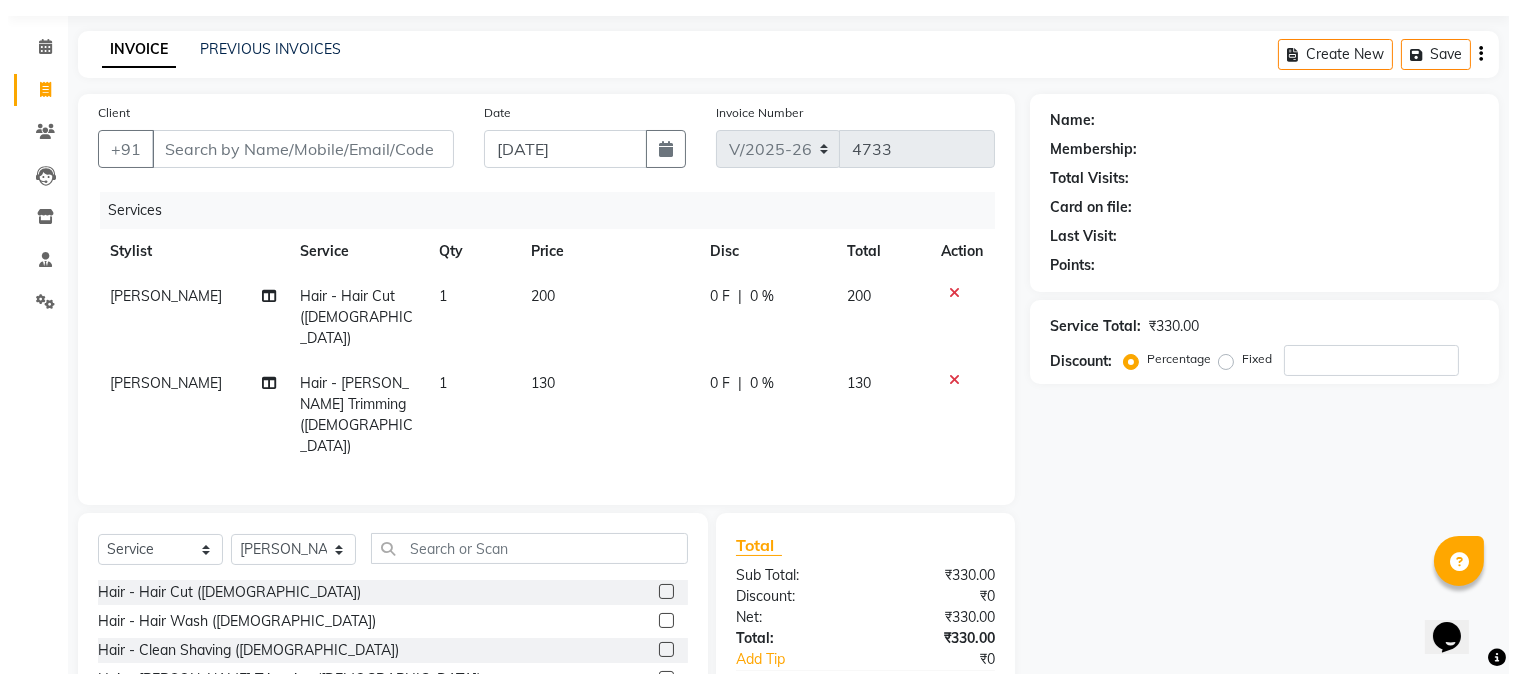 scroll, scrollTop: 0, scrollLeft: 0, axis: both 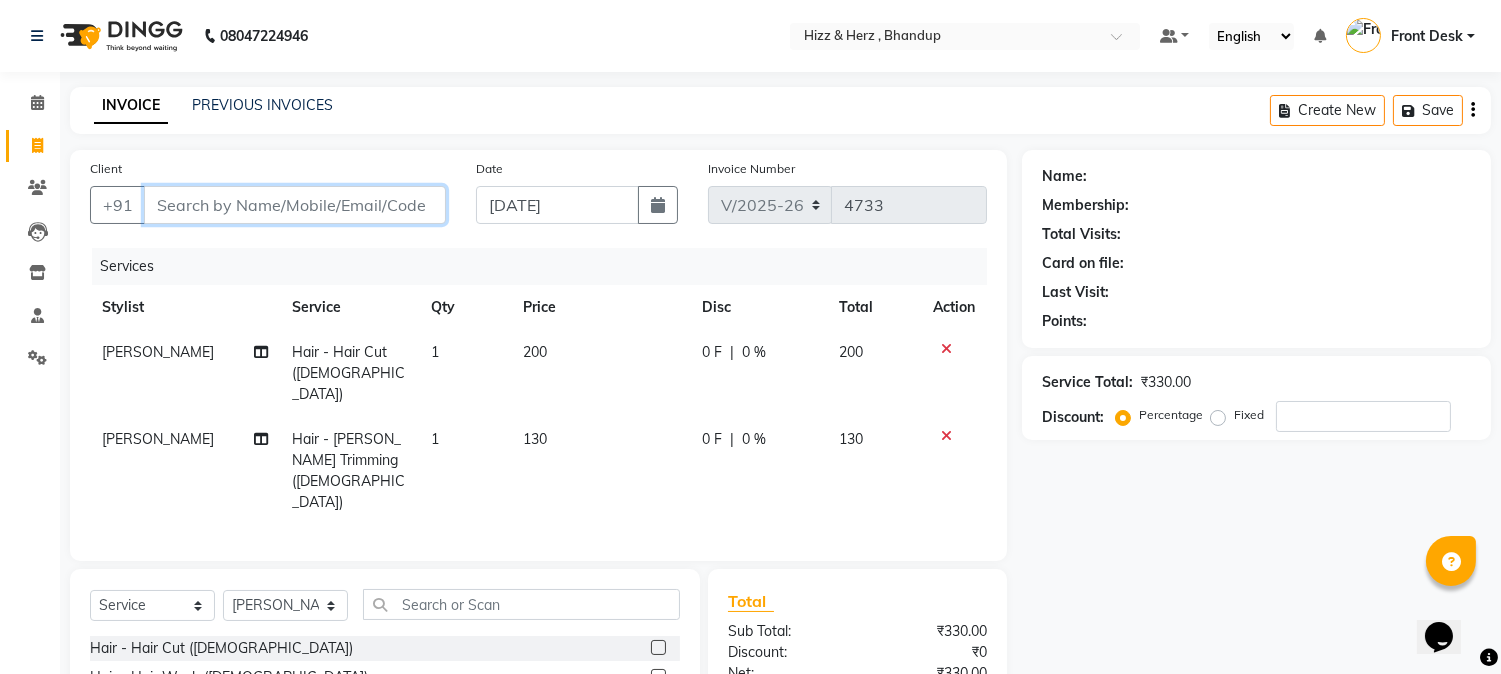 click on "Client" at bounding box center [295, 205] 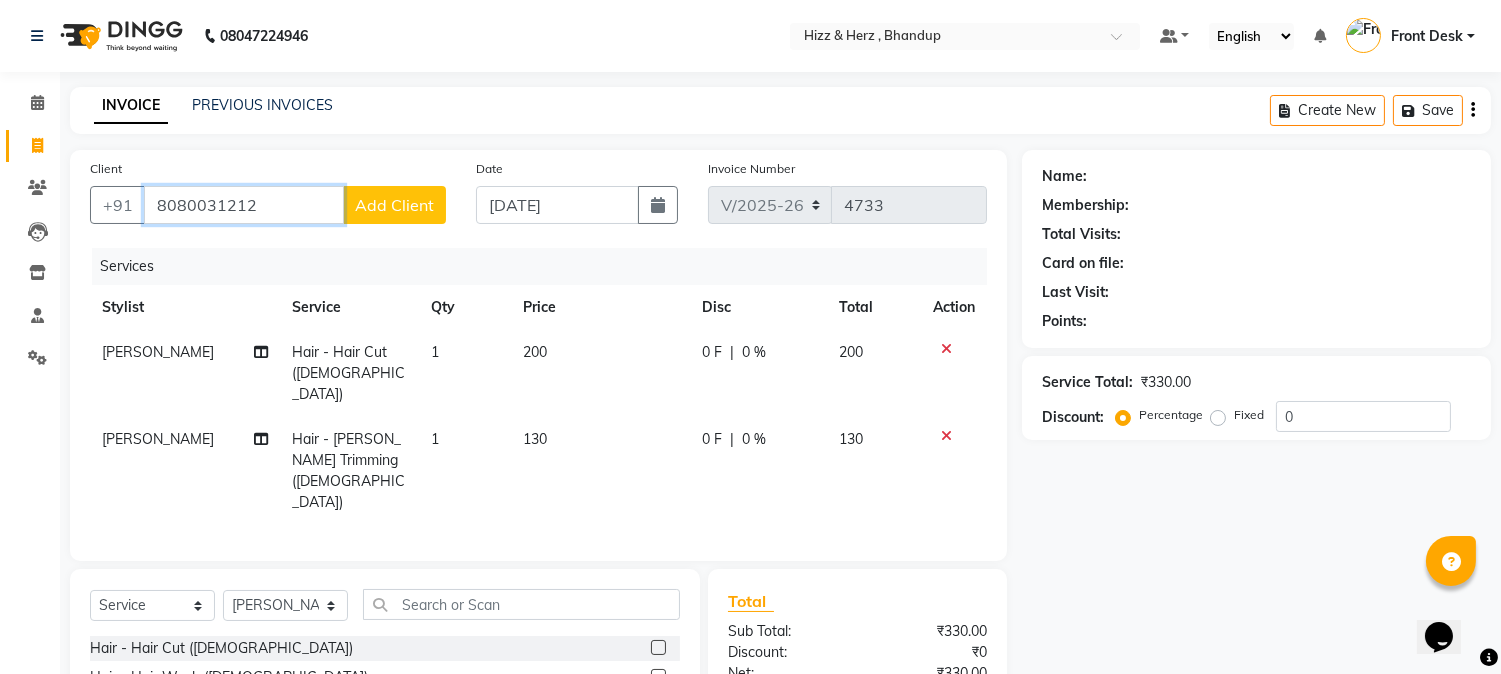type on "8080031212" 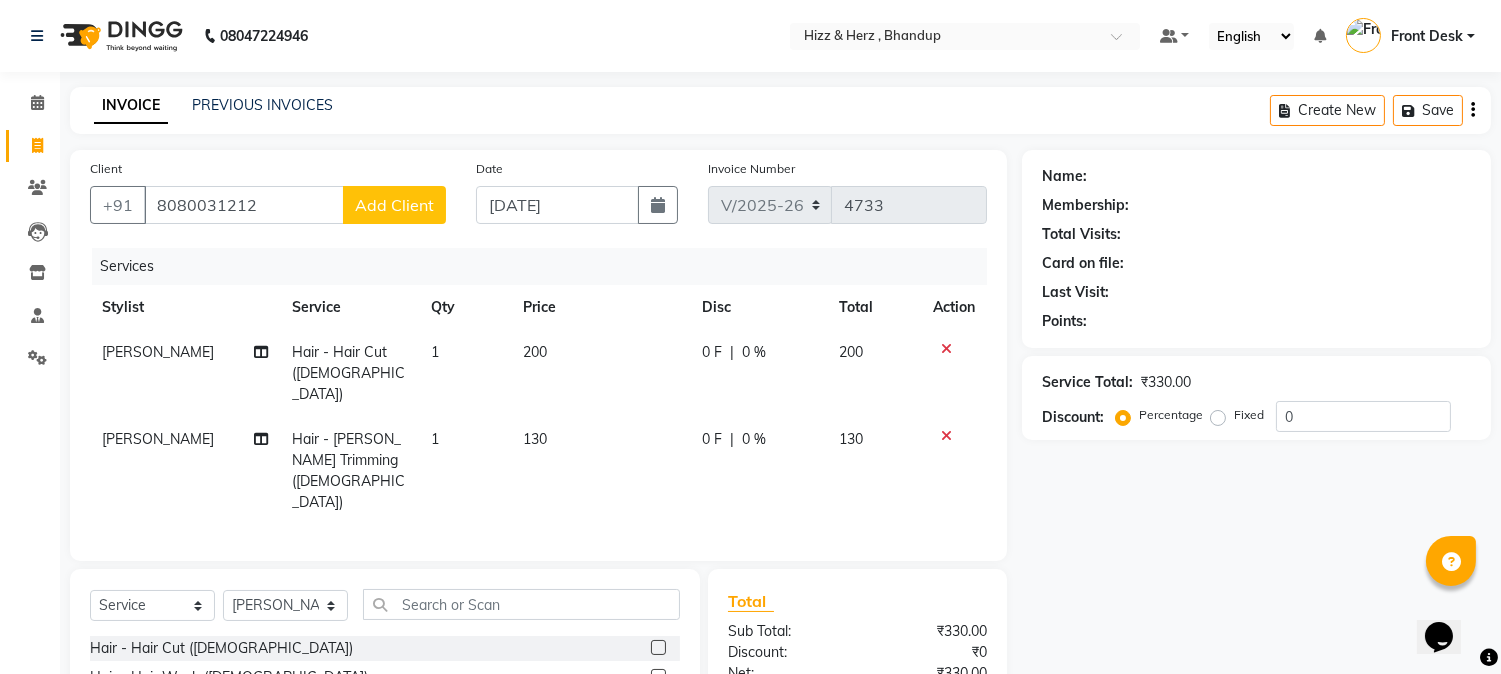 click on "Add Client" 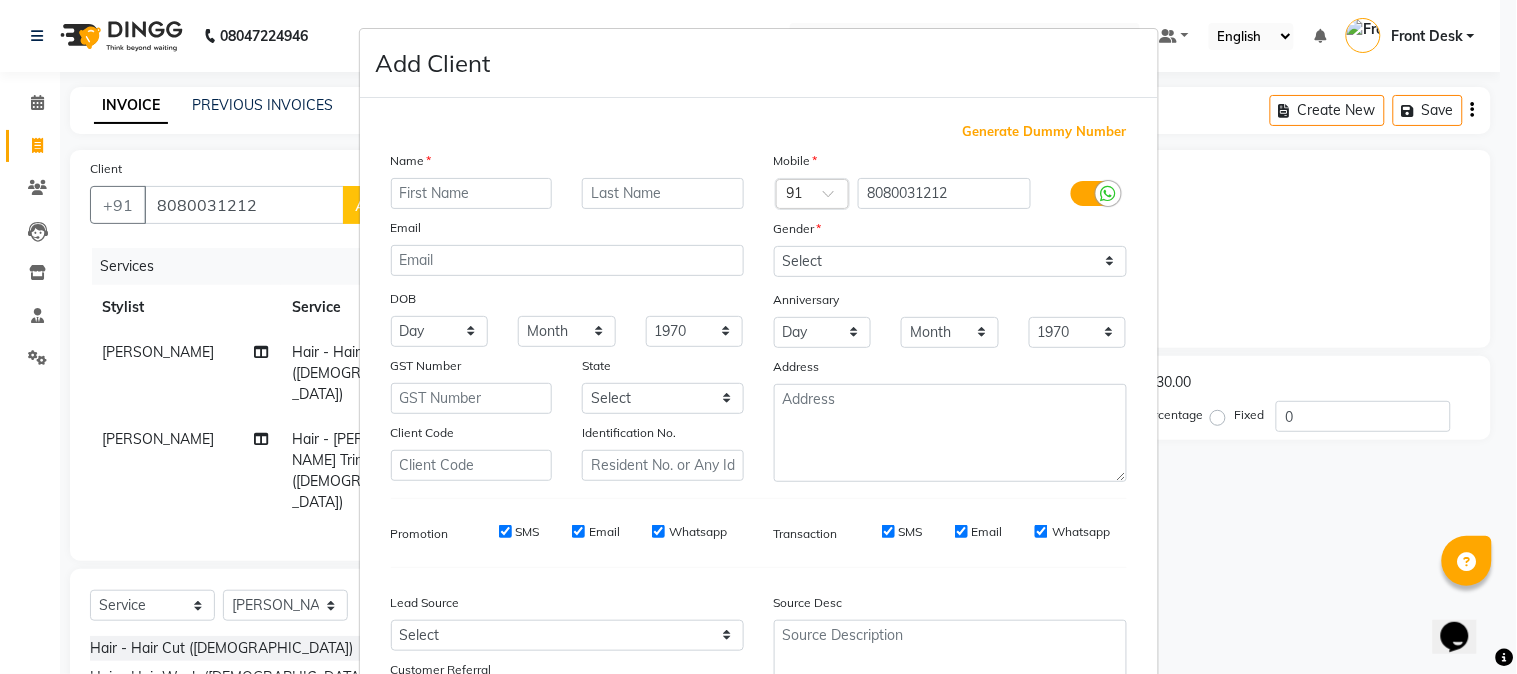 click at bounding box center [472, 193] 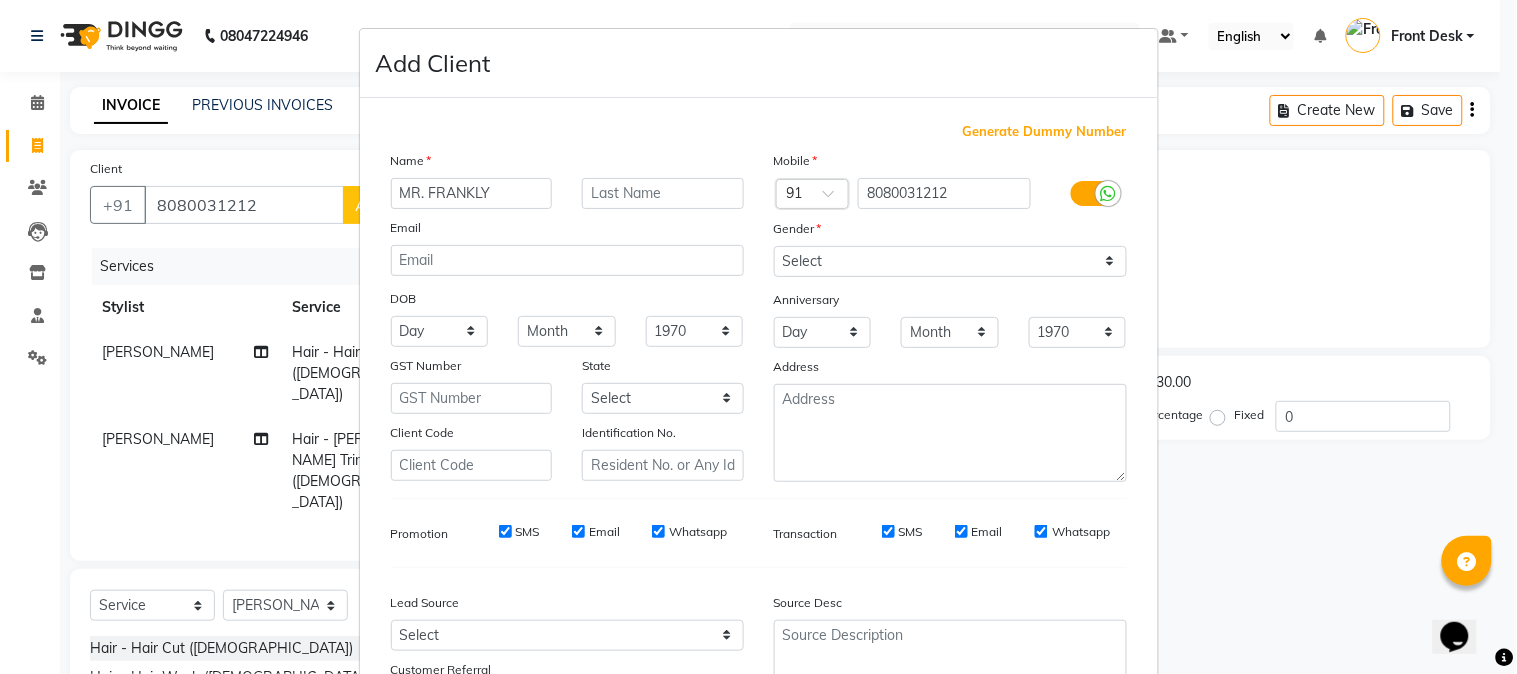 type on "MR. FRANKLY" 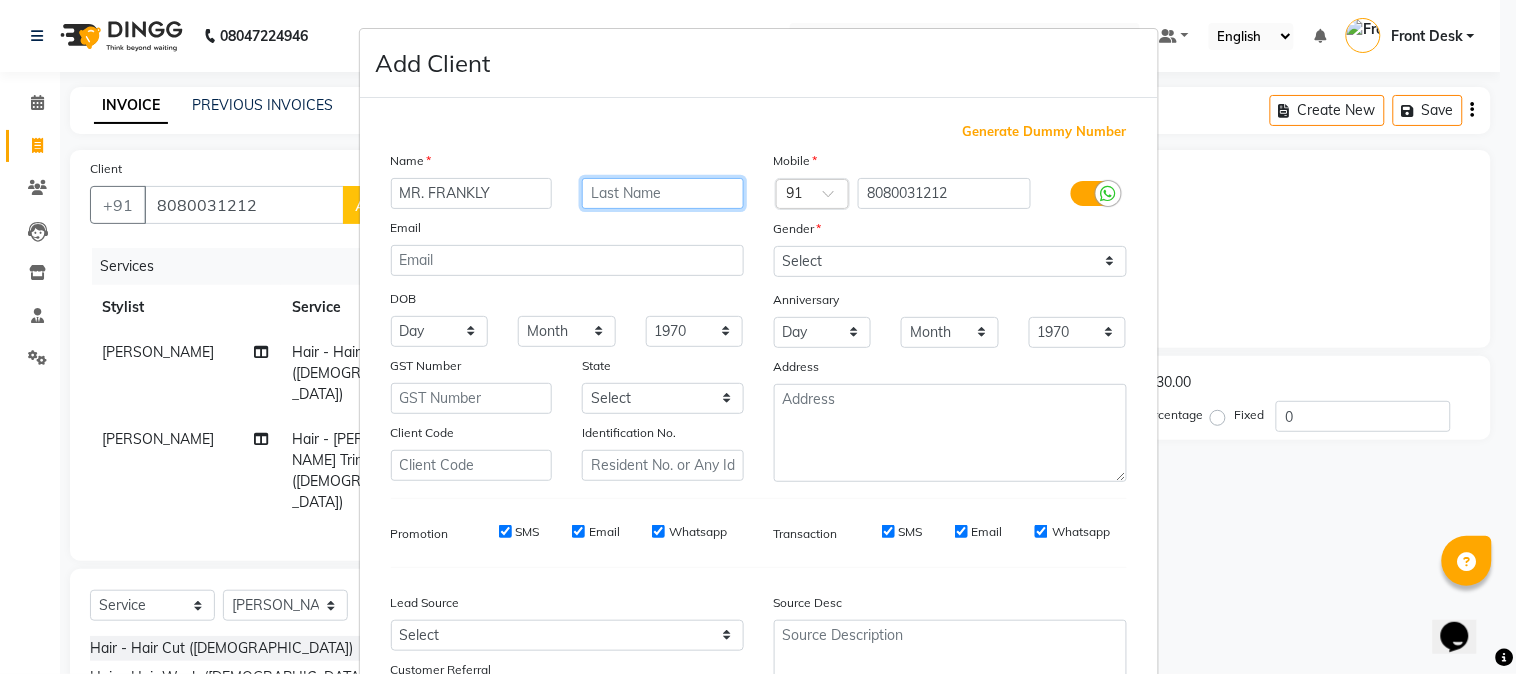 click at bounding box center [663, 193] 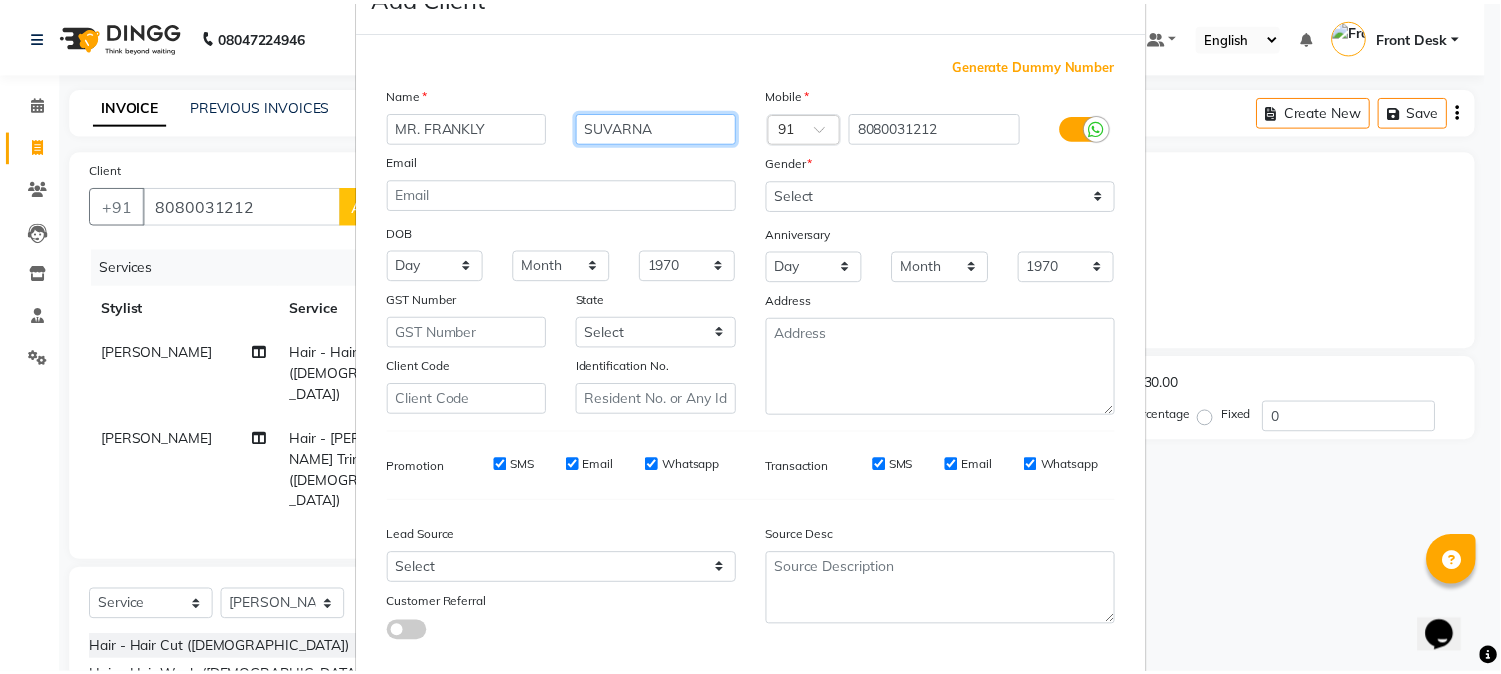 scroll, scrollTop: 176, scrollLeft: 0, axis: vertical 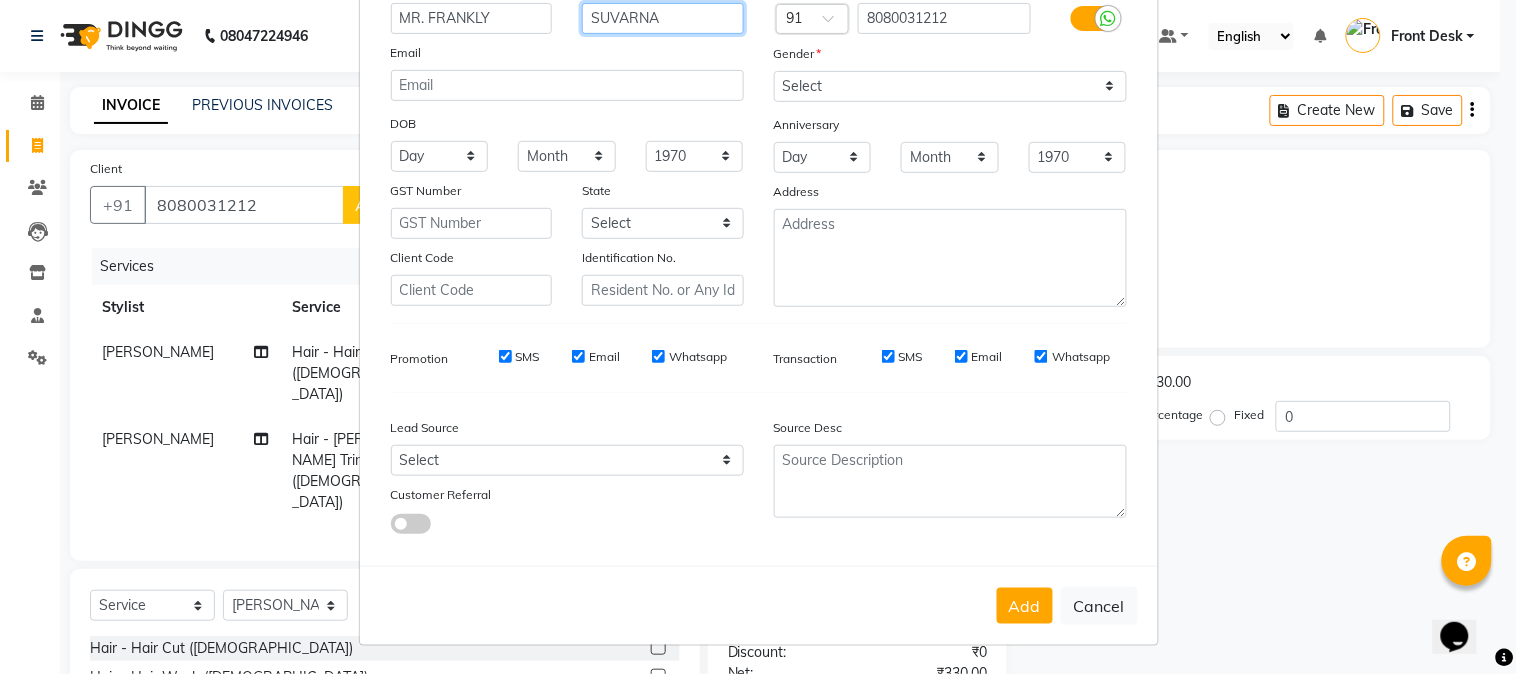type on "SUVARNA" 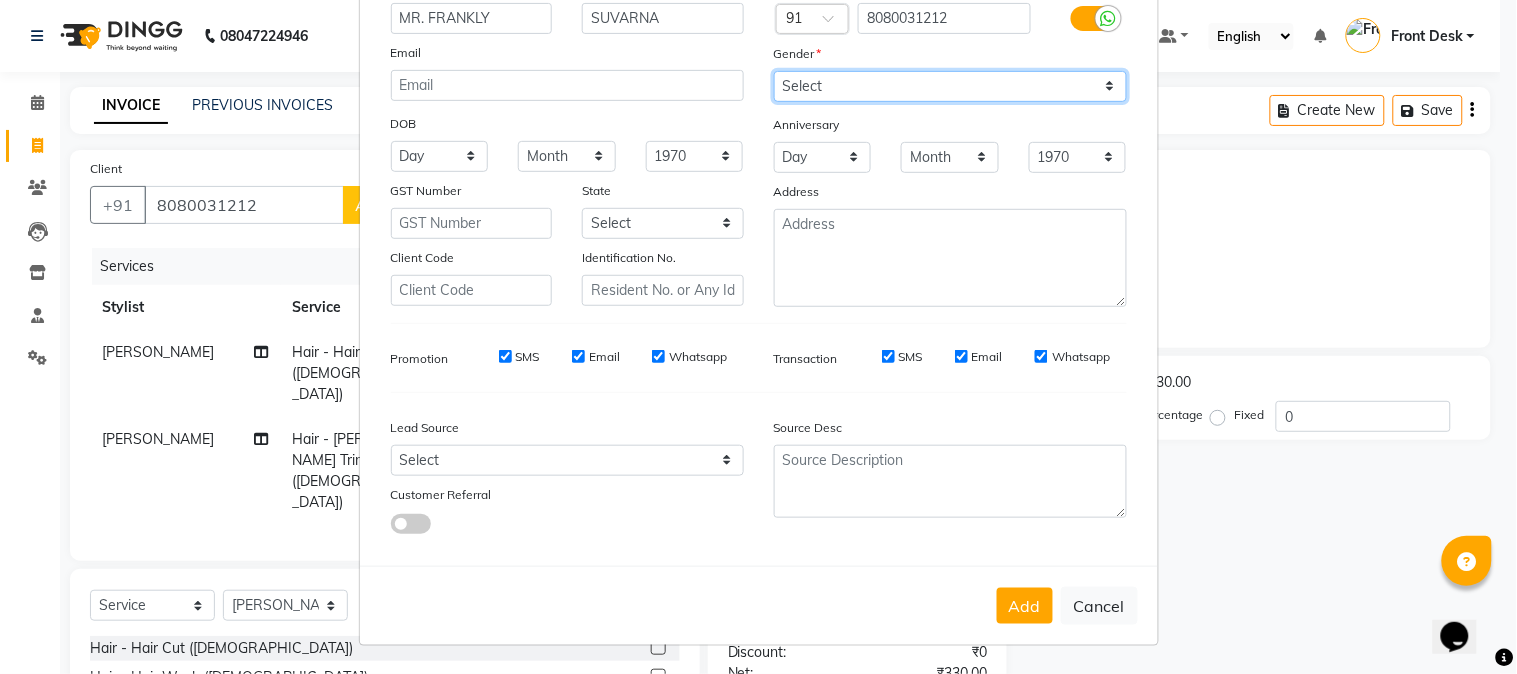 drag, startPoint x: 841, startPoint y: 83, endPoint x: 842, endPoint y: 96, distance: 13.038404 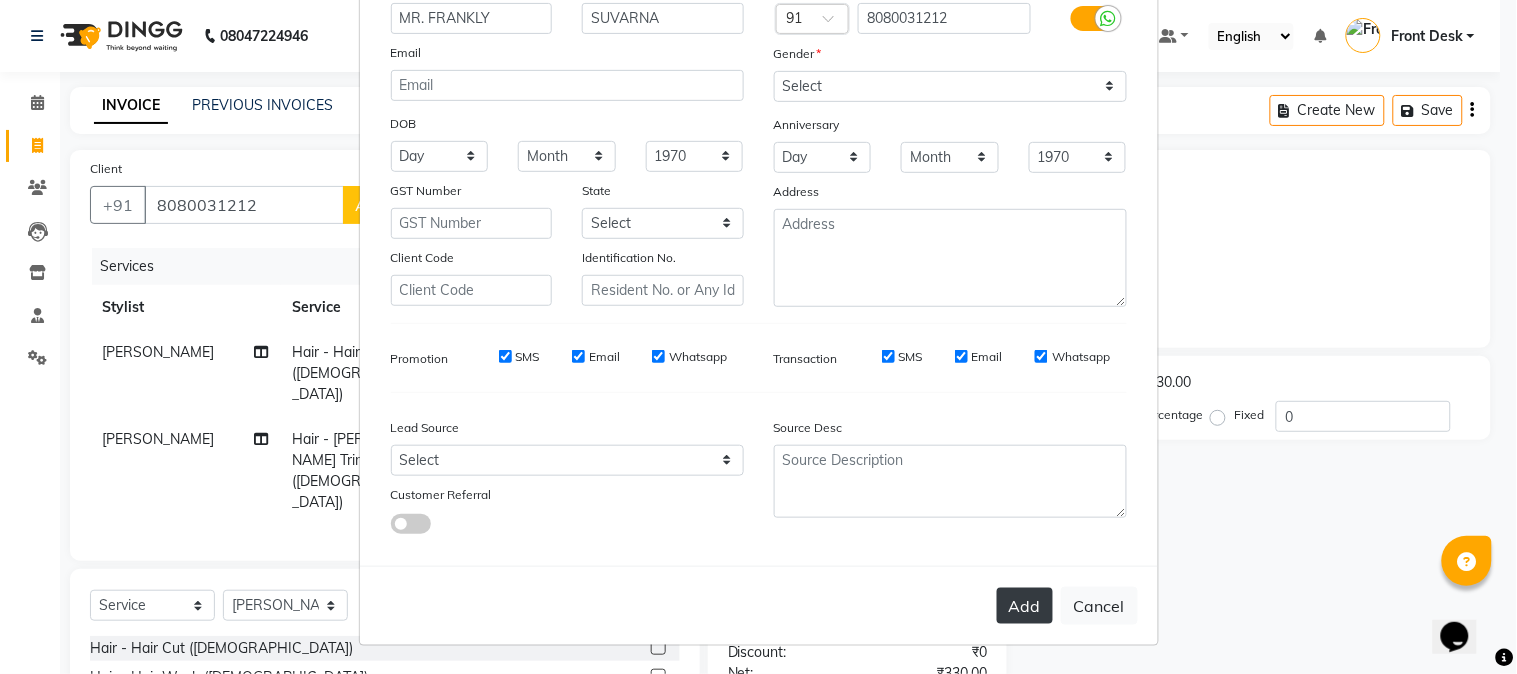 click on "Add" at bounding box center [1025, 606] 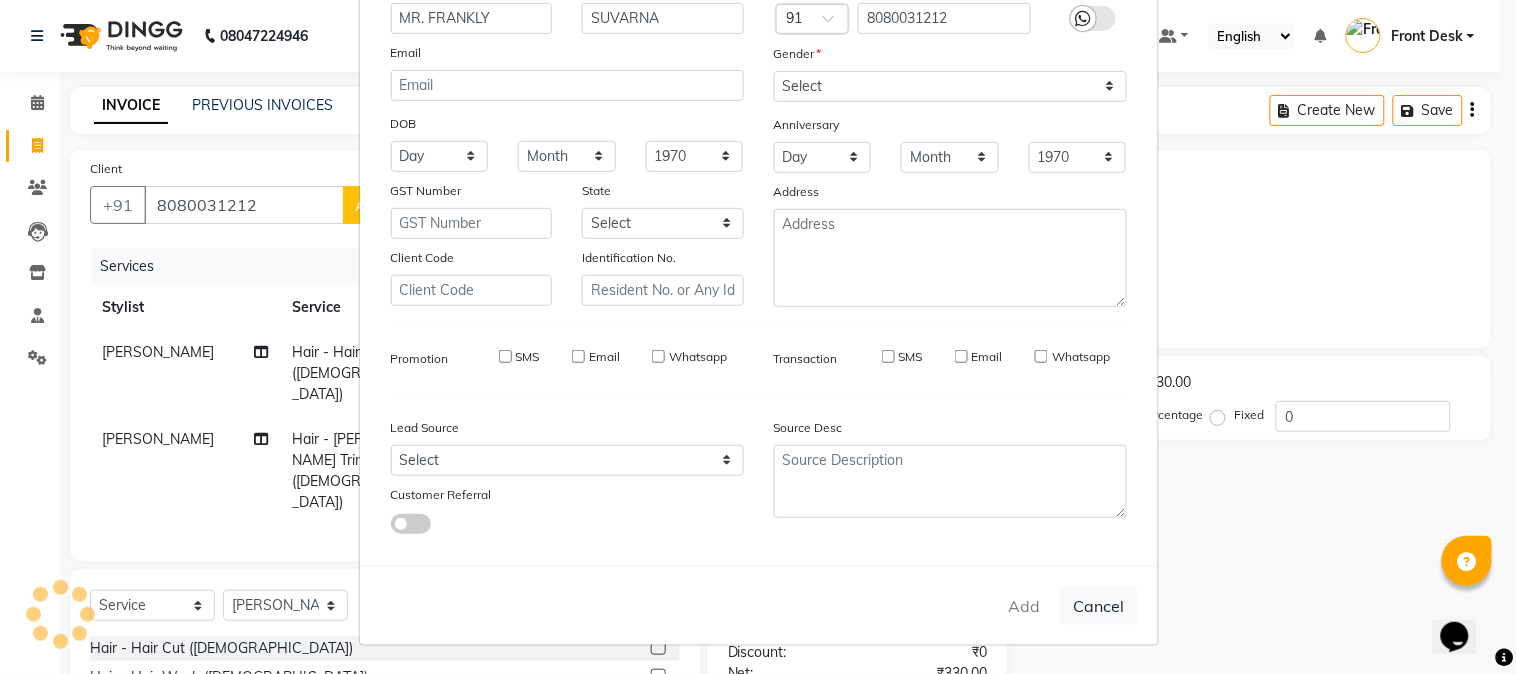 type 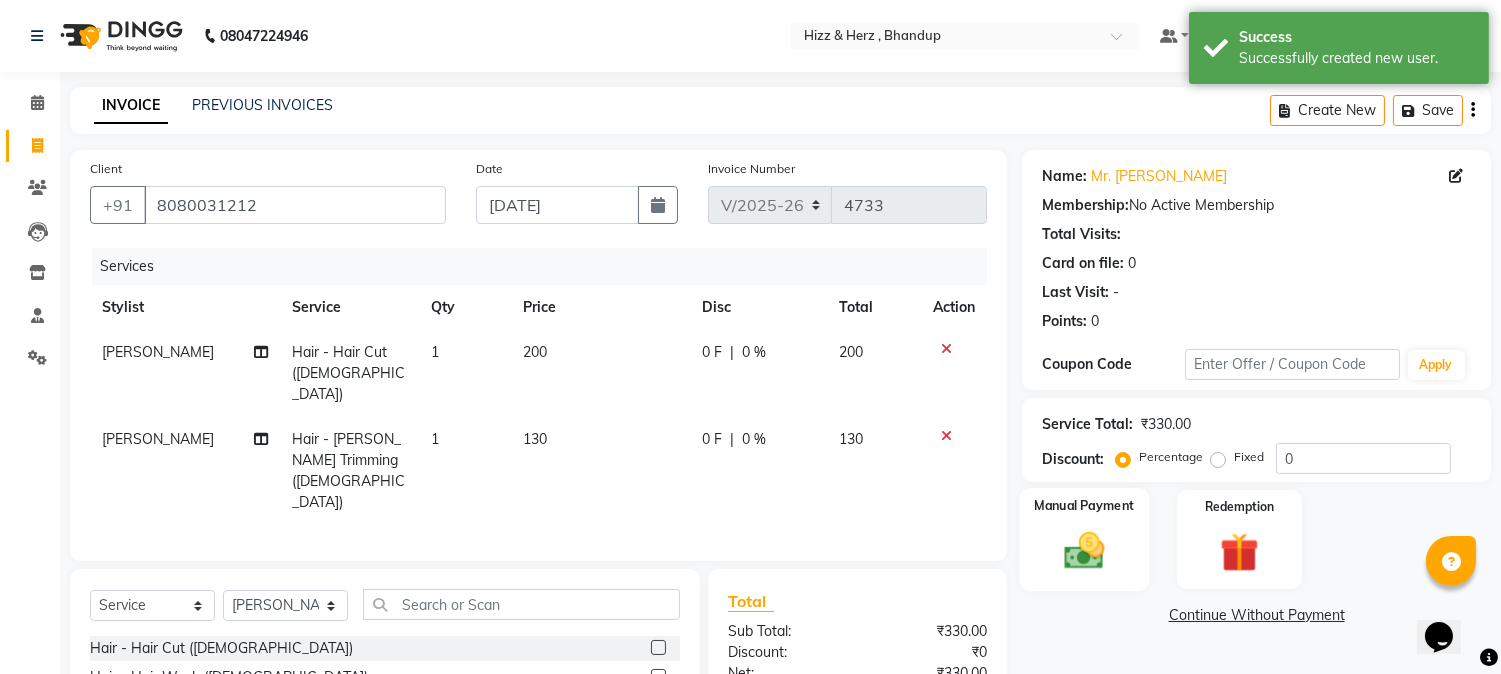 click 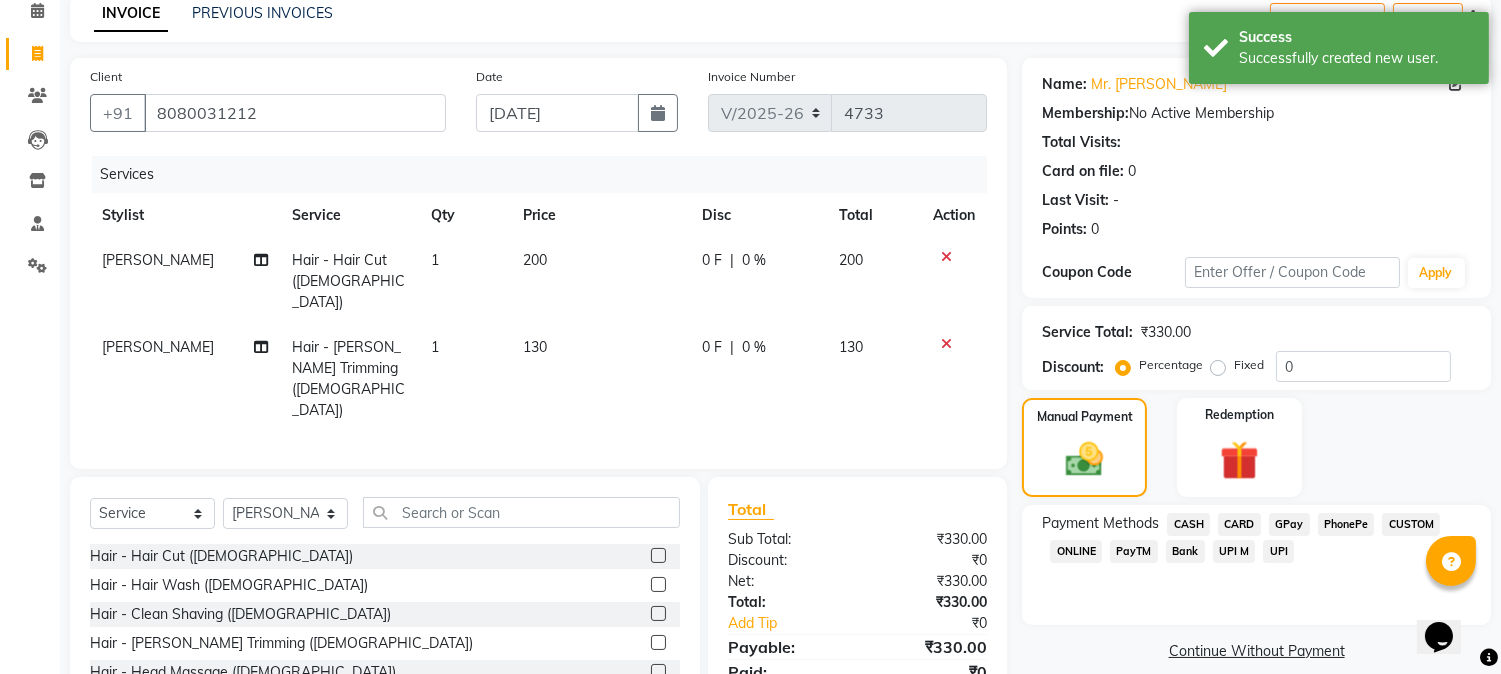 scroll, scrollTop: 173, scrollLeft: 0, axis: vertical 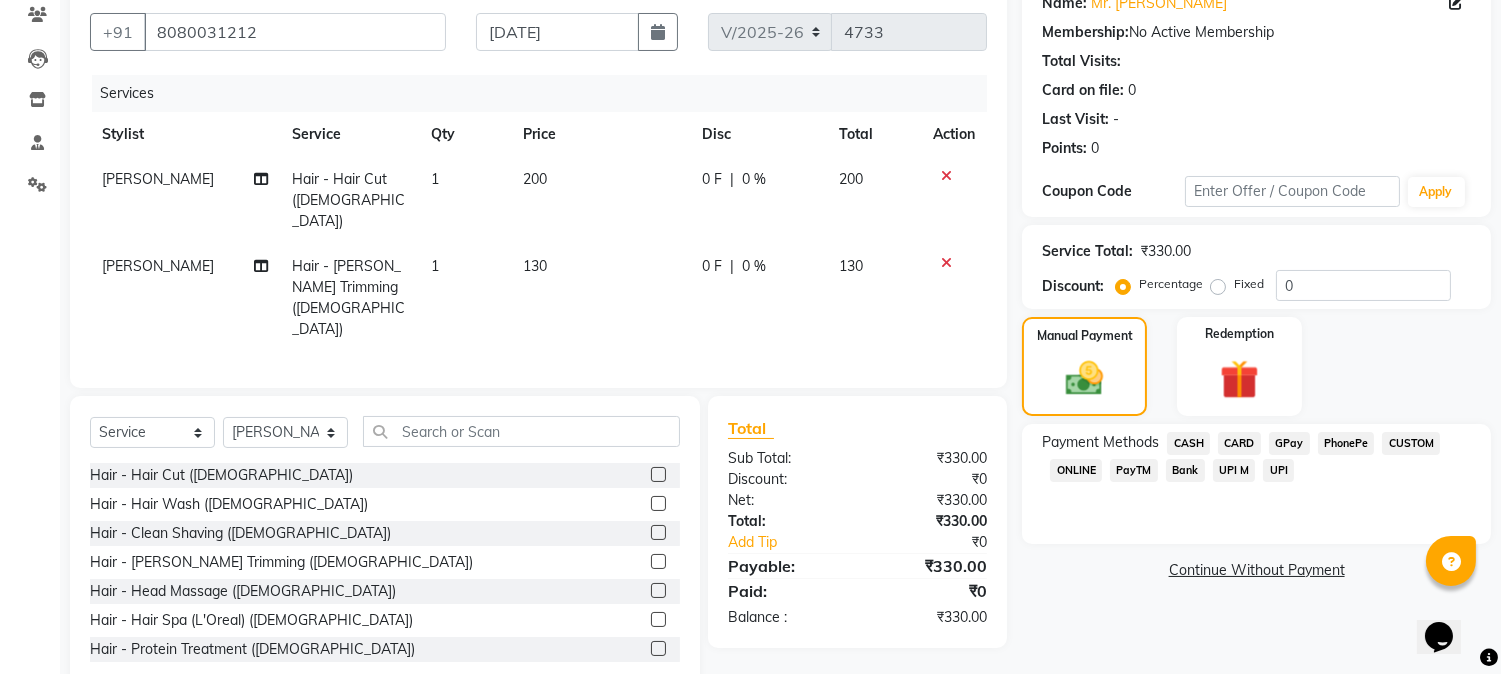 click on "GPay" 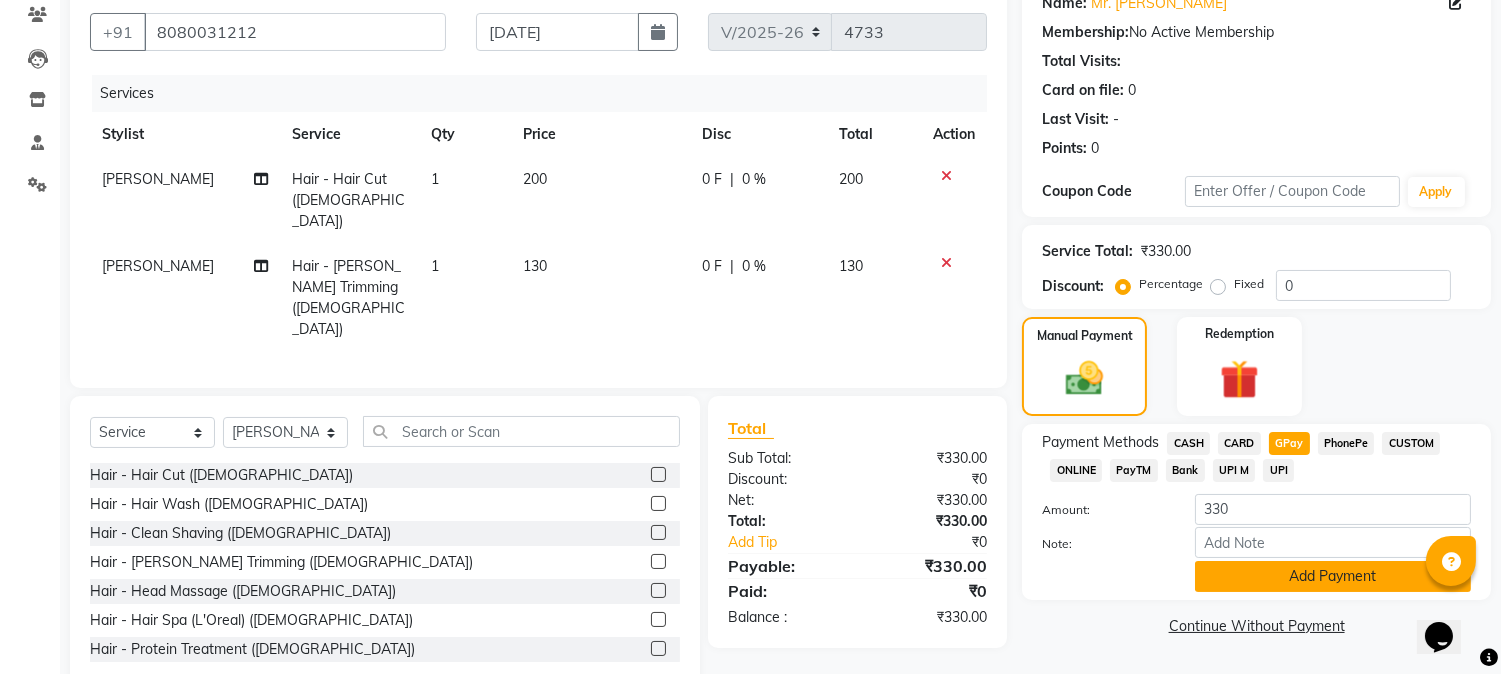 click on "Add Payment" 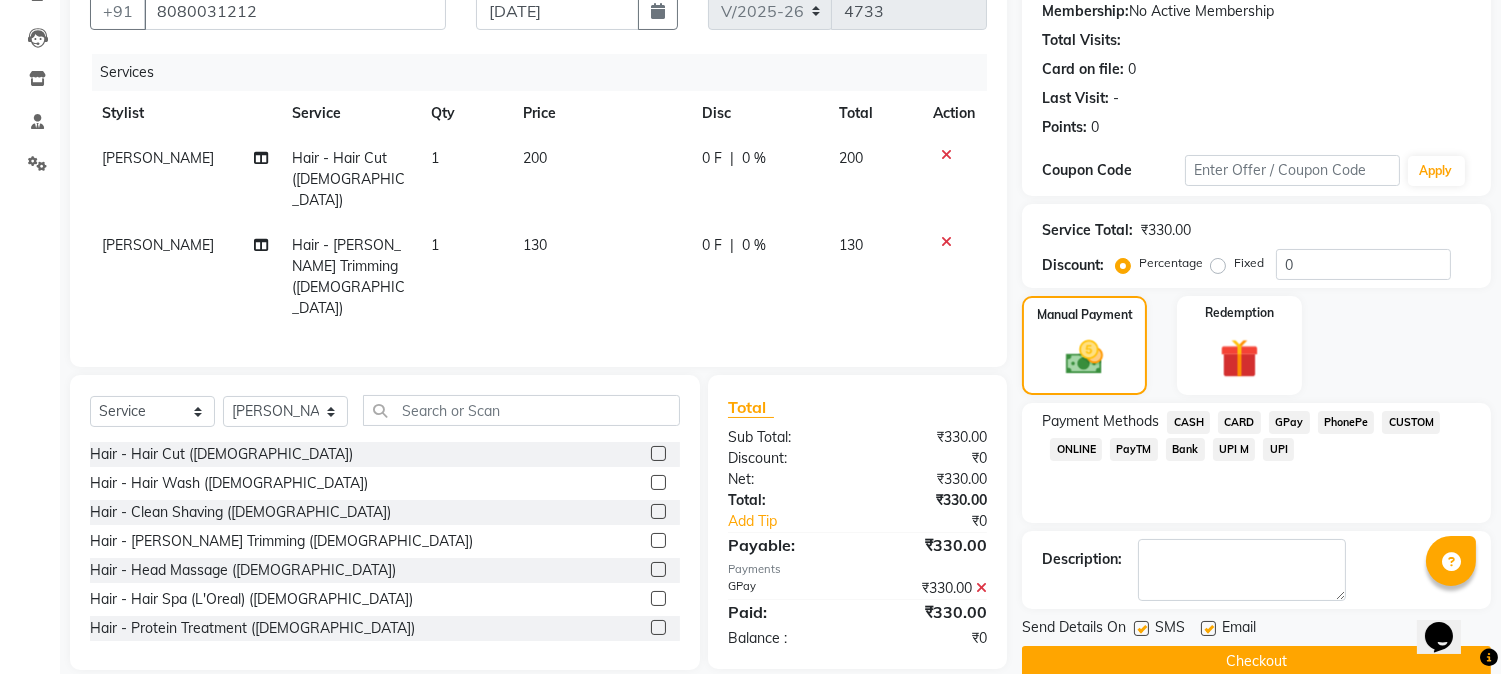 scroll, scrollTop: 225, scrollLeft: 0, axis: vertical 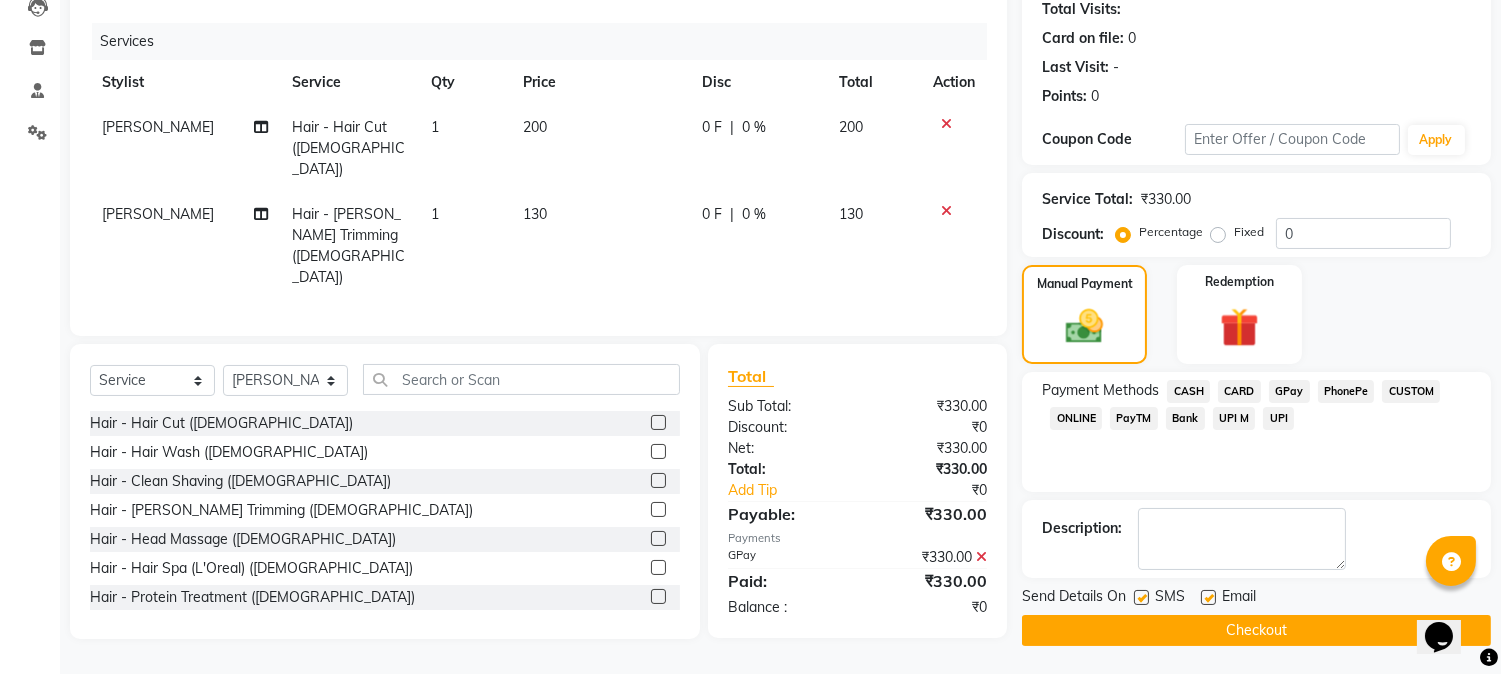 click on "Checkout" 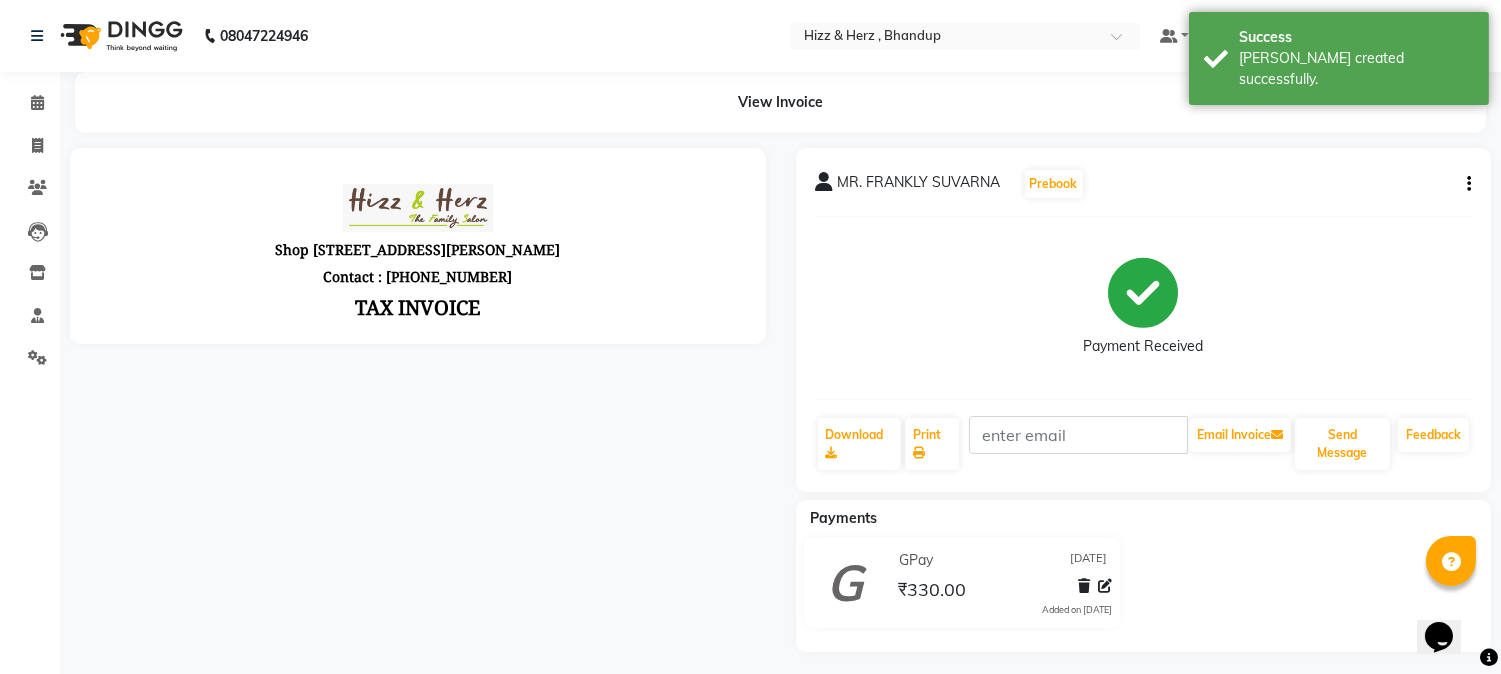 scroll, scrollTop: 0, scrollLeft: 0, axis: both 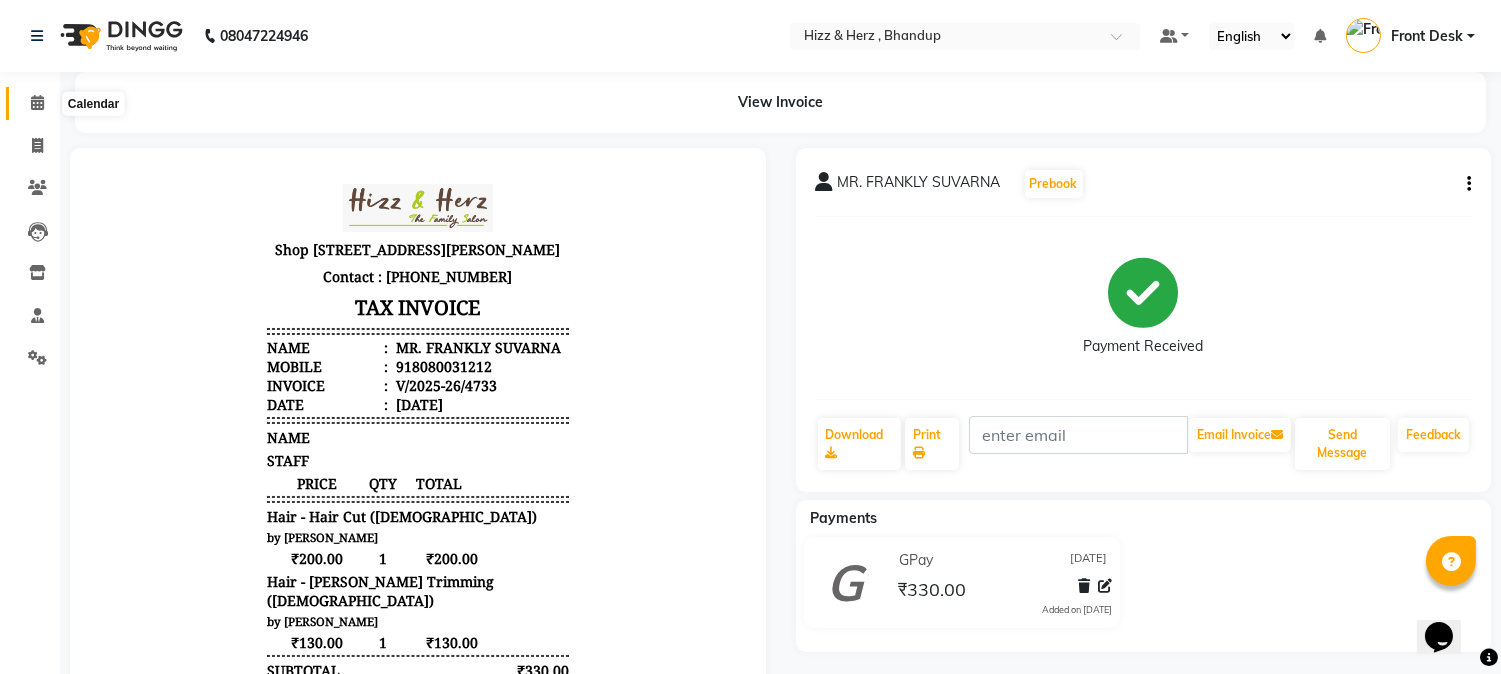 click 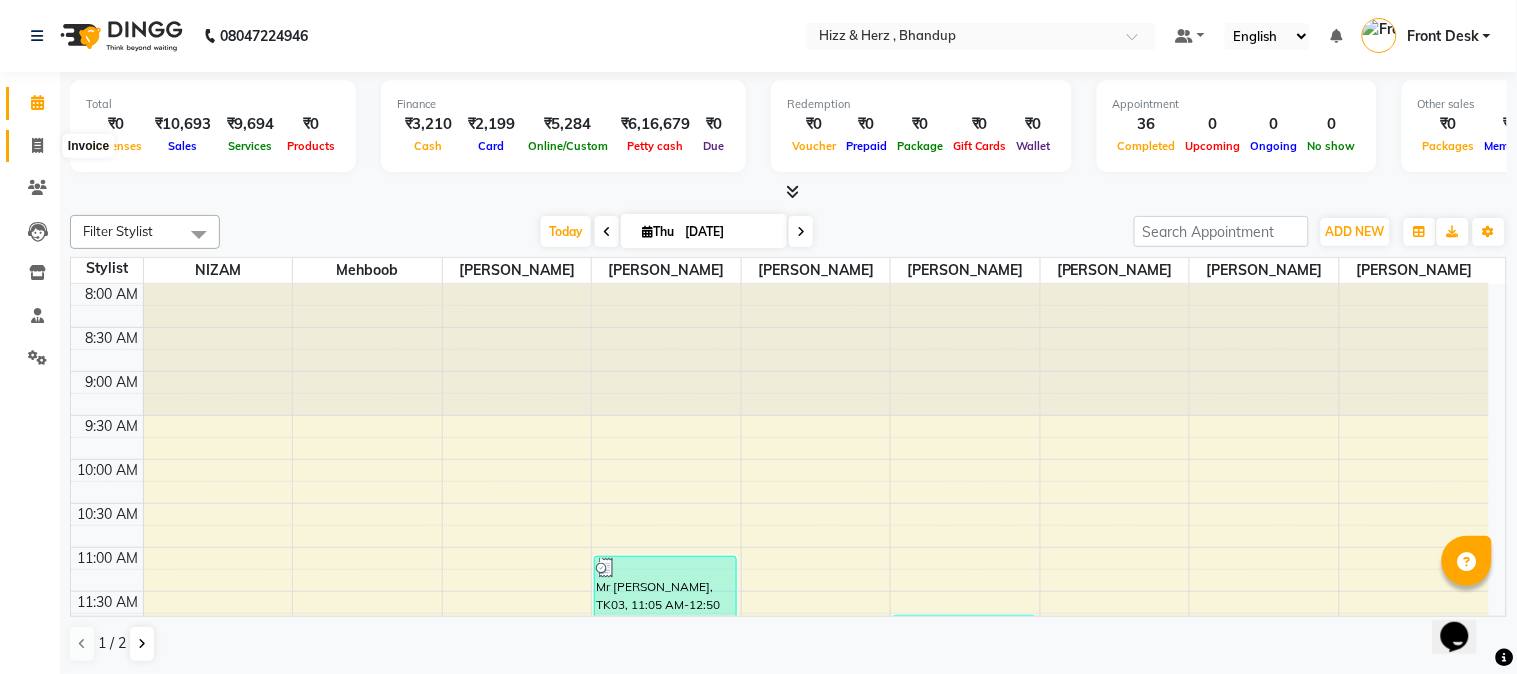 click 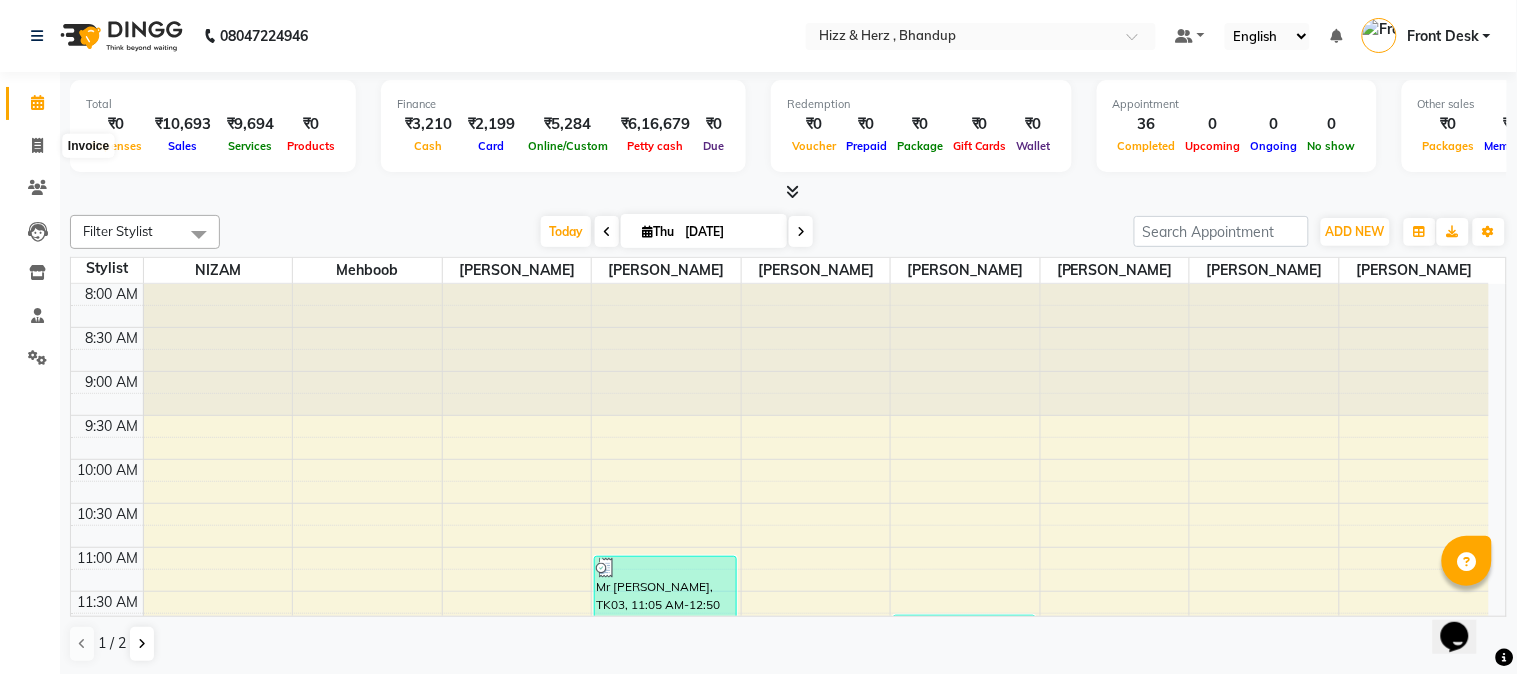select on "service" 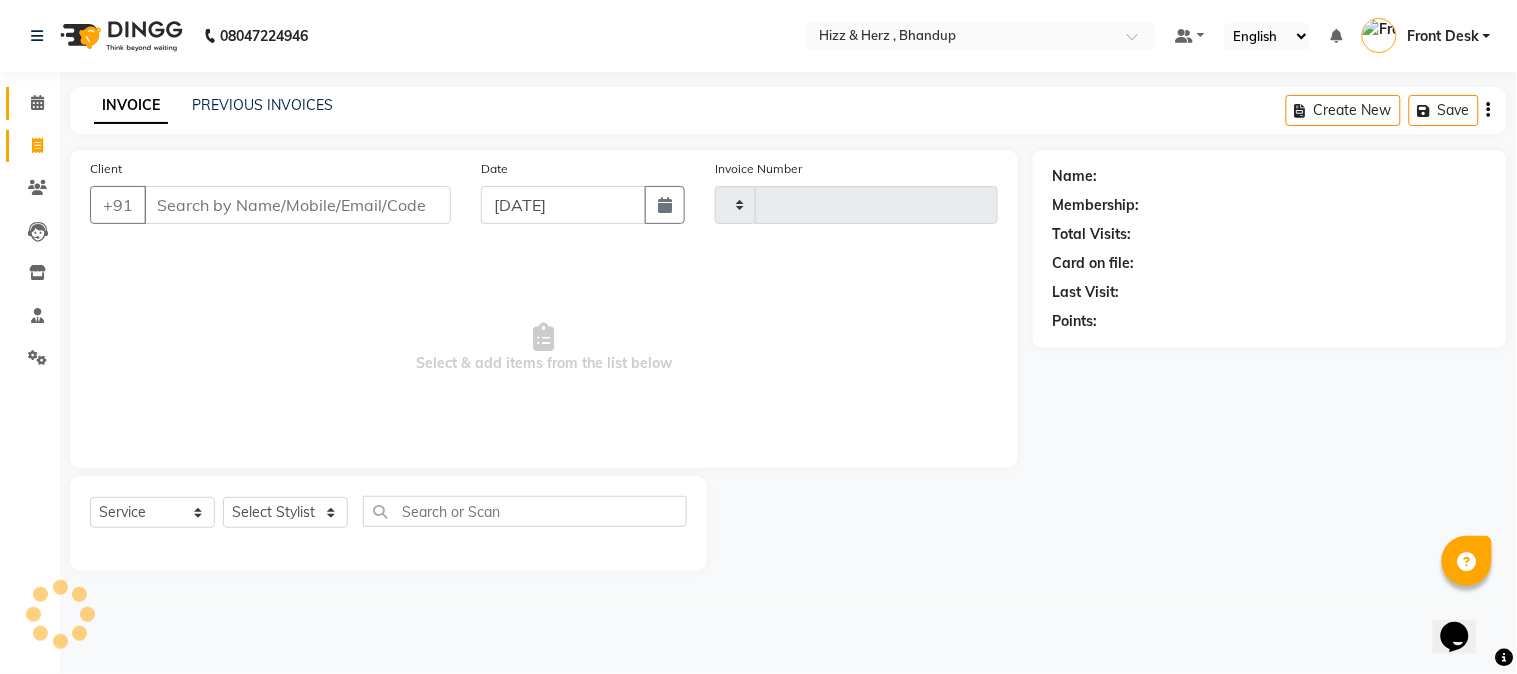 type on "4734" 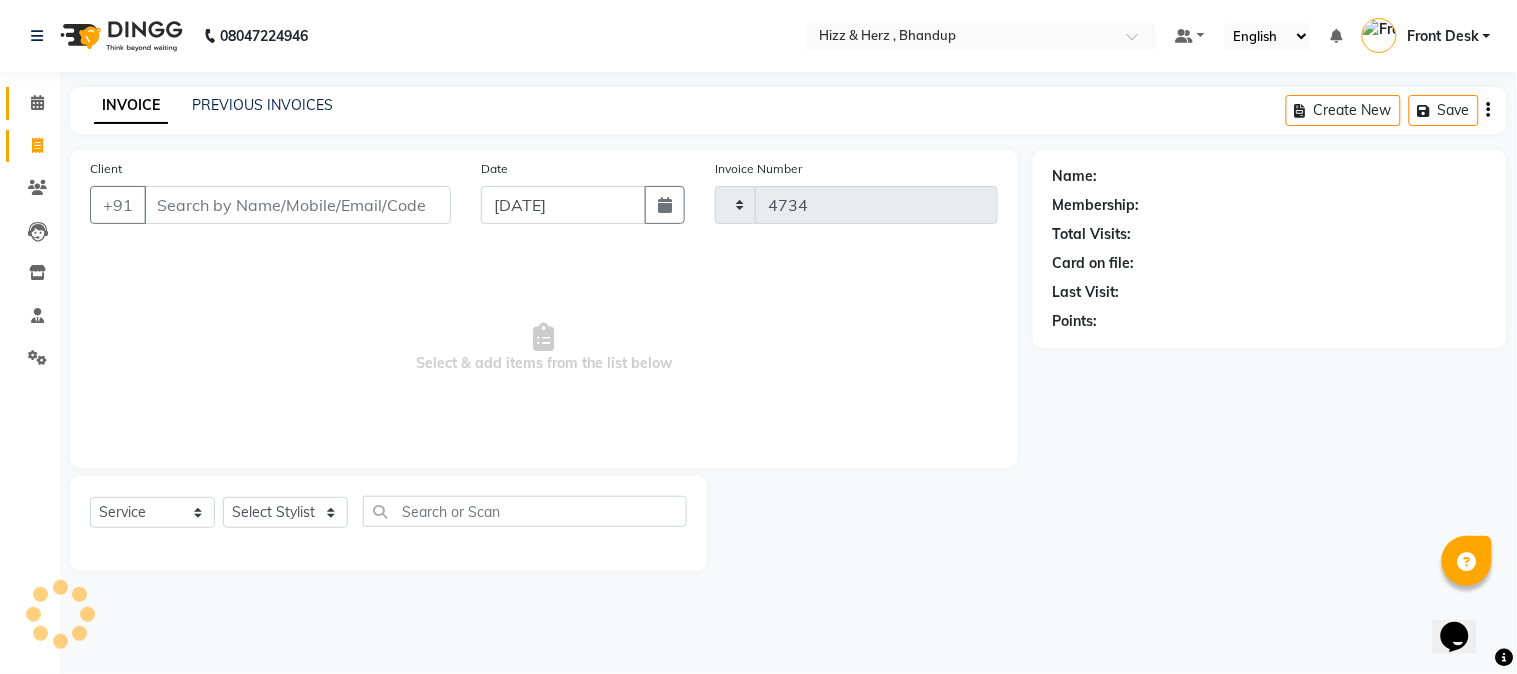 select on "629" 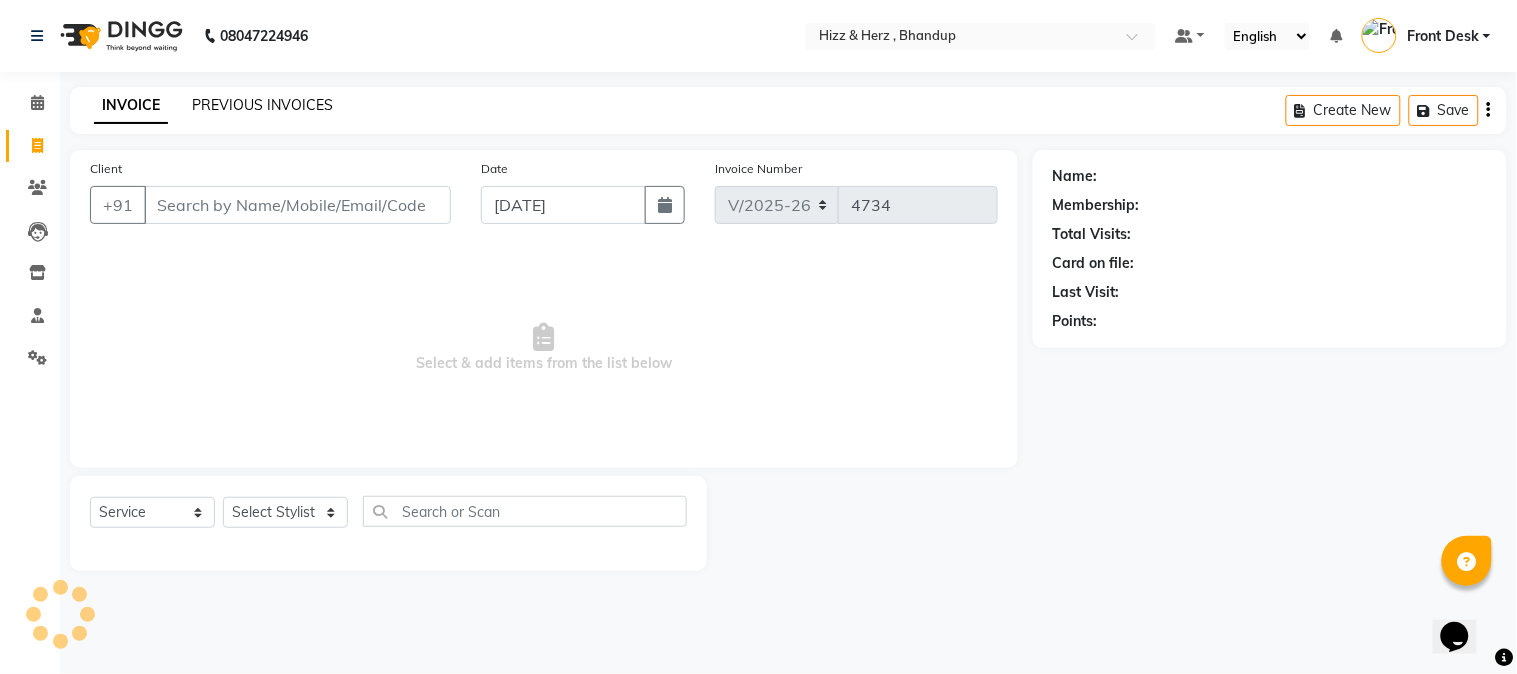 click on "PREVIOUS INVOICES" 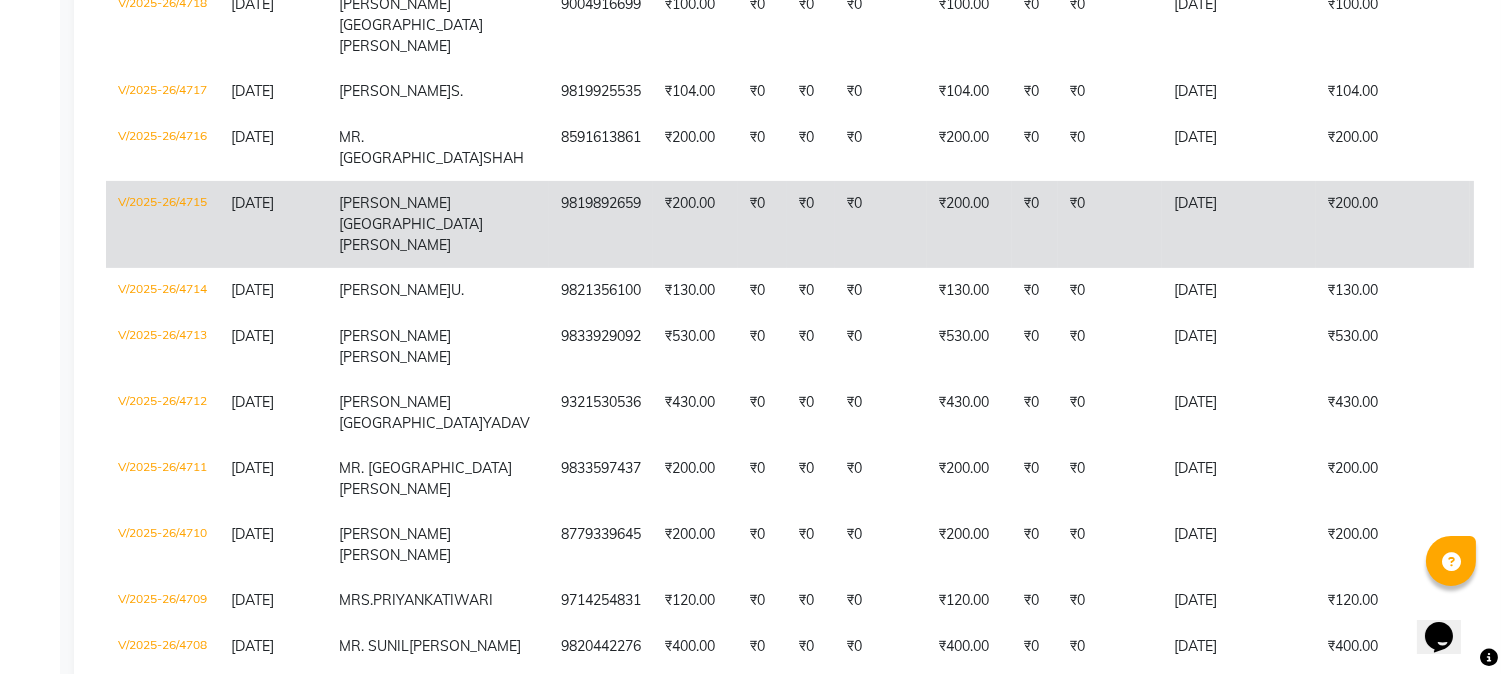 scroll, scrollTop: 1333, scrollLeft: 0, axis: vertical 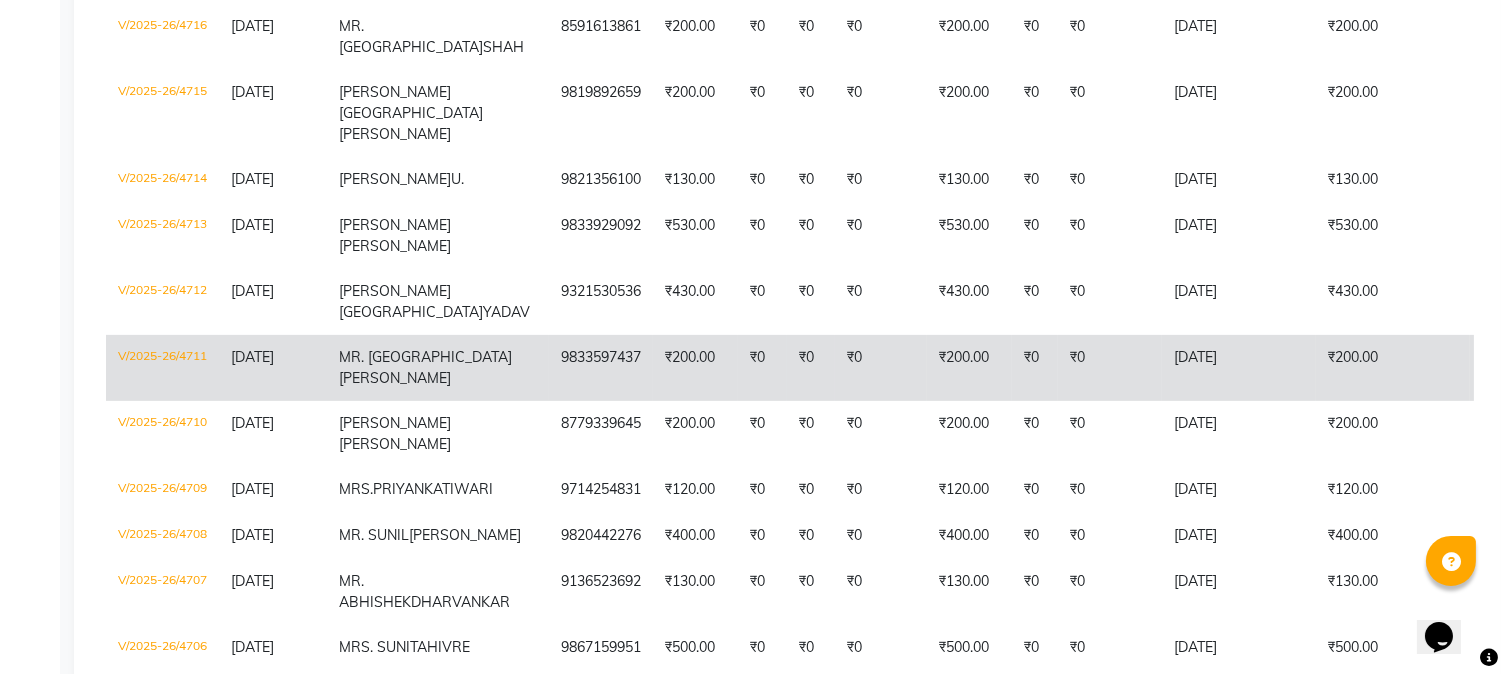 click on "9833597437" 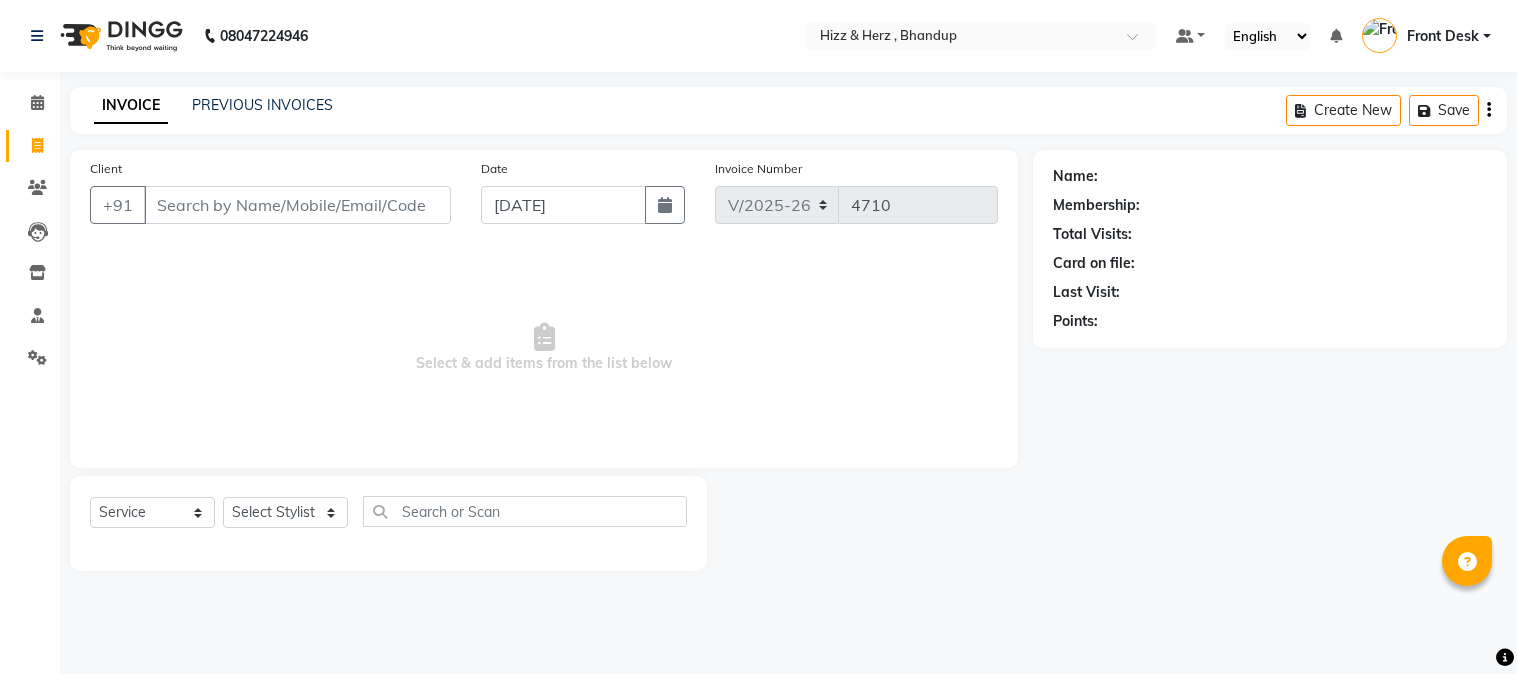 select on "629" 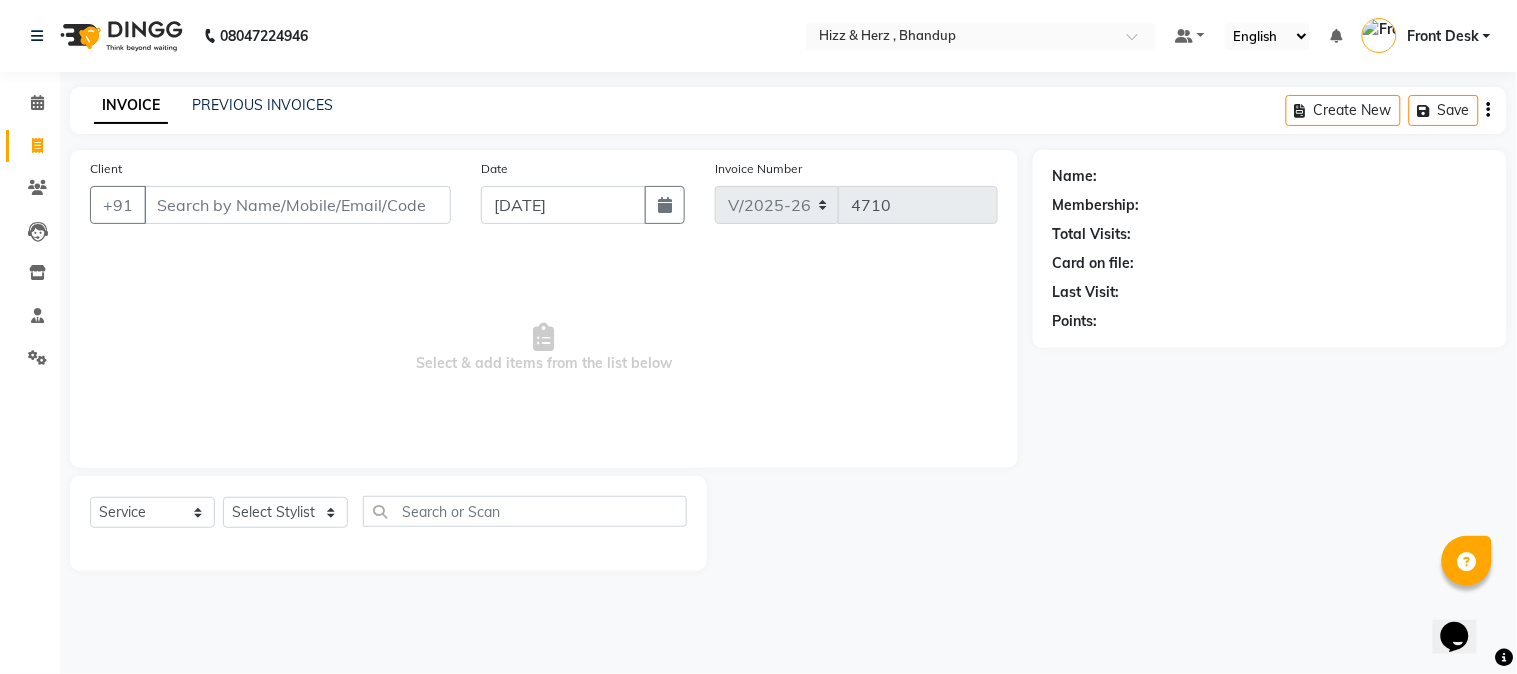 scroll, scrollTop: 0, scrollLeft: 0, axis: both 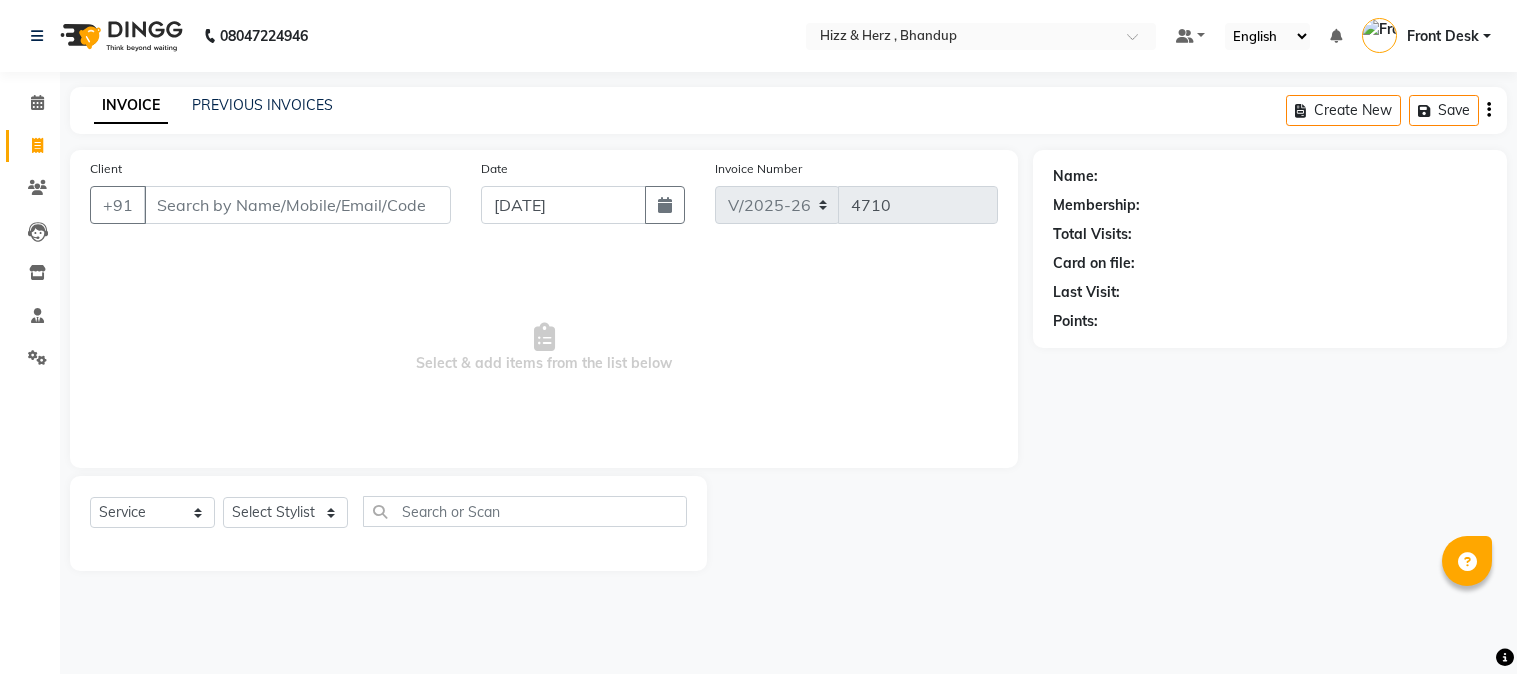 select on "629" 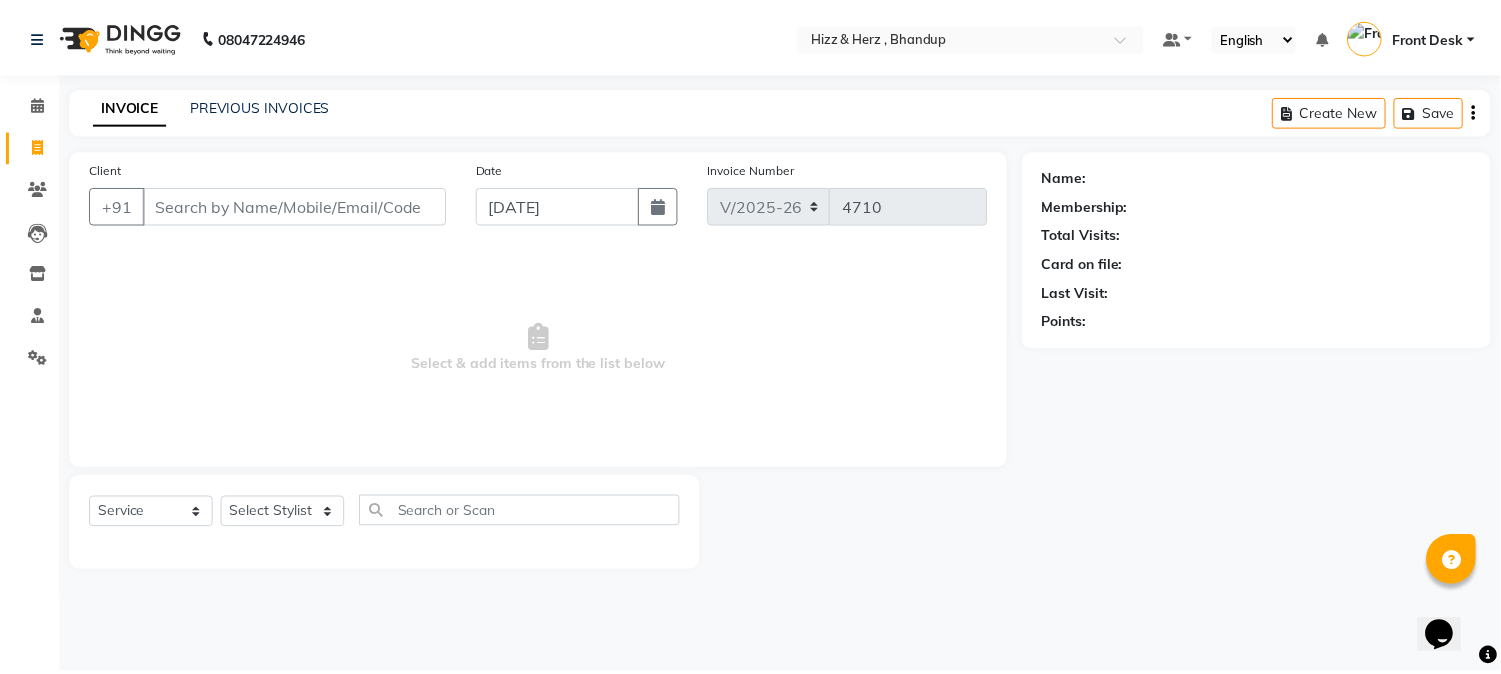 scroll, scrollTop: 0, scrollLeft: 0, axis: both 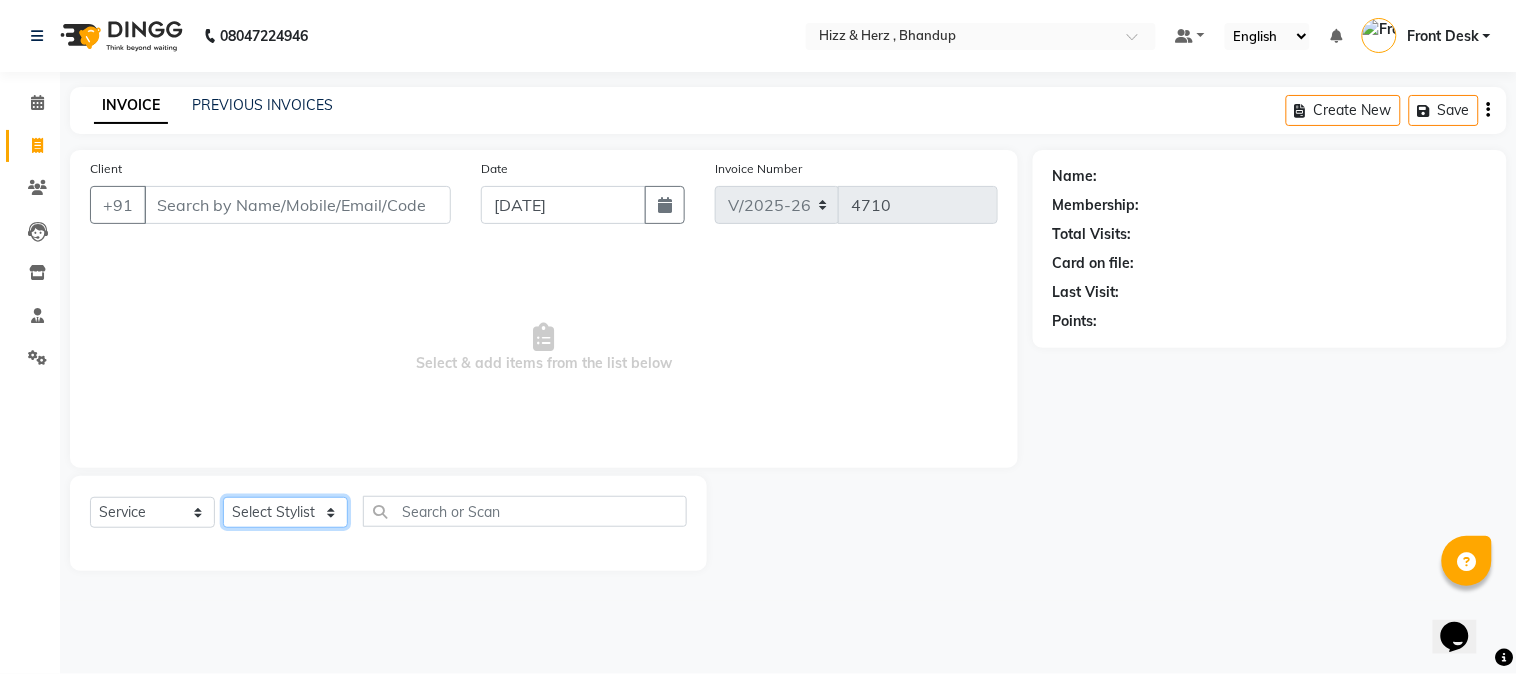 click on "Select Stylist Front Desk [PERSON_NAME] HIZZ & HERZ 2 [PERSON_NAME] [PERSON_NAME] [PERSON_NAME] [PERSON_NAME] MOHD [PERSON_NAME] [PERSON_NAME] [PERSON_NAME]  [PERSON_NAME]" 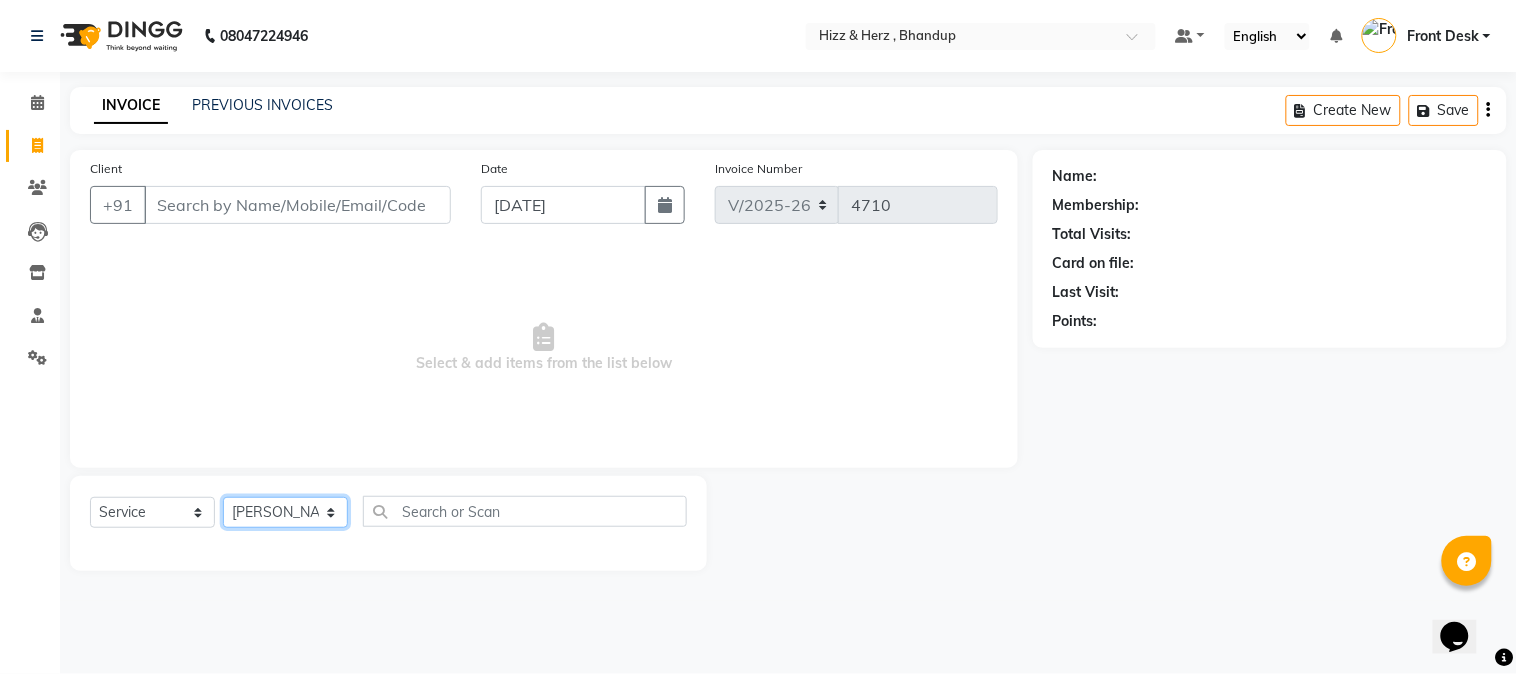 click on "Select Stylist Front Desk [PERSON_NAME] HIZZ & HERZ 2 [PERSON_NAME] [PERSON_NAME] [PERSON_NAME] [PERSON_NAME] MOHD [PERSON_NAME] [PERSON_NAME] [PERSON_NAME]  [PERSON_NAME]" 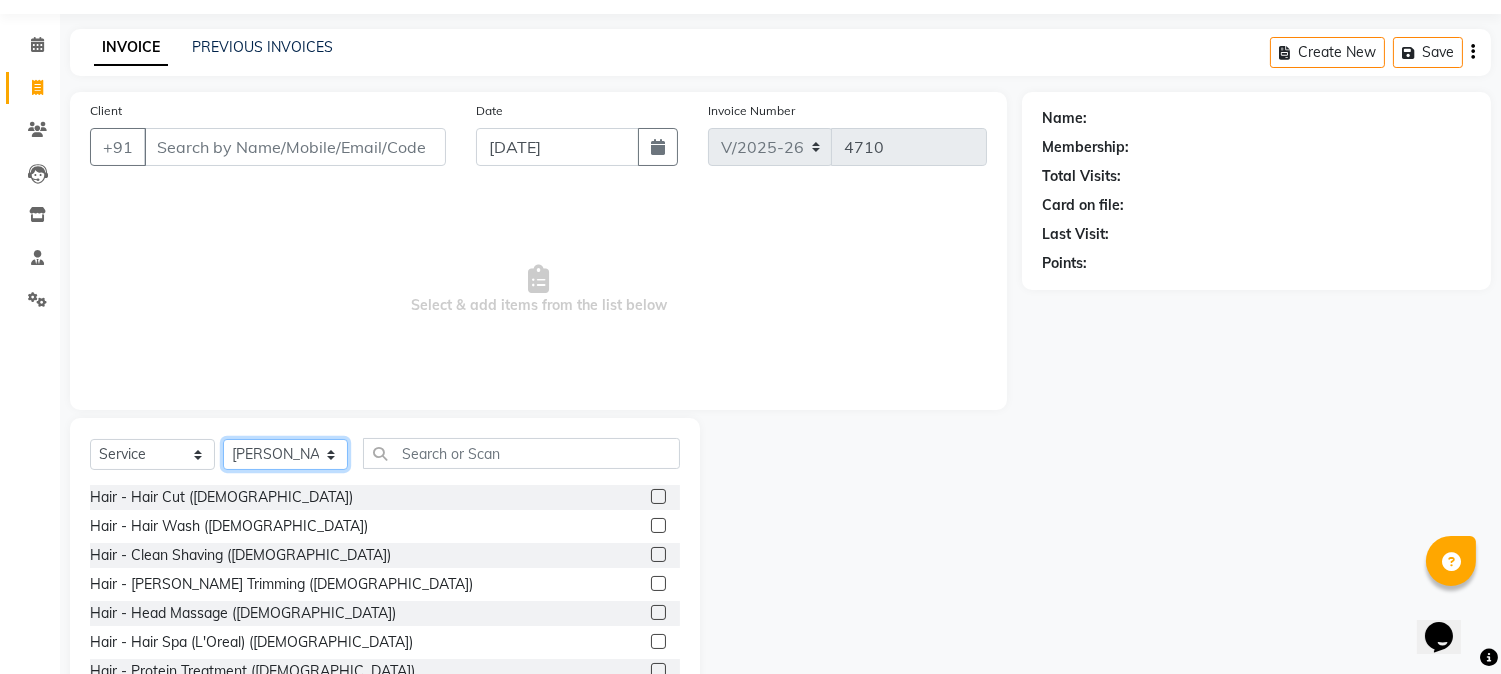 scroll, scrollTop: 111, scrollLeft: 0, axis: vertical 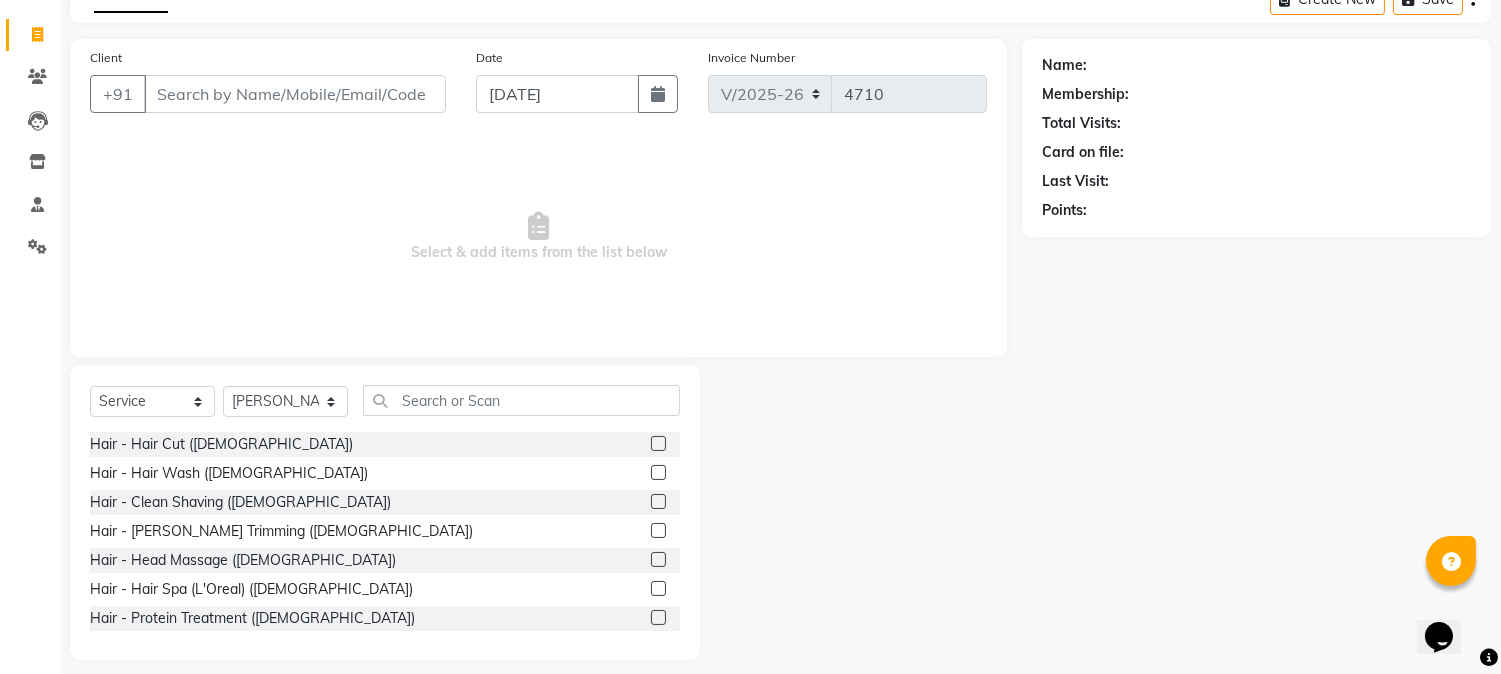 click 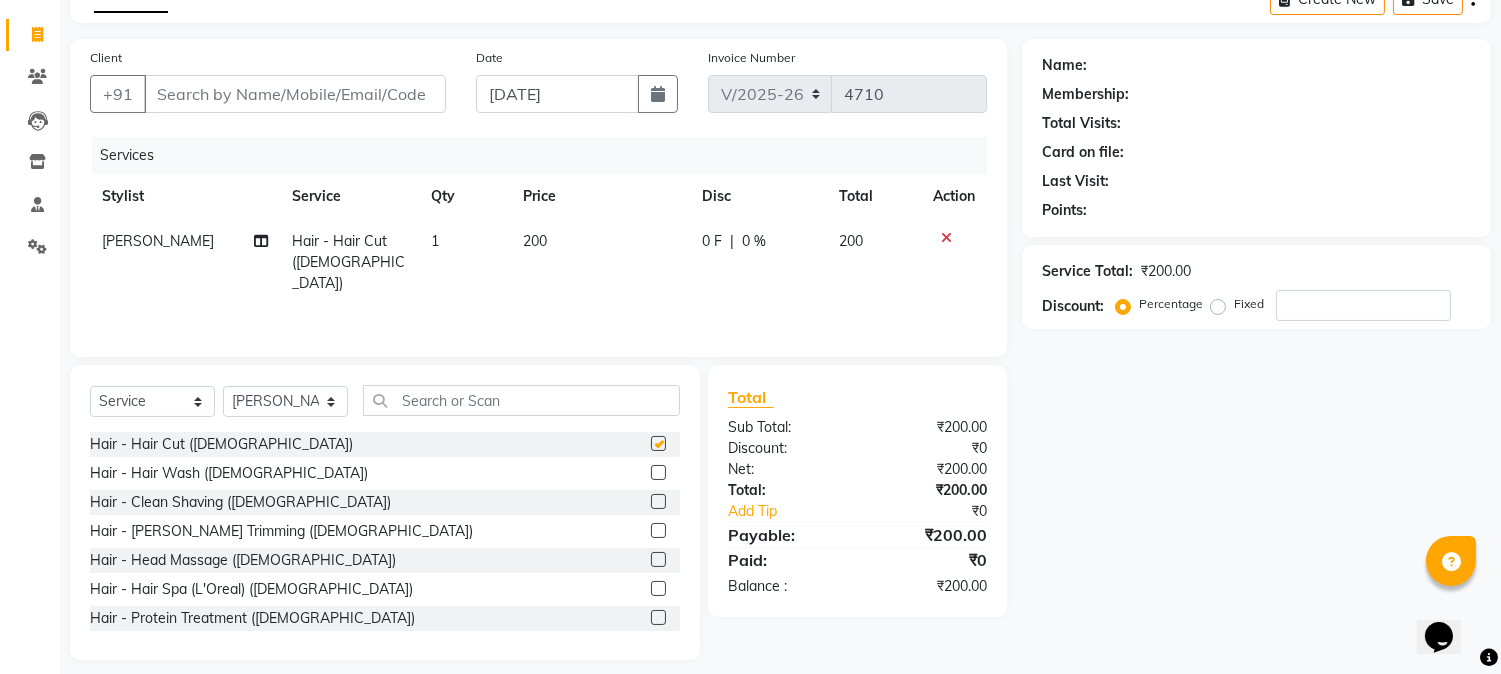 checkbox on "false" 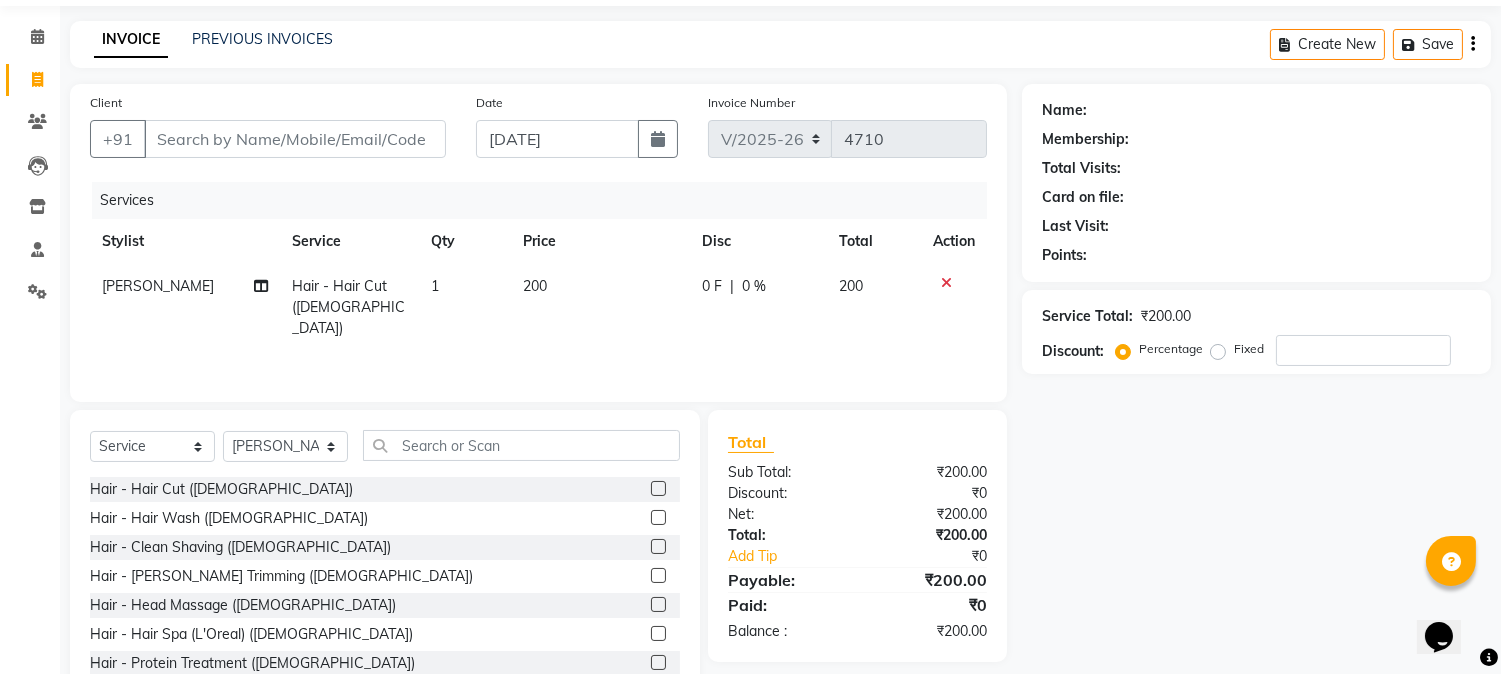 scroll, scrollTop: 126, scrollLeft: 0, axis: vertical 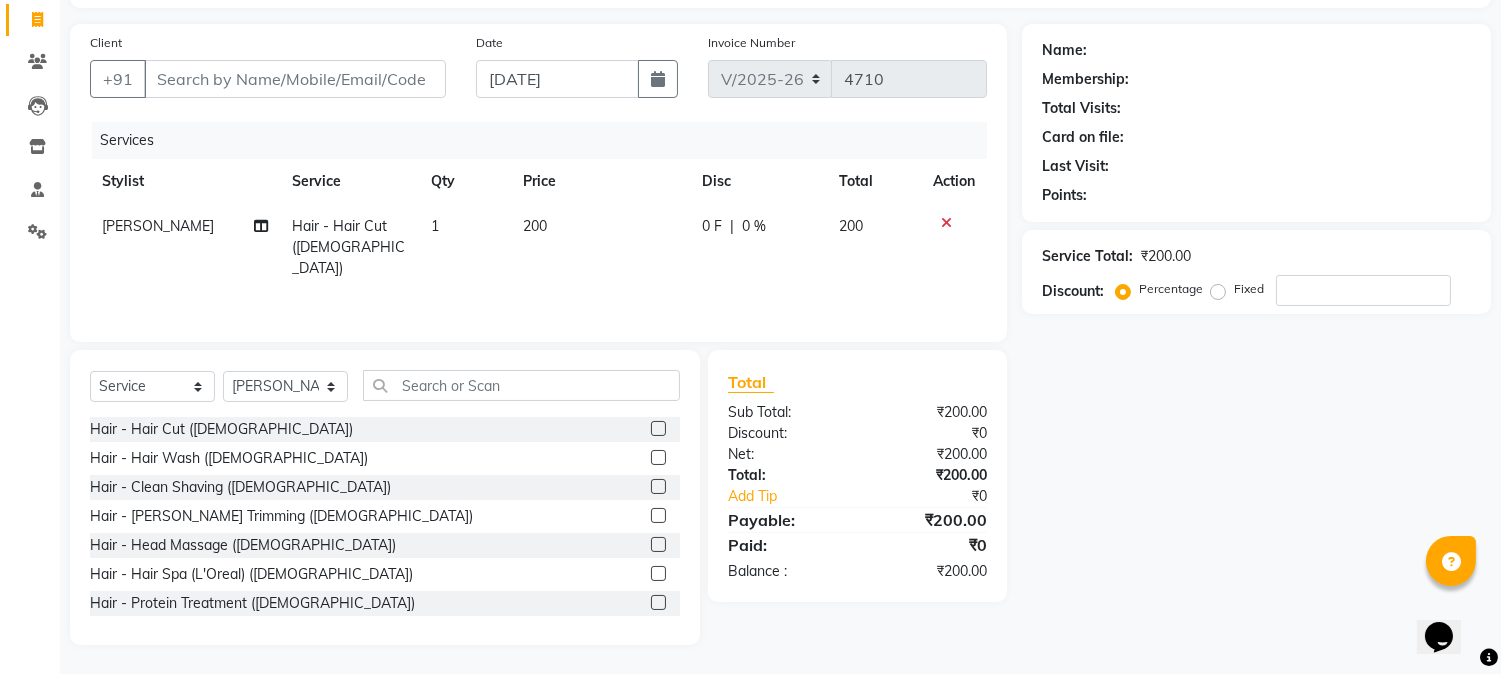 click 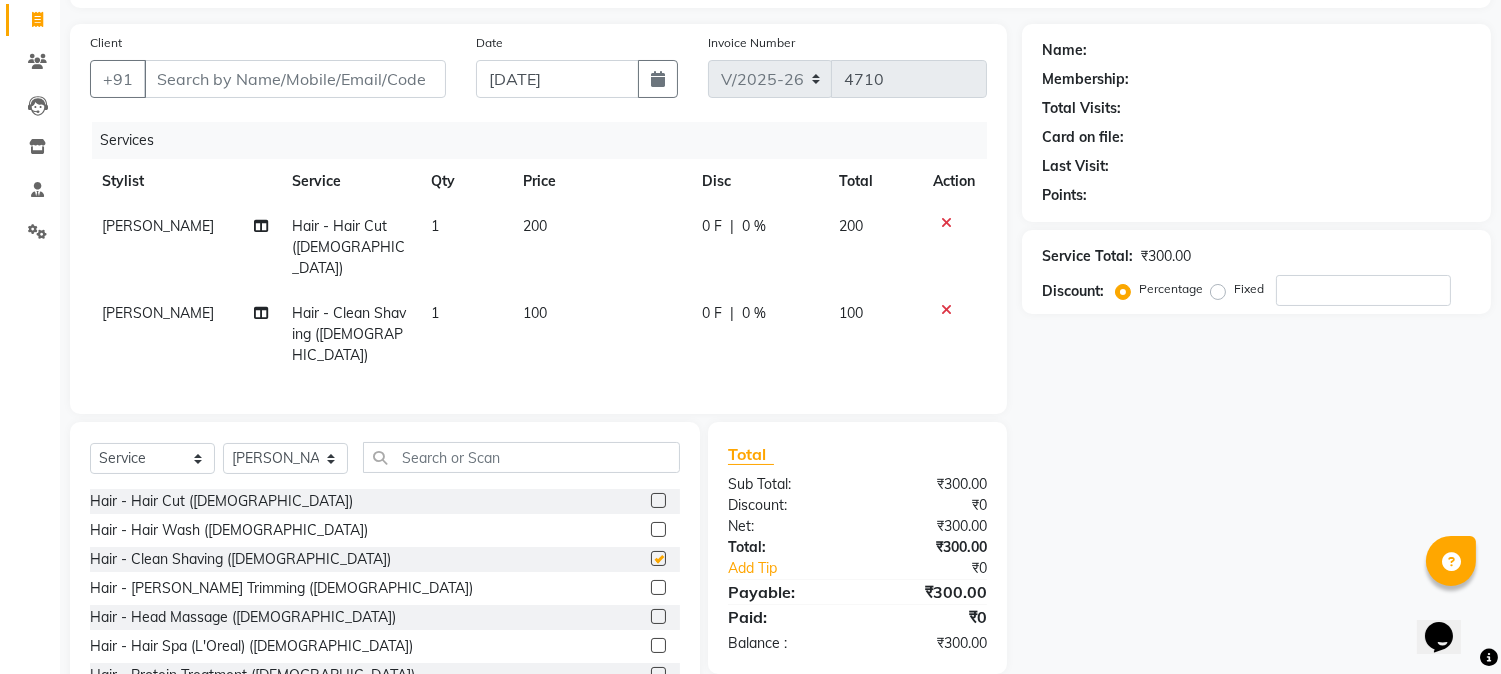 checkbox on "false" 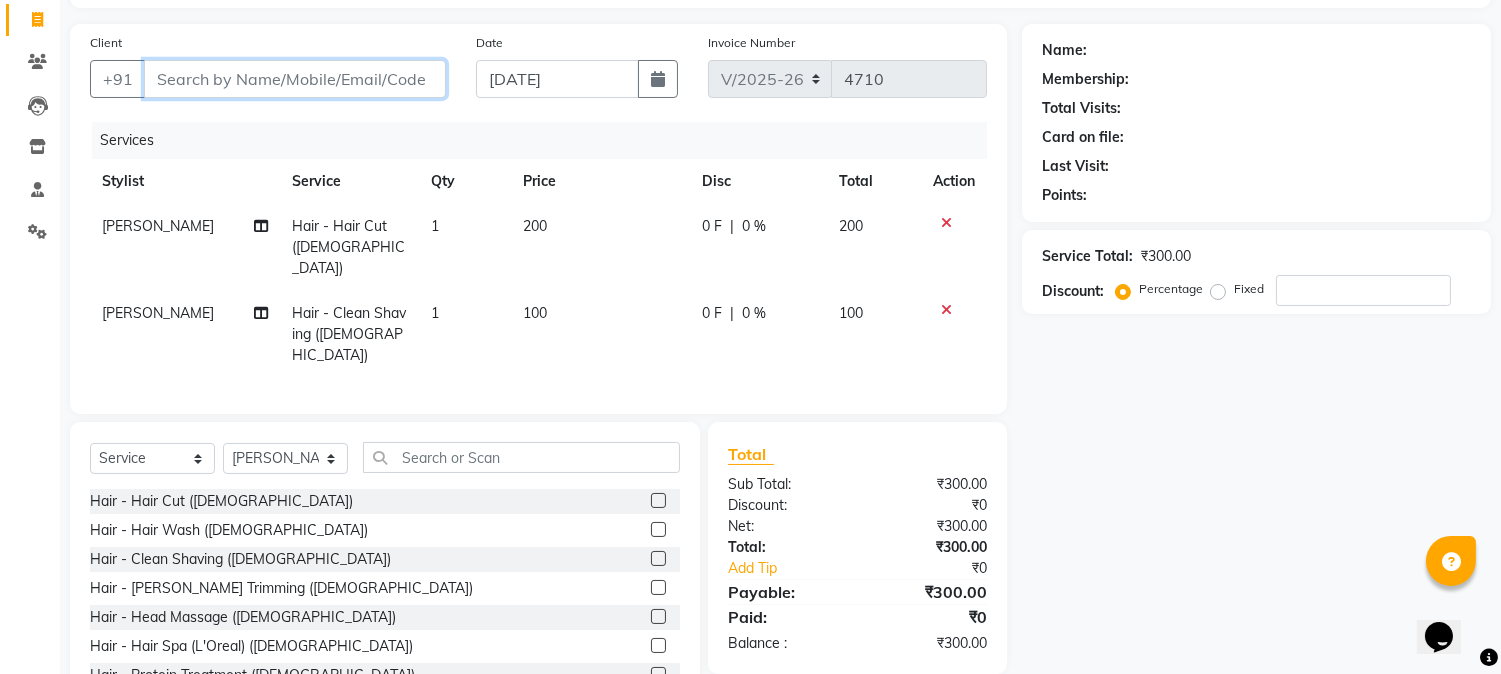 click on "Client" at bounding box center (295, 79) 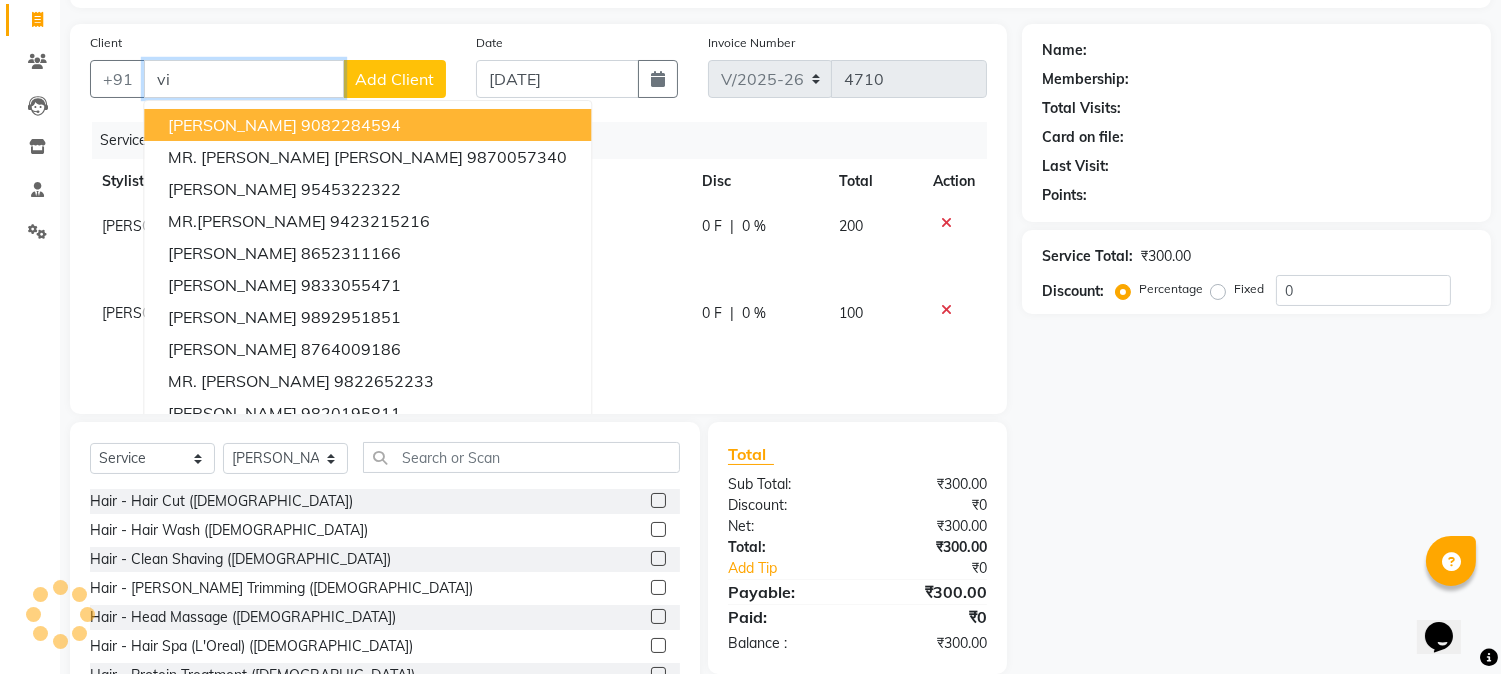 type on "v" 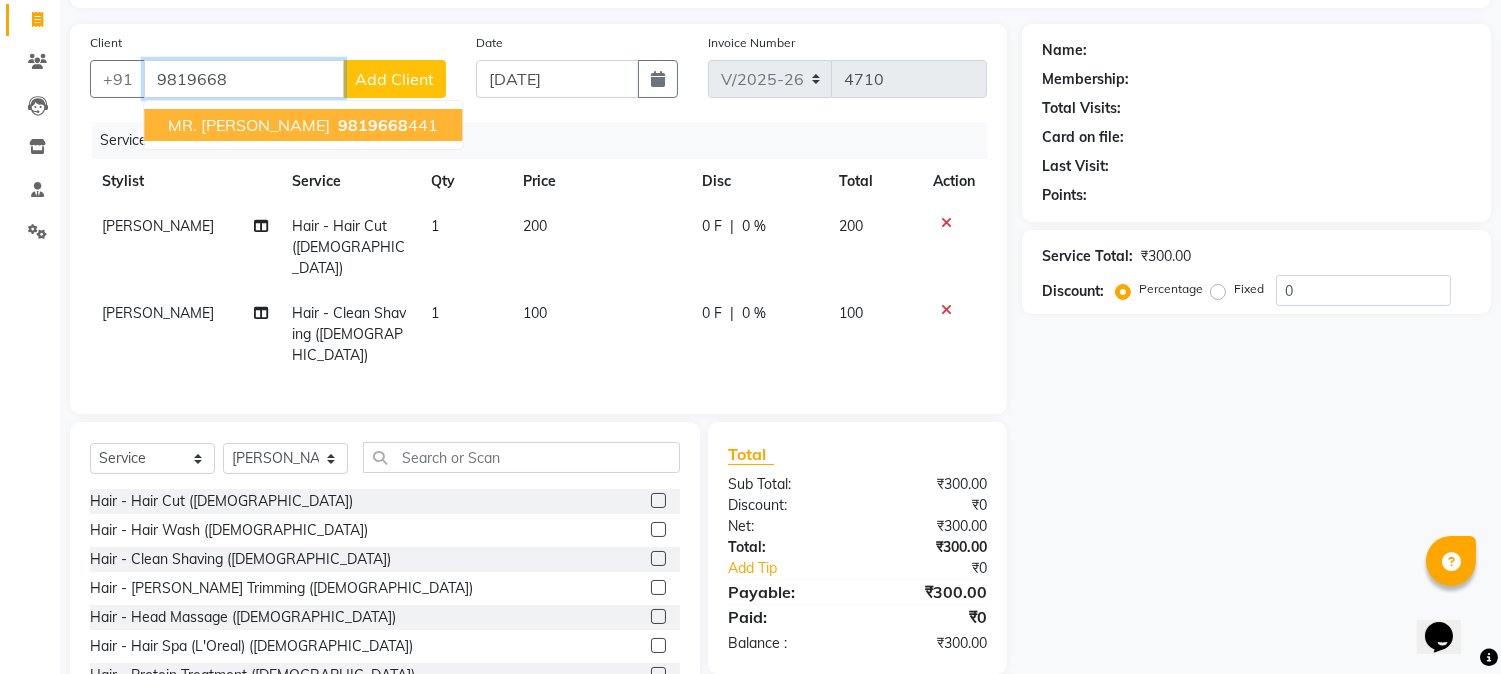 click on "MR. [PERSON_NAME]" at bounding box center [249, 125] 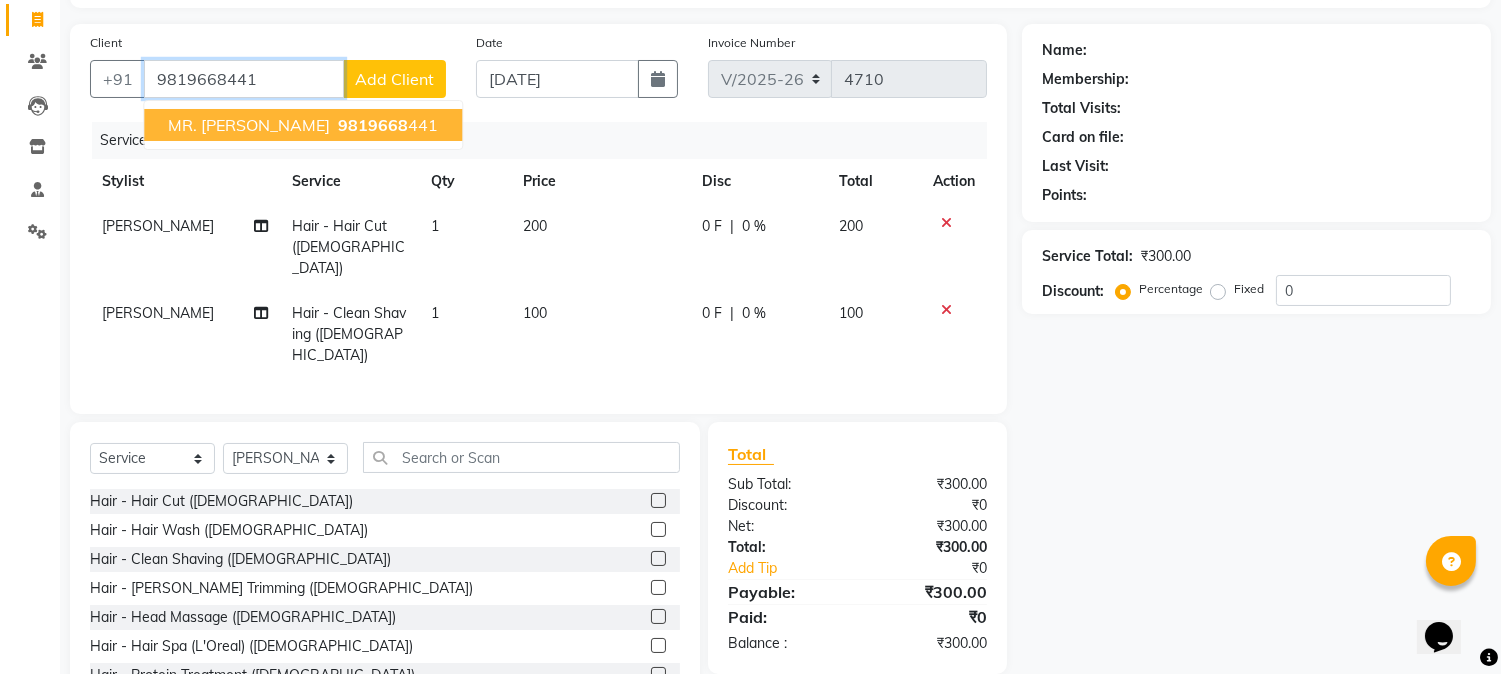 type on "9819668441" 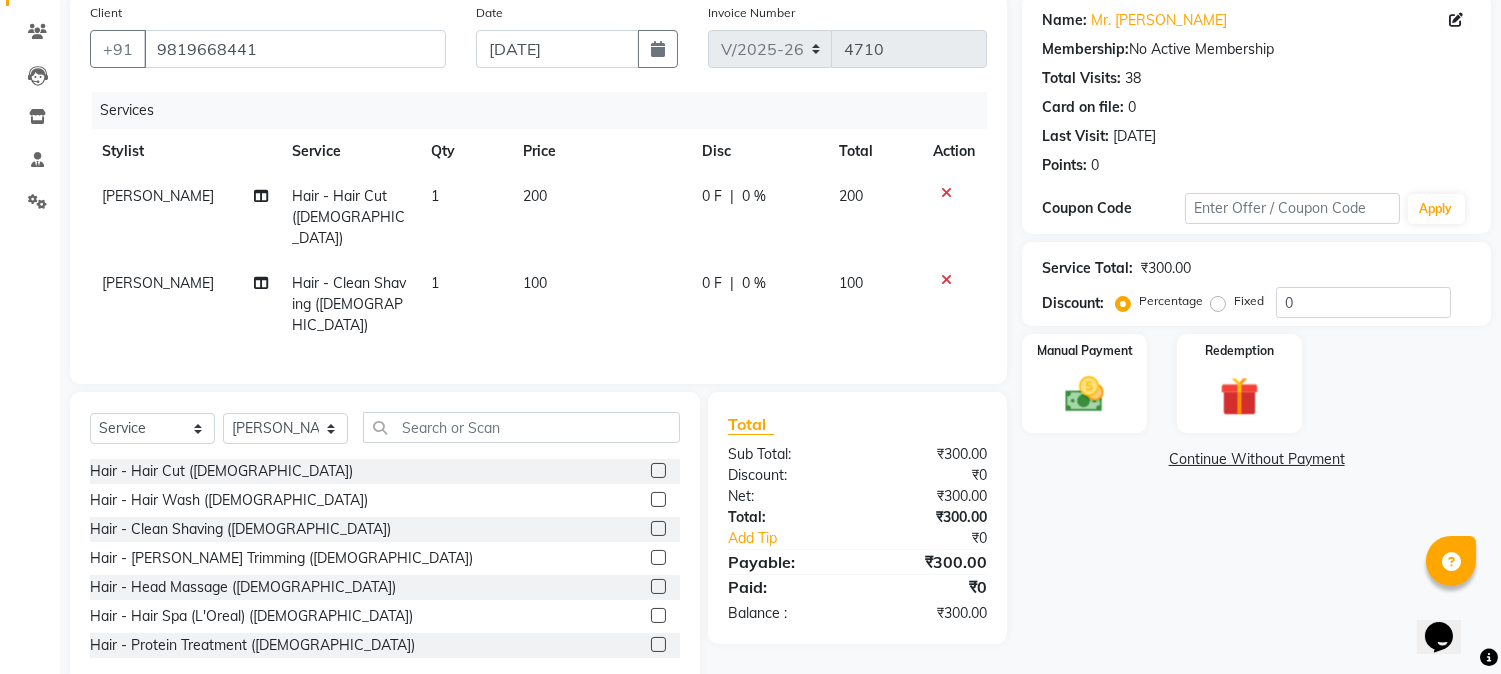 scroll, scrollTop: 173, scrollLeft: 0, axis: vertical 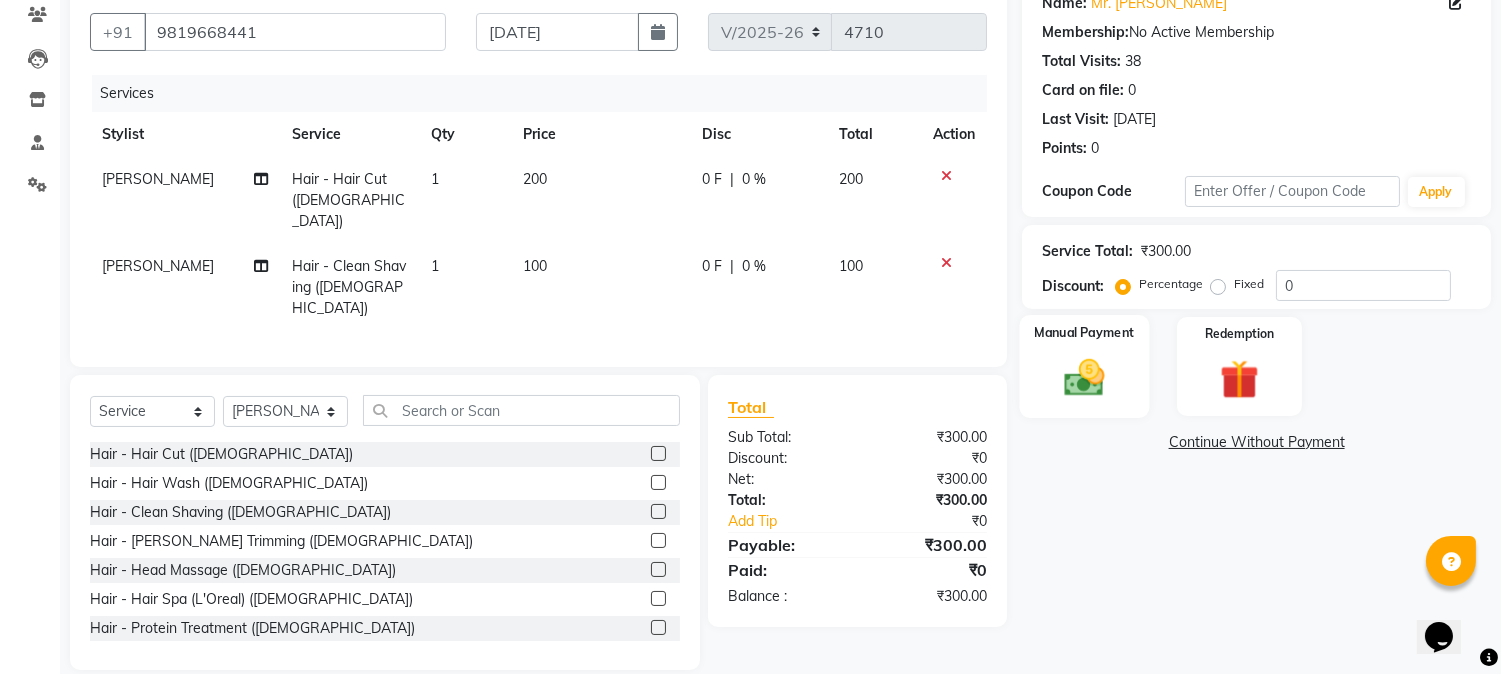 click 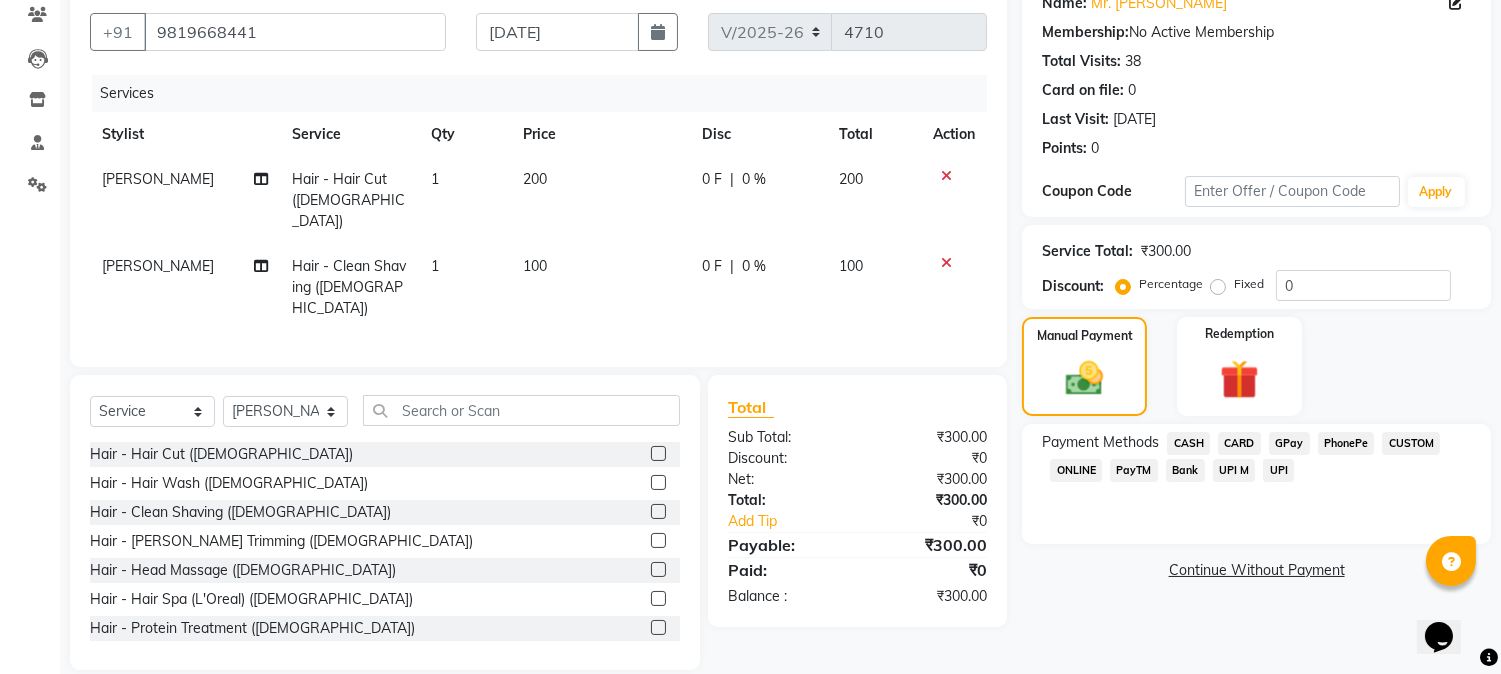 click on "GPay" 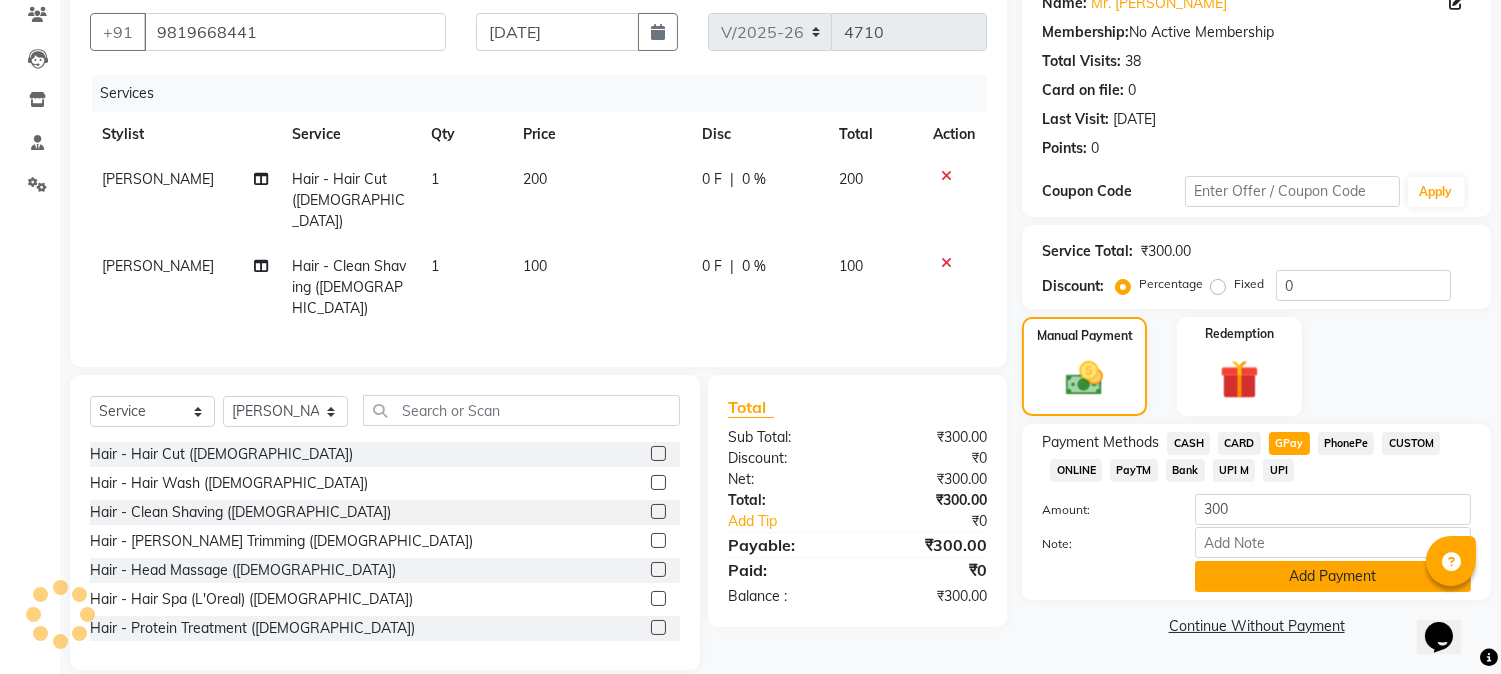 click on "Add Payment" 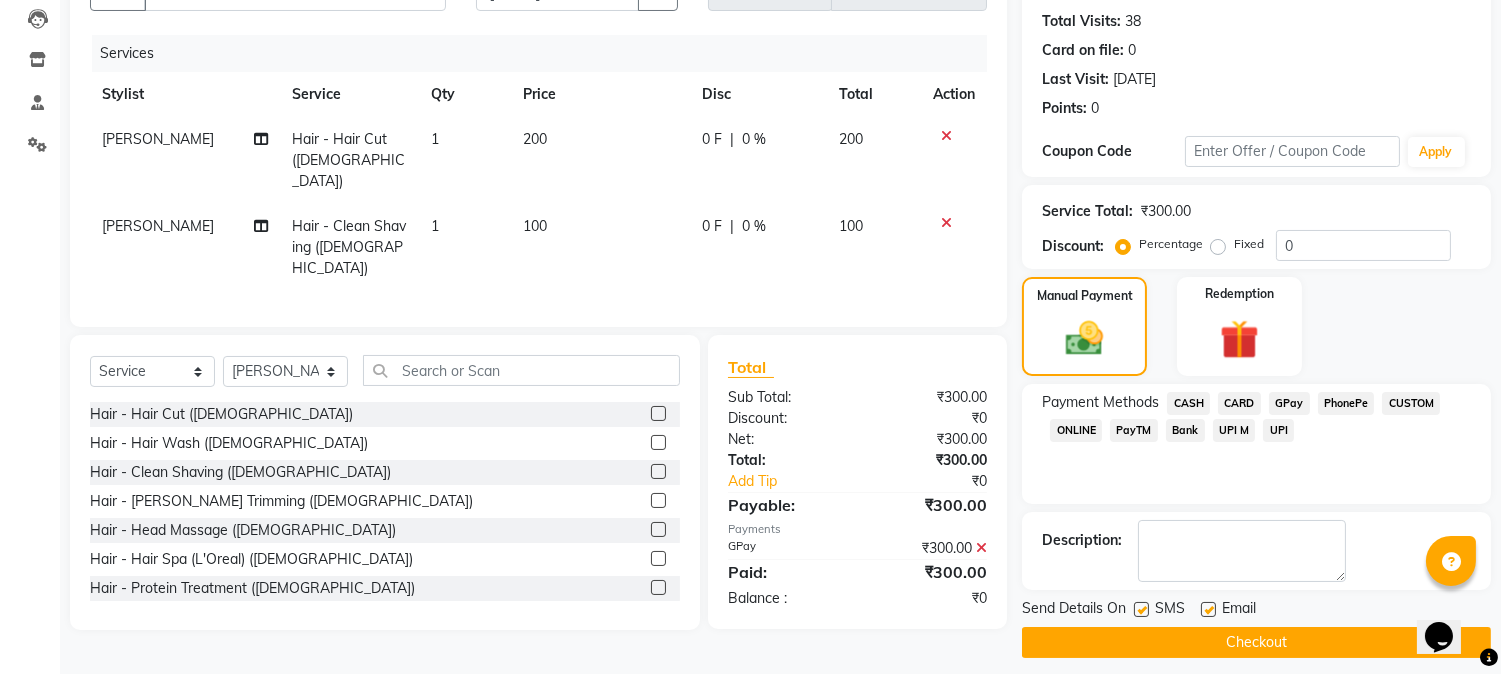 scroll, scrollTop: 225, scrollLeft: 0, axis: vertical 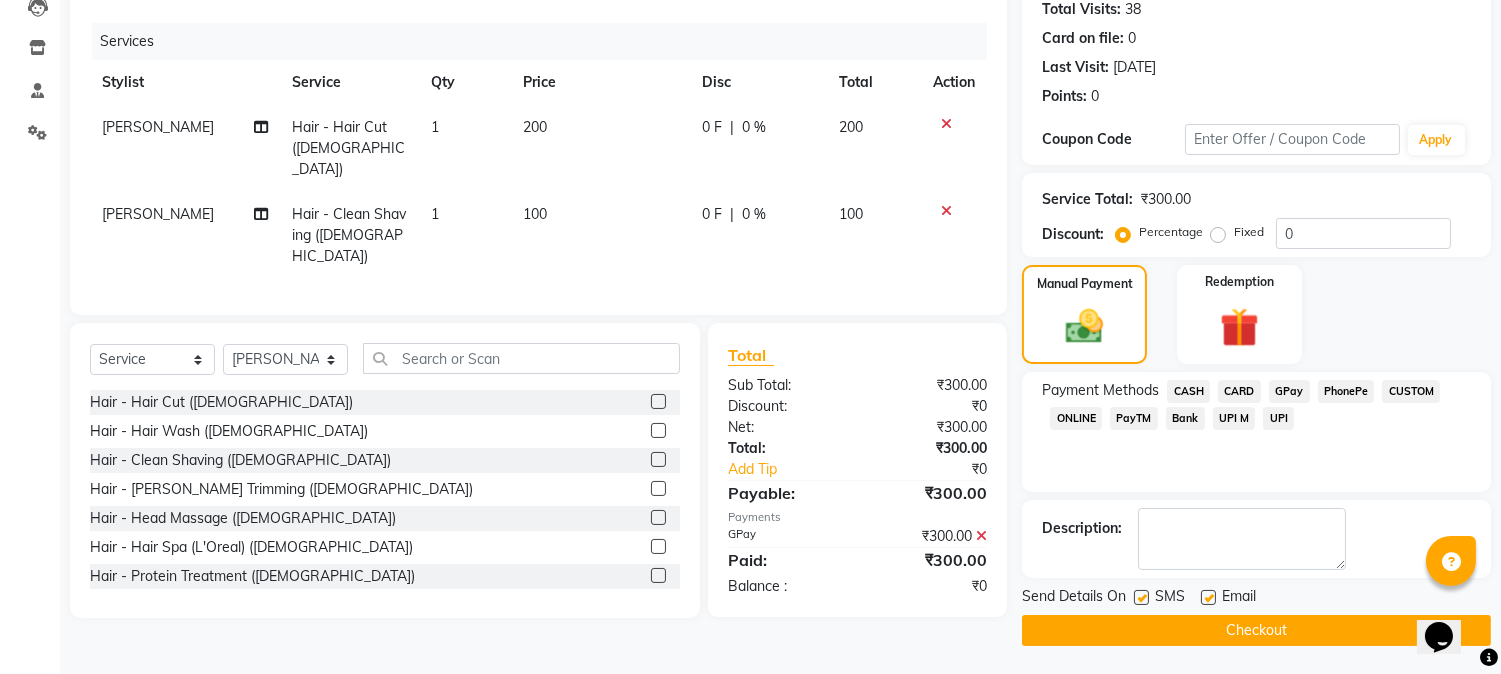 click on "Checkout" 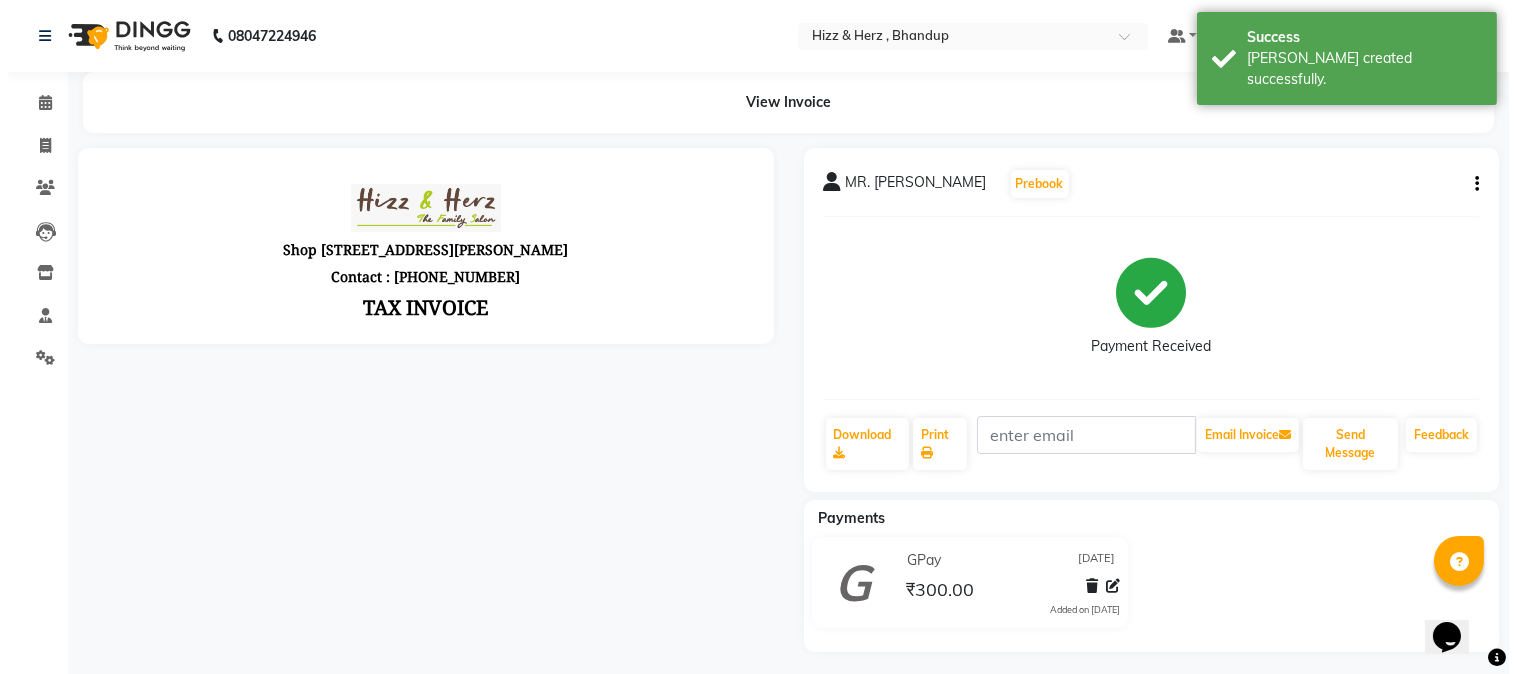 scroll, scrollTop: 0, scrollLeft: 0, axis: both 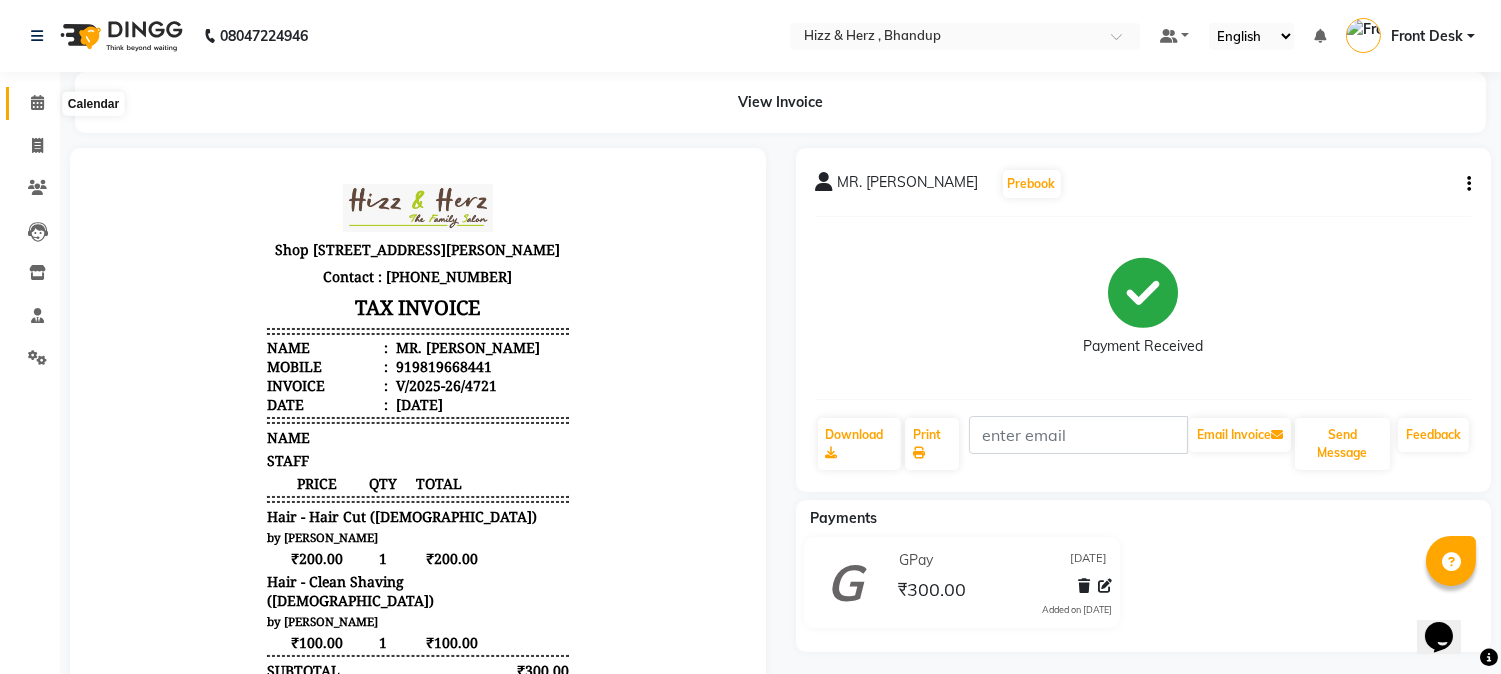 click 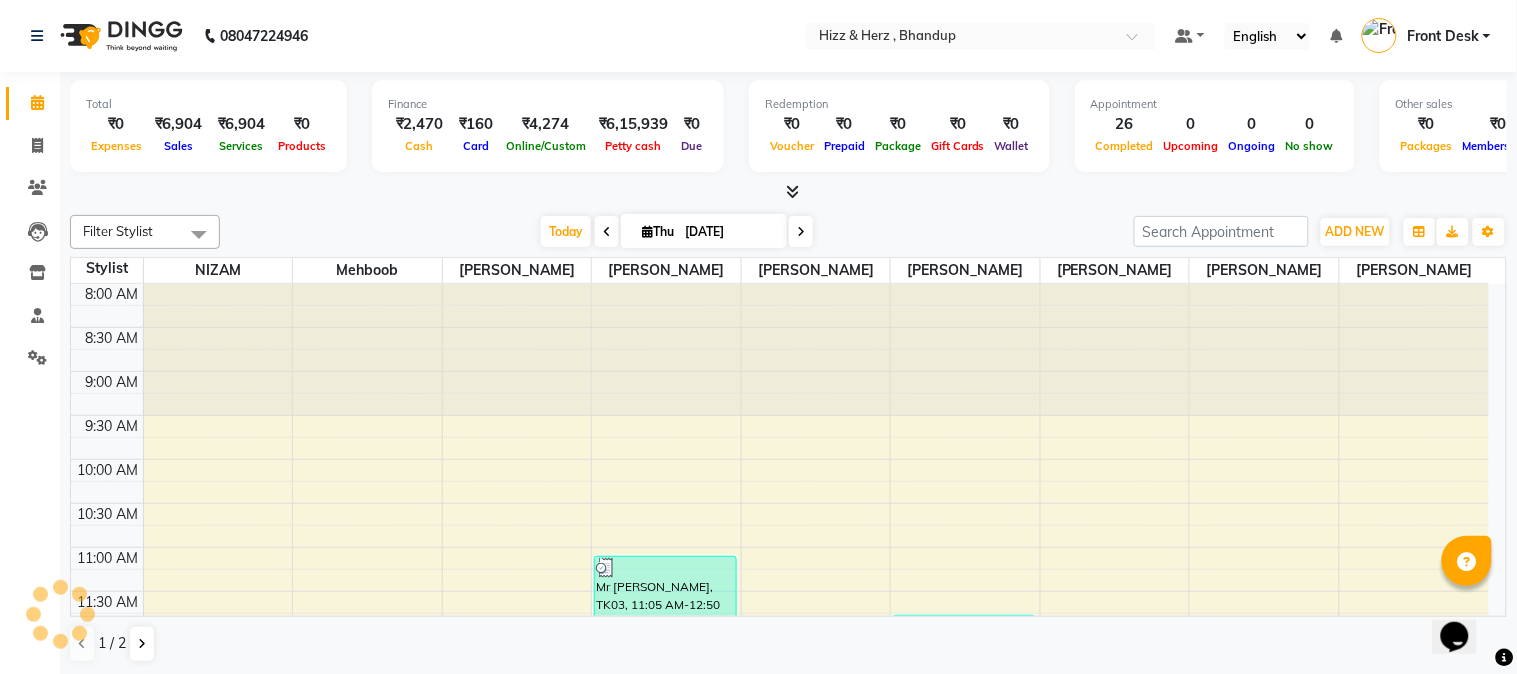 scroll, scrollTop: 0, scrollLeft: 0, axis: both 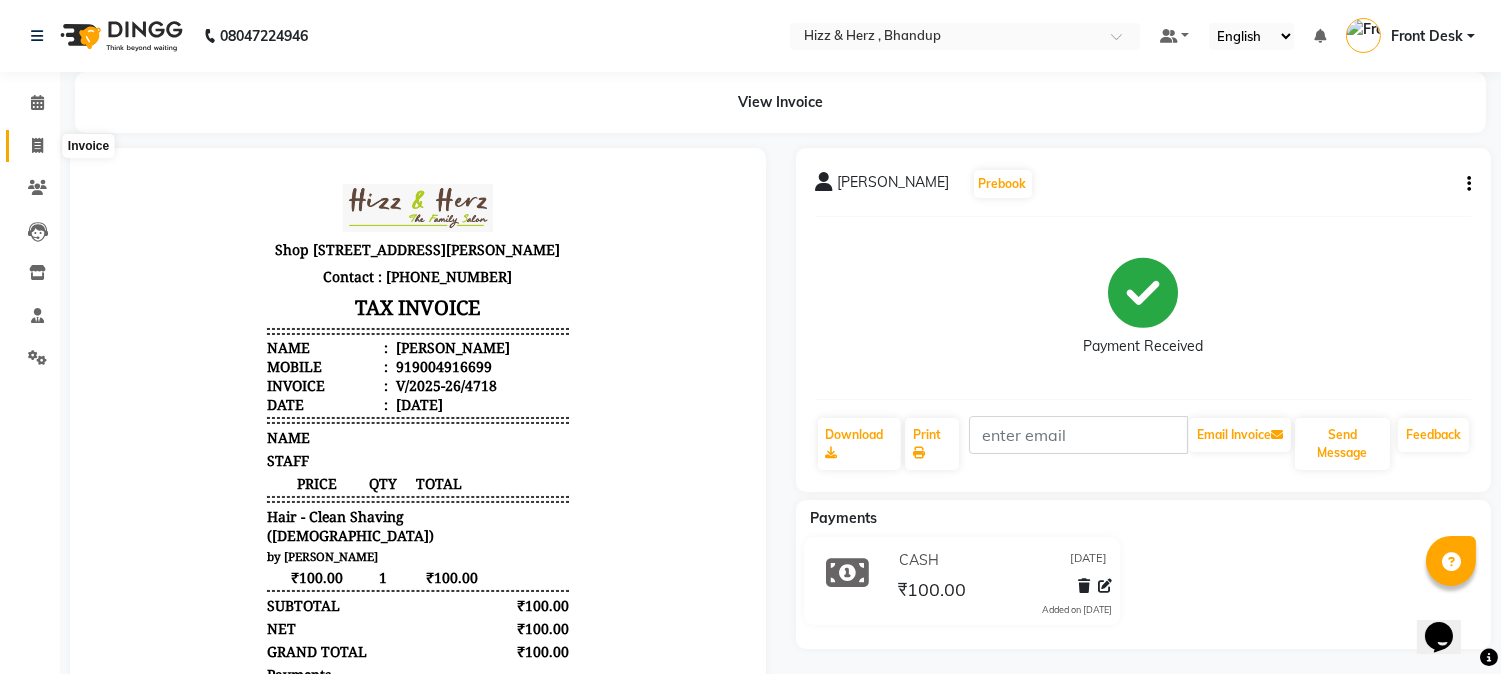click 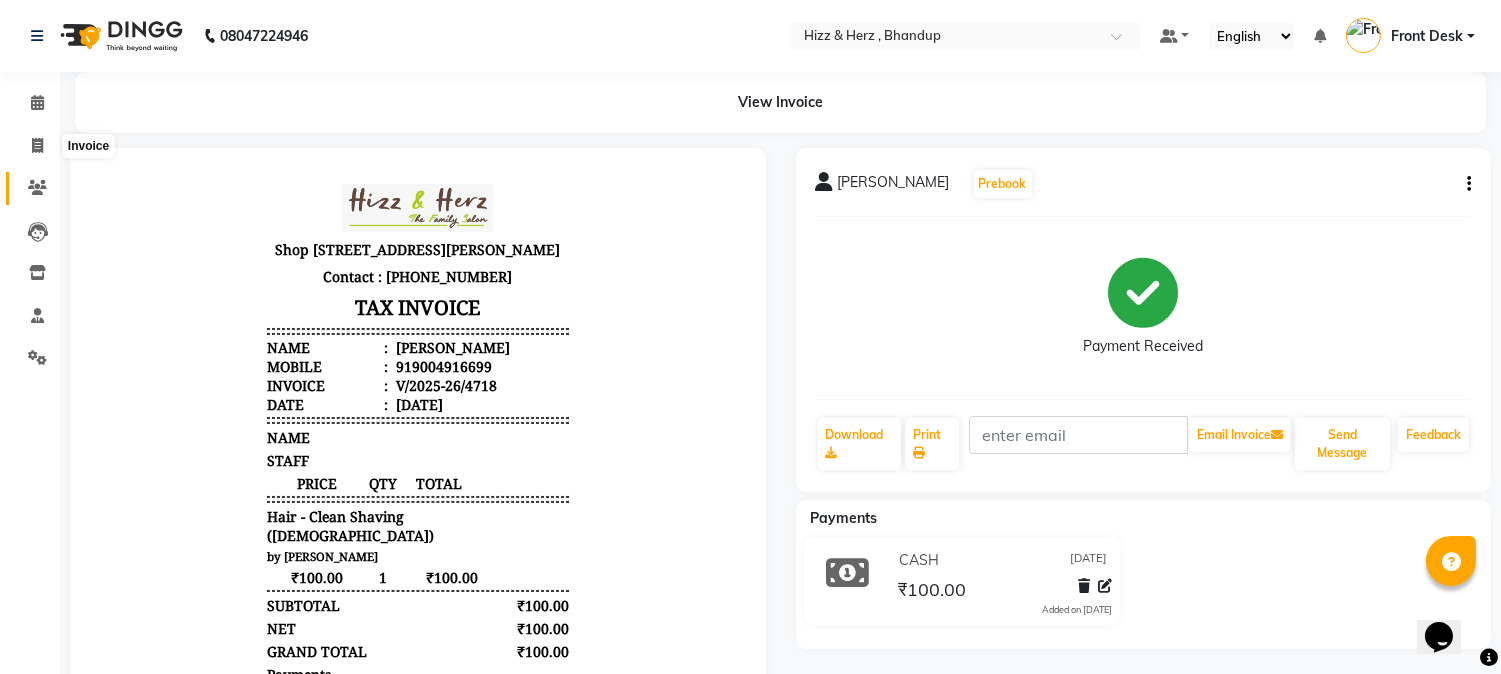 select on "629" 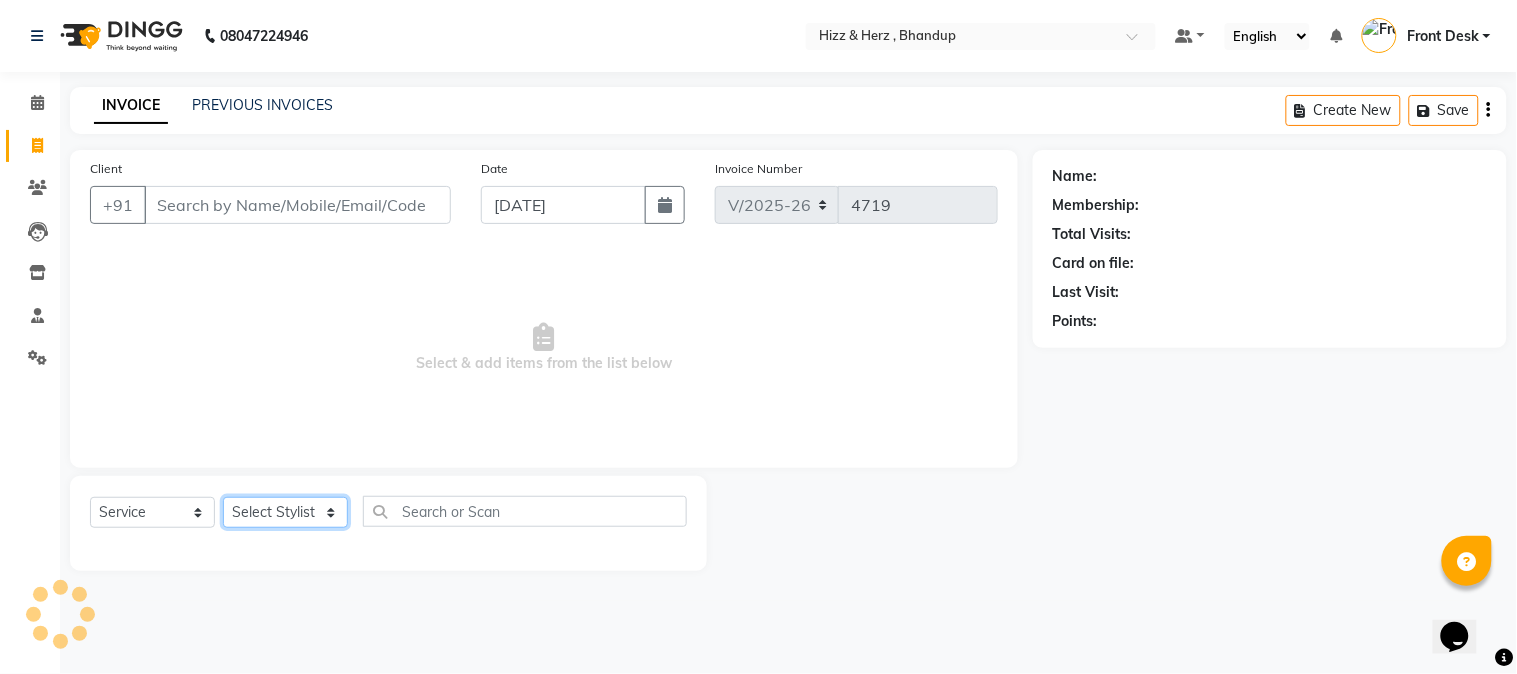 click on "Select Stylist Front Desk [PERSON_NAME] HIZZ & HERZ 2 [PERSON_NAME] [PERSON_NAME] [PERSON_NAME] [PERSON_NAME] MOHD [PERSON_NAME] [PERSON_NAME] [PERSON_NAME]  [PERSON_NAME]" 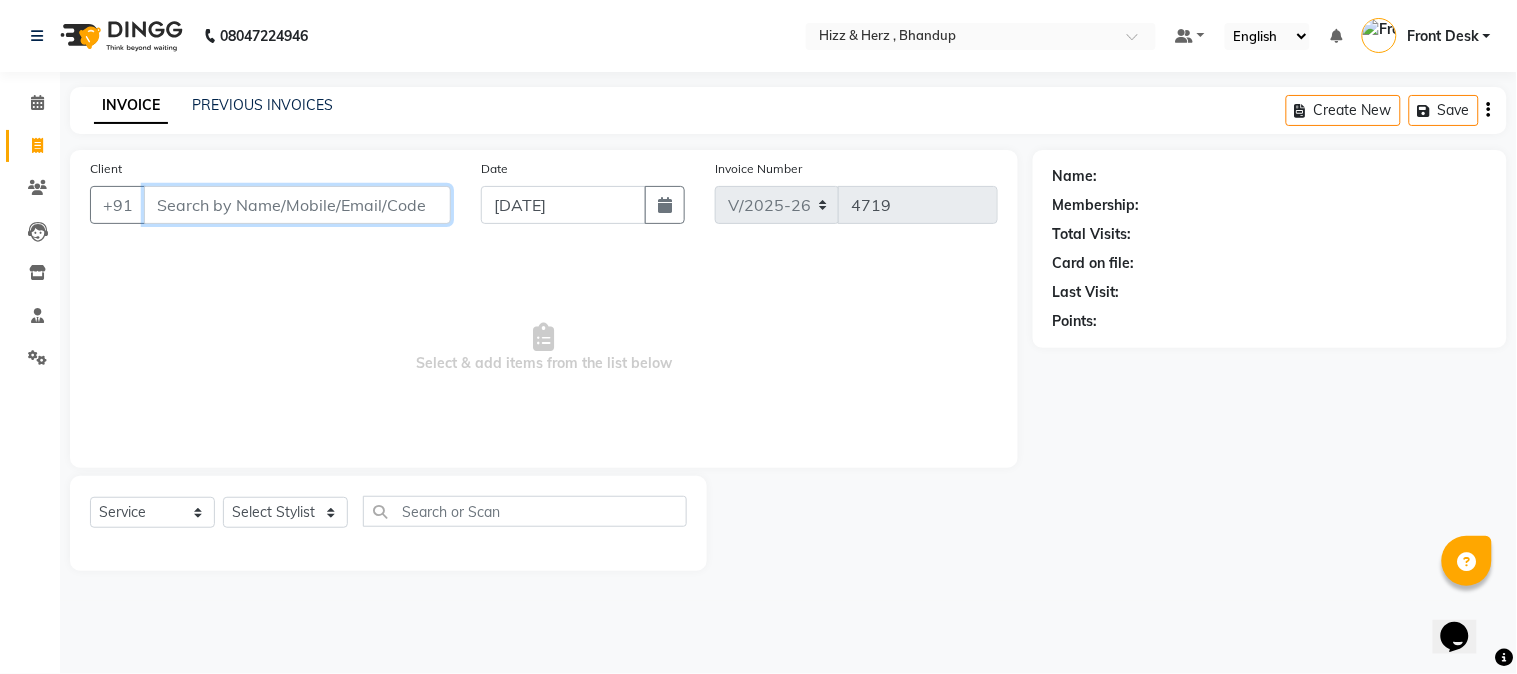 click on "Client" at bounding box center (297, 205) 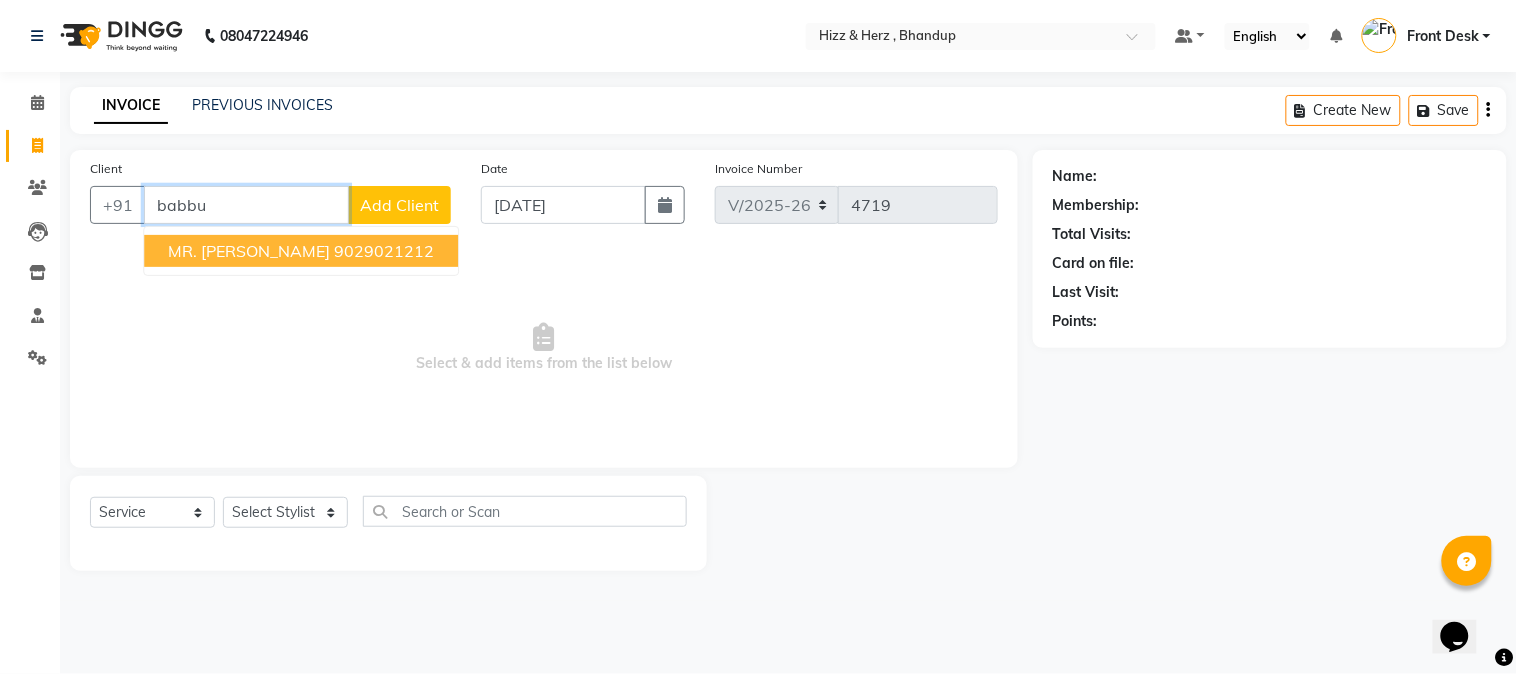 click on "MR. [PERSON_NAME]" at bounding box center (249, 251) 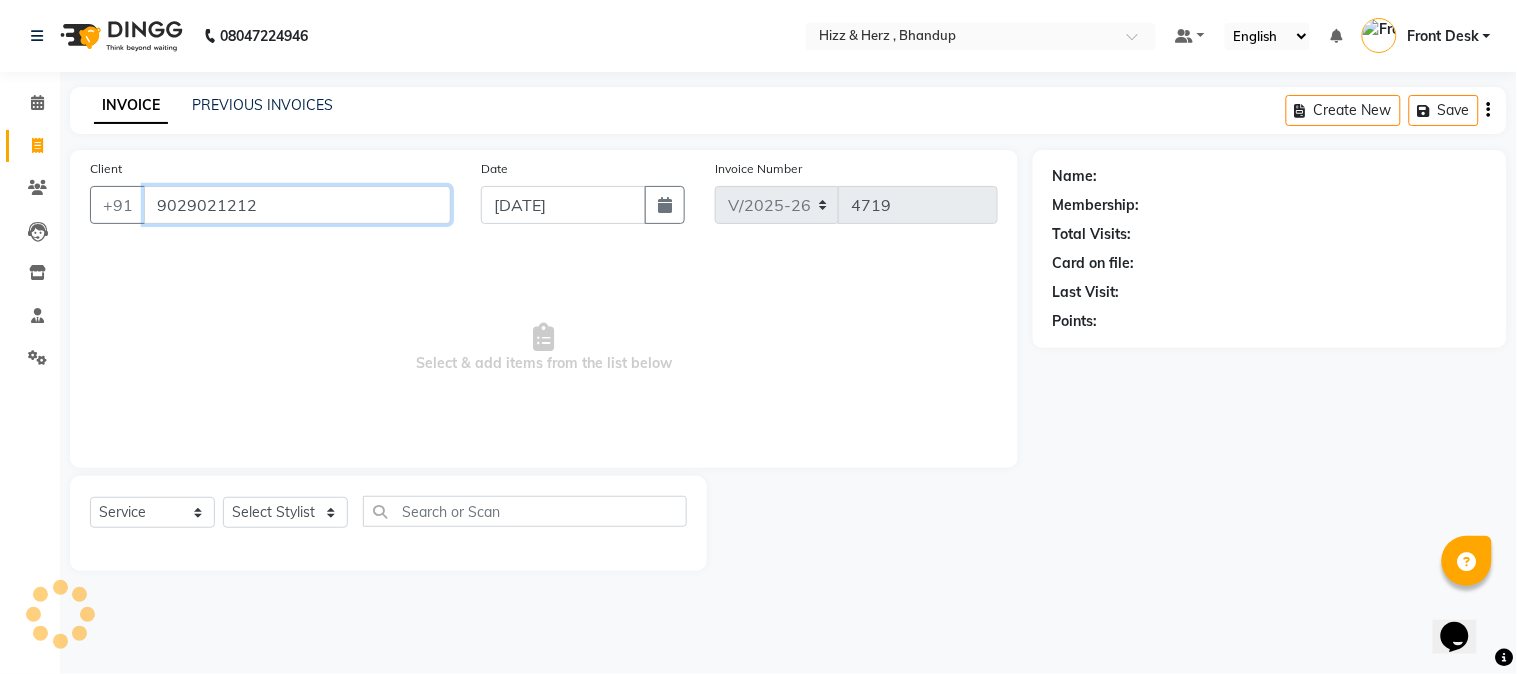type on "9029021212" 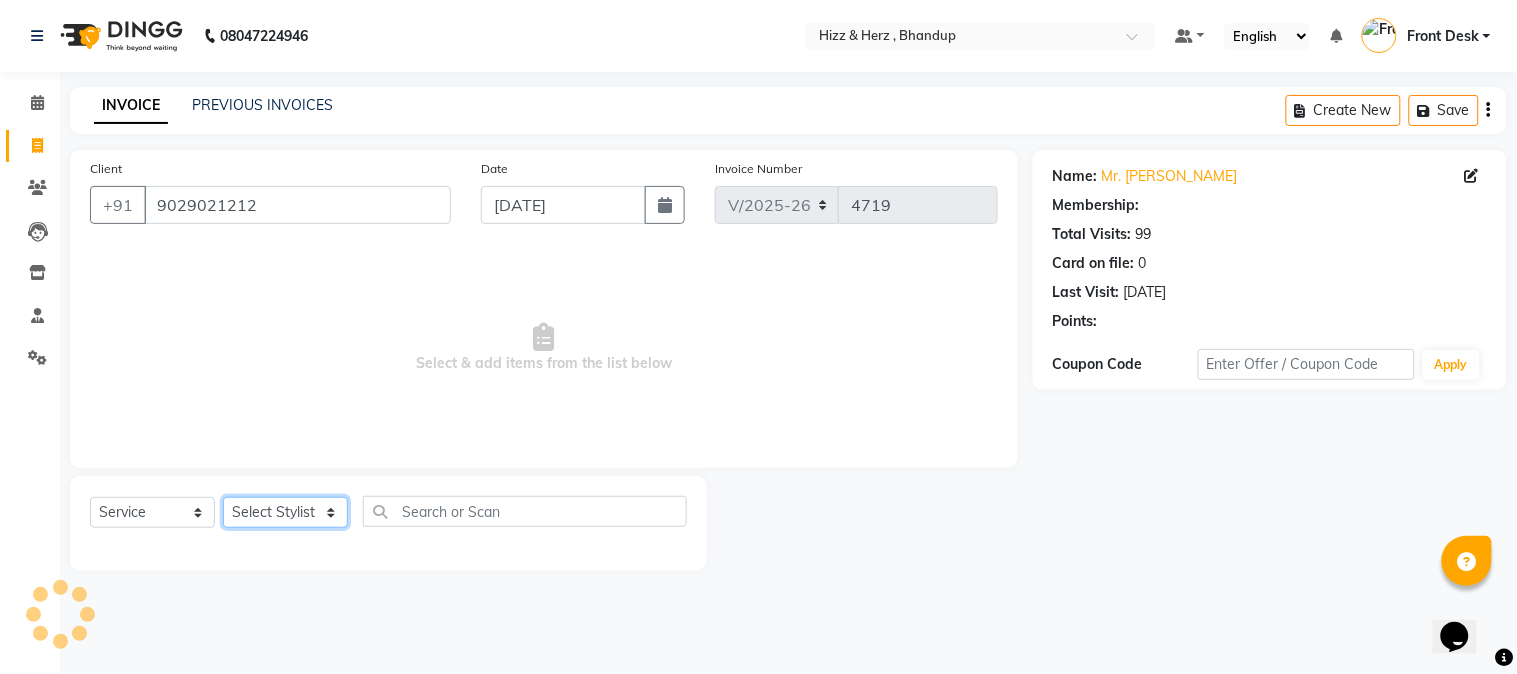 click on "Select Stylist Front Desk [PERSON_NAME] HIZZ & HERZ 2 [PERSON_NAME] [PERSON_NAME] [PERSON_NAME] [PERSON_NAME] MOHD [PERSON_NAME] [PERSON_NAME] [PERSON_NAME]  [PERSON_NAME]" 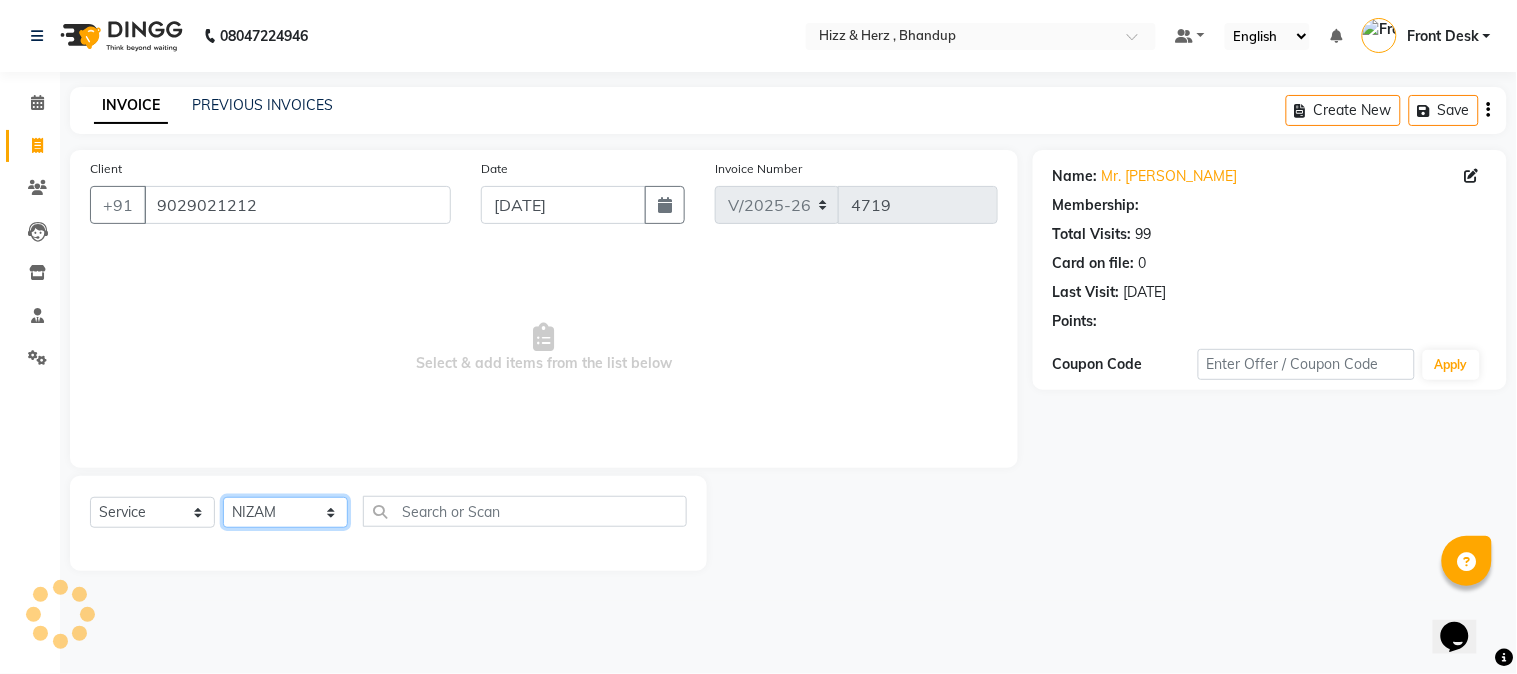 click on "Select Stylist Front Desk [PERSON_NAME] HIZZ & HERZ 2 [PERSON_NAME] [PERSON_NAME] [PERSON_NAME] [PERSON_NAME] MOHD [PERSON_NAME] [PERSON_NAME] [PERSON_NAME]  [PERSON_NAME]" 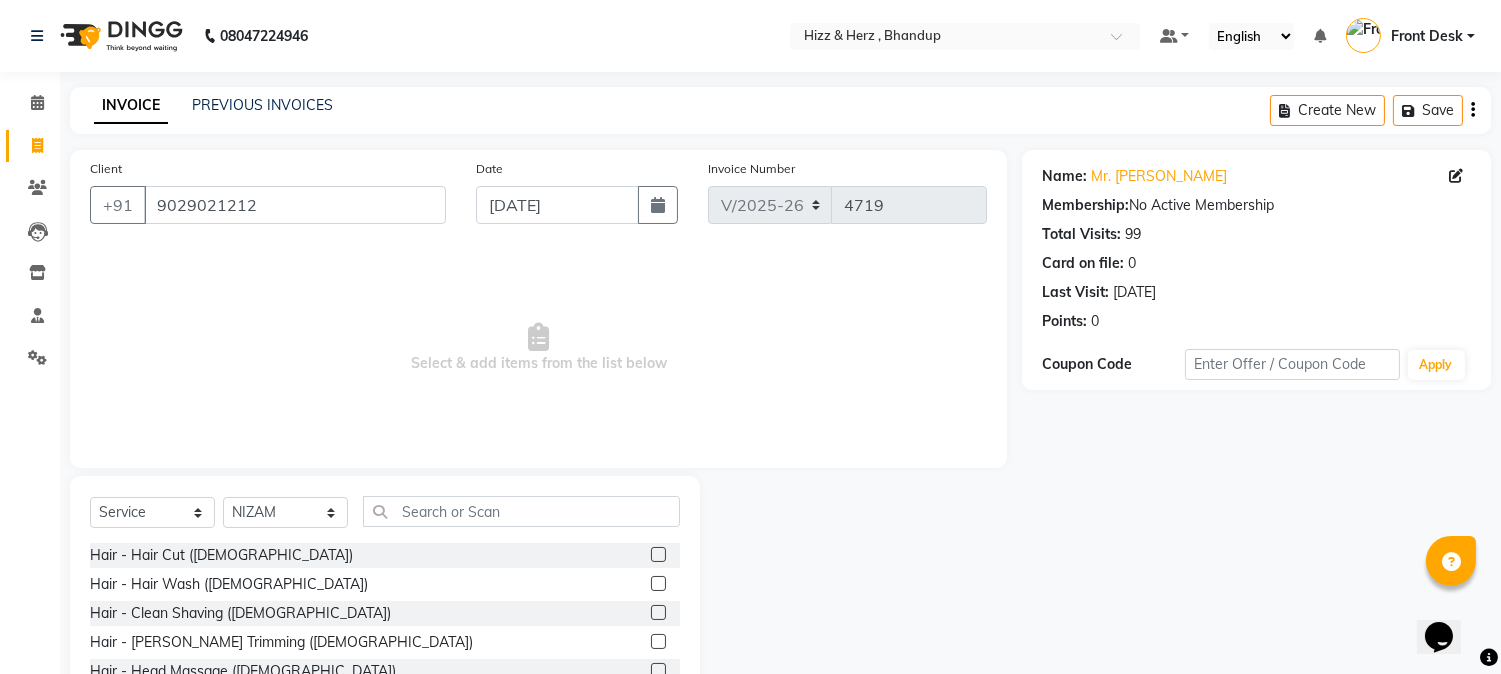 click 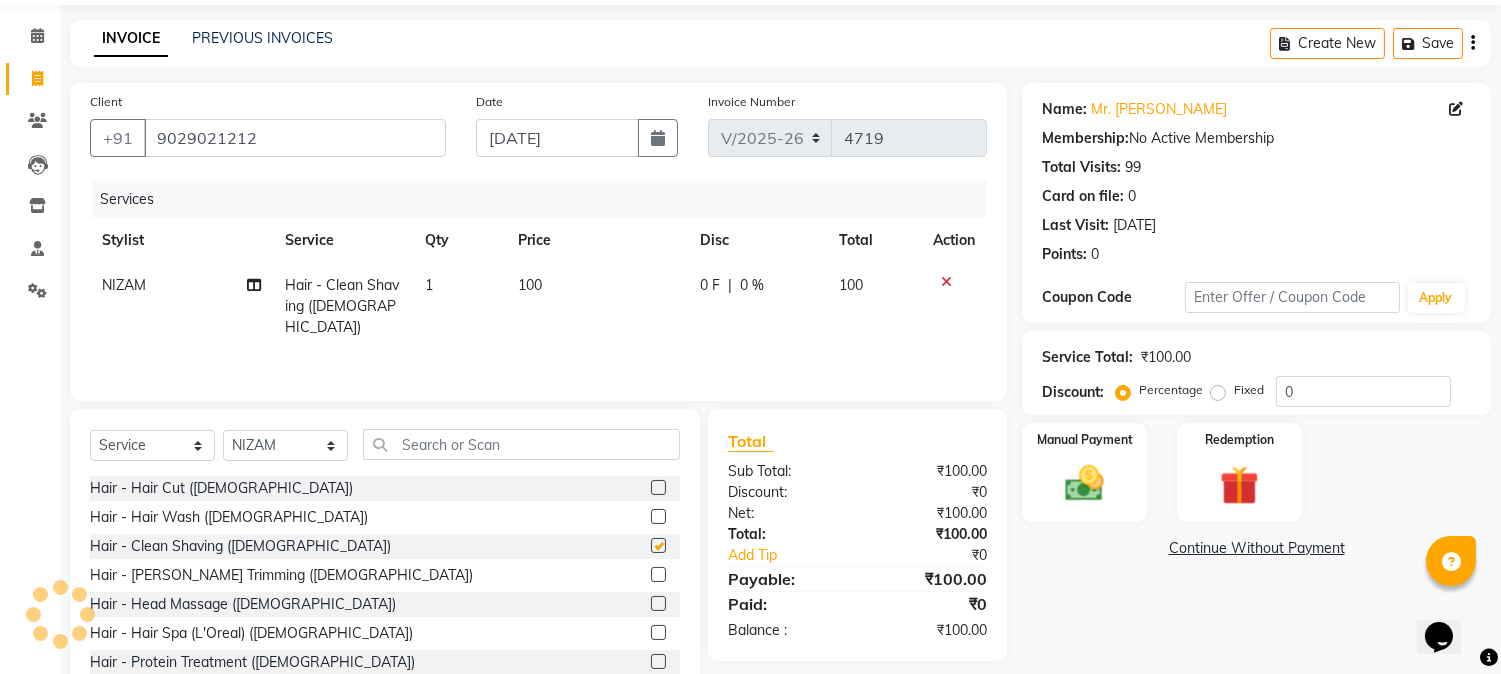 checkbox on "false" 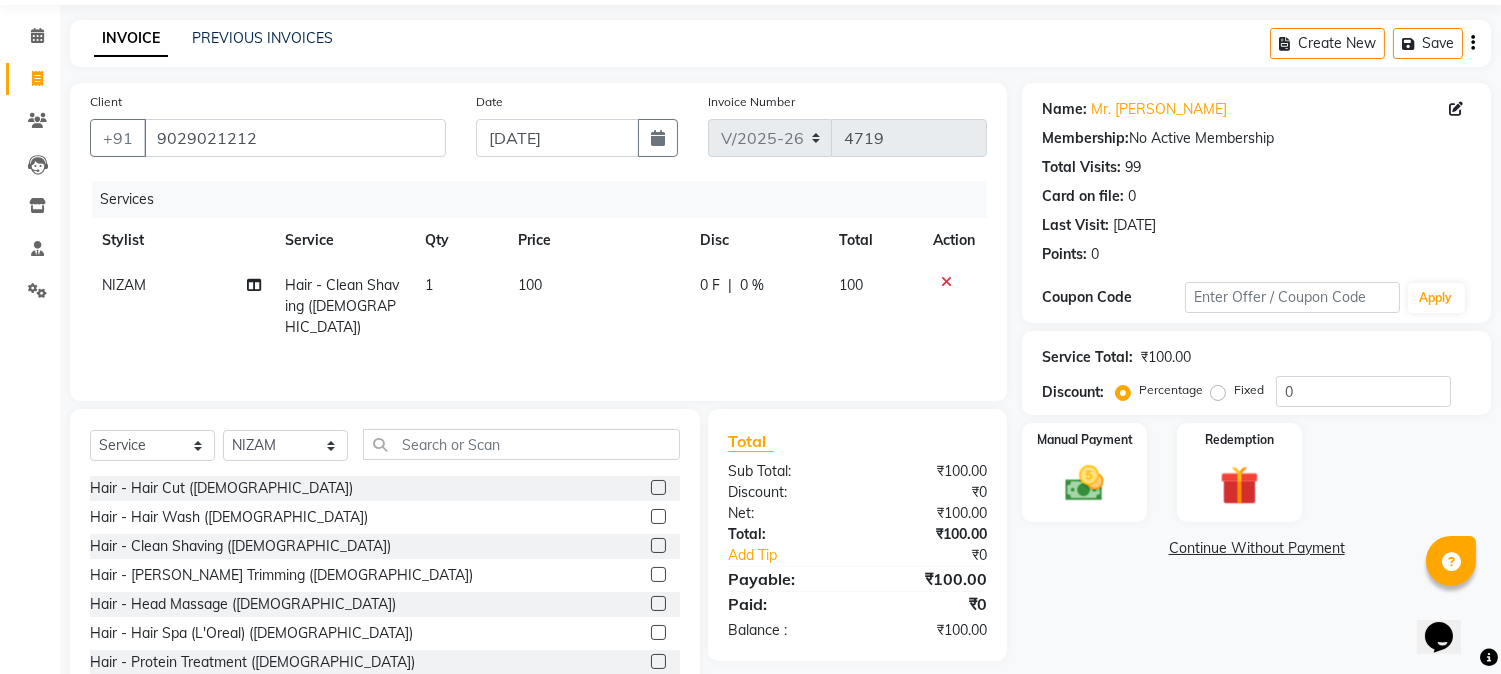 scroll, scrollTop: 126, scrollLeft: 0, axis: vertical 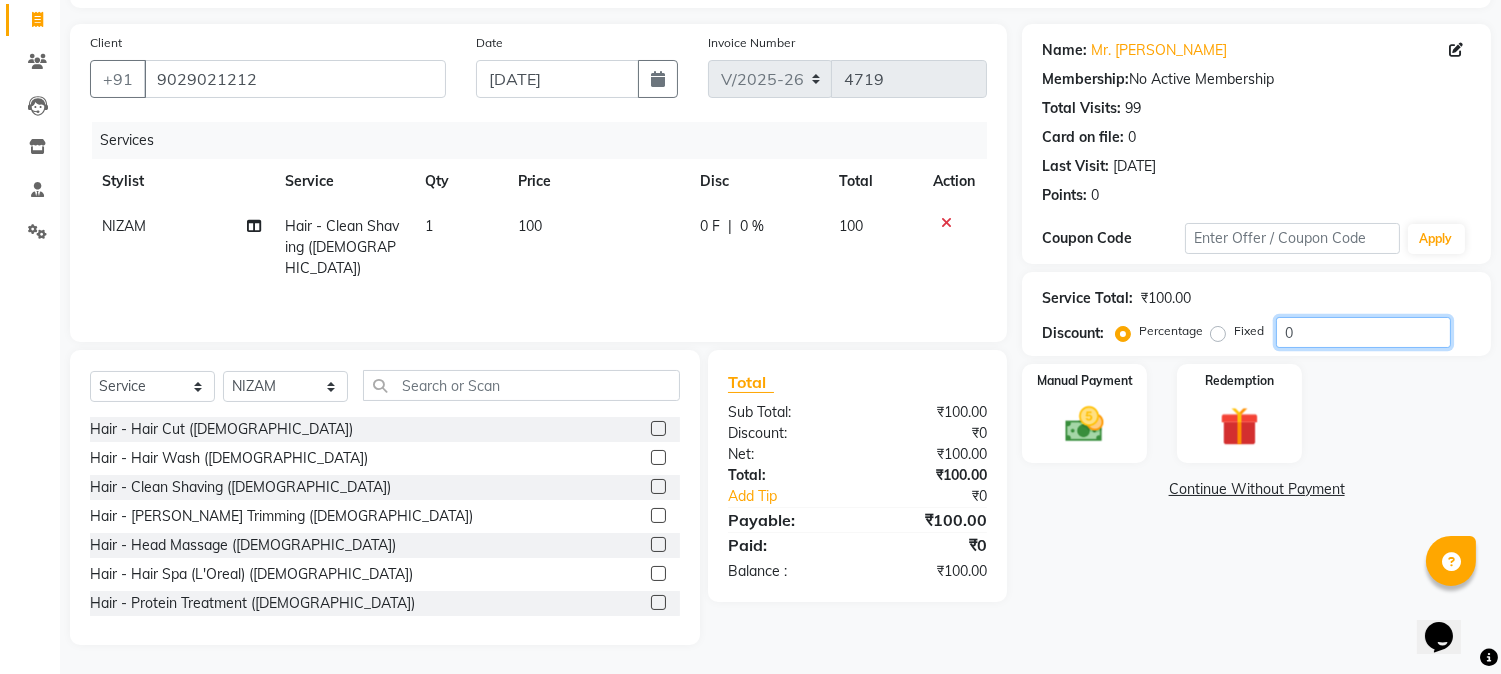 click on "0" 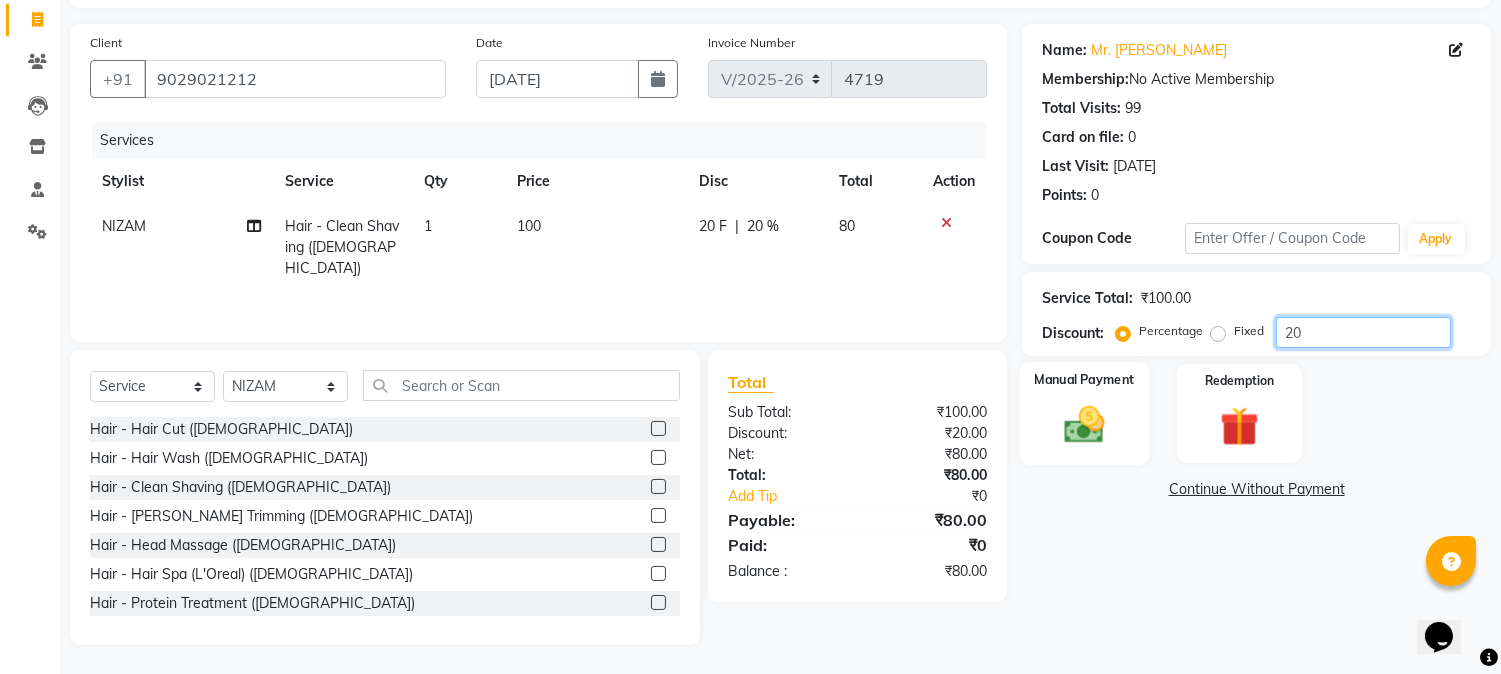 type on "20" 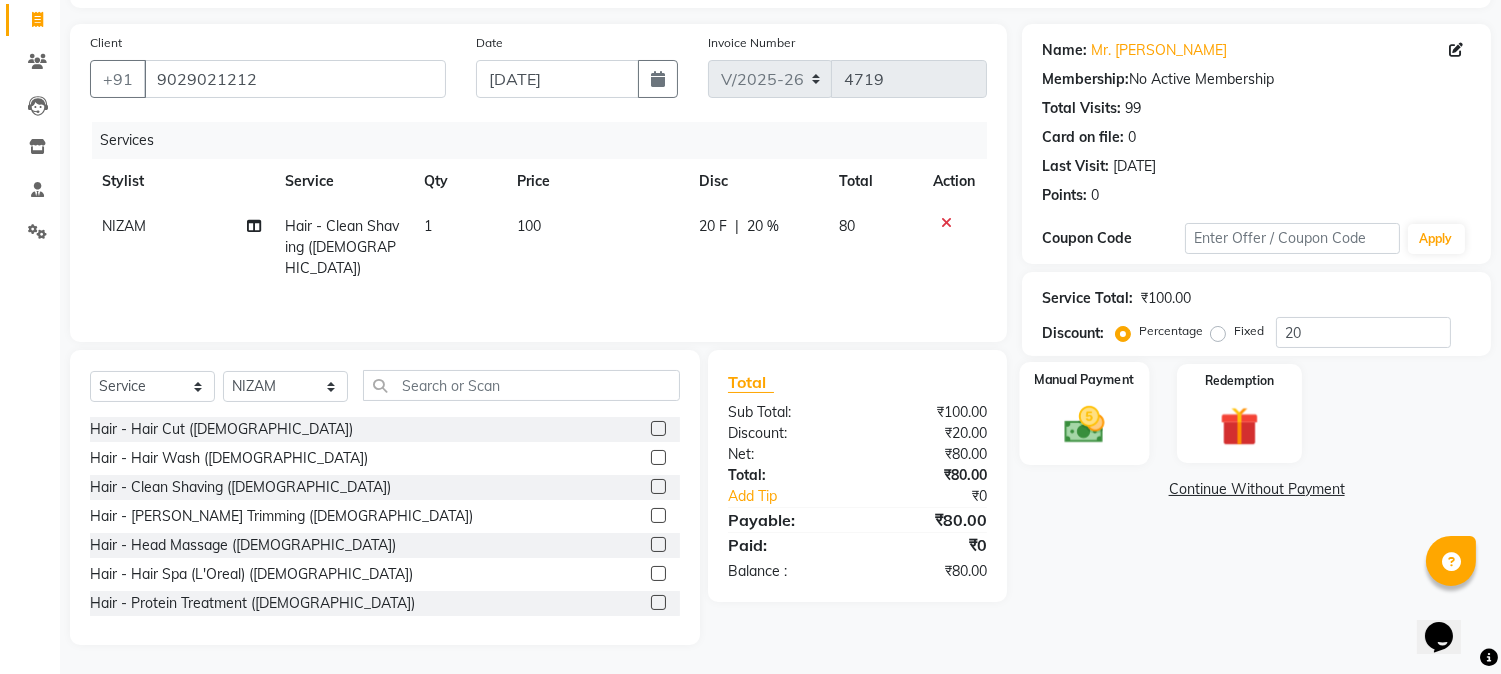 click 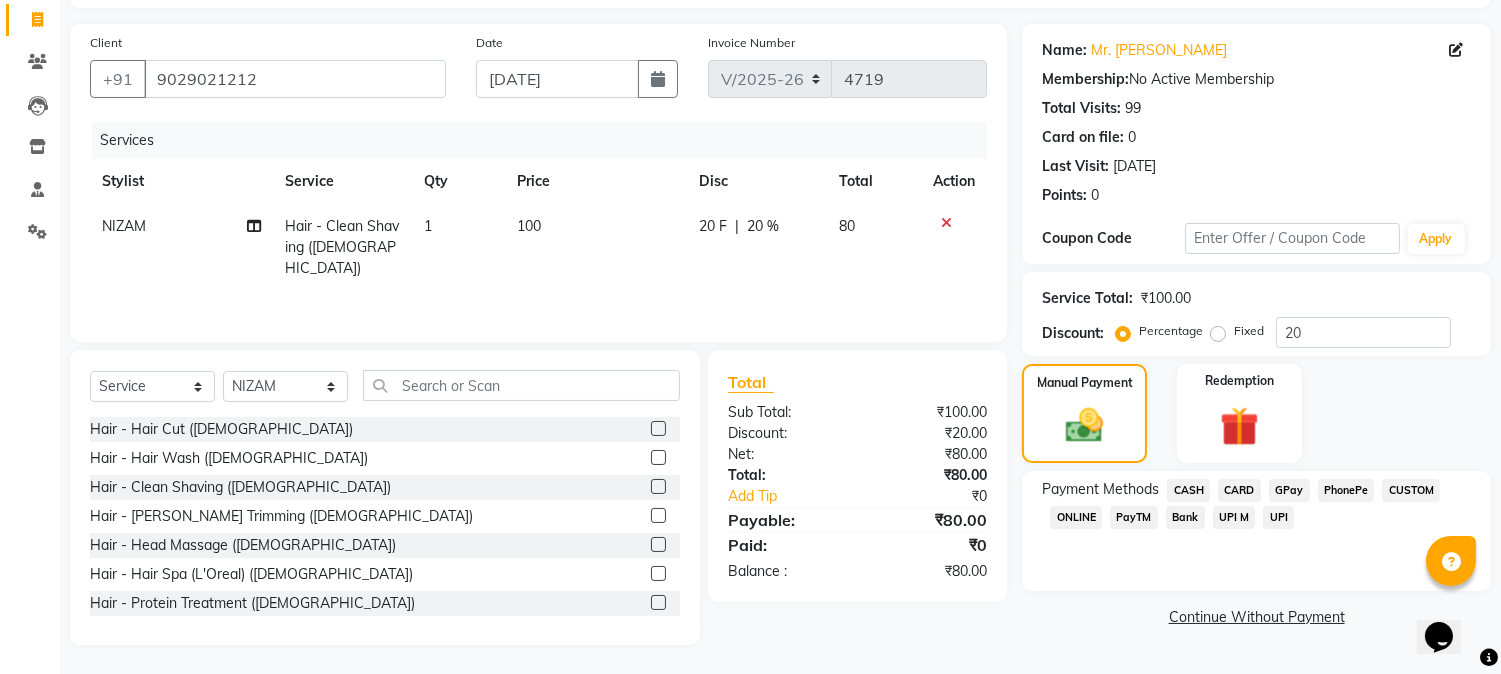 click on "CASH" 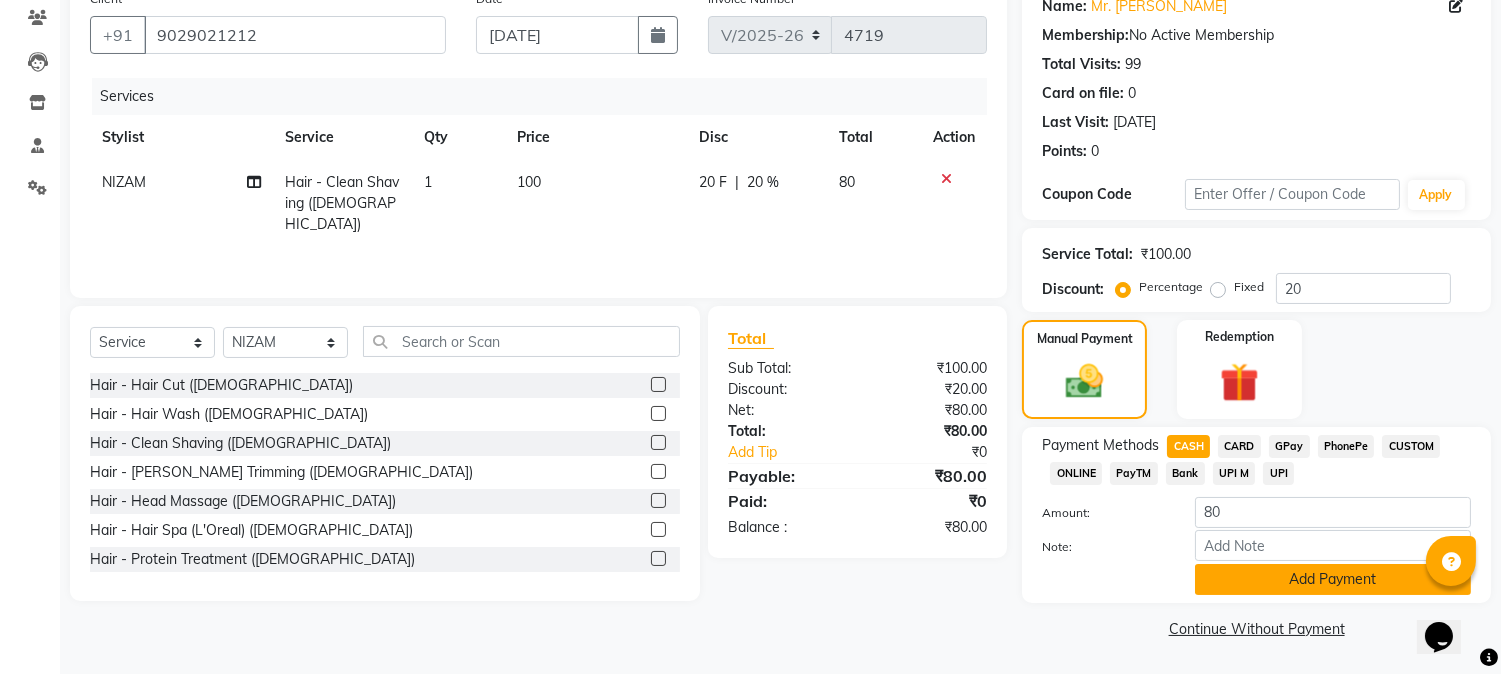 click on "Add Payment" 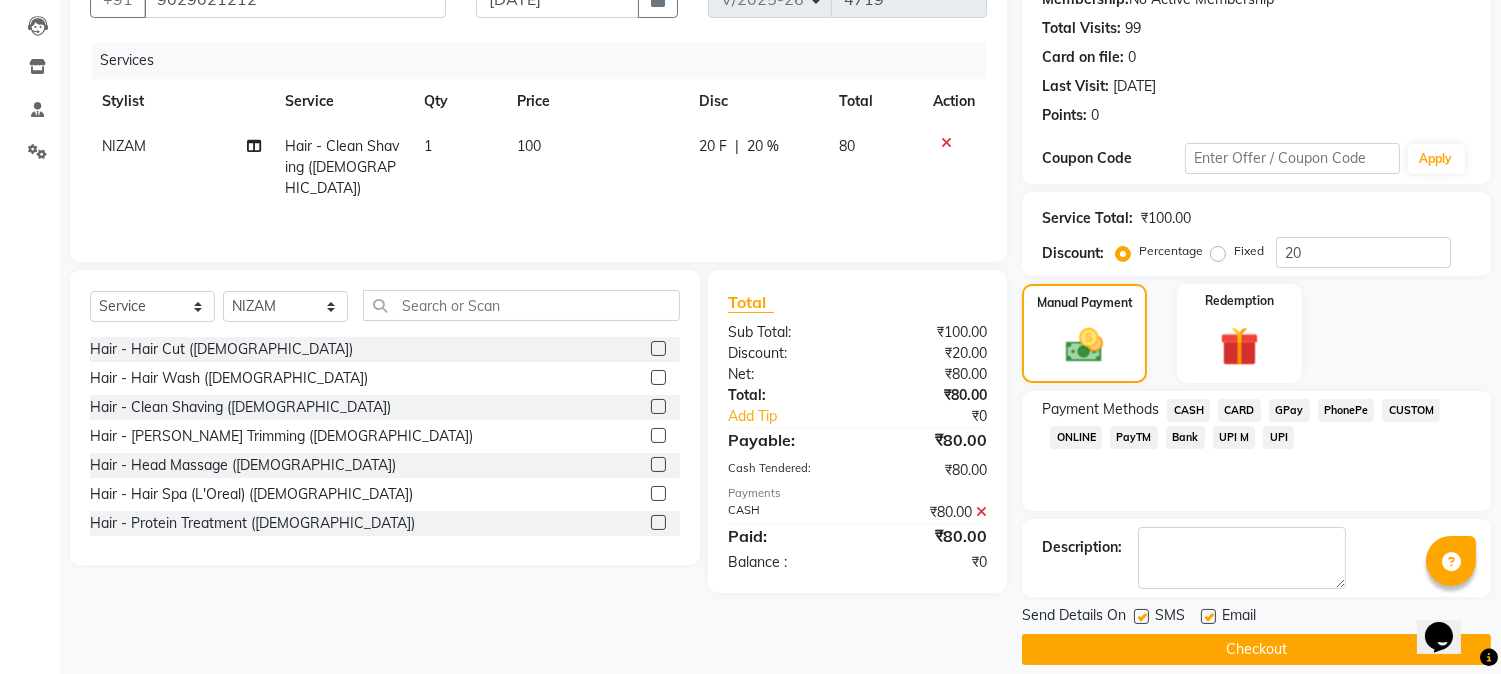 scroll, scrollTop: 225, scrollLeft: 0, axis: vertical 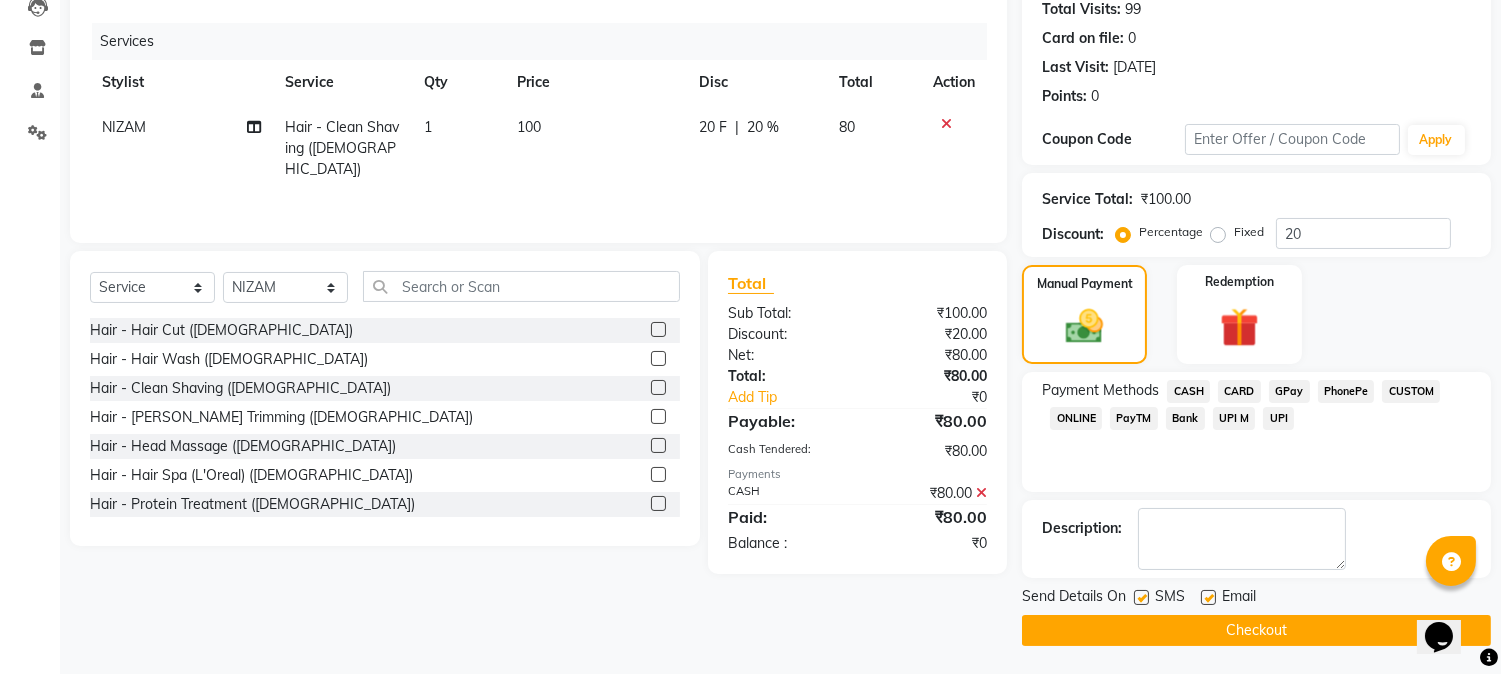 click on "Checkout" 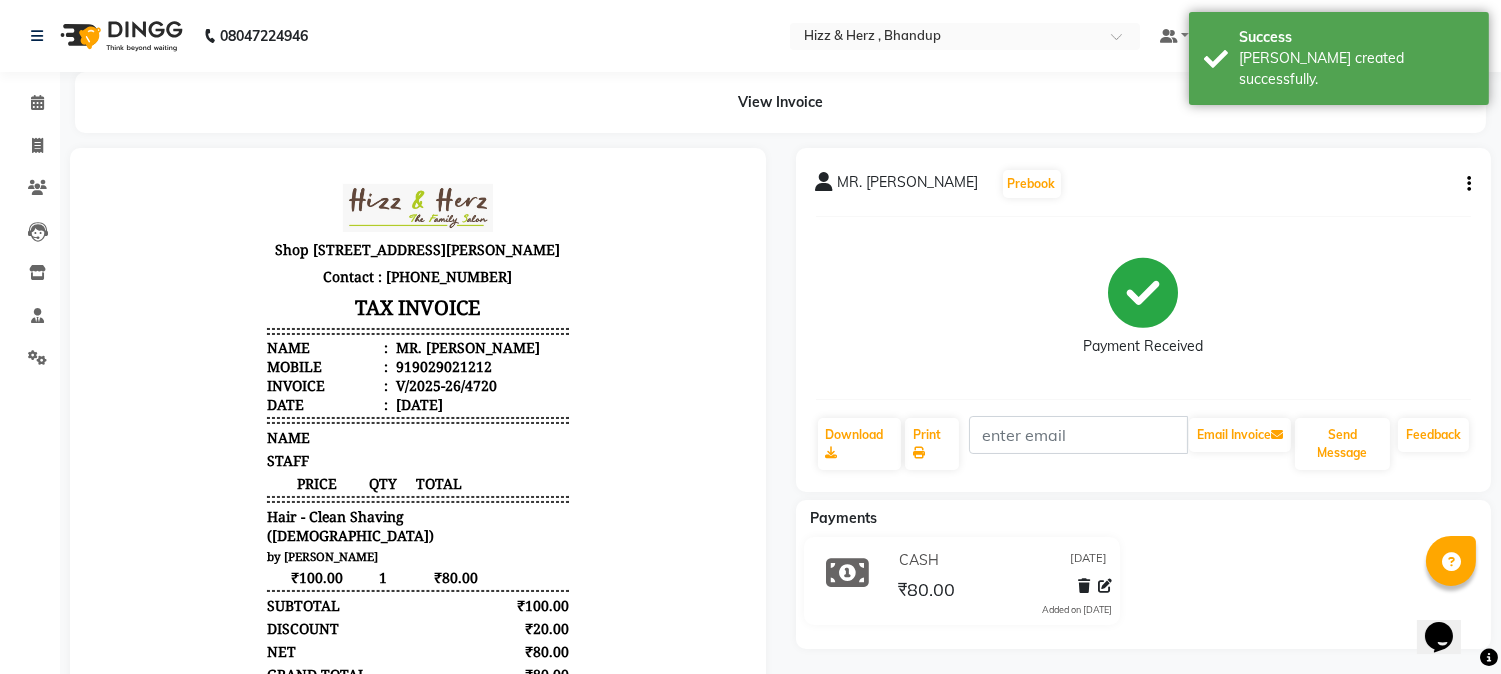 scroll, scrollTop: 0, scrollLeft: 0, axis: both 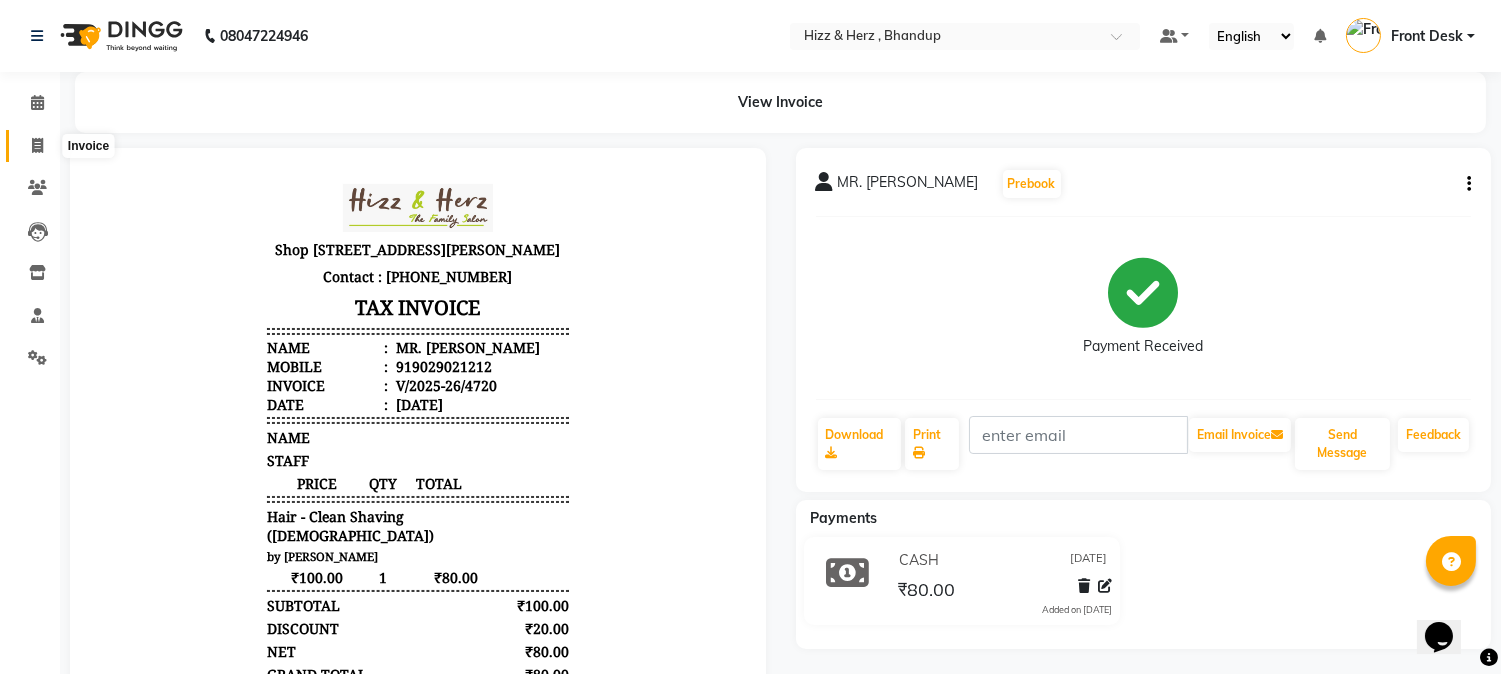 click 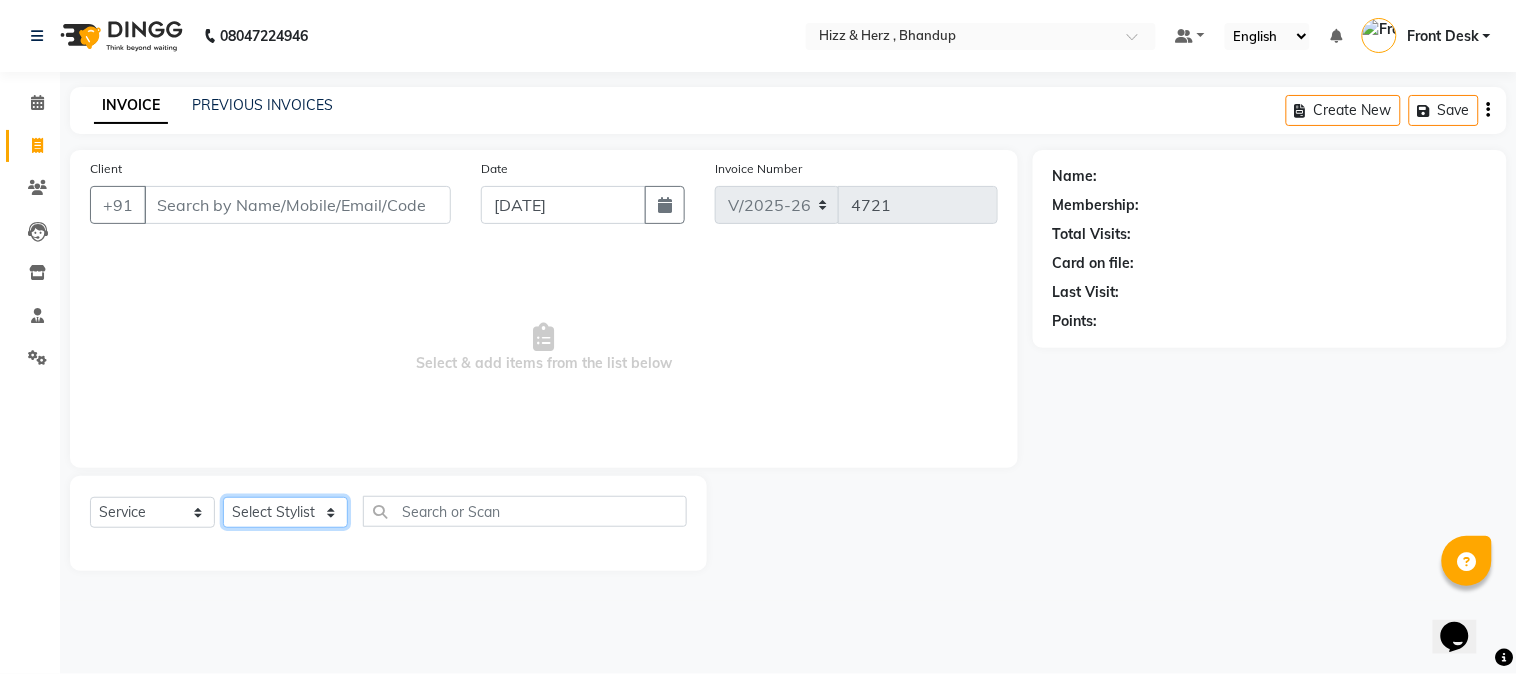 click on "Select Stylist Front Desk [PERSON_NAME] HIZZ & HERZ 2 [PERSON_NAME] [PERSON_NAME] [PERSON_NAME] [PERSON_NAME] MOHD [PERSON_NAME] [PERSON_NAME] [PERSON_NAME]  [PERSON_NAME]" 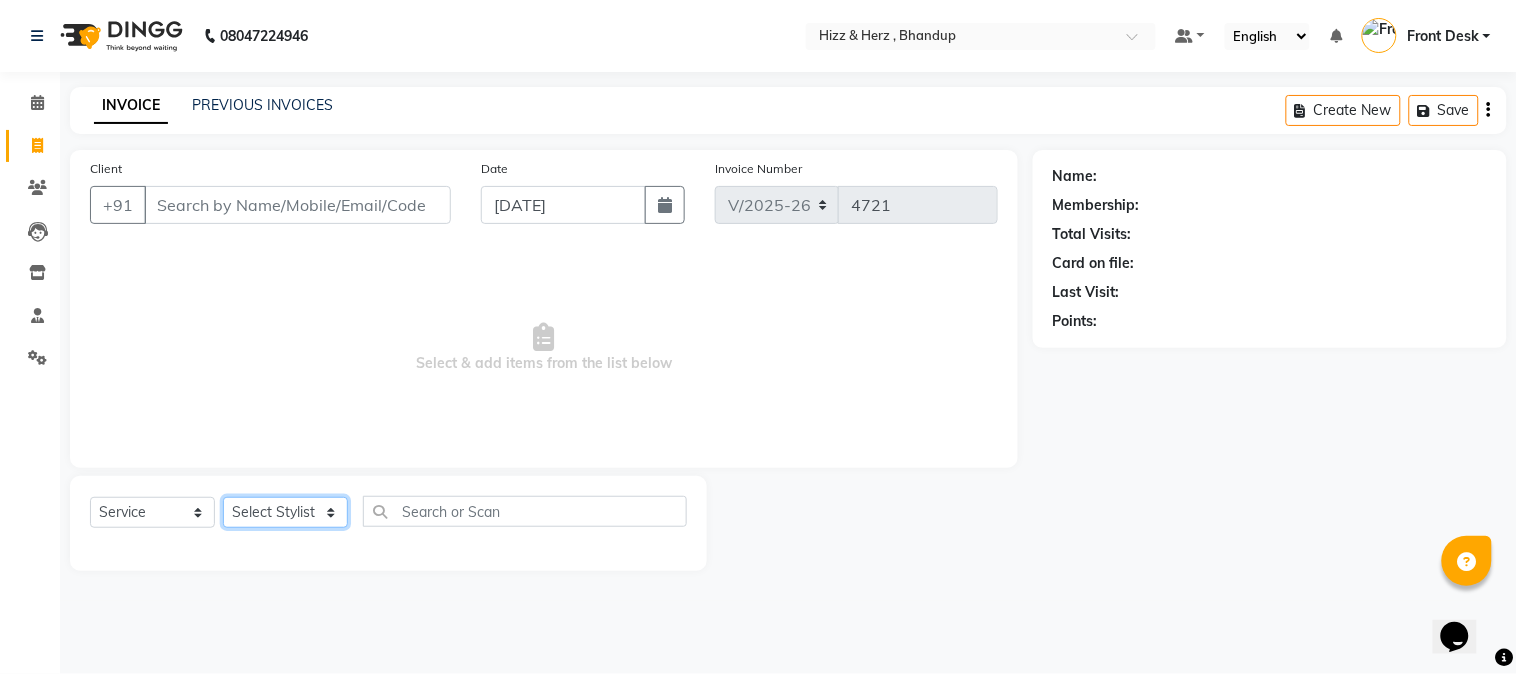 select on "11514" 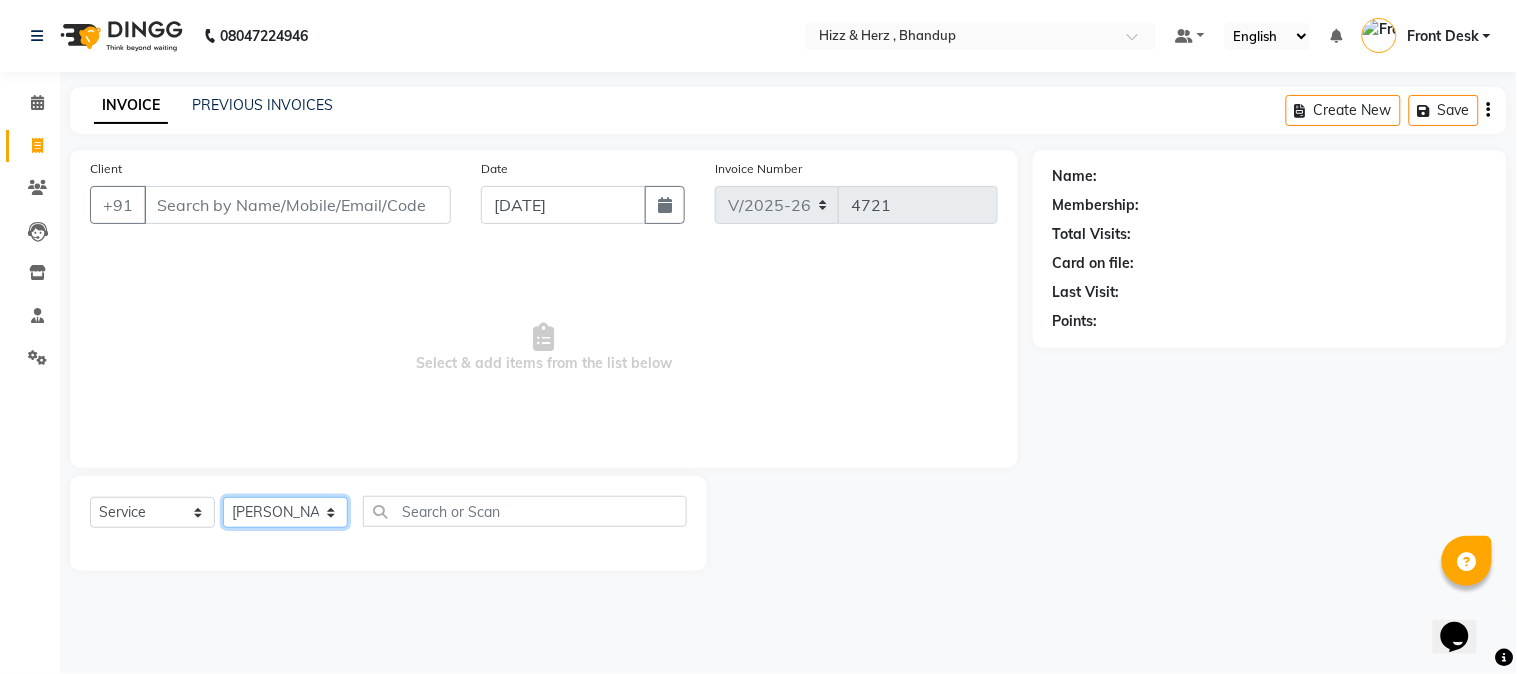 click on "Select Stylist Front Desk [PERSON_NAME] HIZZ & HERZ 2 [PERSON_NAME] [PERSON_NAME] [PERSON_NAME] [PERSON_NAME] MOHD [PERSON_NAME] [PERSON_NAME] [PERSON_NAME]  [PERSON_NAME]" 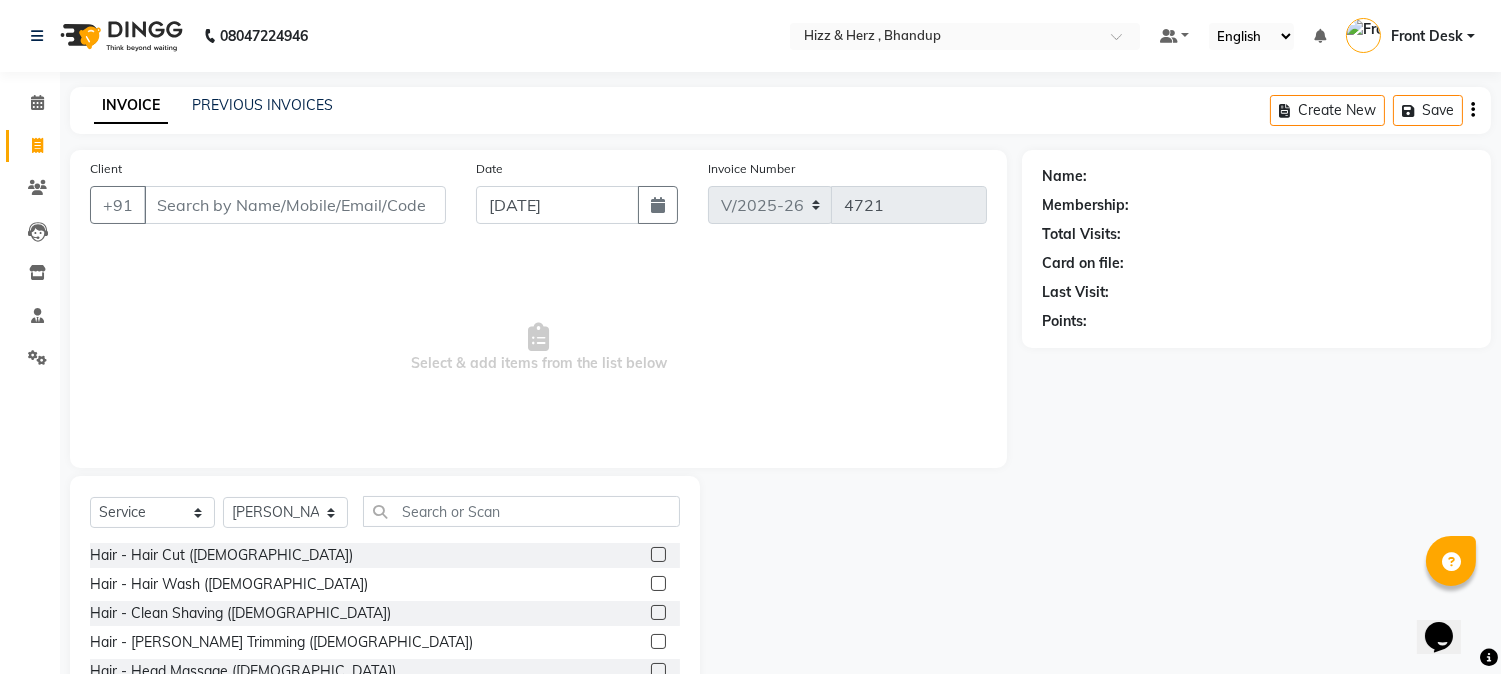 click 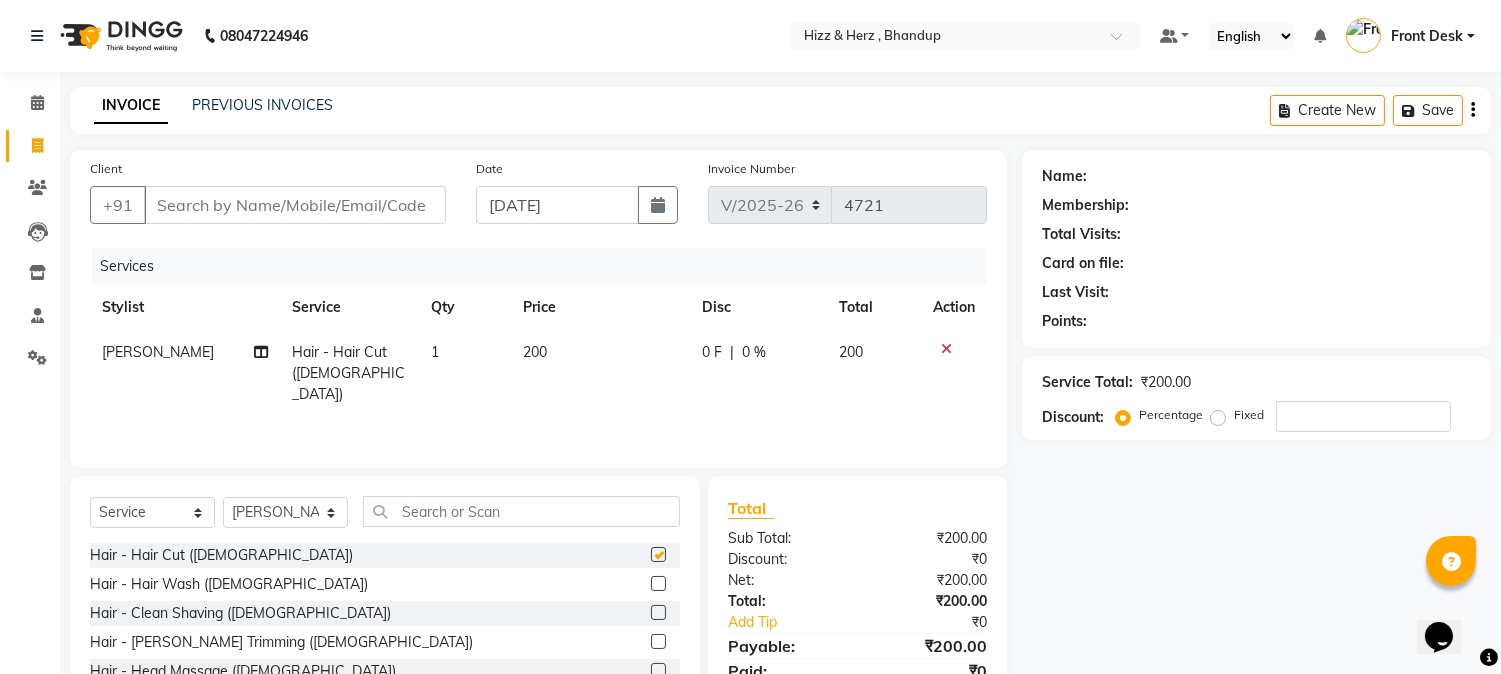 checkbox on "false" 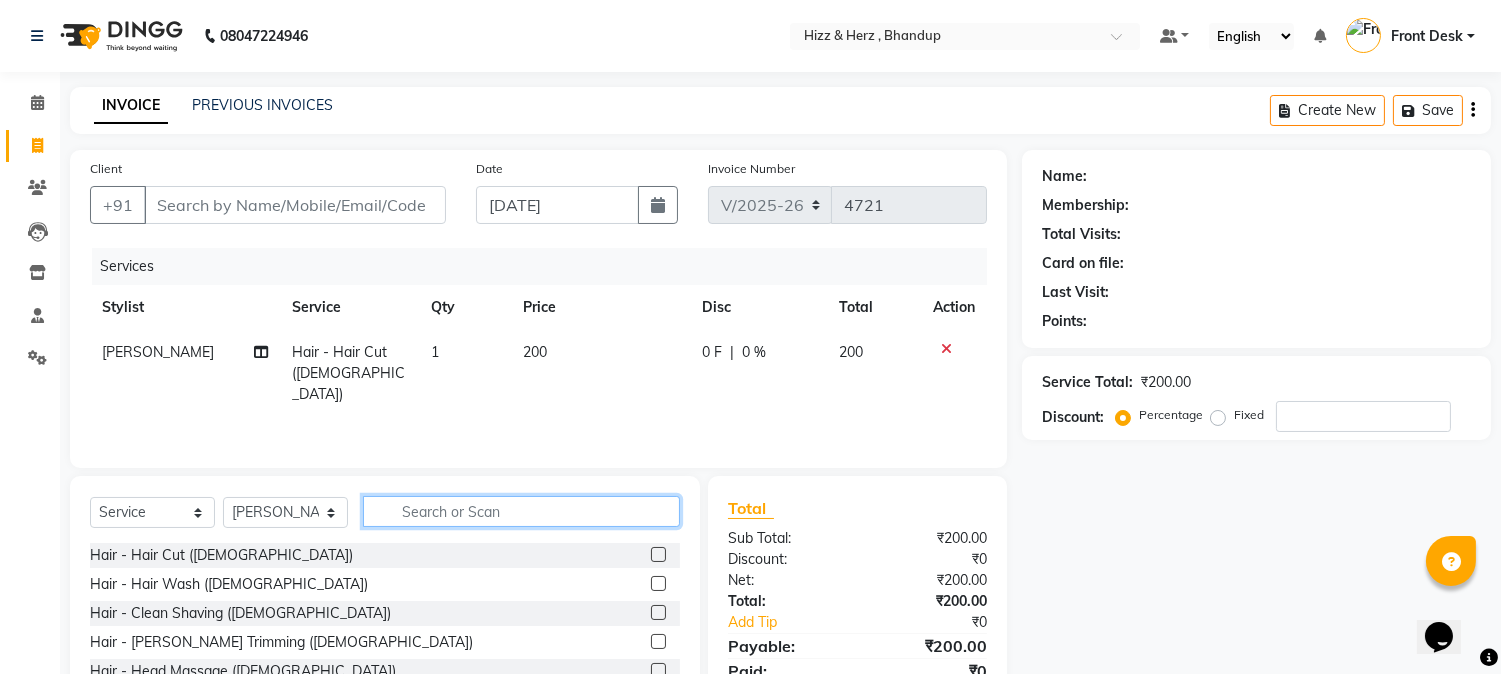 click 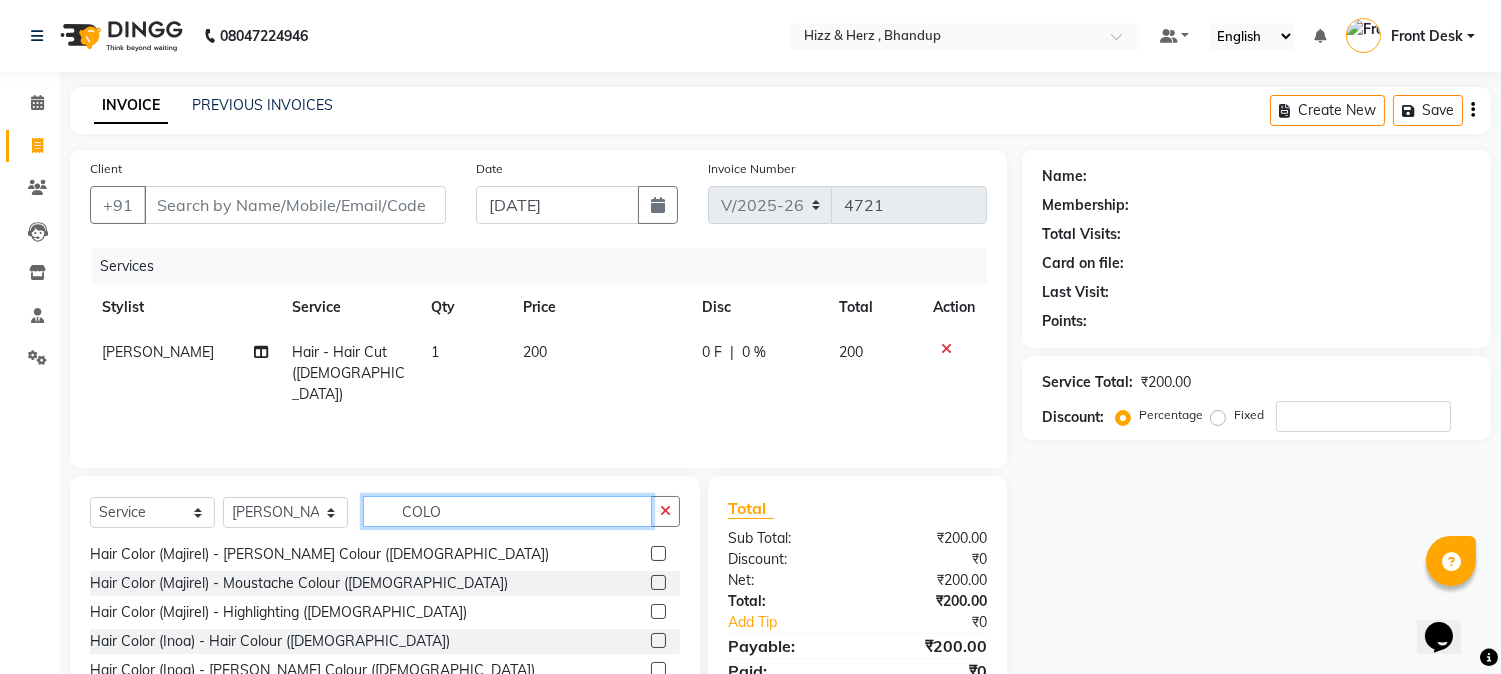 scroll, scrollTop: 0, scrollLeft: 0, axis: both 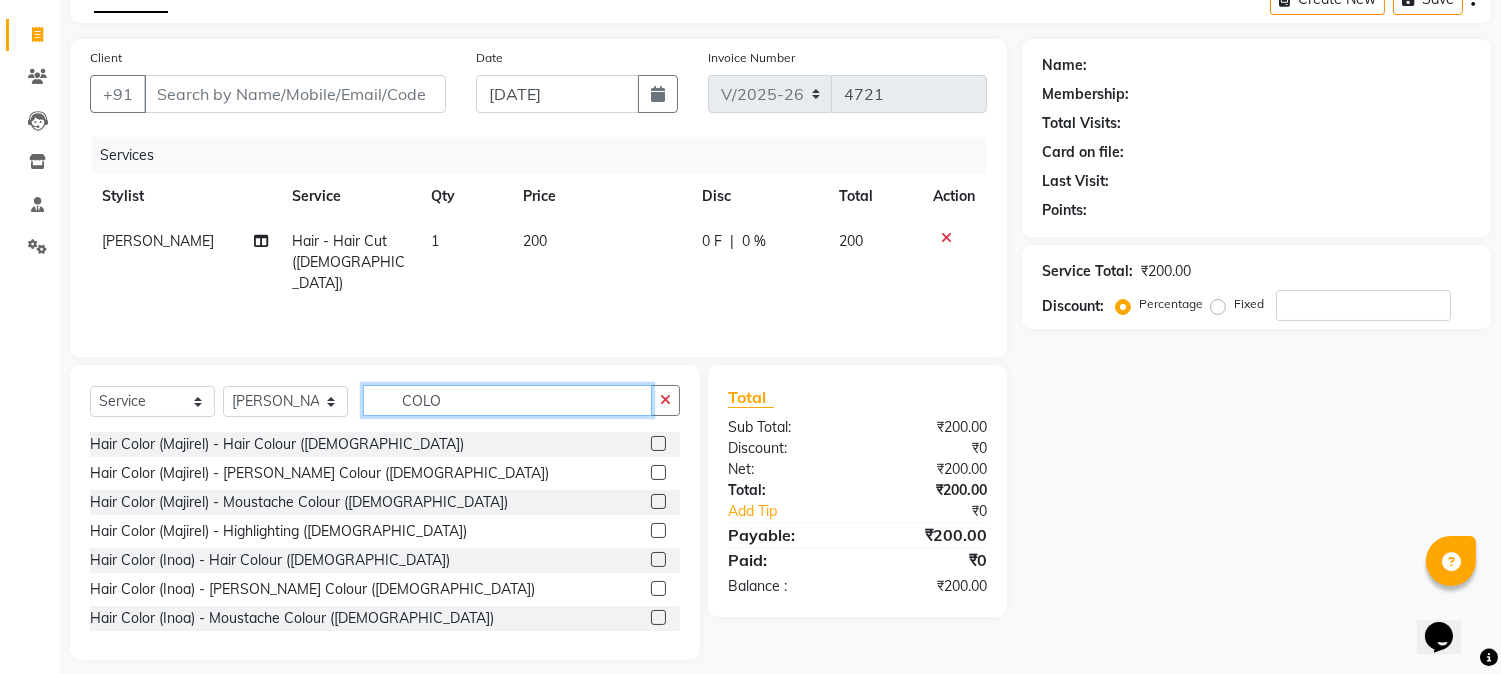 type on "COLO" 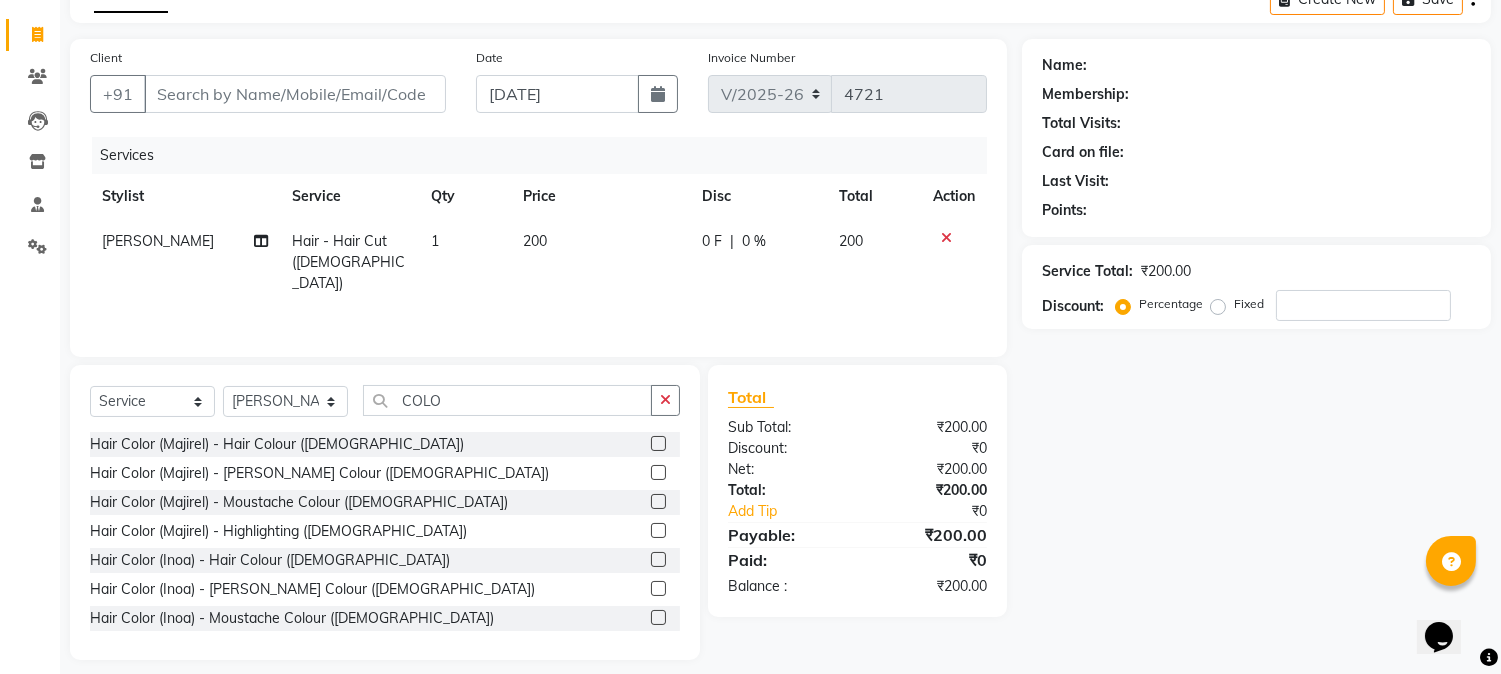 click 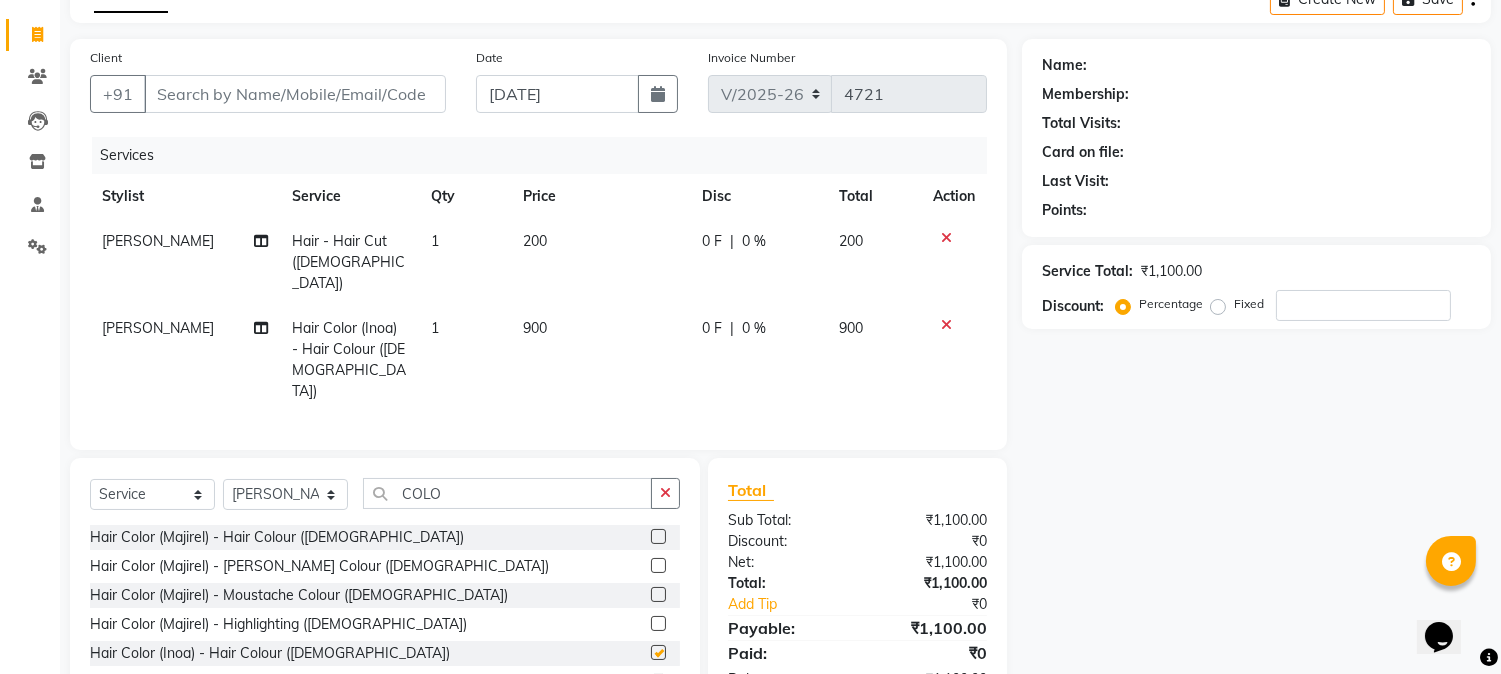 checkbox on "false" 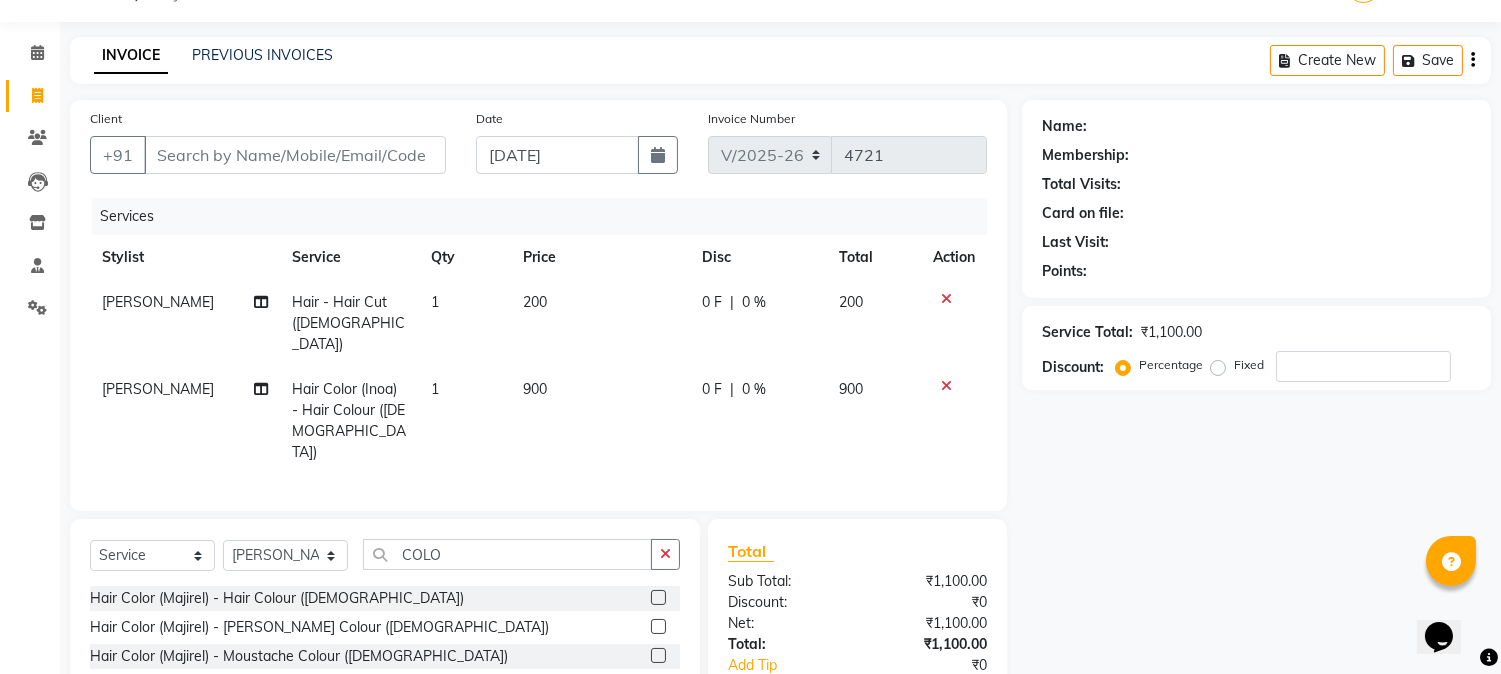 scroll, scrollTop: 0, scrollLeft: 0, axis: both 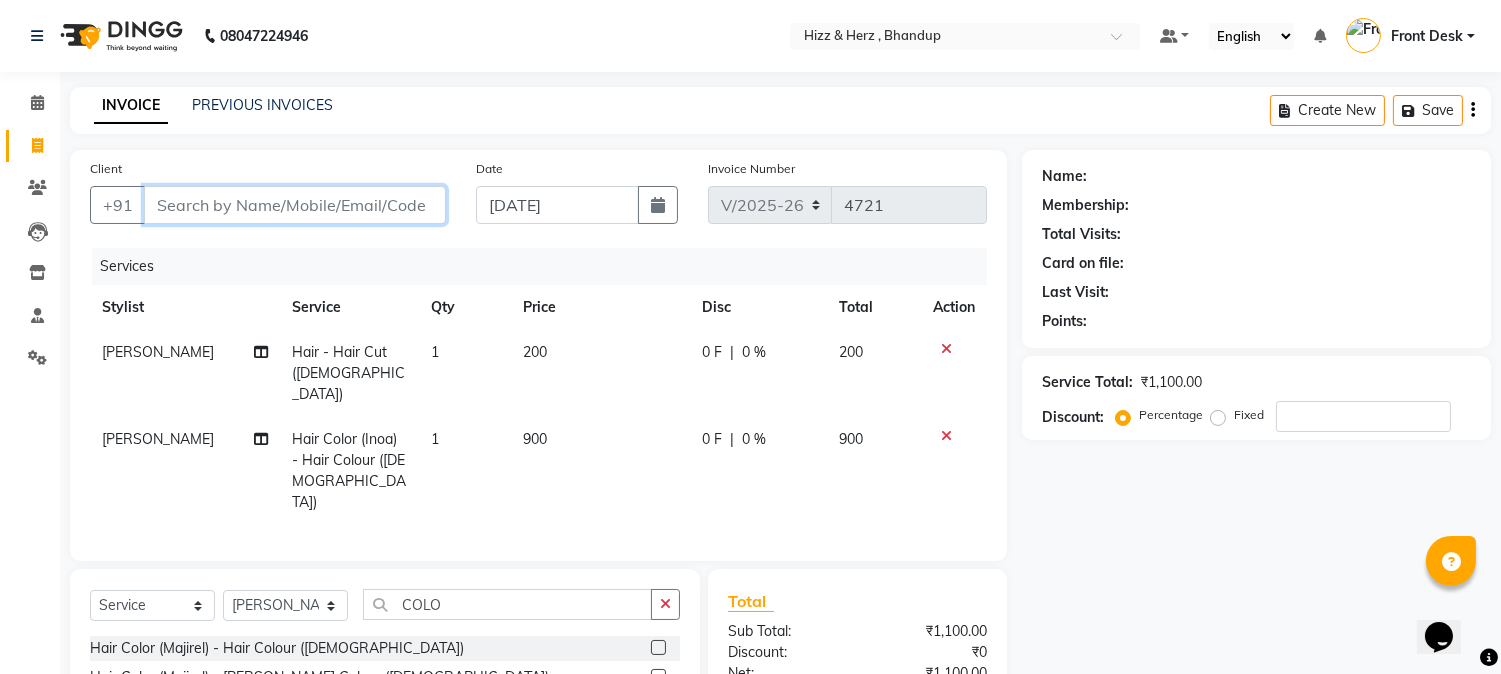 click on "Client" at bounding box center (295, 205) 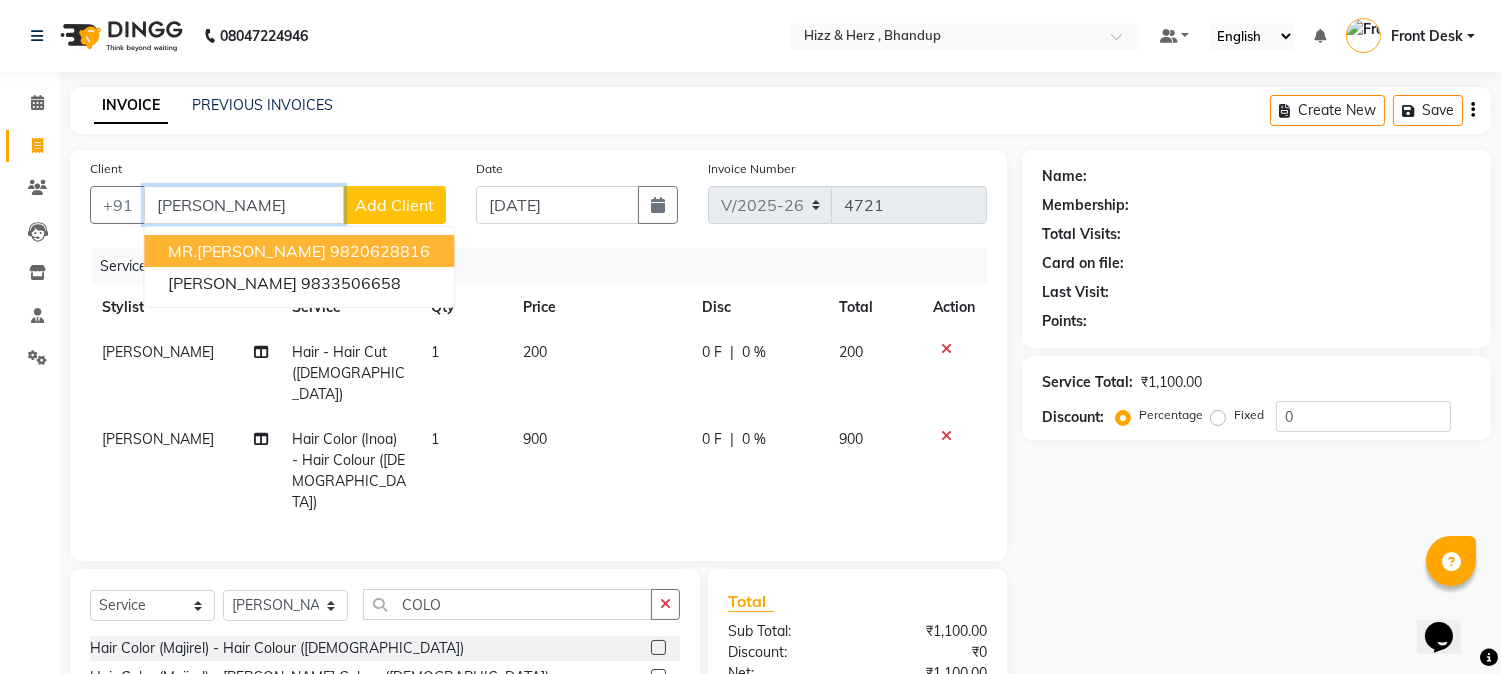 click on "9820628816" at bounding box center (380, 251) 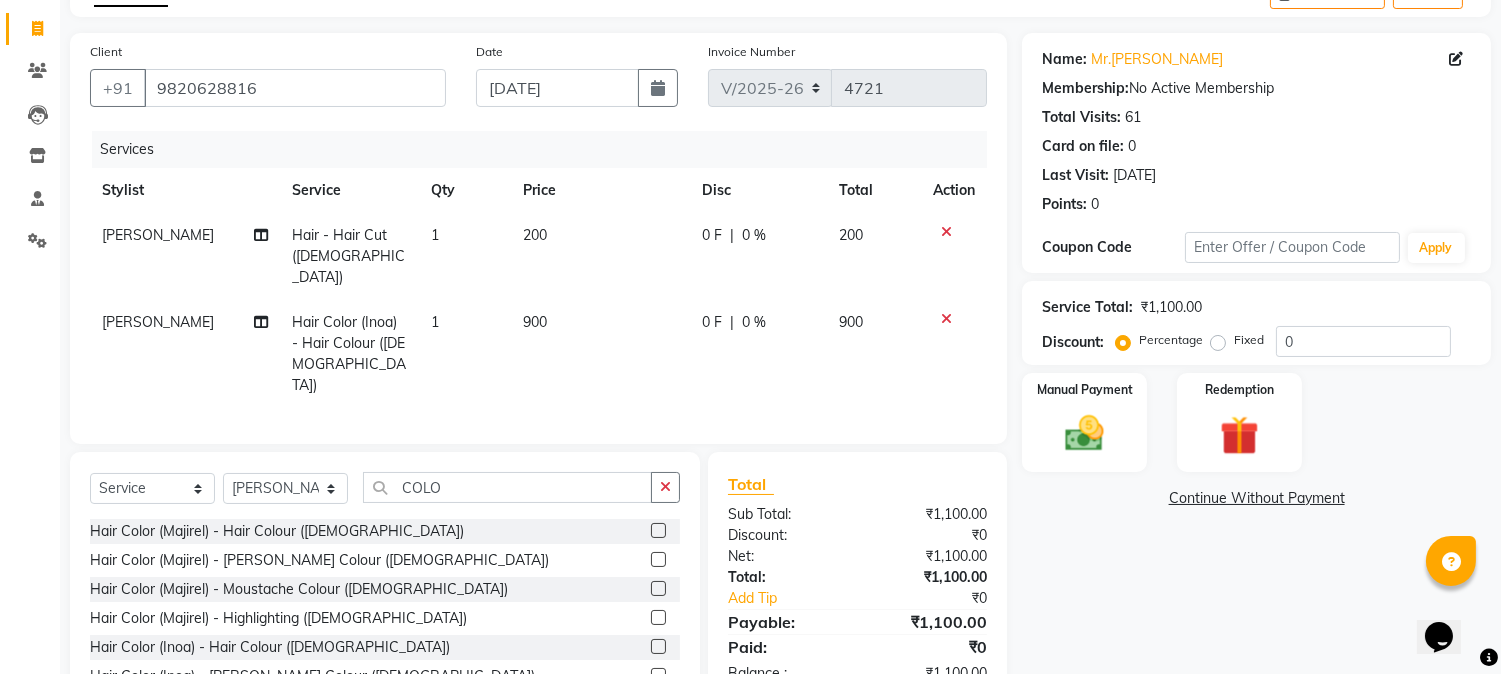 scroll, scrollTop: 0, scrollLeft: 0, axis: both 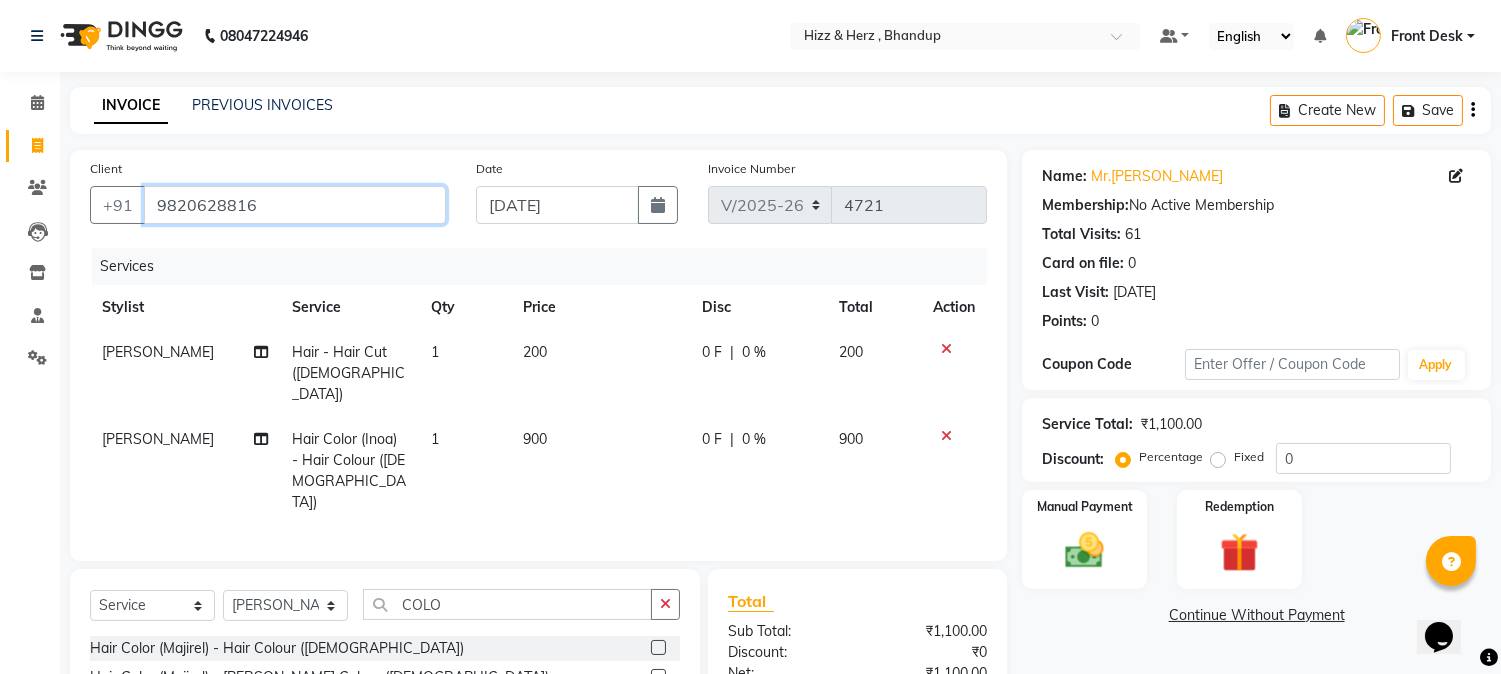 click on "9820628816" at bounding box center (295, 205) 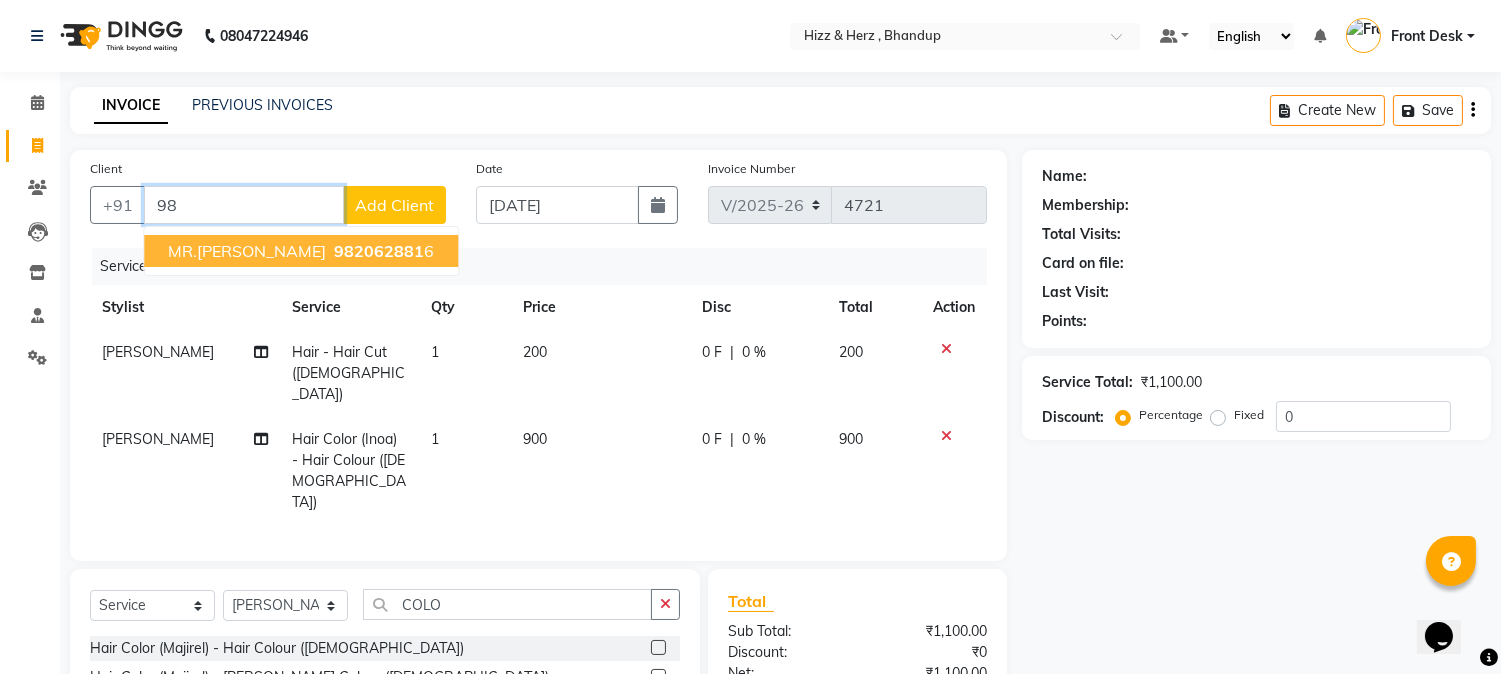 type on "9" 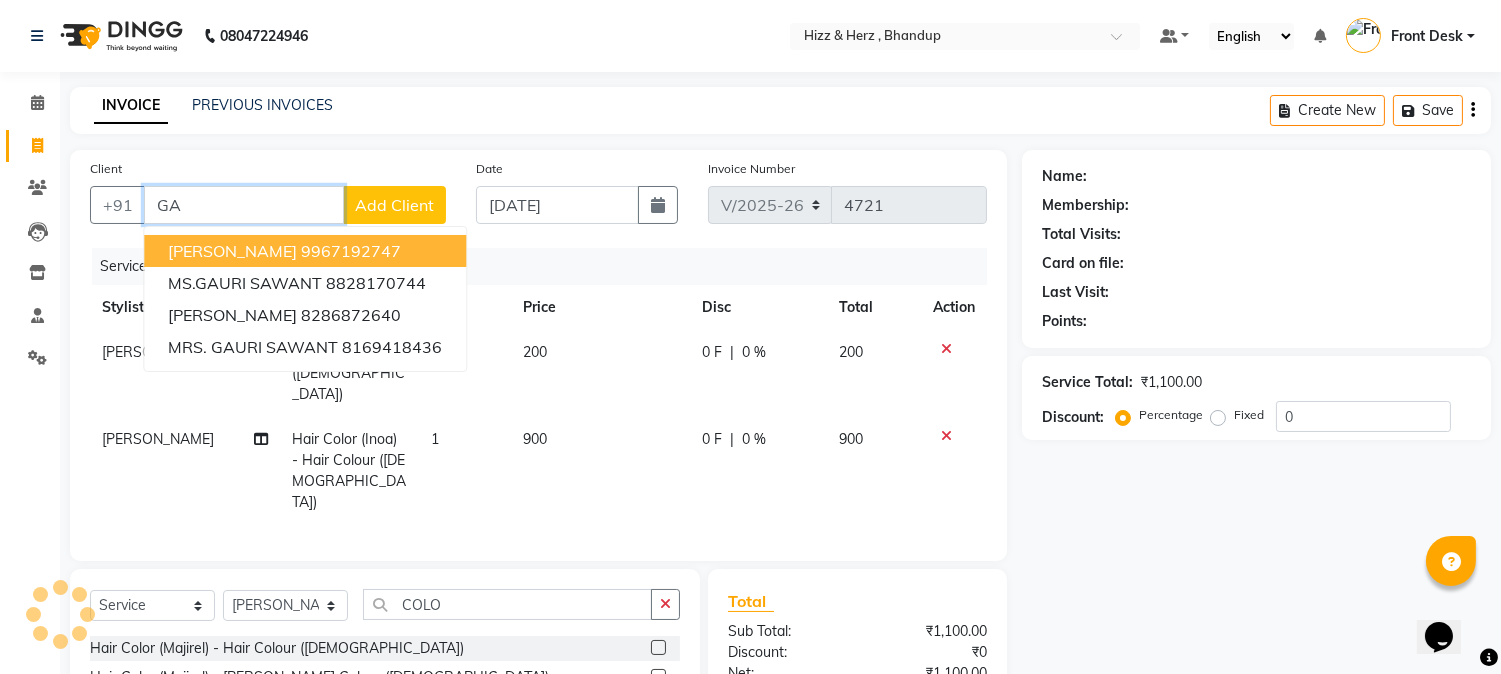 type on "G" 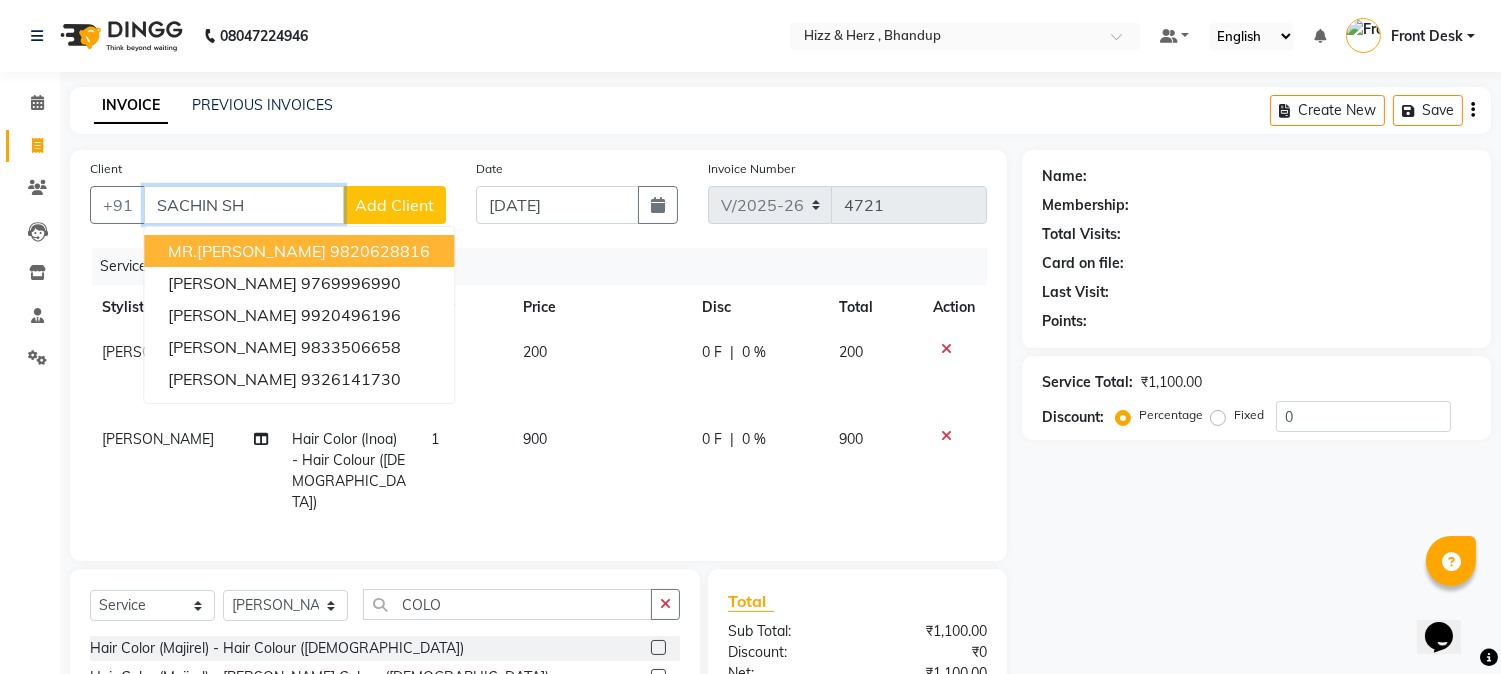 click on "9820628816" at bounding box center [380, 251] 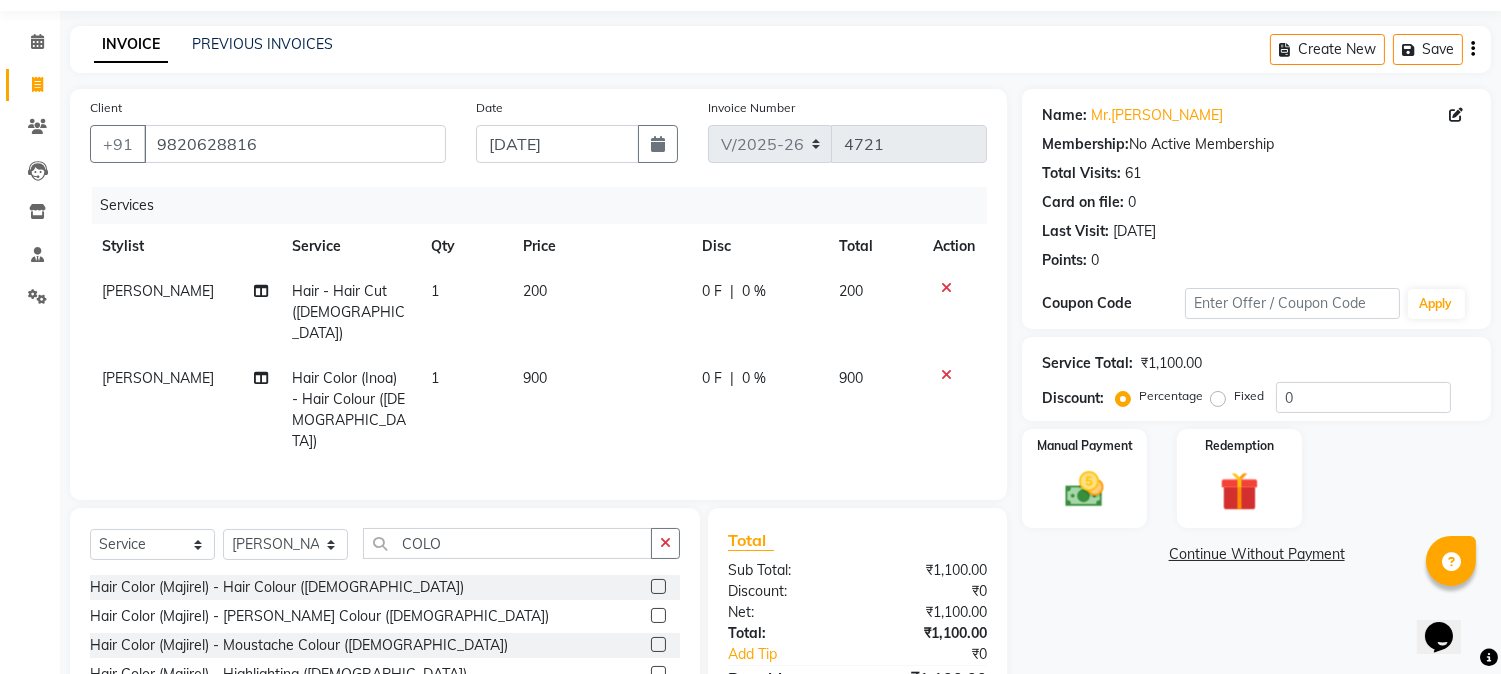 scroll, scrollTop: 111, scrollLeft: 0, axis: vertical 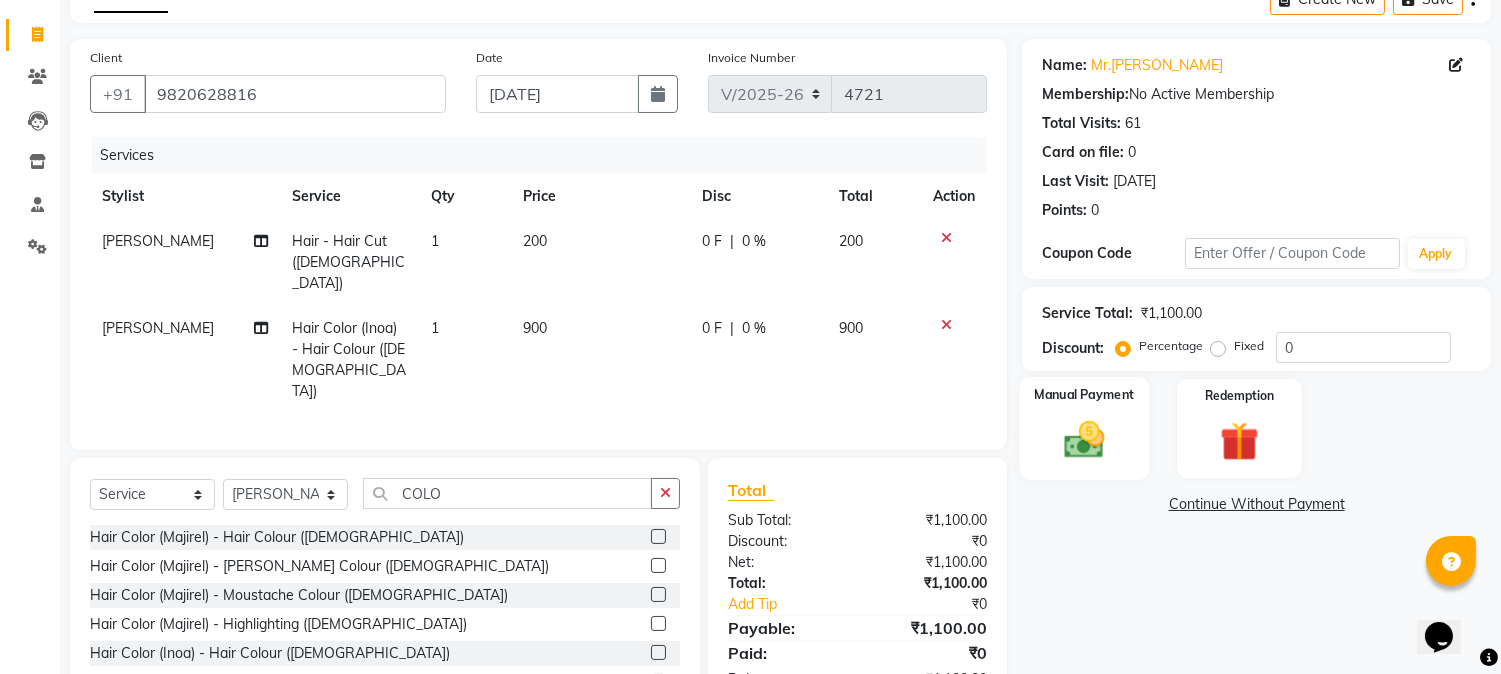 click 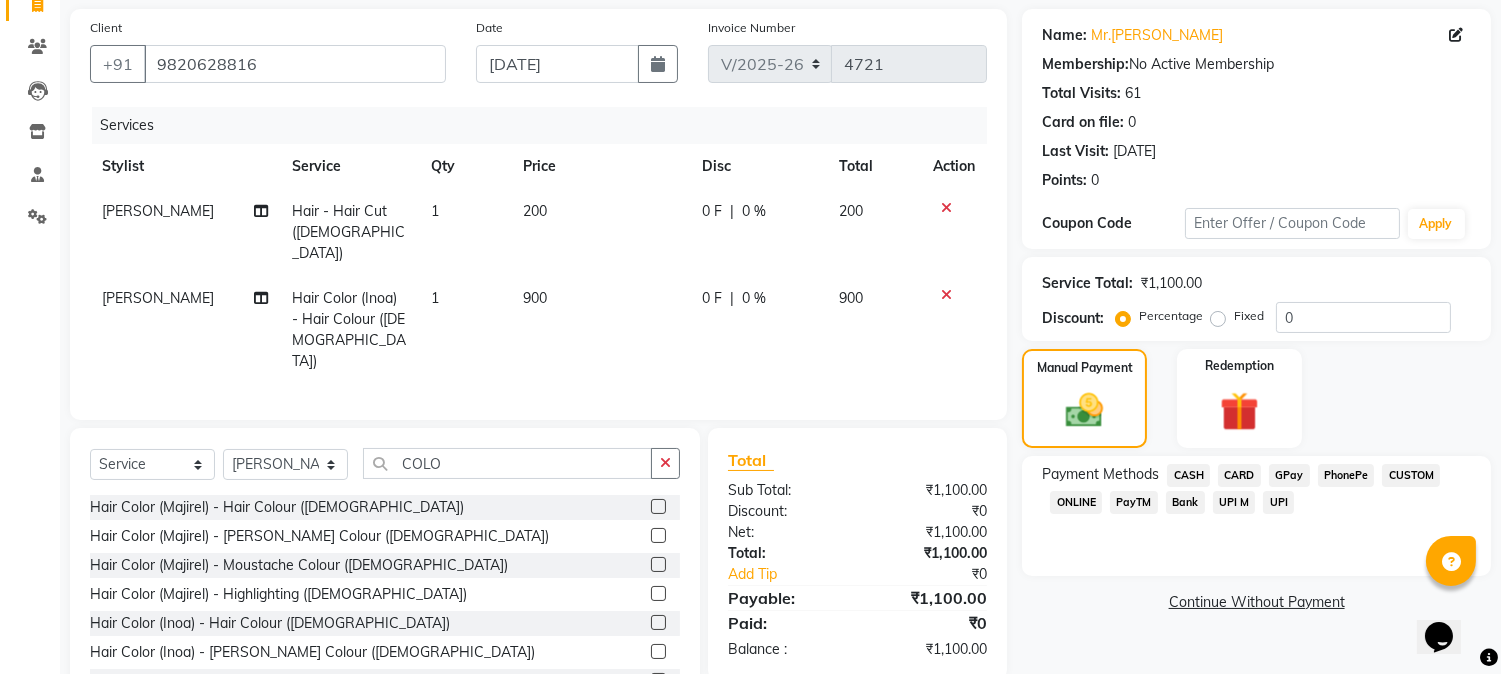 scroll, scrollTop: 194, scrollLeft: 0, axis: vertical 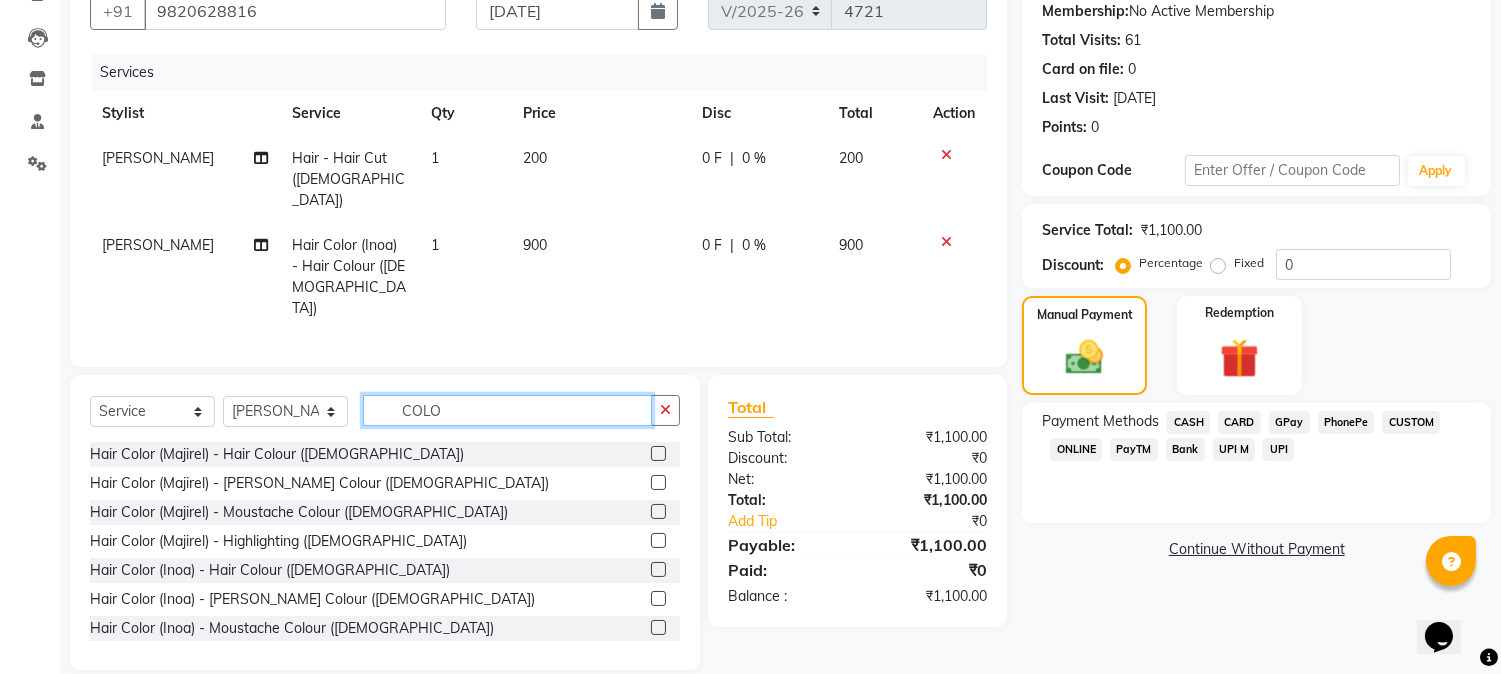 click on "COLO" 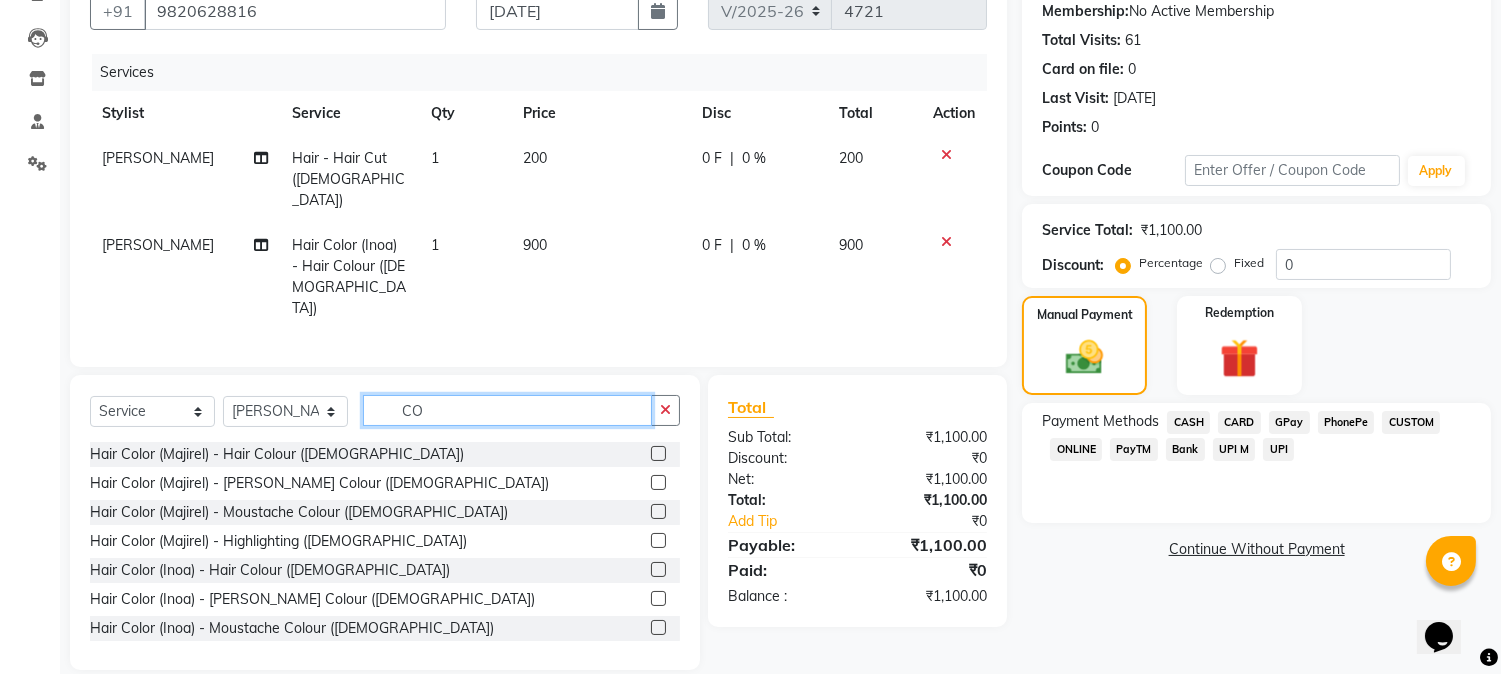 type on "C" 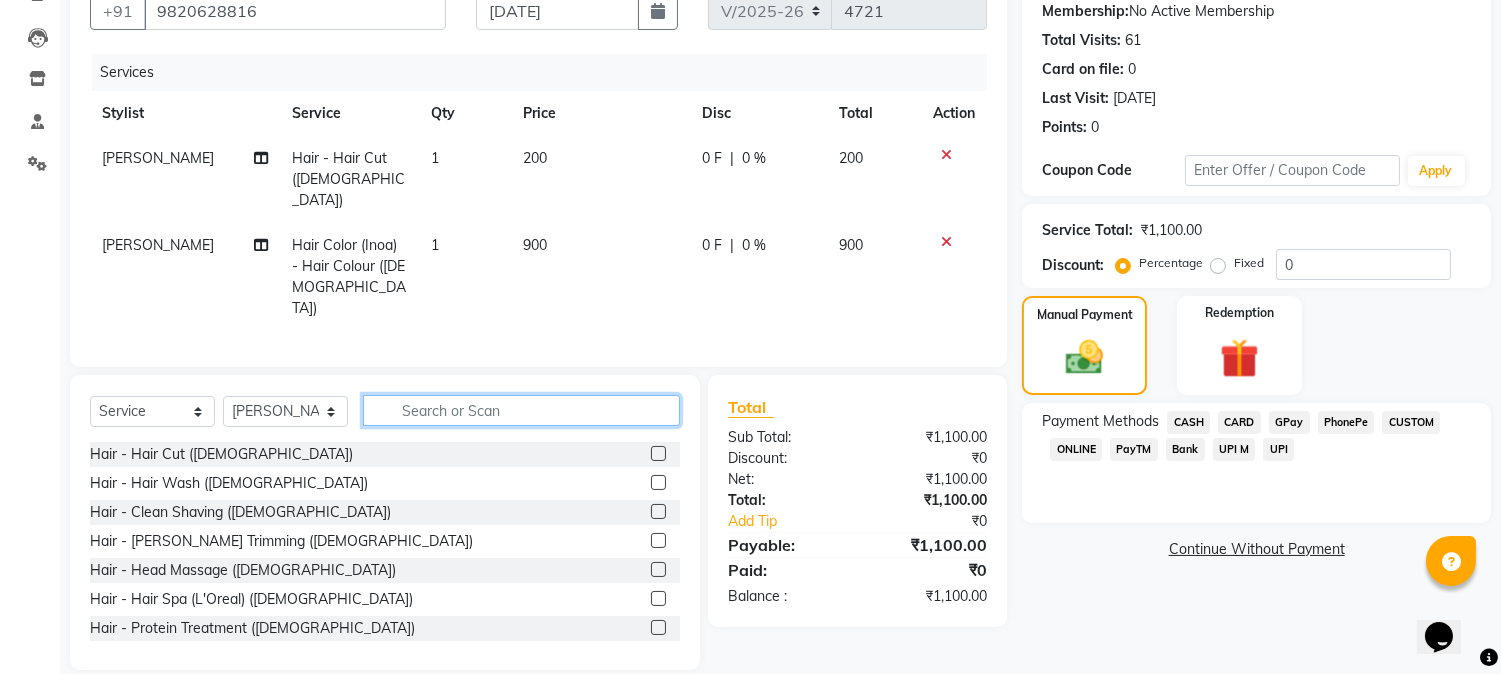 type 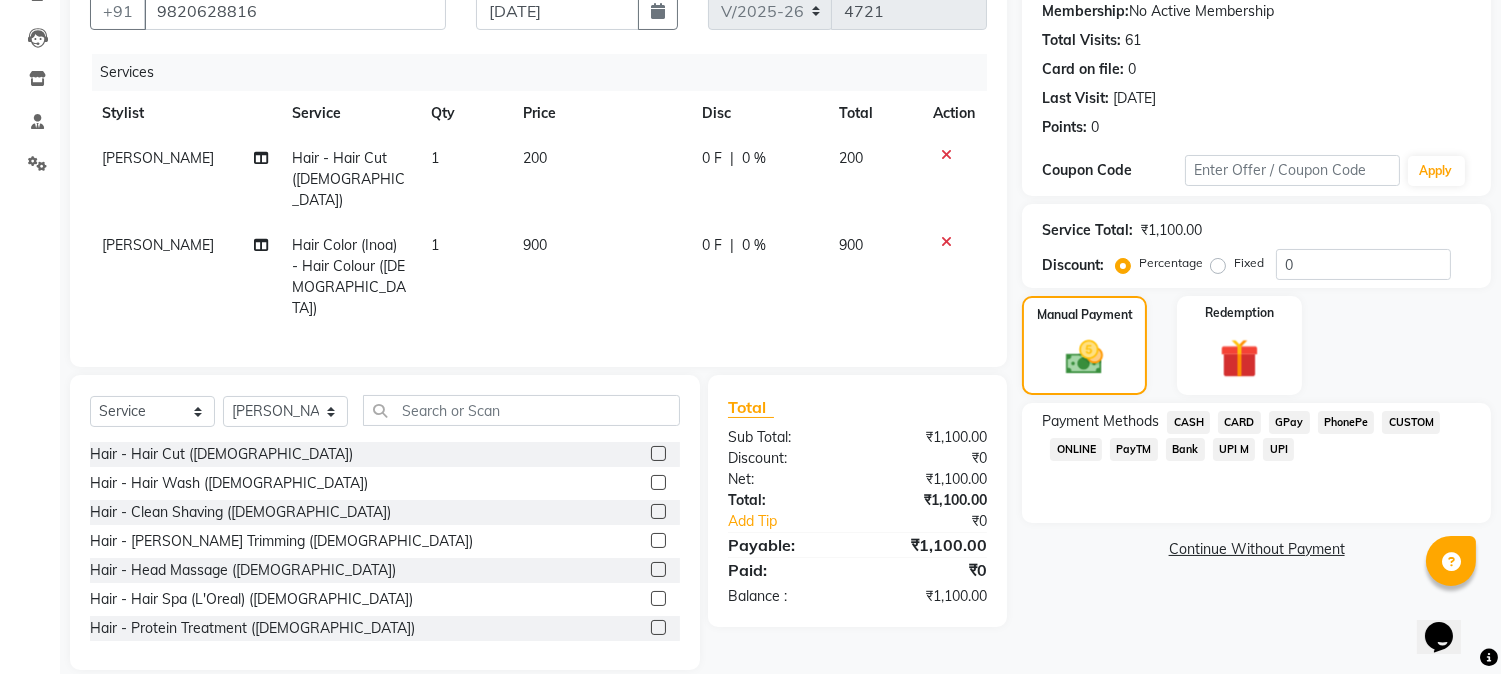 click 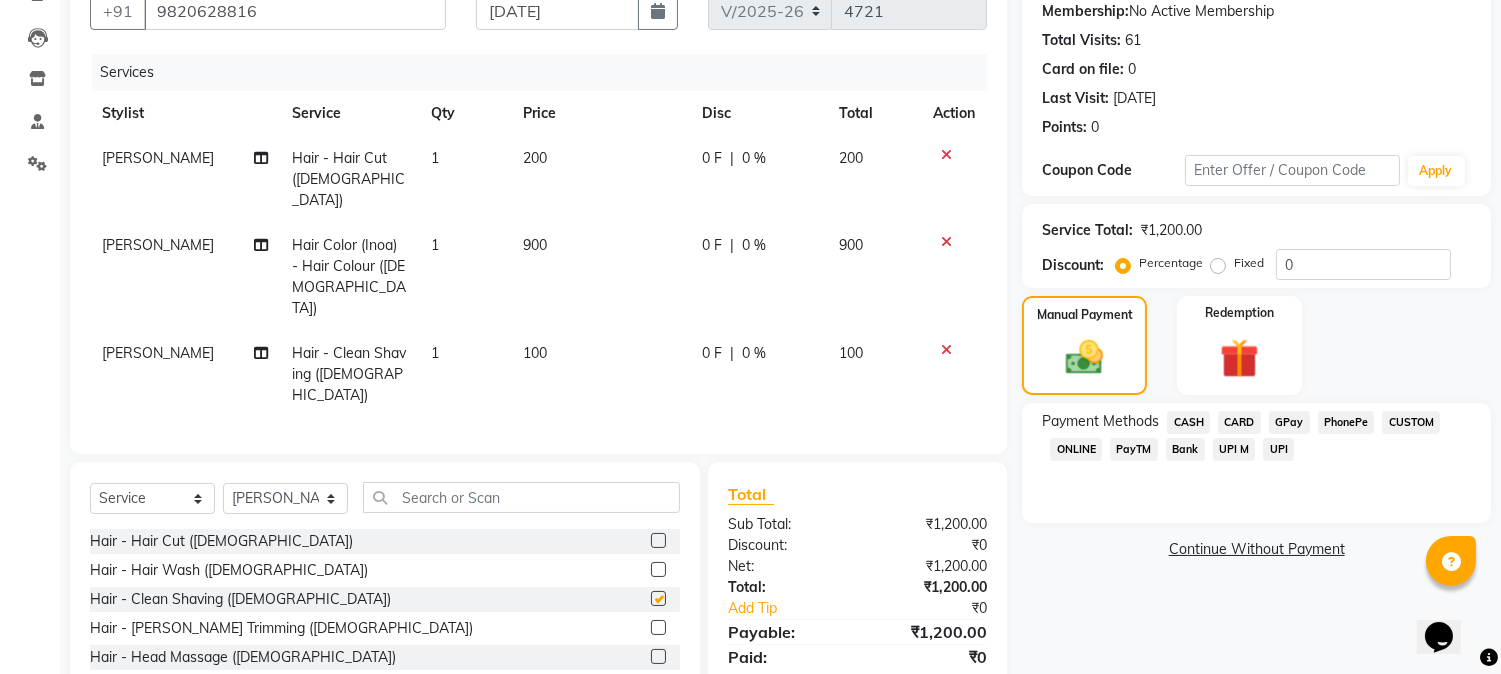 checkbox on "false" 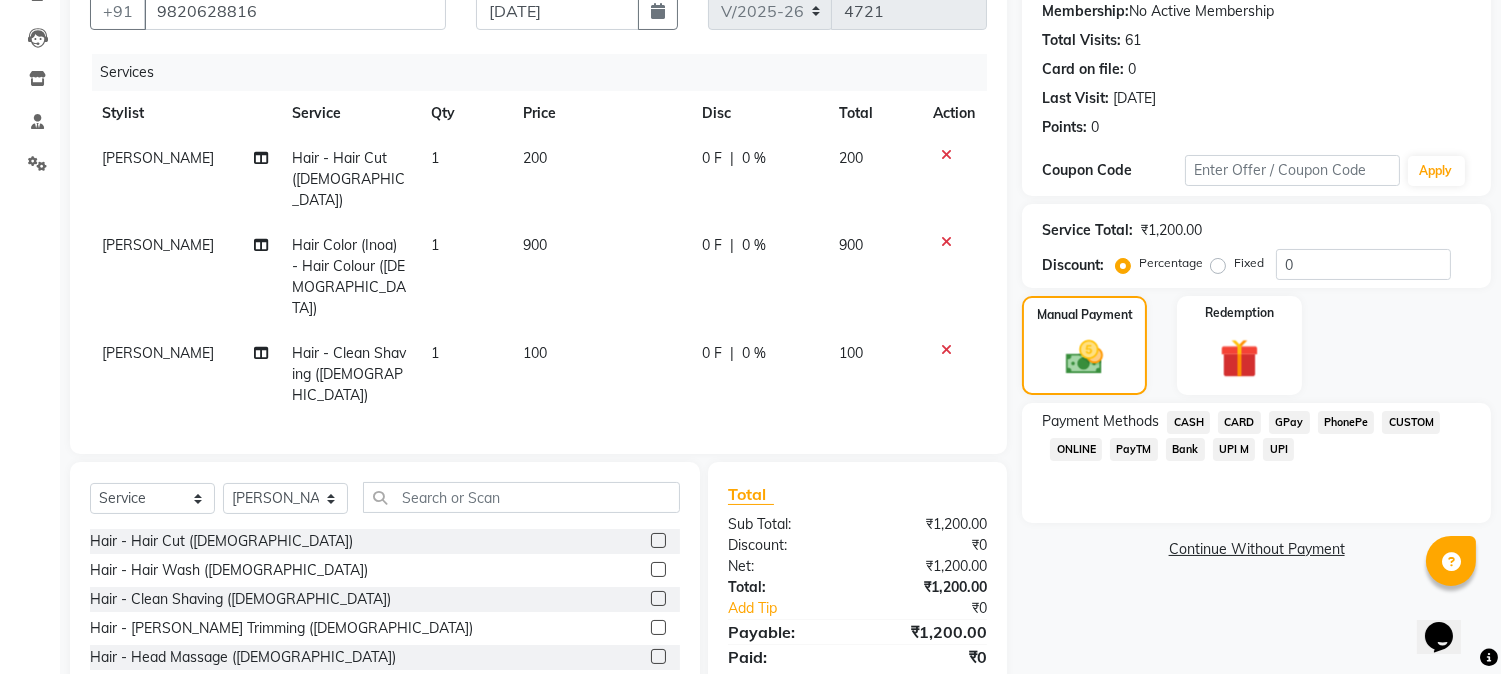 click 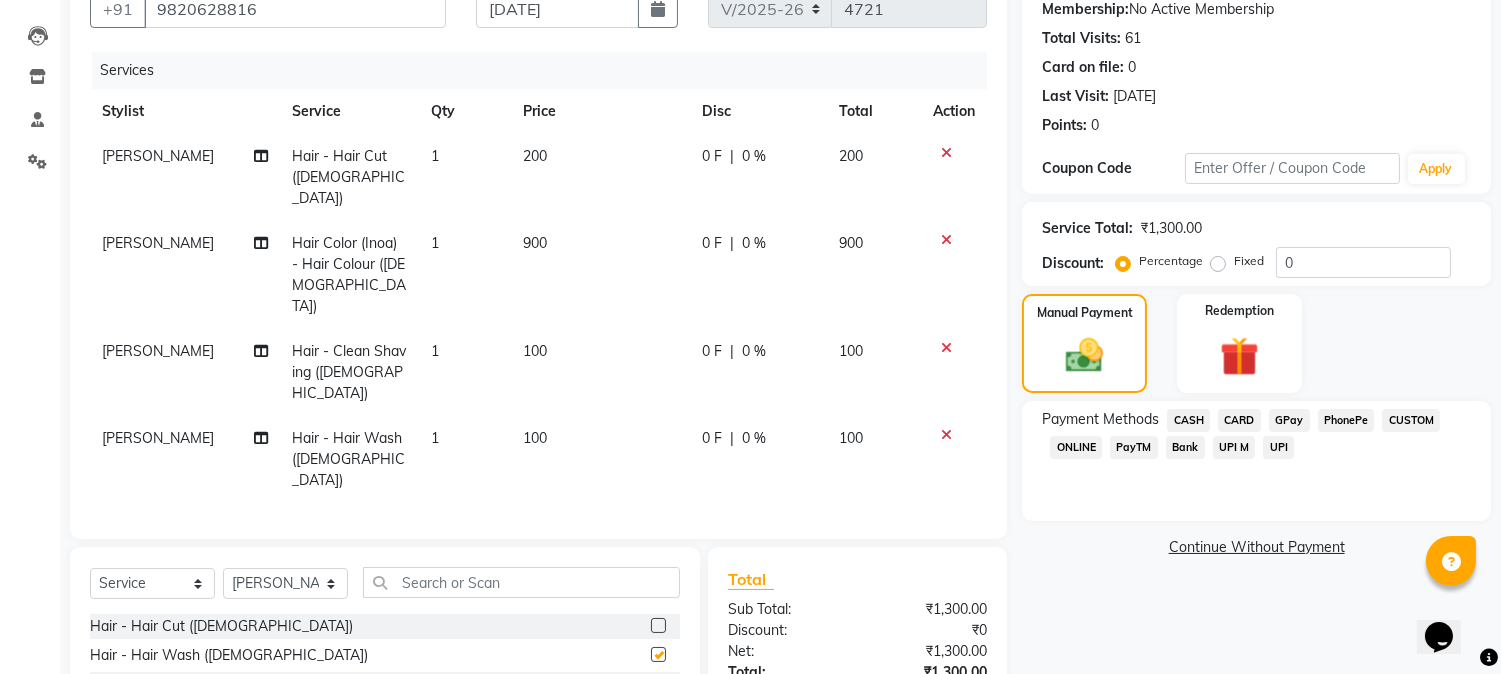 checkbox on "false" 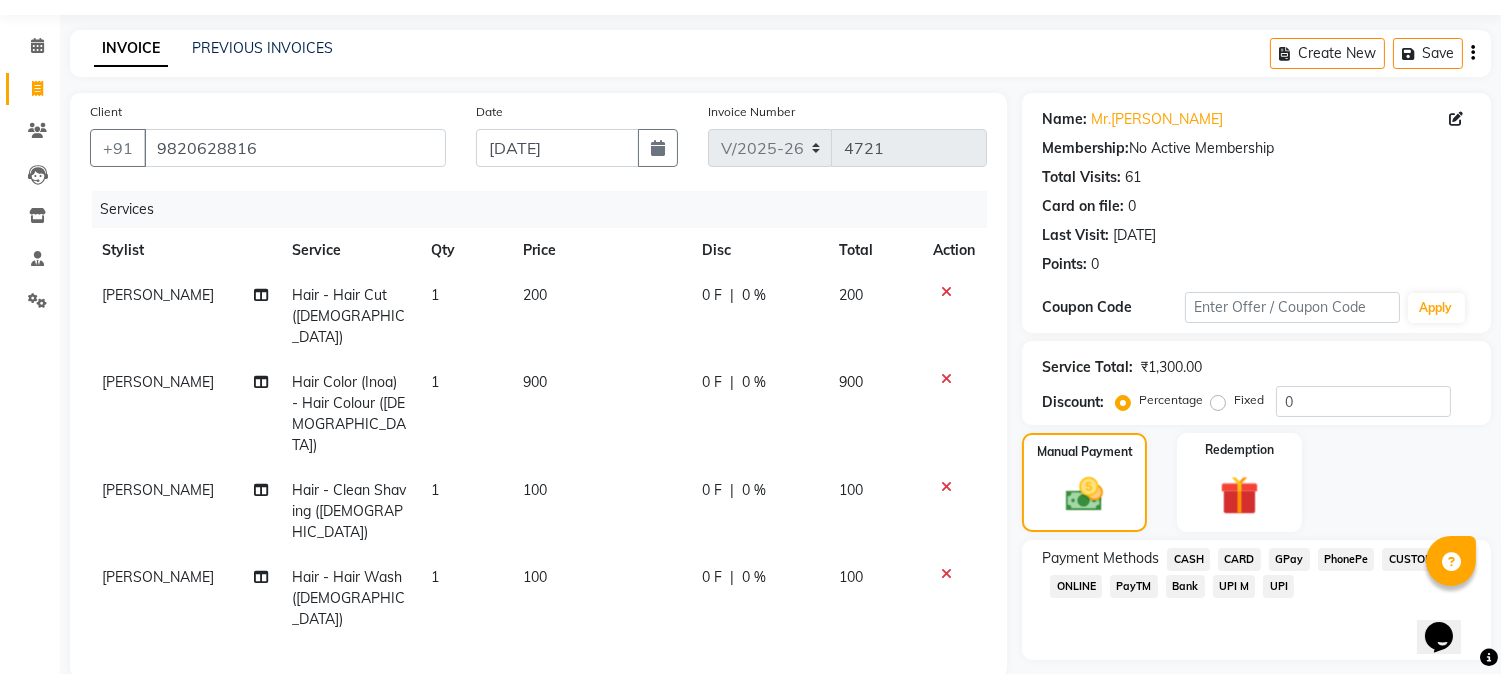 scroll, scrollTop: 326, scrollLeft: 0, axis: vertical 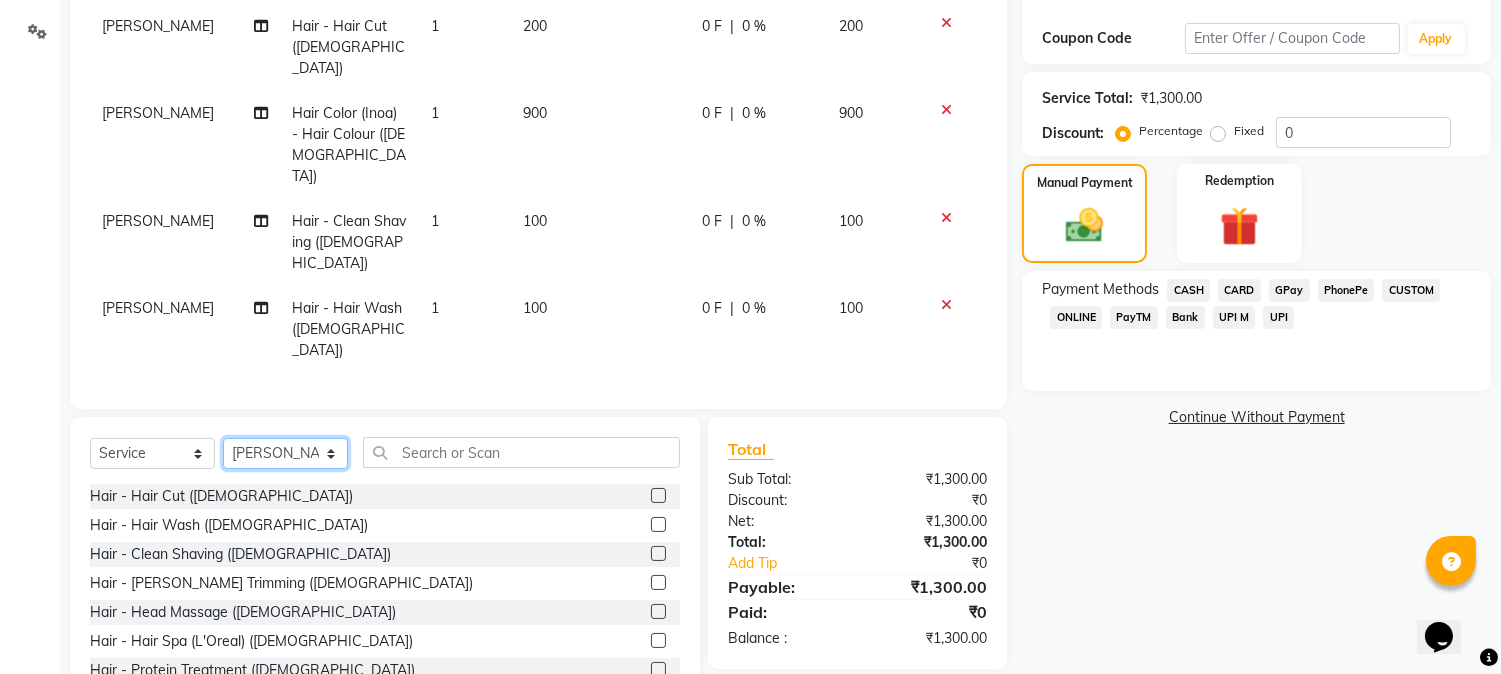 click on "Select Stylist Front Desk Gaurav Sharma HIZZ & HERZ 2 IRFAN AHMAD Jigna Goswami KHALID AHMAD Laxmi Mehboob MOHD PARVEJ NIZAM Salman Sangeeta  SUMITA  VEERENDRA SHARMA" 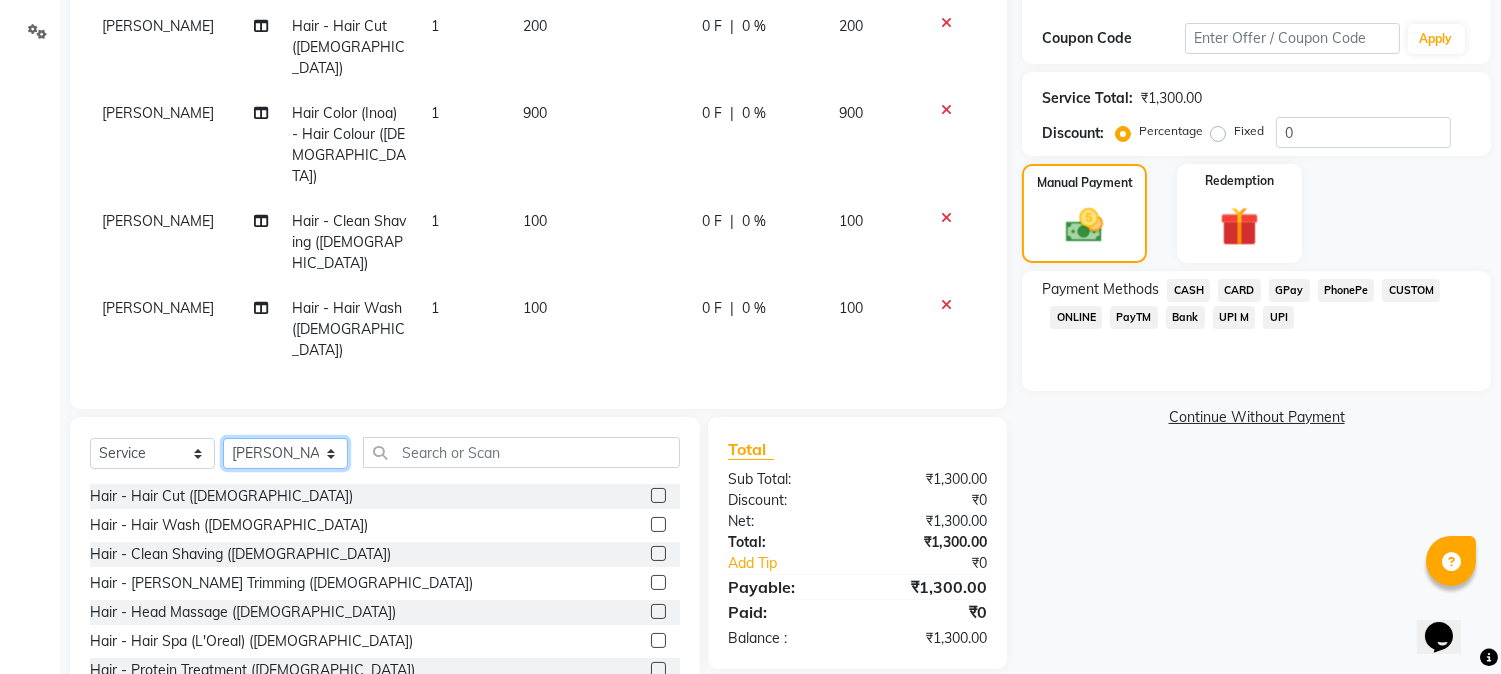 select on "9143" 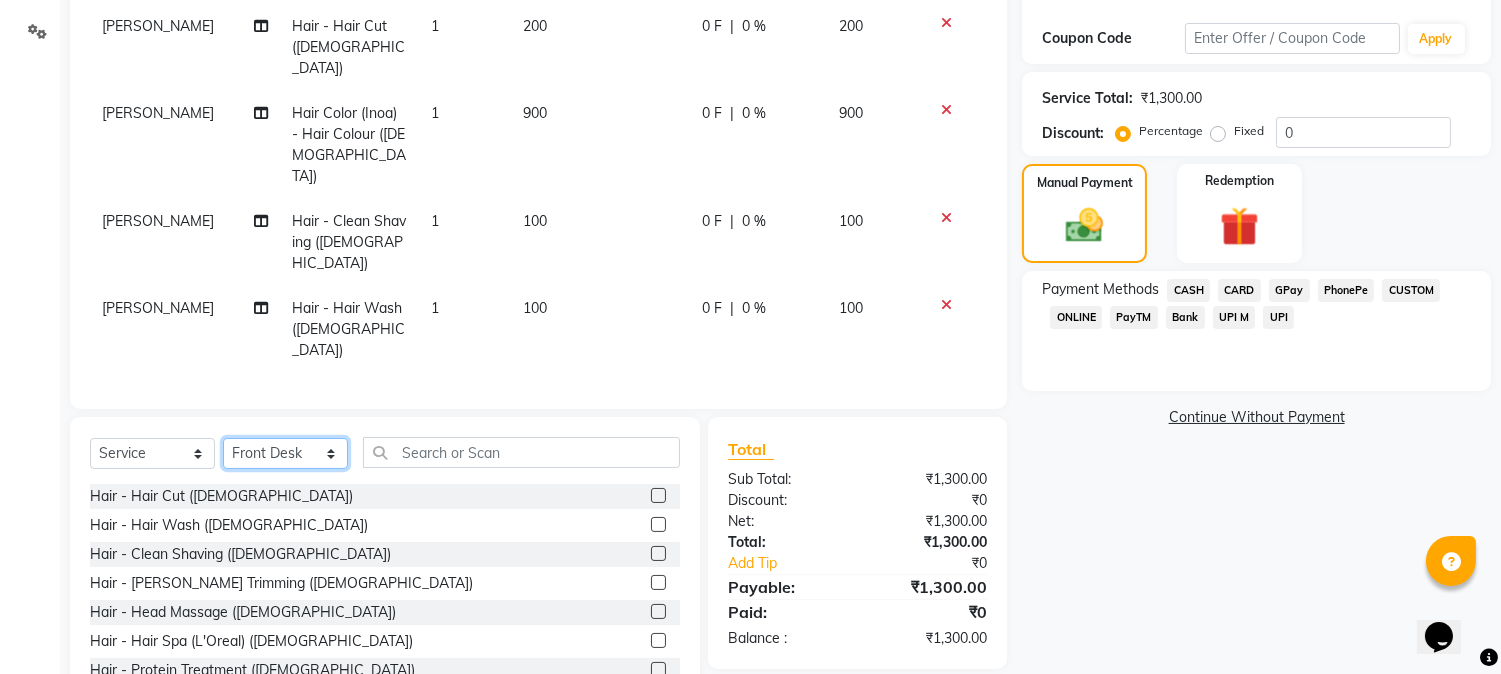 click on "Select Stylist Front Desk Gaurav Sharma HIZZ & HERZ 2 IRFAN AHMAD Jigna Goswami KHALID AHMAD Laxmi Mehboob MOHD PARVEJ NIZAM Salman Sangeeta  SUMITA  VEERENDRA SHARMA" 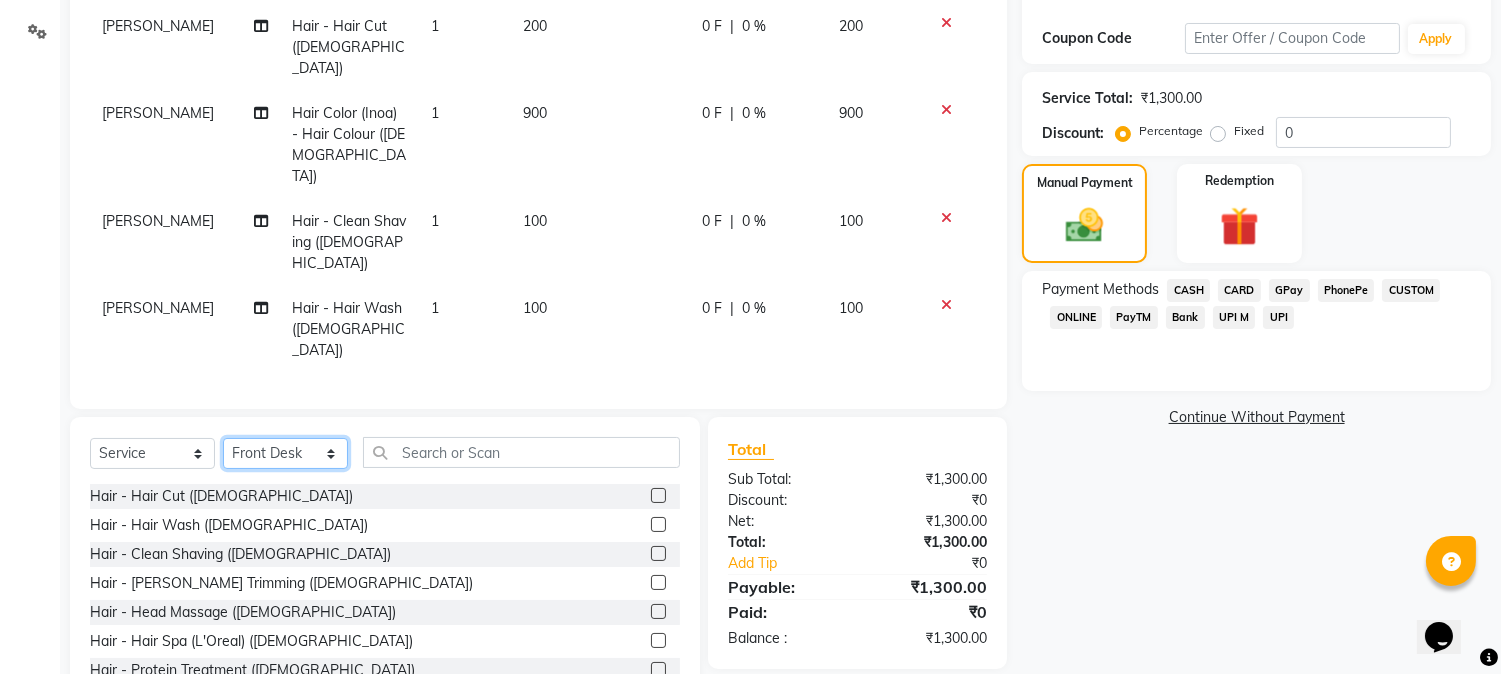 scroll, scrollTop: 283, scrollLeft: 0, axis: vertical 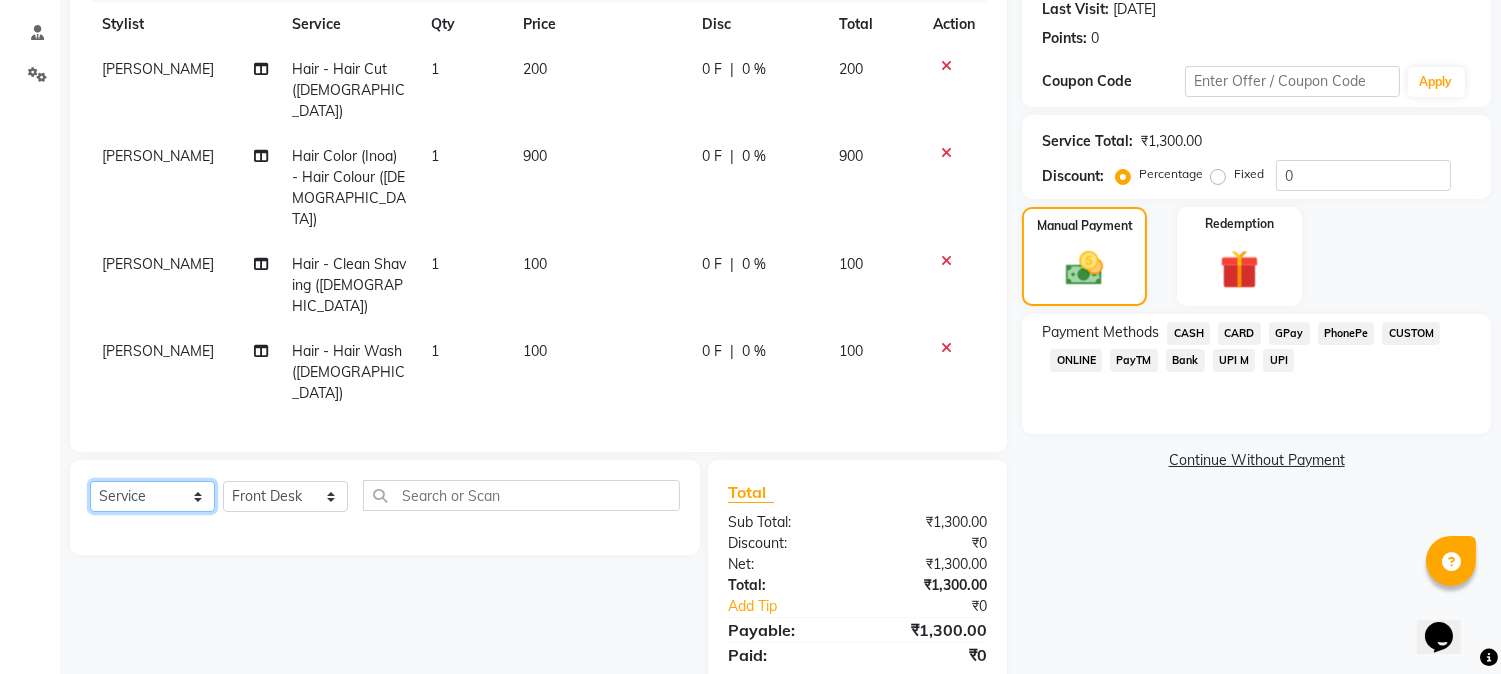 click on "Select  Service  Product  Membership  Package Voucher Prepaid Gift Card" 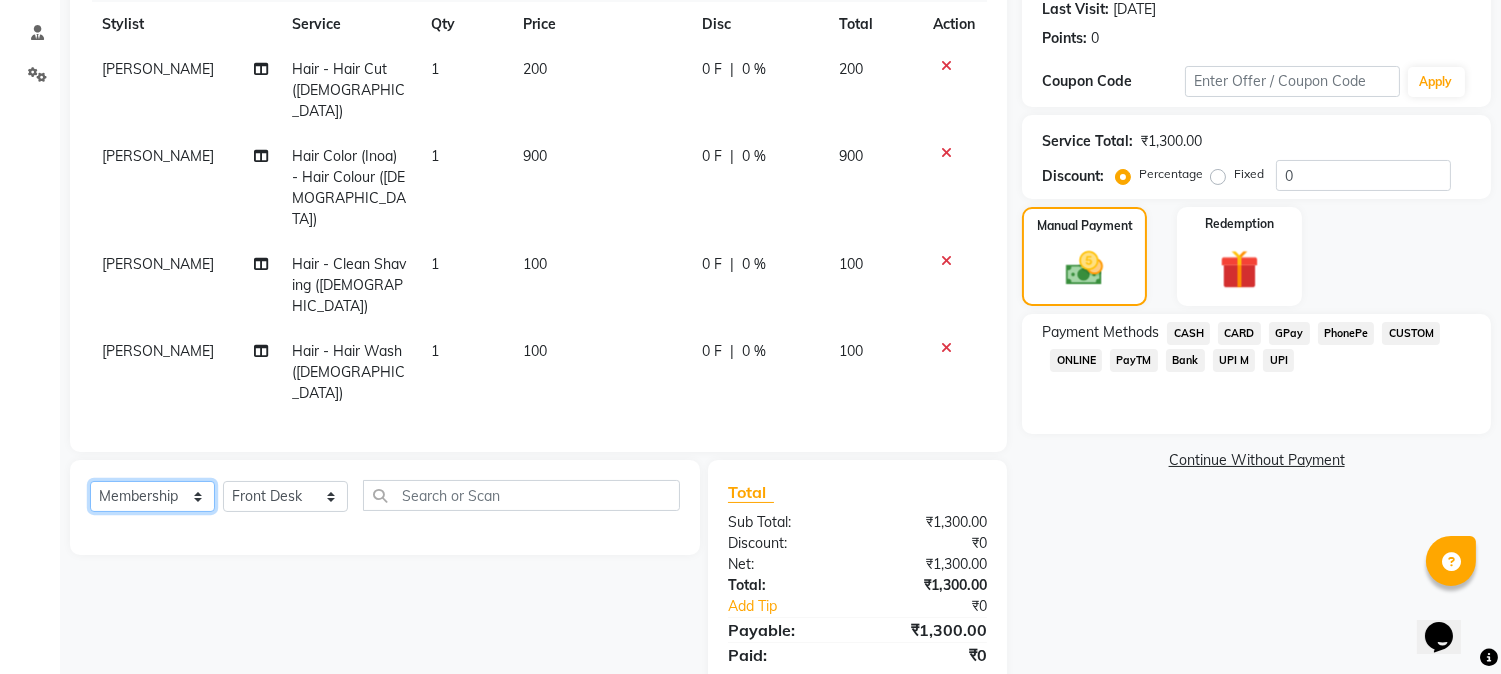 click on "Select  Service  Product  Membership  Package Voucher Prepaid Gift Card" 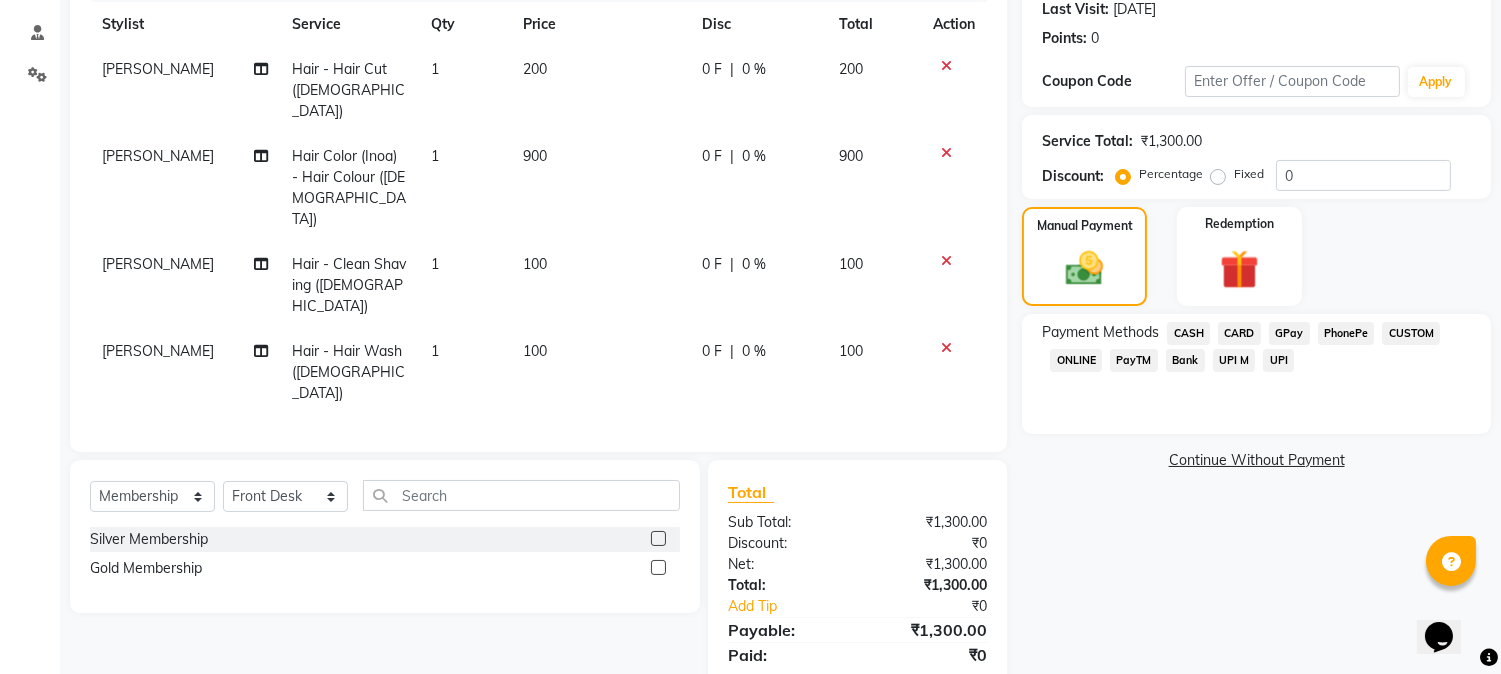 click 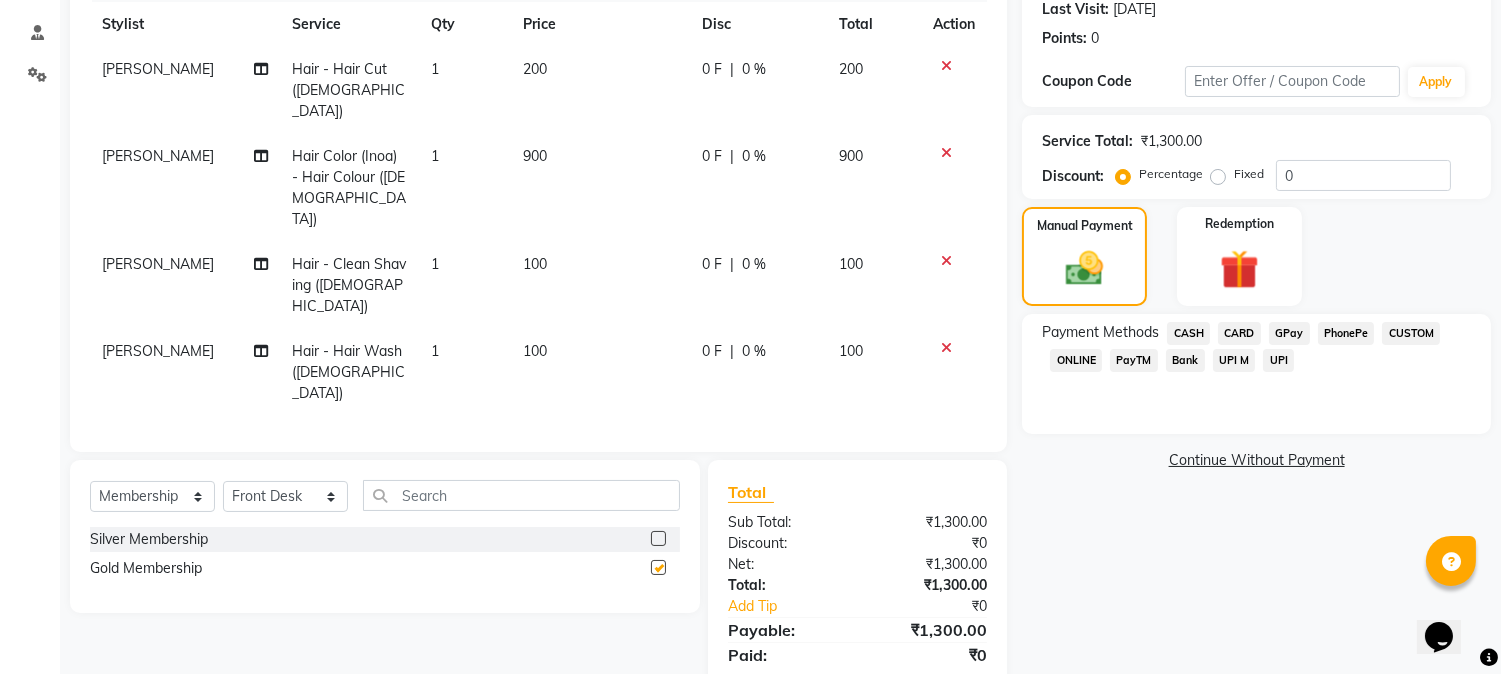 select on "select" 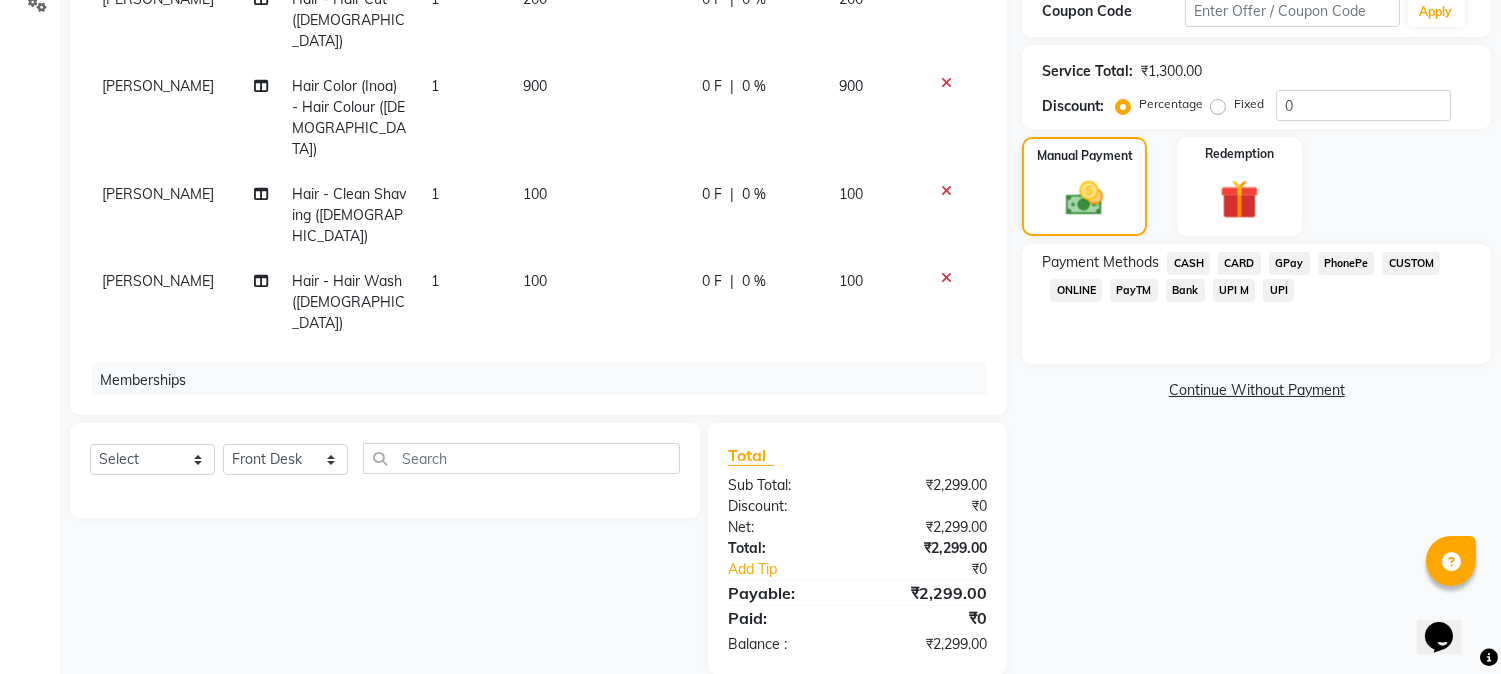 scroll, scrollTop: 384, scrollLeft: 0, axis: vertical 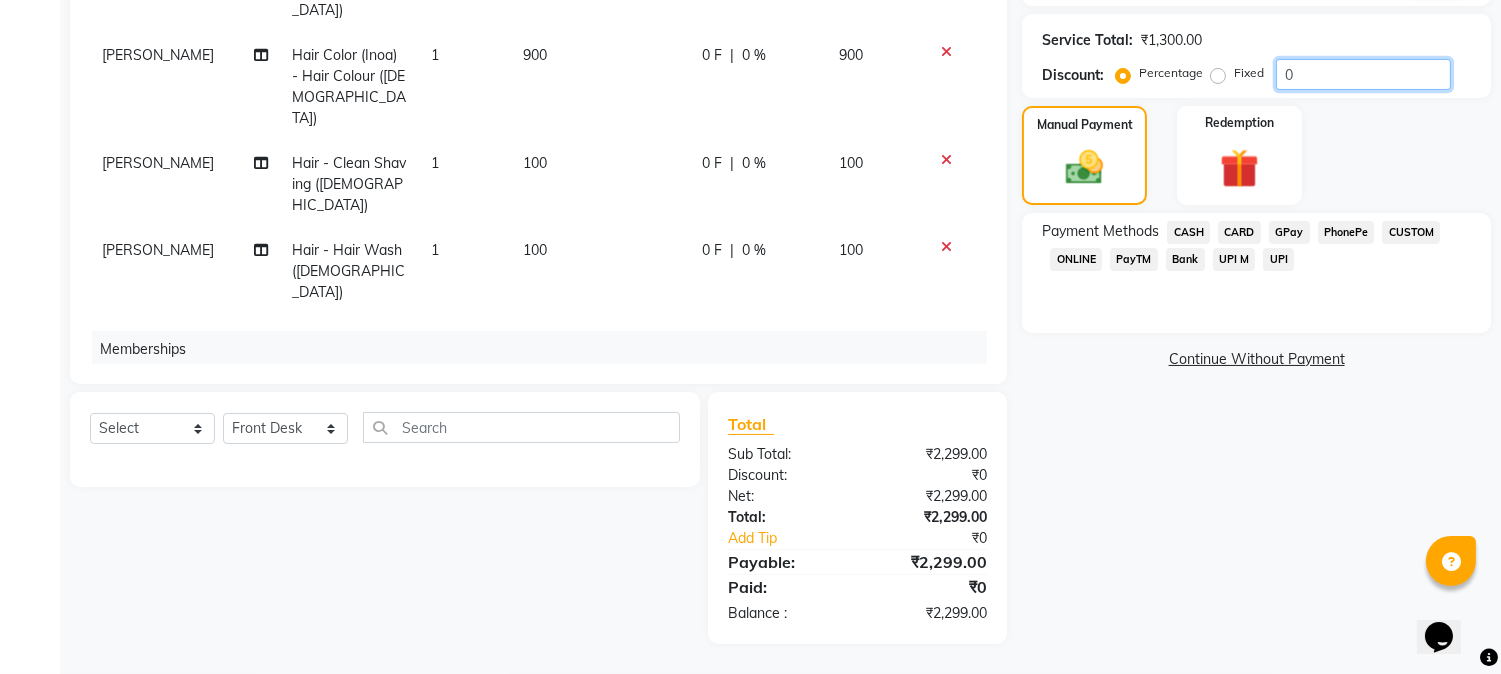 click on "0" 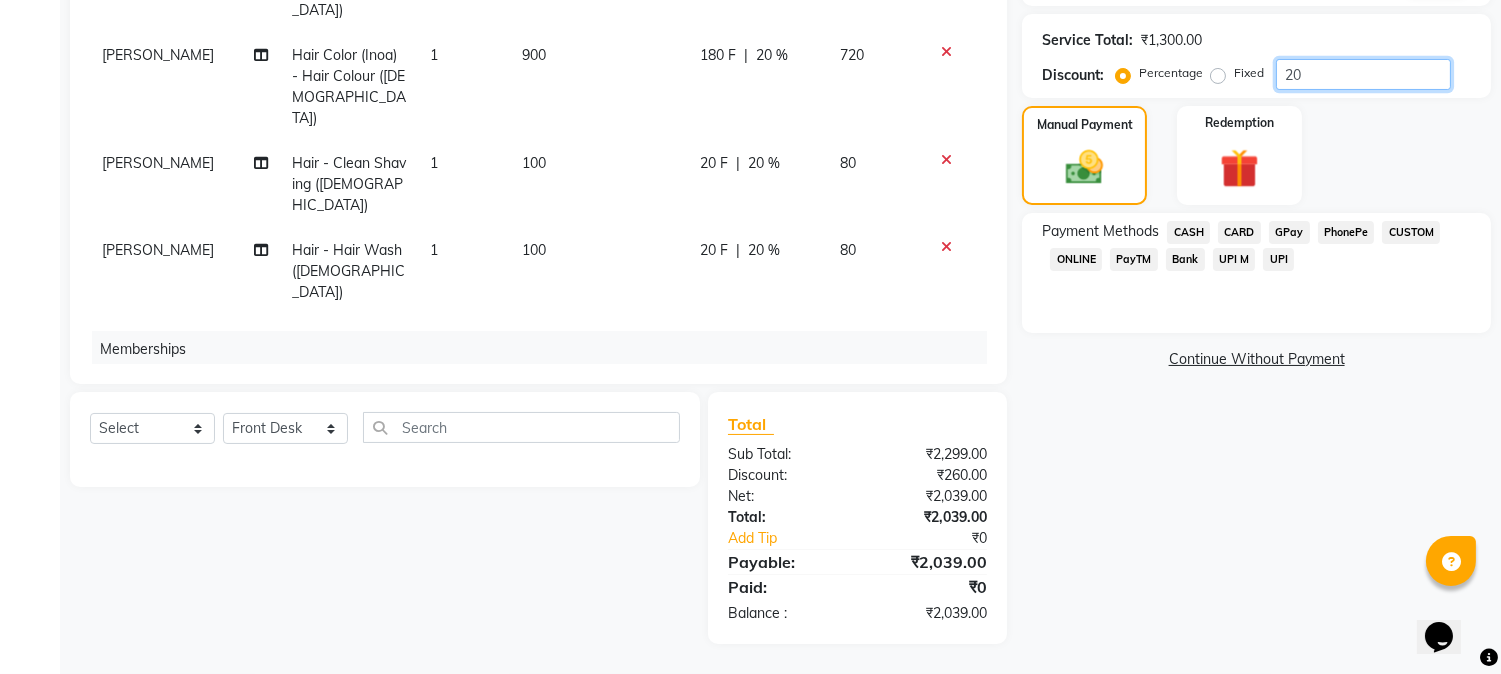 scroll, scrollTop: 42, scrollLeft: 0, axis: vertical 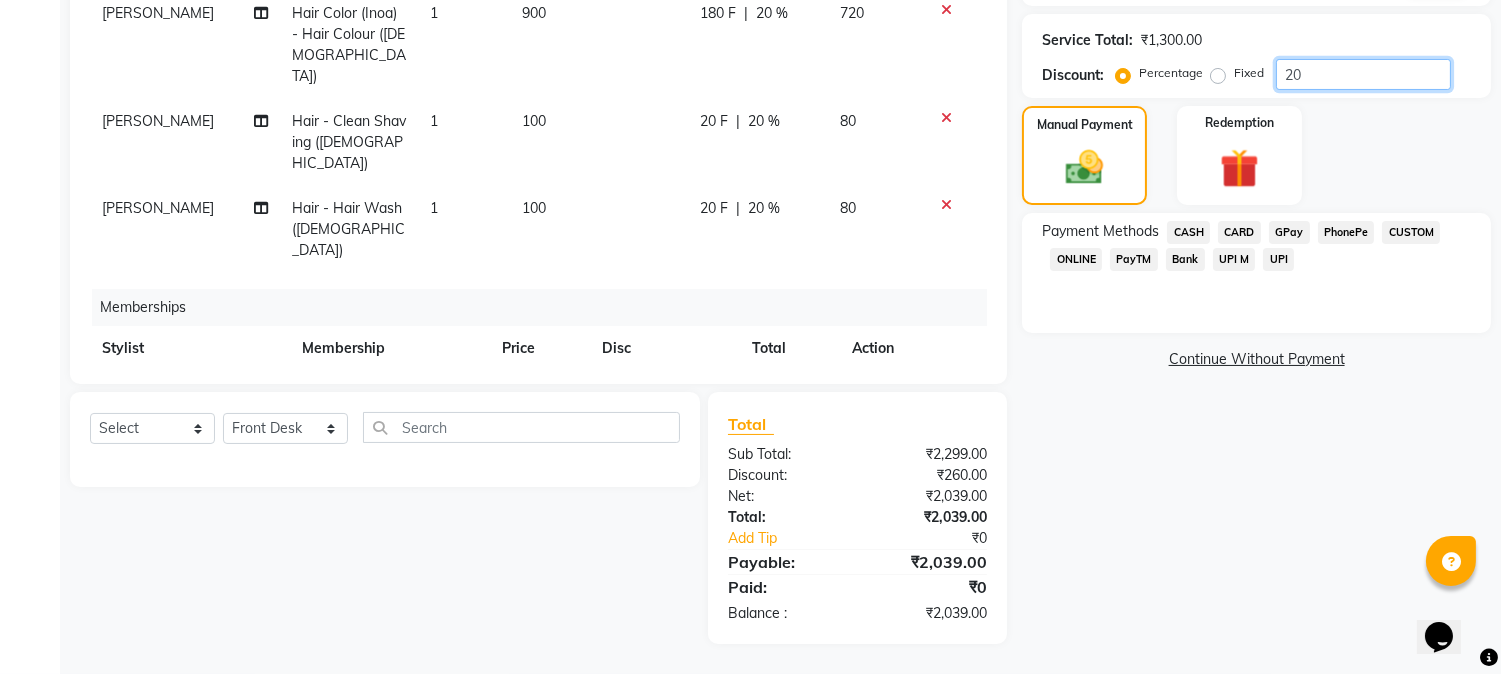 type on "20" 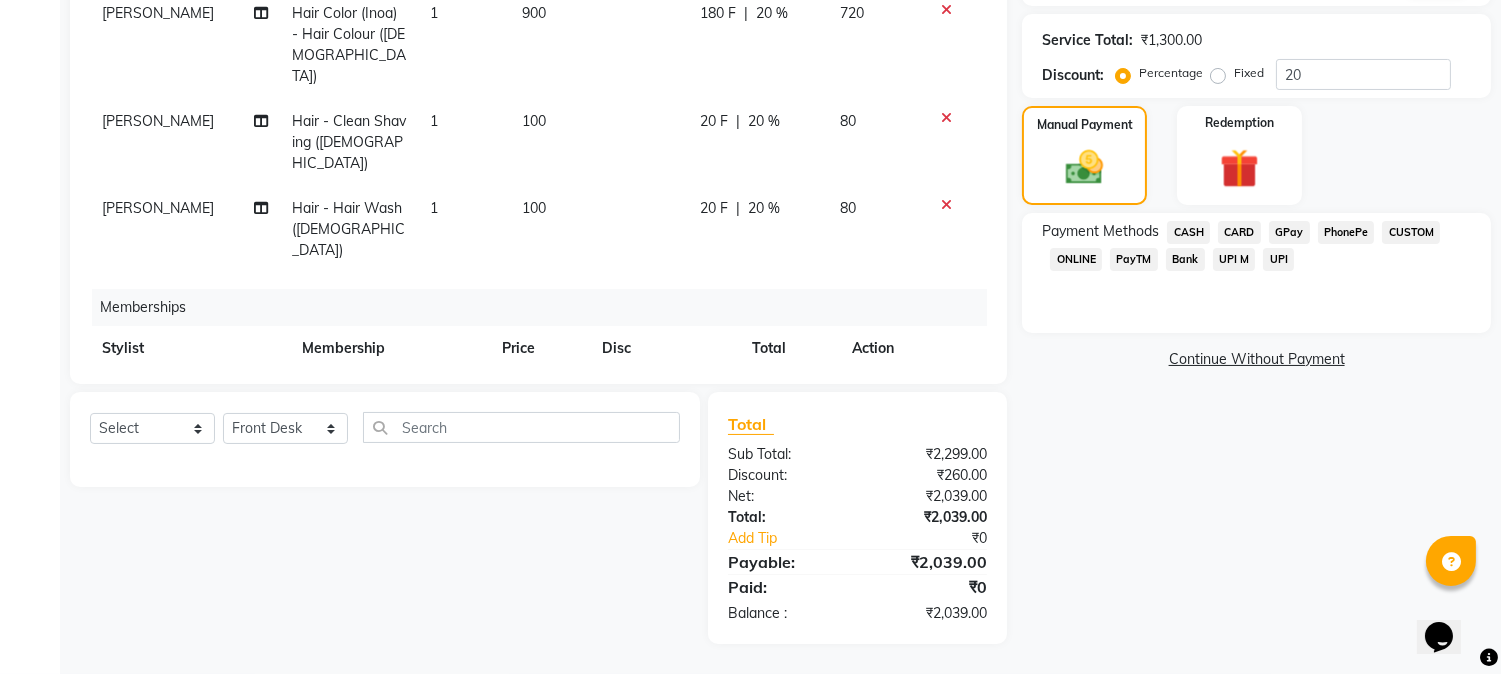 click on "CARD" 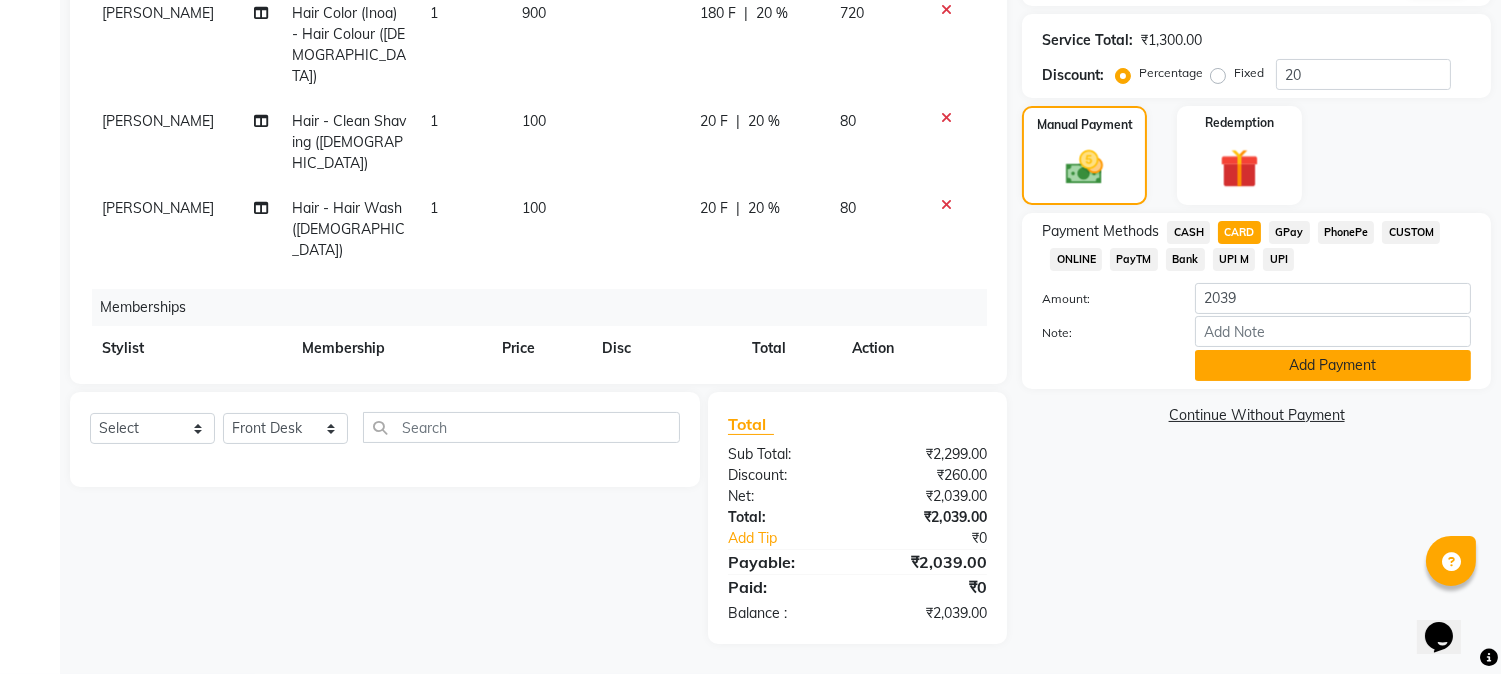 click on "Add Payment" 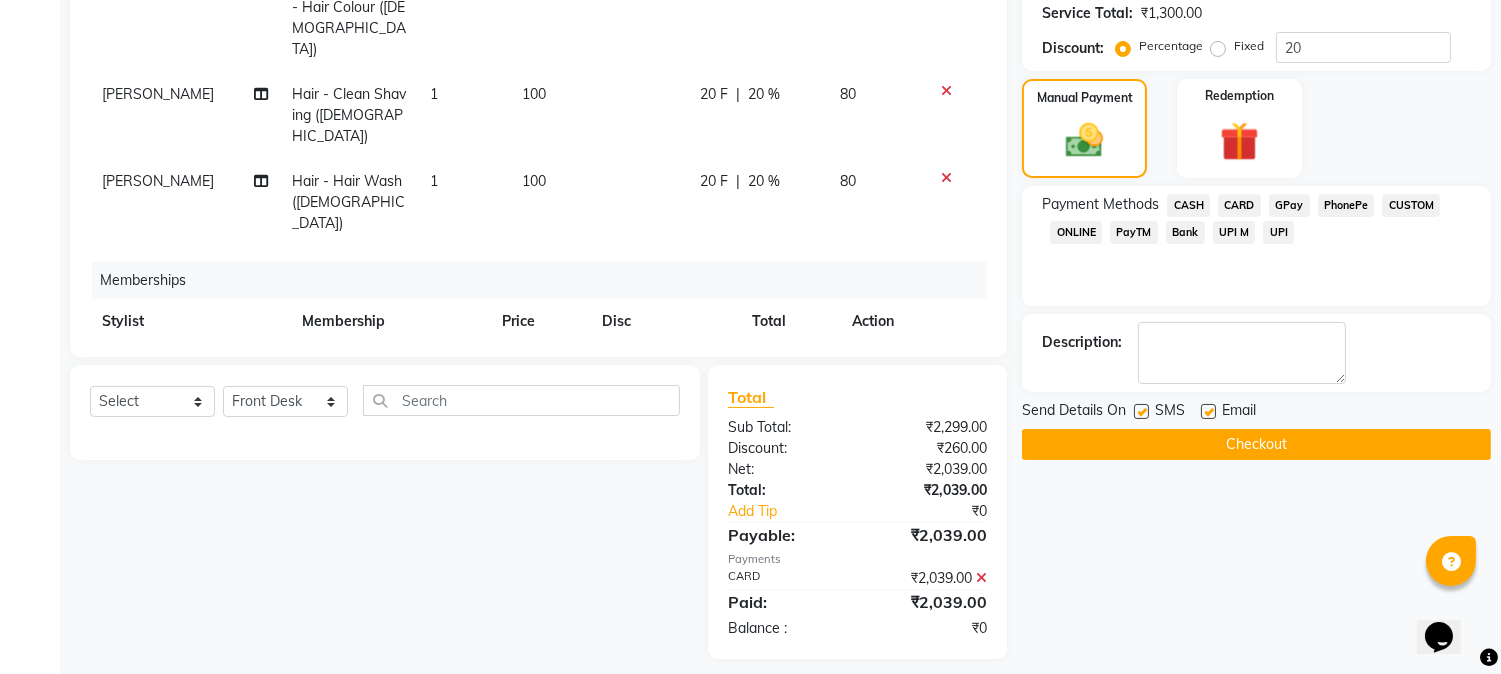 scroll, scrollTop: 425, scrollLeft: 0, axis: vertical 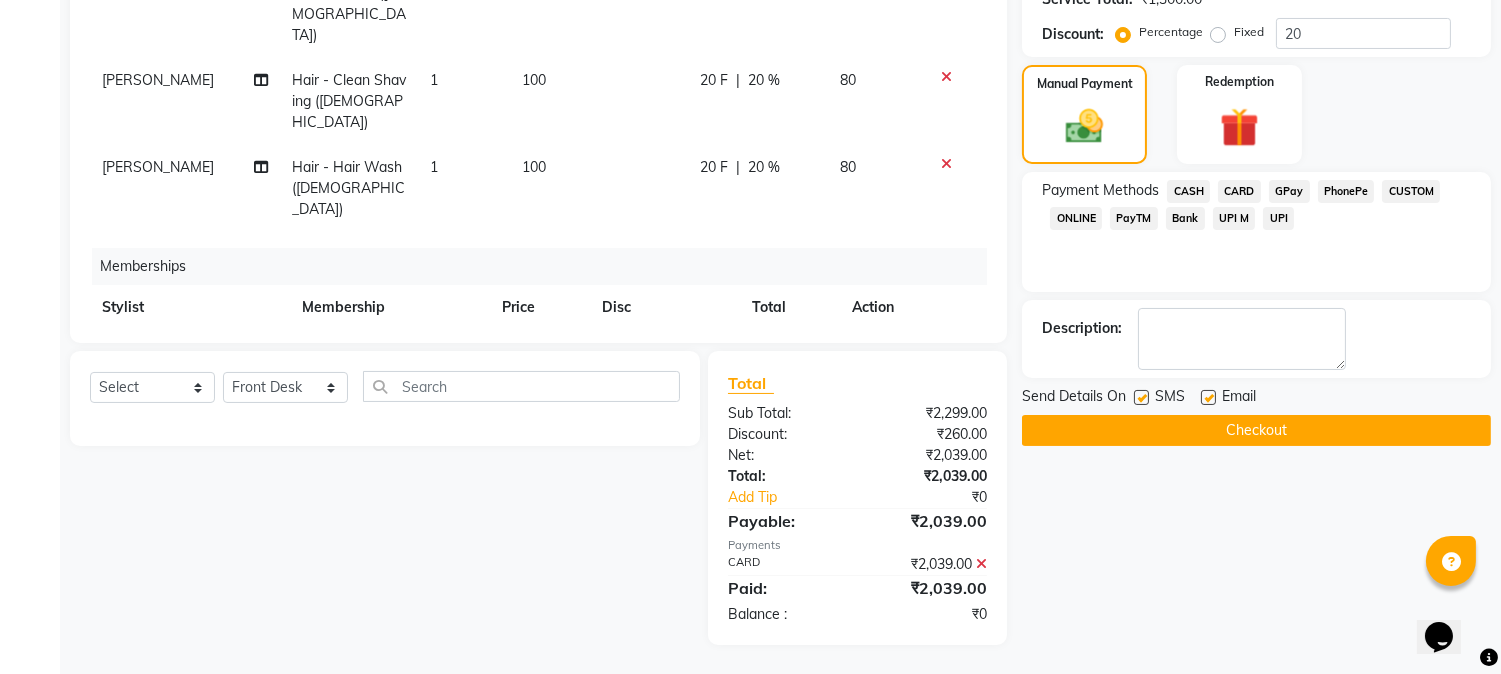 click on "Checkout" 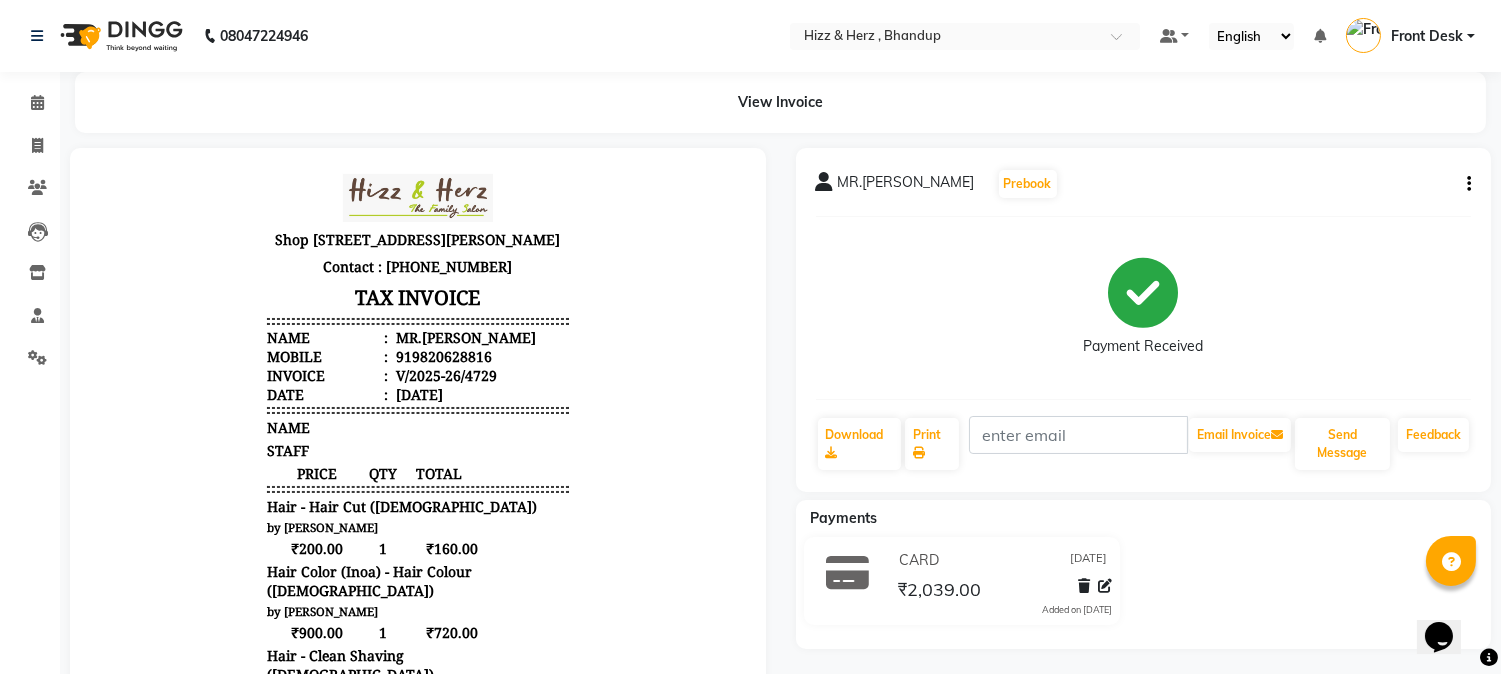 scroll, scrollTop: 15, scrollLeft: 0, axis: vertical 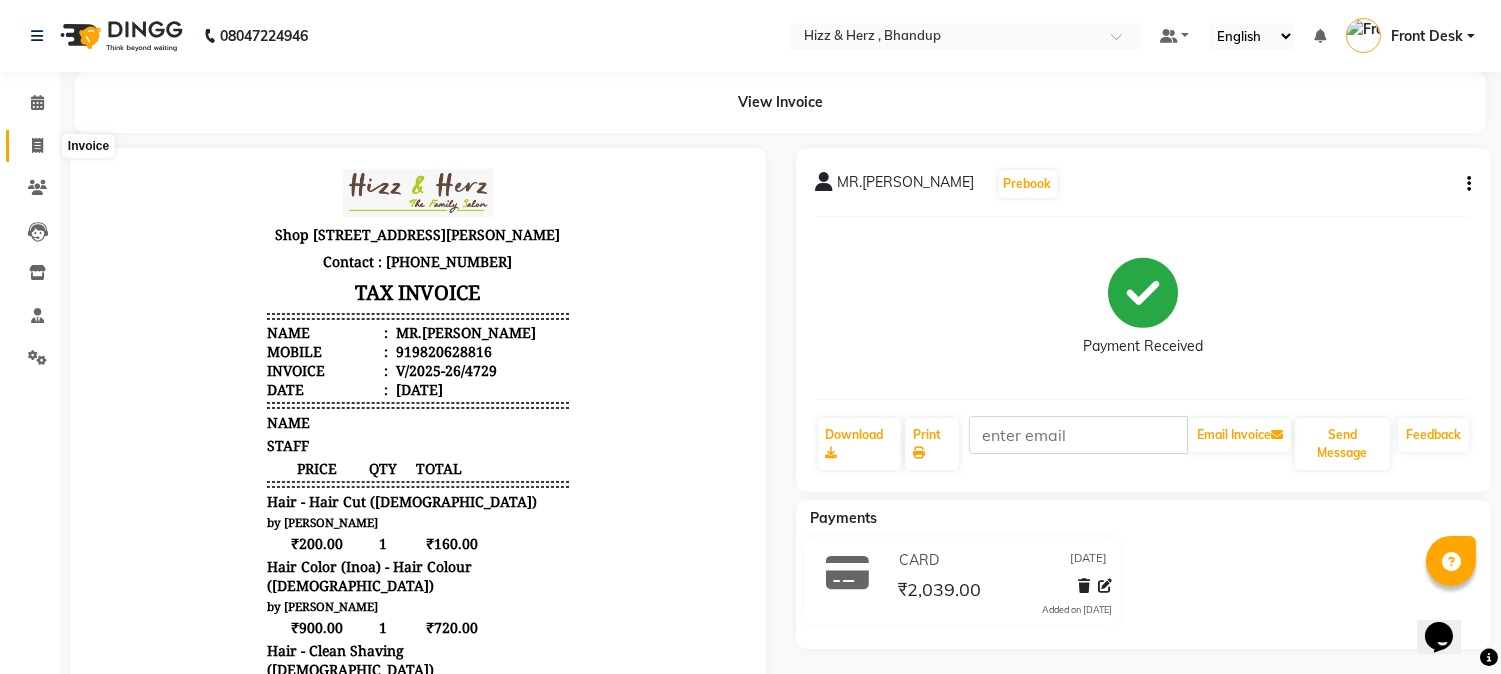 click 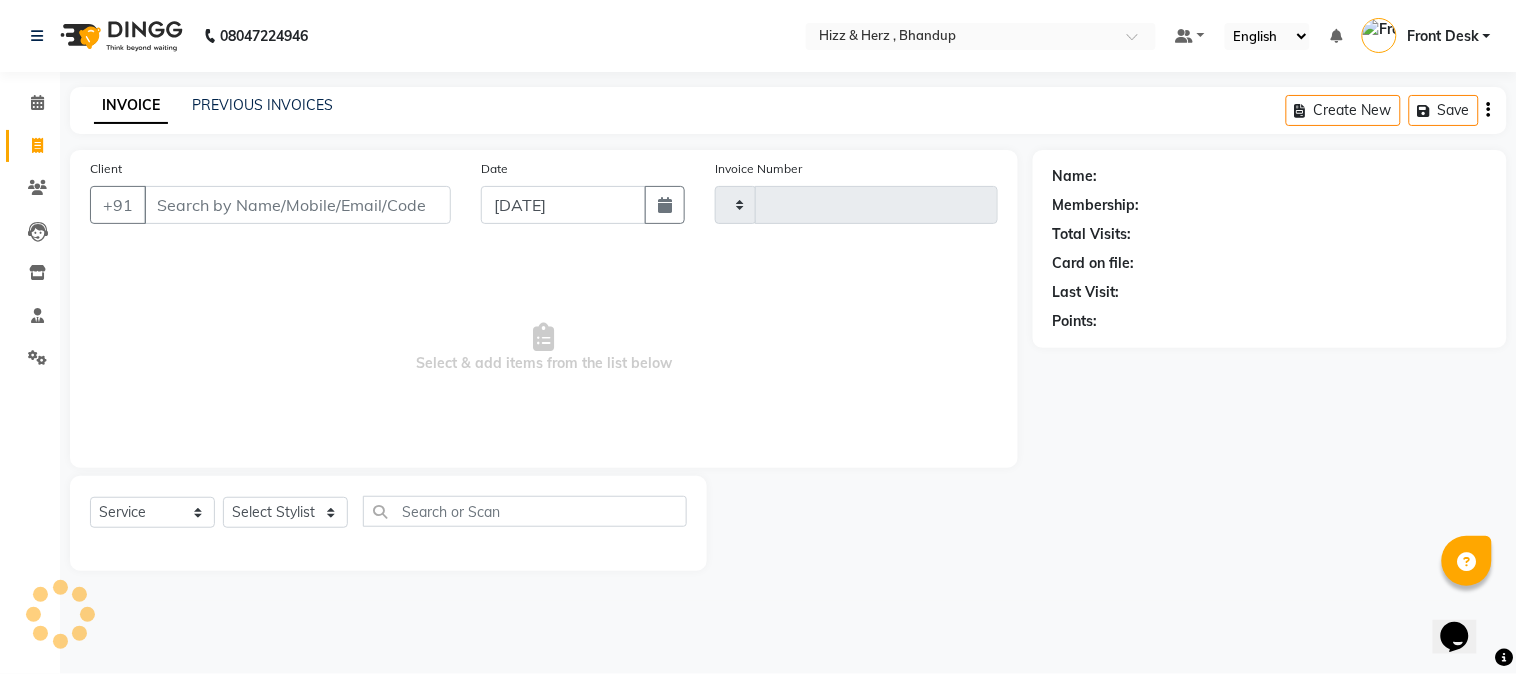 type on "4731" 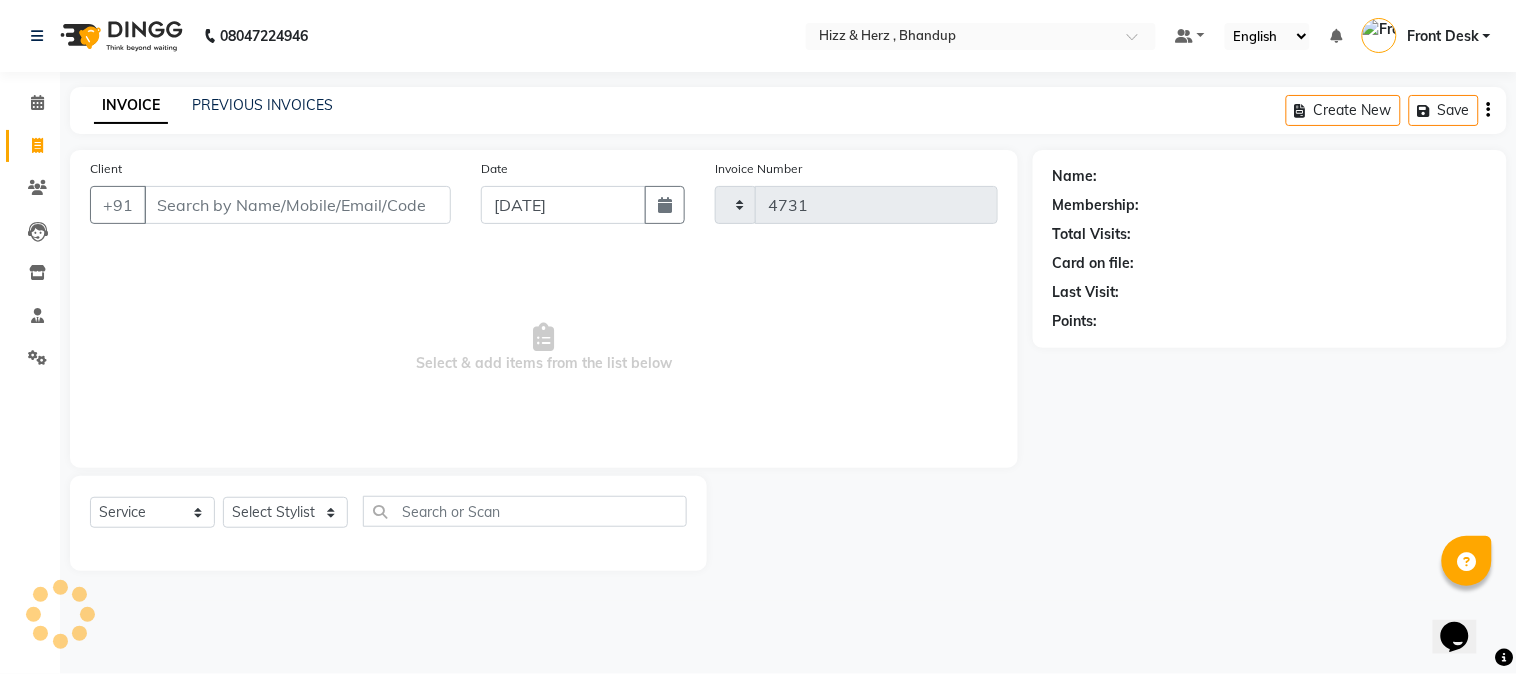 select on "629" 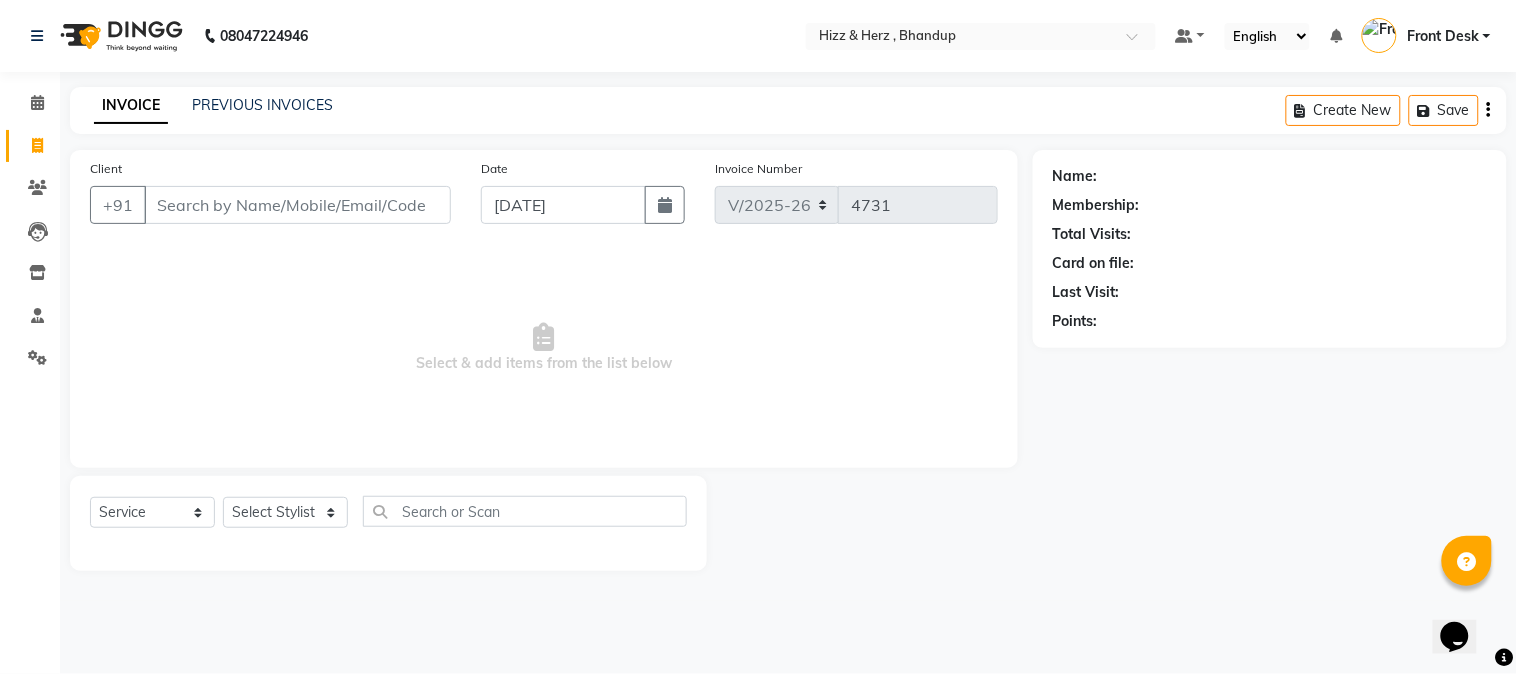 click on "Client" at bounding box center [297, 205] 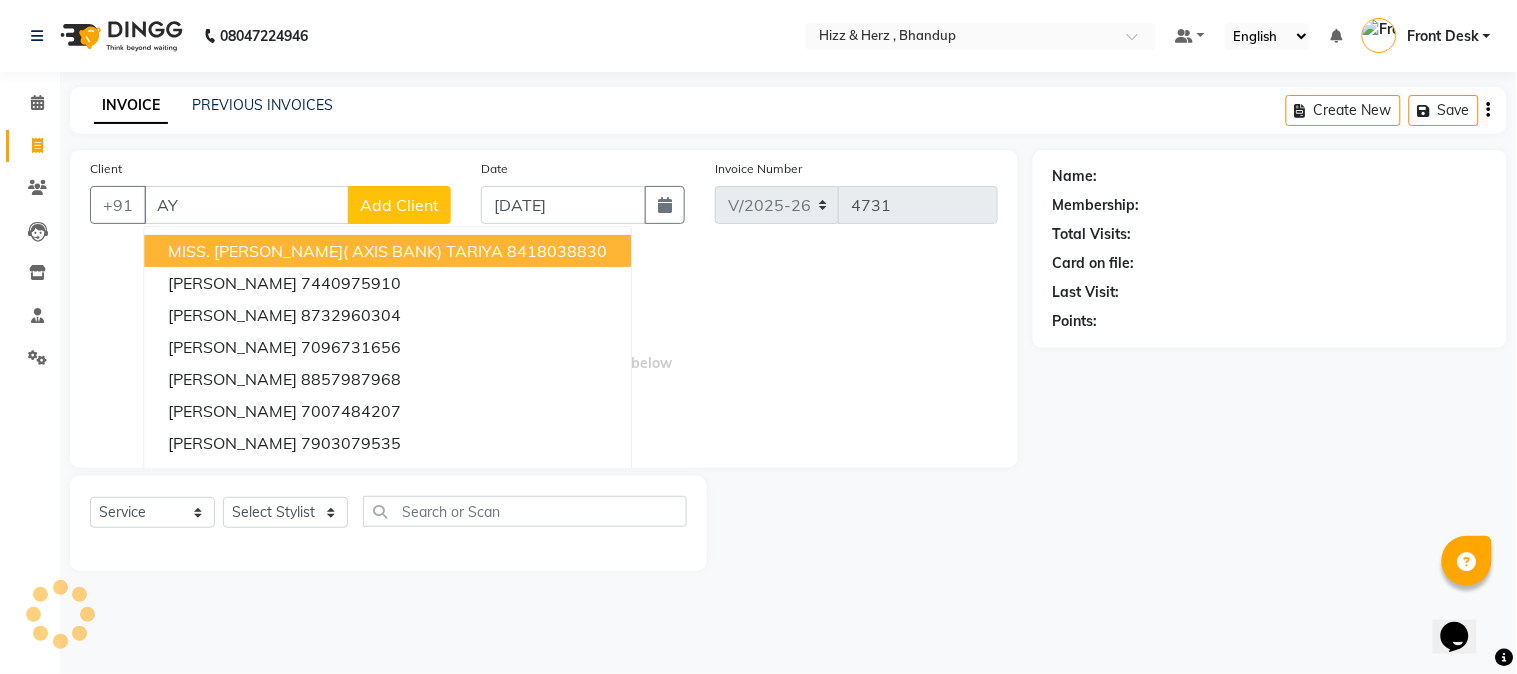 type on "A" 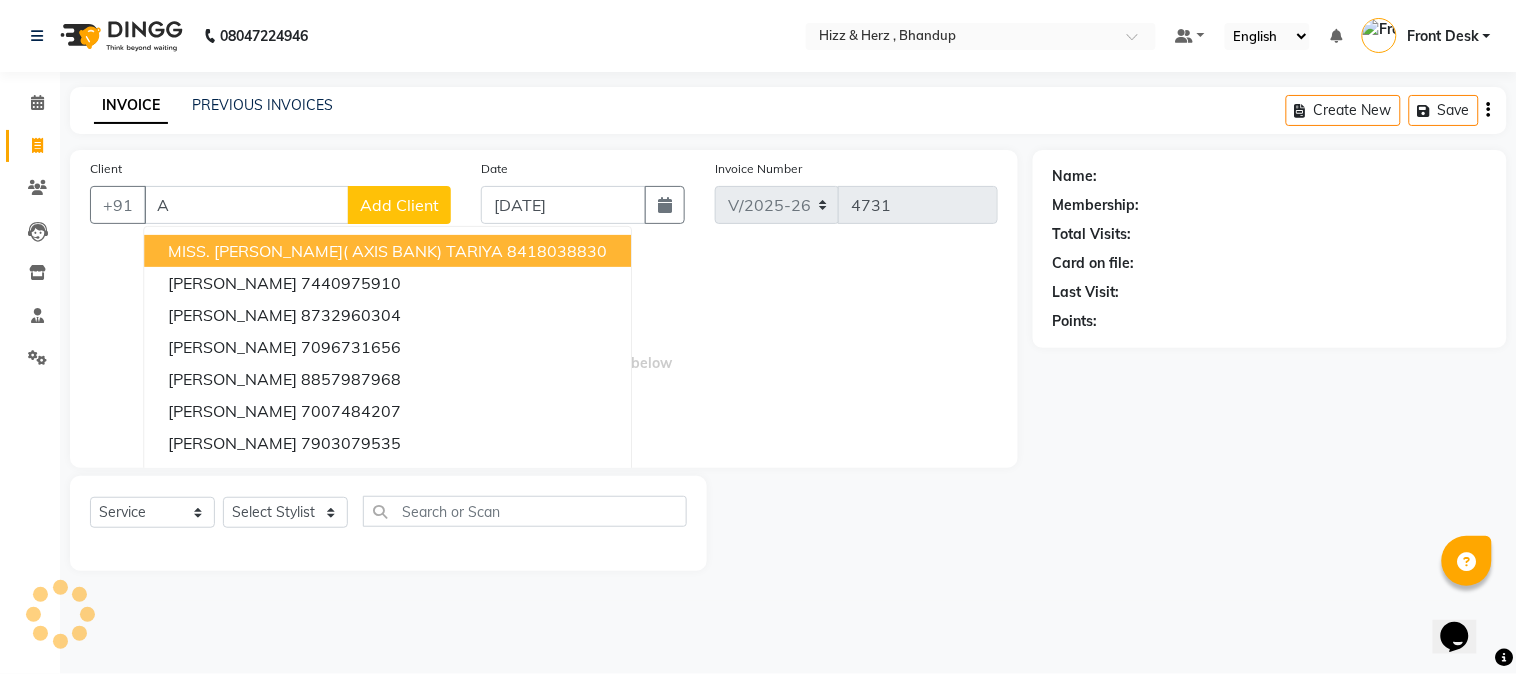 type 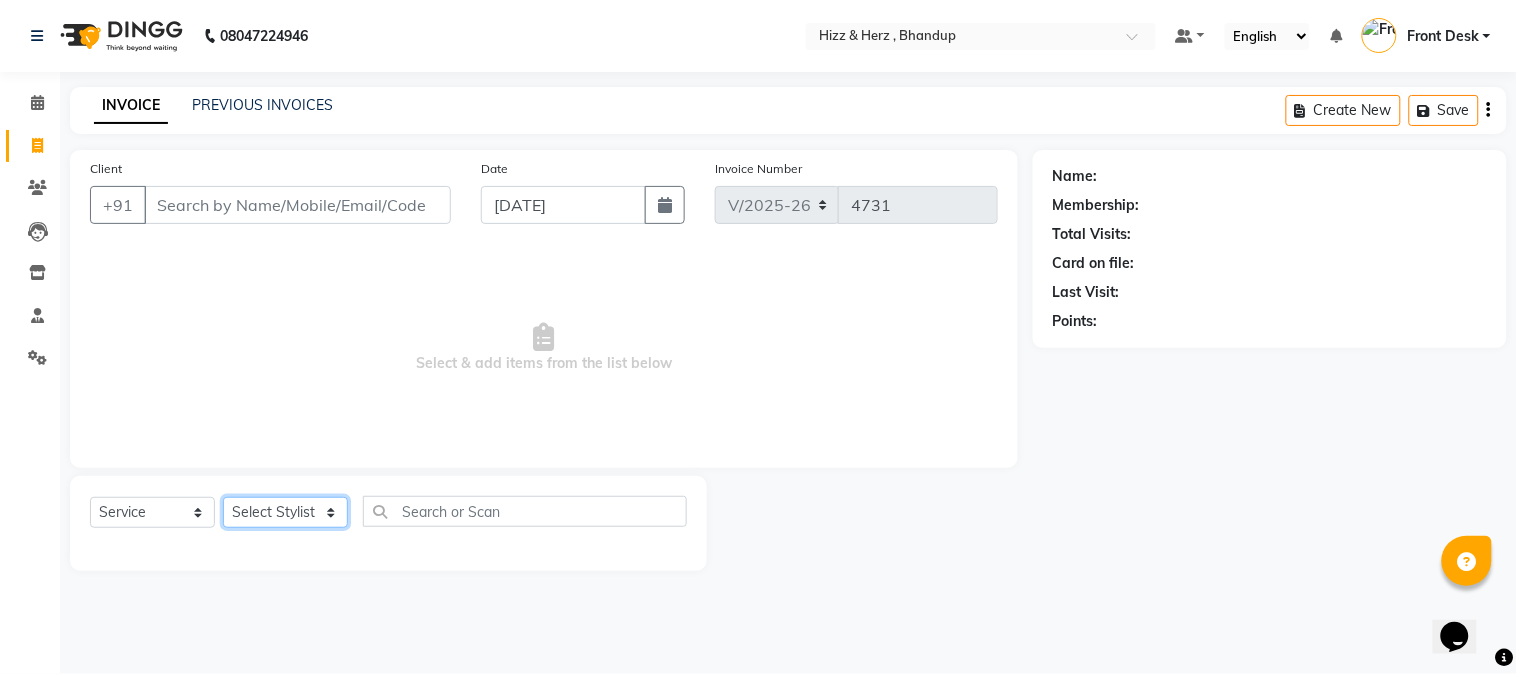 click on "Select Stylist Front Desk Gaurav Sharma HIZZ & HERZ 2 IRFAN AHMAD Jigna Goswami KHALID AHMAD Laxmi Mehboob MOHD PARVEJ NIZAM Salman Sangeeta  SUMITA  VEERENDRA SHARMA" 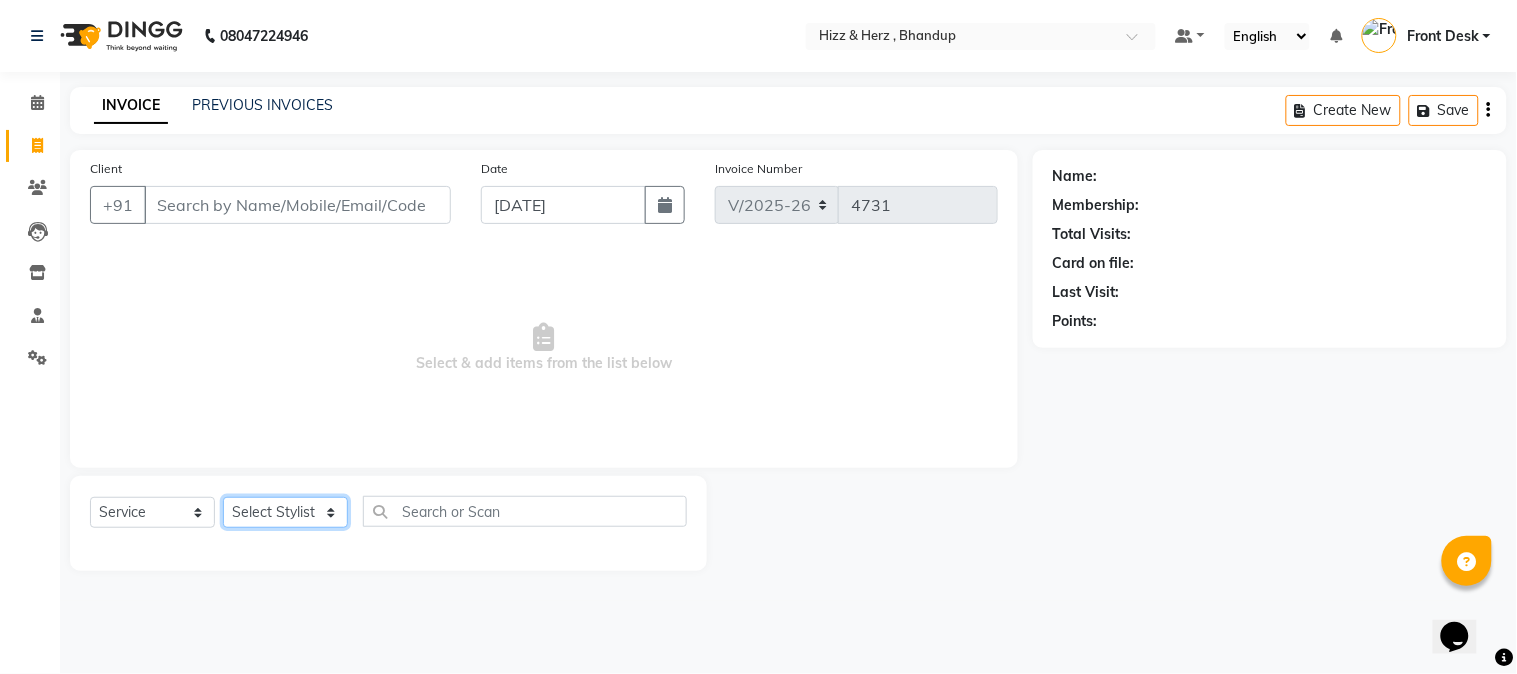 select on "24395" 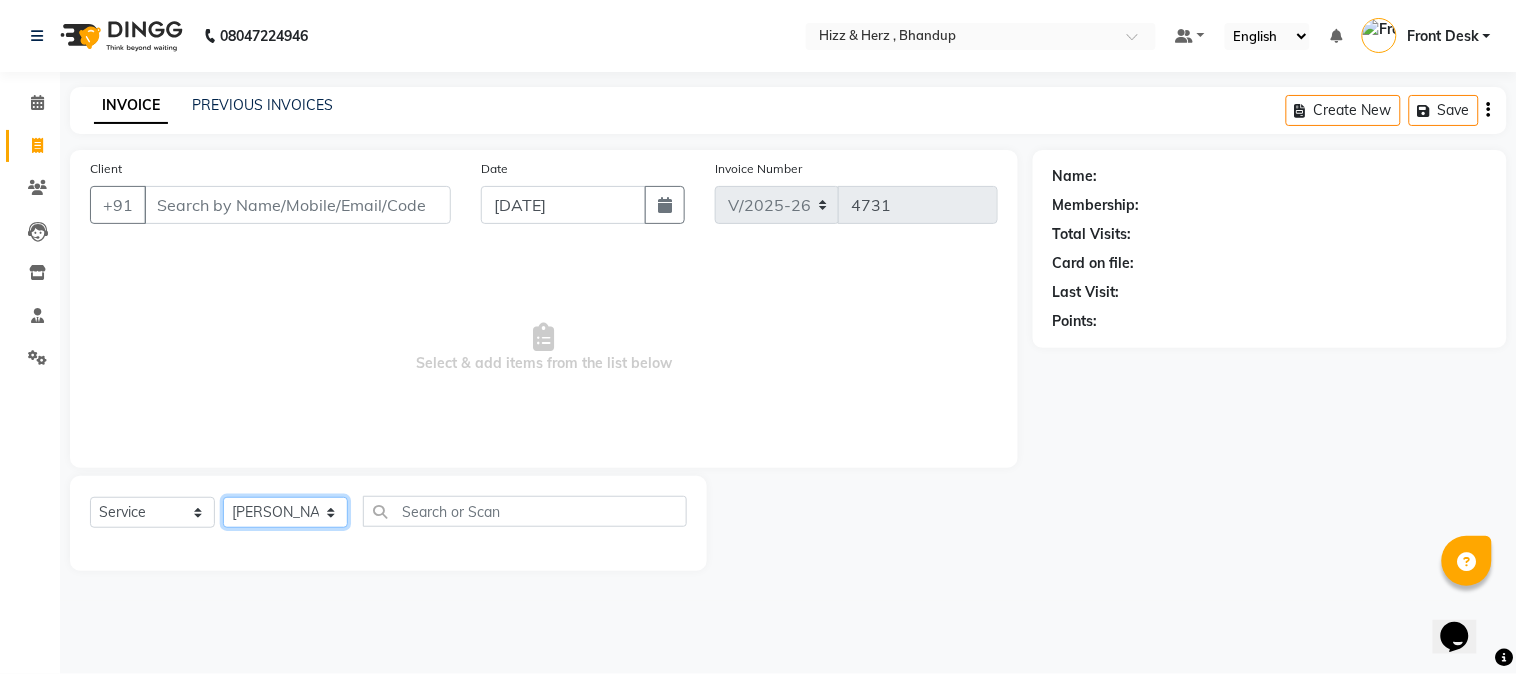 click on "Select Stylist Front Desk Gaurav Sharma HIZZ & HERZ 2 IRFAN AHMAD Jigna Goswami KHALID AHMAD Laxmi Mehboob MOHD PARVEJ NIZAM Salman Sangeeta  SUMITA  VEERENDRA SHARMA" 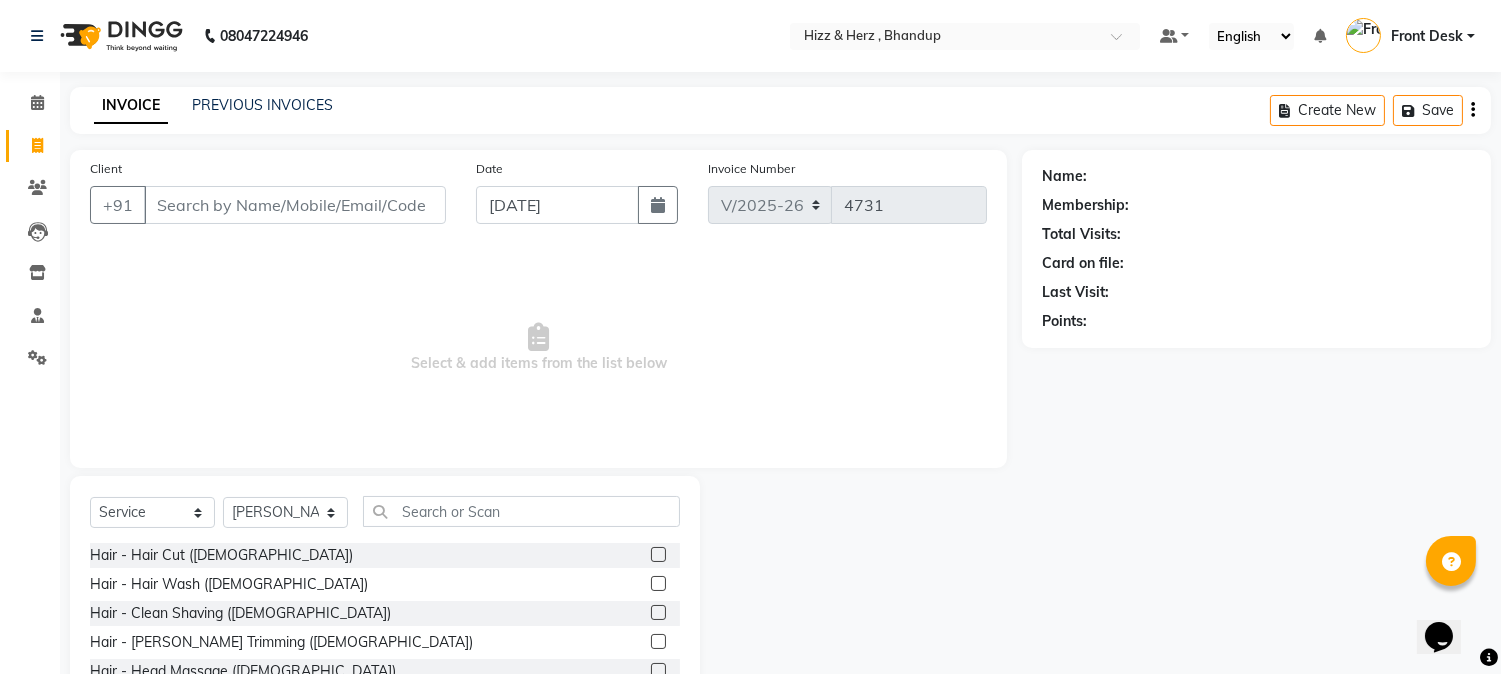 click 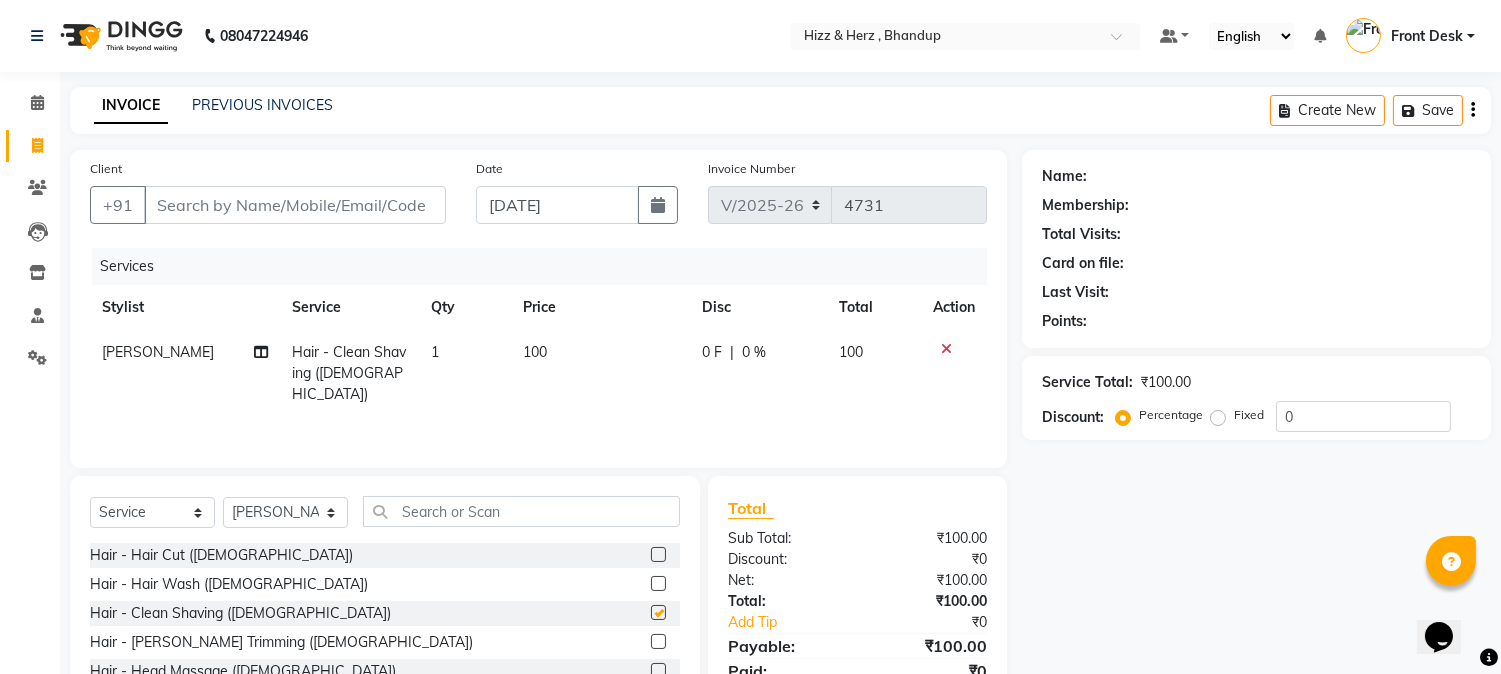 checkbox on "false" 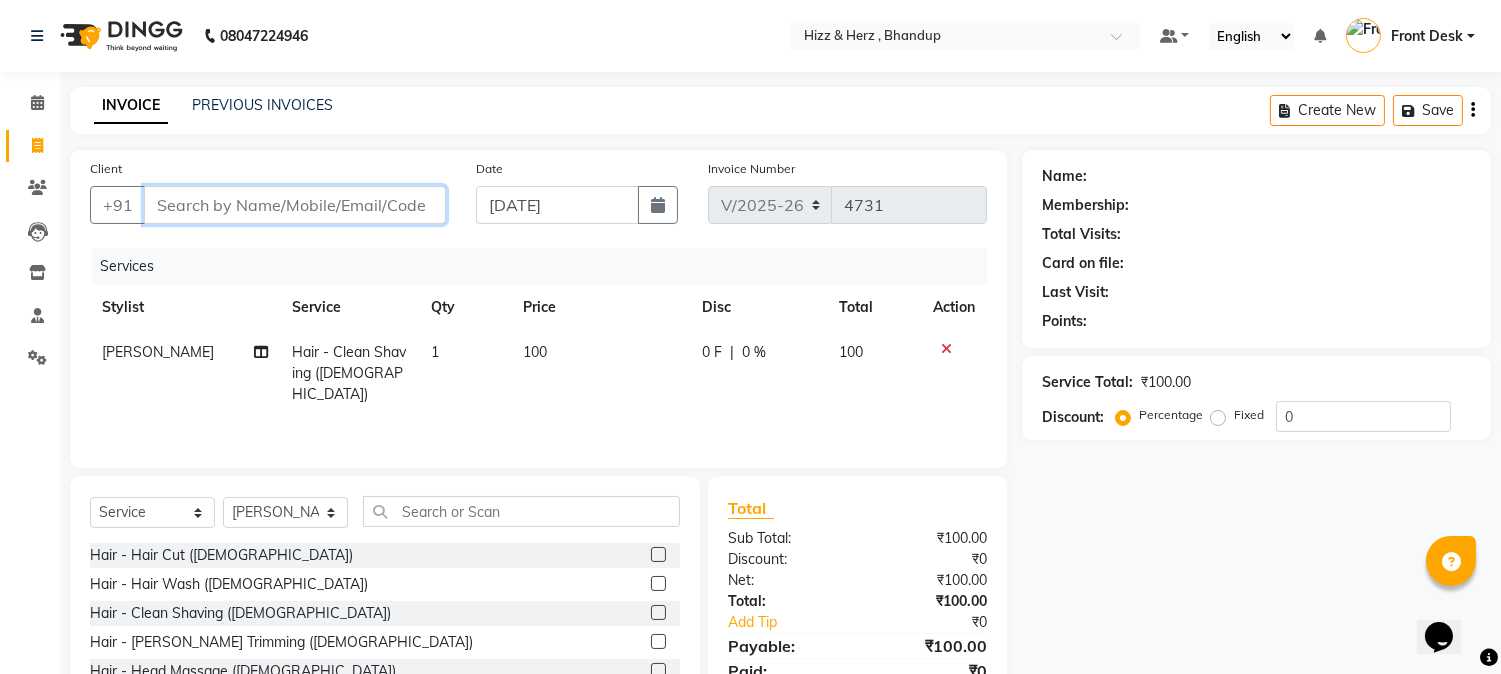 click on "Client" at bounding box center [295, 205] 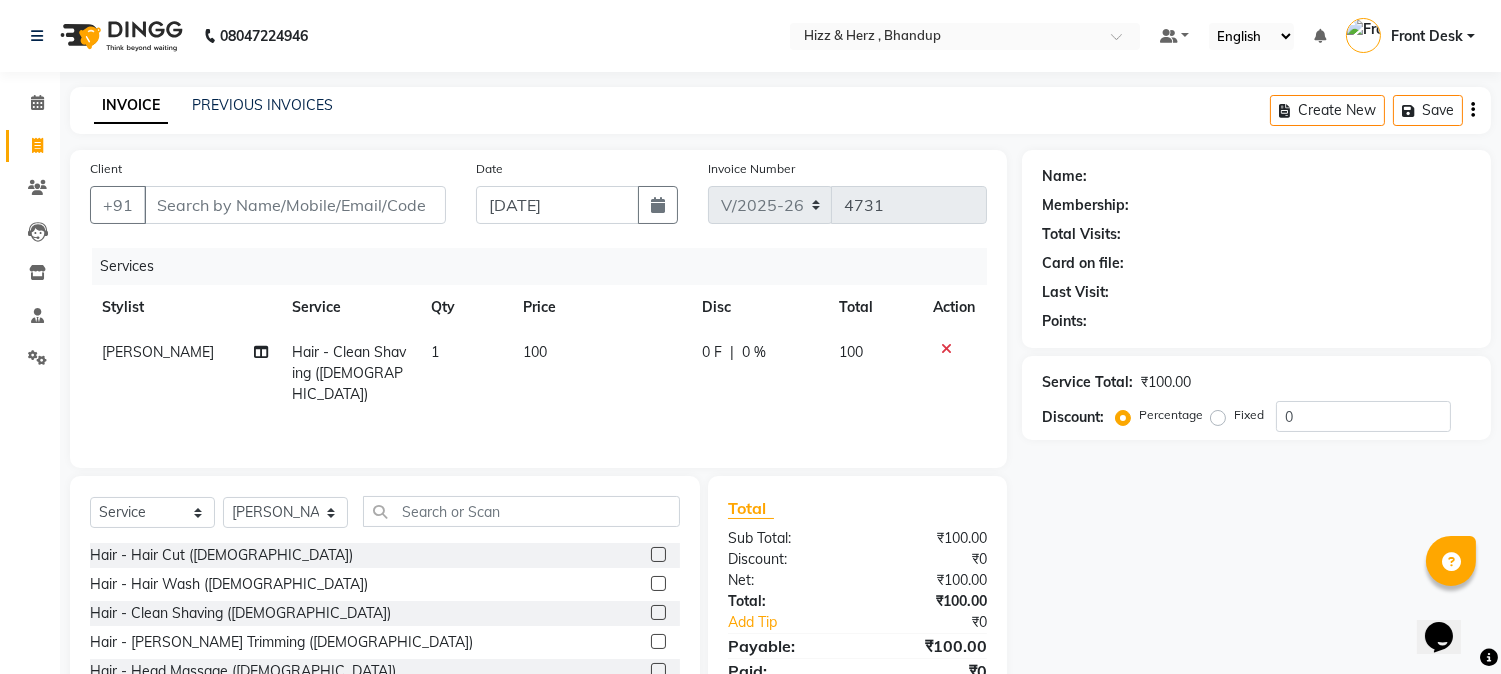 click 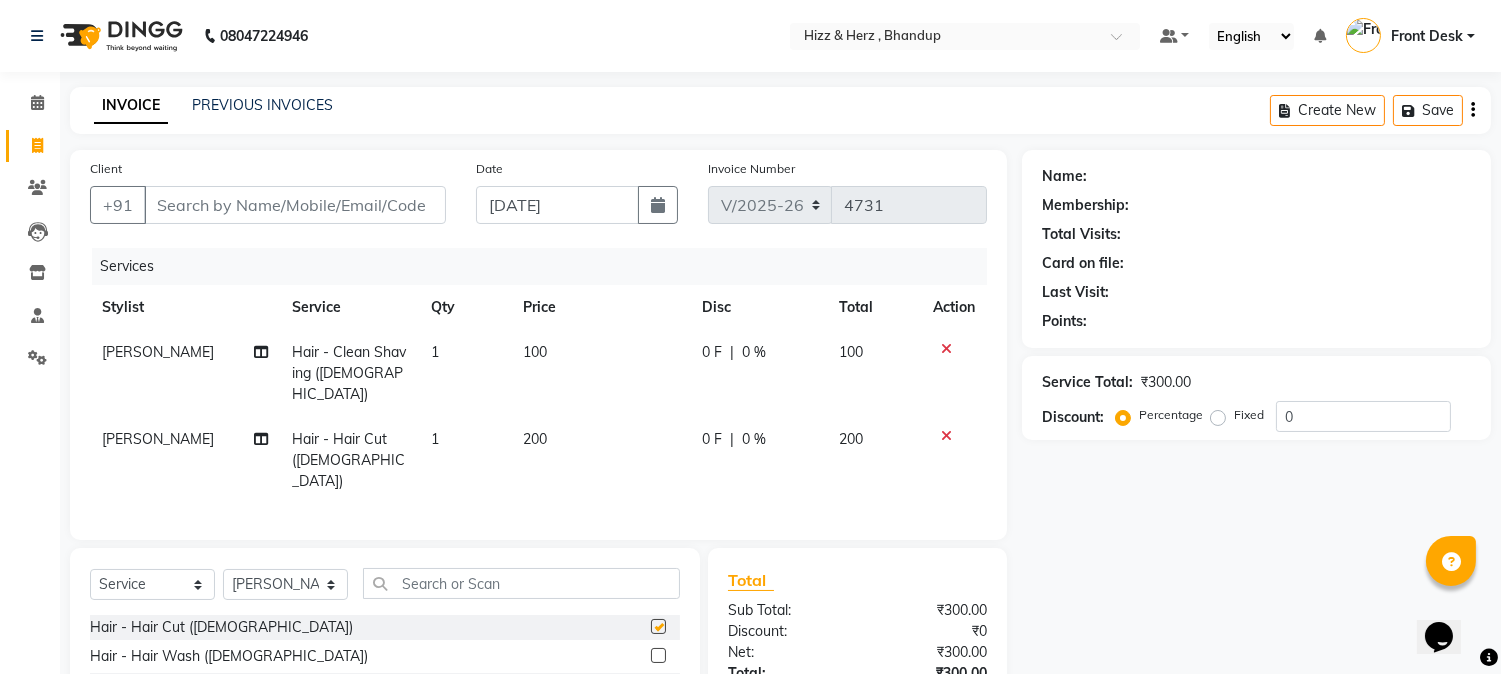checkbox on "false" 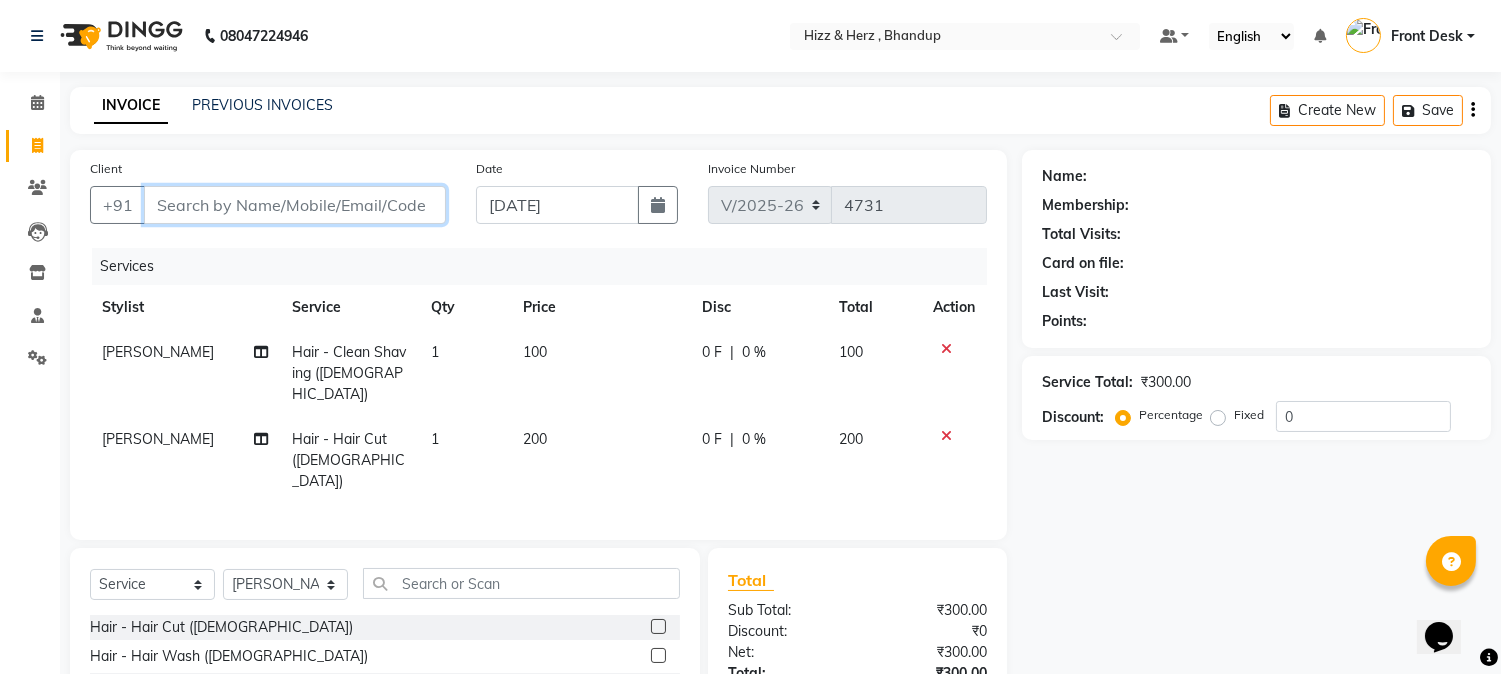 click on "Client" at bounding box center [295, 205] 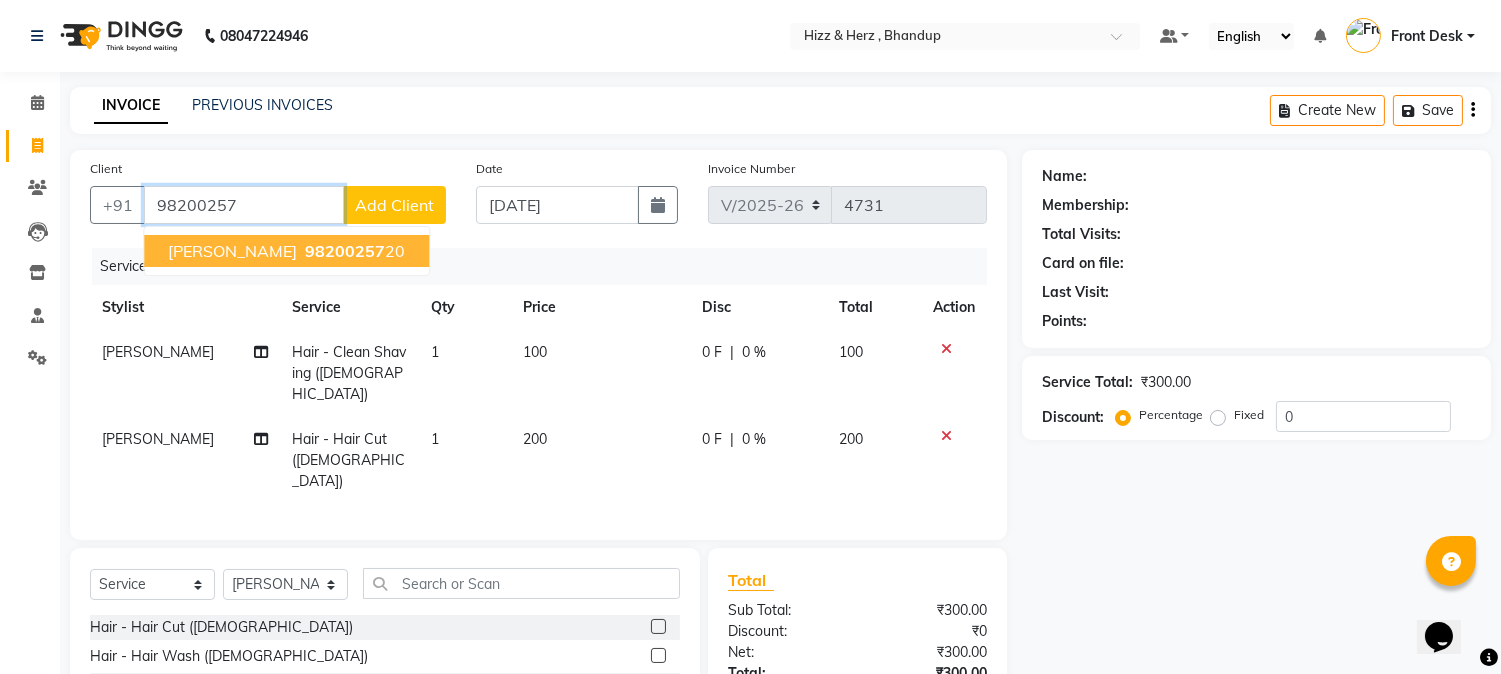 click on "98200257" at bounding box center (345, 251) 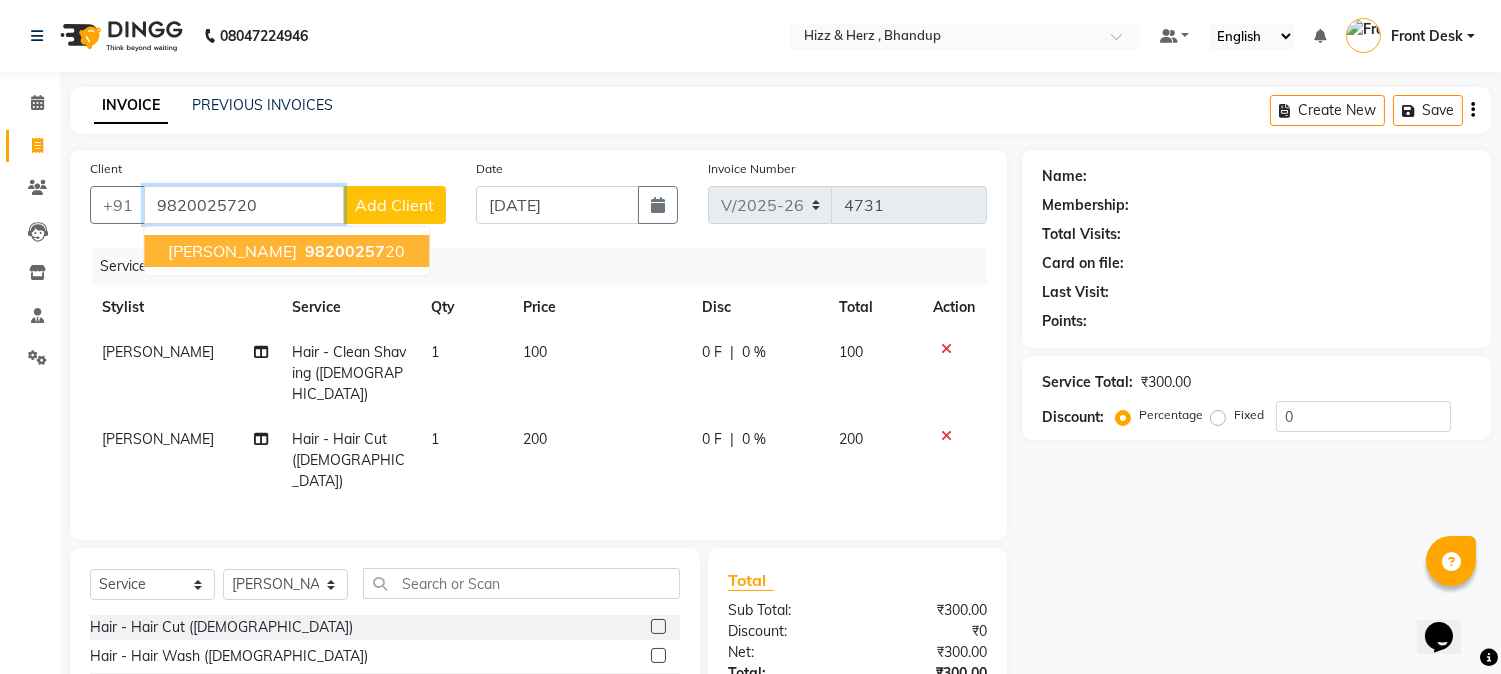 type on "9820025720" 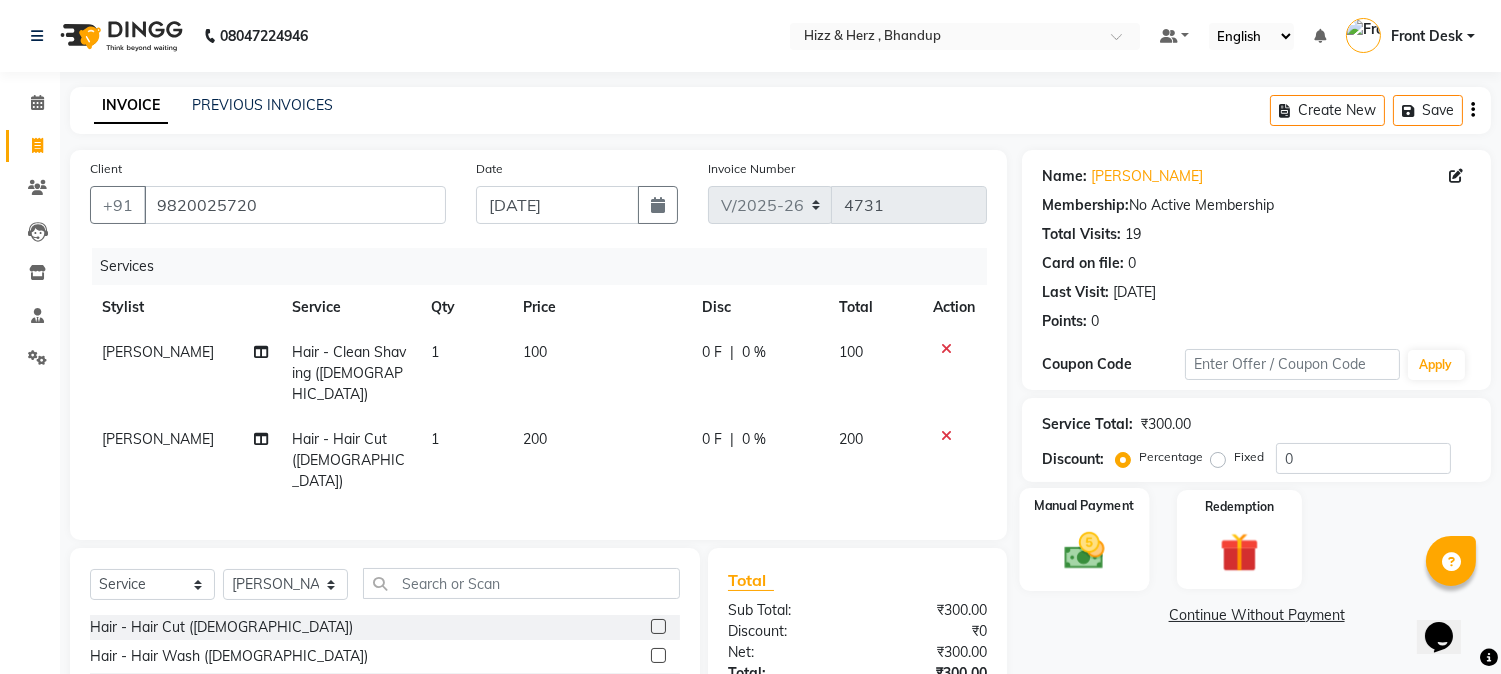 click 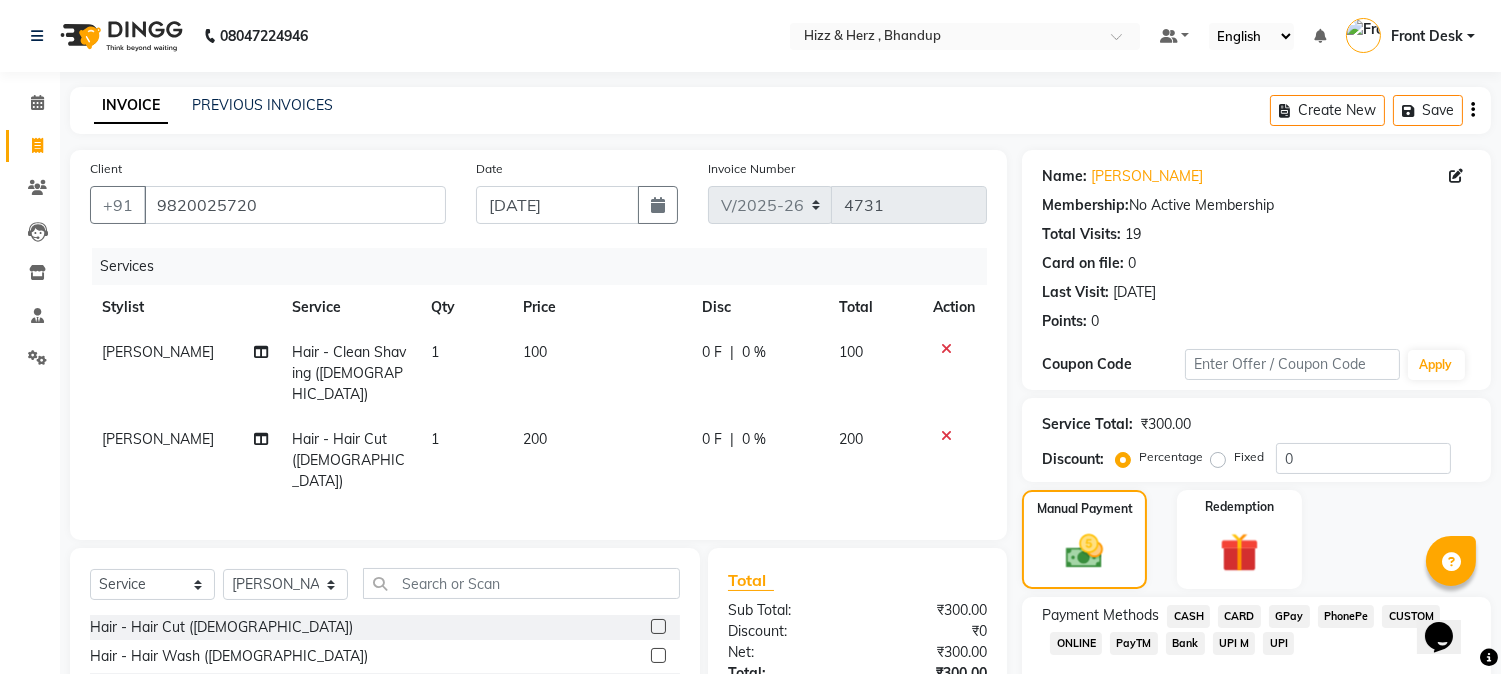 click on "CASH" 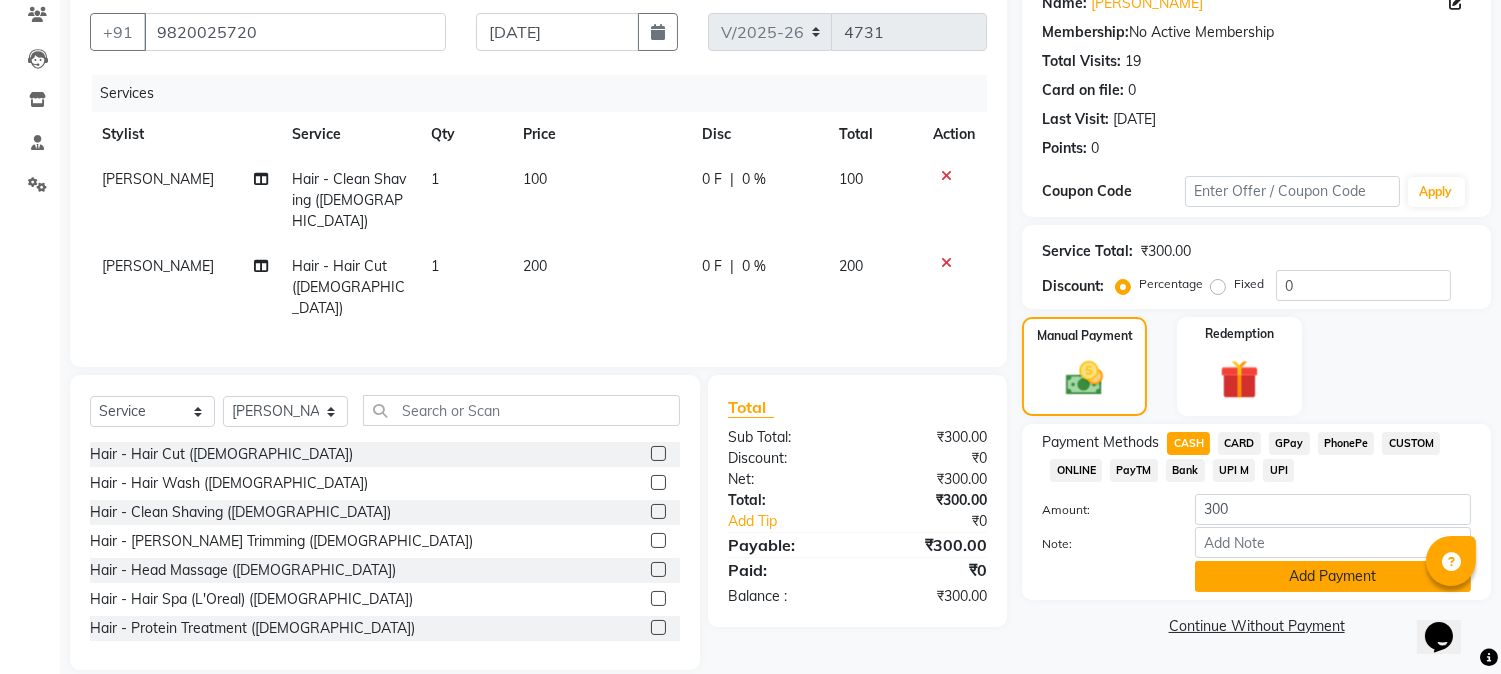 click on "Add Payment" 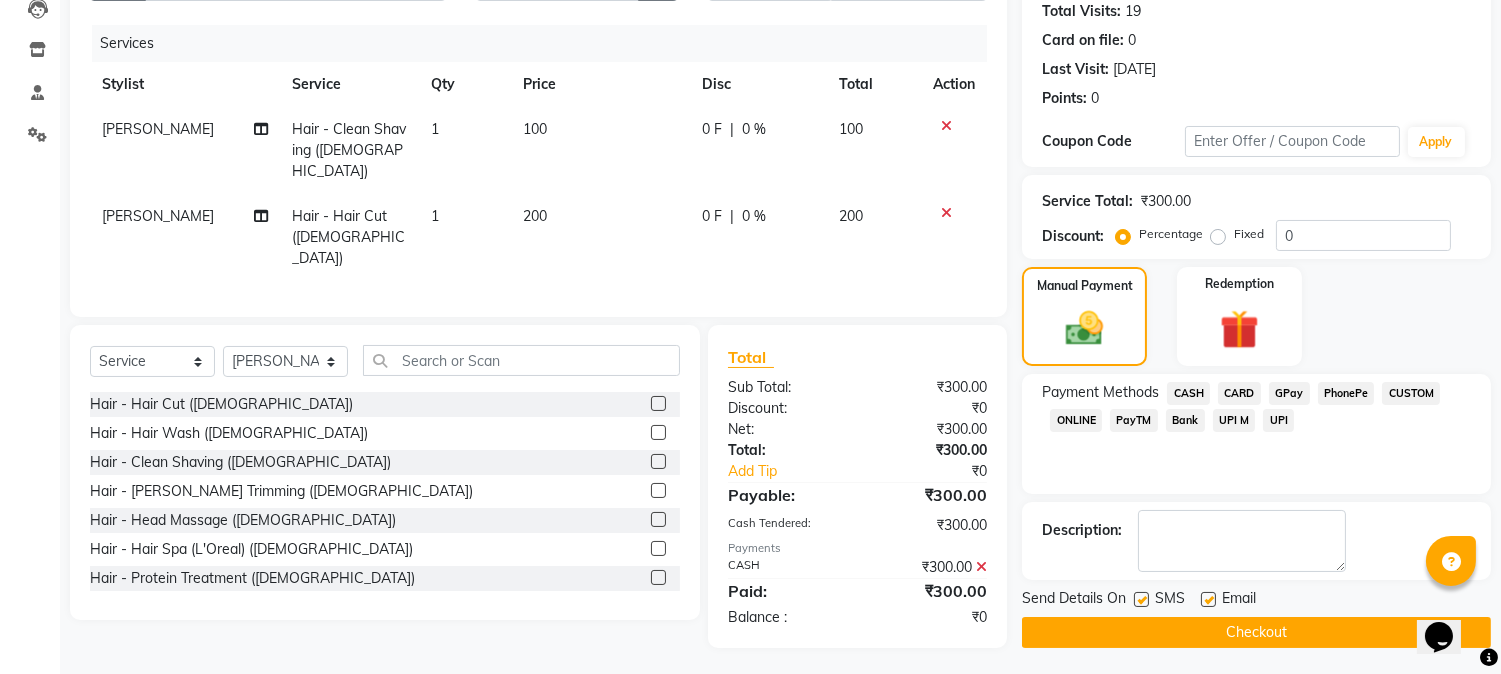 scroll, scrollTop: 225, scrollLeft: 0, axis: vertical 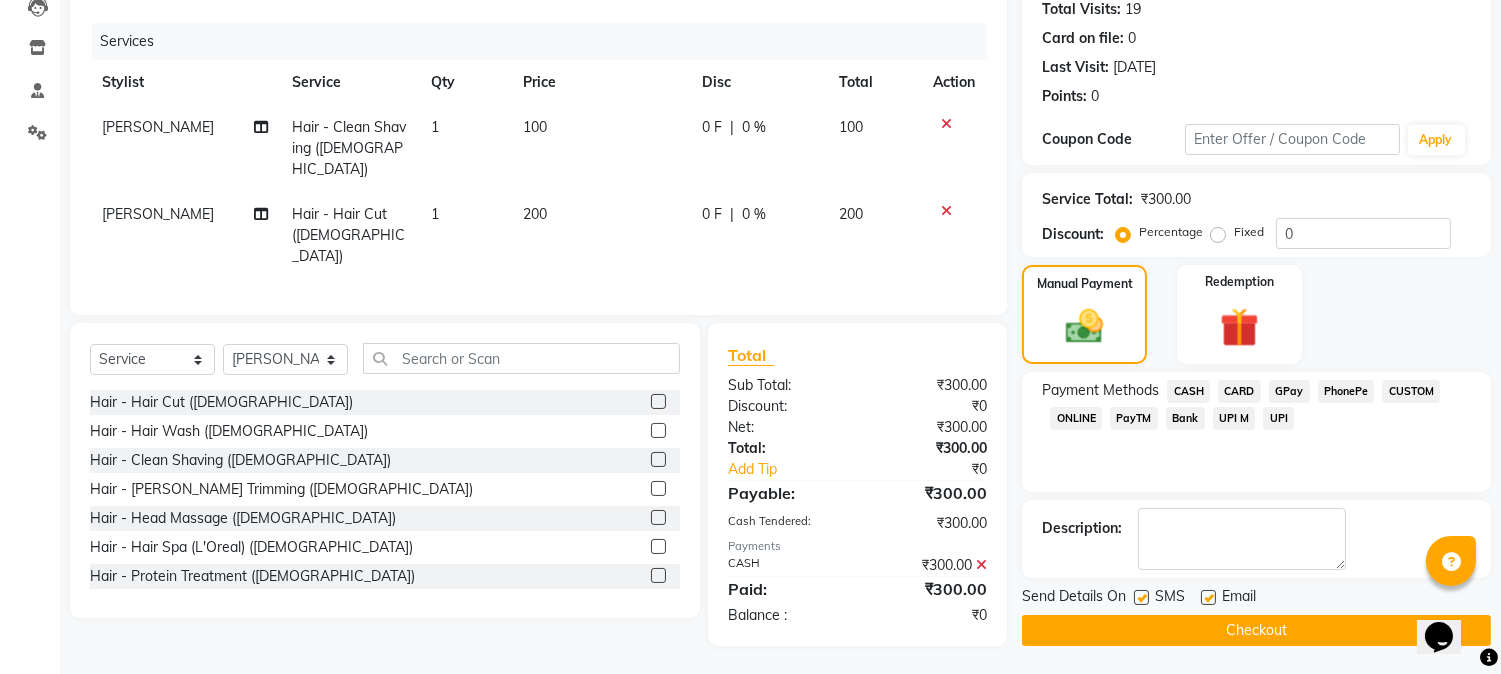 click on "Checkout" 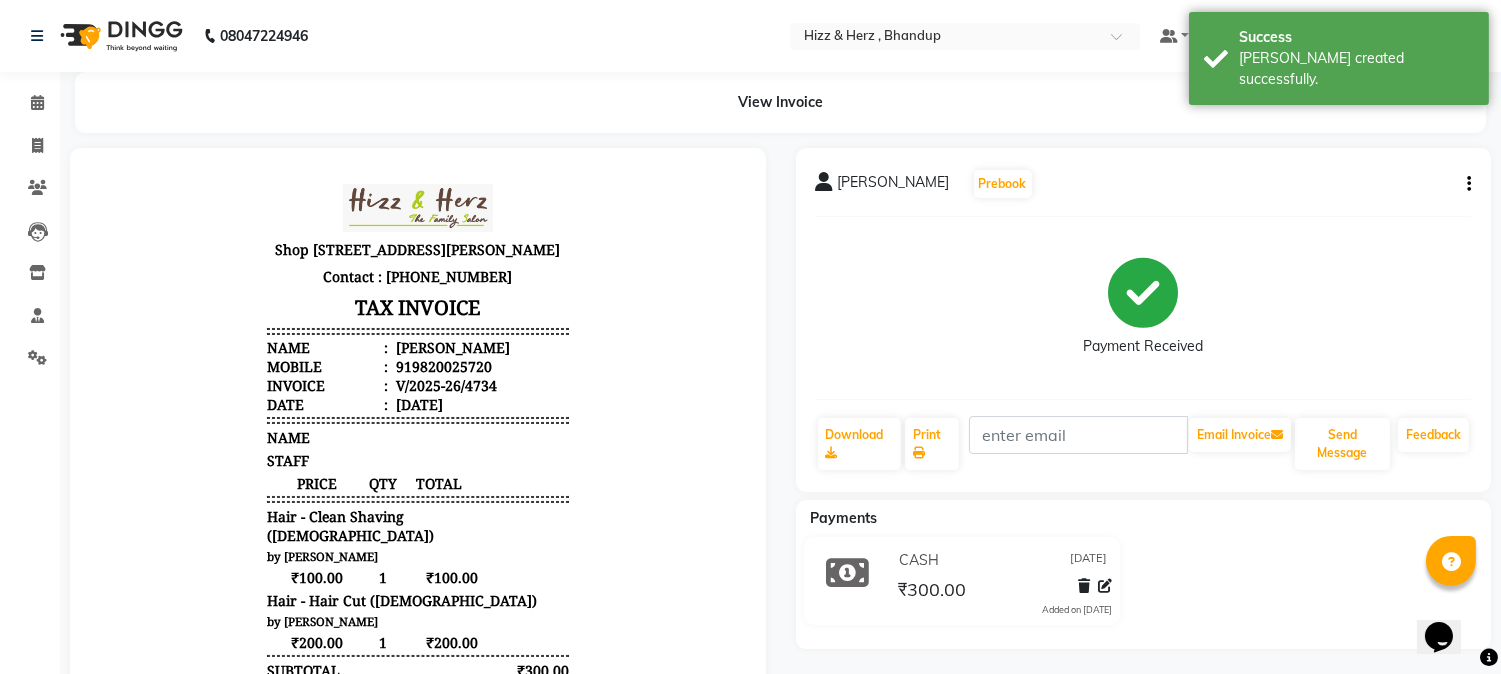 scroll, scrollTop: 0, scrollLeft: 0, axis: both 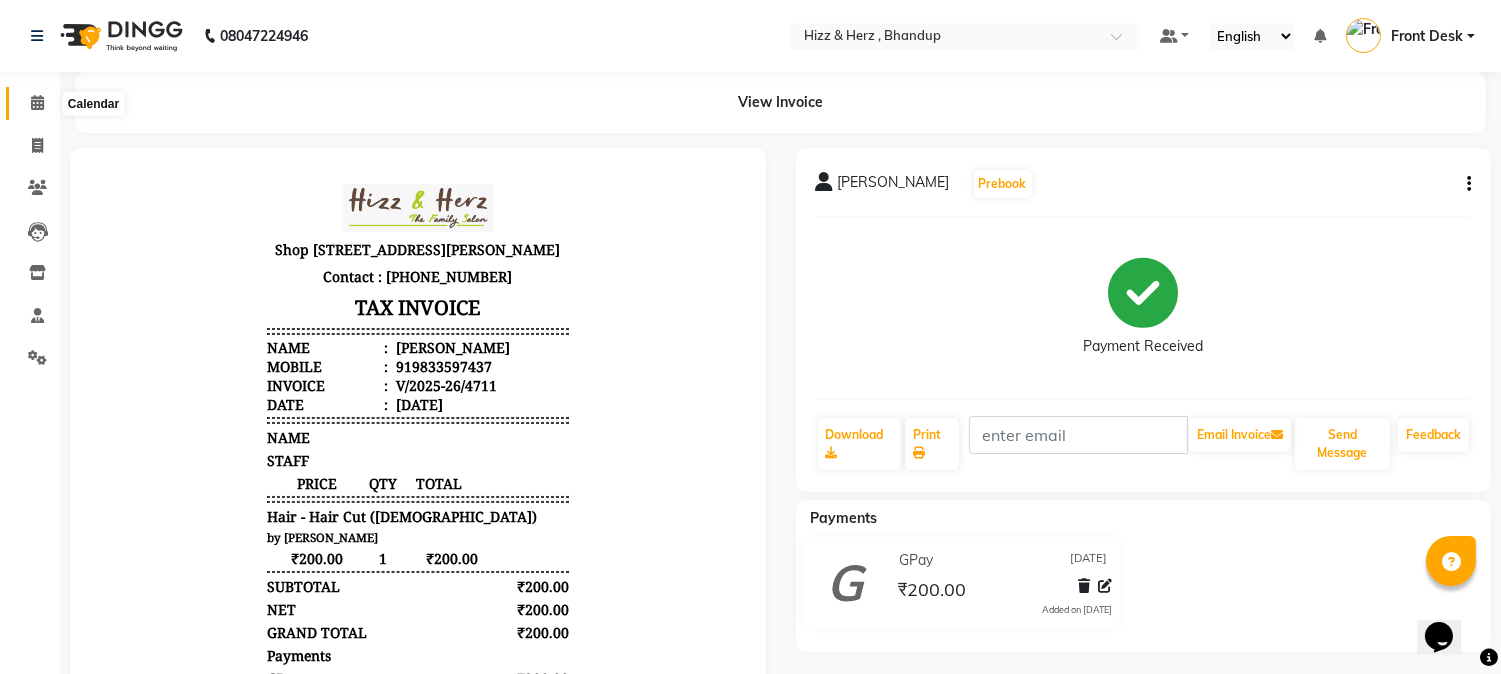 click 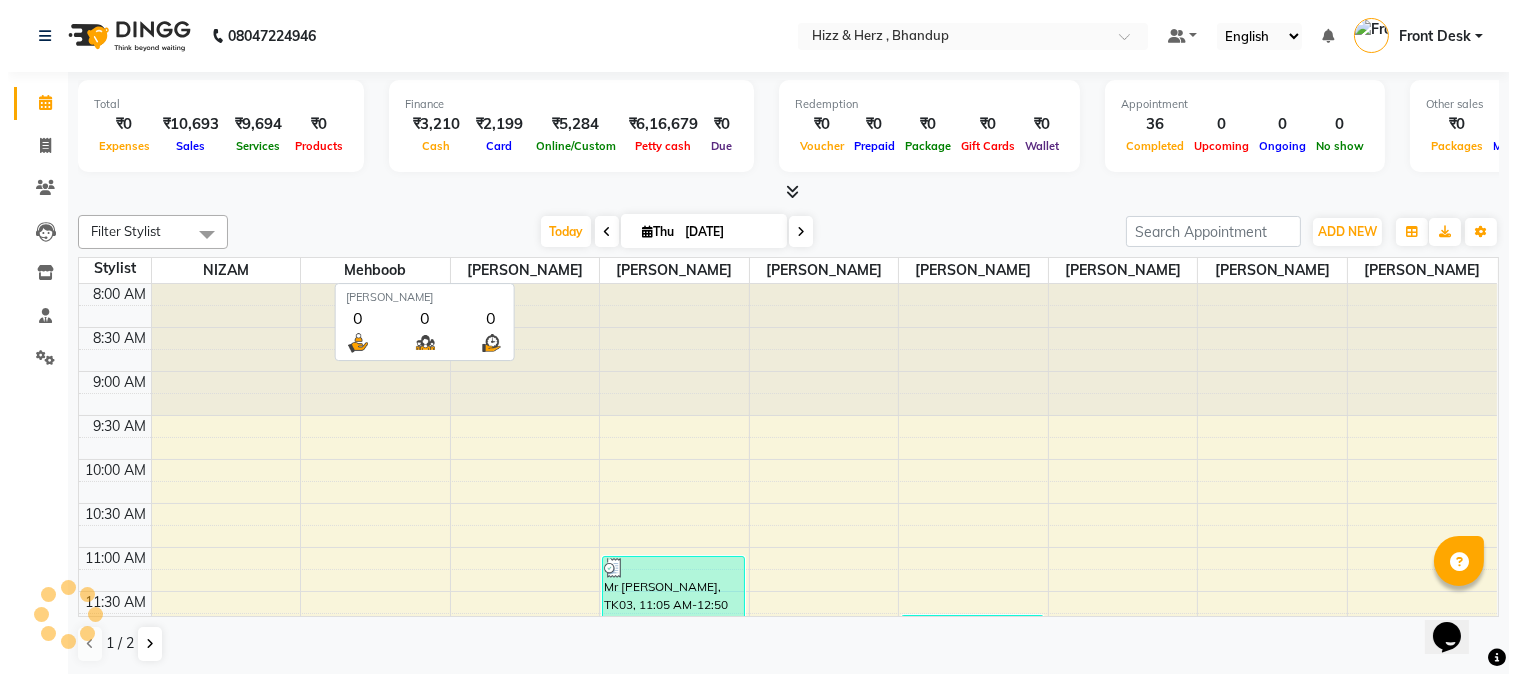 scroll, scrollTop: 0, scrollLeft: 0, axis: both 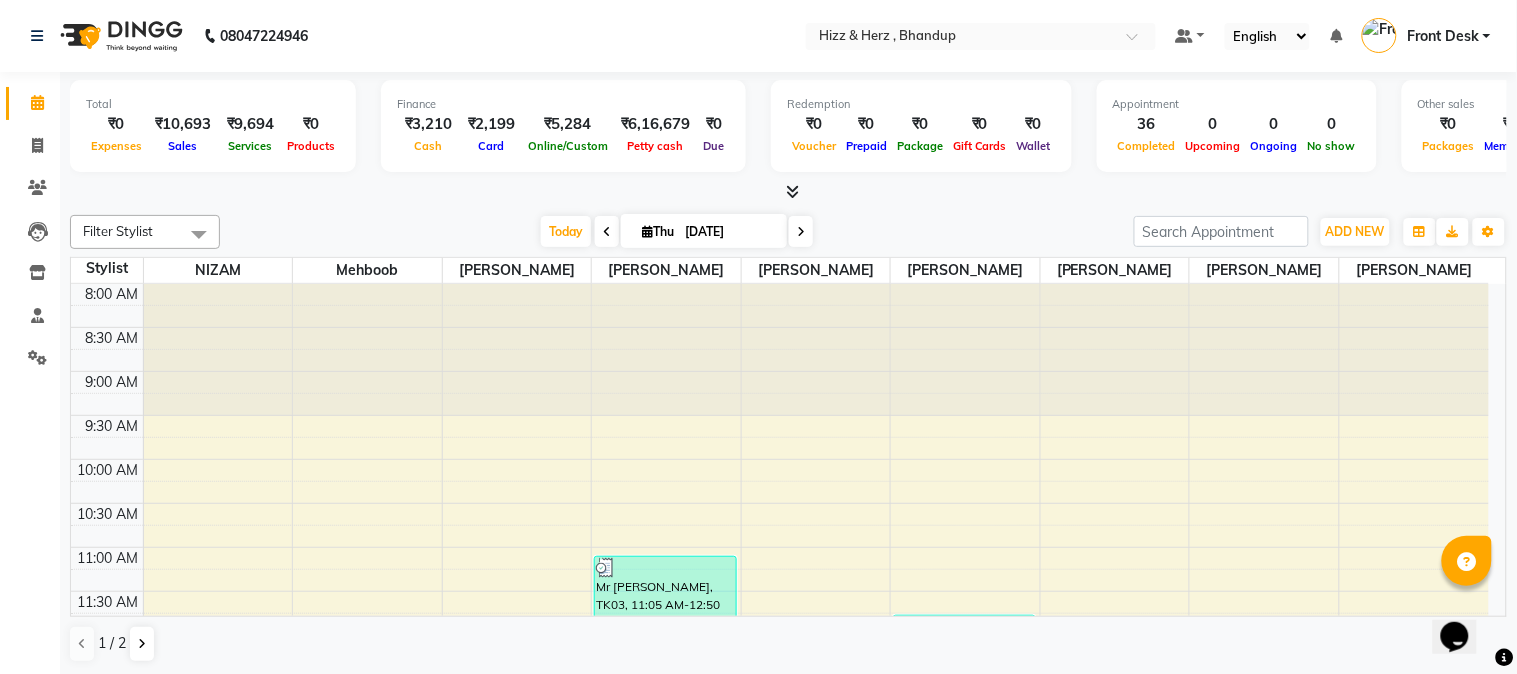 drag, startPoint x: 577, startPoint y: 347, endPoint x: 665, endPoint y: 620, distance: 286.8327 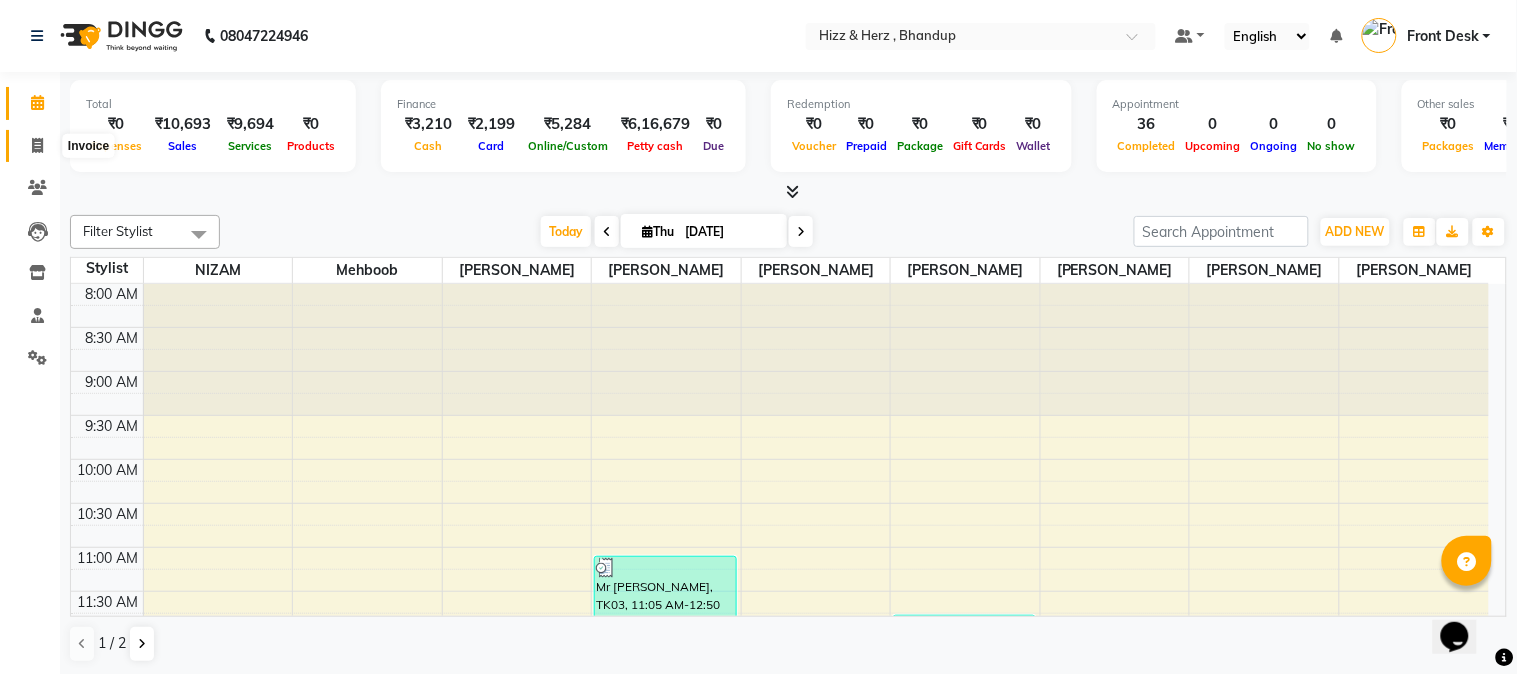 click 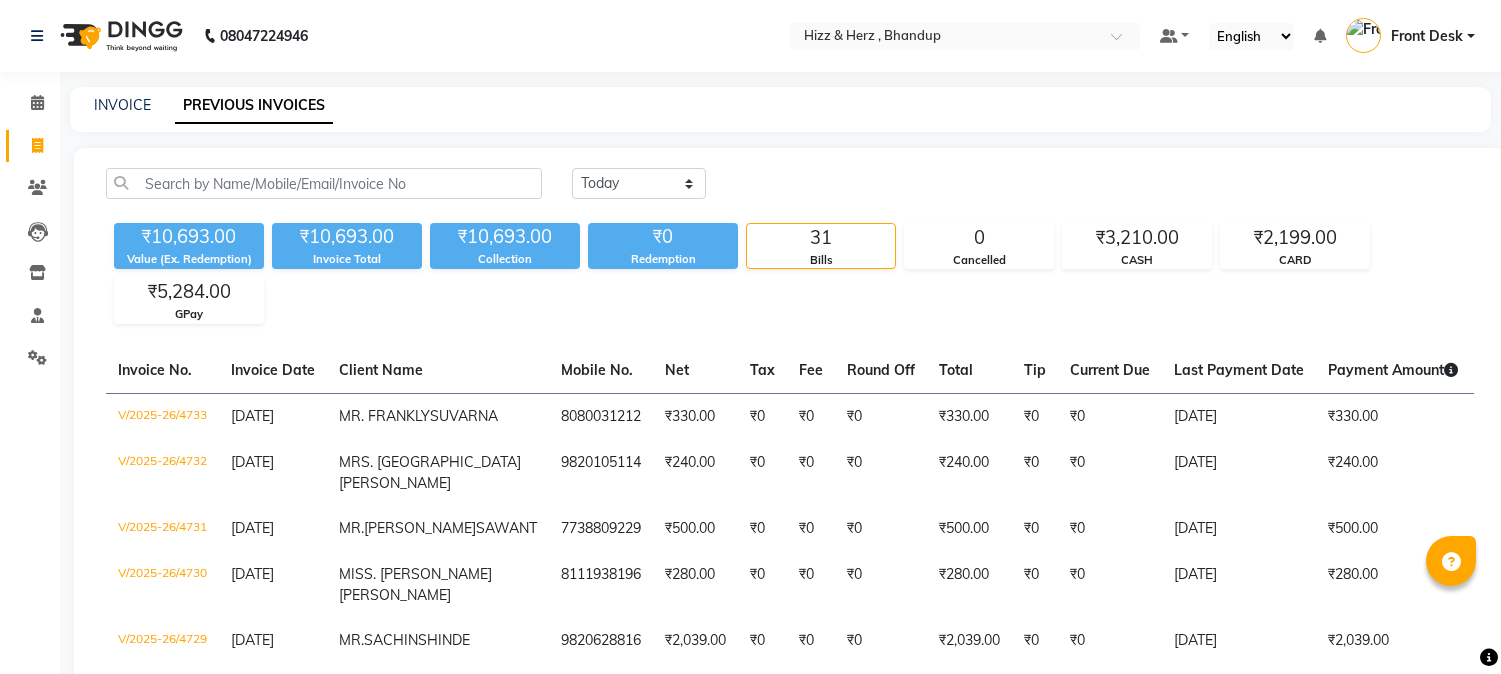 scroll, scrollTop: 1333, scrollLeft: 0, axis: vertical 